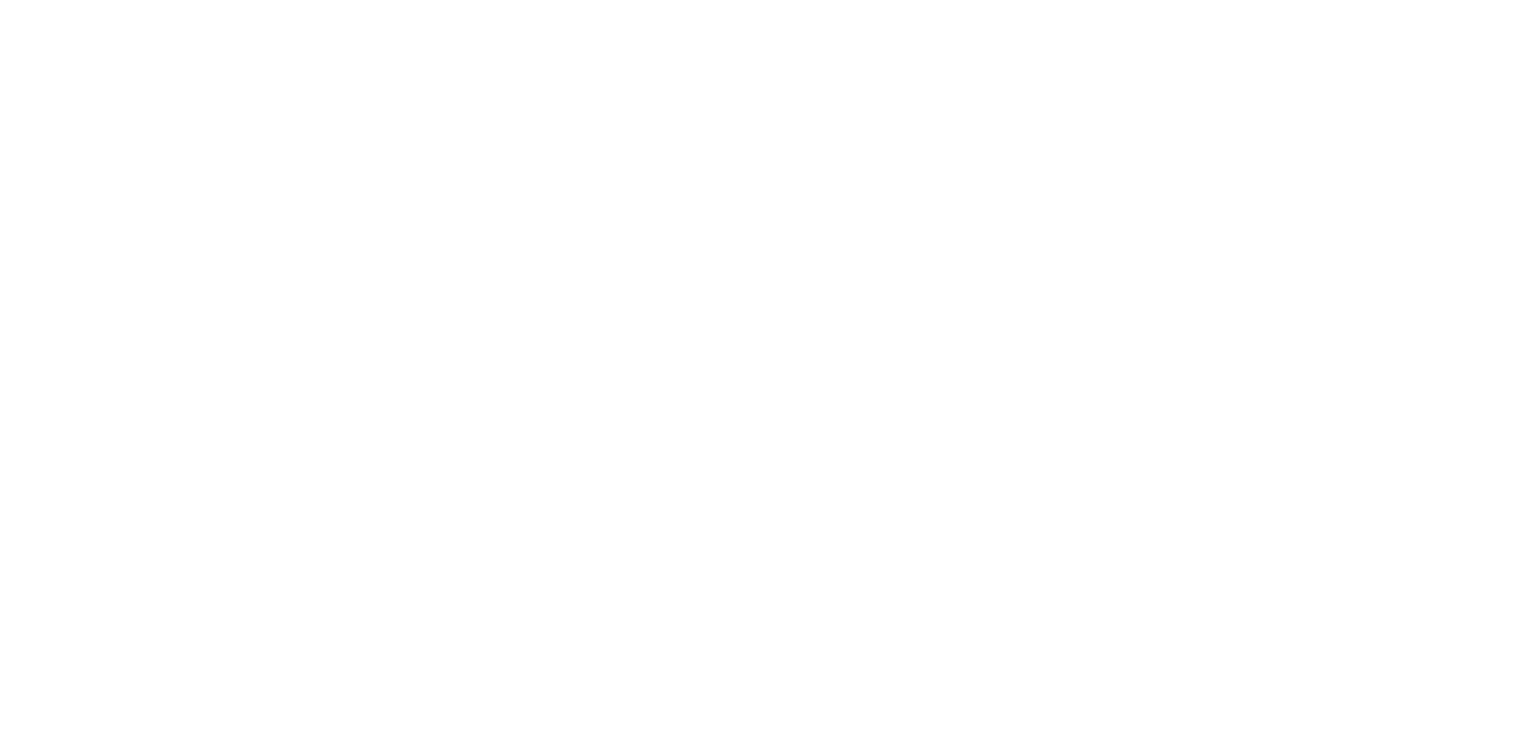 scroll, scrollTop: 0, scrollLeft: 0, axis: both 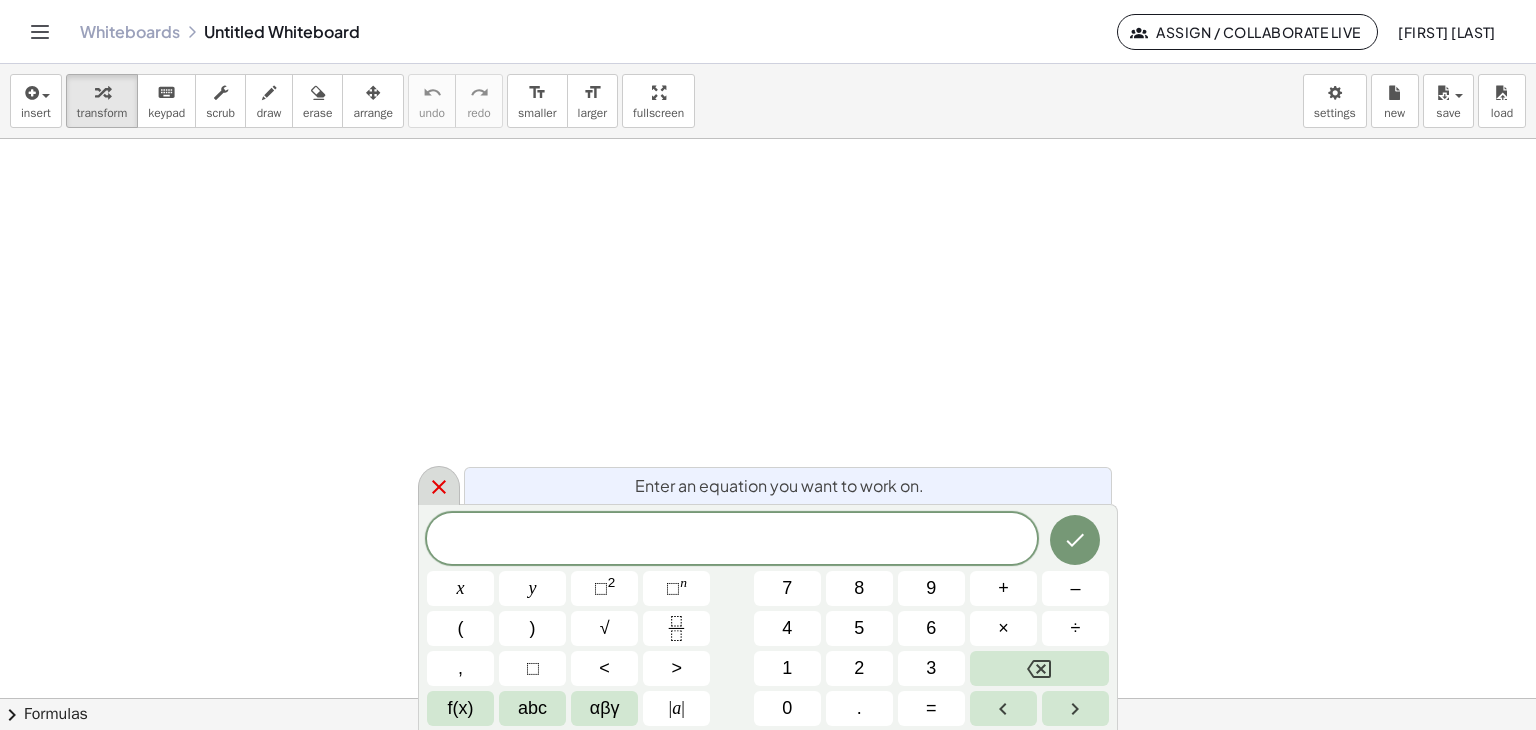 click 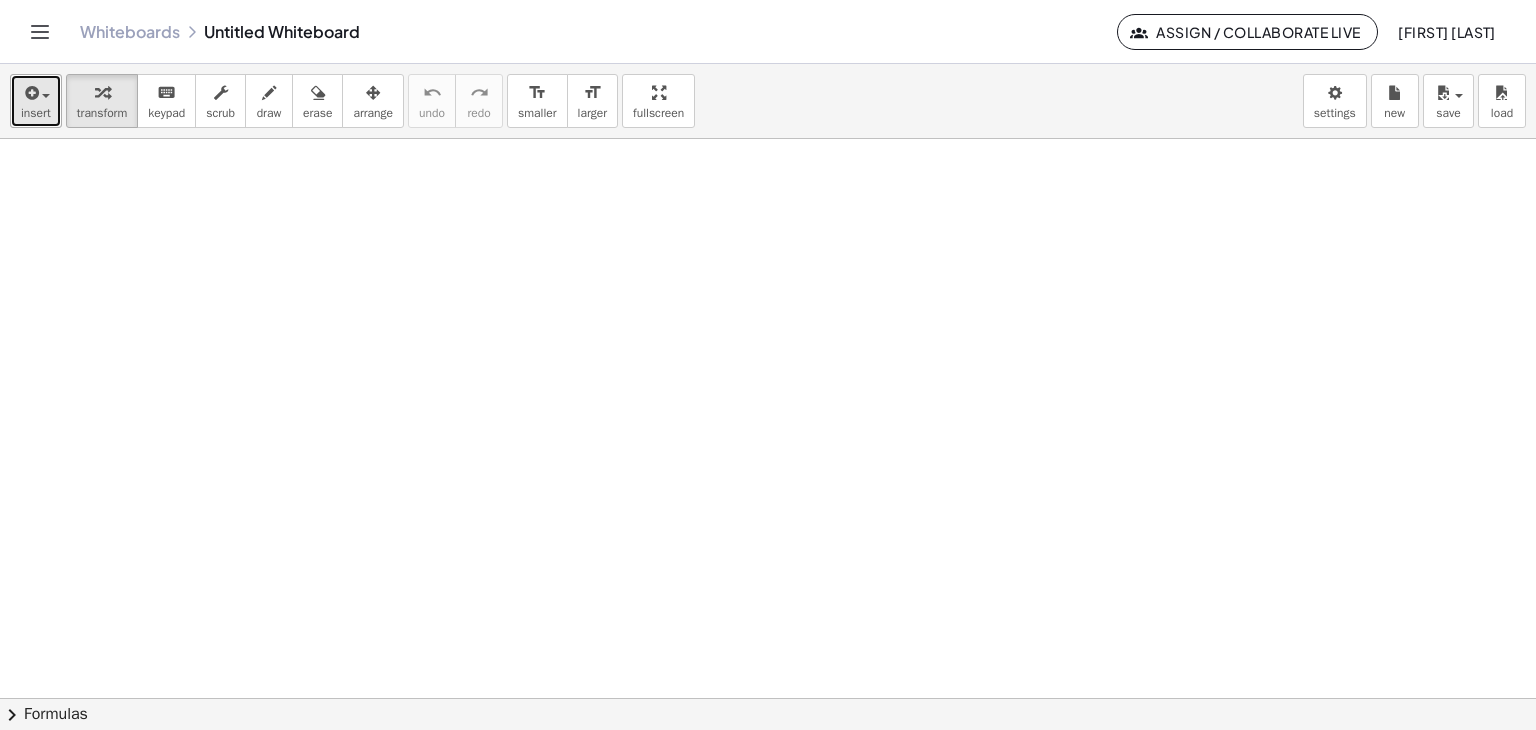 click on "insert" at bounding box center (36, 101) 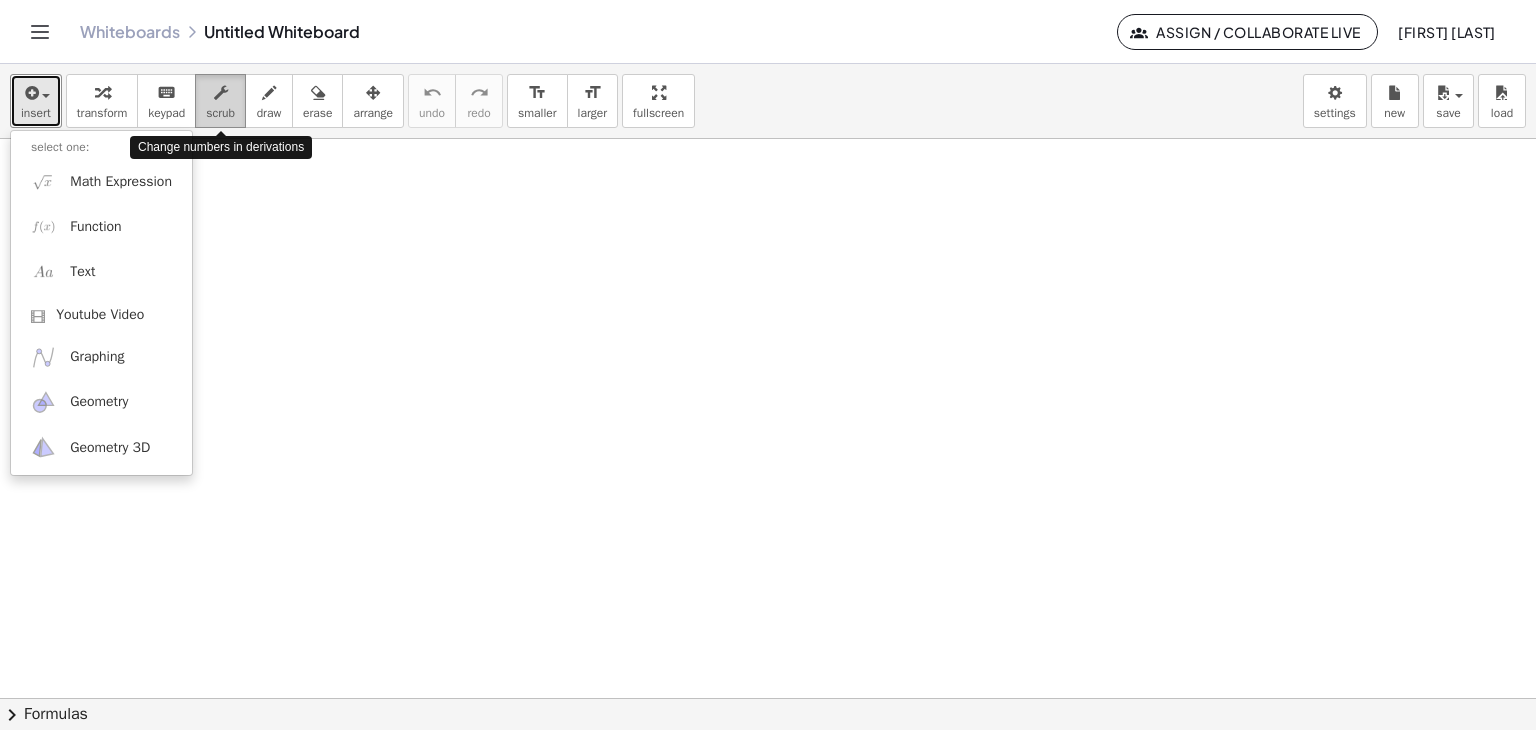 click on "scrub" at bounding box center [220, 101] 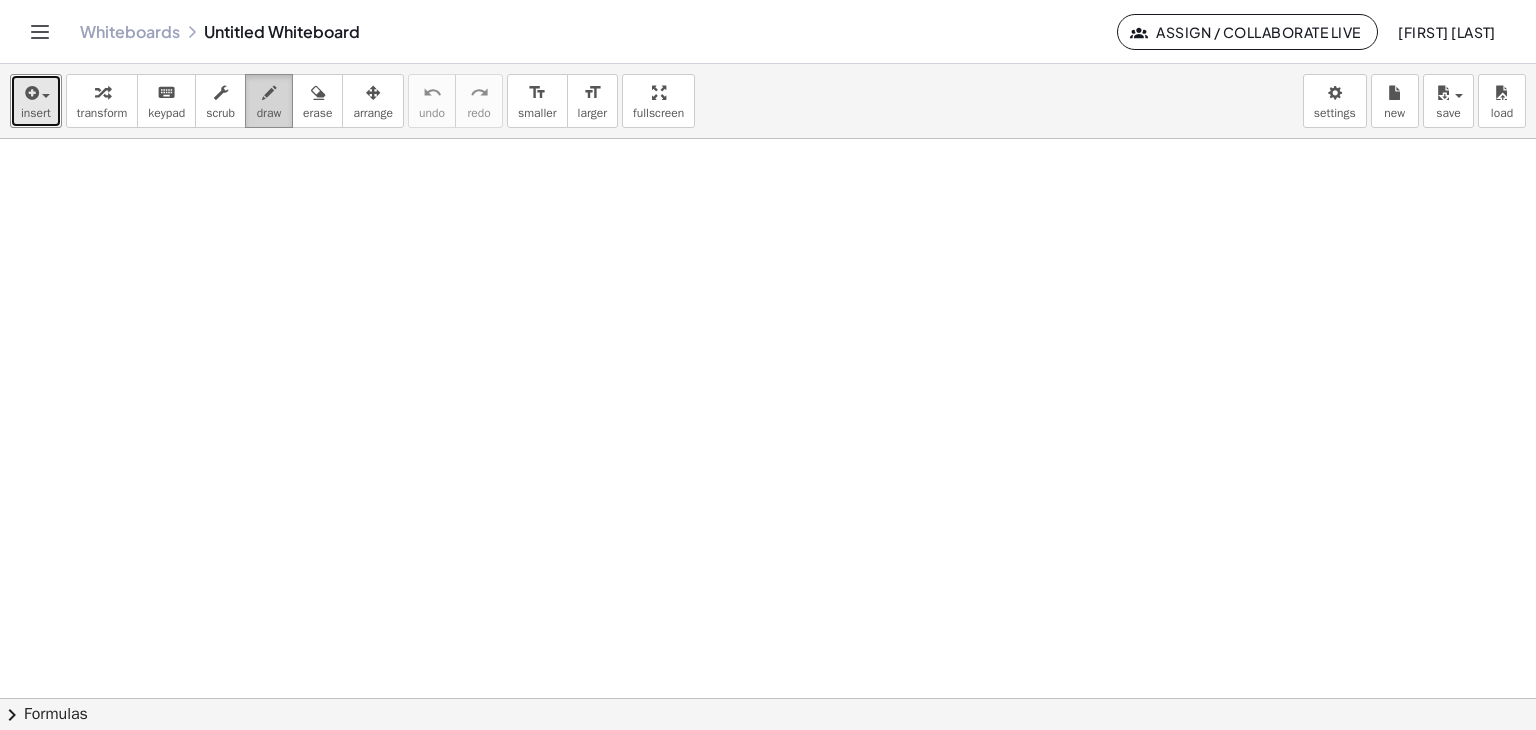click on "draw" at bounding box center [269, 101] 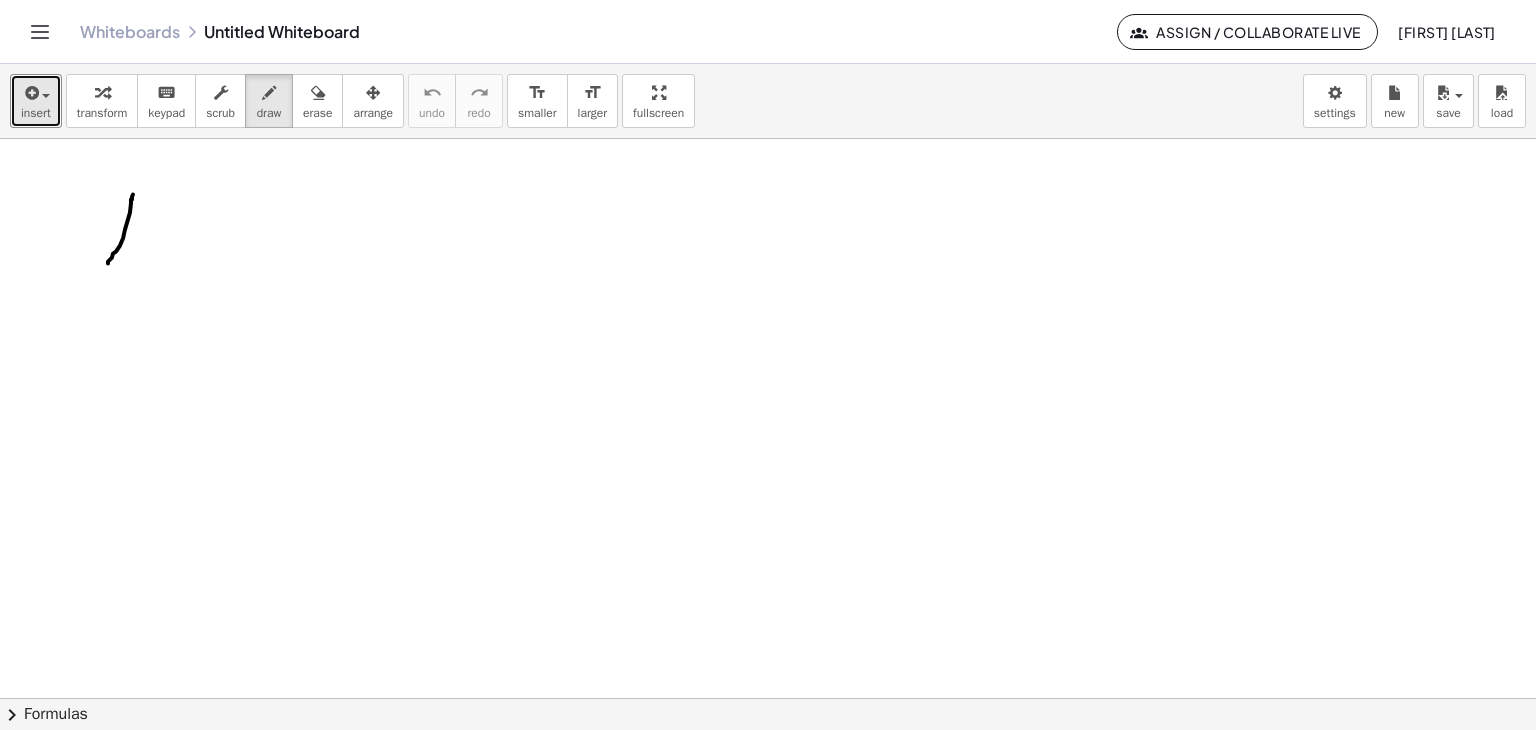 drag, startPoint x: 108, startPoint y: 263, endPoint x: 148, endPoint y: 189, distance: 84.118965 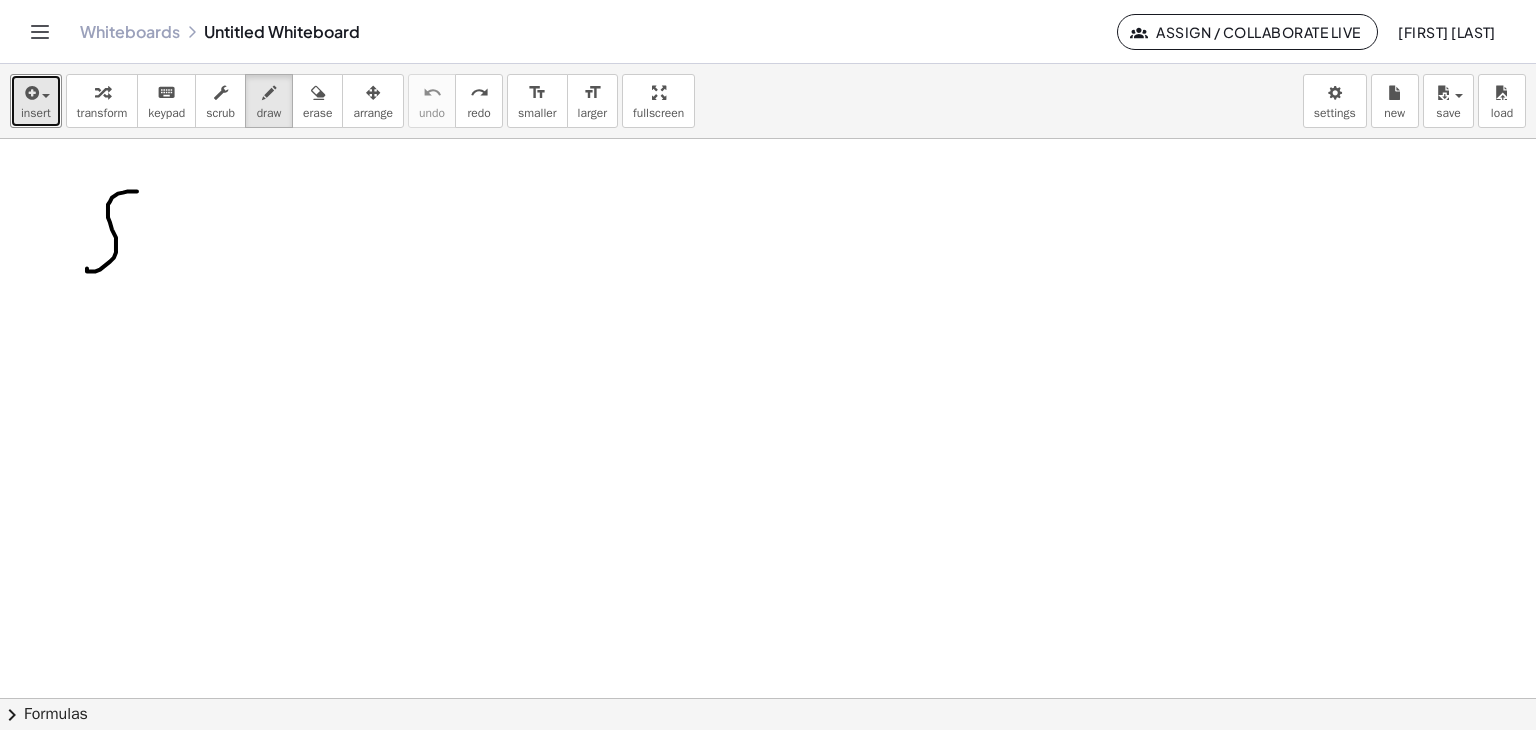 drag, startPoint x: 87, startPoint y: 268, endPoint x: 107, endPoint y: 216, distance: 55.713554 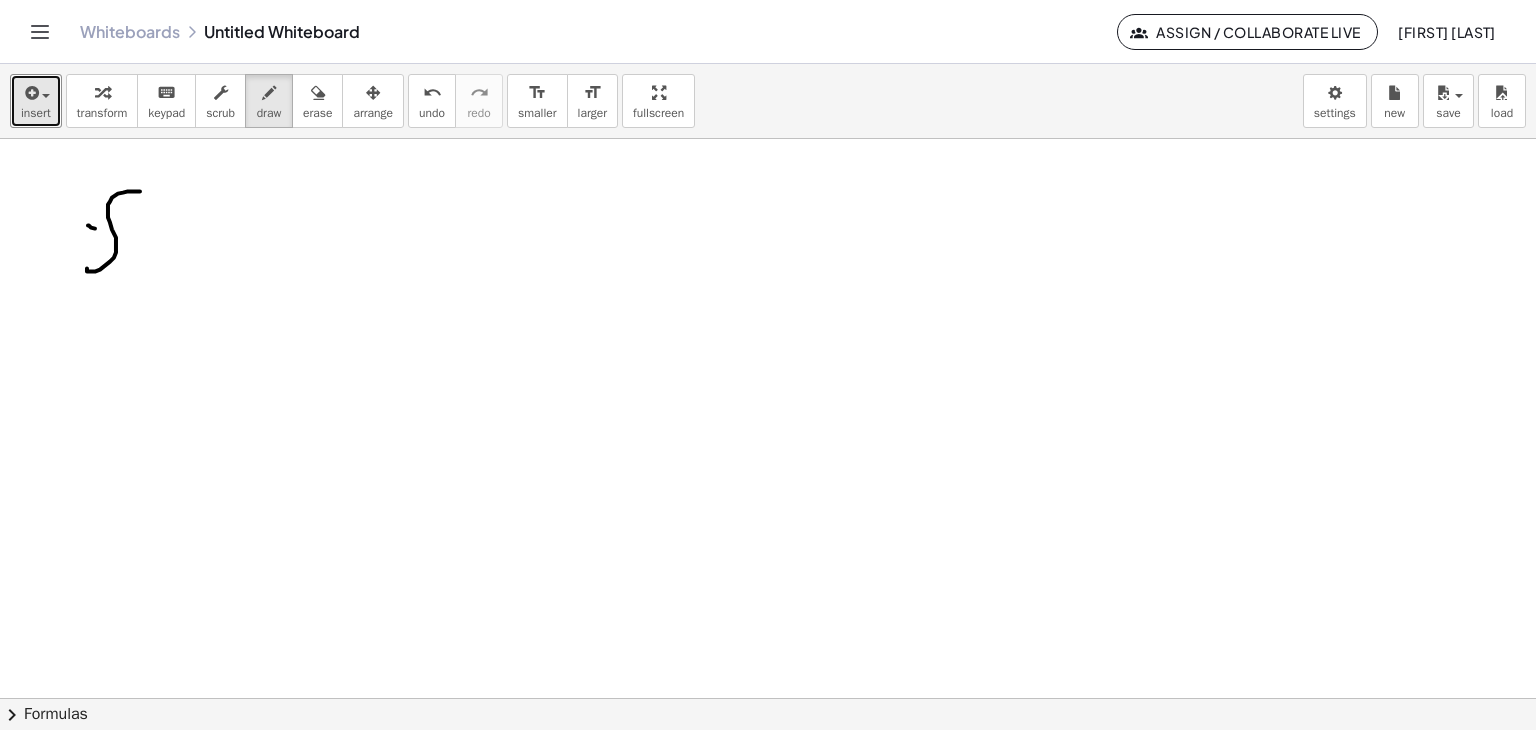 drag, startPoint x: 91, startPoint y: 227, endPoint x: 127, endPoint y: 230, distance: 36.124783 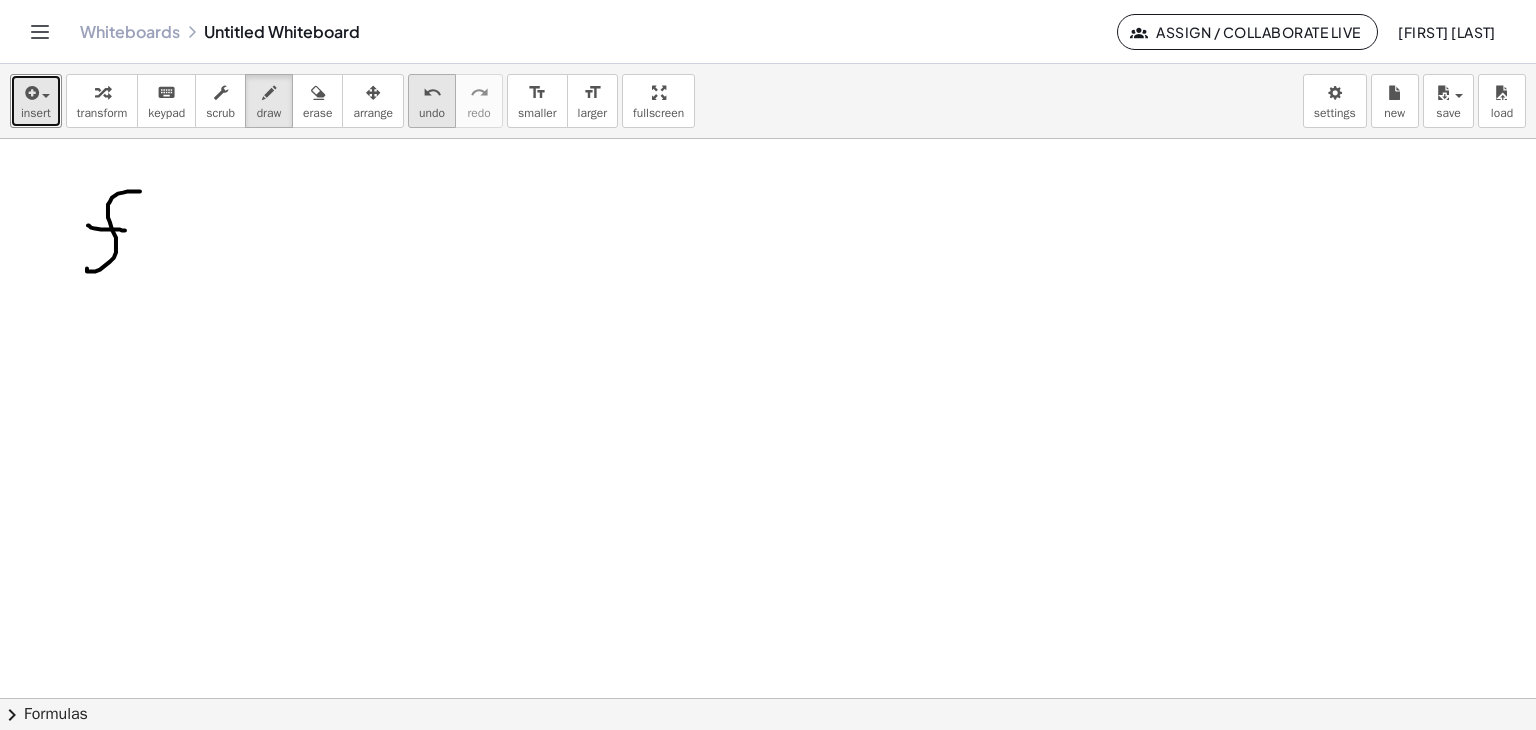 click on "undo" at bounding box center (432, 113) 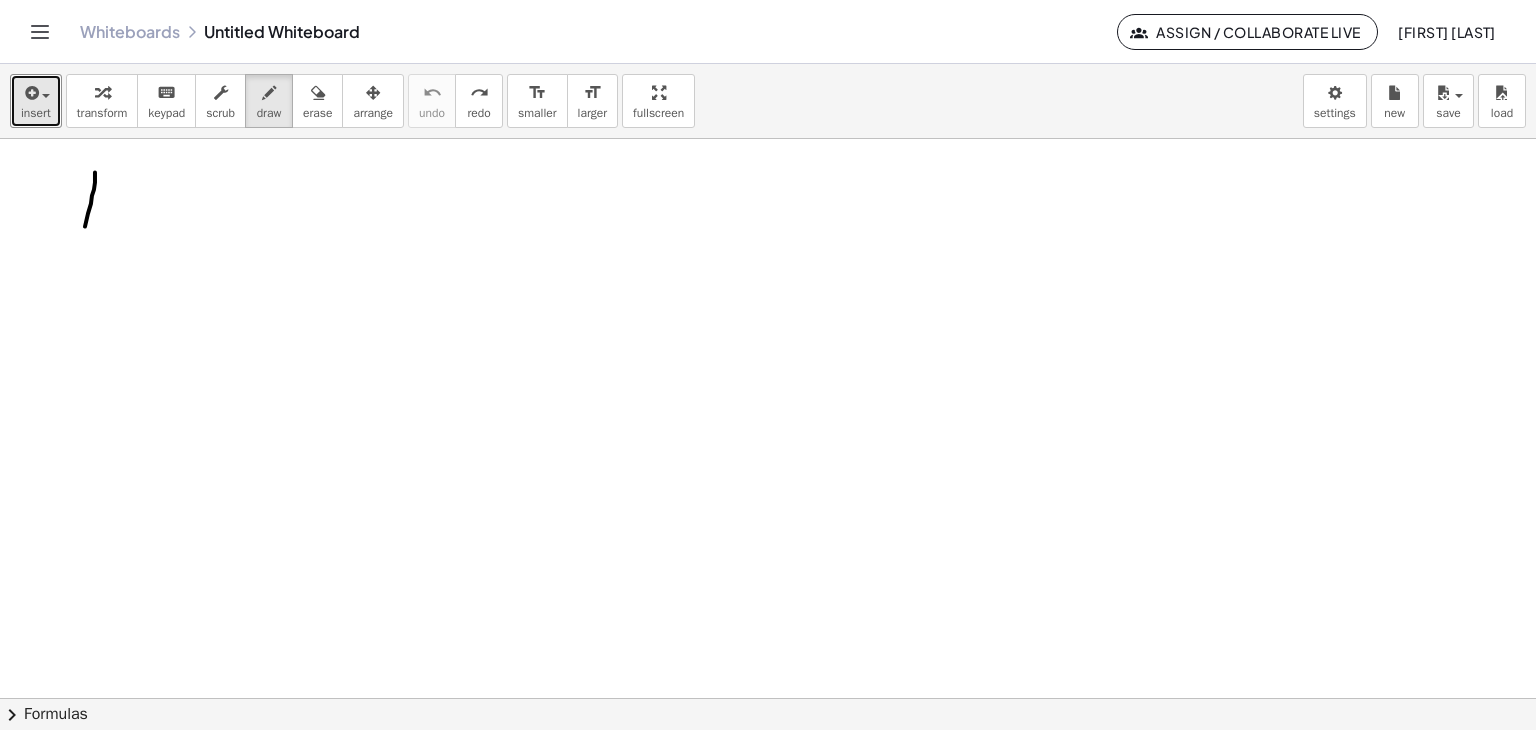 drag, startPoint x: 95, startPoint y: 172, endPoint x: 88, endPoint y: 248, distance: 76.321686 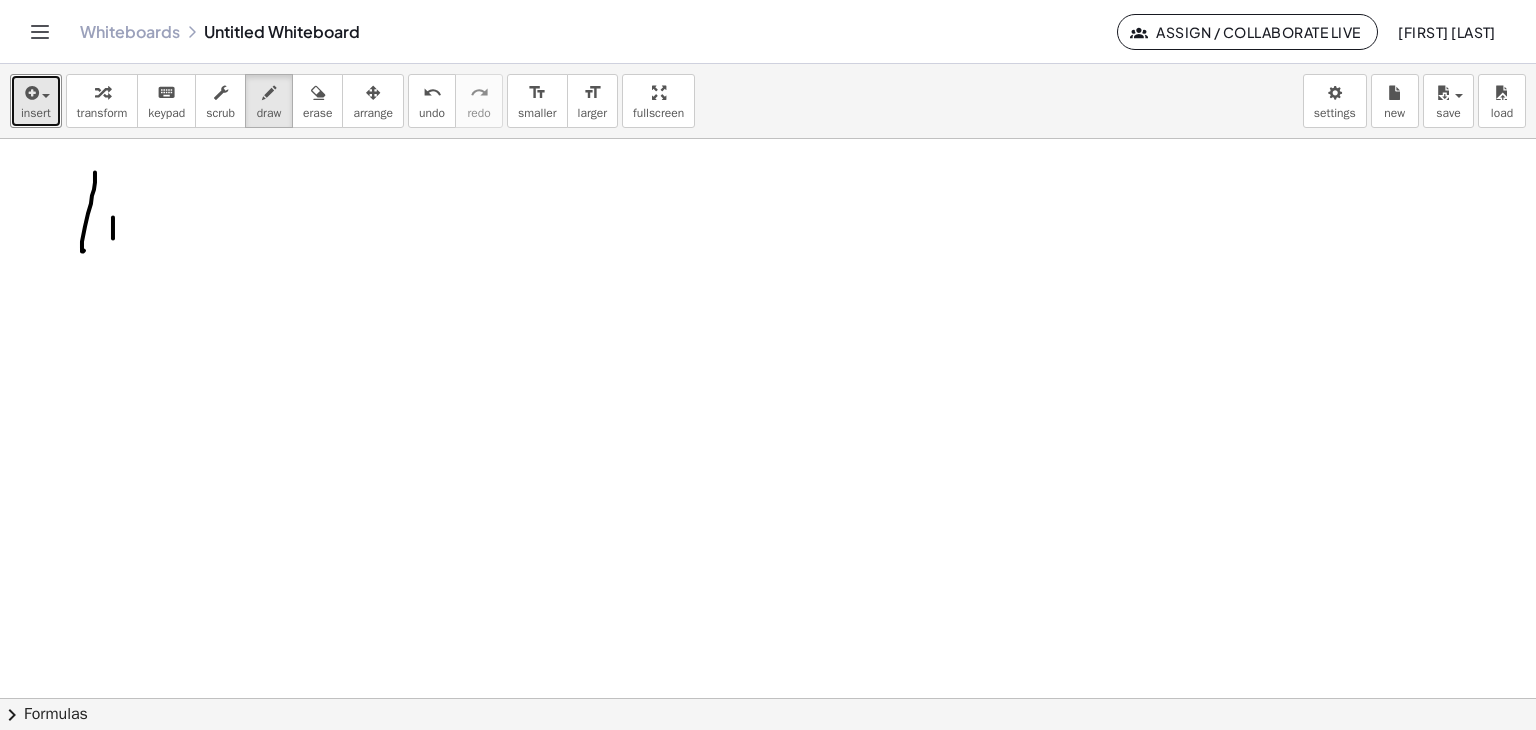 drag, startPoint x: 113, startPoint y: 217, endPoint x: 126, endPoint y: 227, distance: 16.40122 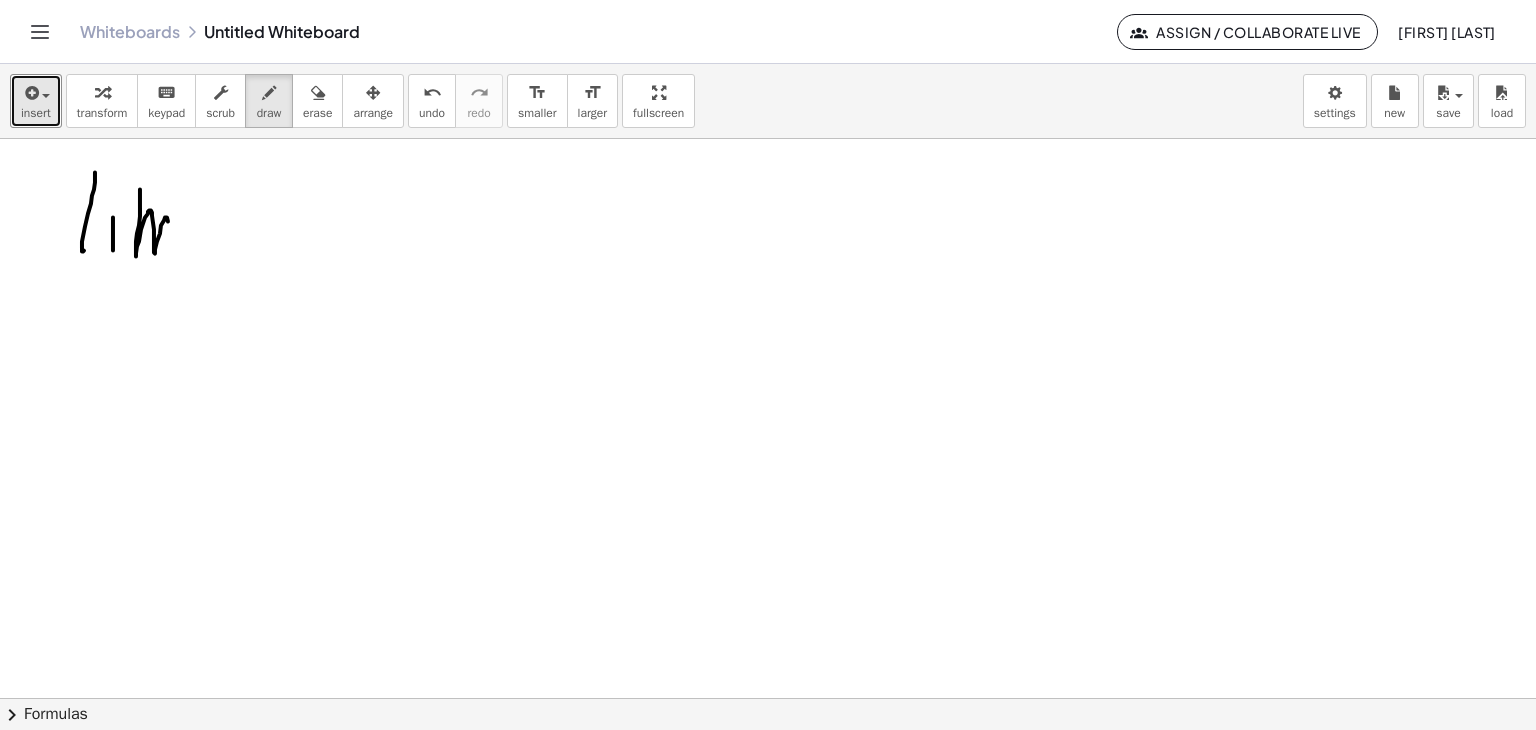 drag, startPoint x: 140, startPoint y: 205, endPoint x: 174, endPoint y: 261, distance: 65.51336 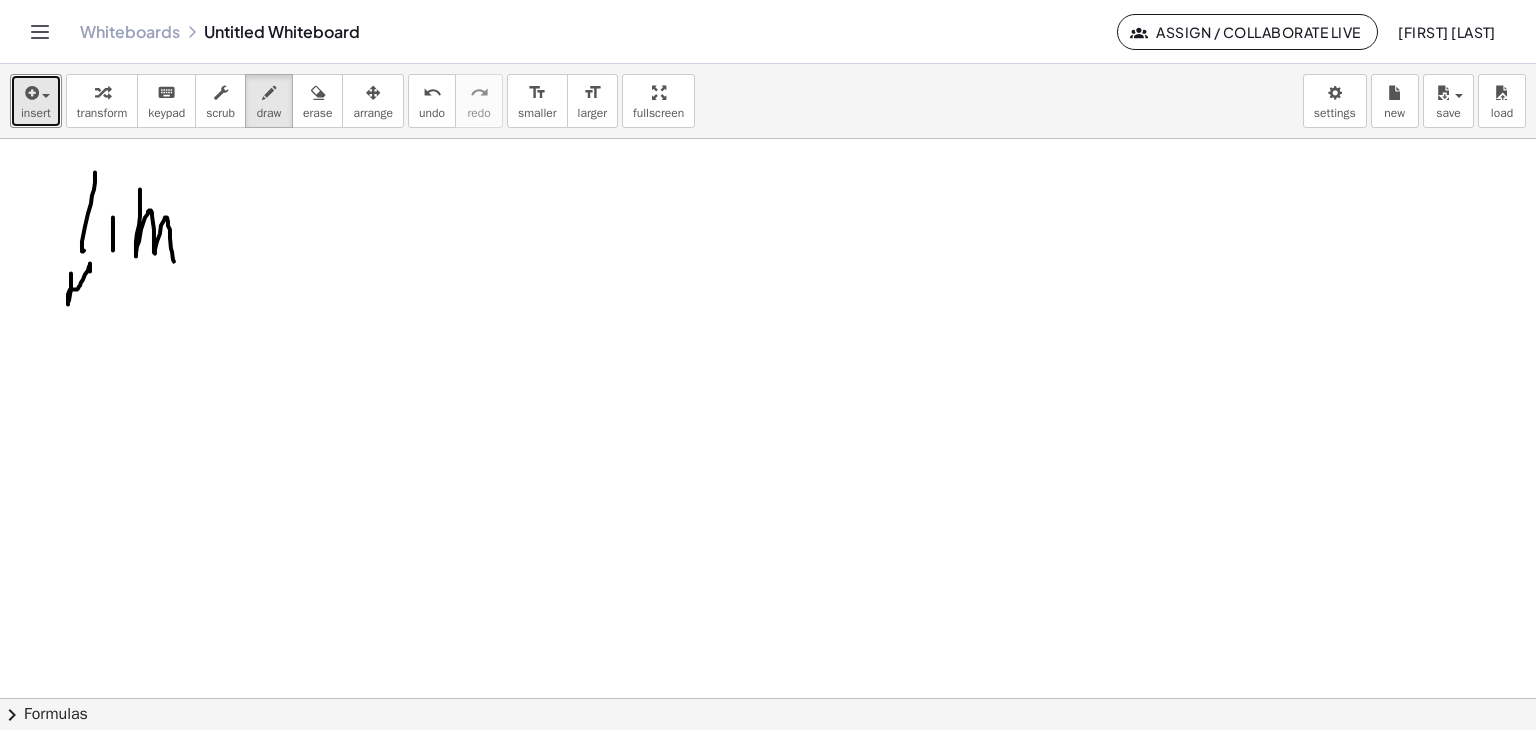 drag, startPoint x: 71, startPoint y: 276, endPoint x: 88, endPoint y: 309, distance: 37.12142 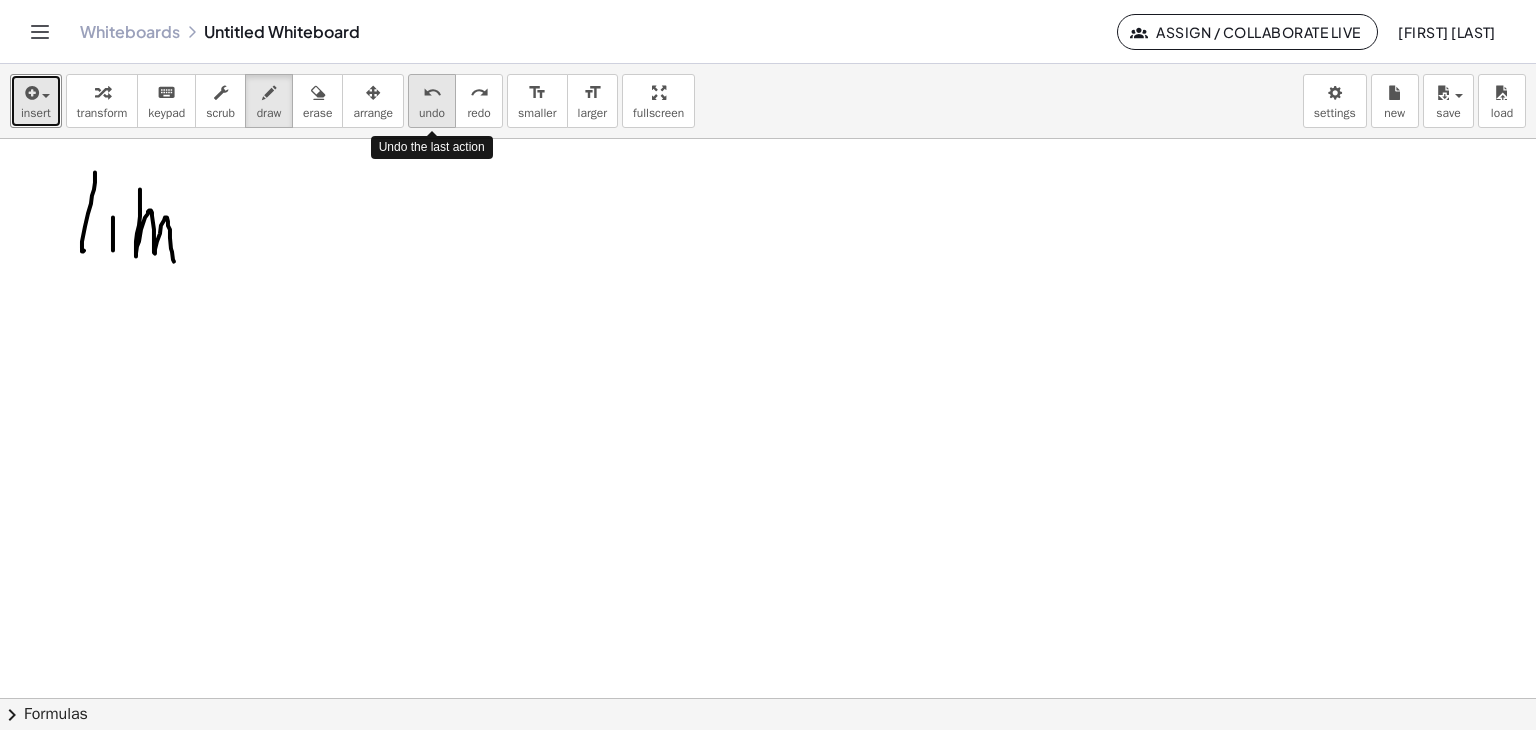 click on "undo" at bounding box center (432, 113) 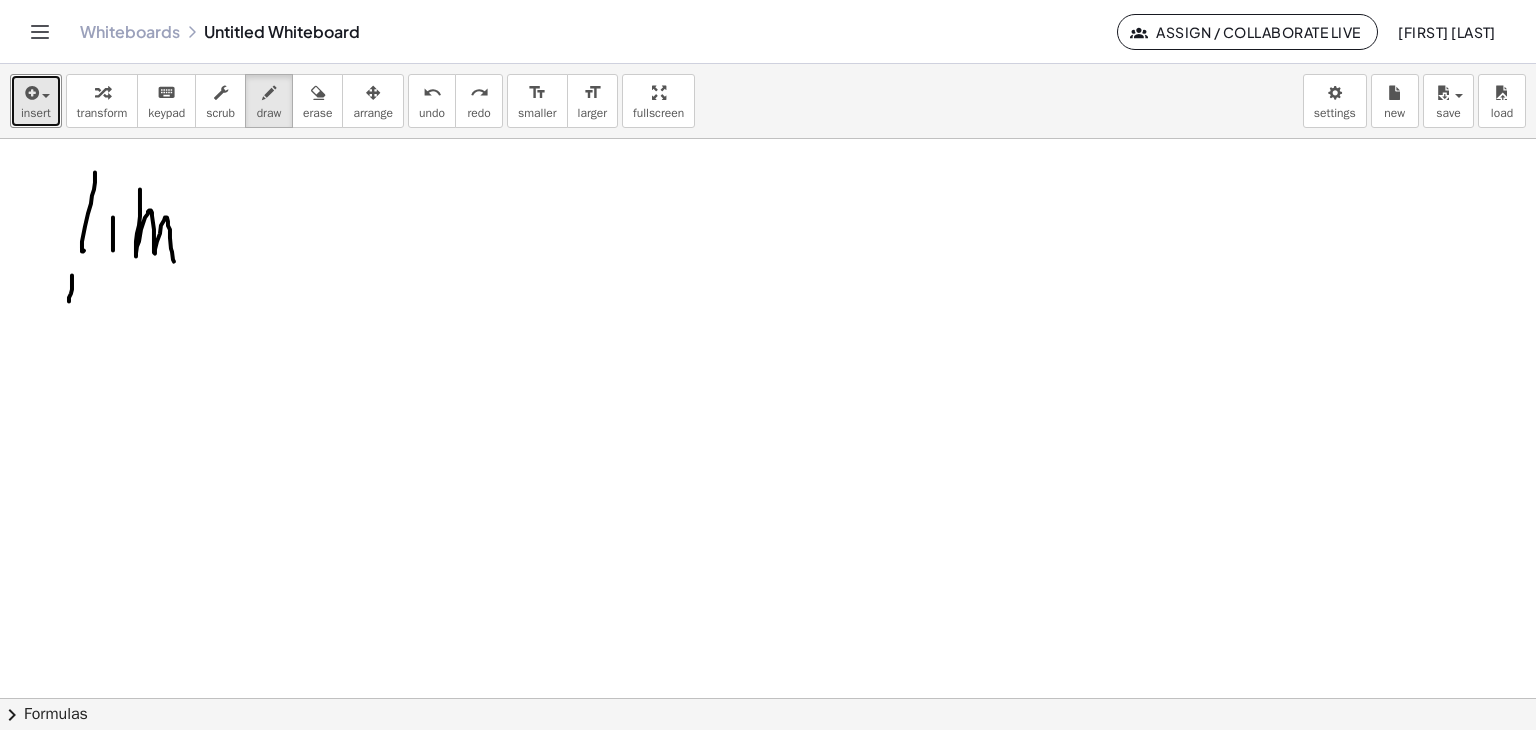 drag, startPoint x: 72, startPoint y: 275, endPoint x: 69, endPoint y: 298, distance: 23.194826 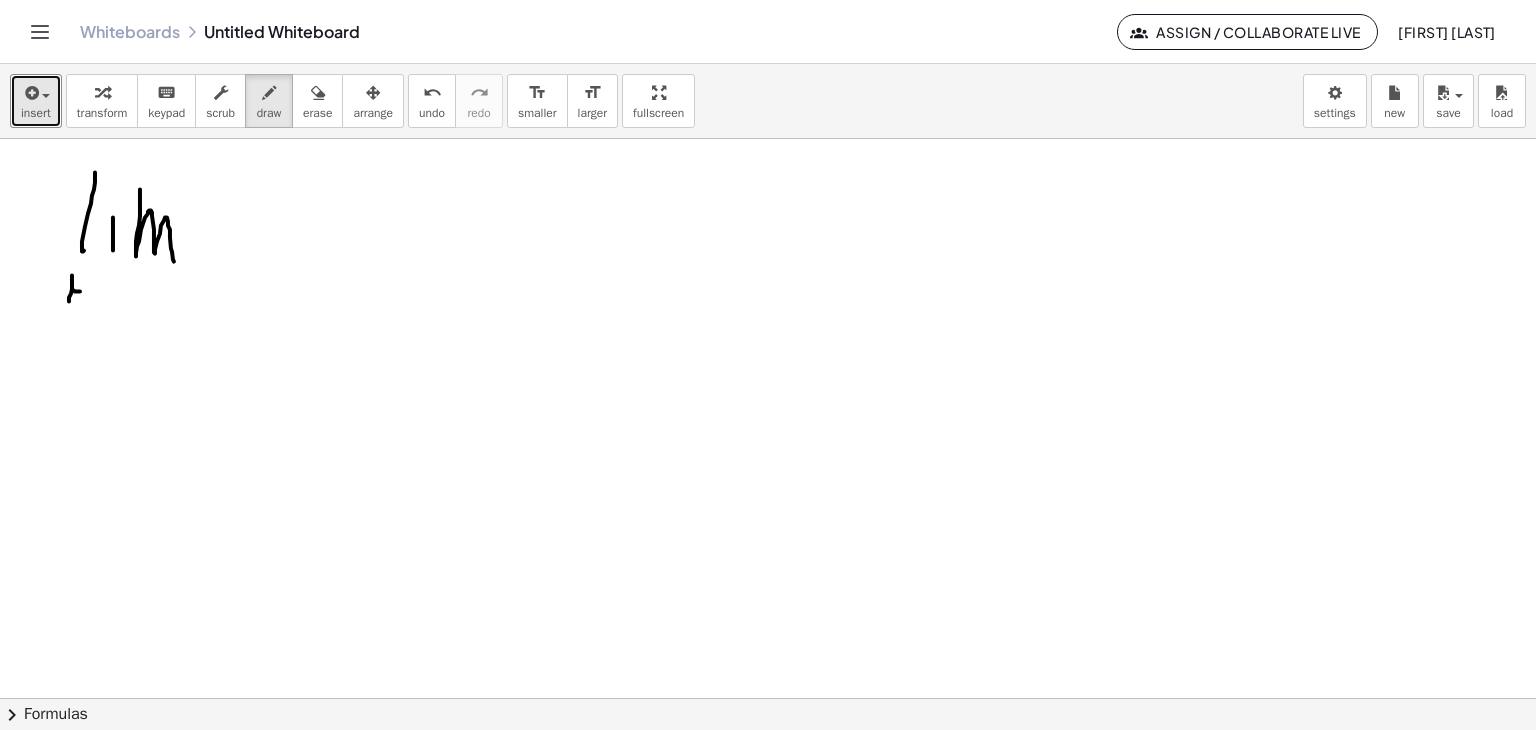drag, startPoint x: 72, startPoint y: 290, endPoint x: 85, endPoint y: 290, distance: 13 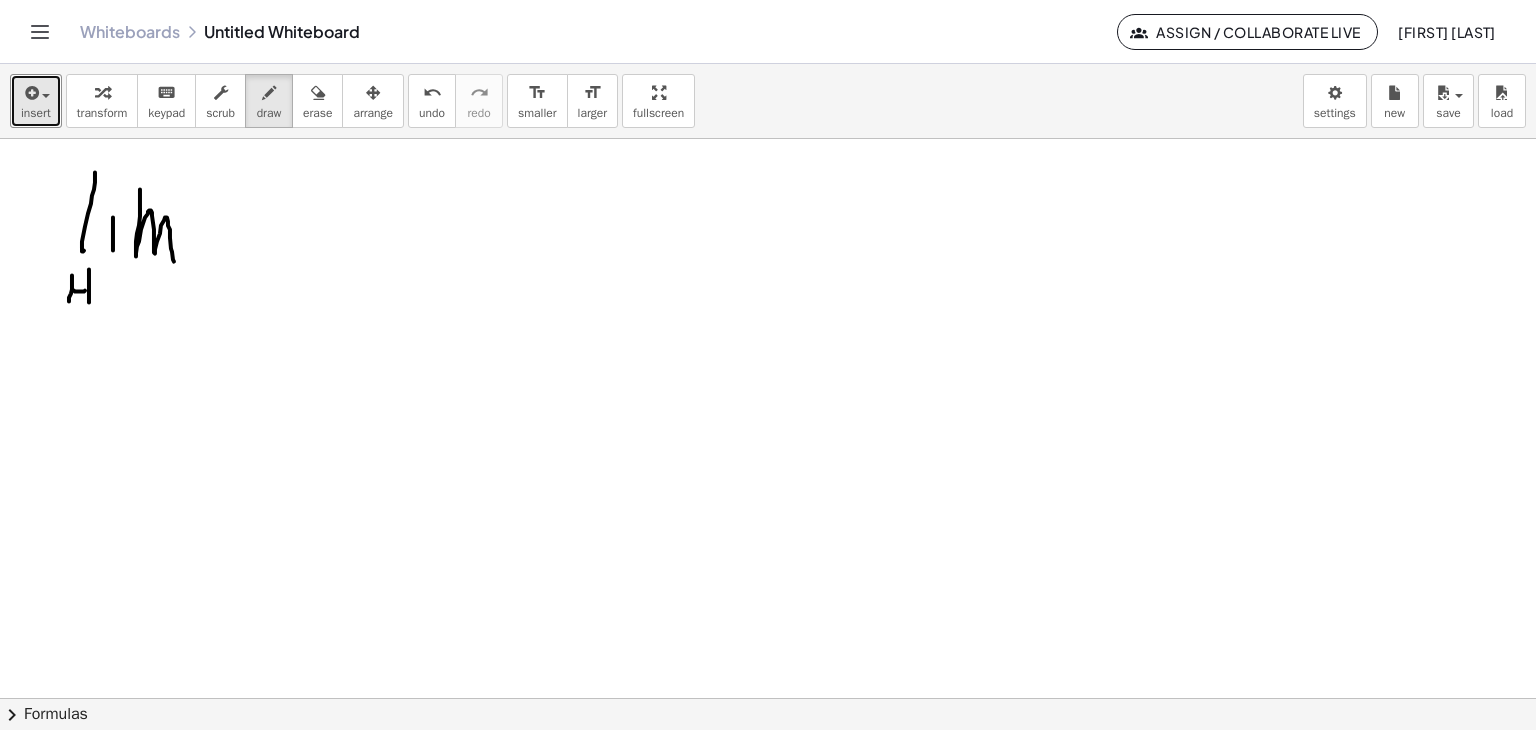 drag, startPoint x: 89, startPoint y: 269, endPoint x: 92, endPoint y: 303, distance: 34.132095 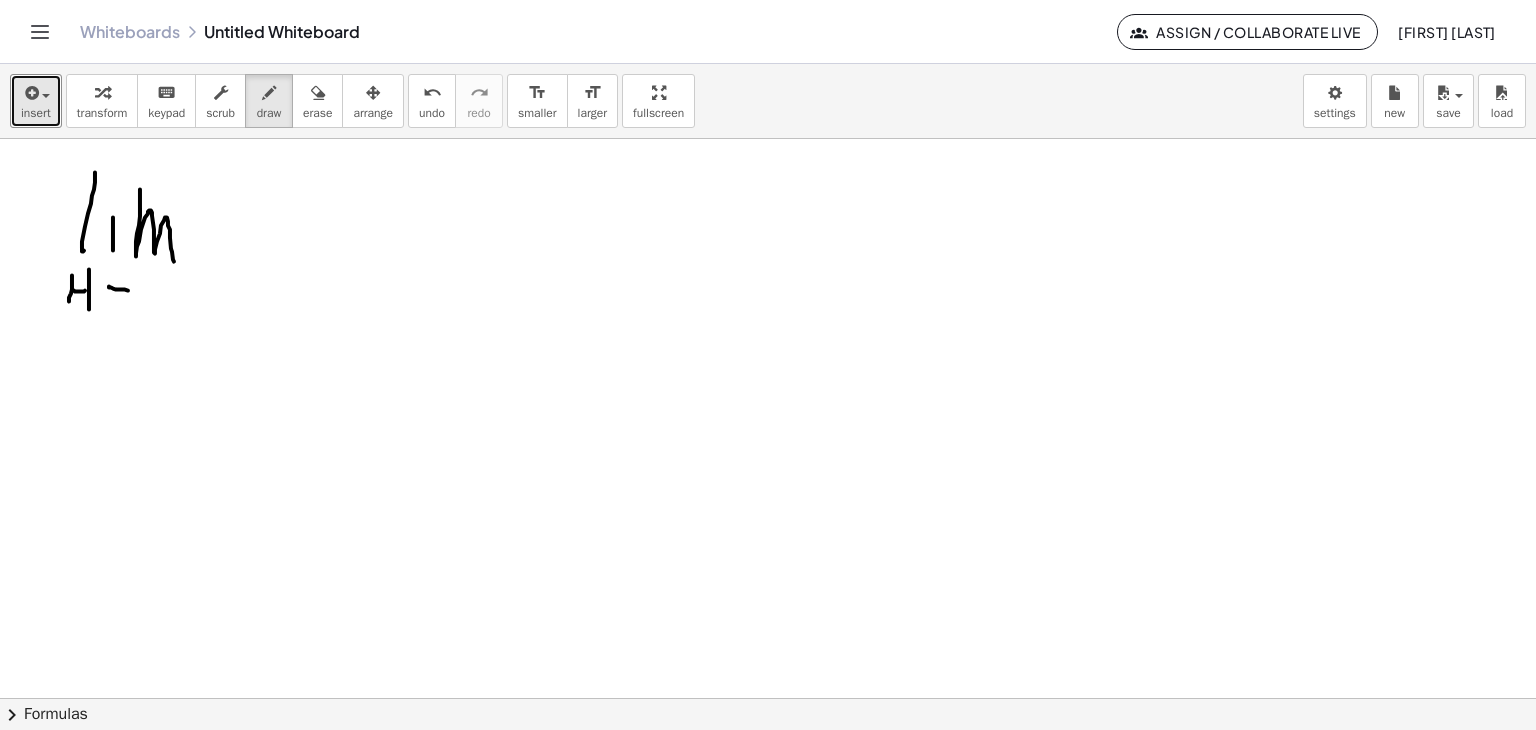 drag, startPoint x: 113, startPoint y: 288, endPoint x: 135, endPoint y: 289, distance: 22.022715 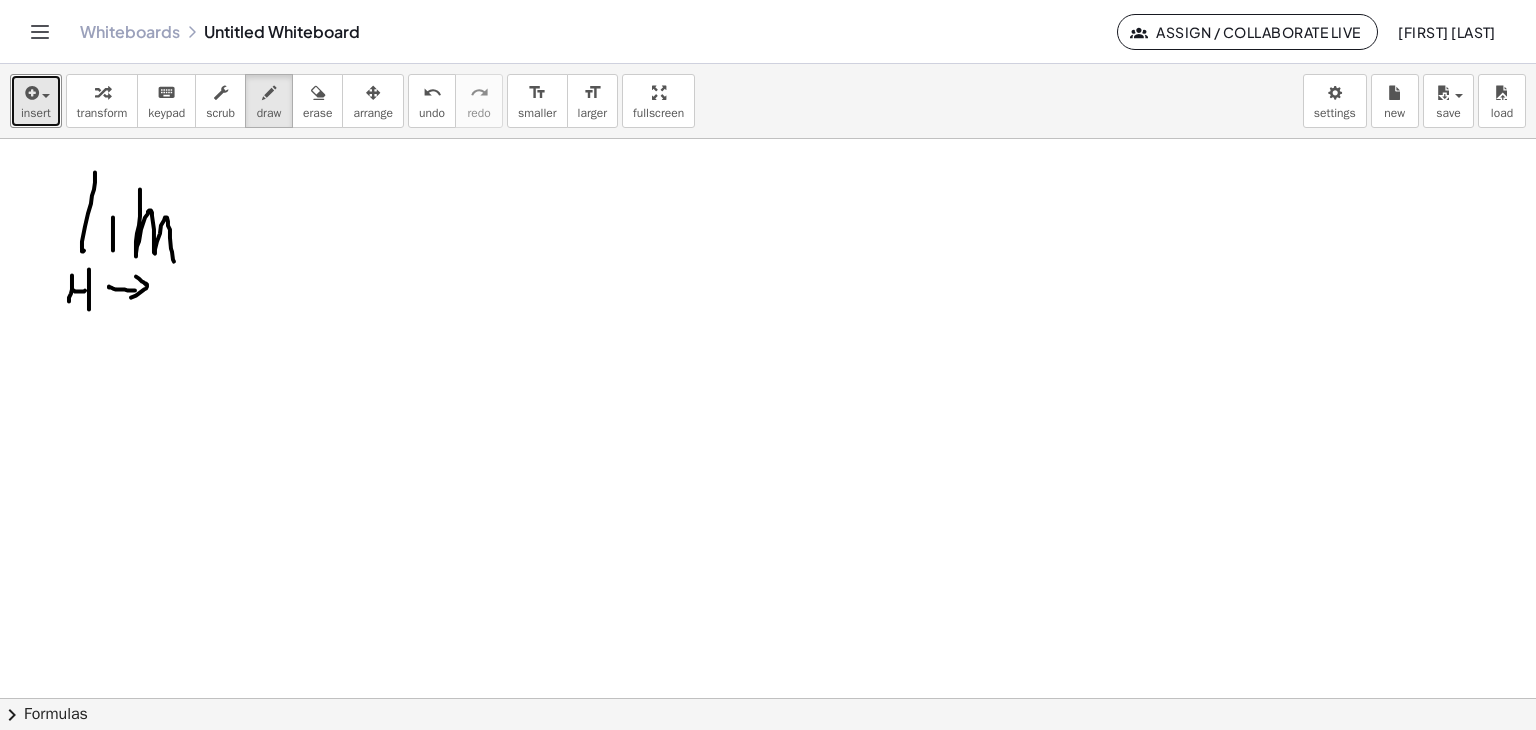 drag, startPoint x: 142, startPoint y: 281, endPoint x: 124, endPoint y: 303, distance: 28.42534 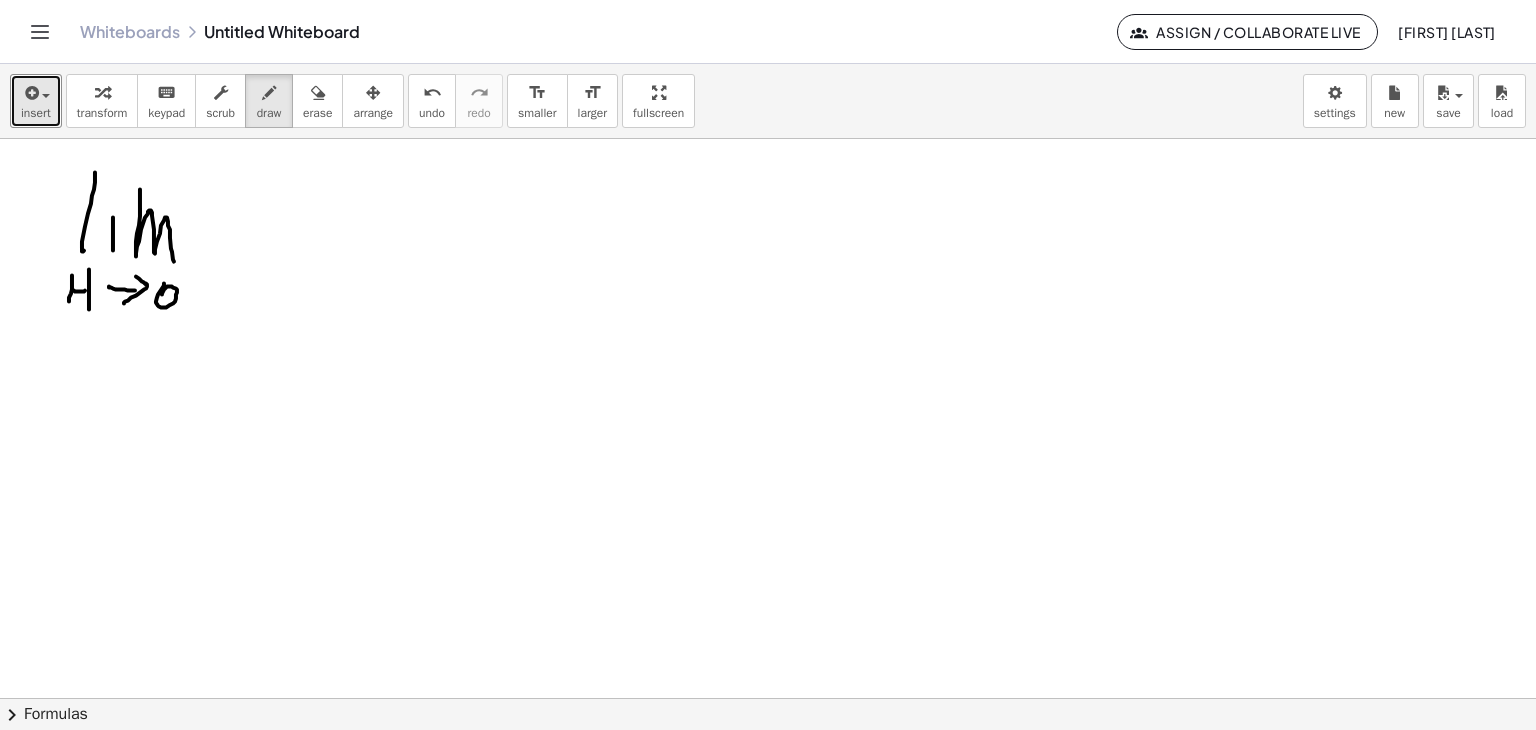 click at bounding box center [768, 698] 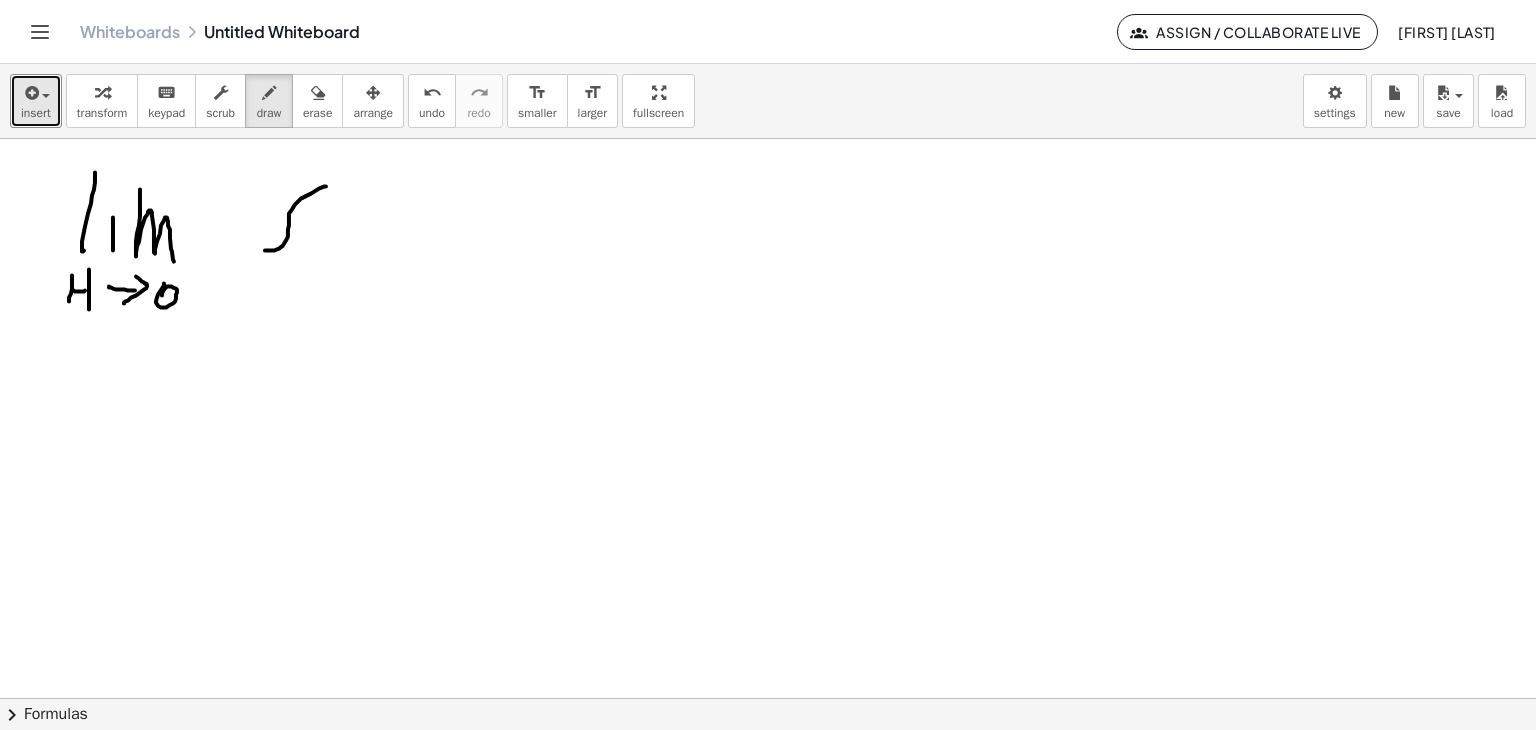 drag, startPoint x: 274, startPoint y: 250, endPoint x: 323, endPoint y: 195, distance: 73.661385 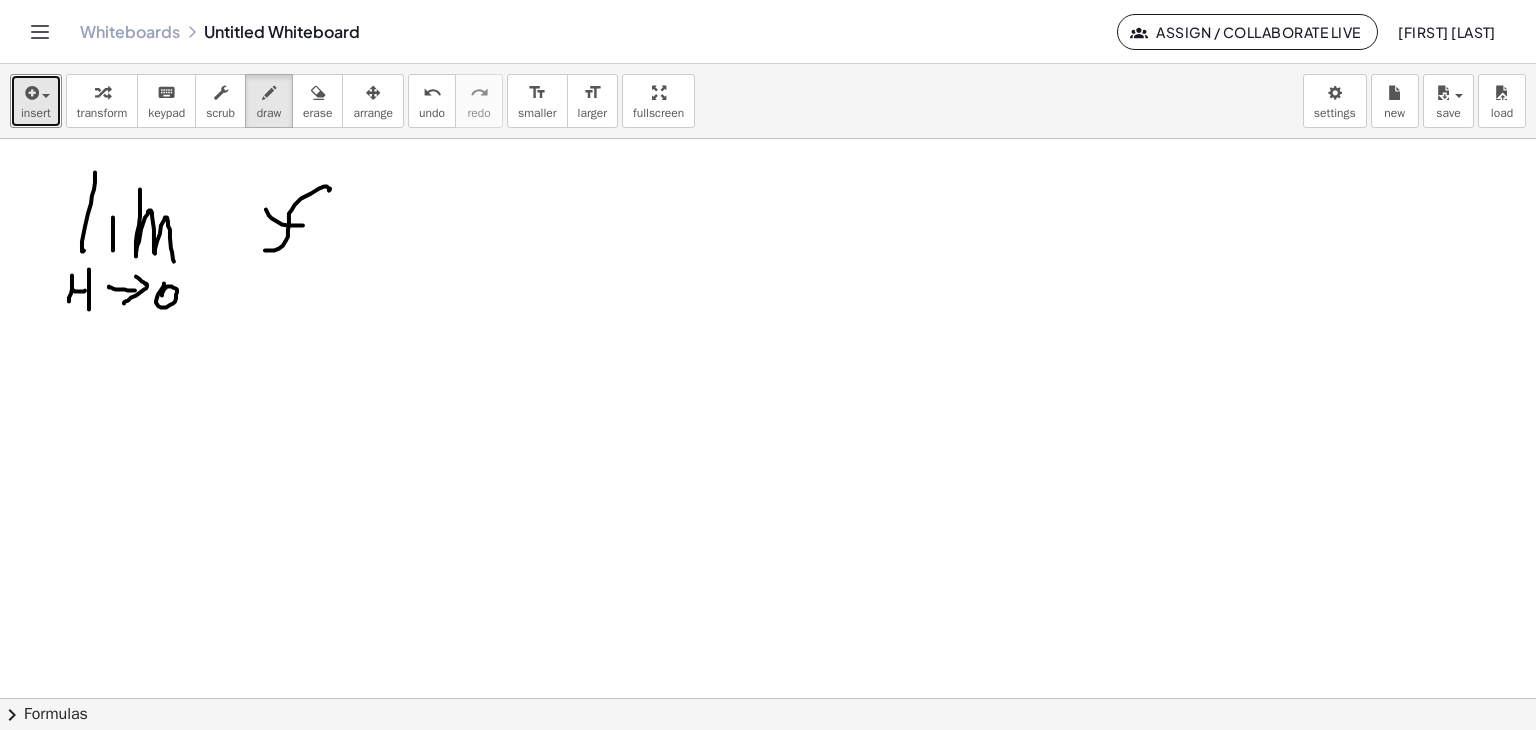 drag, startPoint x: 269, startPoint y: 215, endPoint x: 313, endPoint y: 225, distance: 45.122055 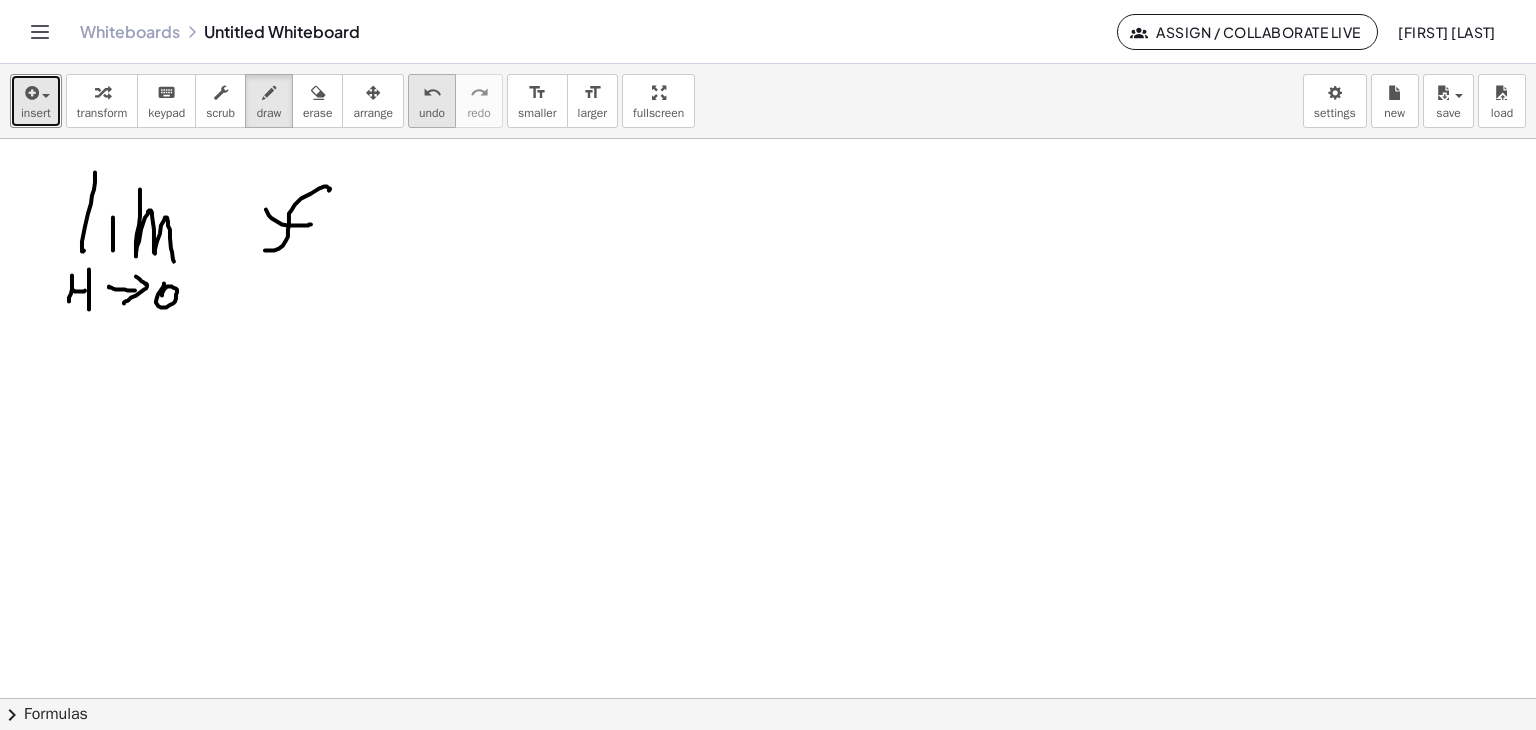 click on "undo" at bounding box center [432, 113] 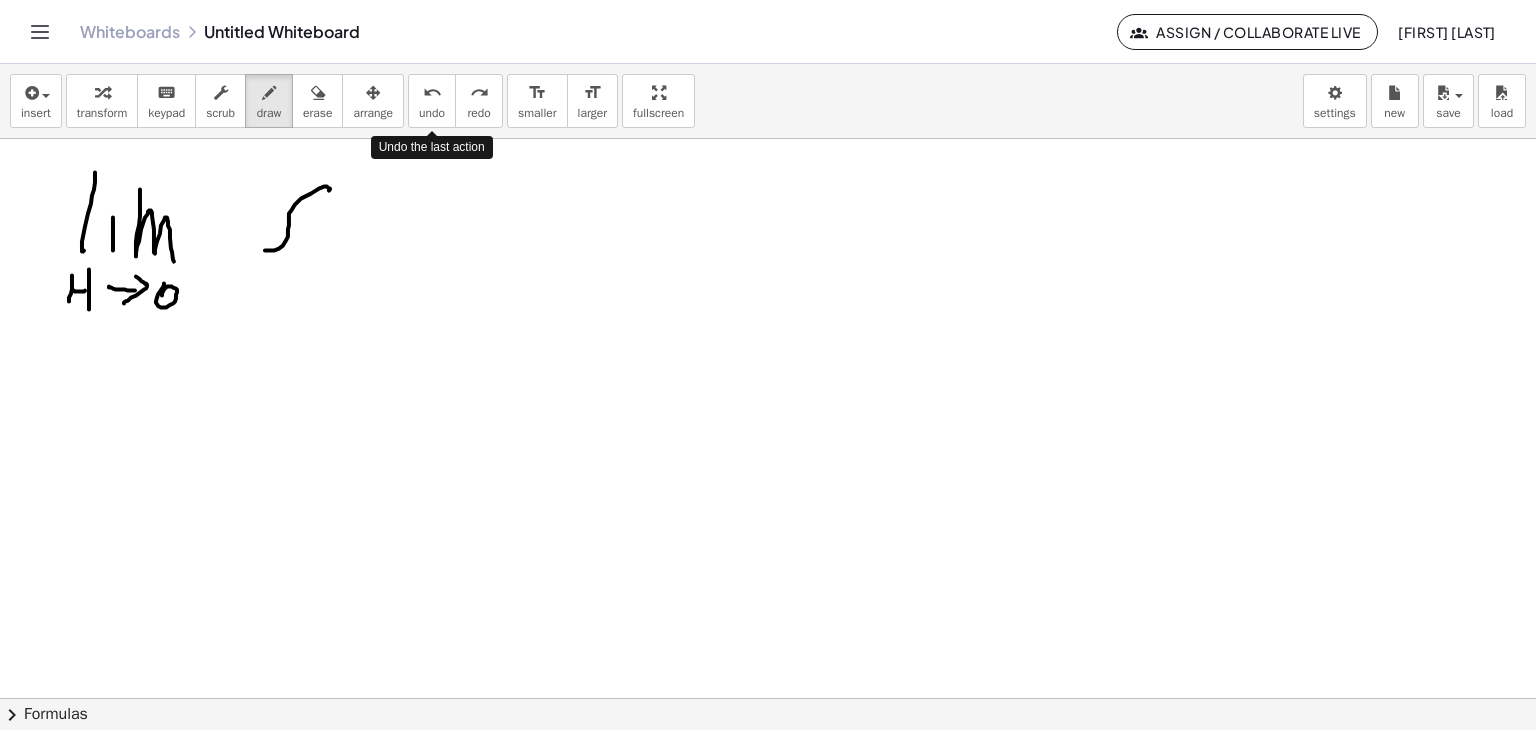 click on "insert select one: Math Expression Function Text Youtube Video Graphing Geometry Geometry 3D transform keyboard keypad scrub draw erase arrange undo undo redo redo format_size smaller format_size larger fullscreen load   save new settings Undo the last action" at bounding box center (768, 101) 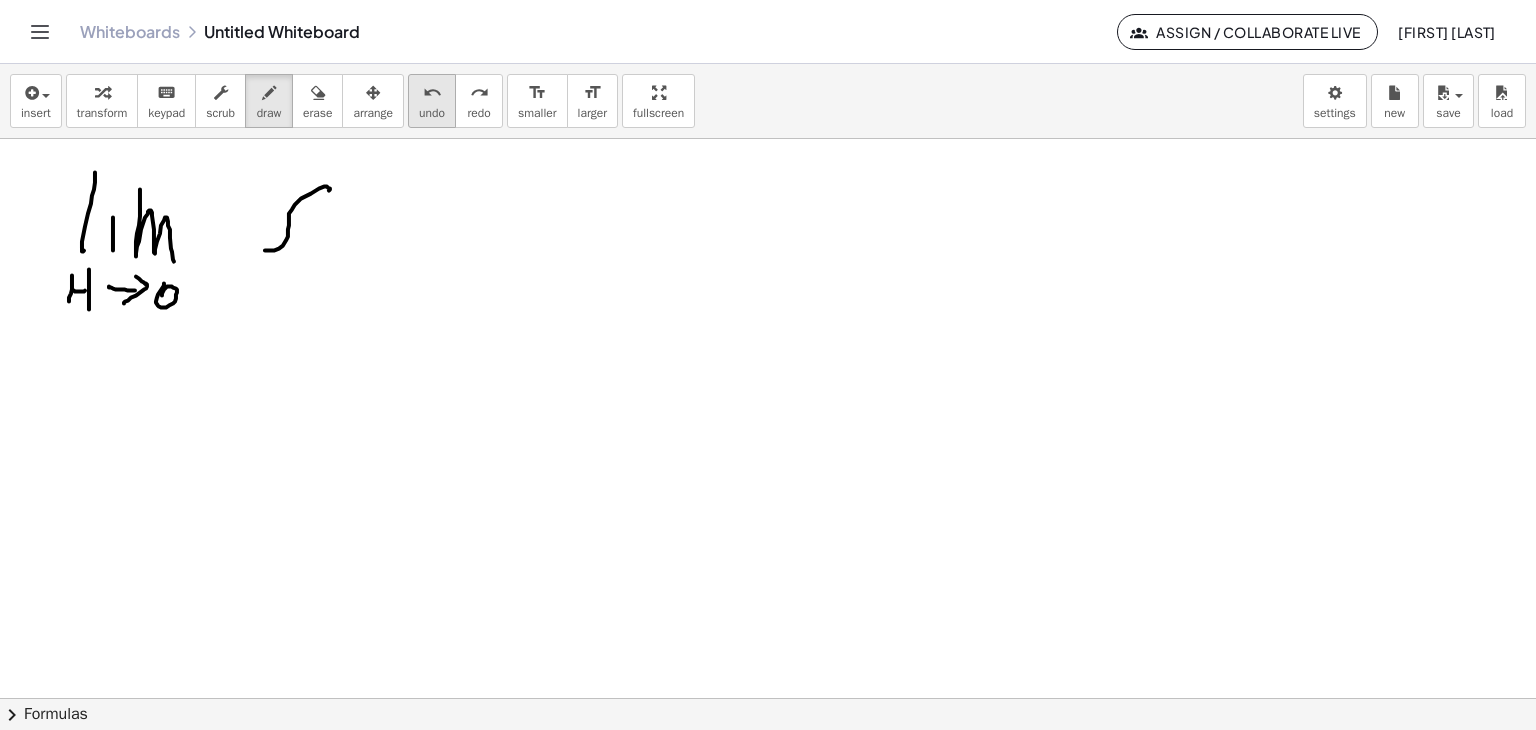 click on "undo" at bounding box center (432, 93) 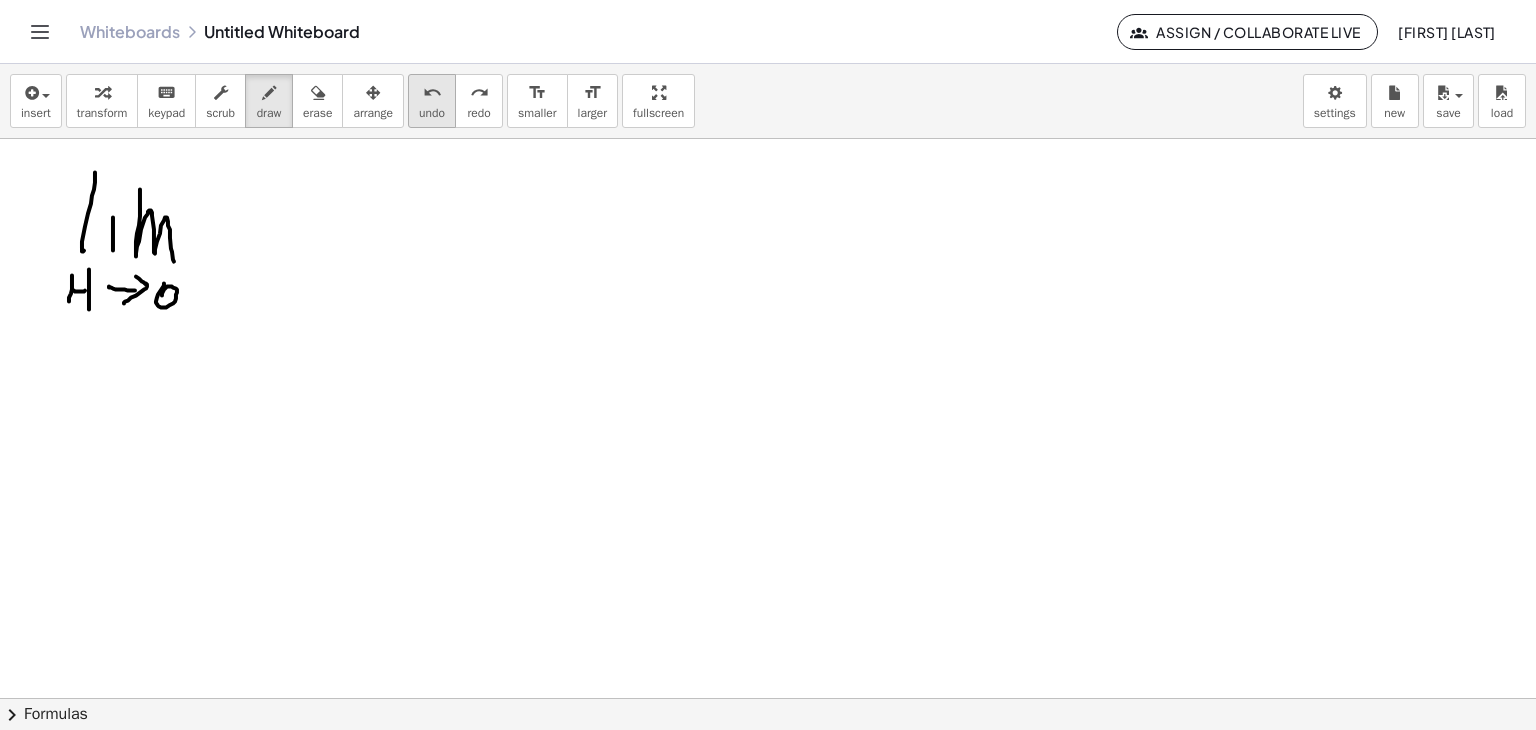 click on "undo" at bounding box center (432, 113) 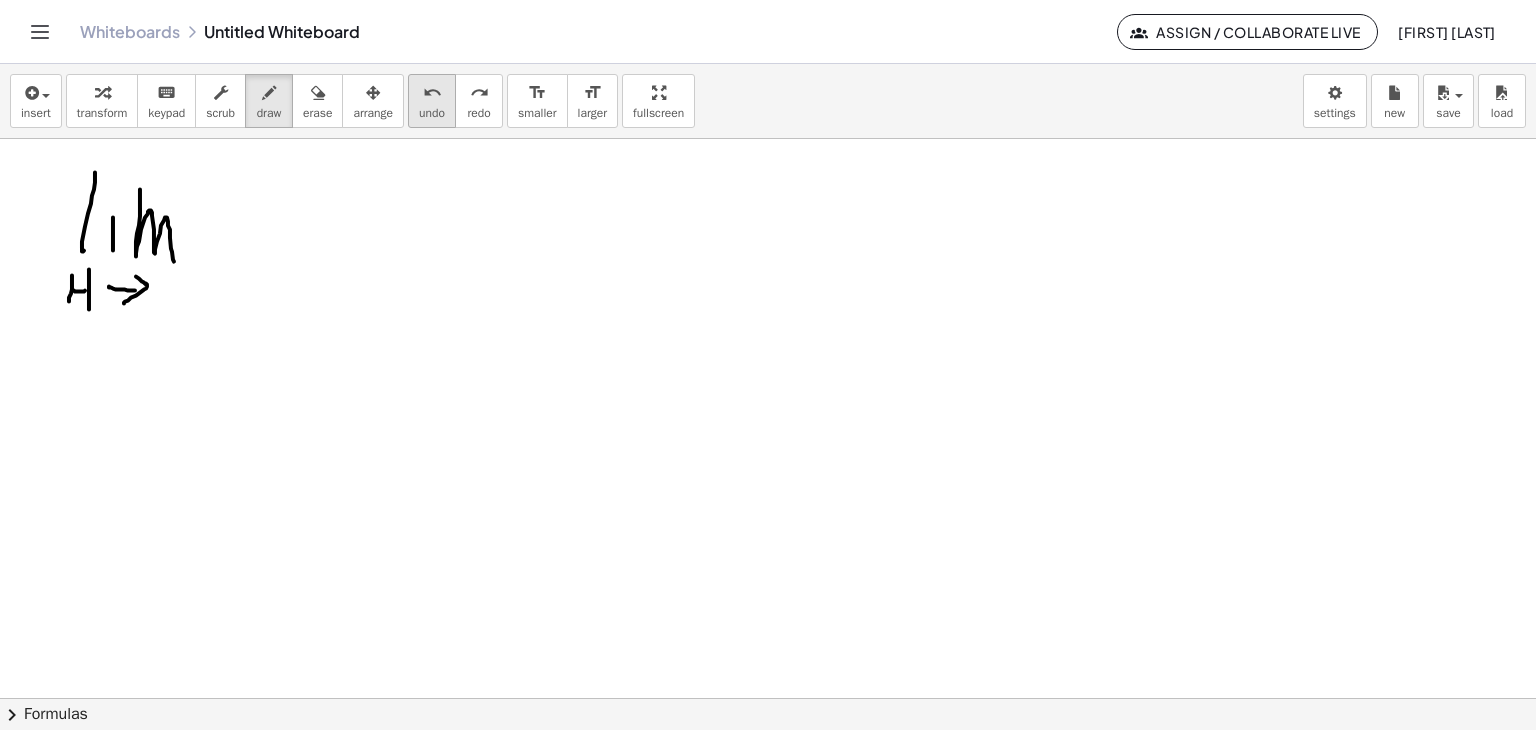 click on "undo" at bounding box center [432, 113] 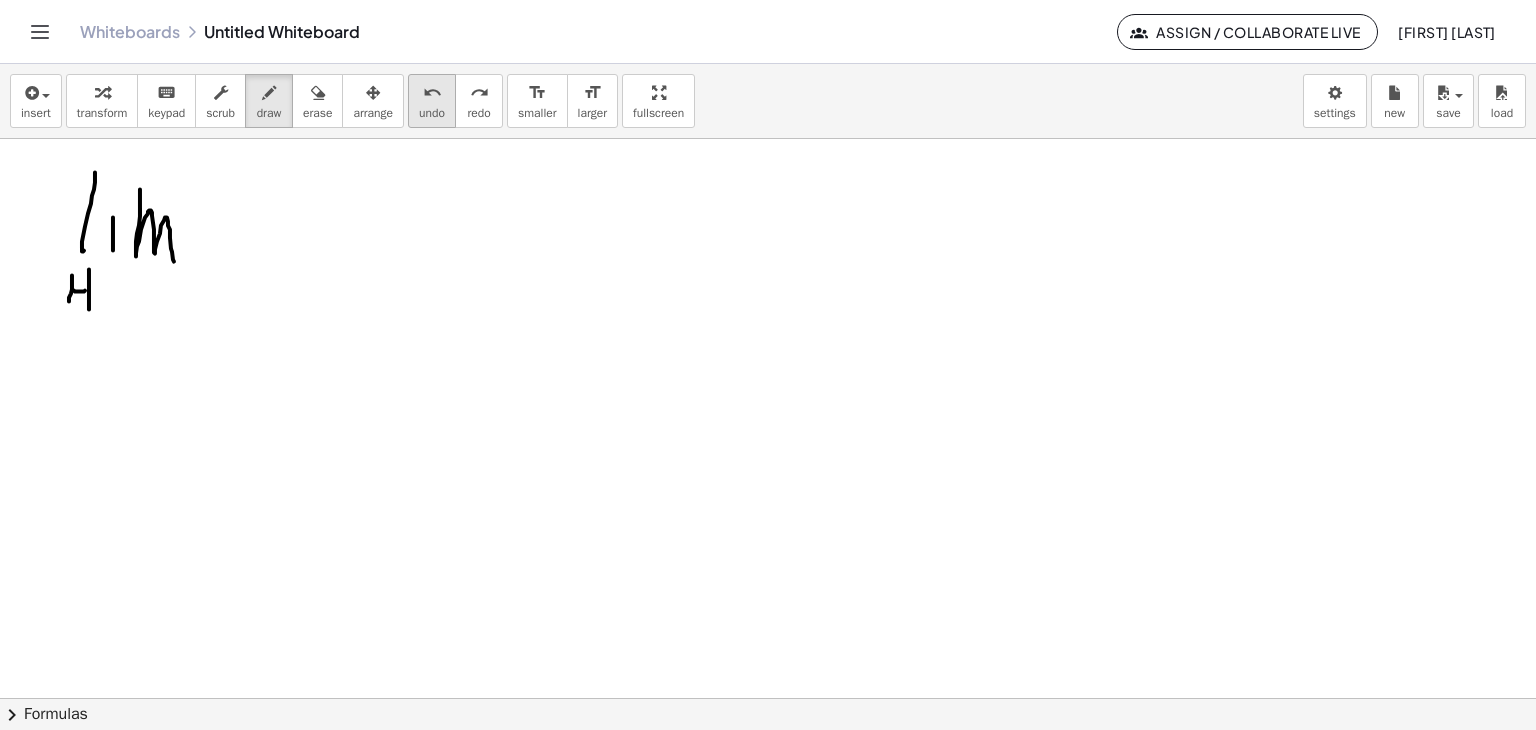 click on "undo" at bounding box center [432, 113] 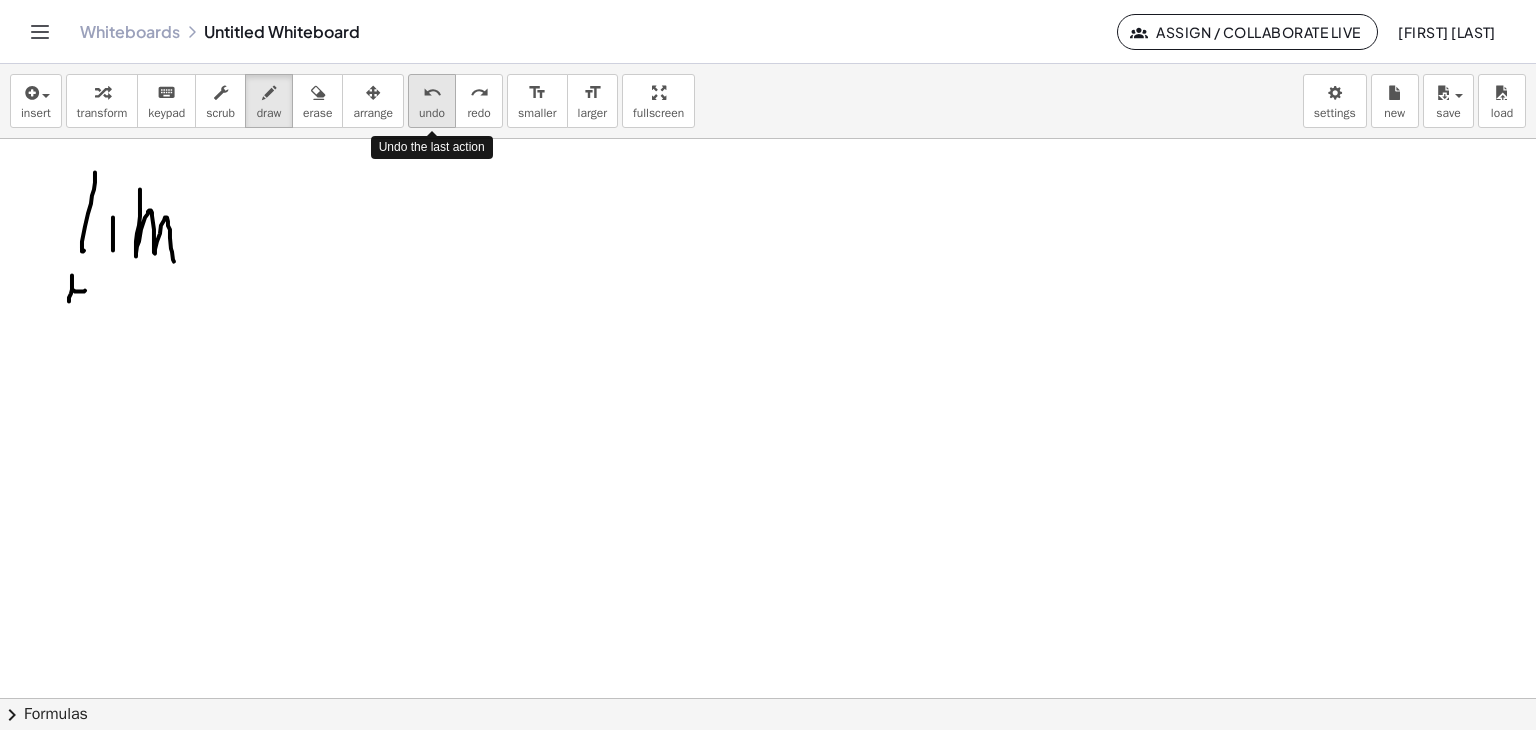 click on "undo" at bounding box center (432, 113) 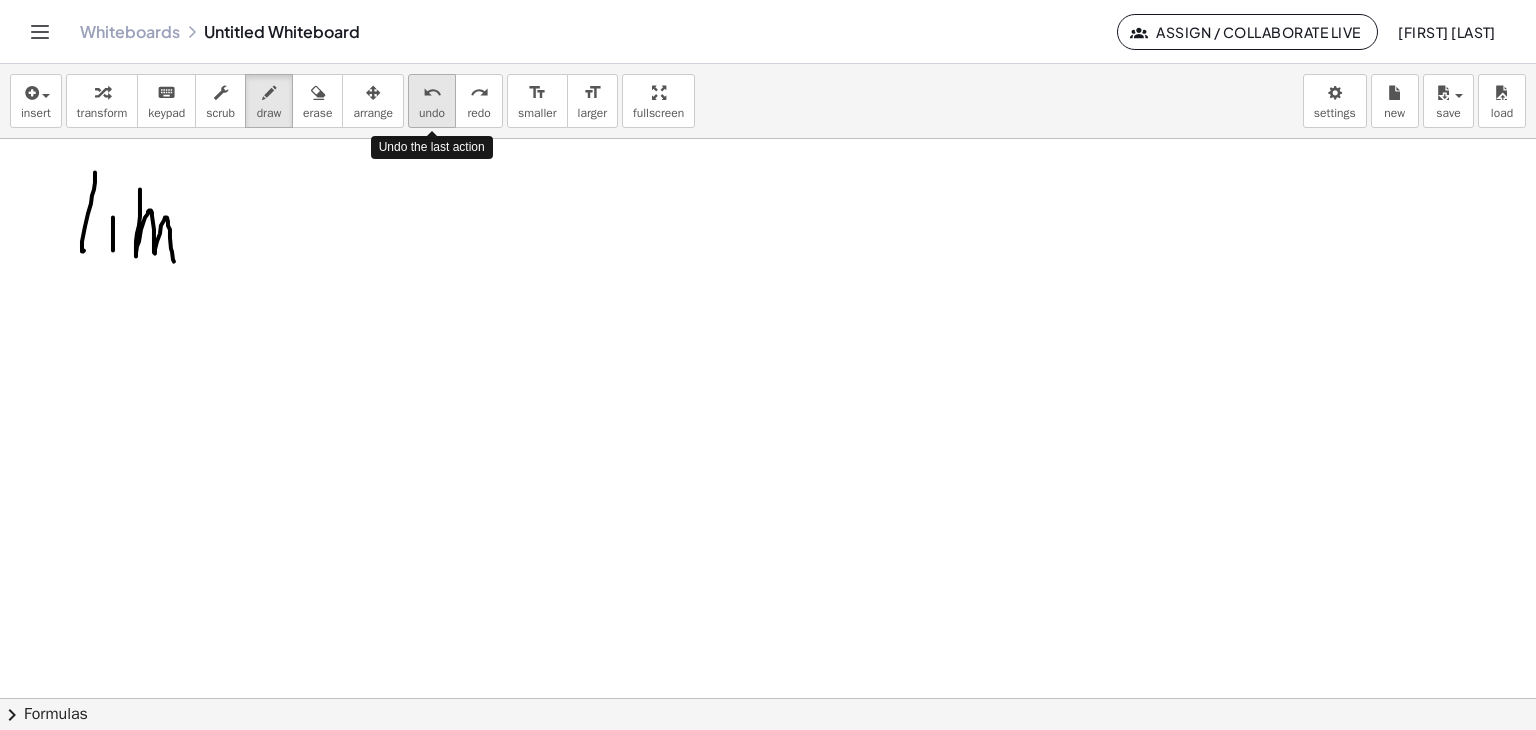 click on "undo" at bounding box center (432, 113) 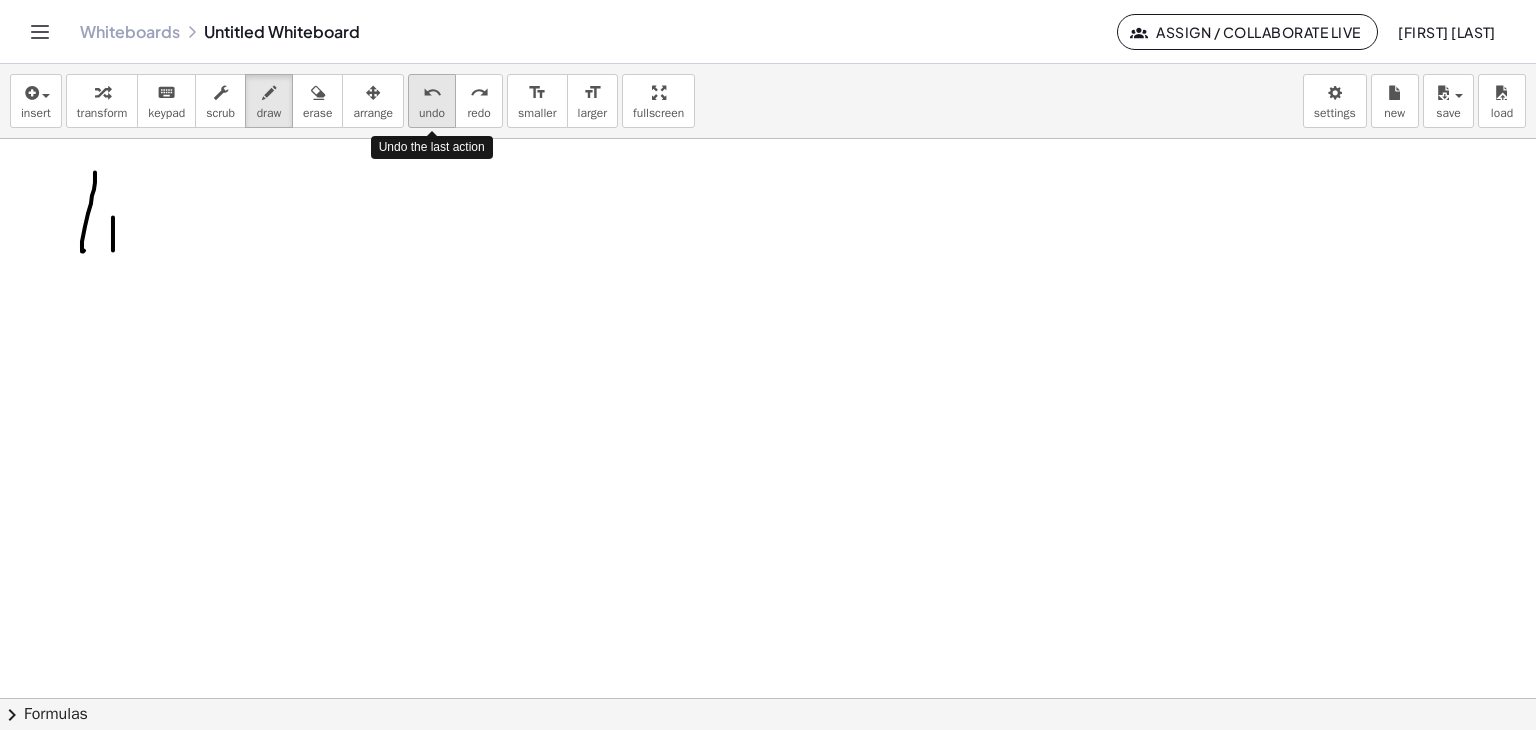 click on "undo" at bounding box center [432, 113] 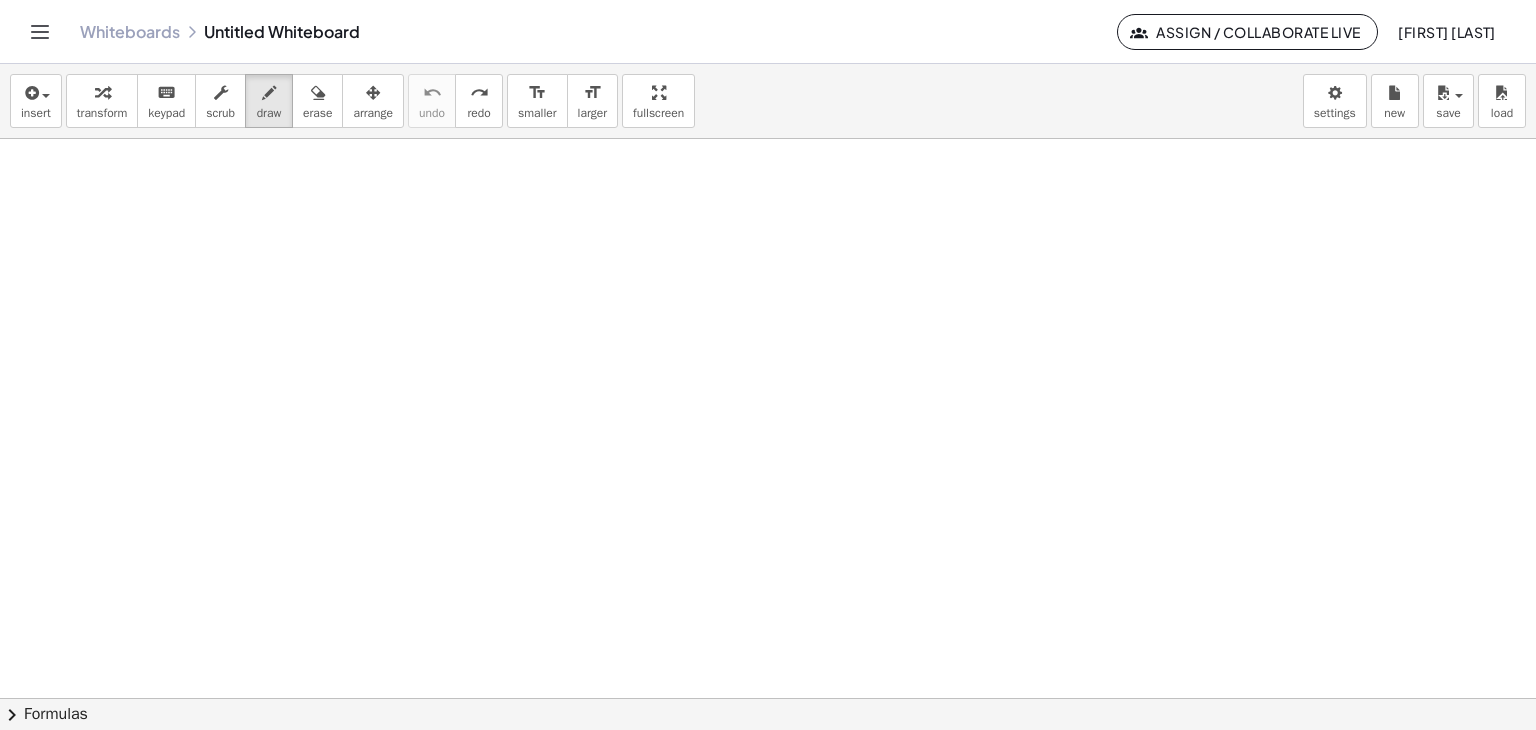 click at bounding box center (768, 698) 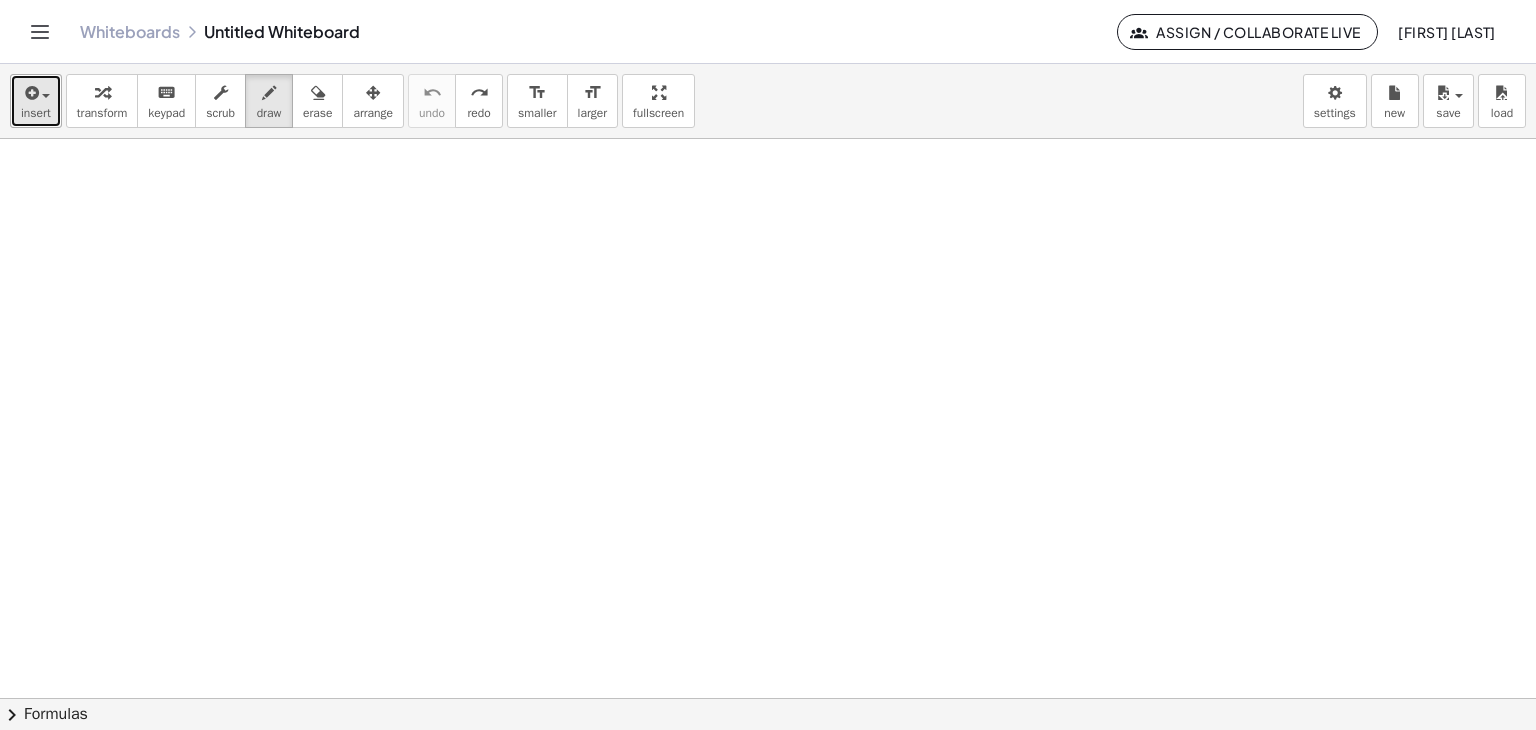 click on "insert" at bounding box center [36, 113] 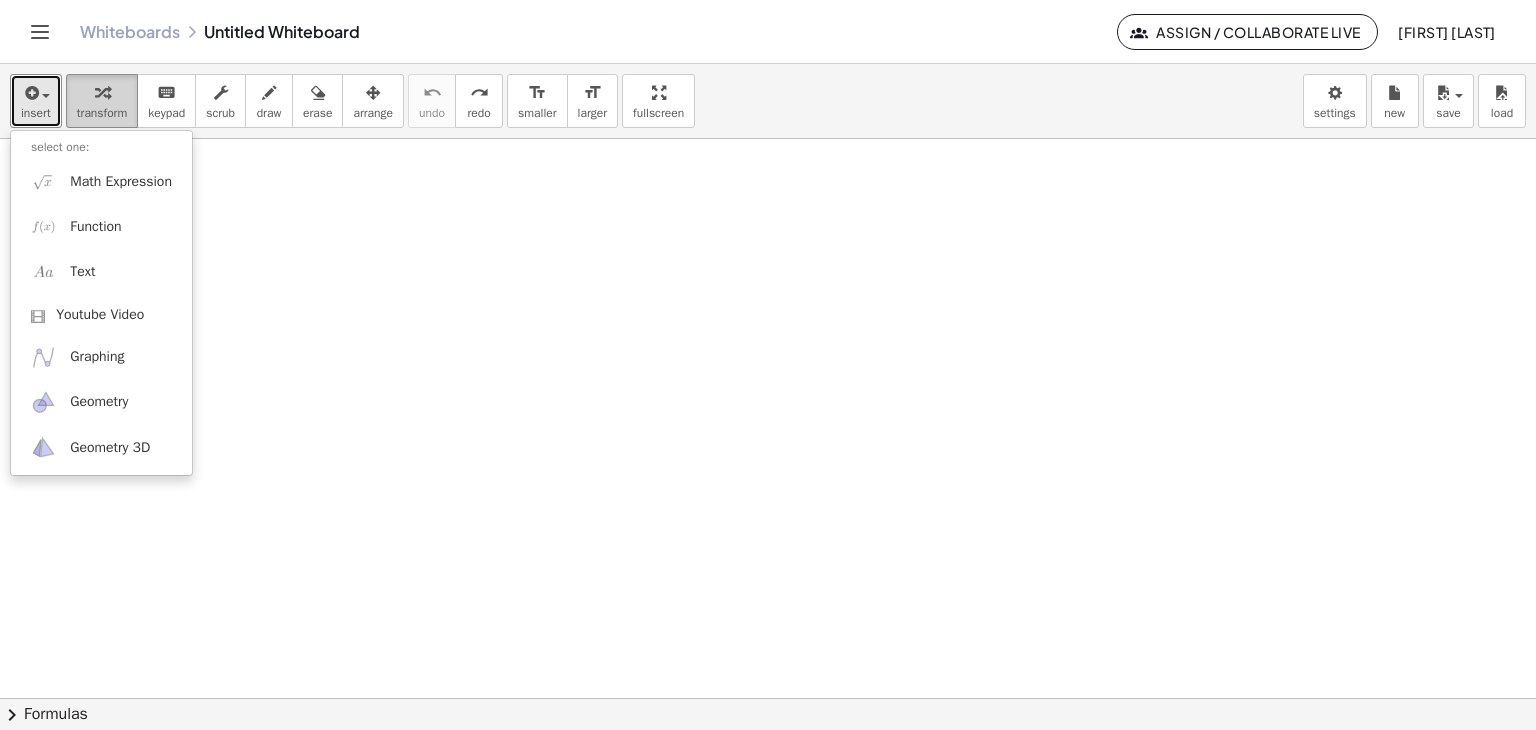 click on "transform" at bounding box center (102, 113) 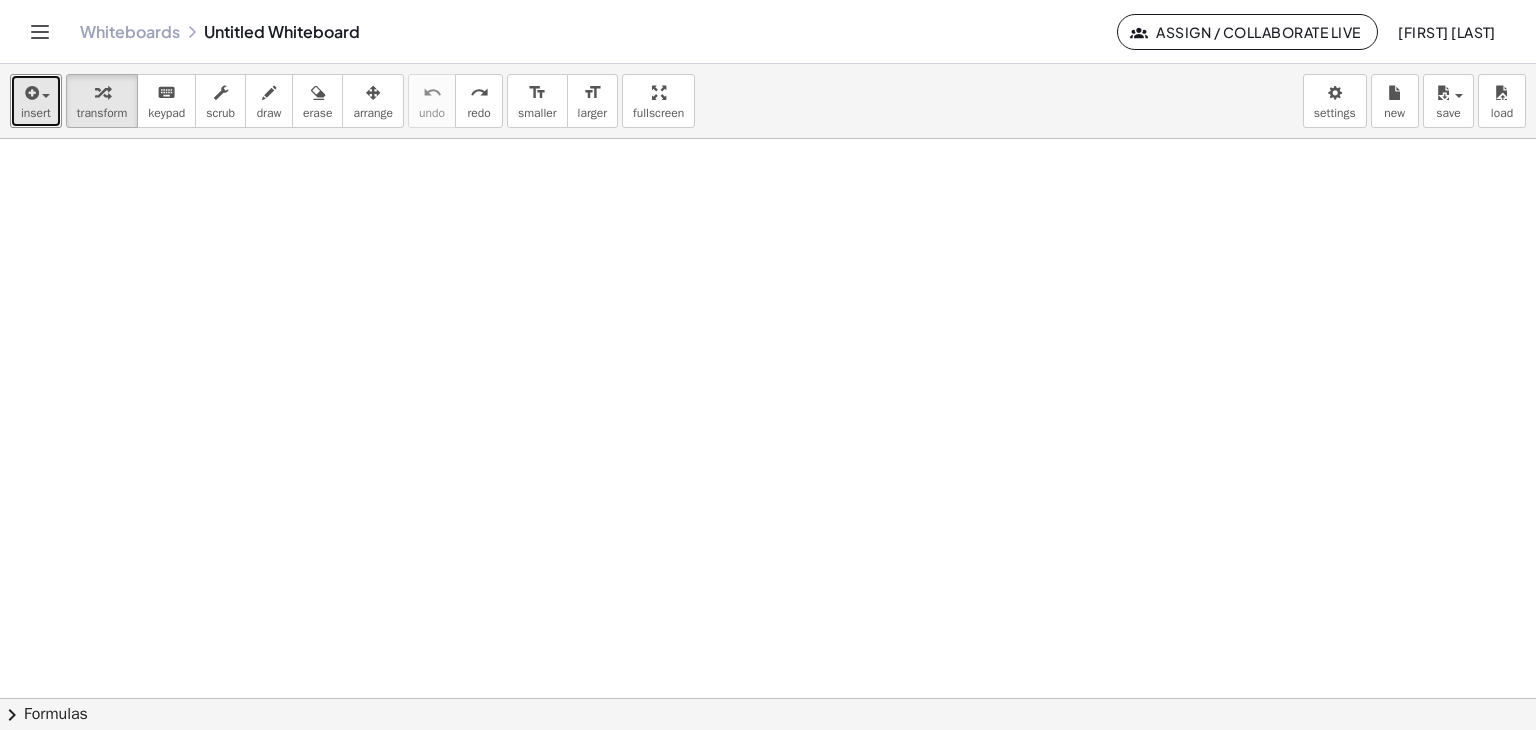 click at bounding box center (768, 698) 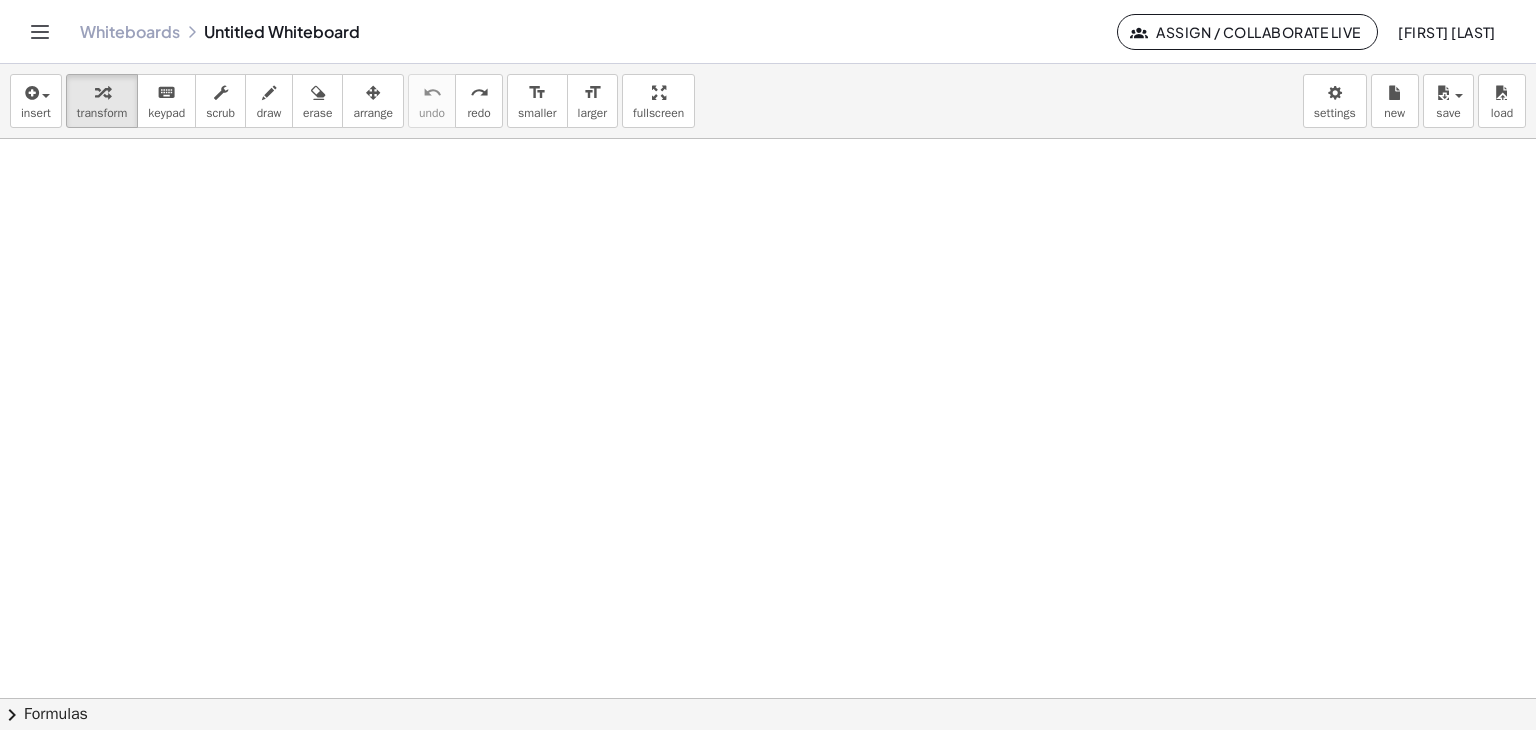 click at bounding box center [768, 698] 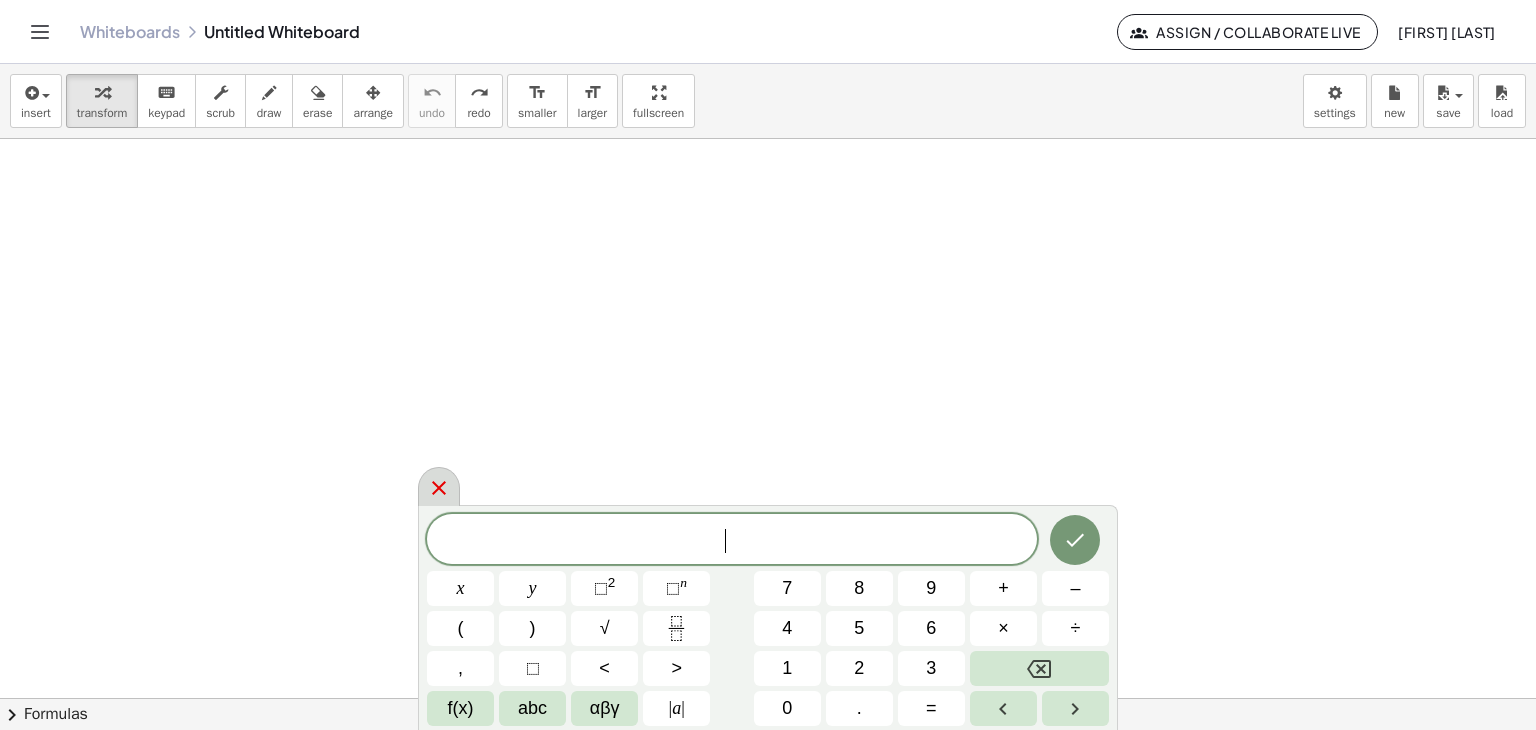 click 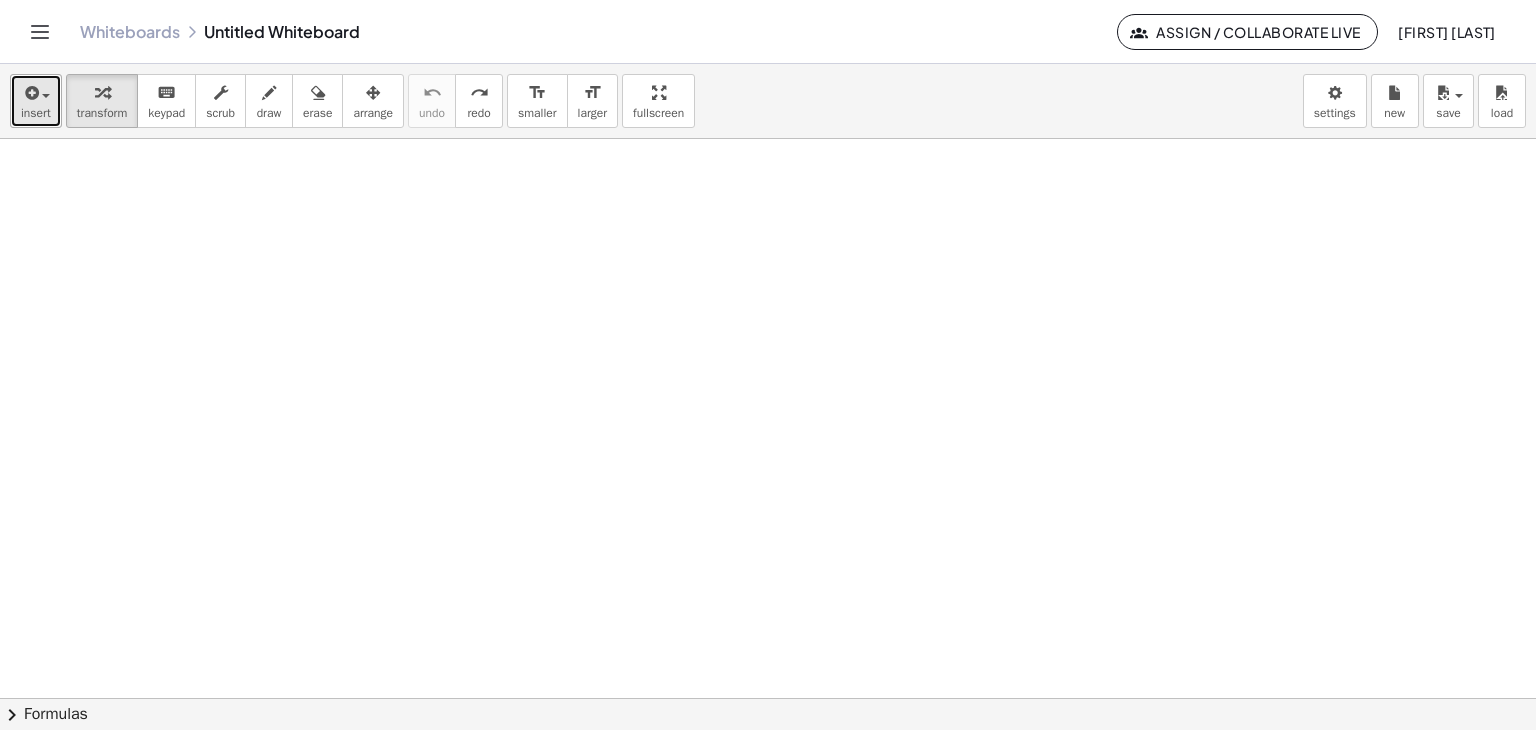 click on "insert" at bounding box center (36, 113) 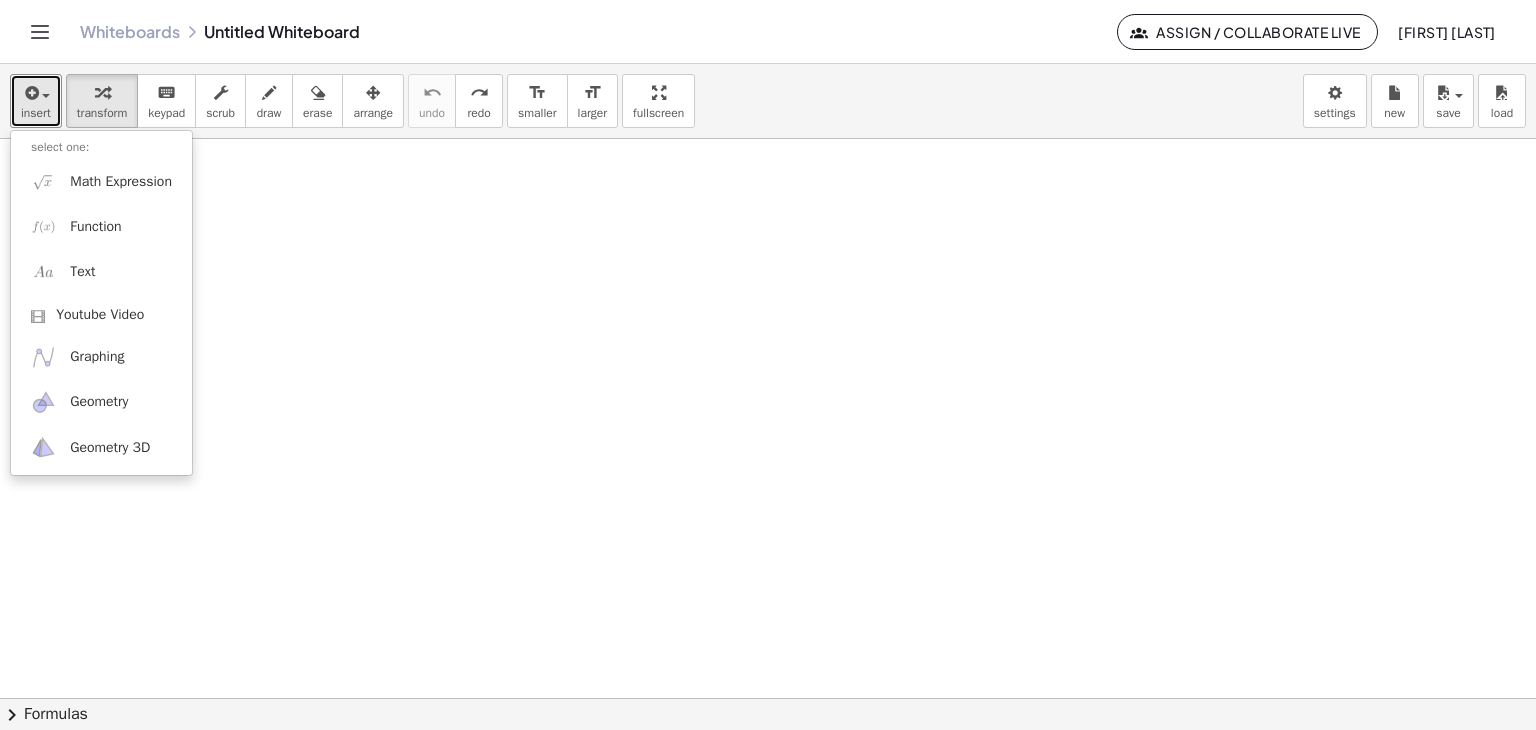 drag, startPoint x: 655, startPoint y: 109, endPoint x: 655, endPoint y: 196, distance: 87 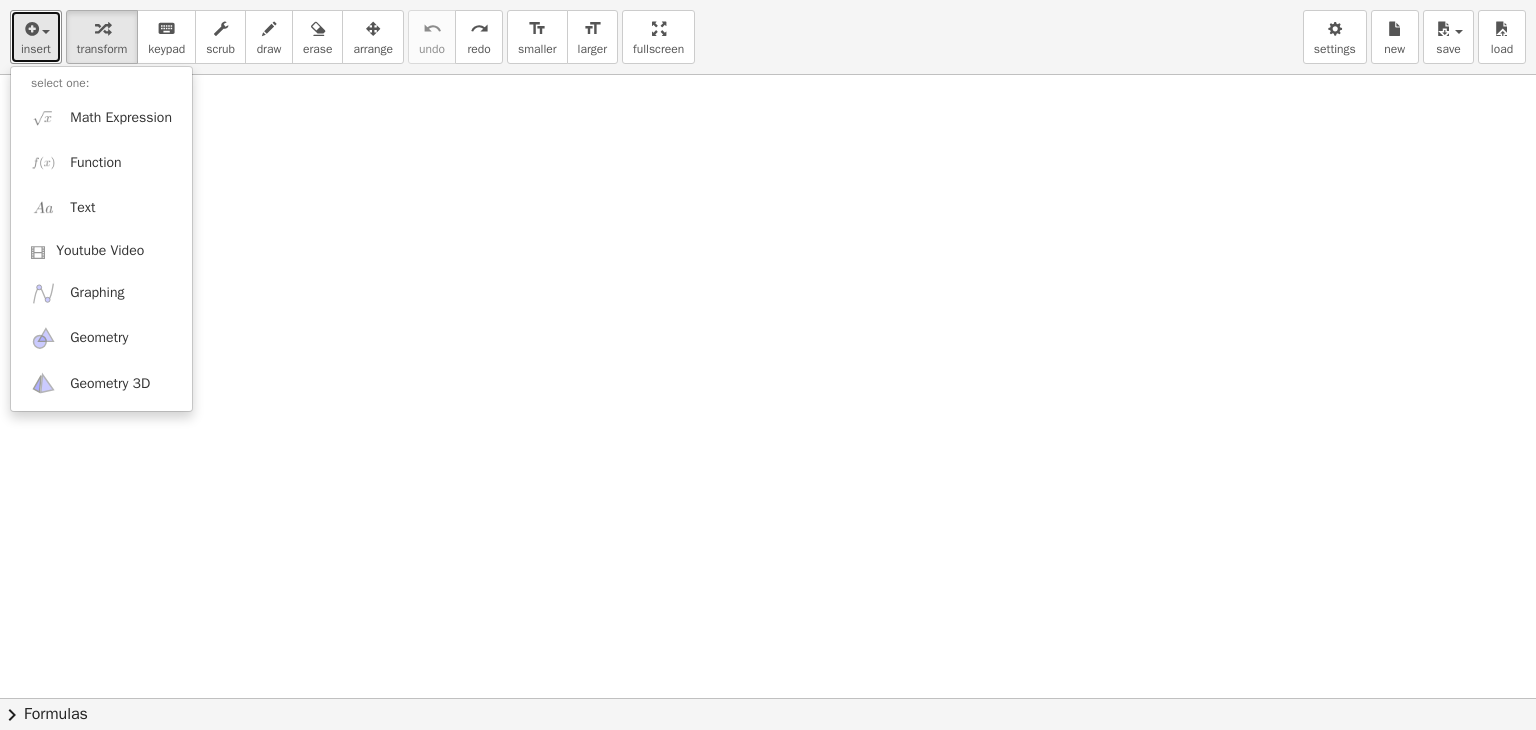 click on "insert select one: Math Expression Function Text Youtube Video Graphing Geometry Geometry 3D transform keyboard keypad scrub draw erase arrange undo undo redo redo format_size smaller format_size larger fullscreen load   save new settings × chevron_right  Formulas
Drag one side of a formula onto a highlighted expression on the canvas to apply it.
Quadratic Formula
+ · a · x 2 + · b · x + c = 0
⇔
x = · ( − b ± 2 √ ( + b 2 − · 4 · a · c ) ) · 2 · a
+ x 2 + · p · x + q = 0
⇔
x = − · p · 2 ± 2 √ ( + ( · p · 2 ) 2 − q )
Manually Factoring a Quadratic
+ x 2 + · b · x + c
⇒" at bounding box center (768, 365) 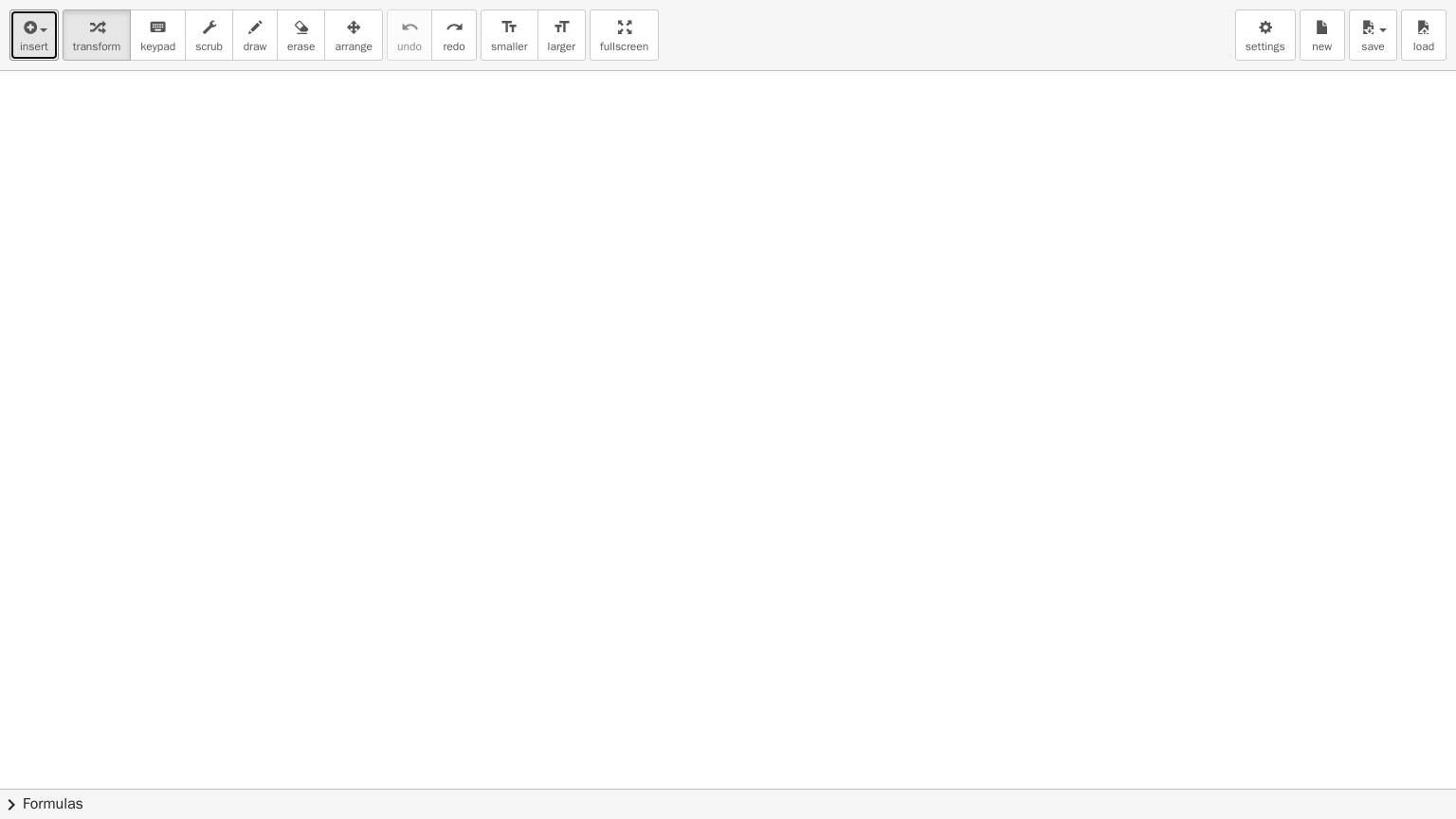 click on "Graspable Math Activities Get Started Activity Bank Assigned Work Classes Whiteboards Go Premium! Reference Account v1.26.3 | Privacy policy © 2025 | Graspable, Inc. Whiteboards Untitled Whiteboard Assign / Collaborate Live  [FIRST] [LAST]   insert select one: Math Expression Function Text Youtube Video Graphing Geometry Geometry 3D transform keyboard keypad scrub draw erase arrange undo undo redo redo format_size smaller format_size larger fullscreen load   save new settings × chevron_right  Formulas
Drag one side of a formula onto a highlighted expression on the canvas to apply it.
Quadratic Formula
+ · a · x 2 + · b · x + c = 0
⇔
x = · ( − b ± 2 √ ( + b 2 − · 4 · a · c ) ) · 2 · a
+ x 2 + · p · x + q = 0
⇔
x = − ·" at bounding box center (728, 410) 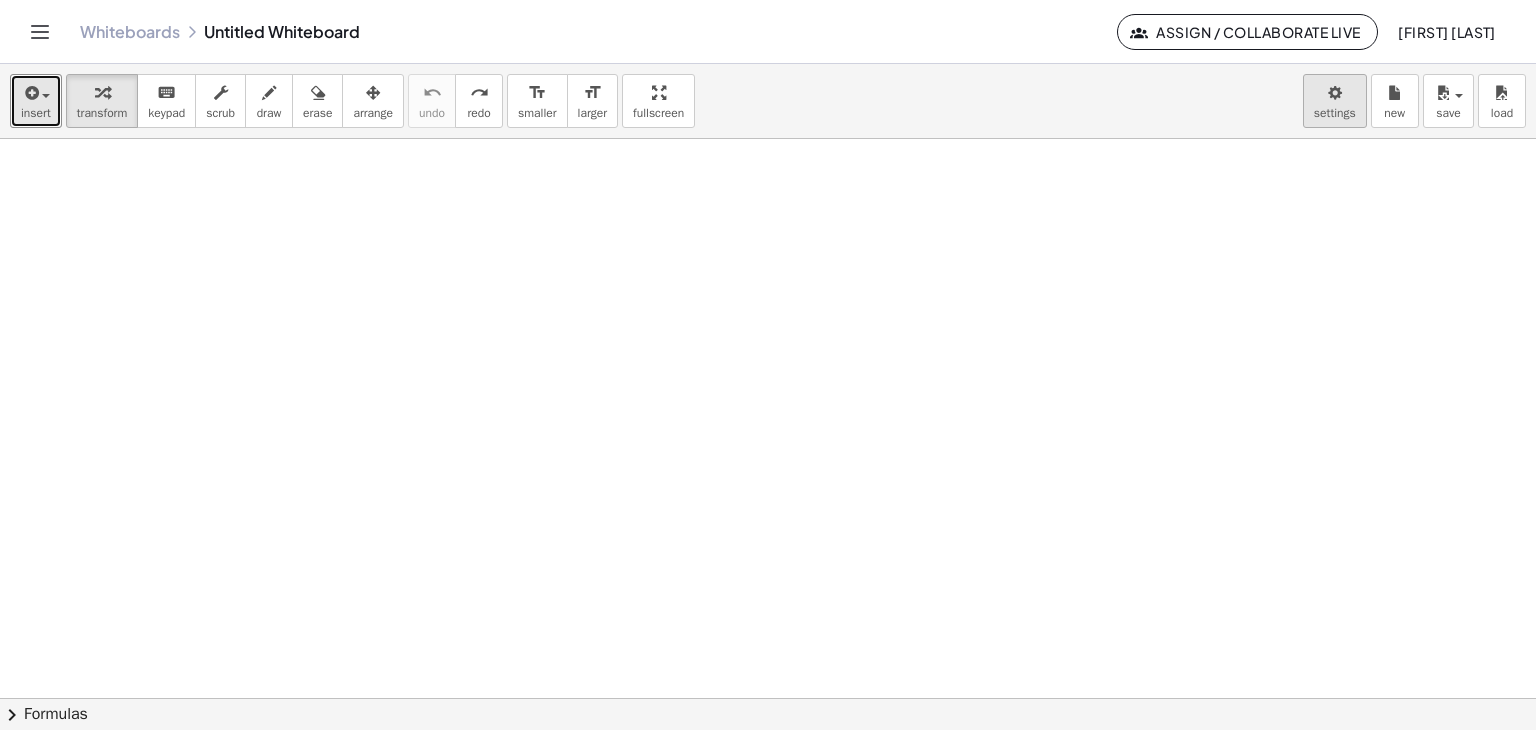 click on "Graspable Math Activities Get Started Activity Bank Assigned Work Classes Whiteboards Go Premium! Reference Account v1.26.3 | Privacy policy © 2025 | Graspable, Inc. Whiteboards Untitled Whiteboard Assign / Collaborate Live  [FIRST] [LAST]   insert select one: Math Expression Function Text Youtube Video Graphing Geometry Geometry 3D transform keyboard keypad scrub draw erase arrange undo undo redo redo format_size smaller format_size larger fullscreen load   save new settings × chevron_right  Formulas
Drag one side of a formula onto a highlighted expression on the canvas to apply it.
Quadratic Formula
+ · a · x 2 + · b · x + c = 0
⇔
x = · ( − b ± 2 √ ( + b 2 − · 4 · a · c ) ) · 2 · a
+ x 2 + · p · x + q = 0
⇔
x = − · p 2" at bounding box center [768, 365] 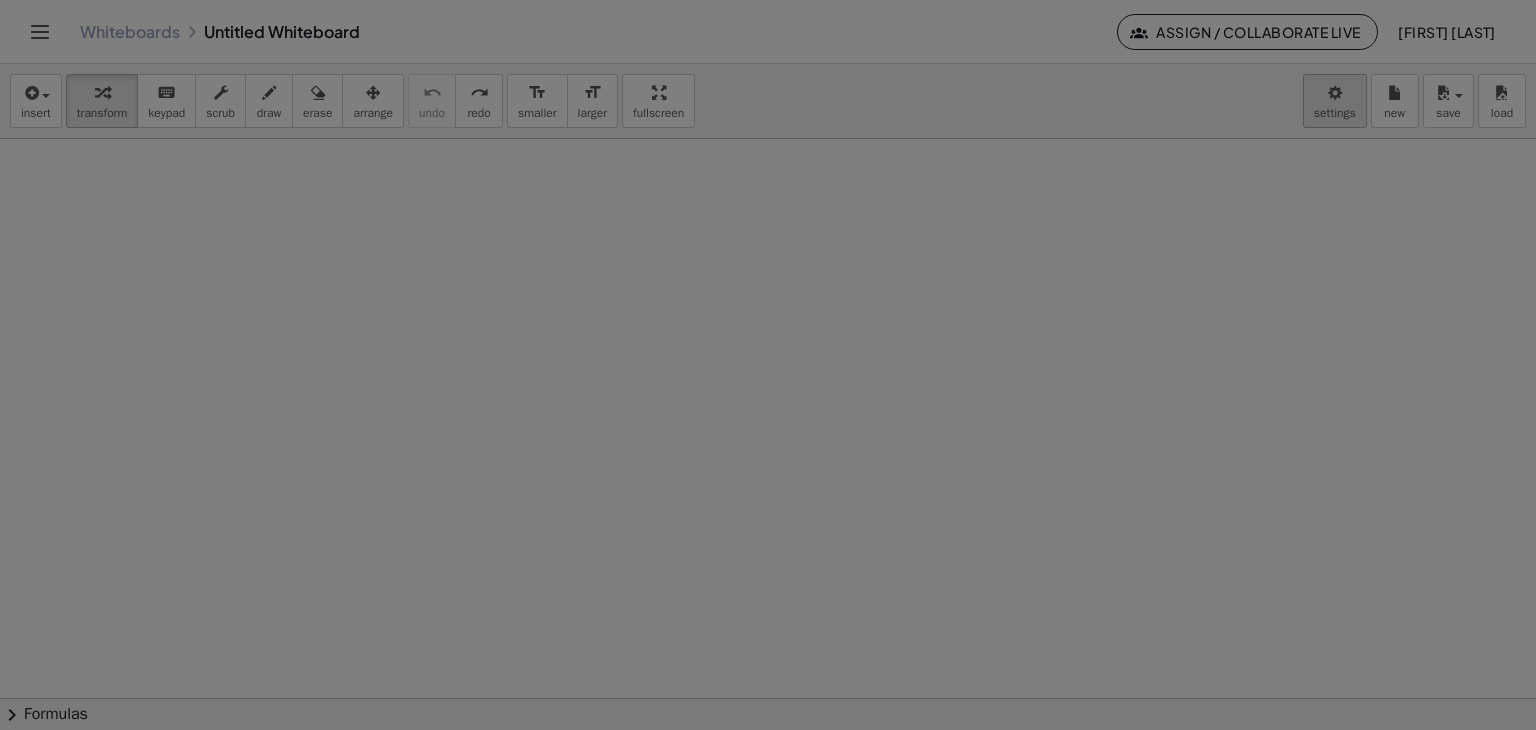 click on "Graspable Math Activities Get Started Activity Bank Assigned Work Classes Whiteboards Go Premium! Reference Account v1.26.3 | Privacy policy © 2025 | Graspable, Inc. Whiteboards Untitled Whiteboard Assign / Collaborate Live  [FIRST] [LAST]   insert select one: Math Expression Function Text Youtube Video Graphing Geometry Geometry 3D transform keyboard keypad scrub draw erase arrange undo undo redo redo format_size smaller format_size larger fullscreen load   save new settings × chevron_right  Formulas
Drag one side of a formula onto a highlighted expression on the canvas to apply it.
Quadratic Formula
+ · a · x 2 + · b · x + c = 0
⇔
x = · ( − b ± 2 √ ( + b 2 − · 4 · a · c ) ) · 2 · a
+ x 2 + · p · x + q = 0
⇔
x = − · p 2" at bounding box center (768, 365) 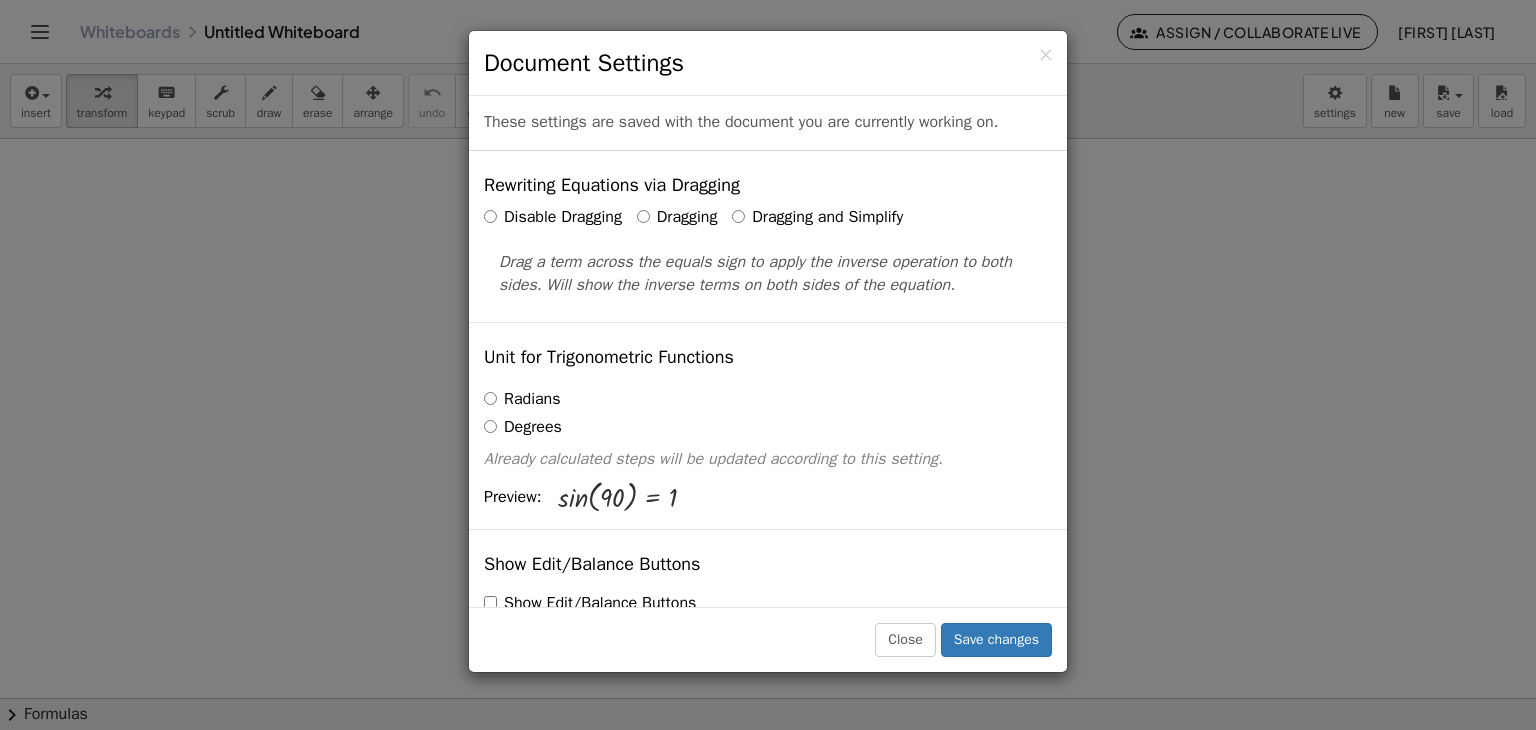 click on "× Document Settings These settings are saved with the document you are currently working on.
Rewriting Equations via Dragging
Disable Dragging
Dragging
Dragging and Simplify
Drag a term across the equals sign to apply the inverse operation to both sides. Will show the inverse terms on both sides of the equation.
Unit for Trigonometric Functions
Radians
Degrees
Already calculated steps will be updated according to this setting.
Preview:
sin ( , 90 ) = 1
Show Edit/Balance Buttons
Show Edit/Balance Buttons
Show or hide the edit or balance button beneath each derivation.
Substitute with parenthesis
+ a 2" at bounding box center [768, 365] 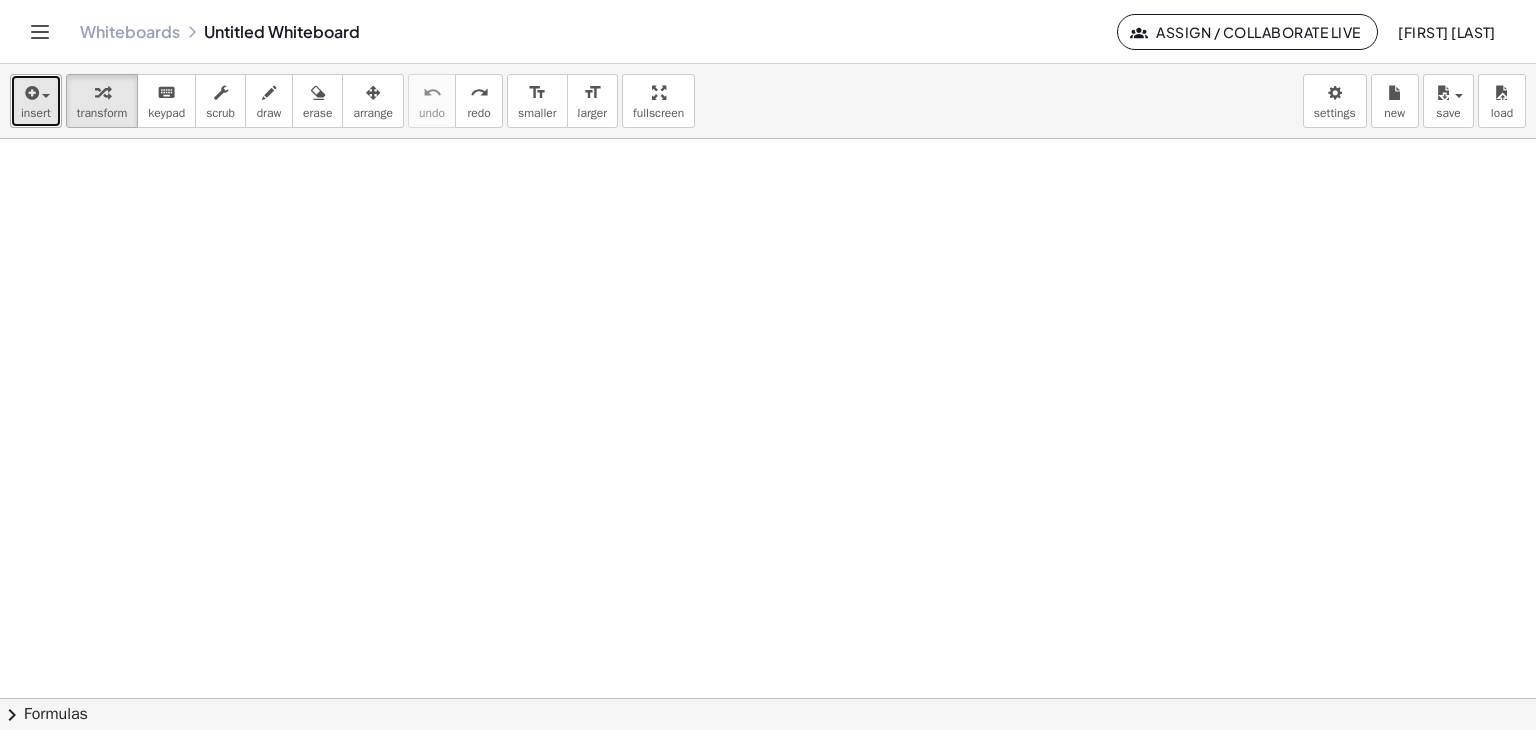 click at bounding box center (30, 93) 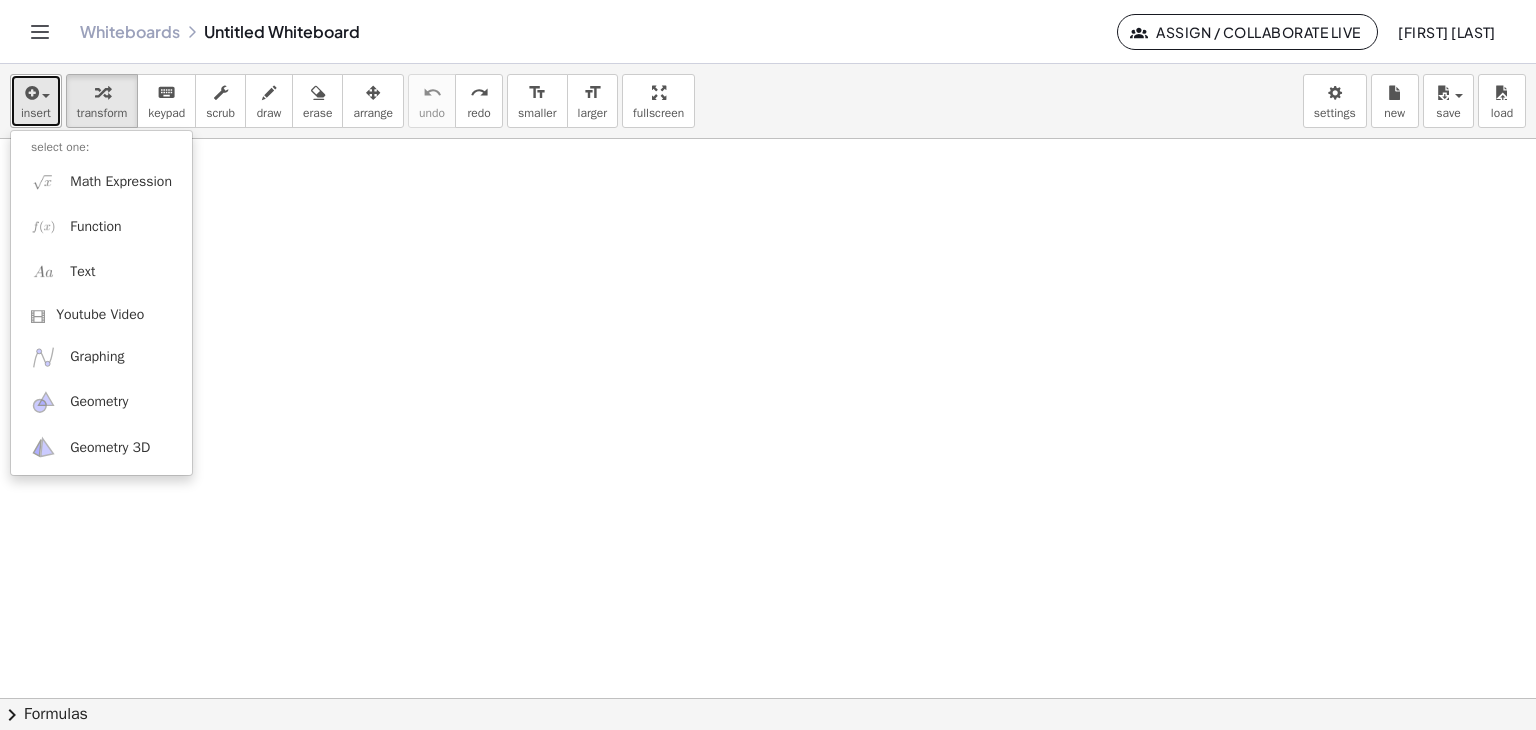 click at bounding box center [30, 93] 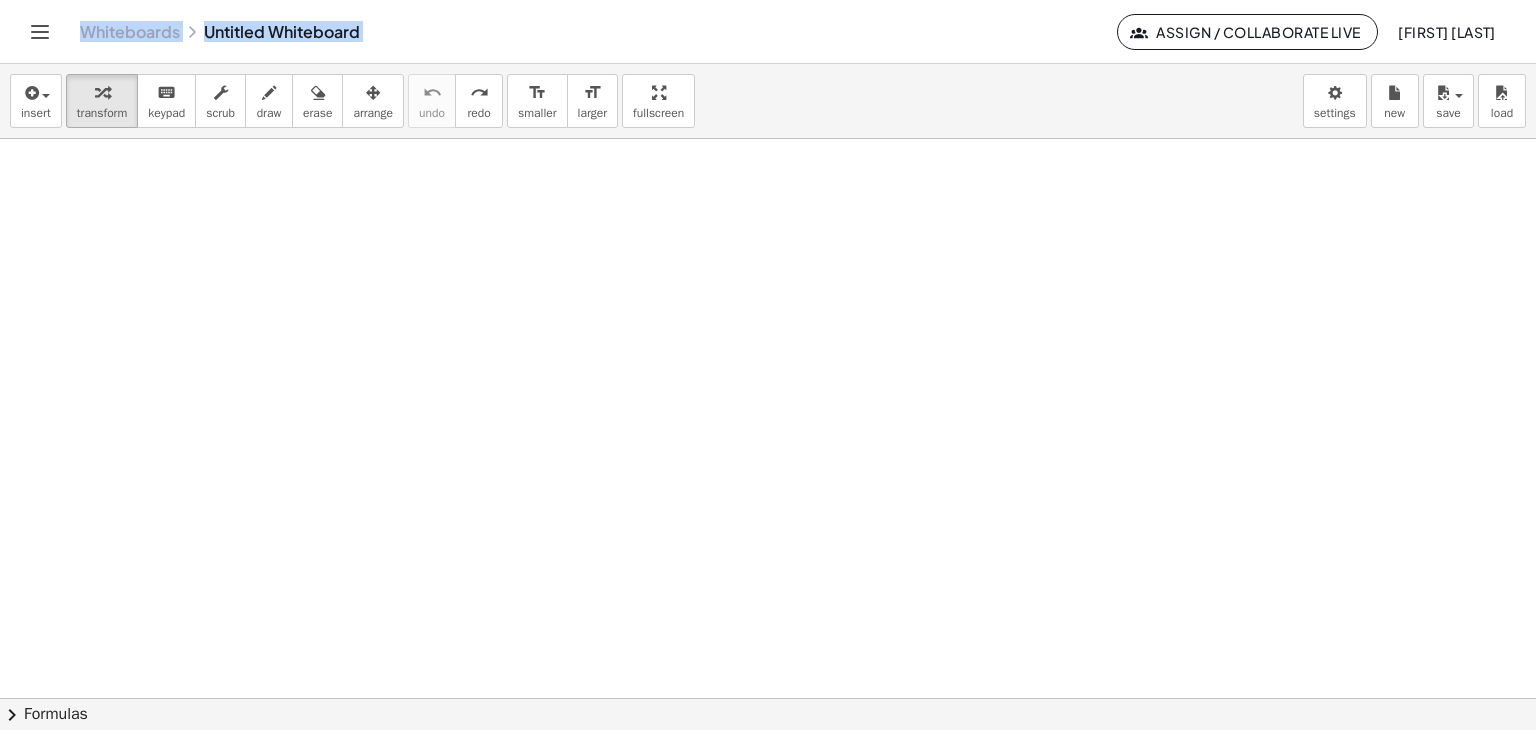 drag, startPoint x: 60, startPoint y: 229, endPoint x: 62, endPoint y: 64, distance: 165.01212 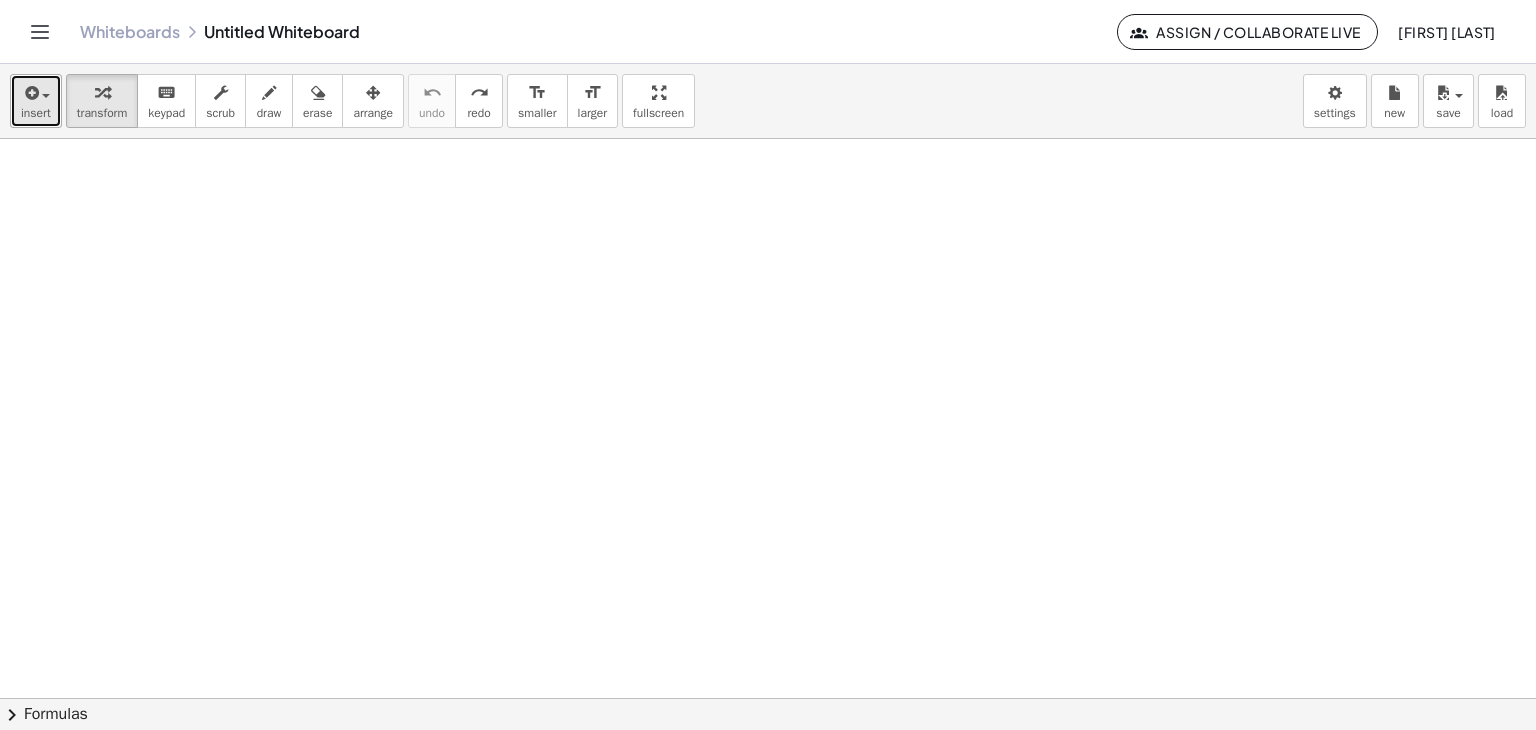 click at bounding box center (30, 93) 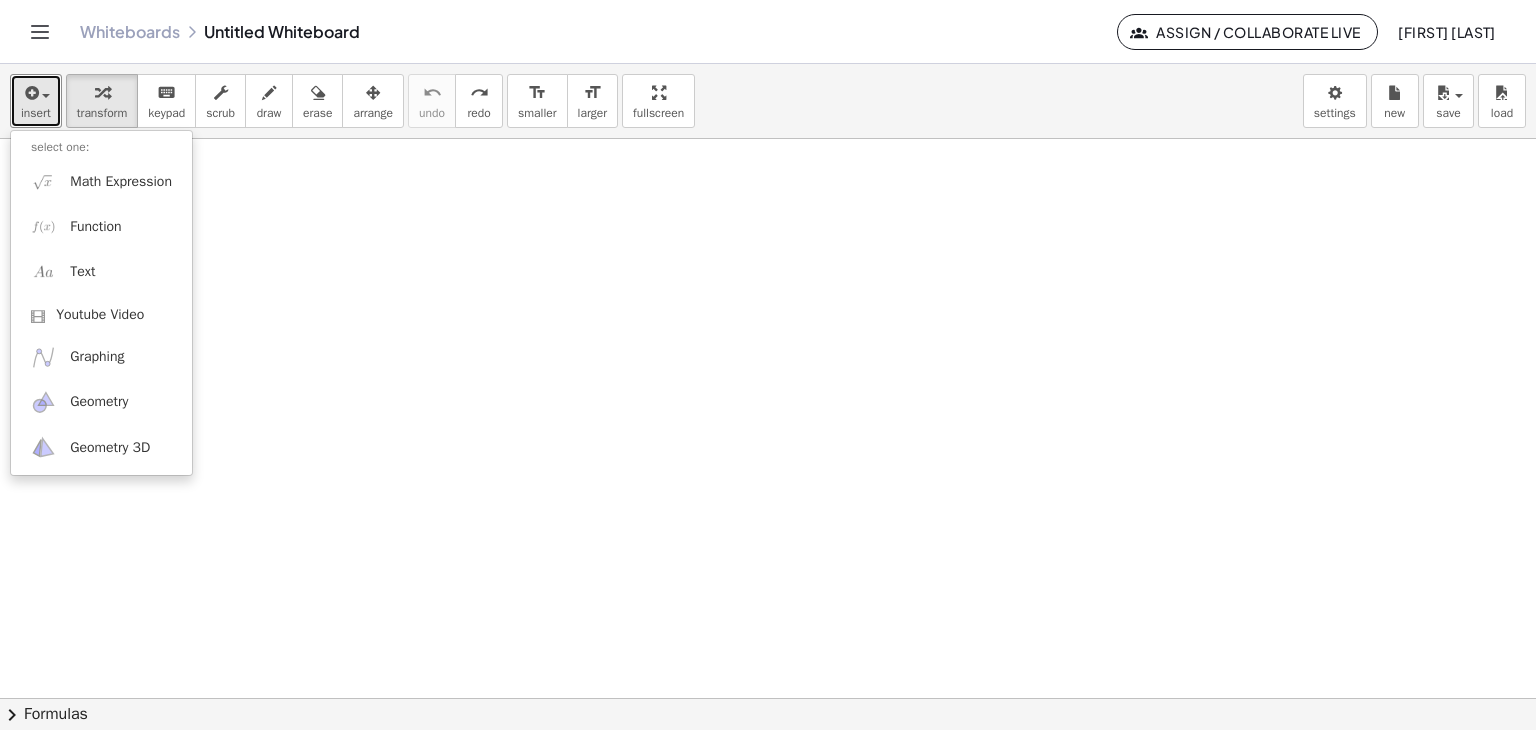 click at bounding box center (768, 698) 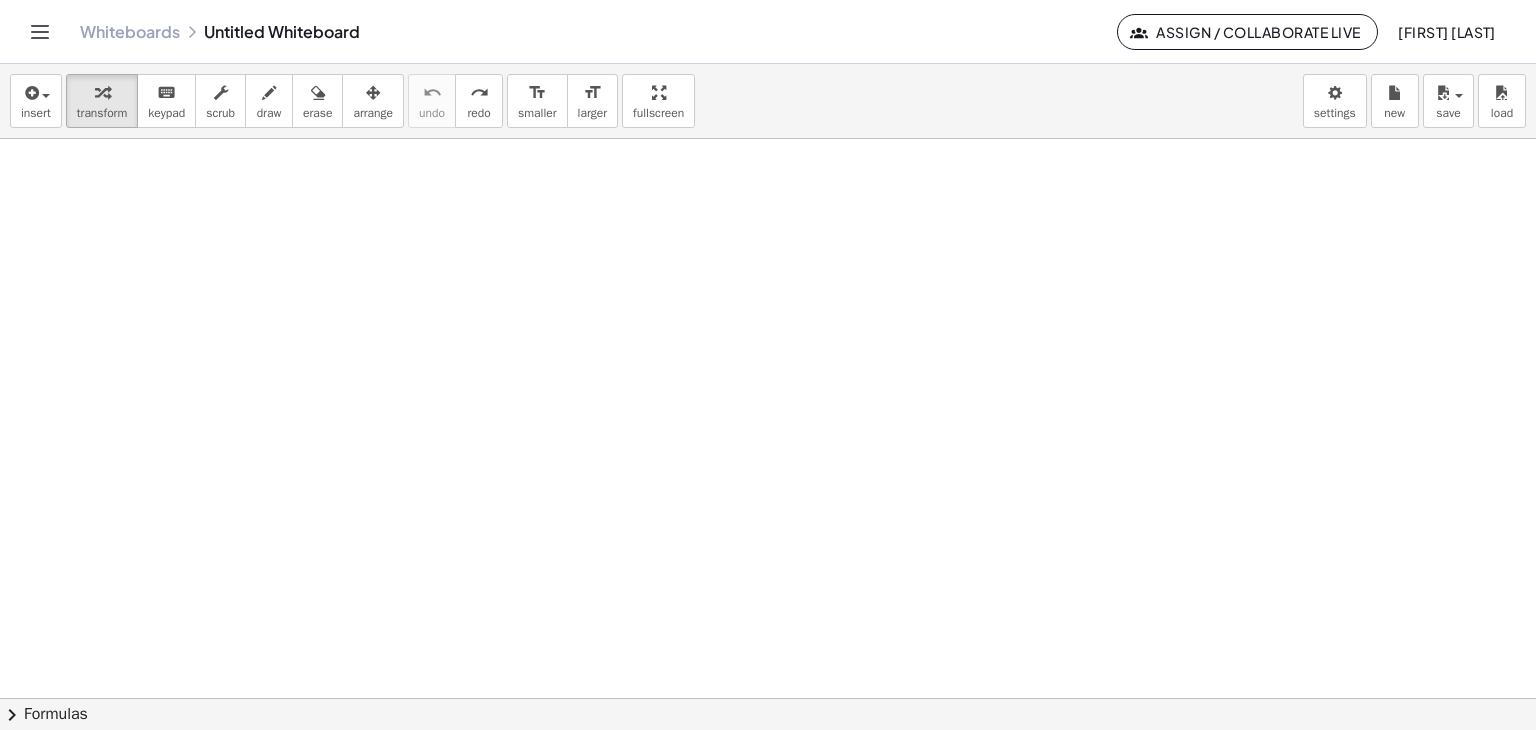 drag, startPoint x: 212, startPoint y: 275, endPoint x: 163, endPoint y: 312, distance: 61.400326 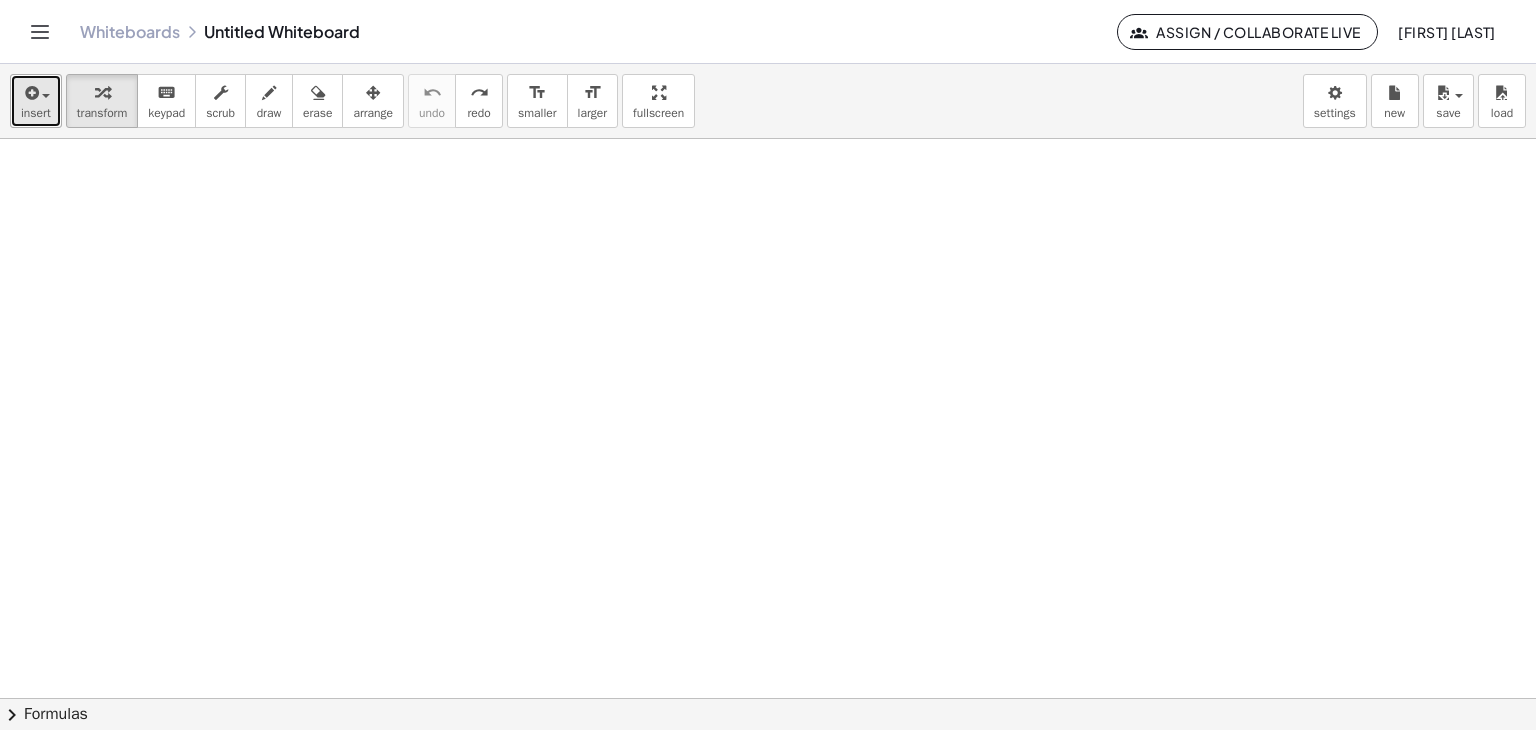 click at bounding box center (36, 92) 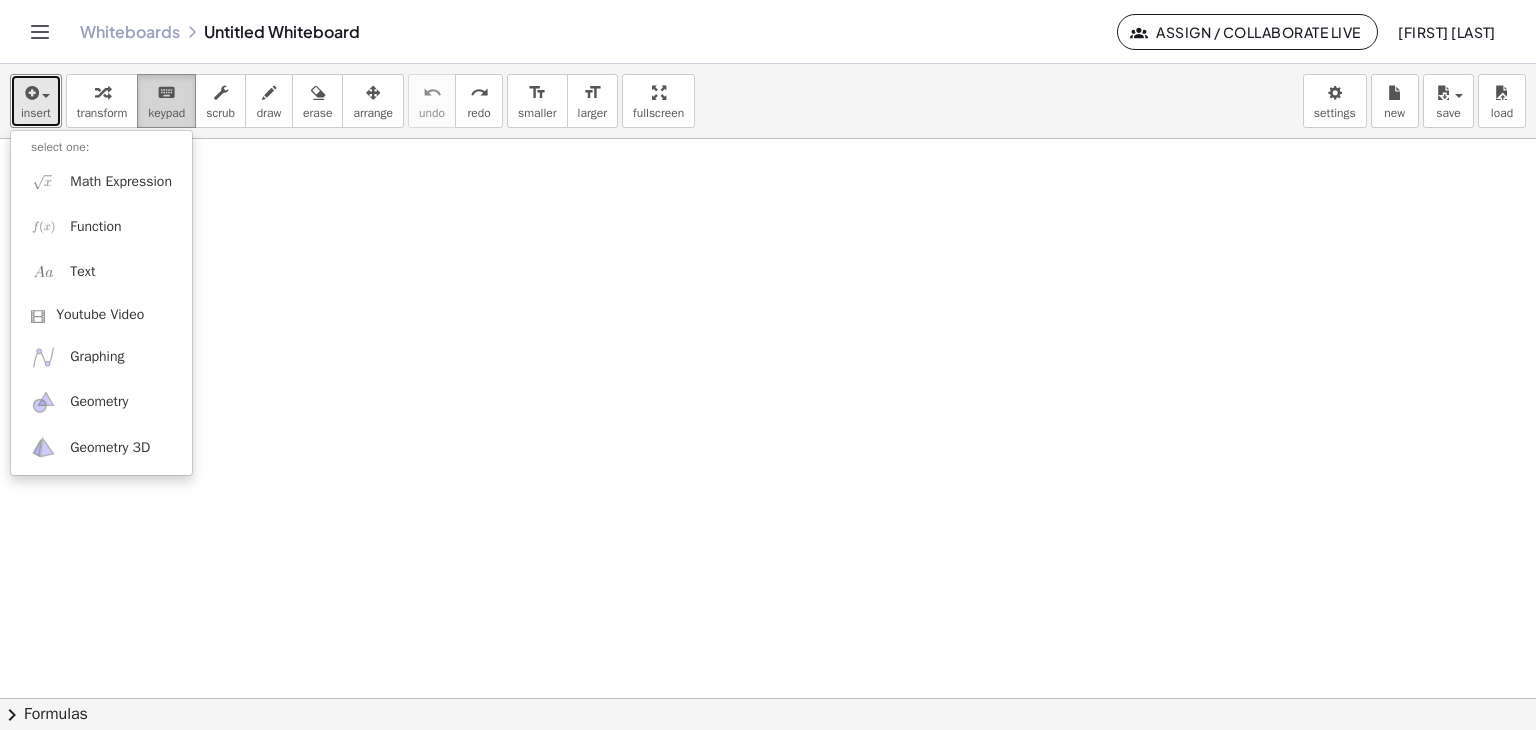click on "keyboard keypad" at bounding box center [166, 101] 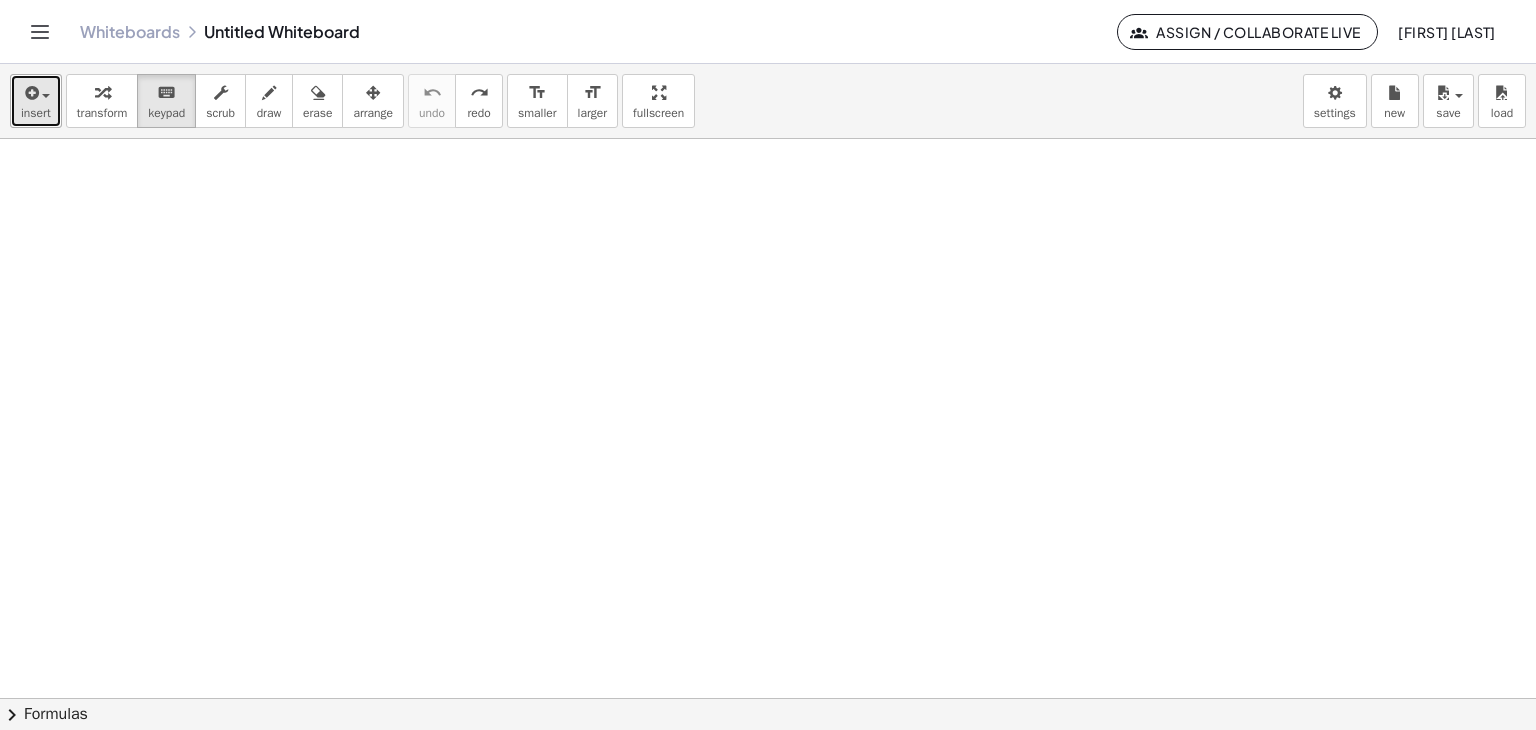 click on "insert" at bounding box center (36, 101) 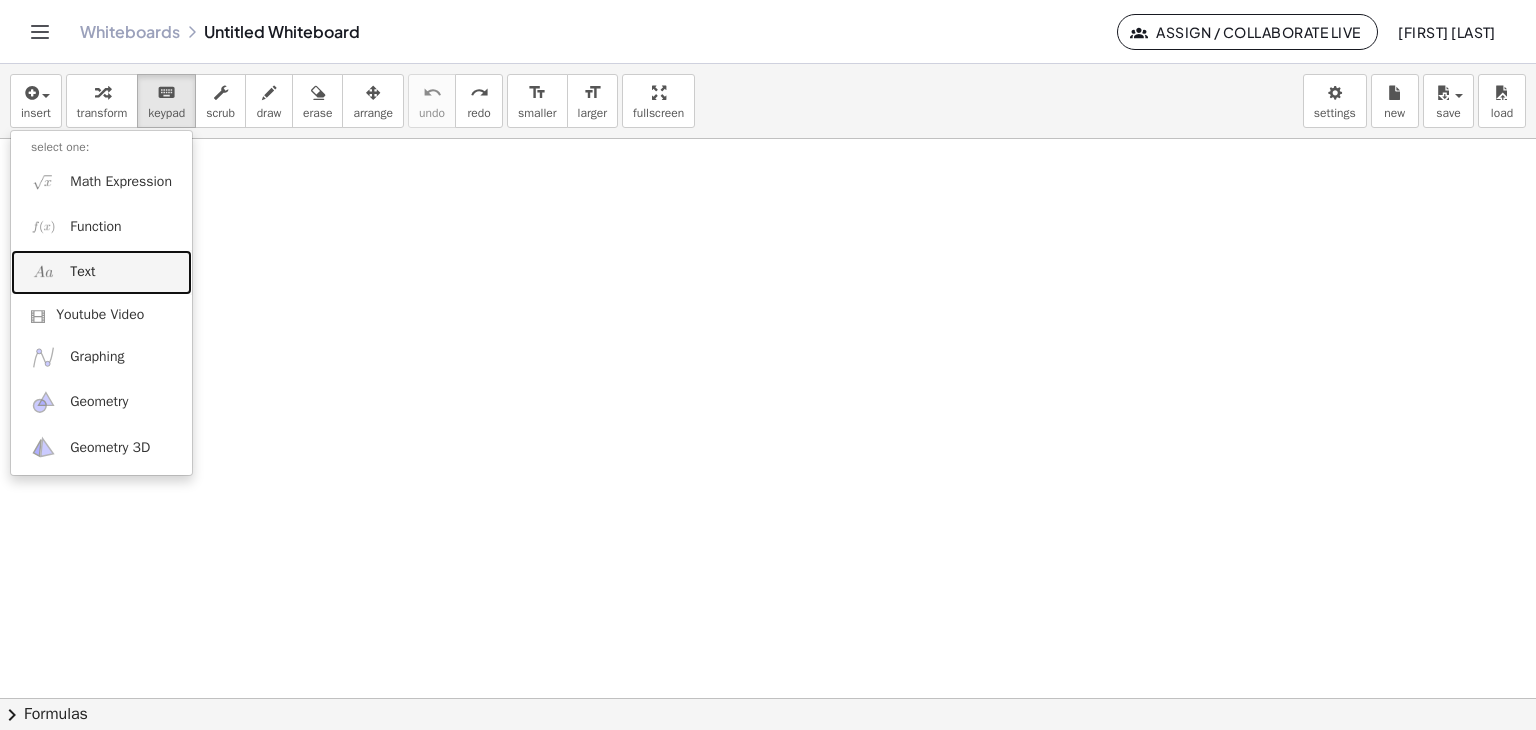 click on "Text" at bounding box center [101, 272] 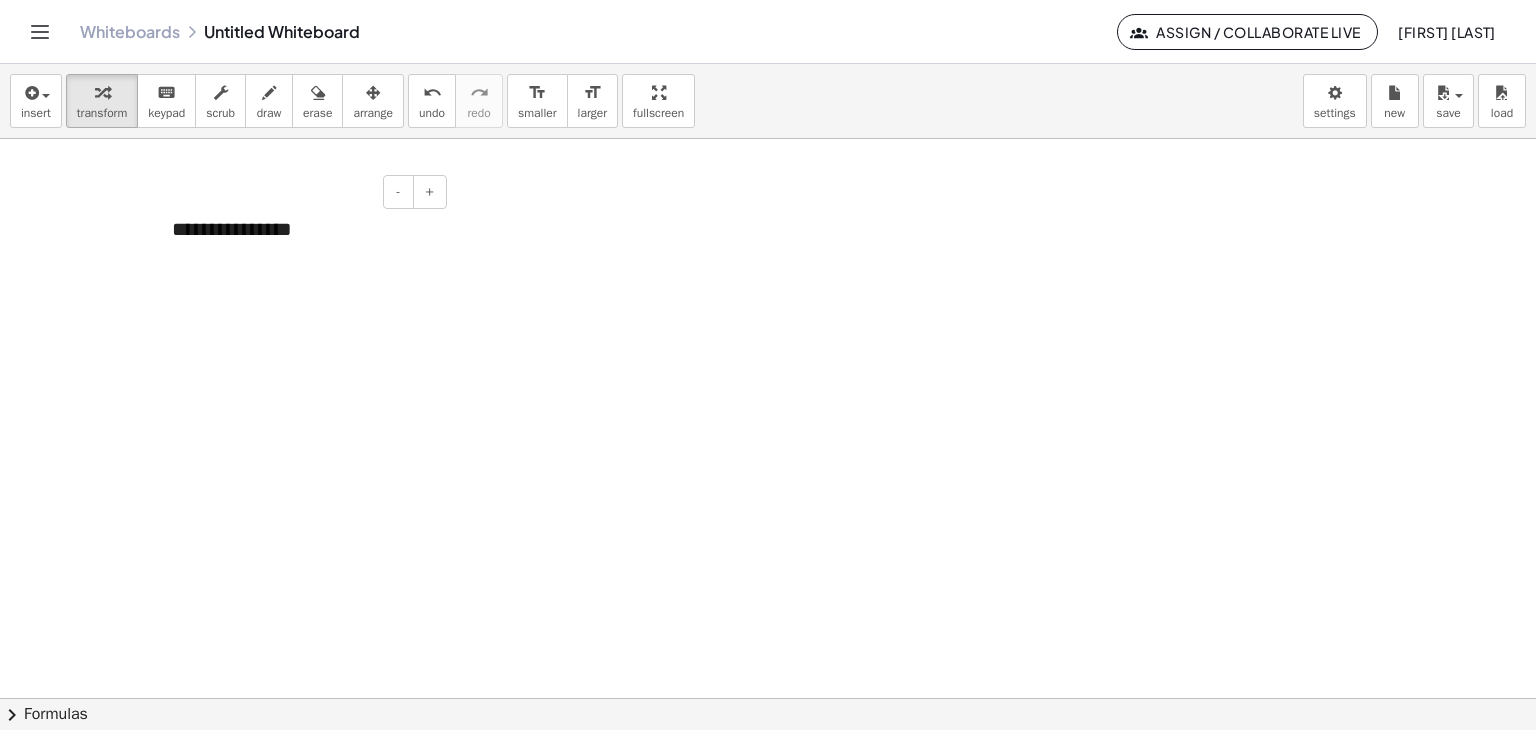 click on "**********" at bounding box center [302, 229] 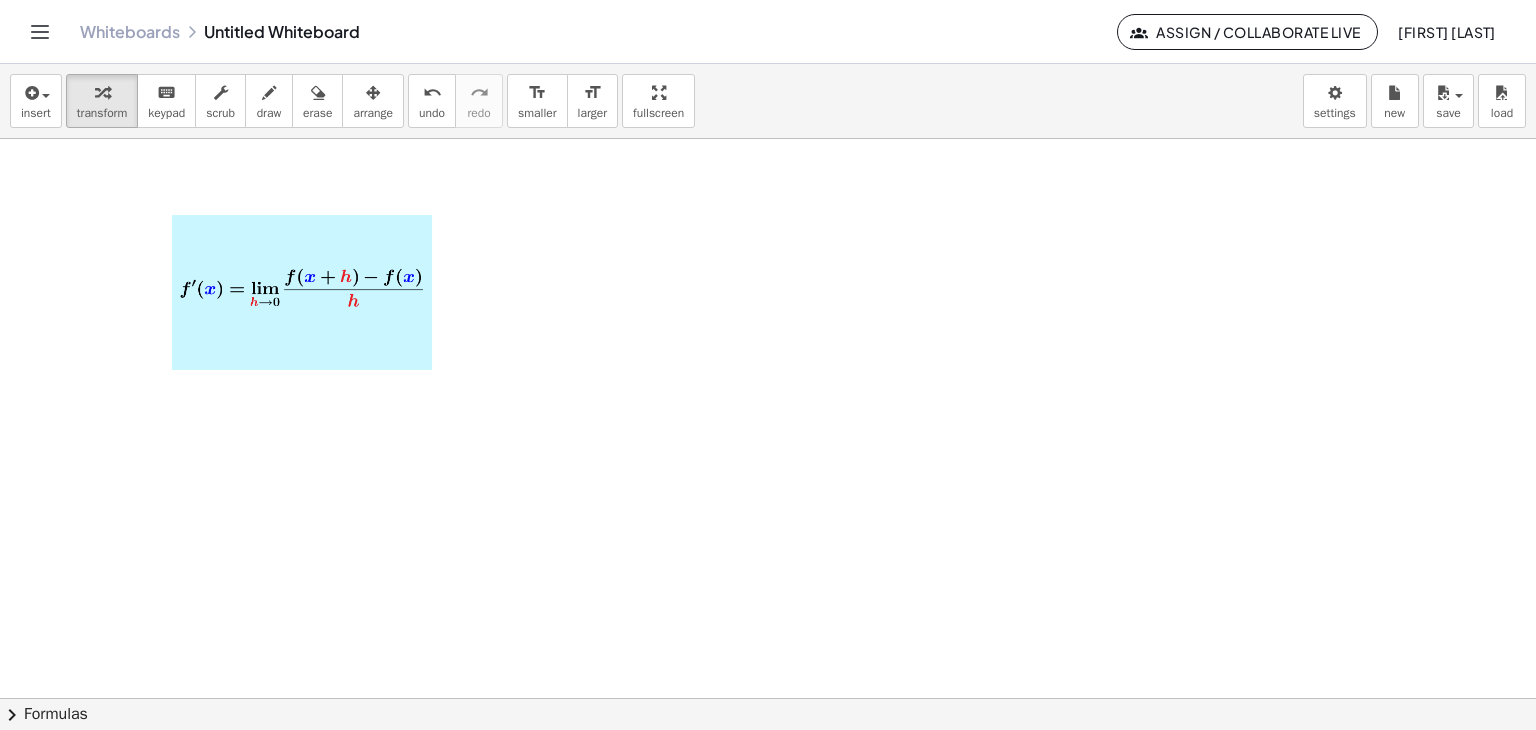 click at bounding box center (768, 698) 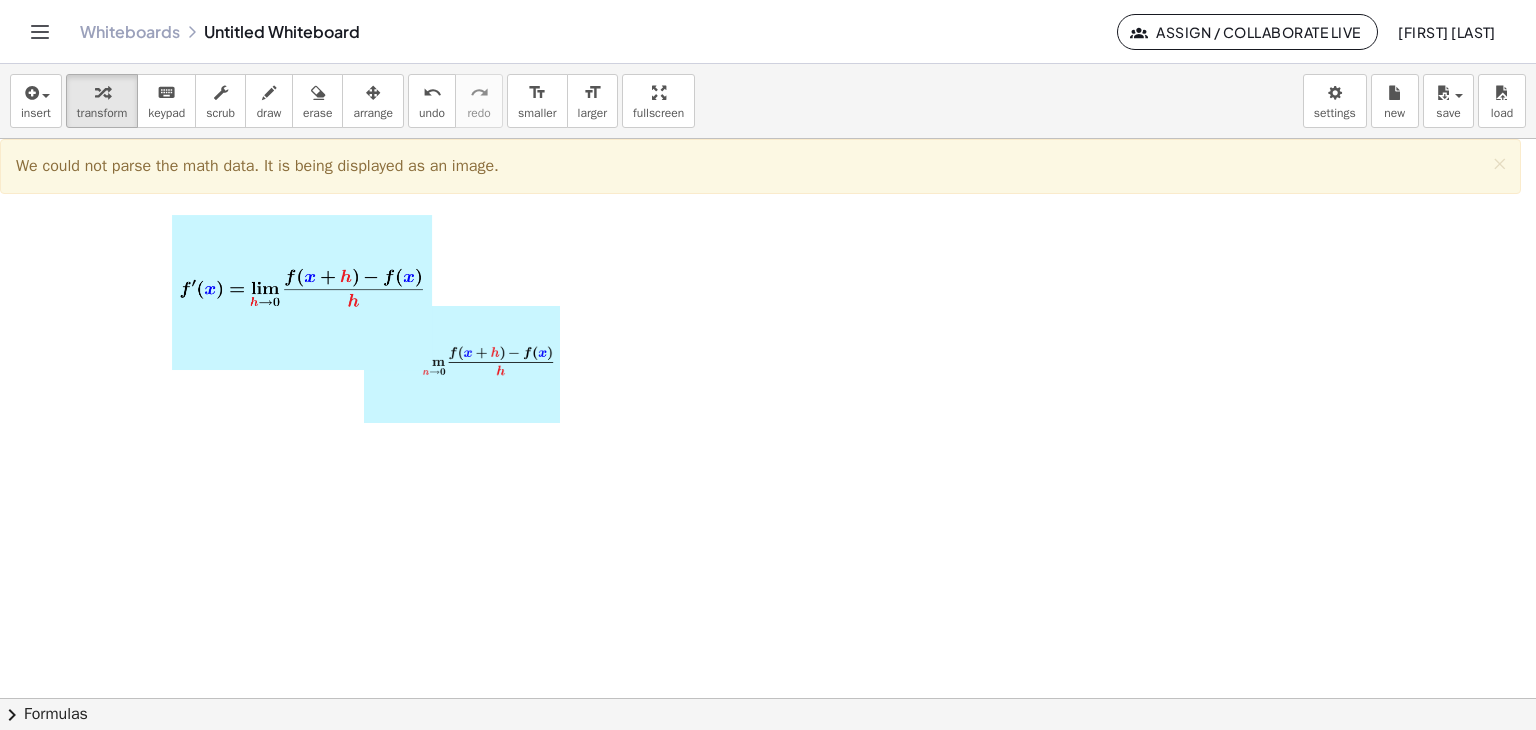 click at bounding box center [464, 365] 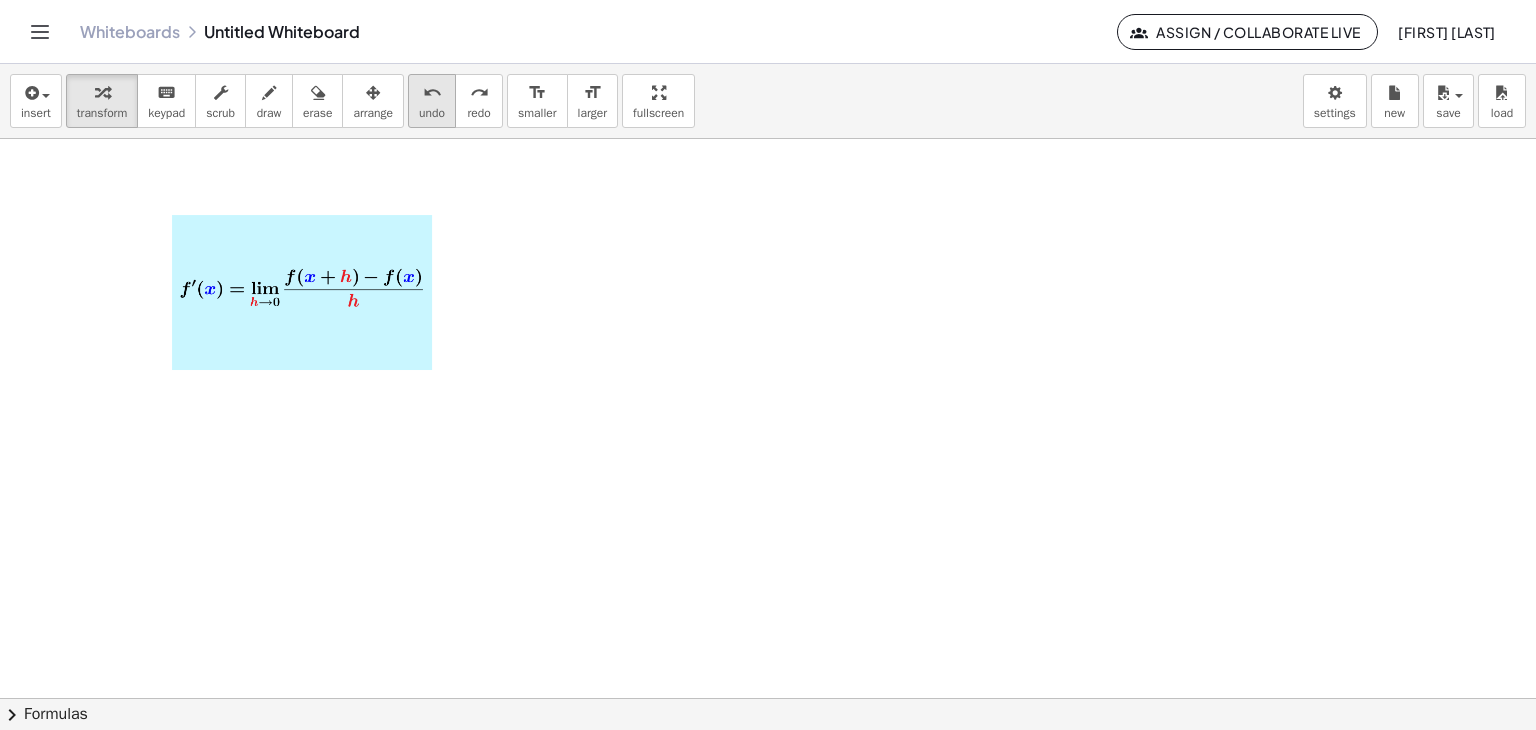 click on "undo undo" at bounding box center [432, 101] 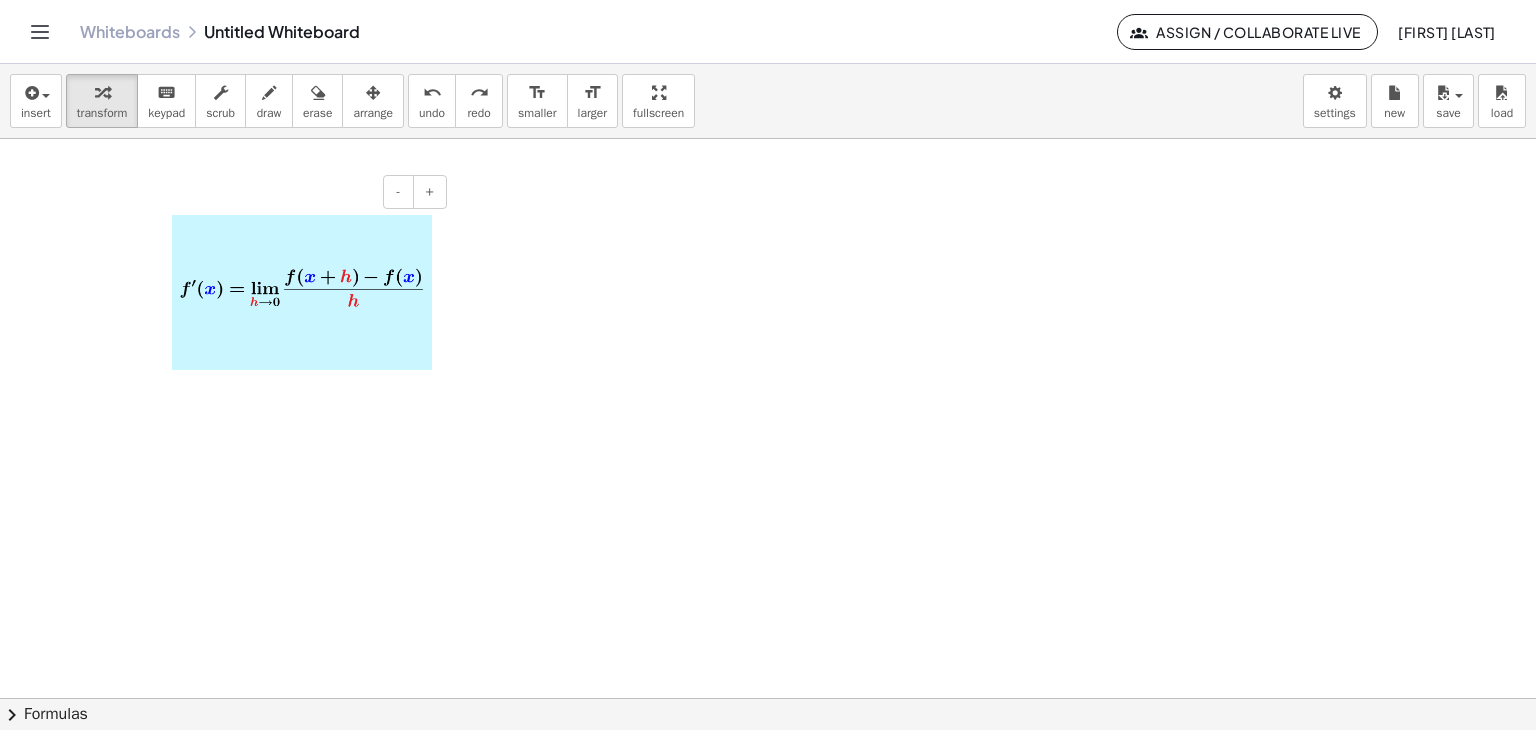 click at bounding box center (302, 292) 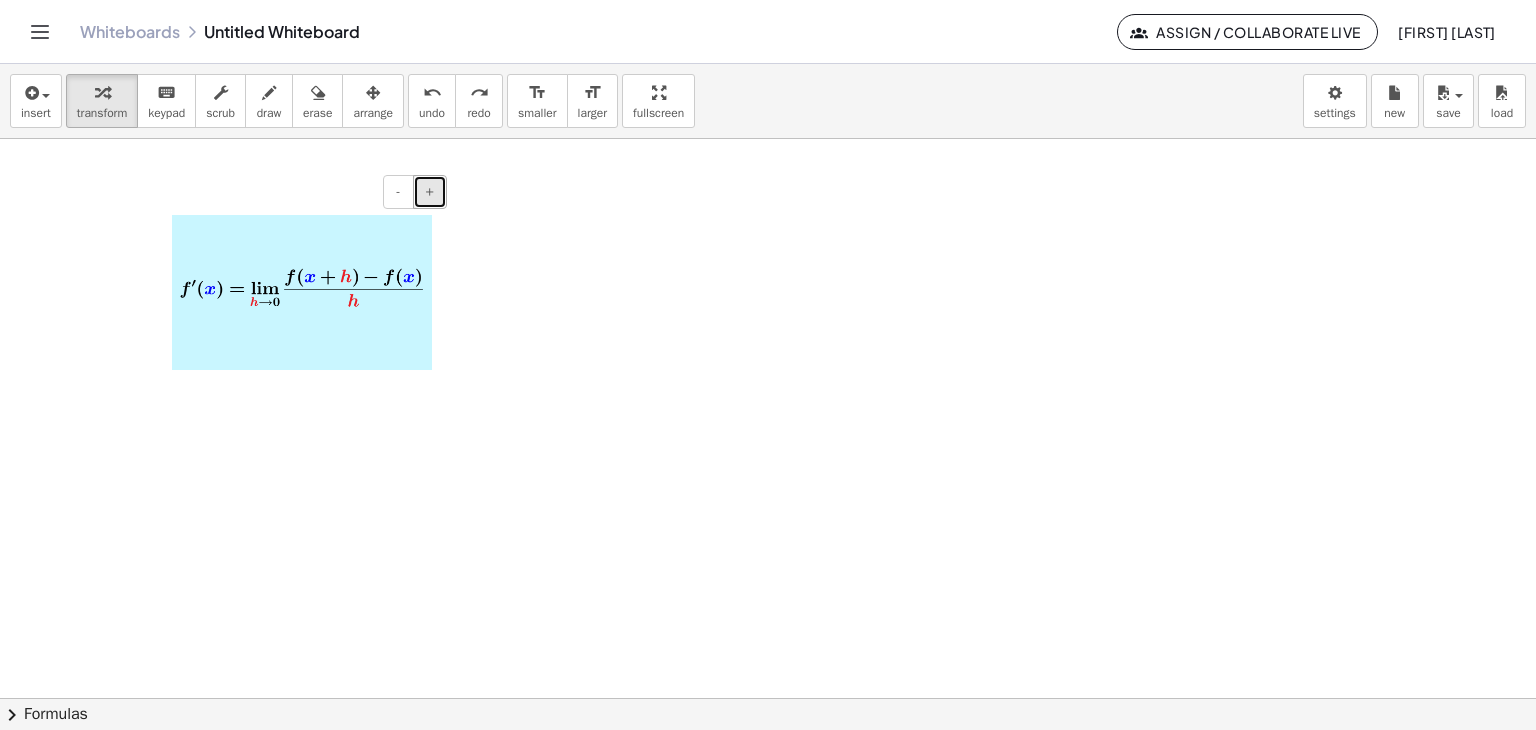 click on "+" at bounding box center (430, 192) 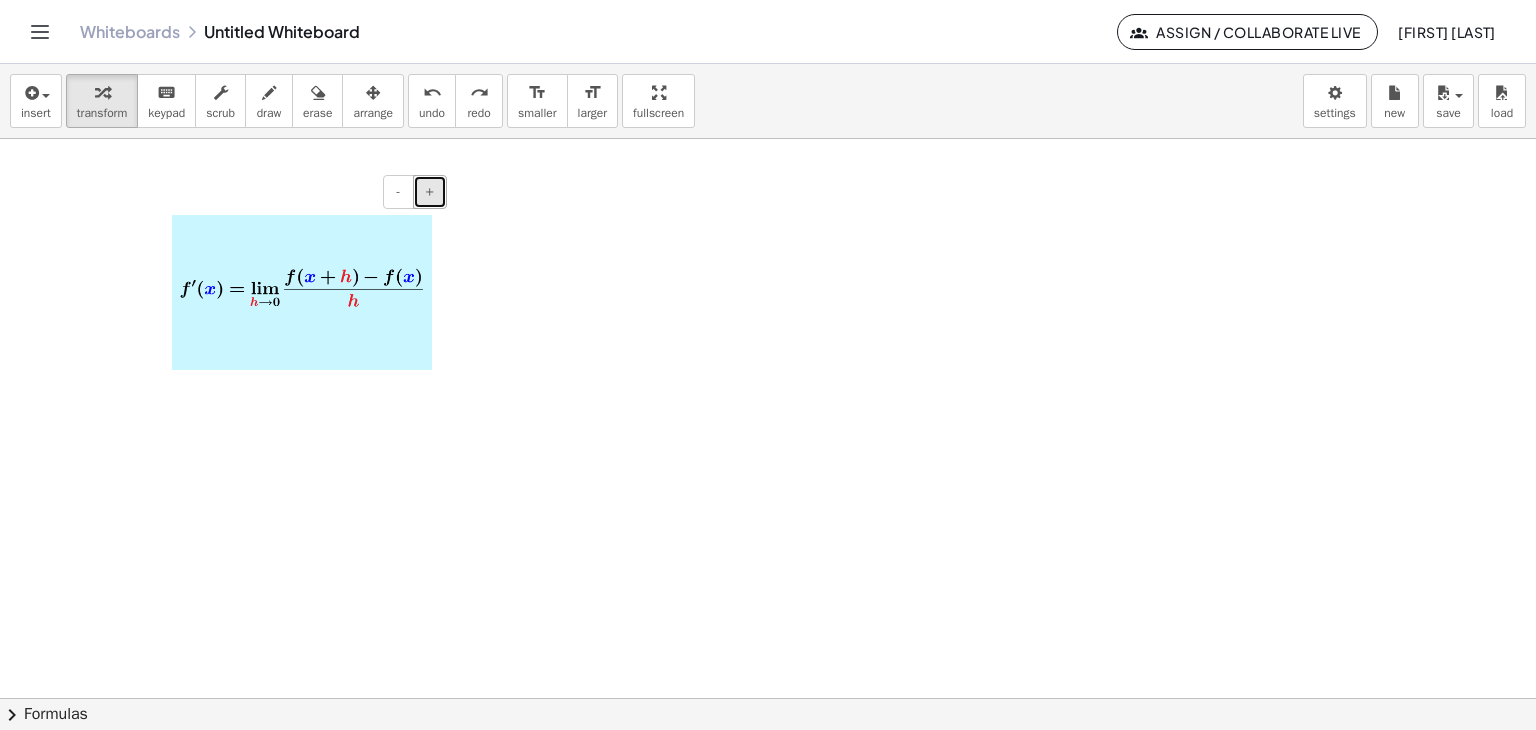 click on "+" at bounding box center [430, 192] 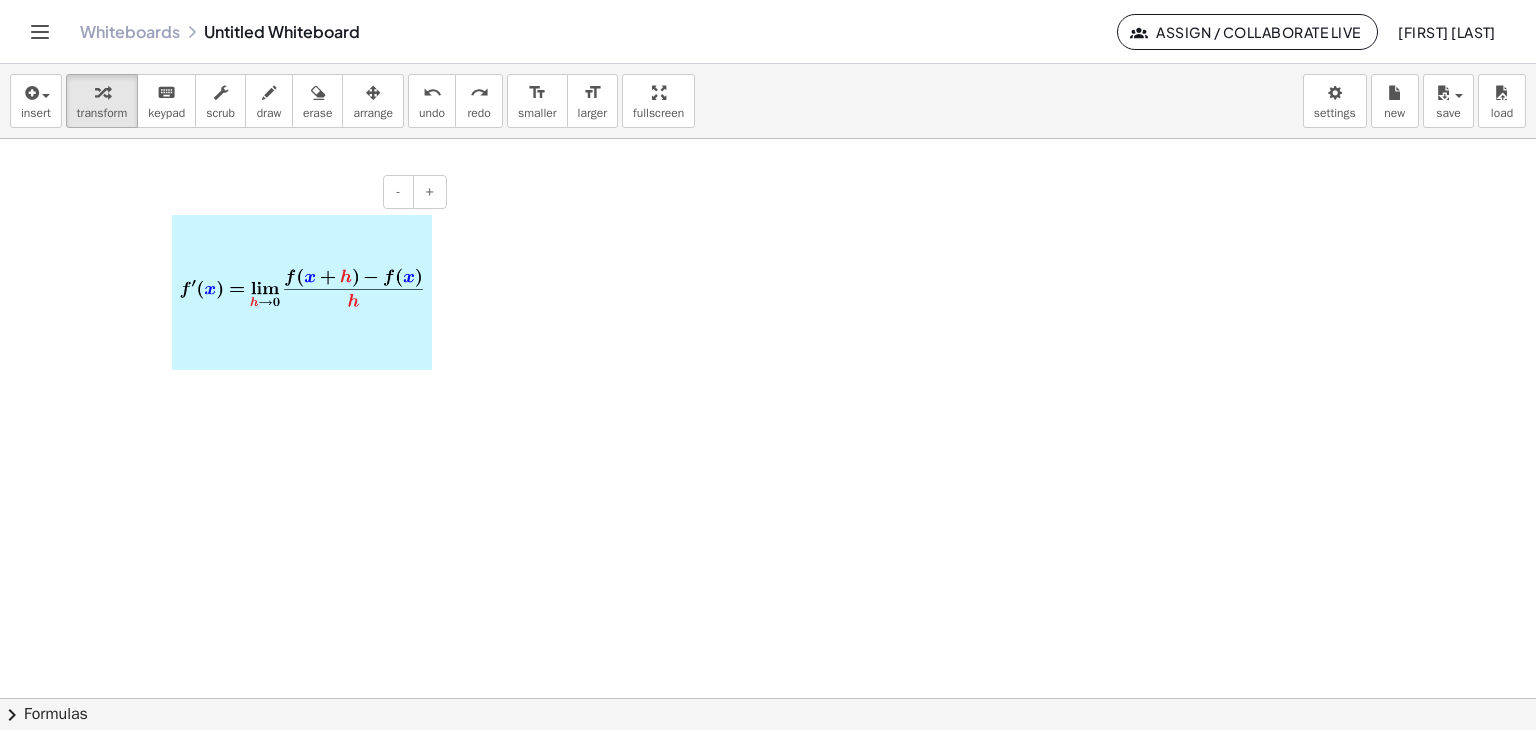 click at bounding box center (302, 292) 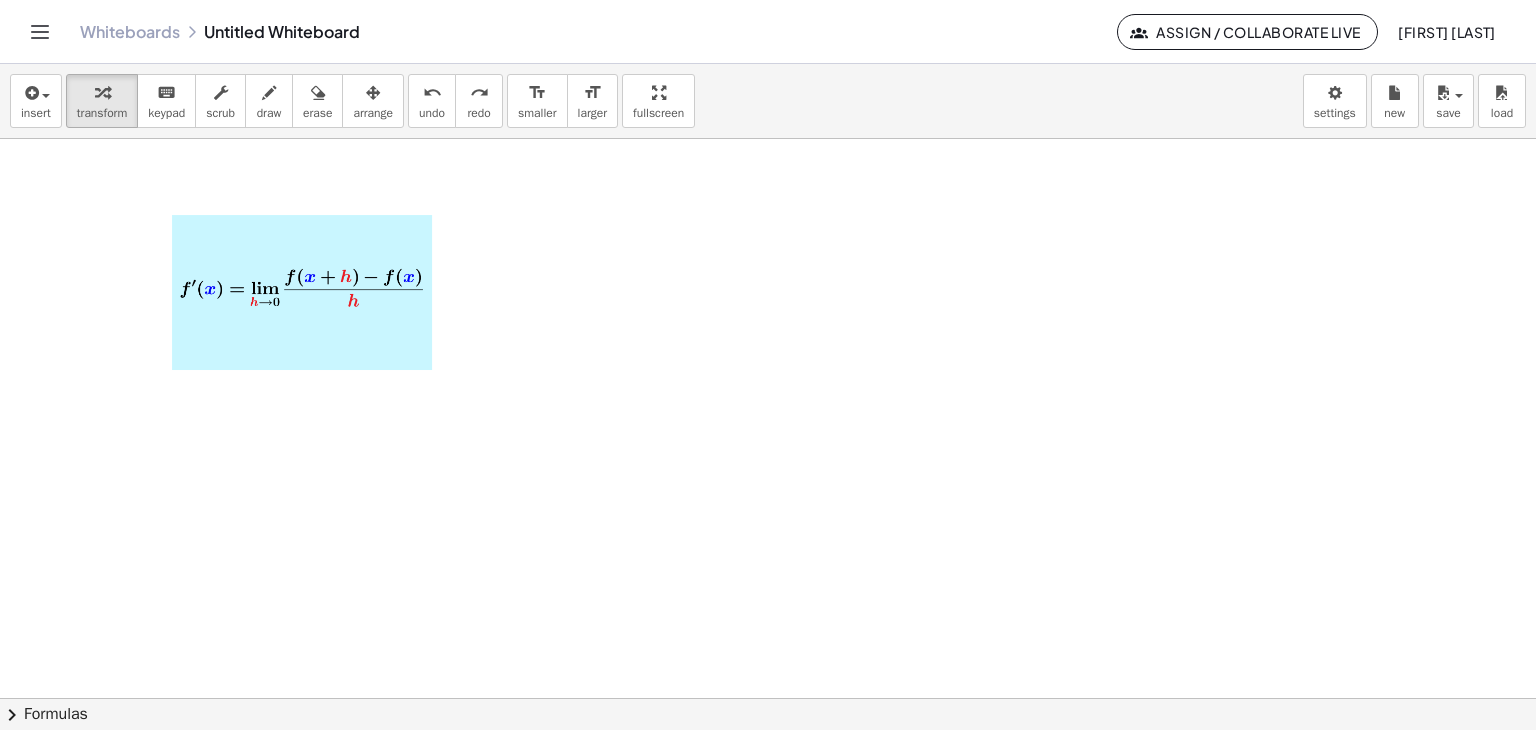click on "- +" at bounding box center [768, 698] 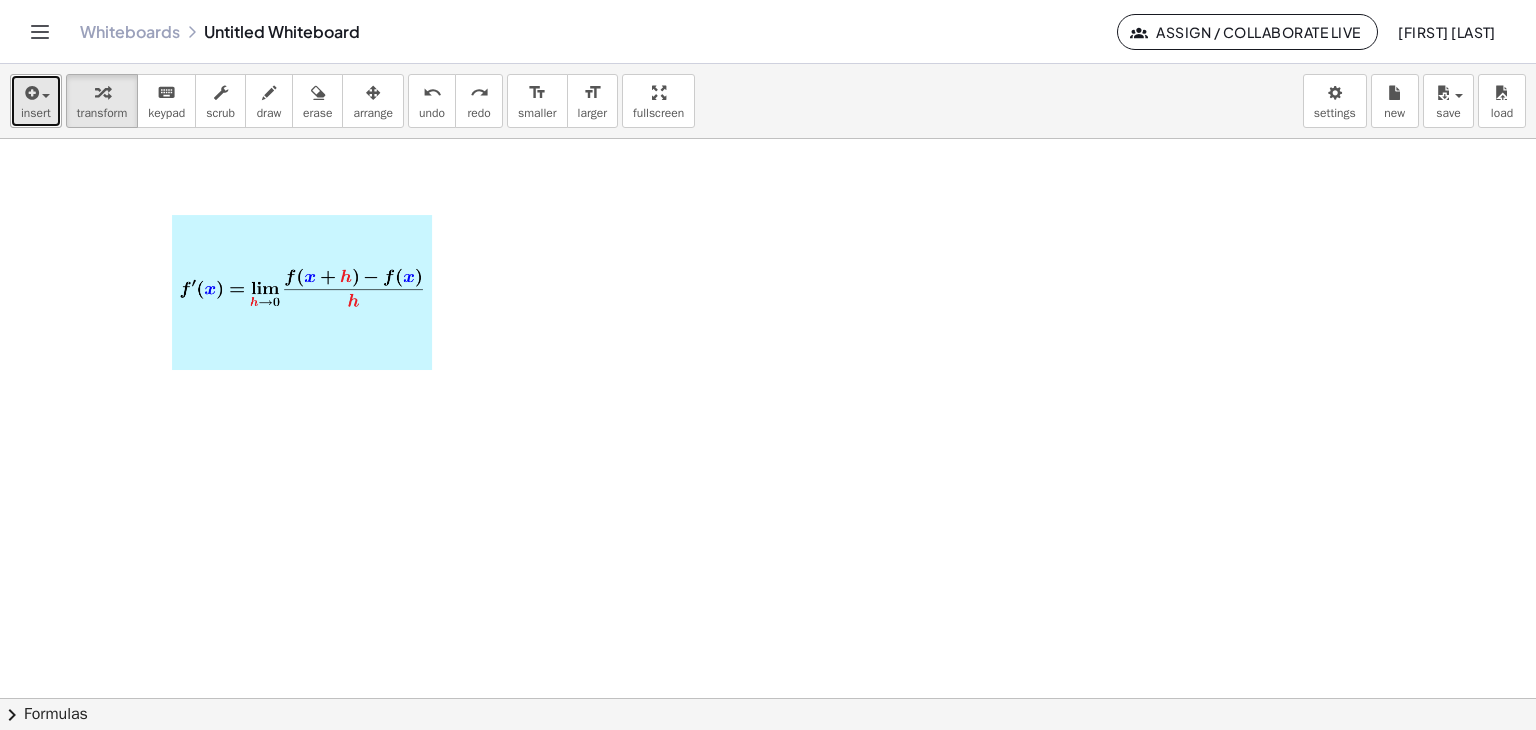 click on "insert" at bounding box center (36, 113) 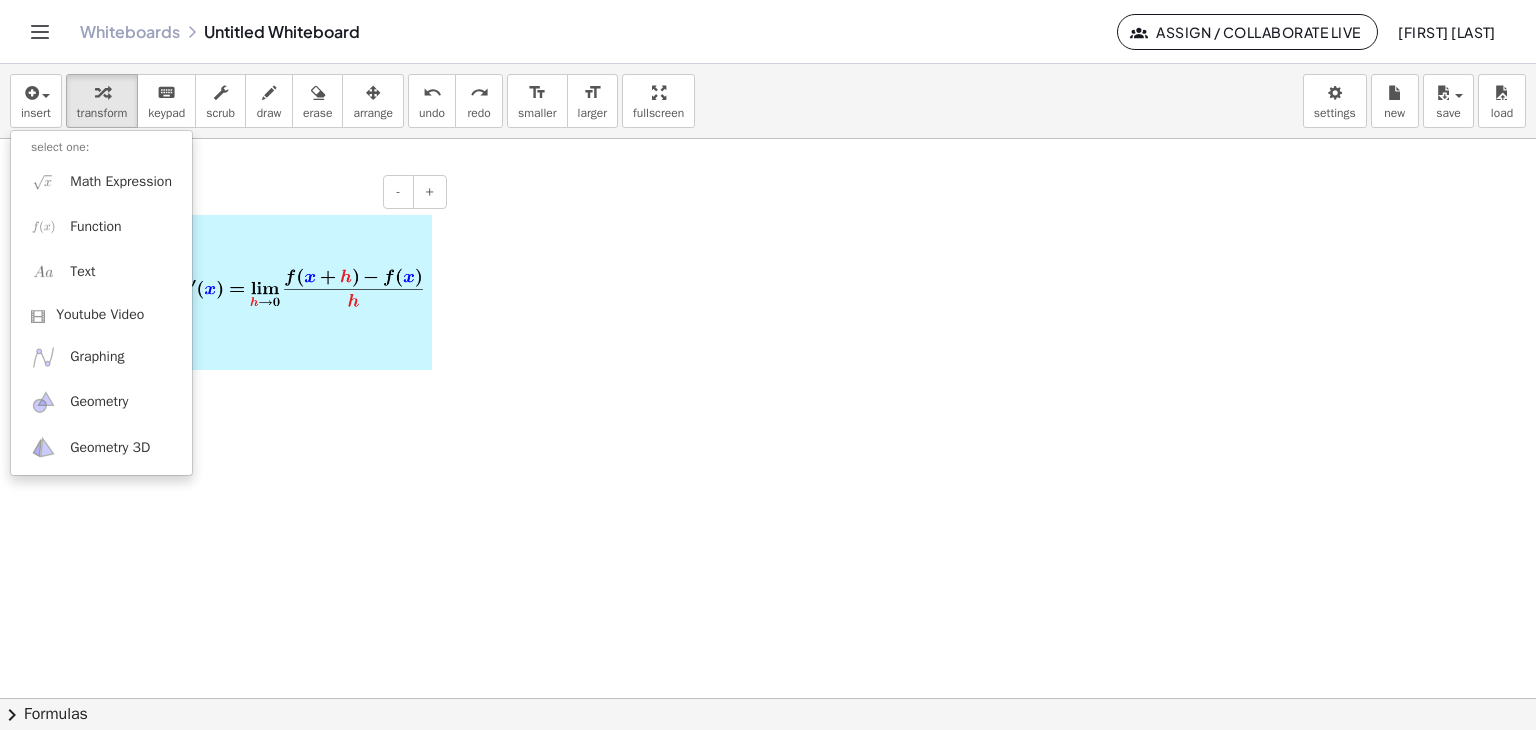 click at bounding box center (302, 292) 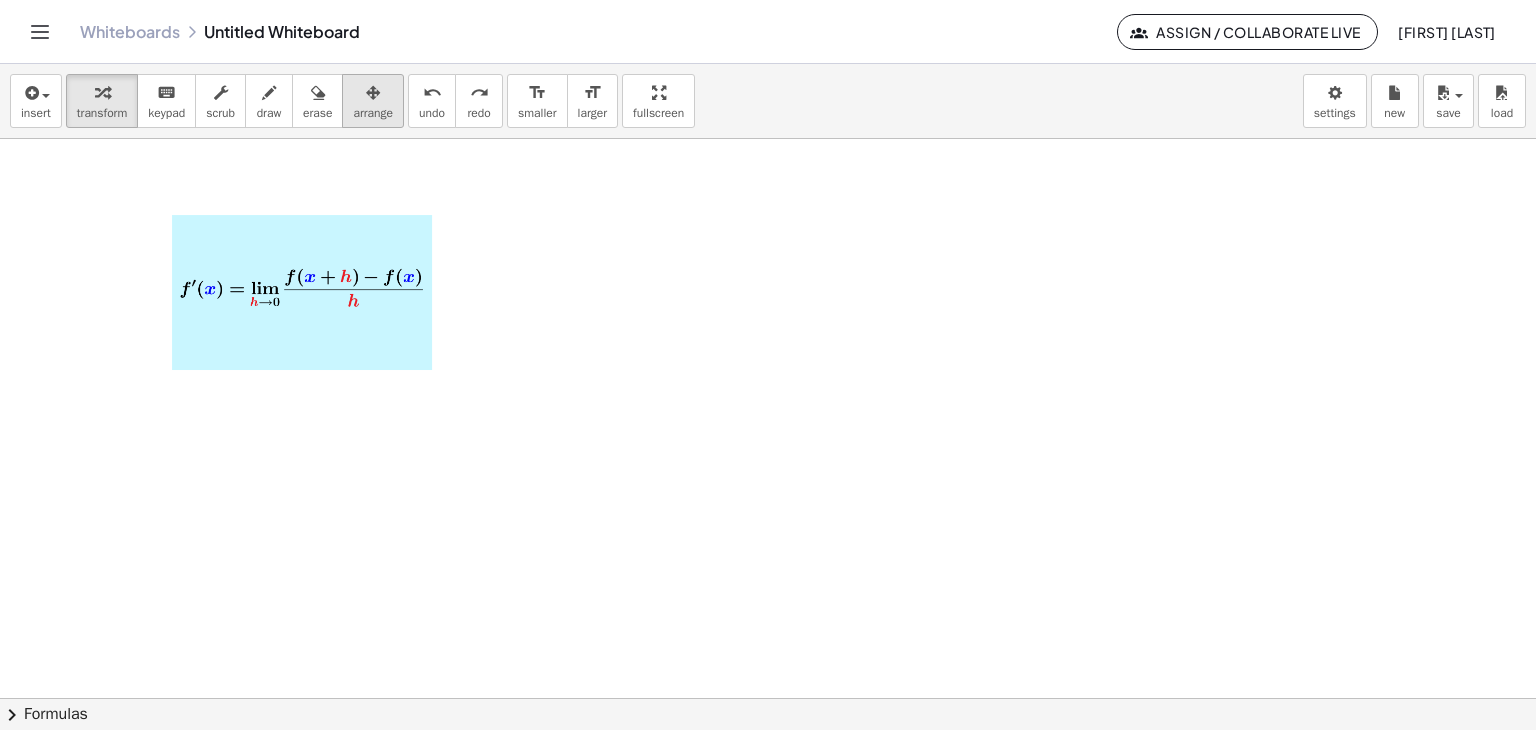 click on "arrange" at bounding box center (373, 113) 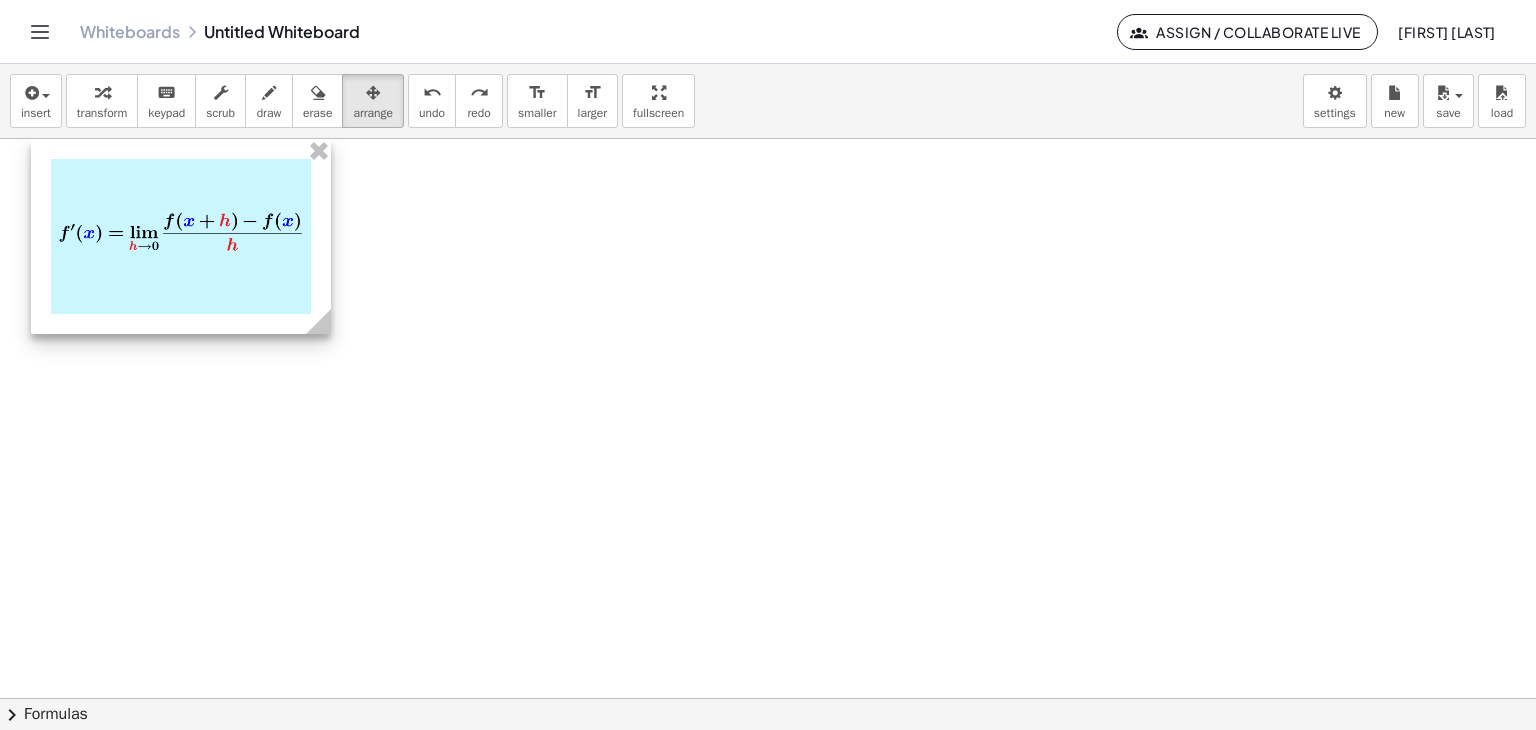 drag, startPoint x: 405, startPoint y: 334, endPoint x: 277, endPoint y: 285, distance: 137.05838 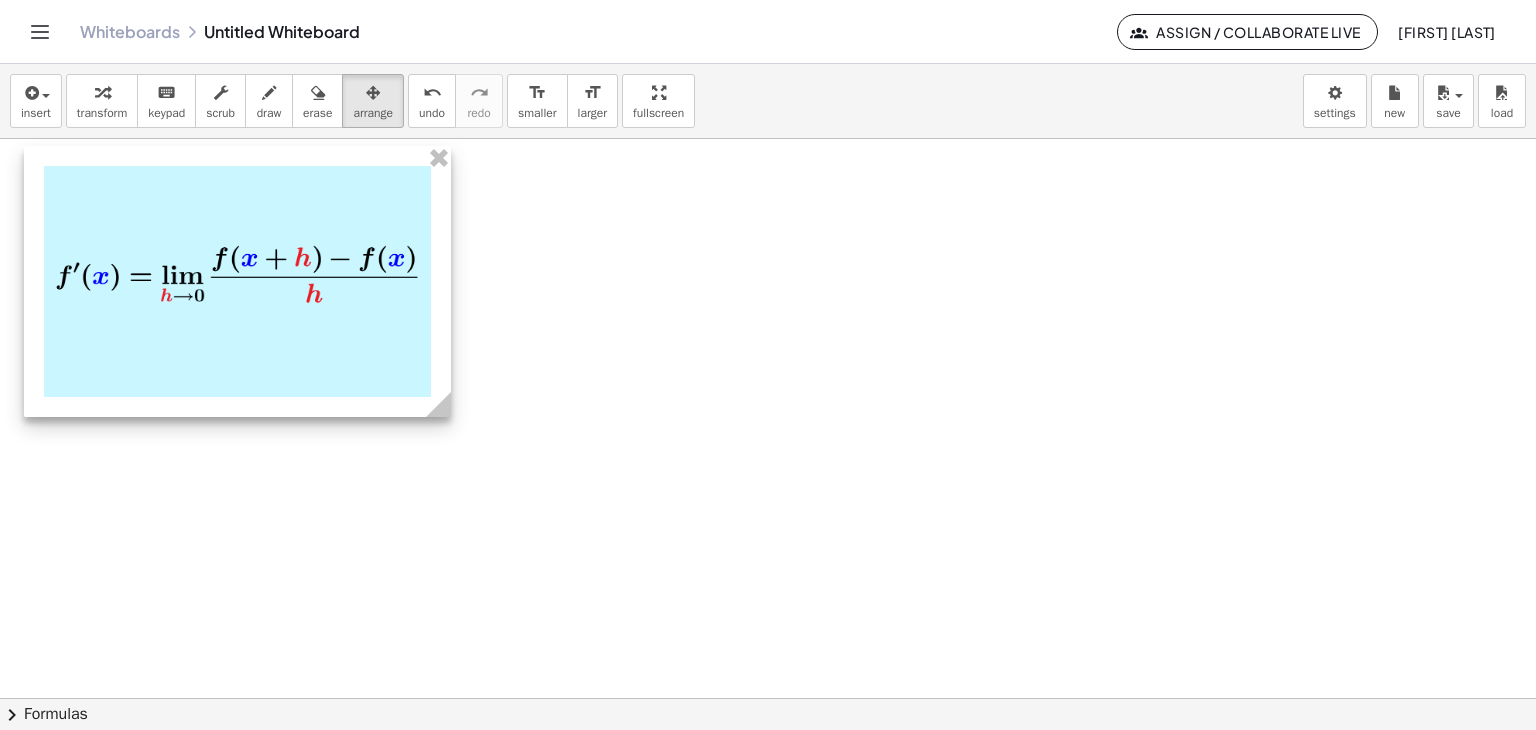 drag, startPoint x: 324, startPoint y: 340, endPoint x: 451, endPoint y: 378, distance: 132.56319 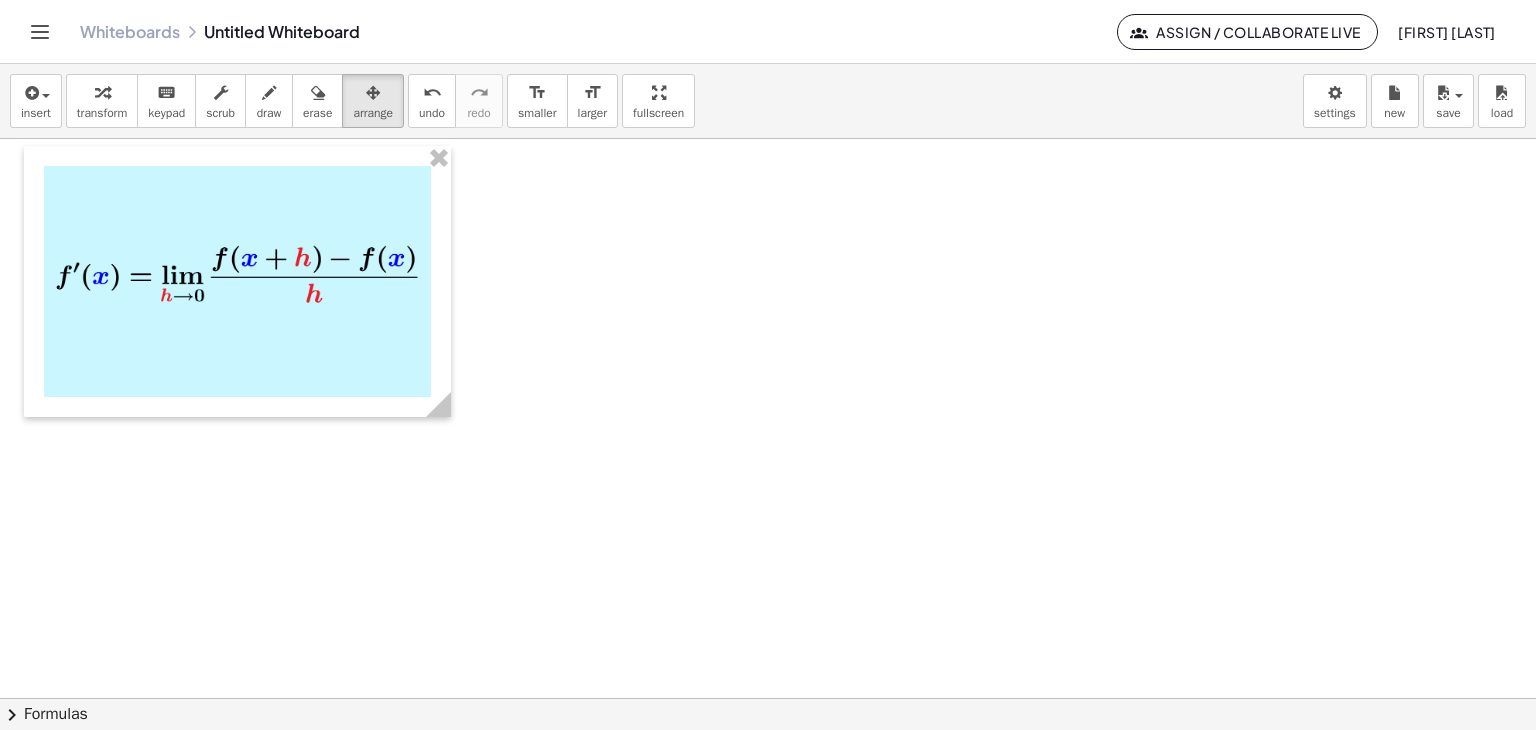 click at bounding box center [768, 698] 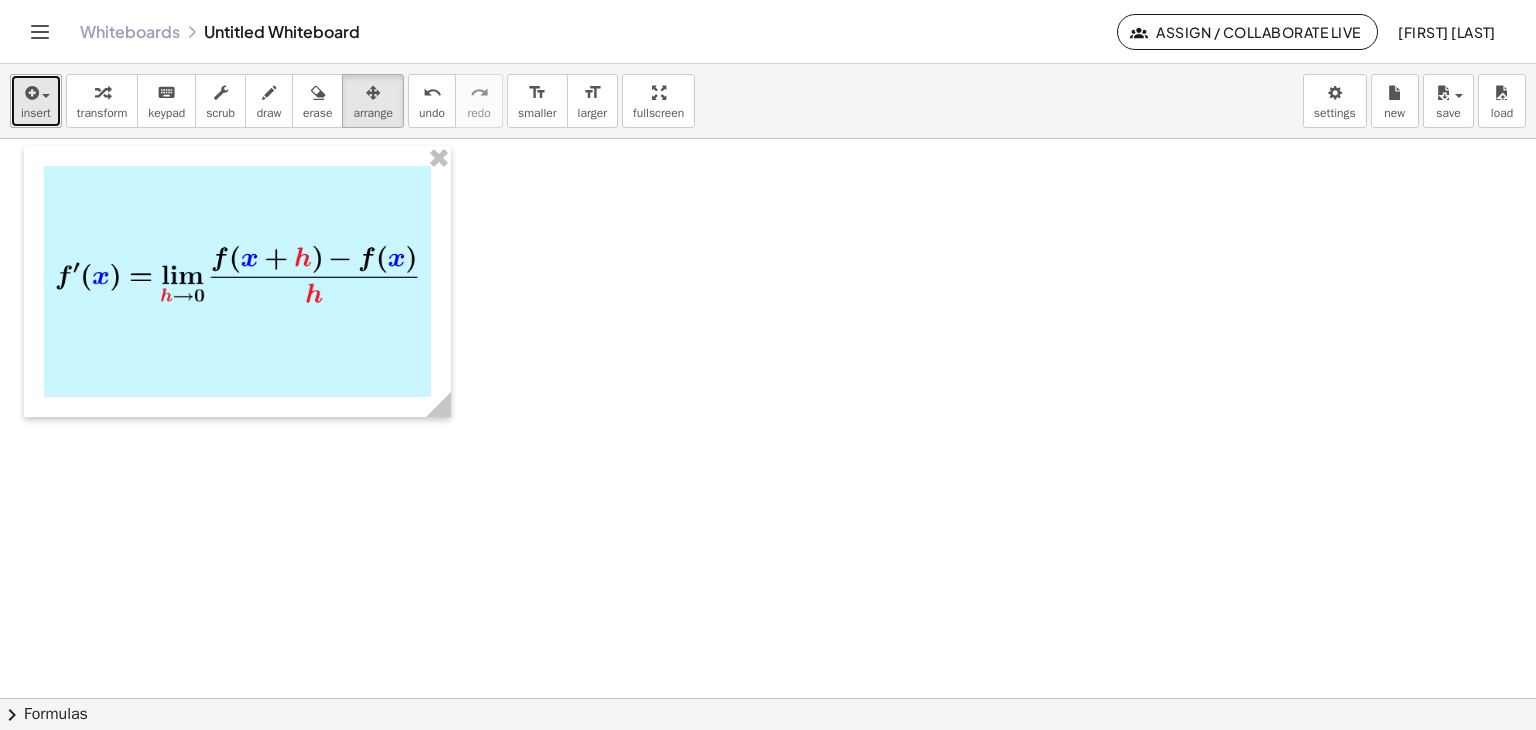 click at bounding box center (36, 92) 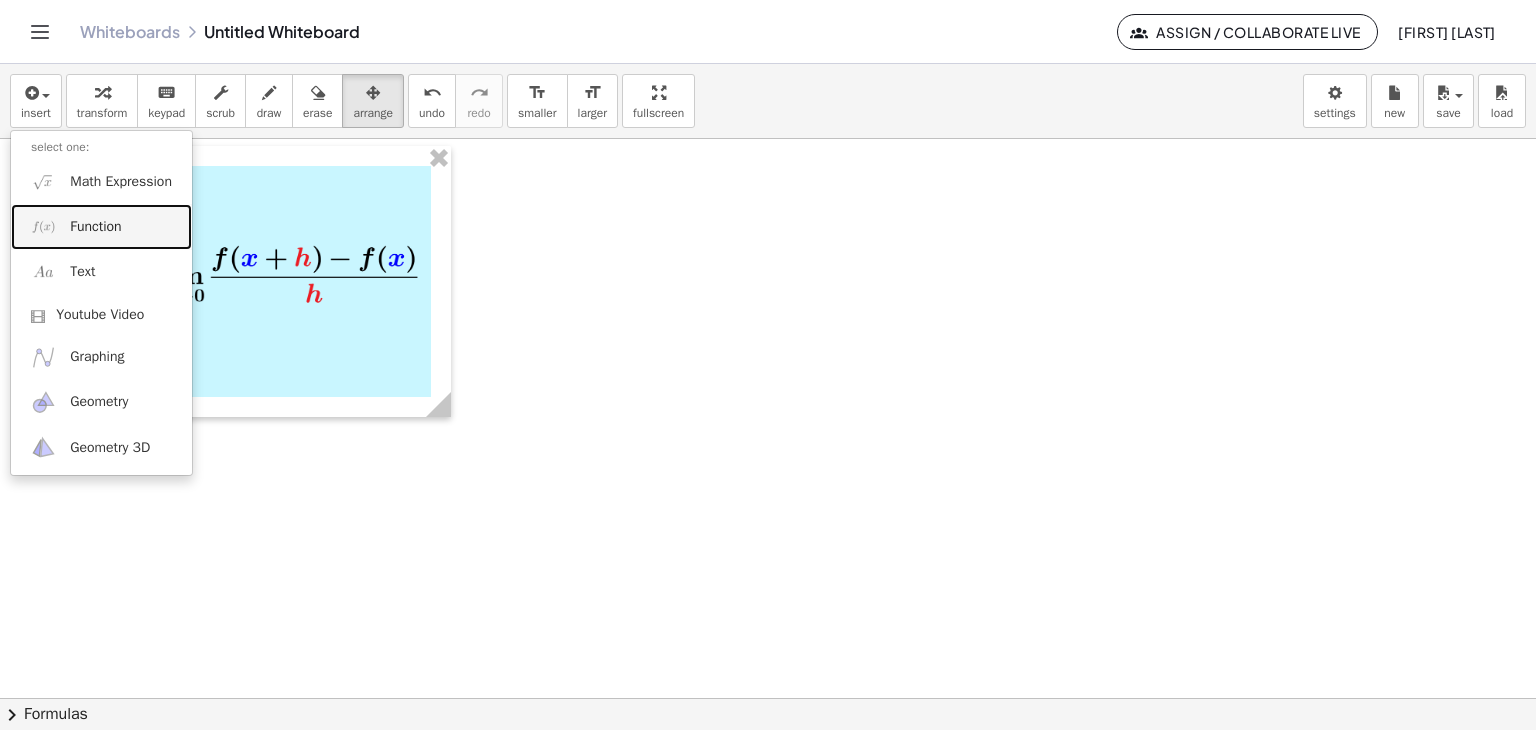 click on "Function" at bounding box center (95, 227) 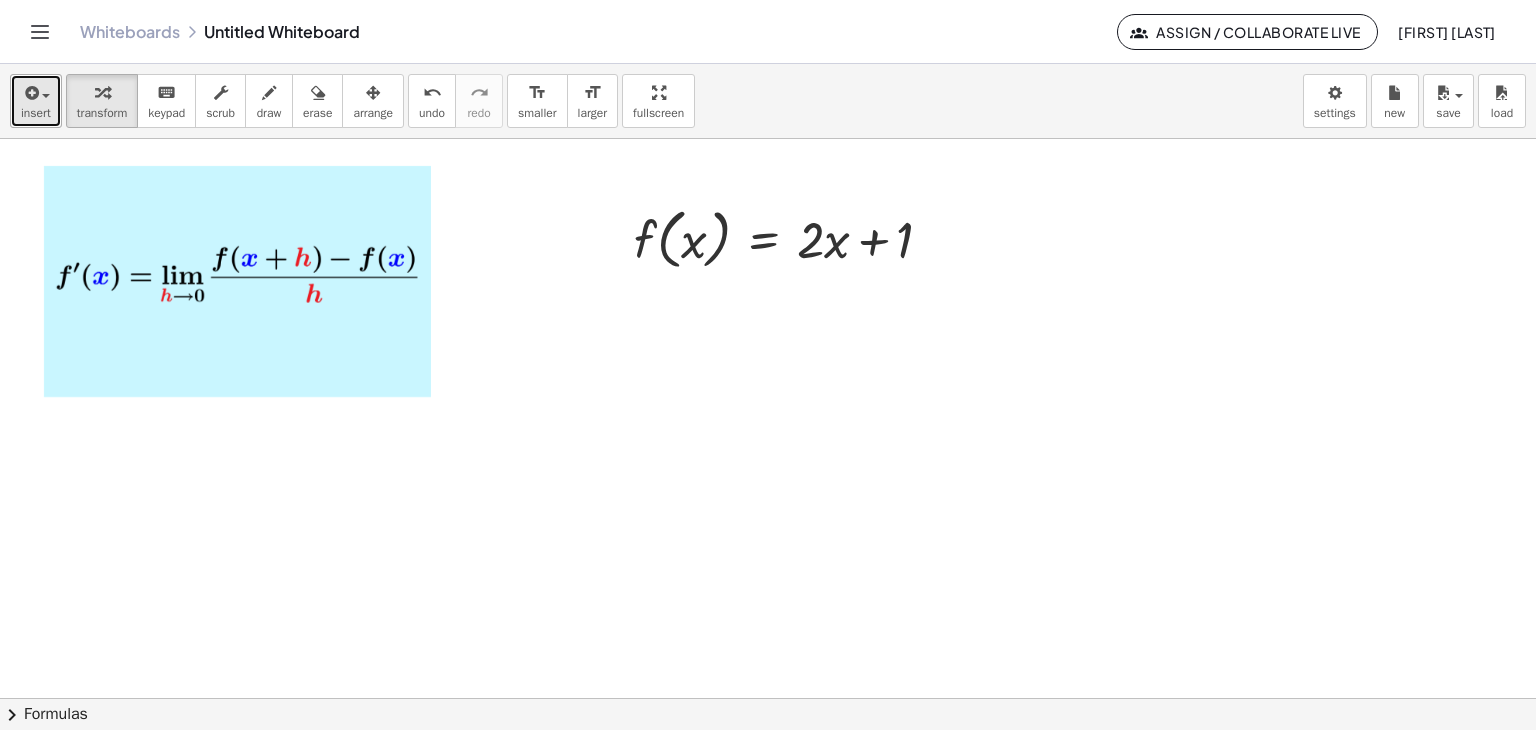 click on "insert" at bounding box center (36, 113) 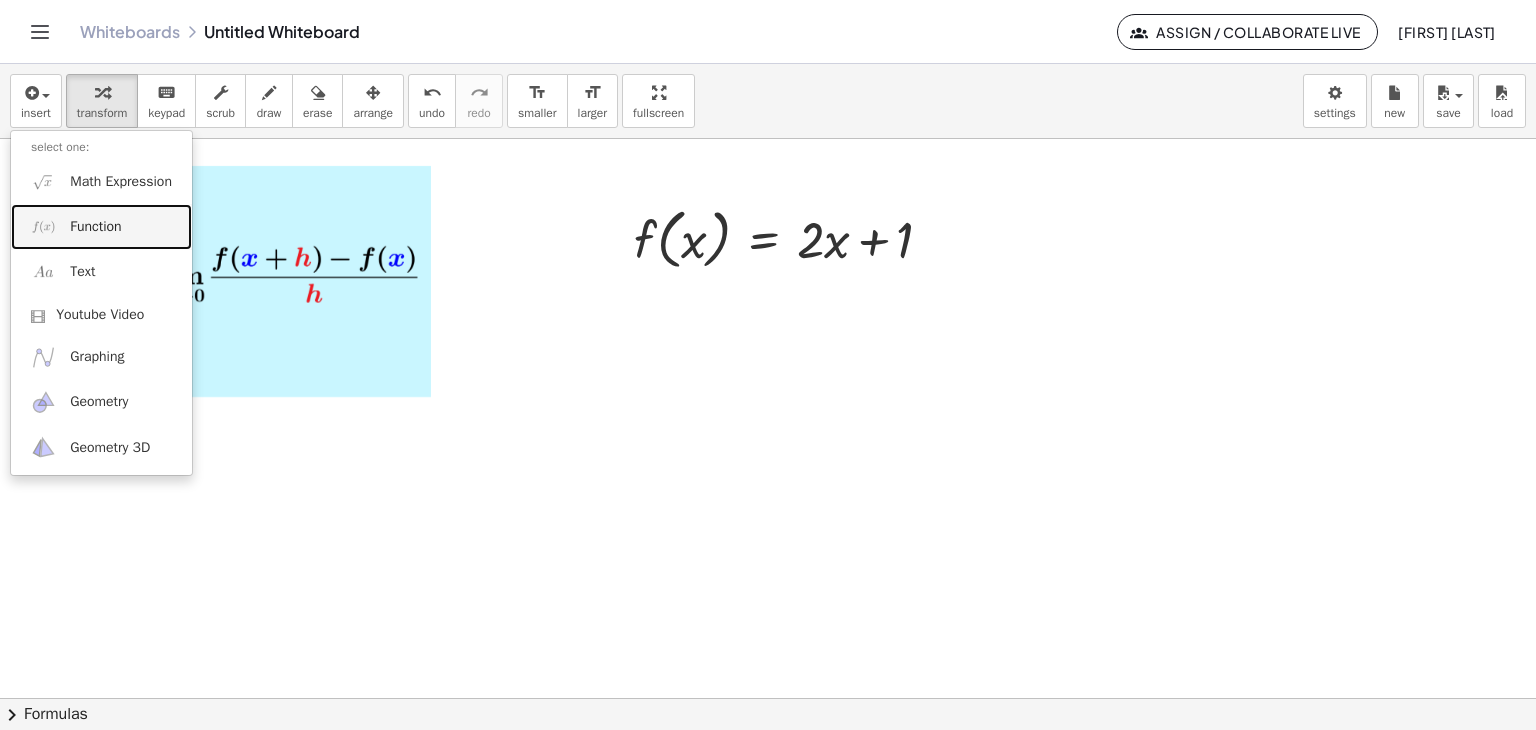 click on "Function" at bounding box center [95, 227] 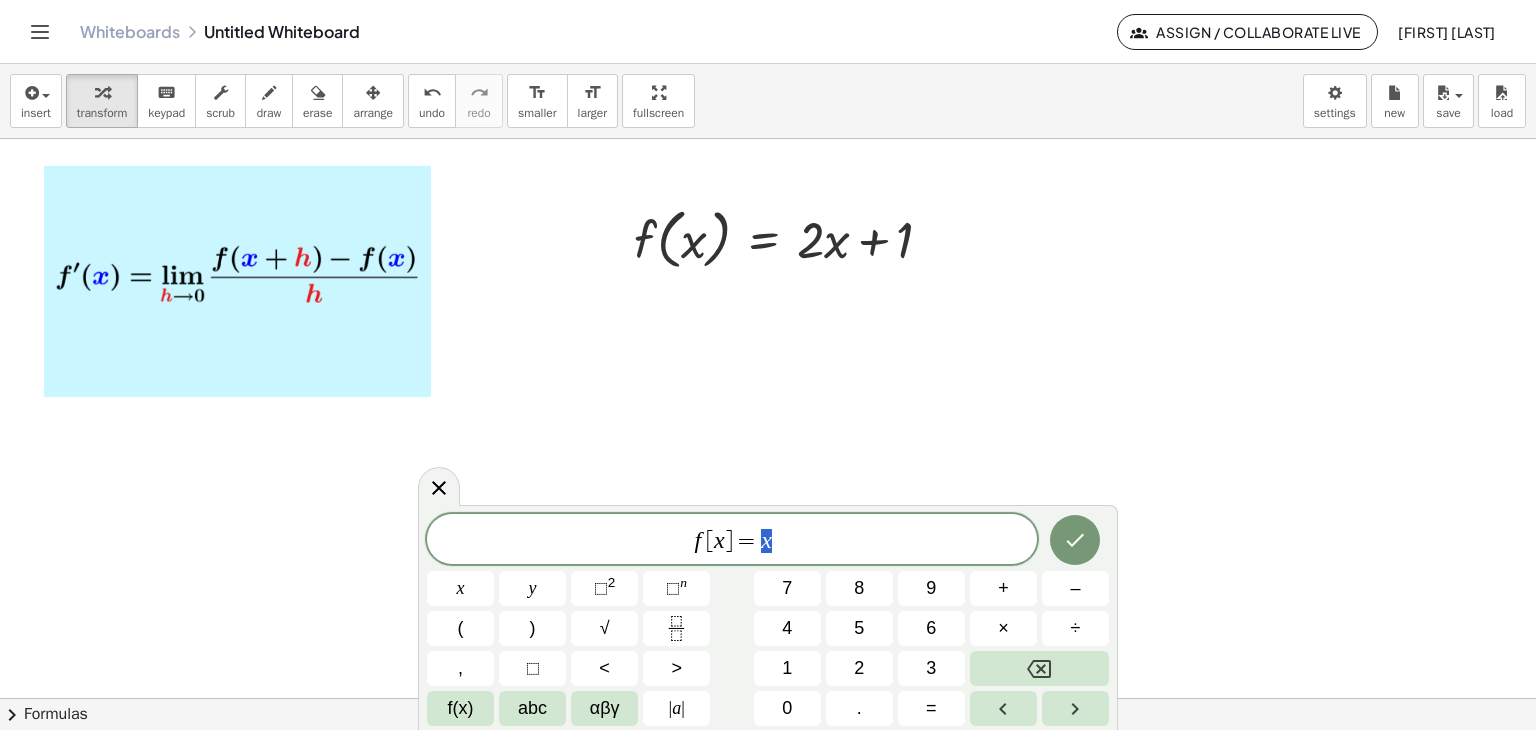 click on "f [ x ] = x" at bounding box center [732, 541] 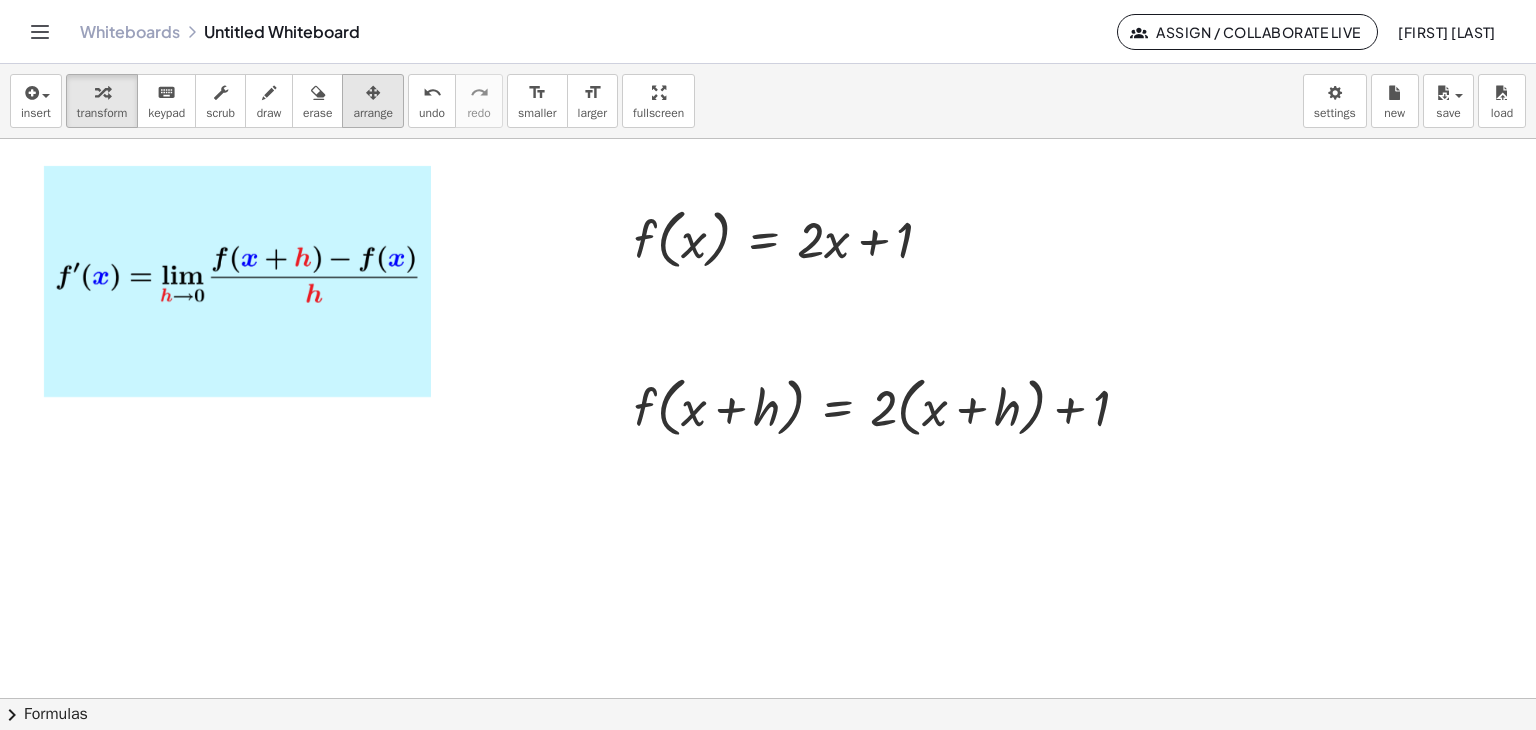 click on "arrange" at bounding box center (373, 113) 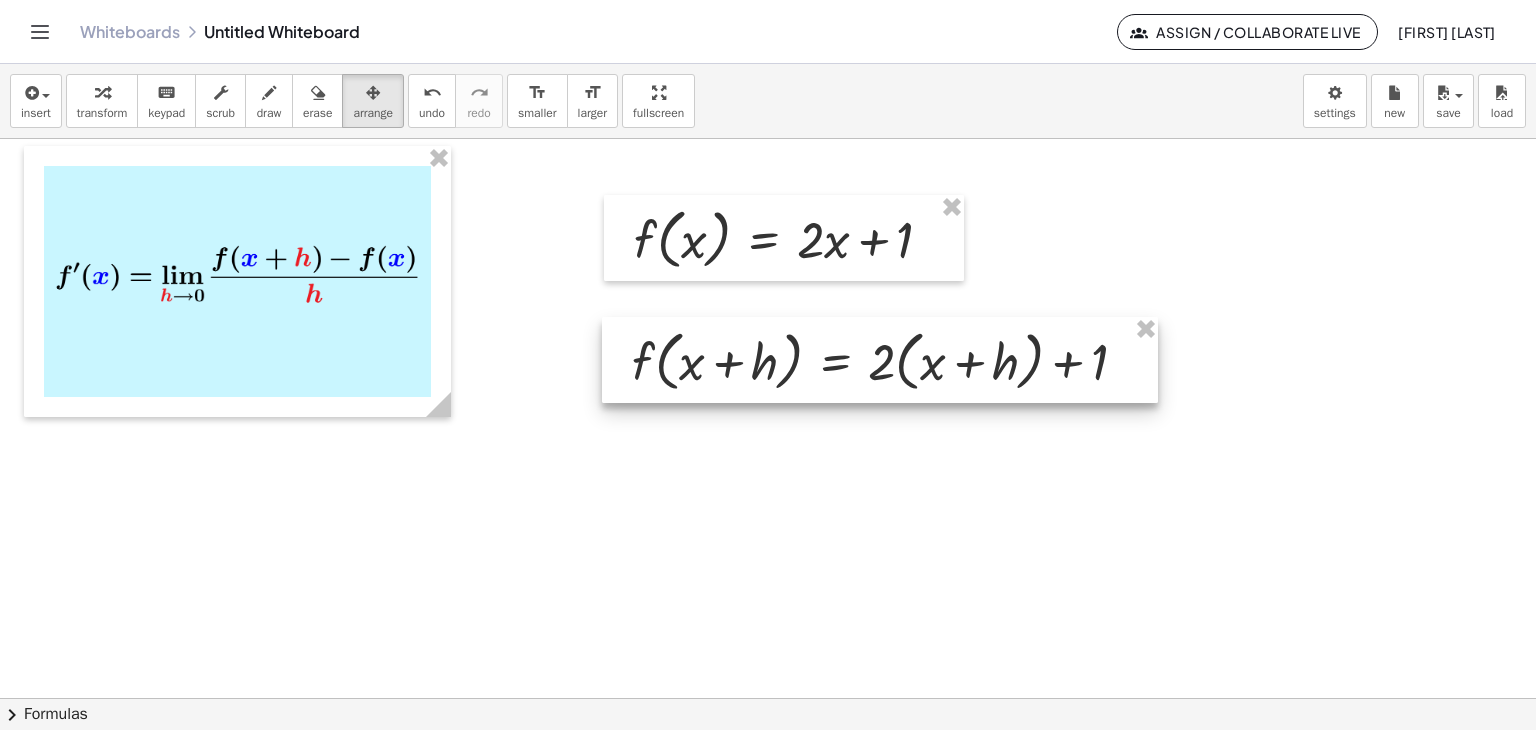 drag, startPoint x: 756, startPoint y: 399, endPoint x: 754, endPoint y: 353, distance: 46.043457 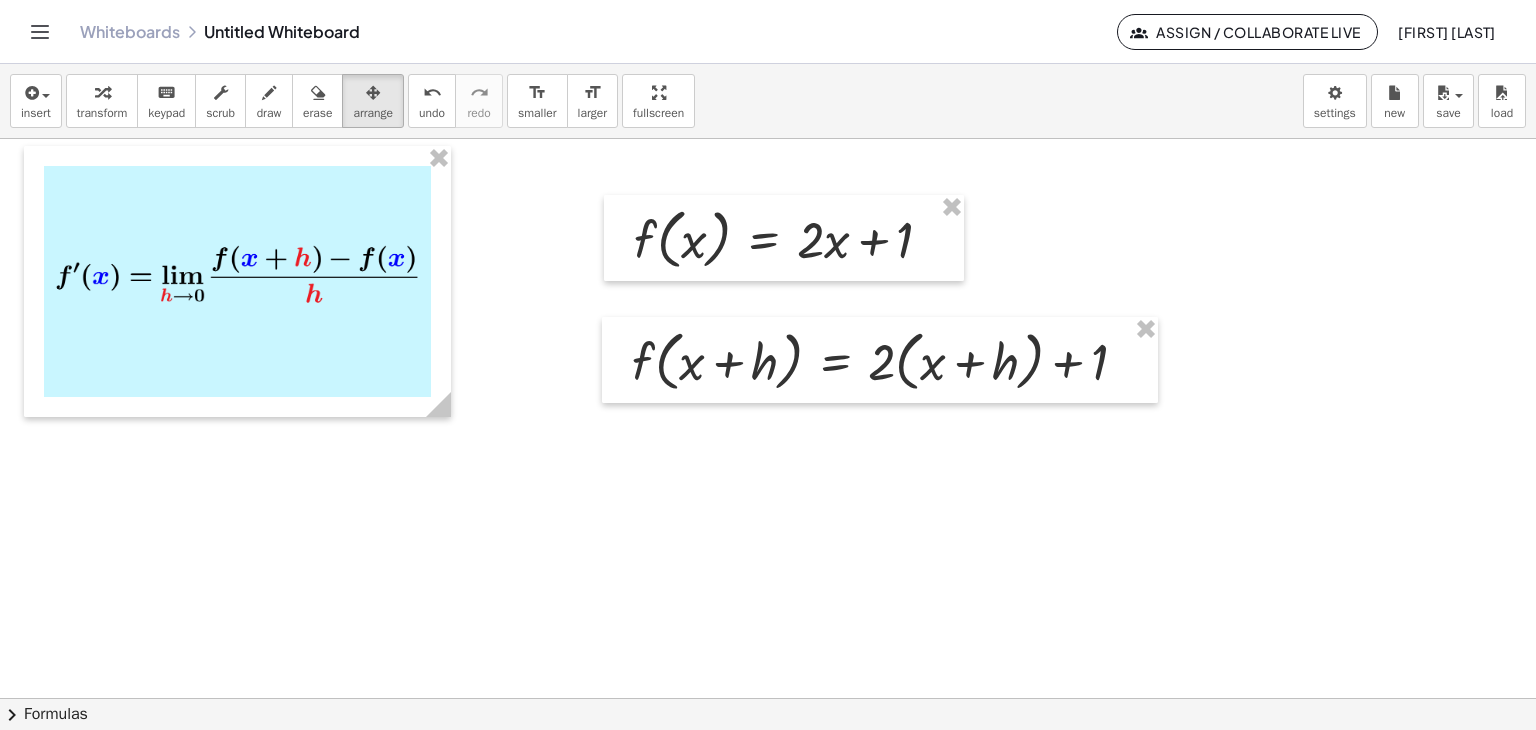 click at bounding box center [768, 698] 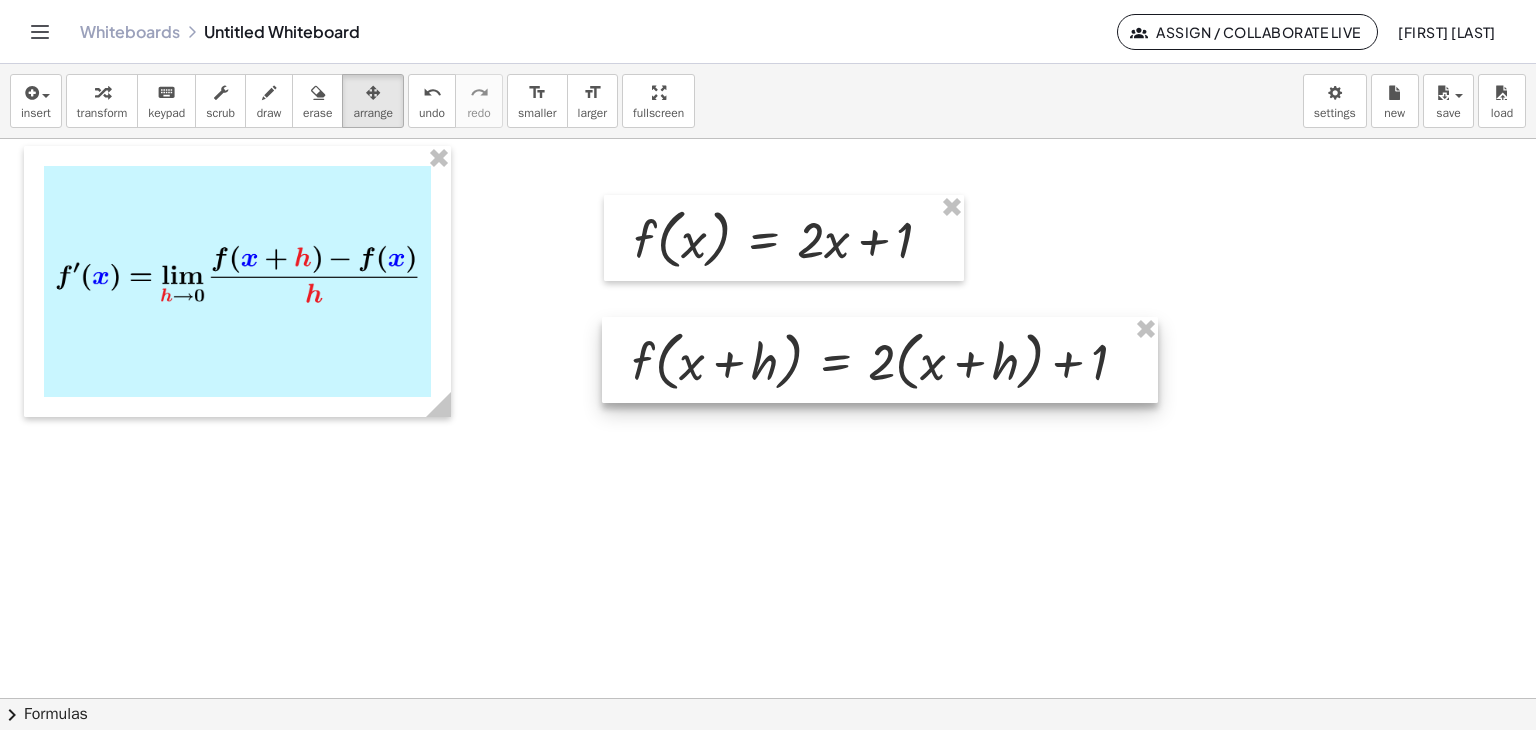 click at bounding box center [880, 360] 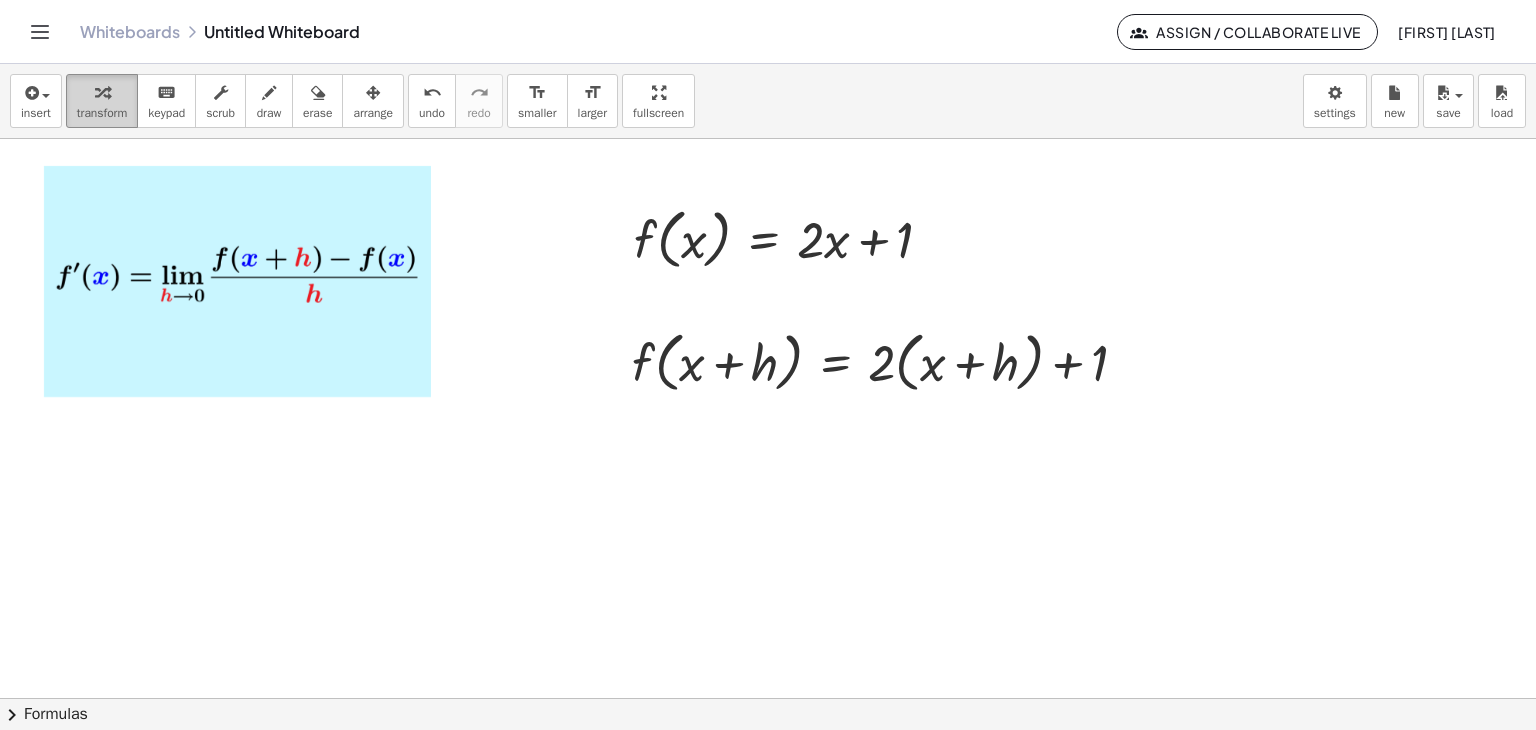 click on "transform" at bounding box center [102, 113] 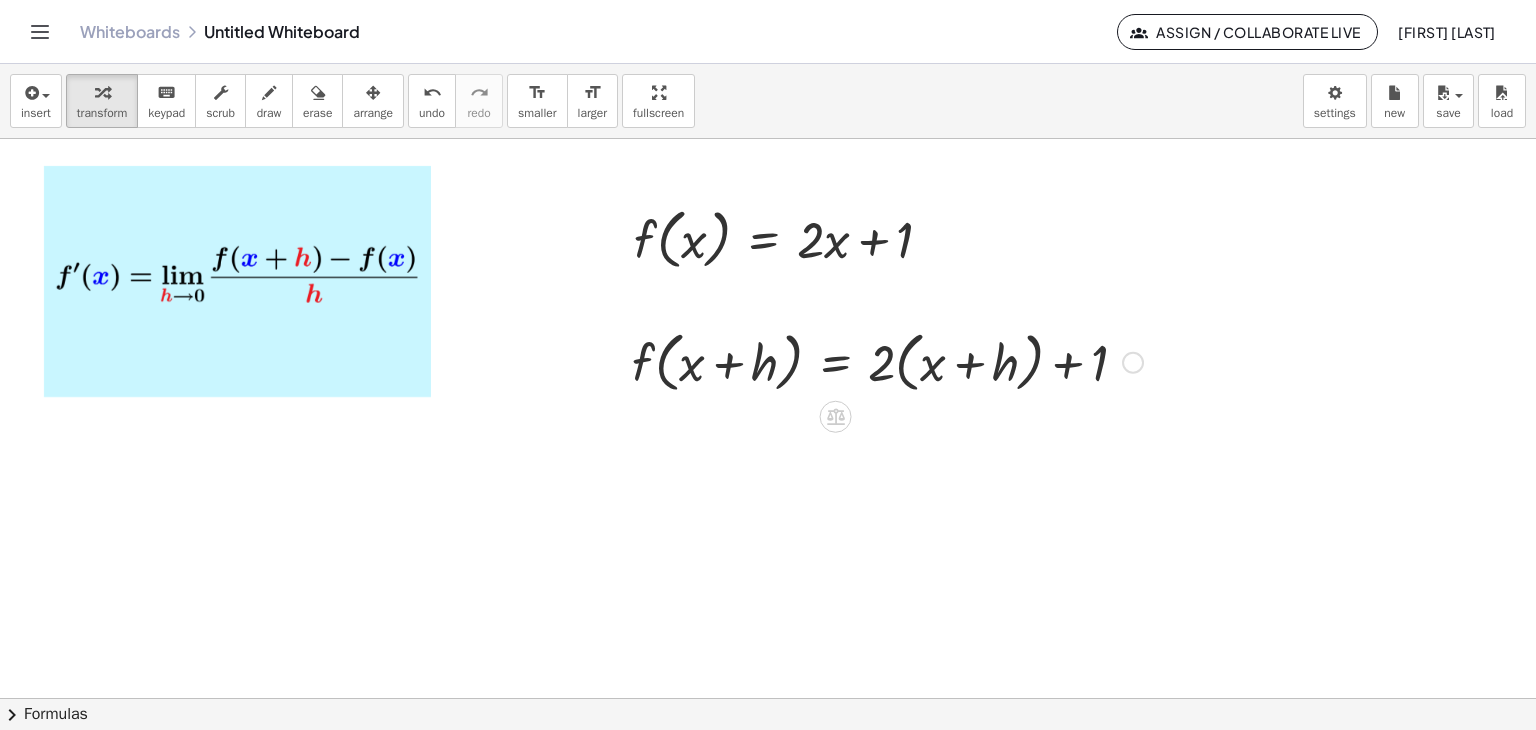 click at bounding box center [887, 361] 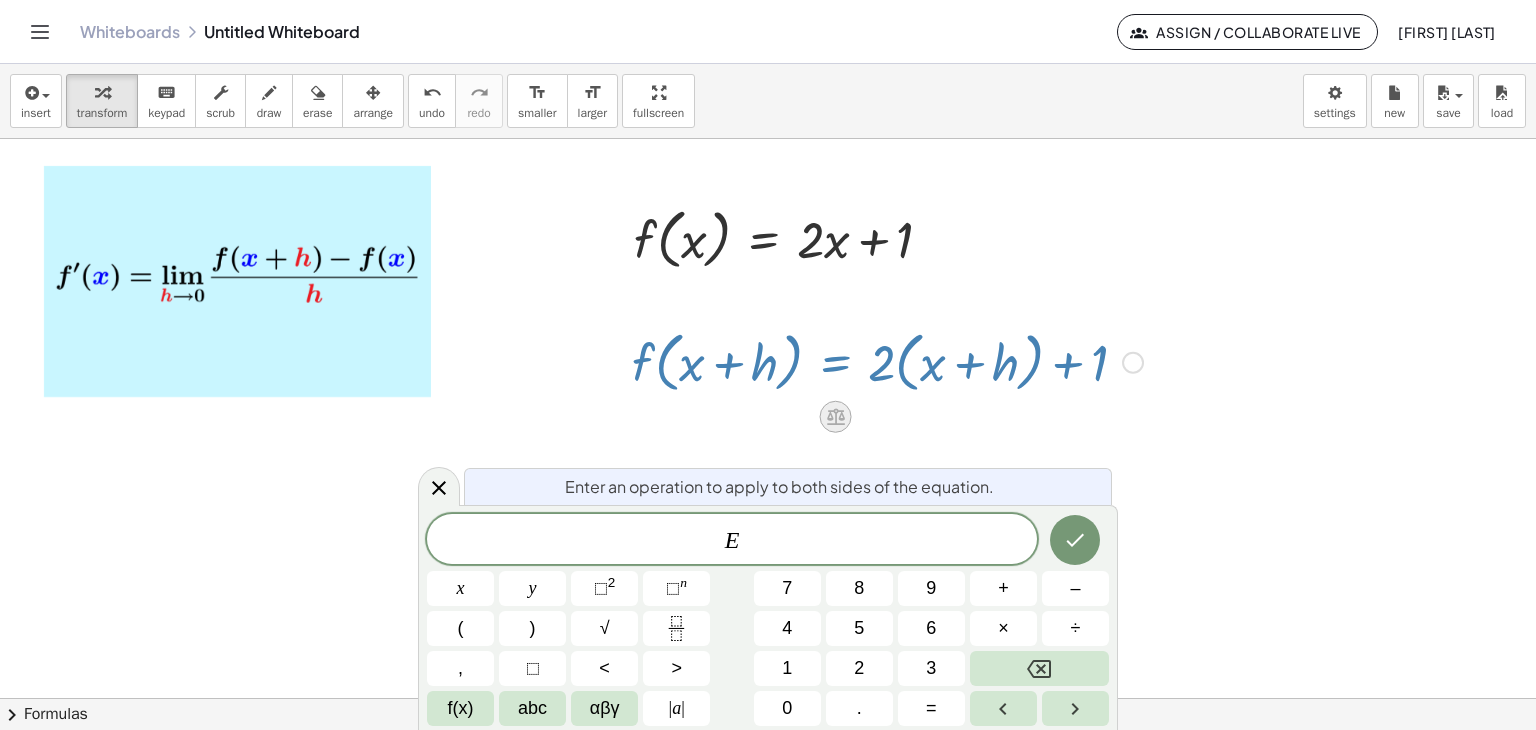 click 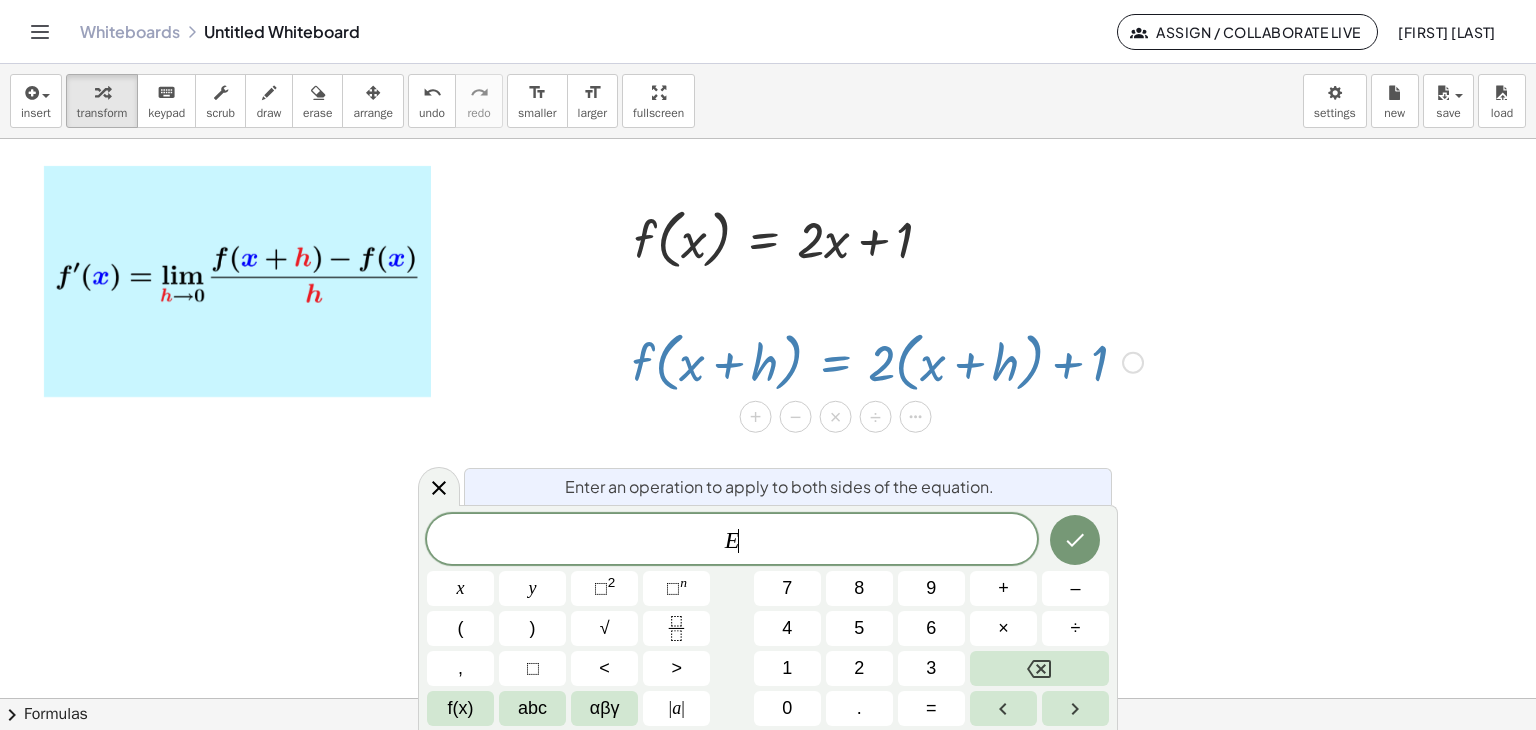 click on "E ​" 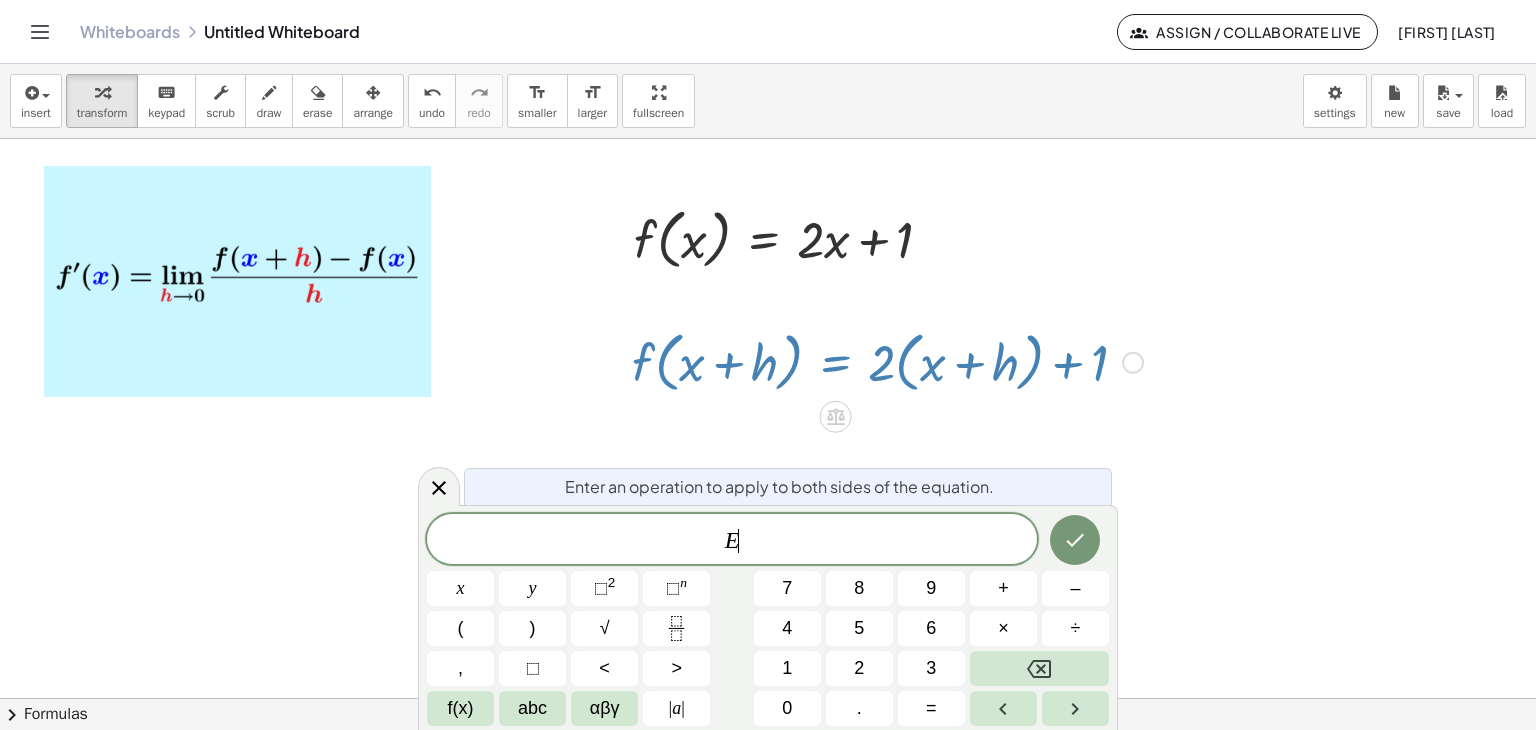 click at bounding box center (768, 698) 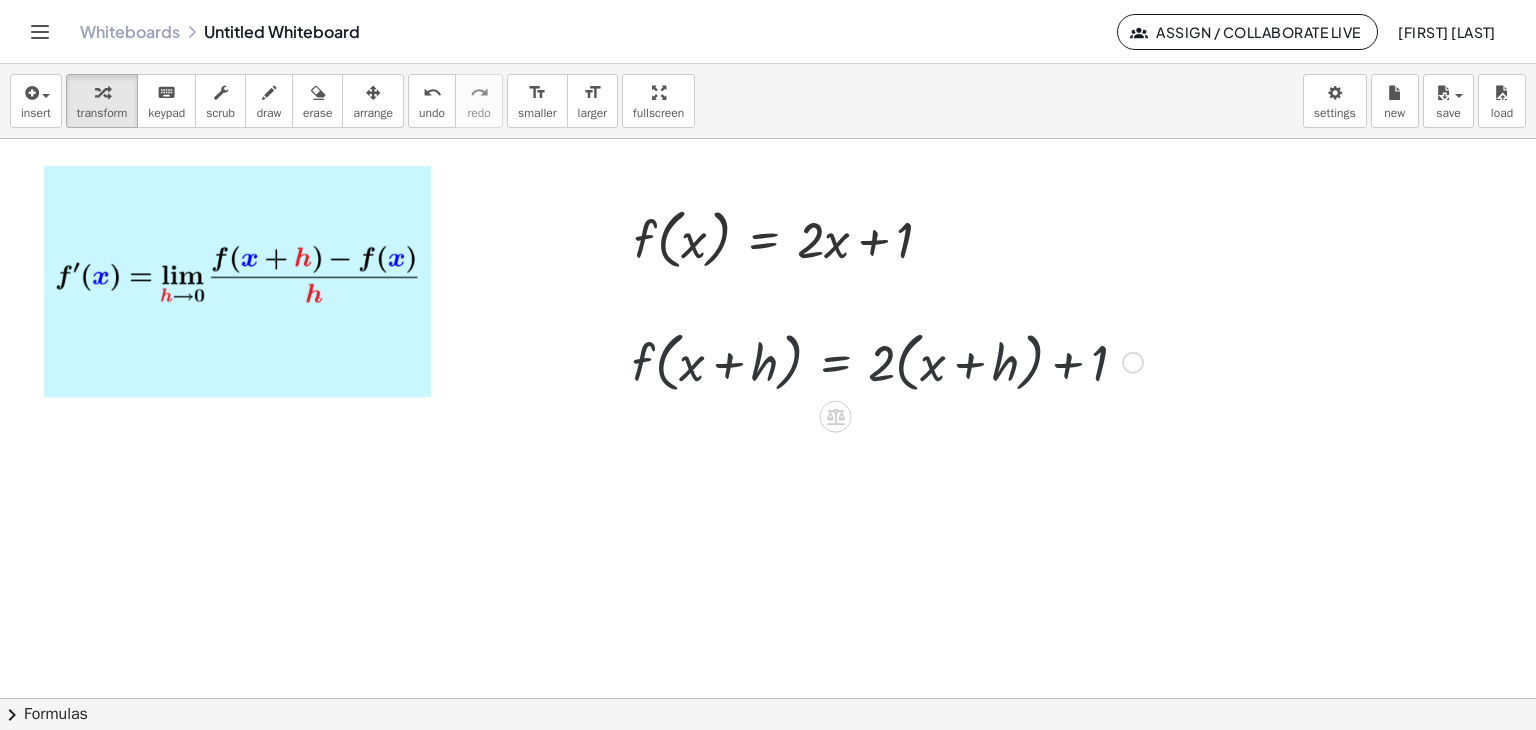 click at bounding box center (1133, 363) 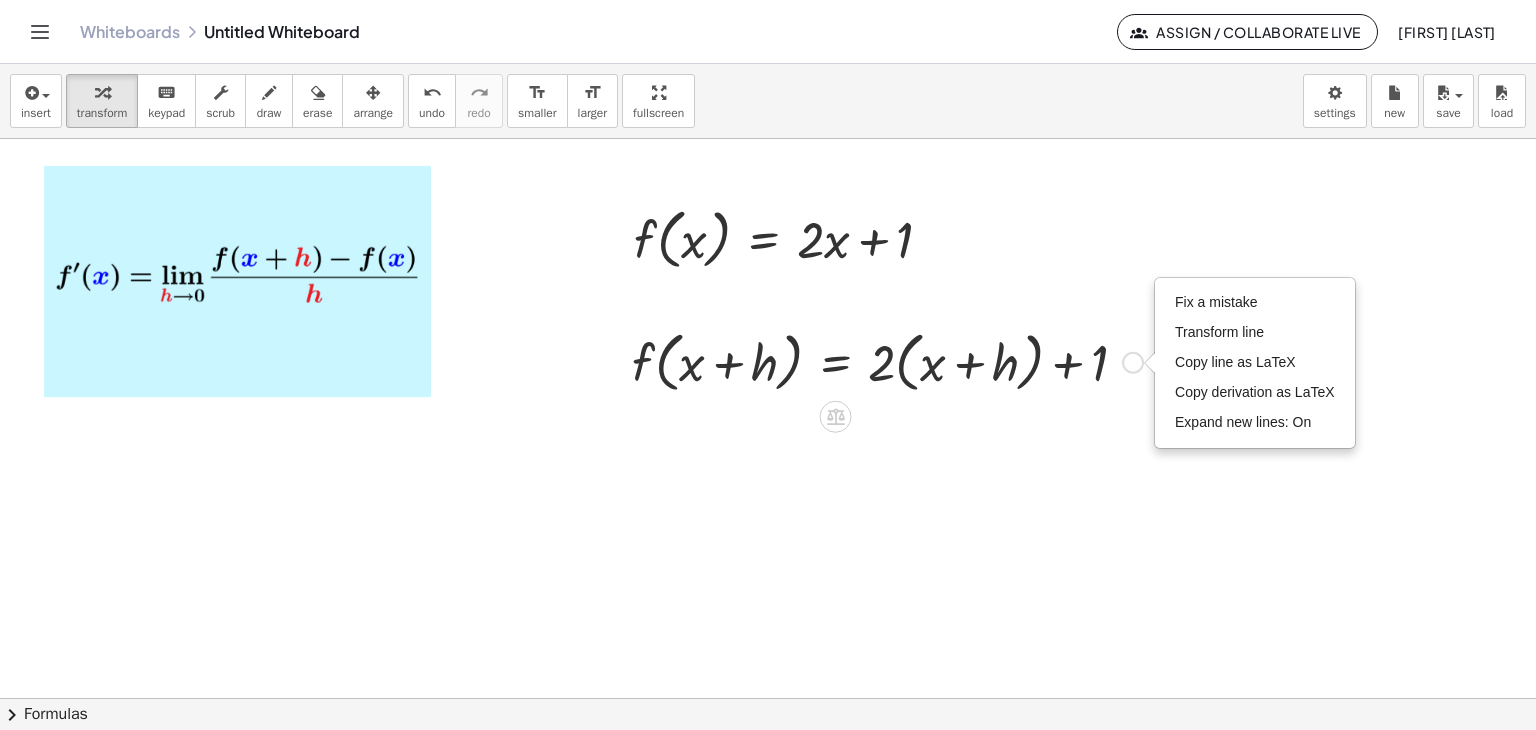 drag, startPoint x: 1017, startPoint y: 357, endPoint x: 1063, endPoint y: 363, distance: 46.389652 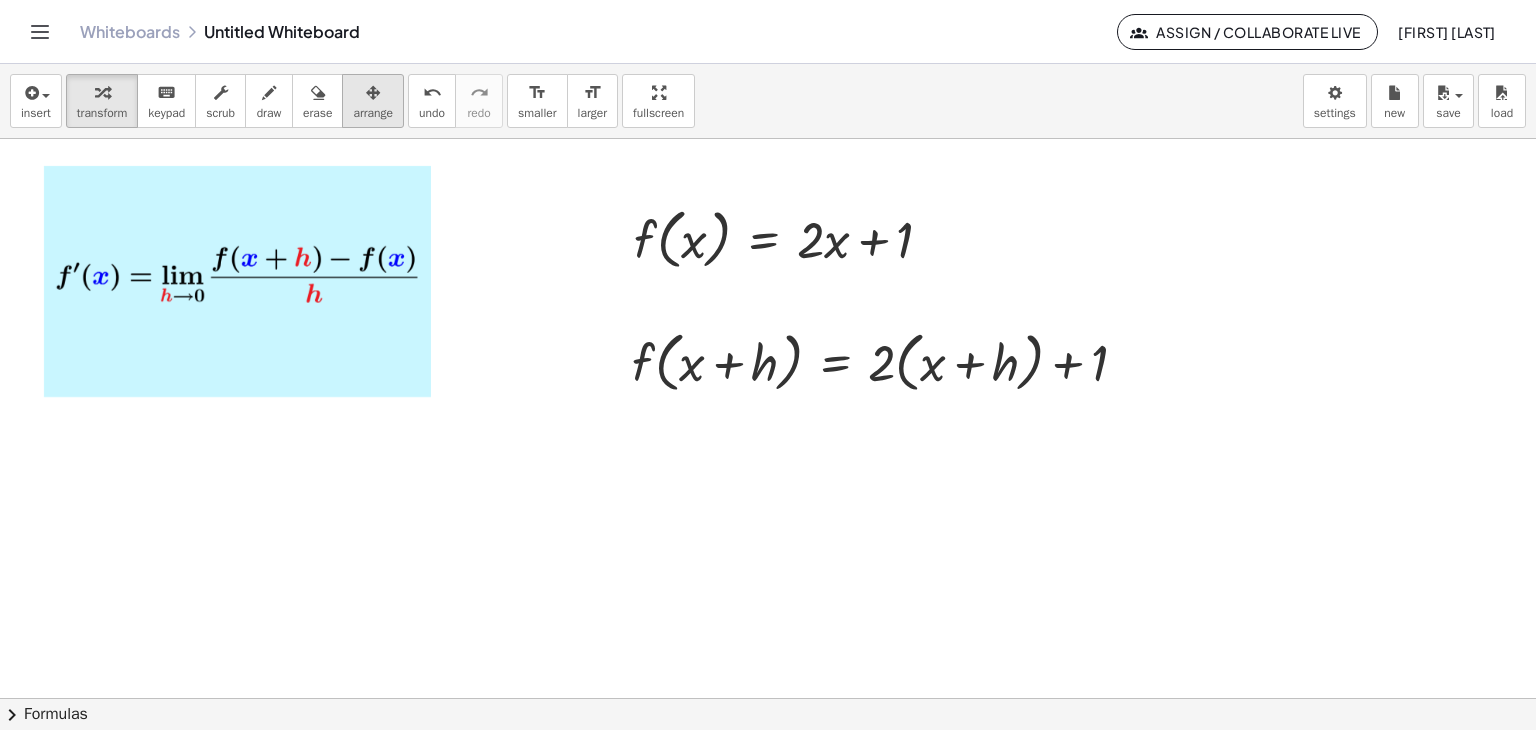 click on "arrange" at bounding box center (373, 113) 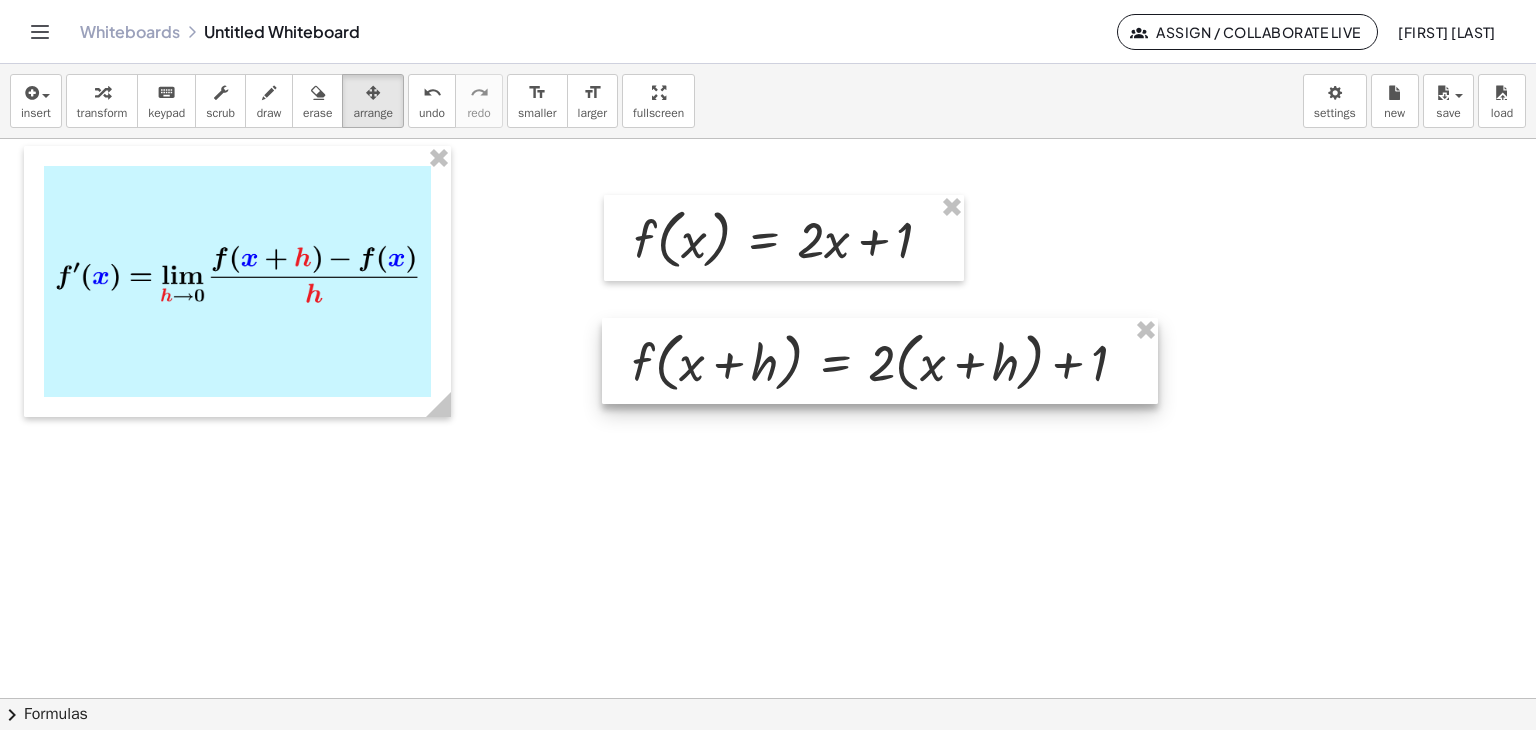 click at bounding box center (880, 361) 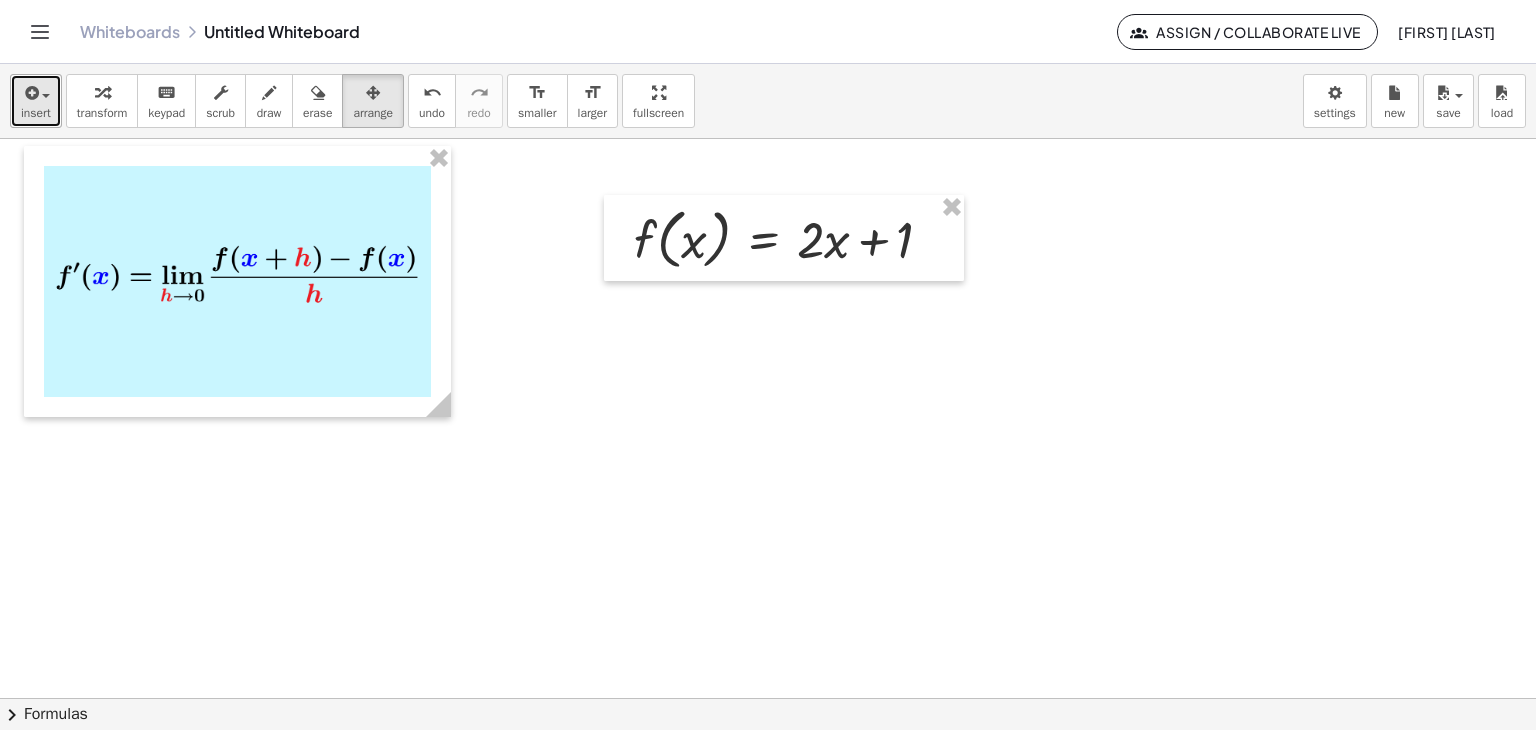 click on "insert" at bounding box center (36, 101) 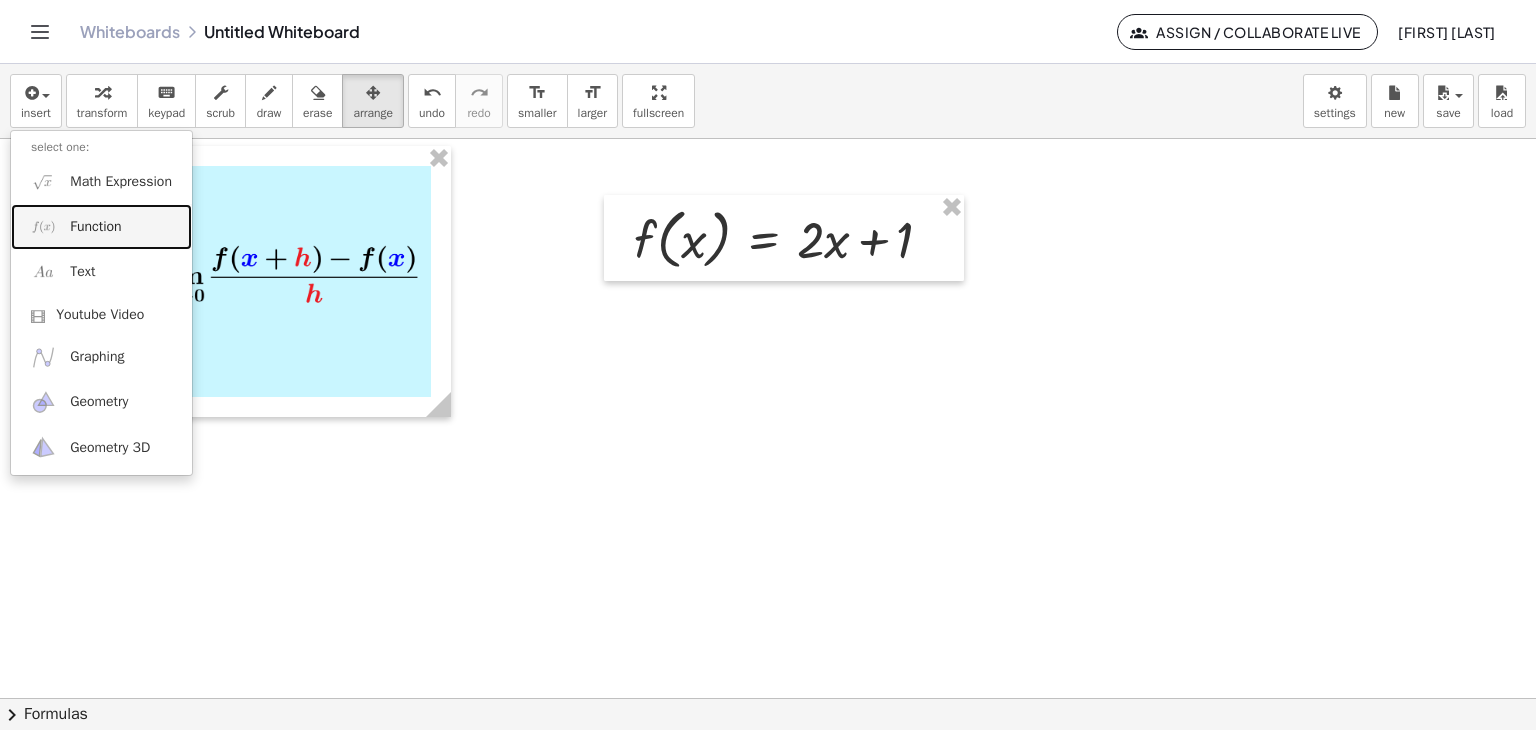 click on "Function" at bounding box center [95, 227] 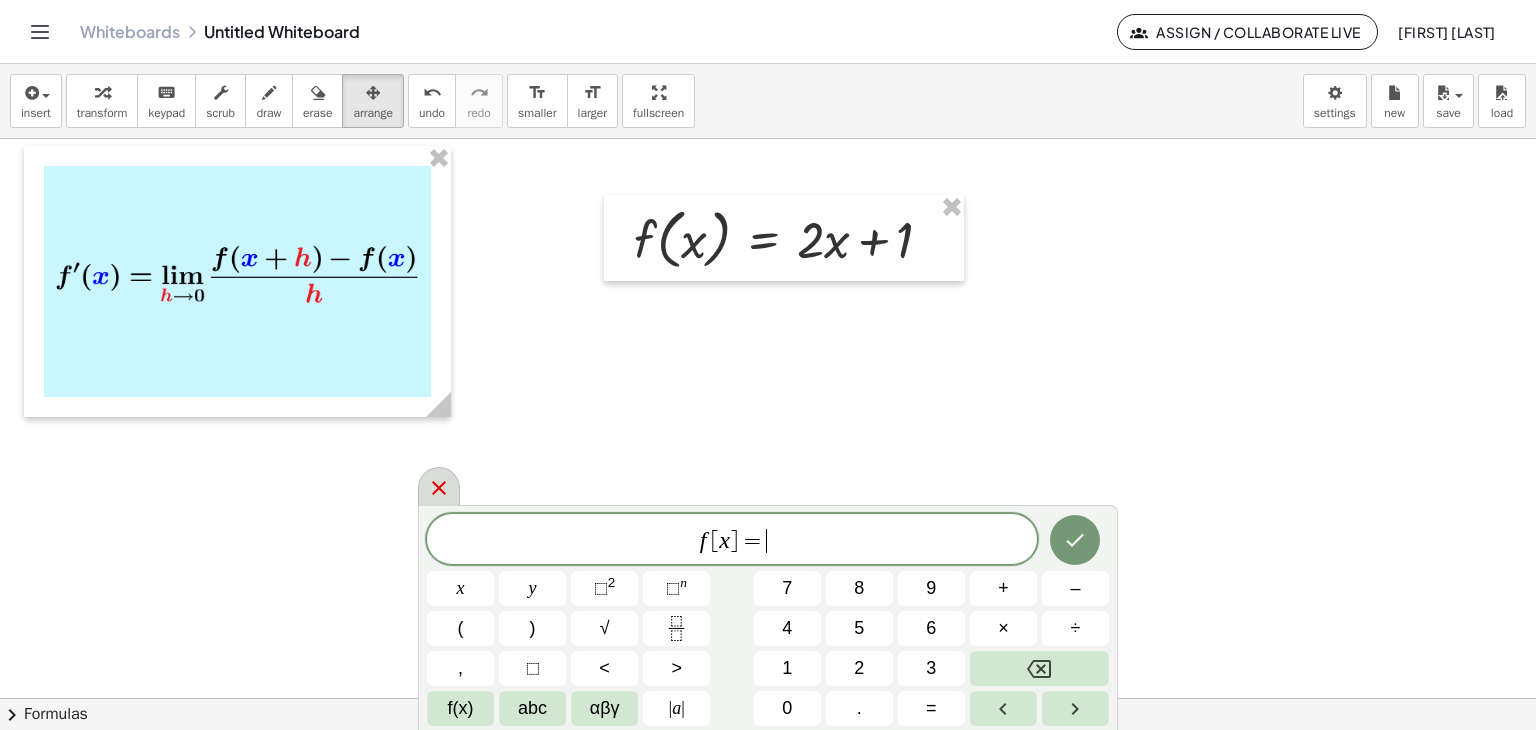 click at bounding box center [439, 486] 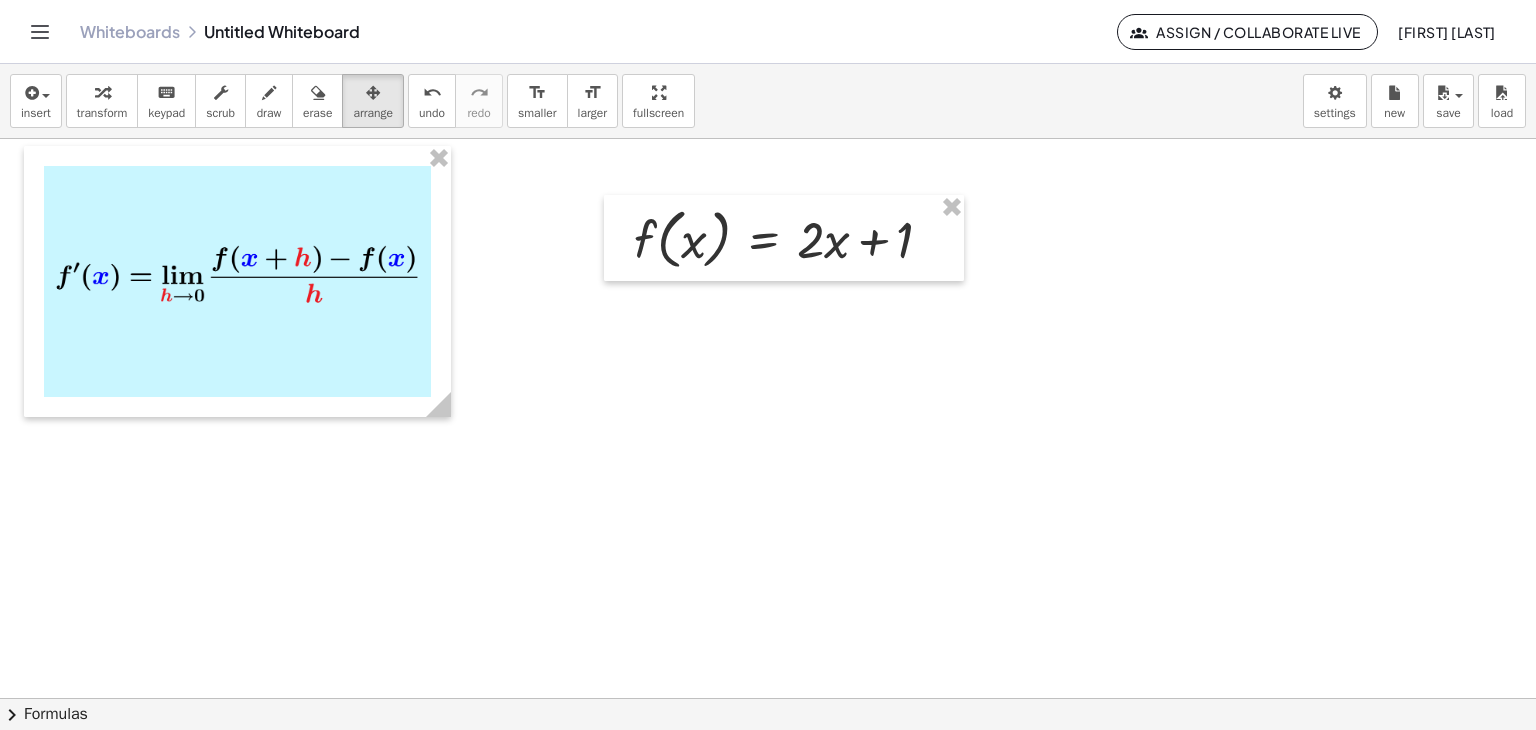 click at bounding box center (768, 698) 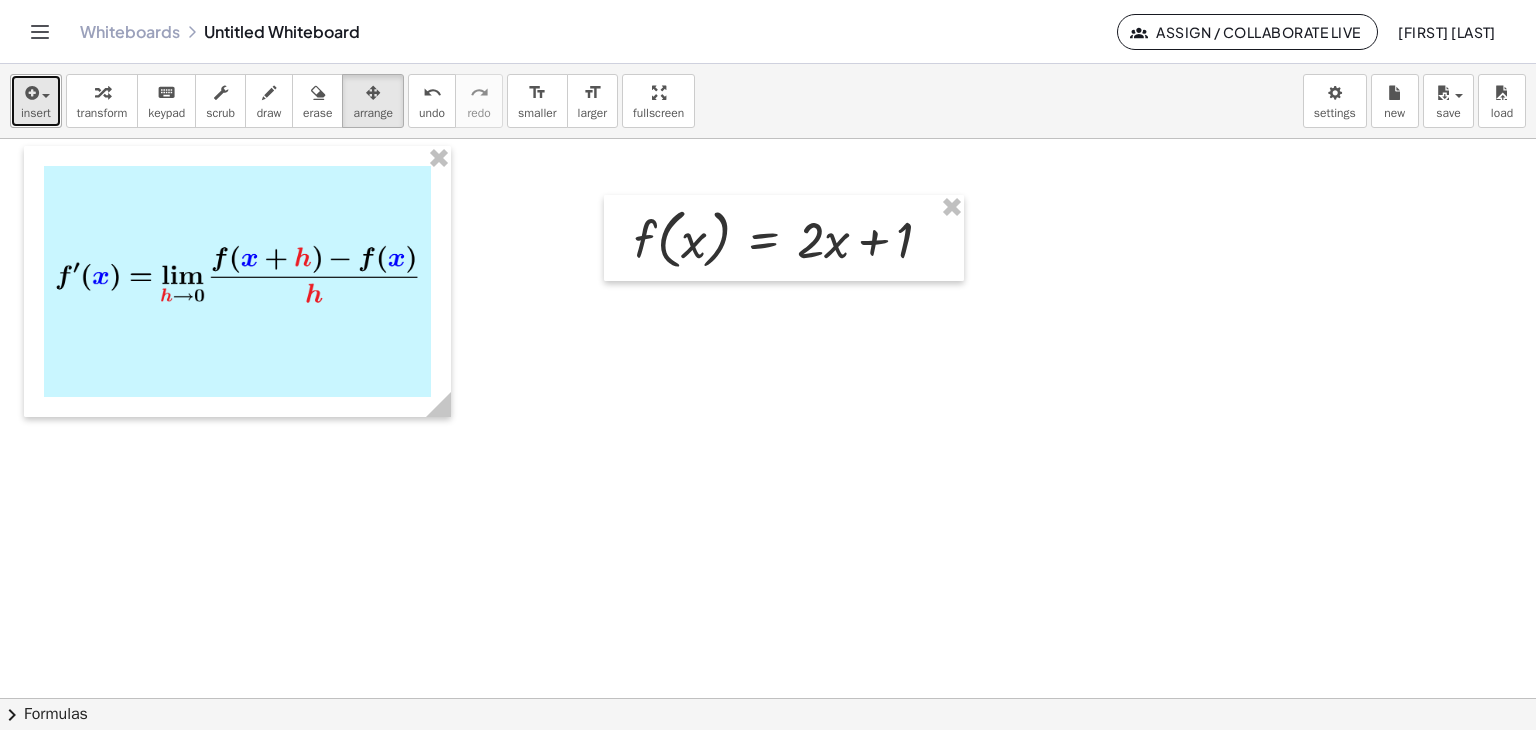 click on "insert" at bounding box center (36, 113) 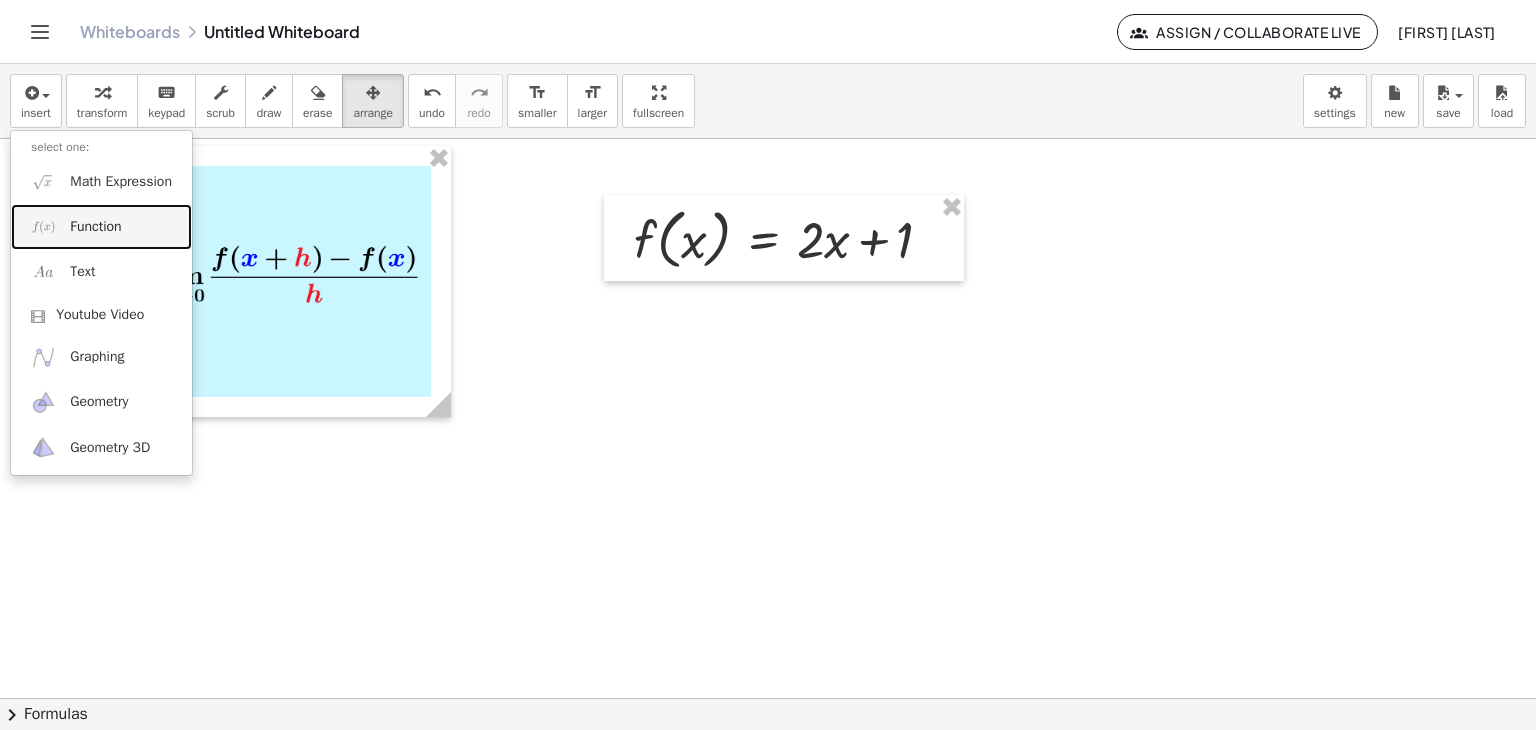 click on "Function" at bounding box center [95, 227] 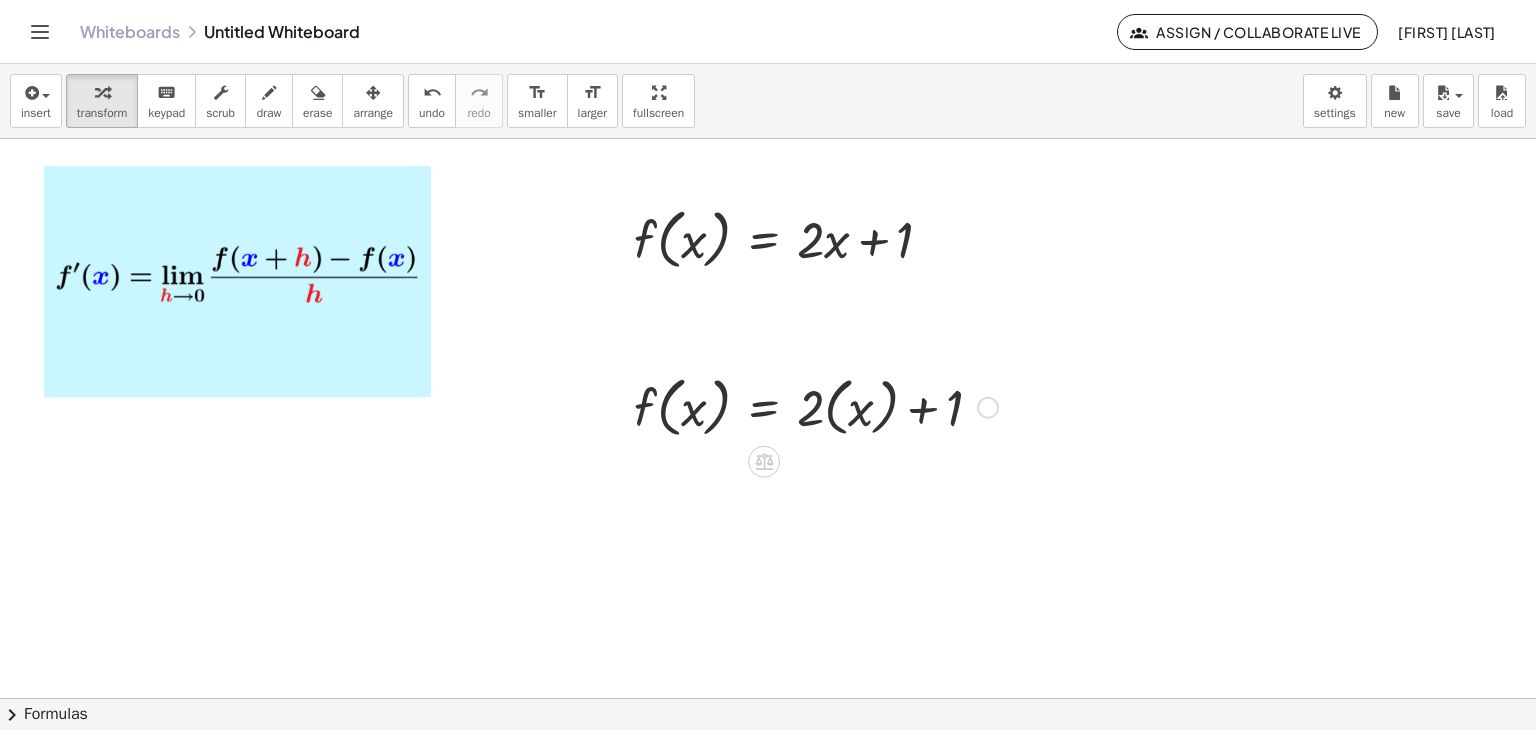 click at bounding box center [988, 408] 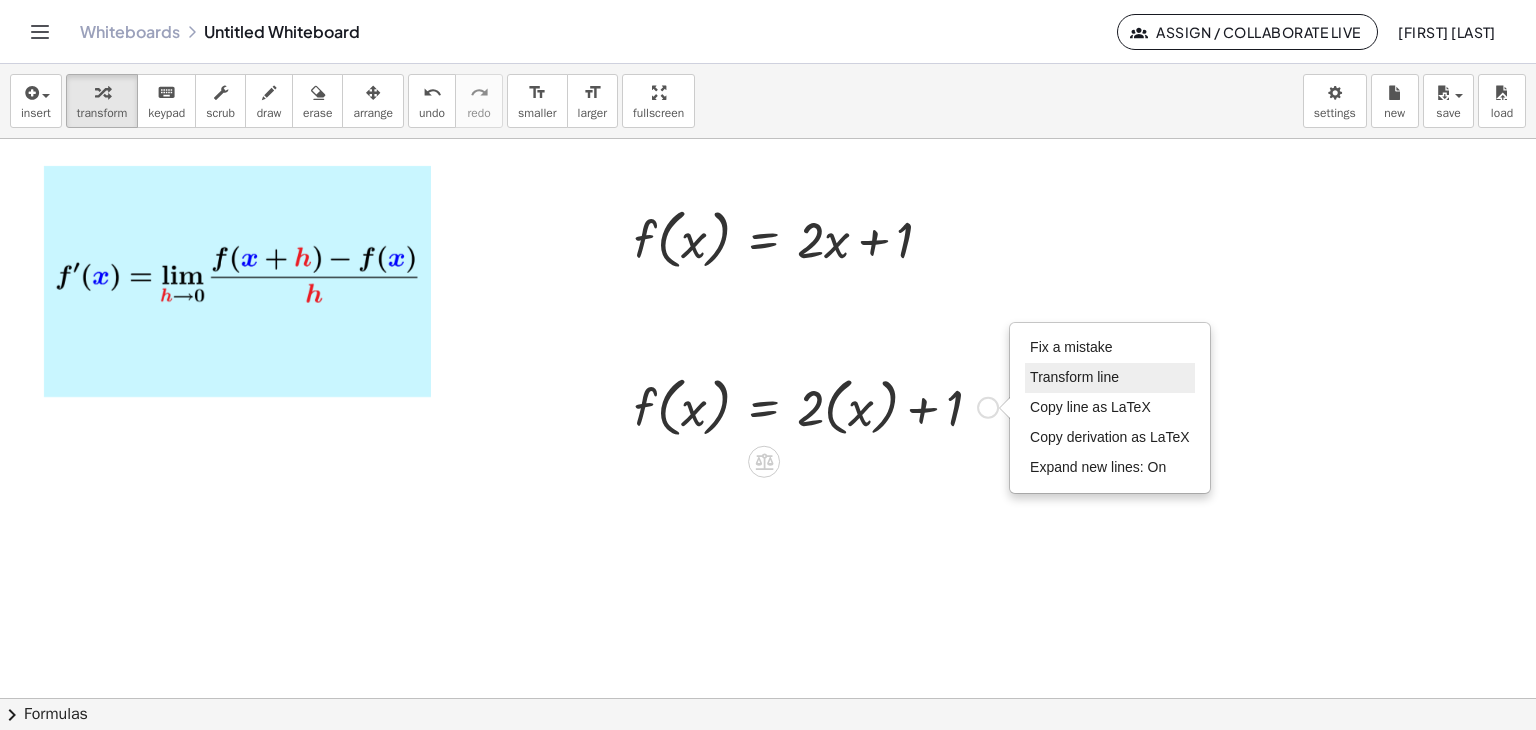 click on "Transform line" at bounding box center (1074, 377) 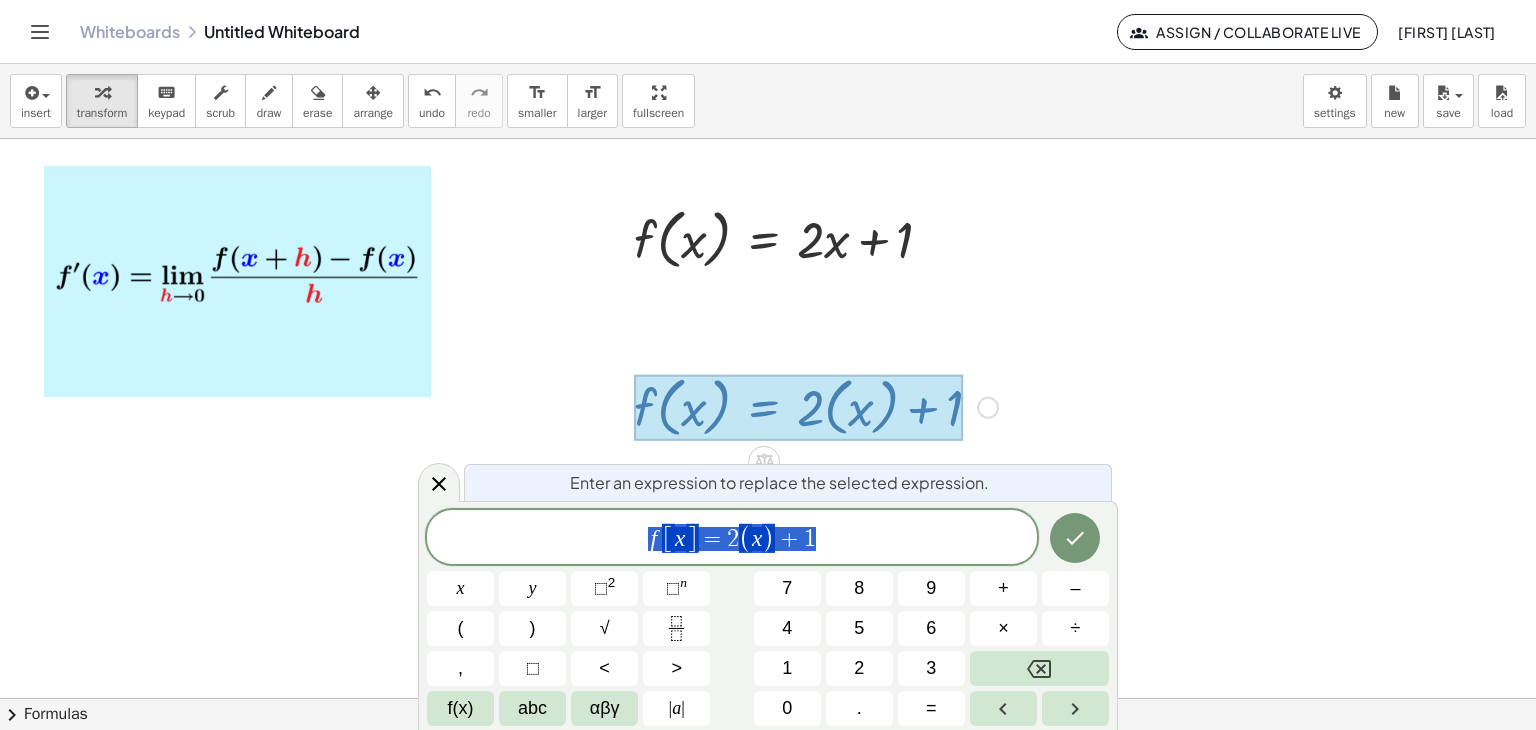 drag, startPoint x: 801, startPoint y: 538, endPoint x: 771, endPoint y: 541, distance: 30.149628 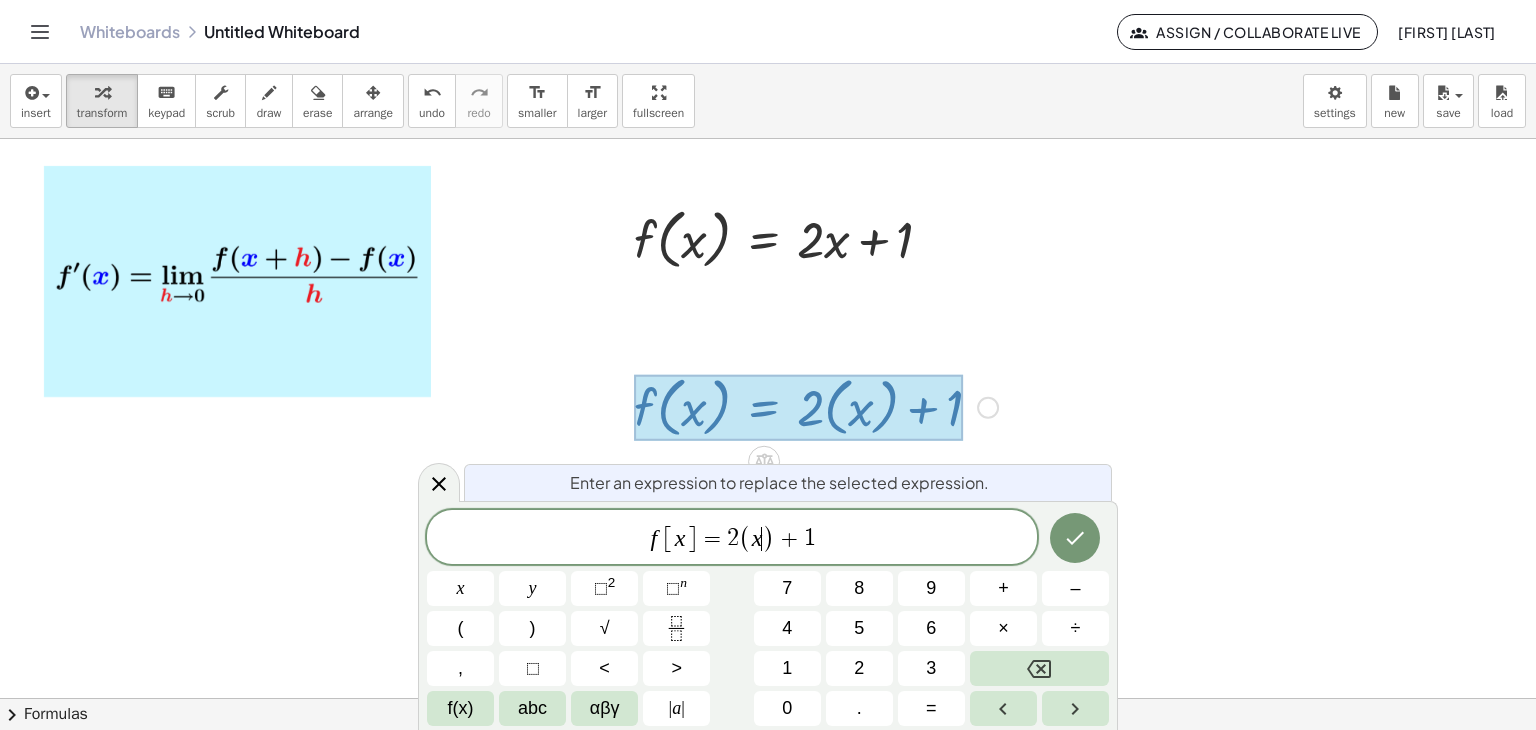 click on ")" at bounding box center (768, 538) 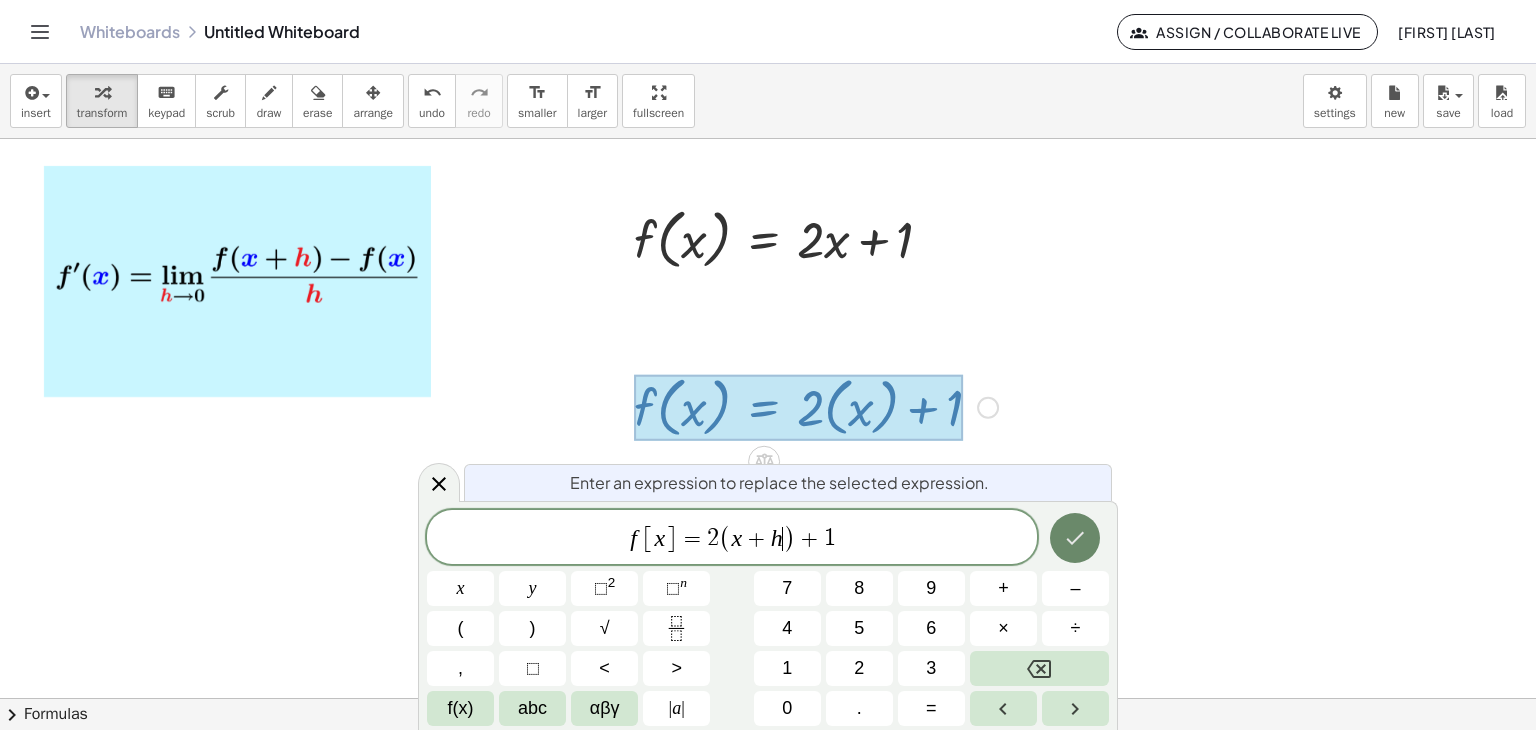 click at bounding box center (1075, 538) 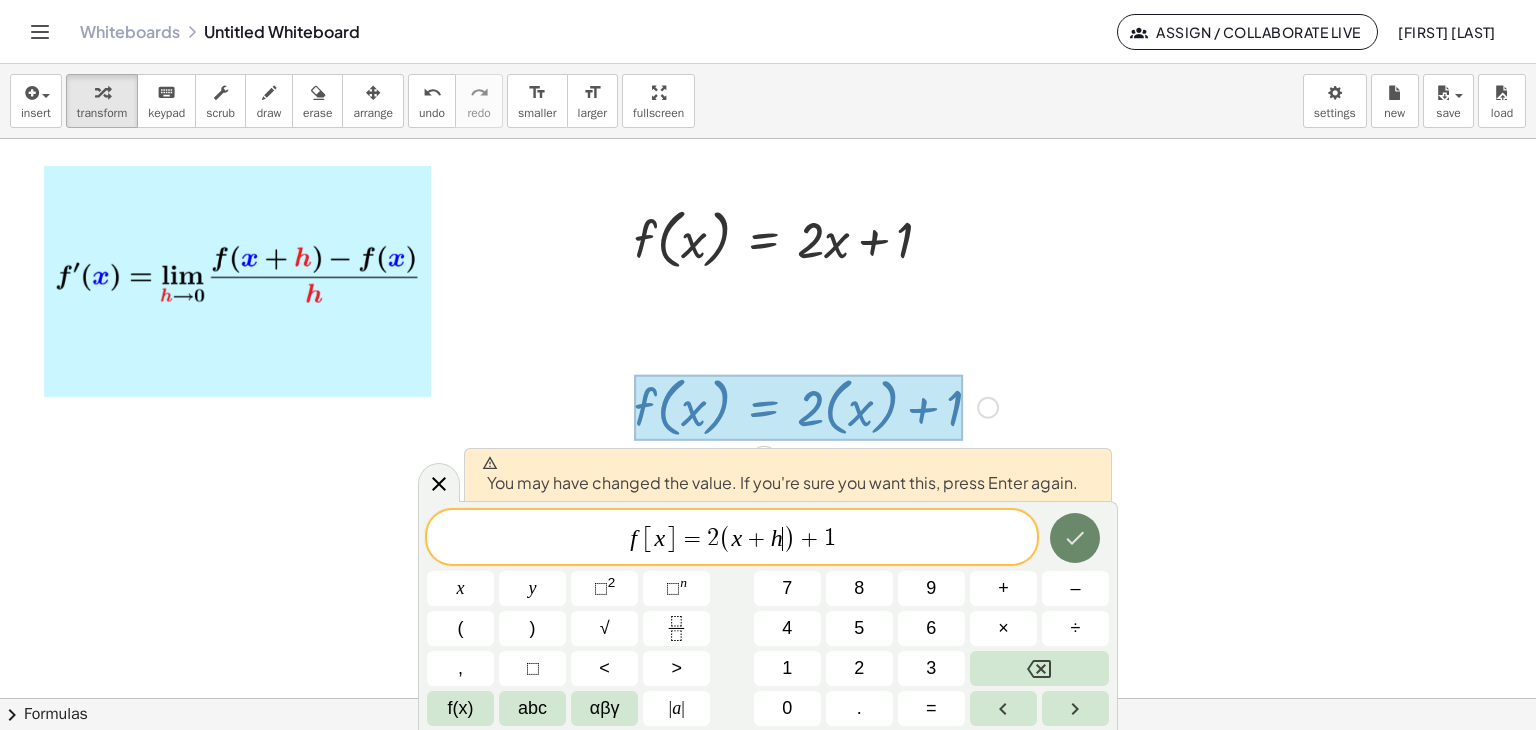 click 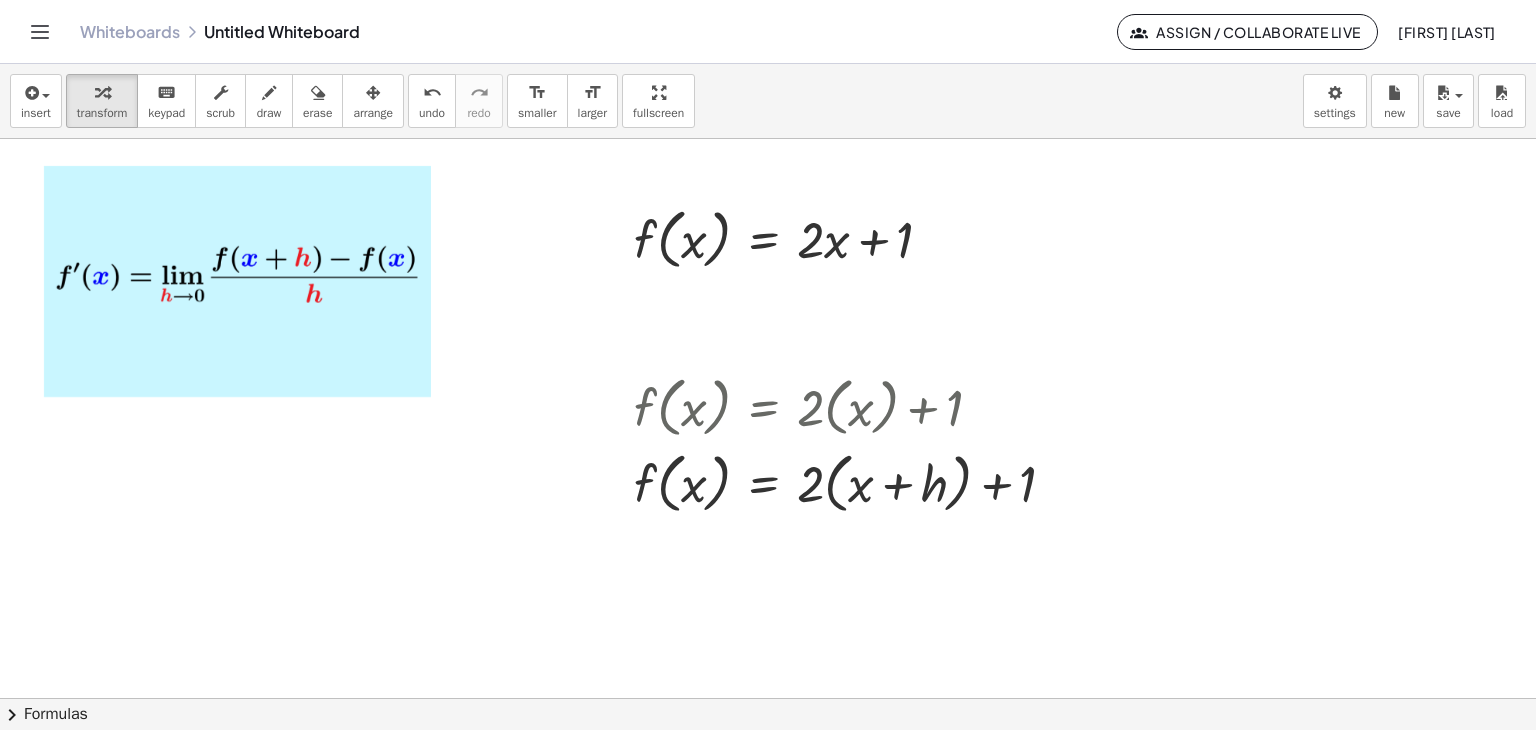 scroll, scrollTop: 166, scrollLeft: 0, axis: vertical 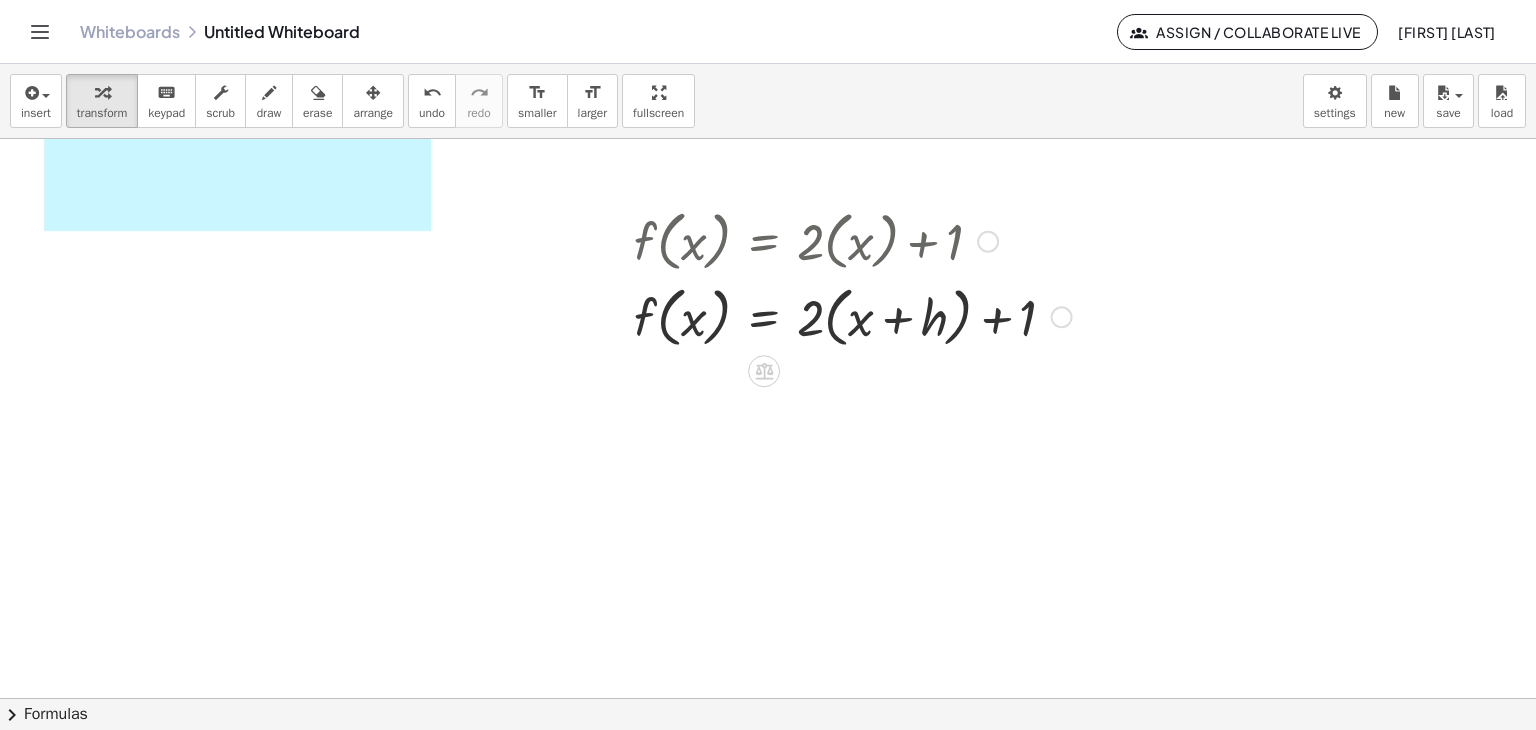 click at bounding box center [853, 316] 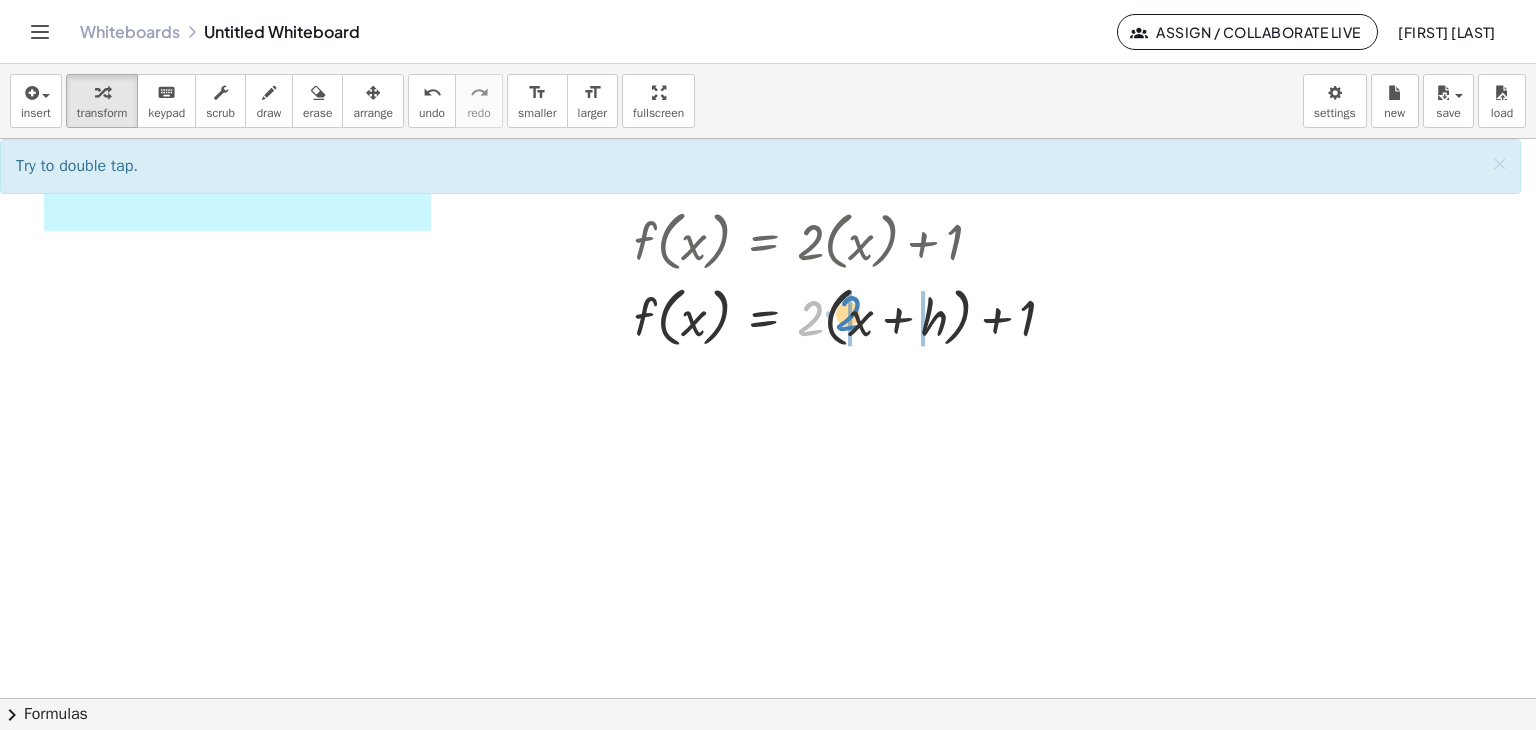 drag, startPoint x: 816, startPoint y: 321, endPoint x: 854, endPoint y: 316, distance: 38.327538 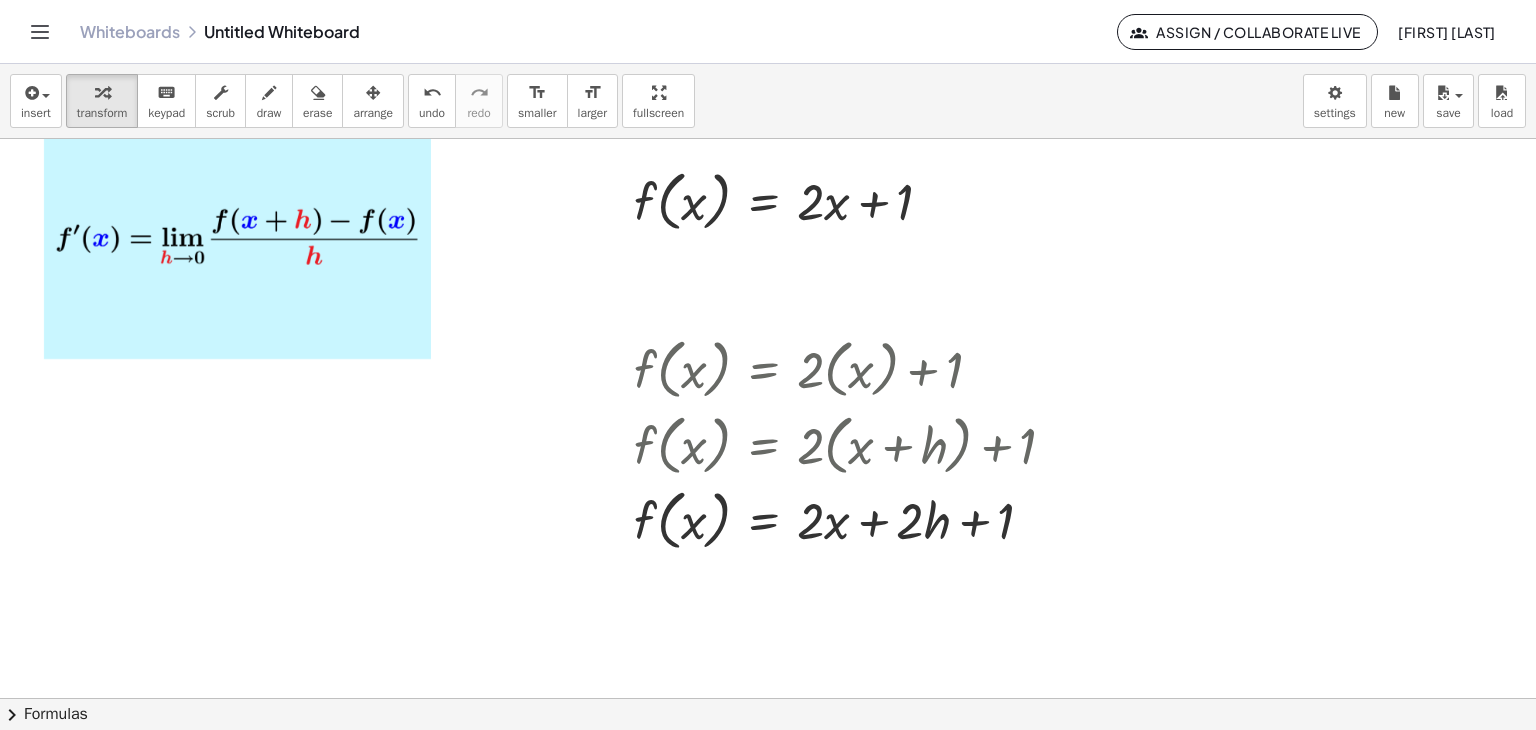 scroll, scrollTop: 0, scrollLeft: 0, axis: both 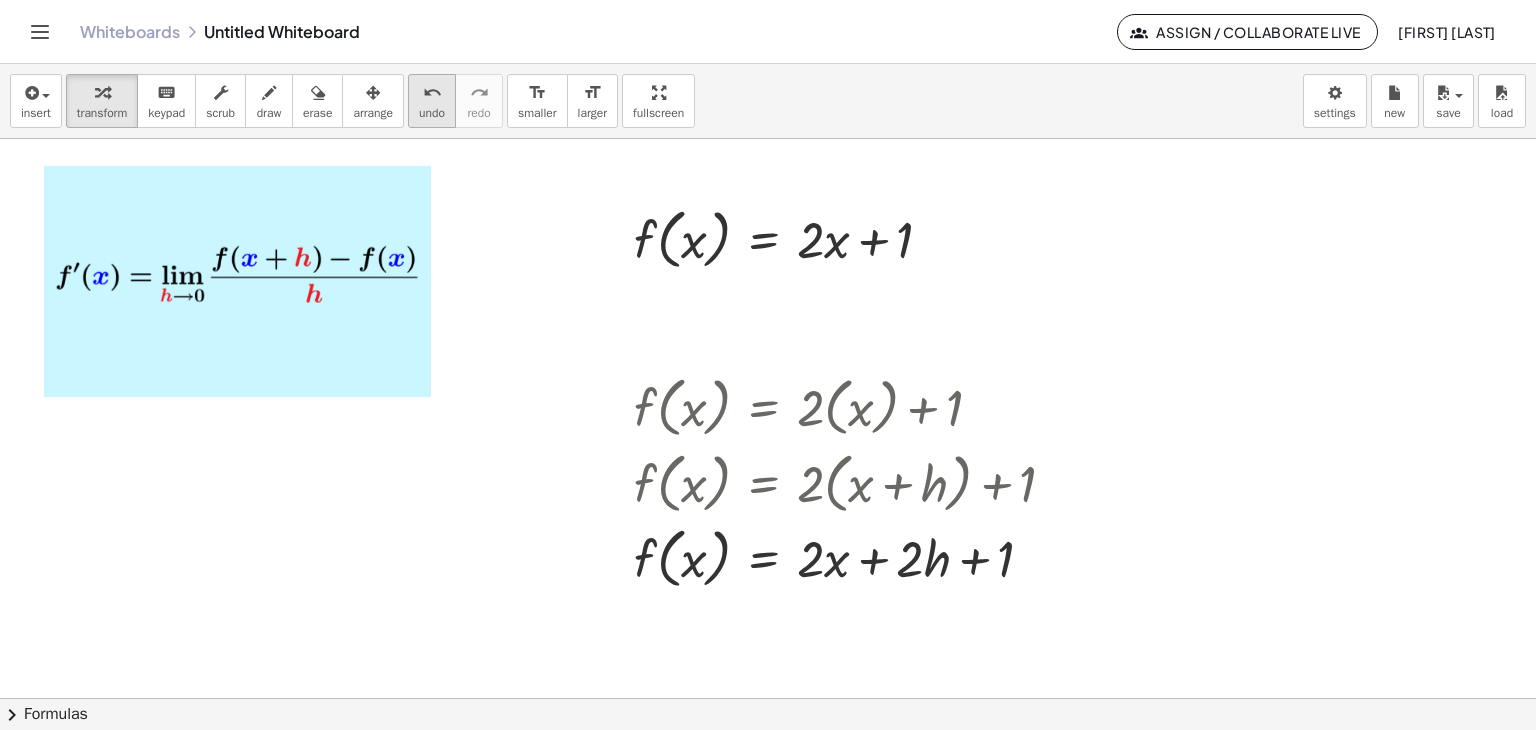 click on "undo" at bounding box center [432, 113] 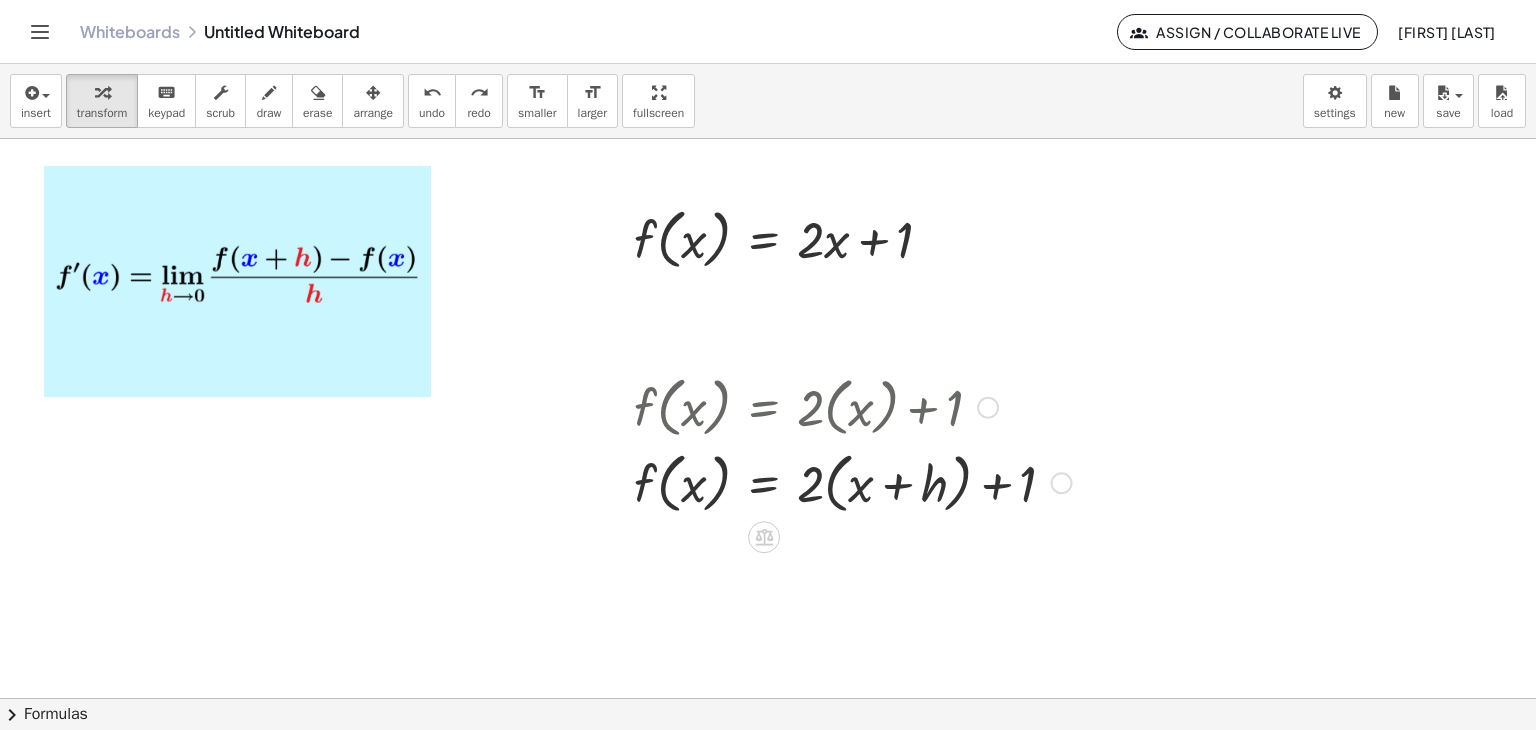 click at bounding box center (853, 482) 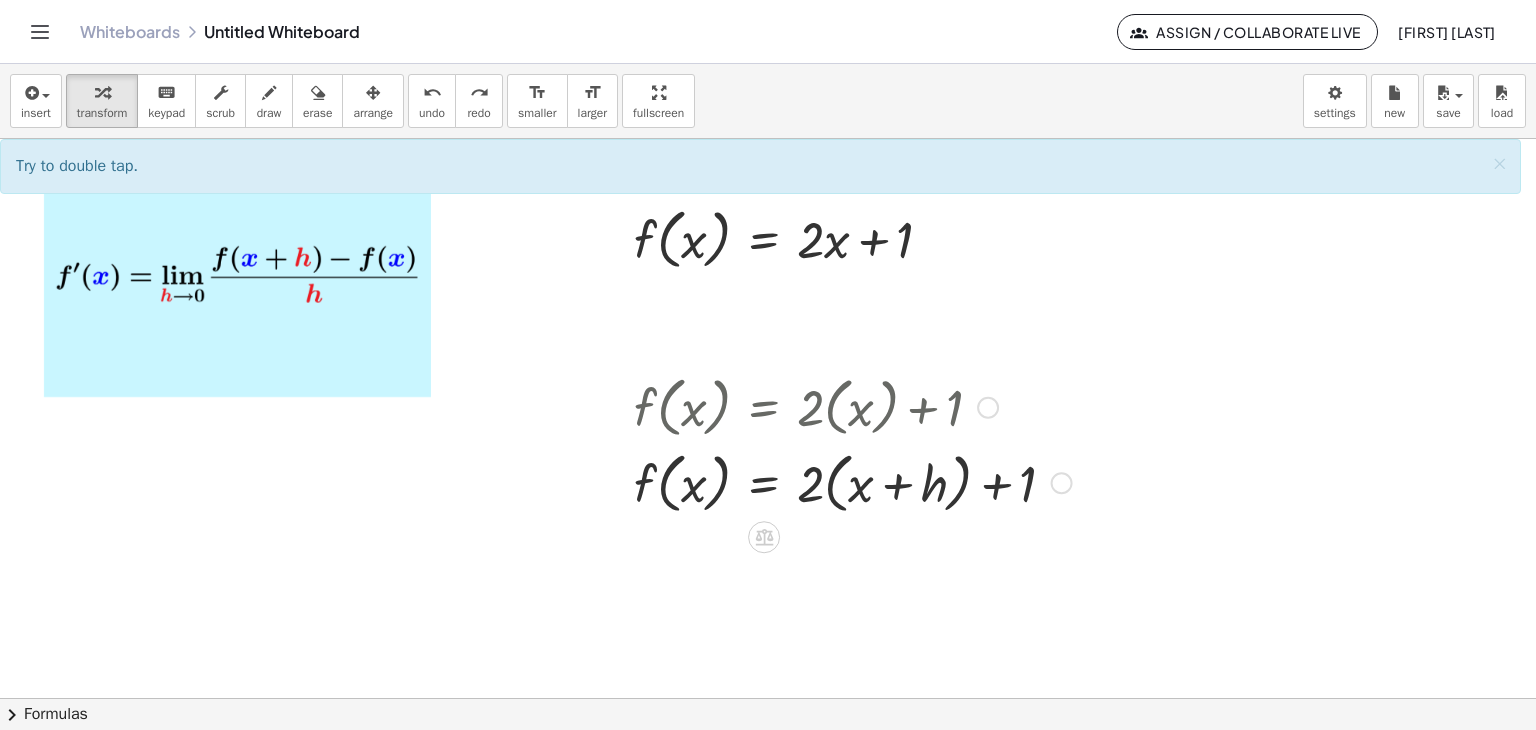 click at bounding box center [853, 482] 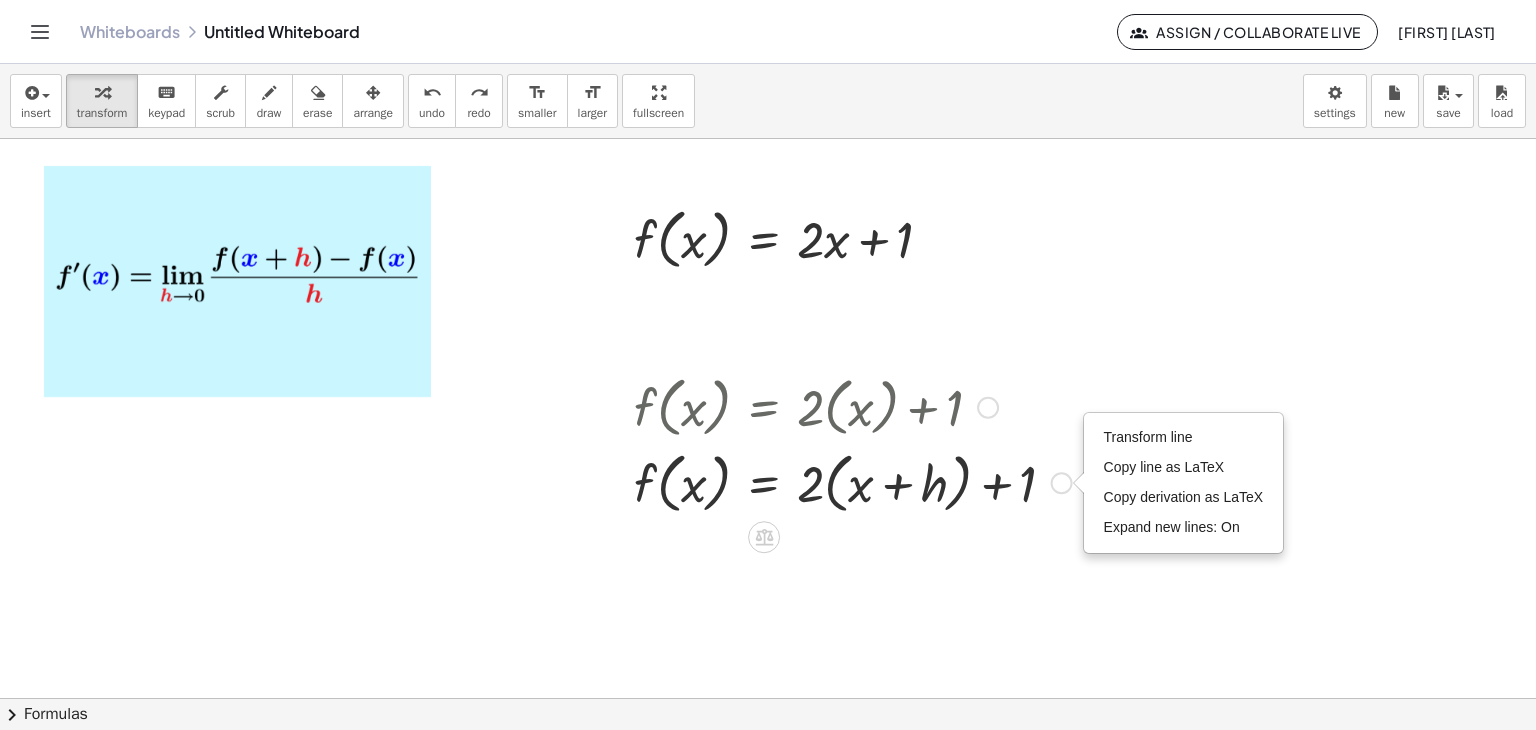 click at bounding box center (853, 406) 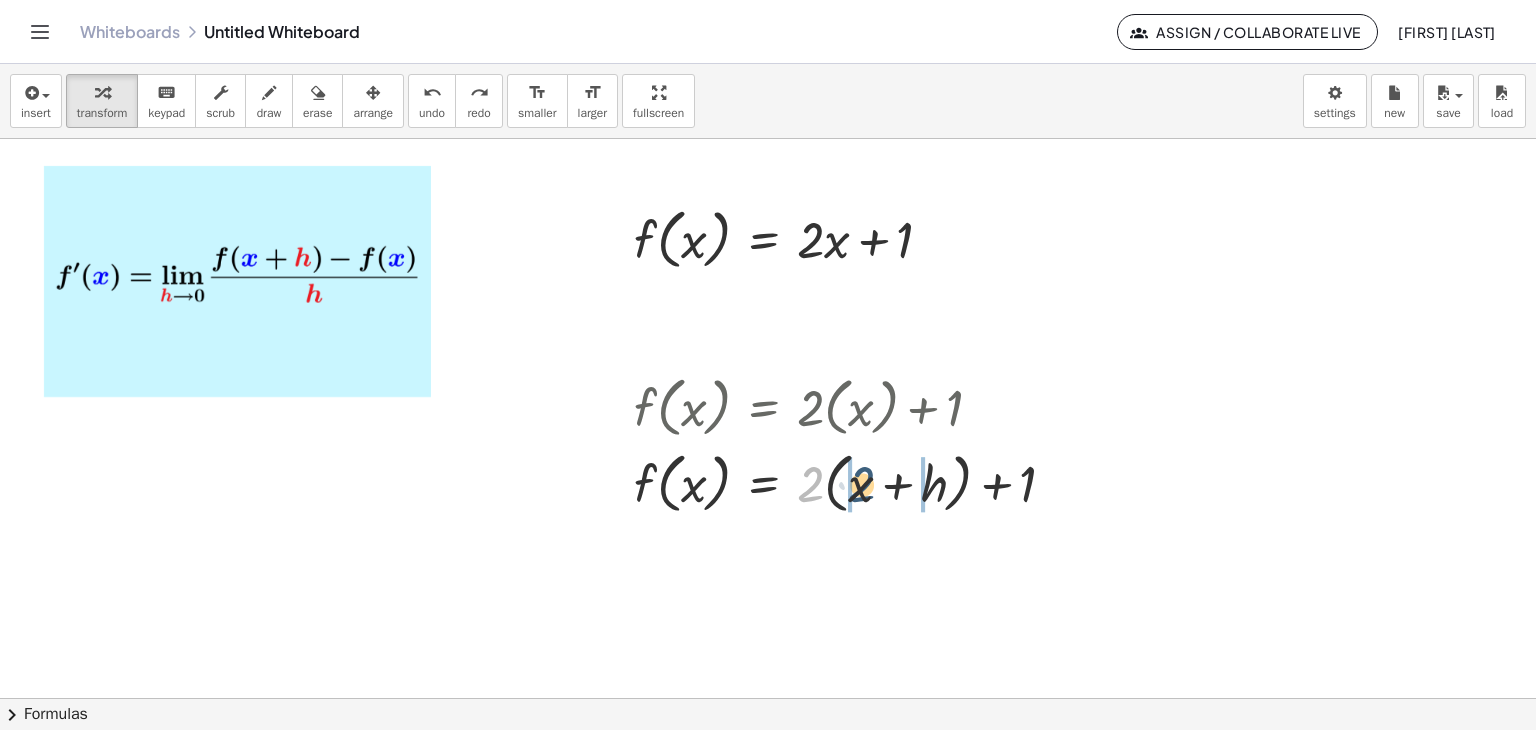 drag, startPoint x: 816, startPoint y: 483, endPoint x: 868, endPoint y: 484, distance: 52.009613 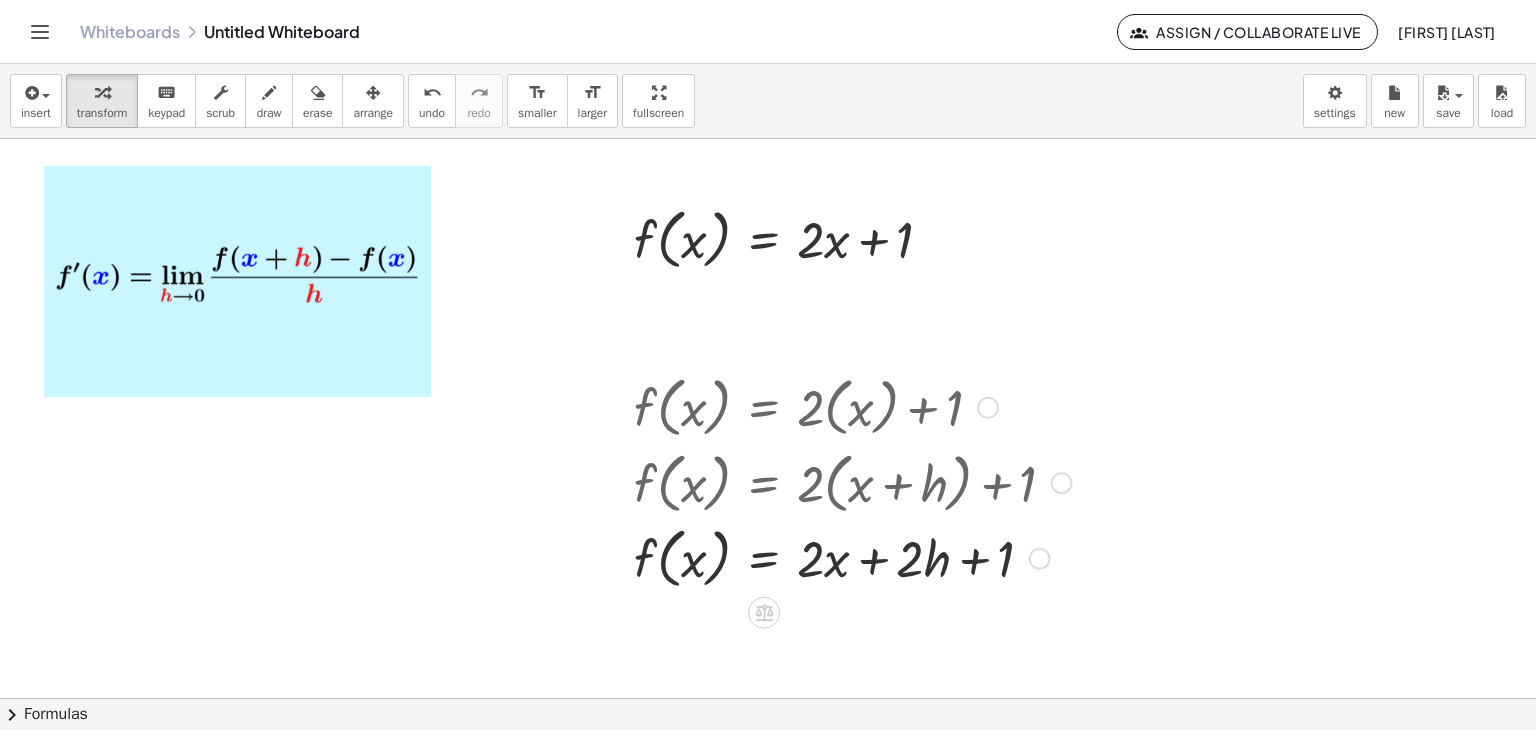 click on "Transform line Copy line as LaTeX Copy derivation as LaTeX Expand new lines: On" at bounding box center [1040, 559] 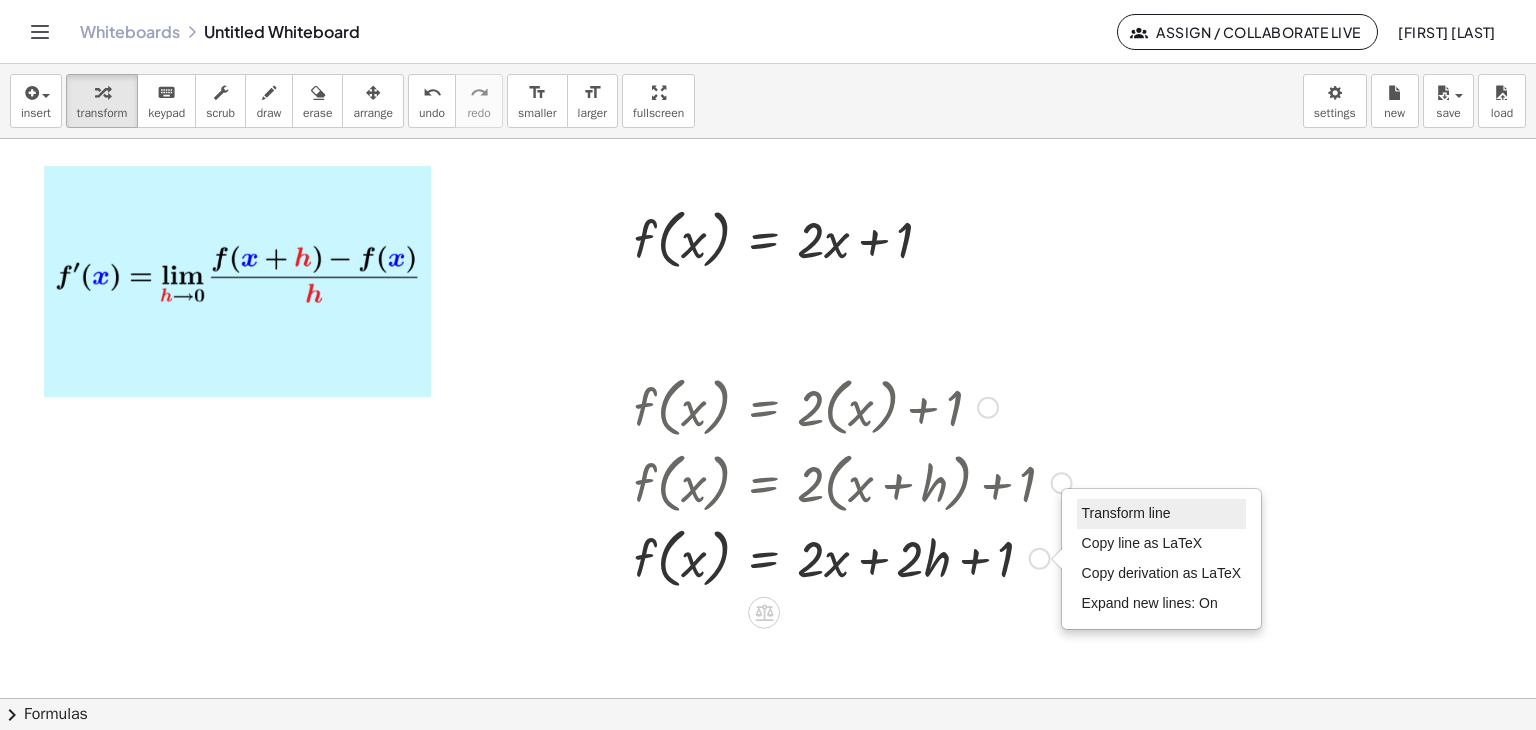 click on "Transform line" at bounding box center (1162, 514) 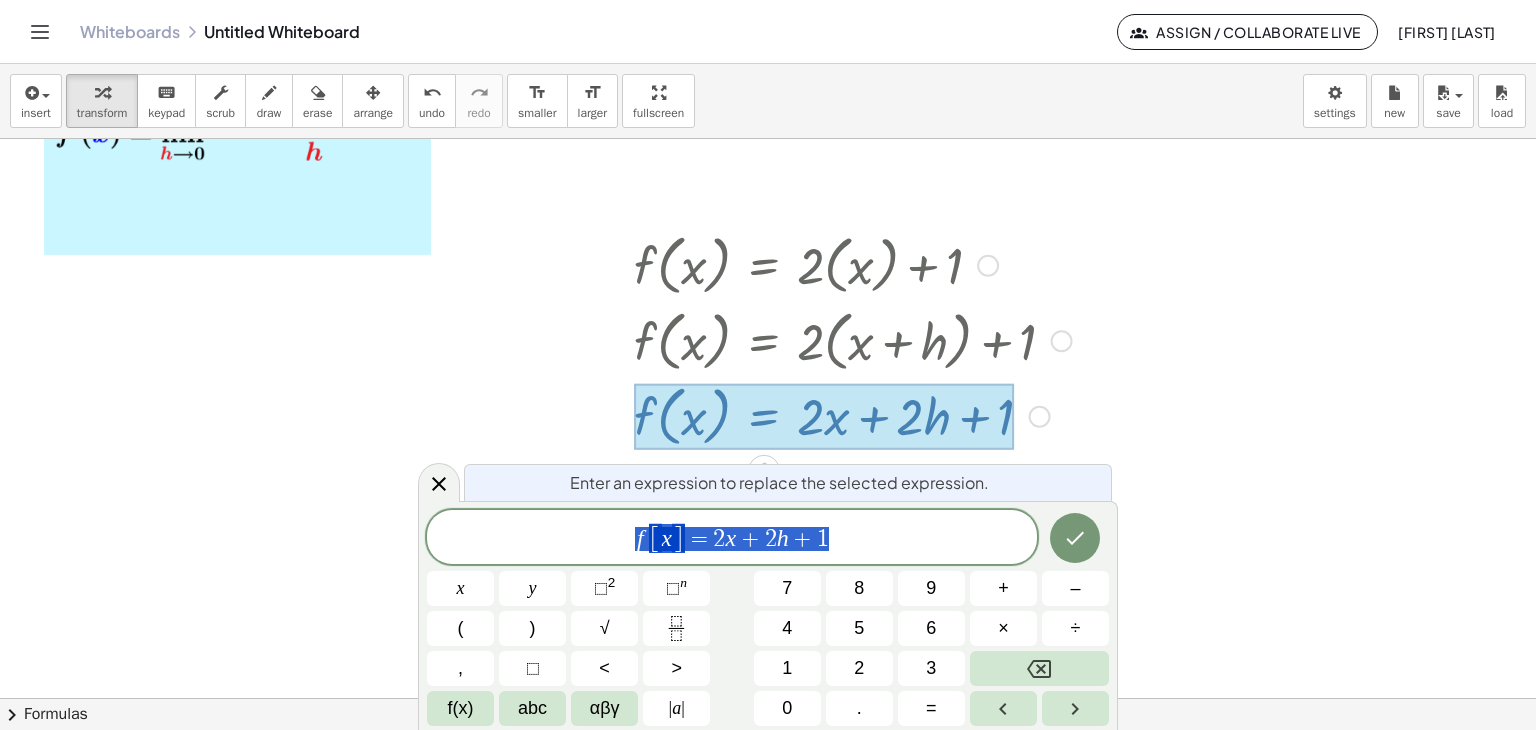 scroll, scrollTop: 144, scrollLeft: 0, axis: vertical 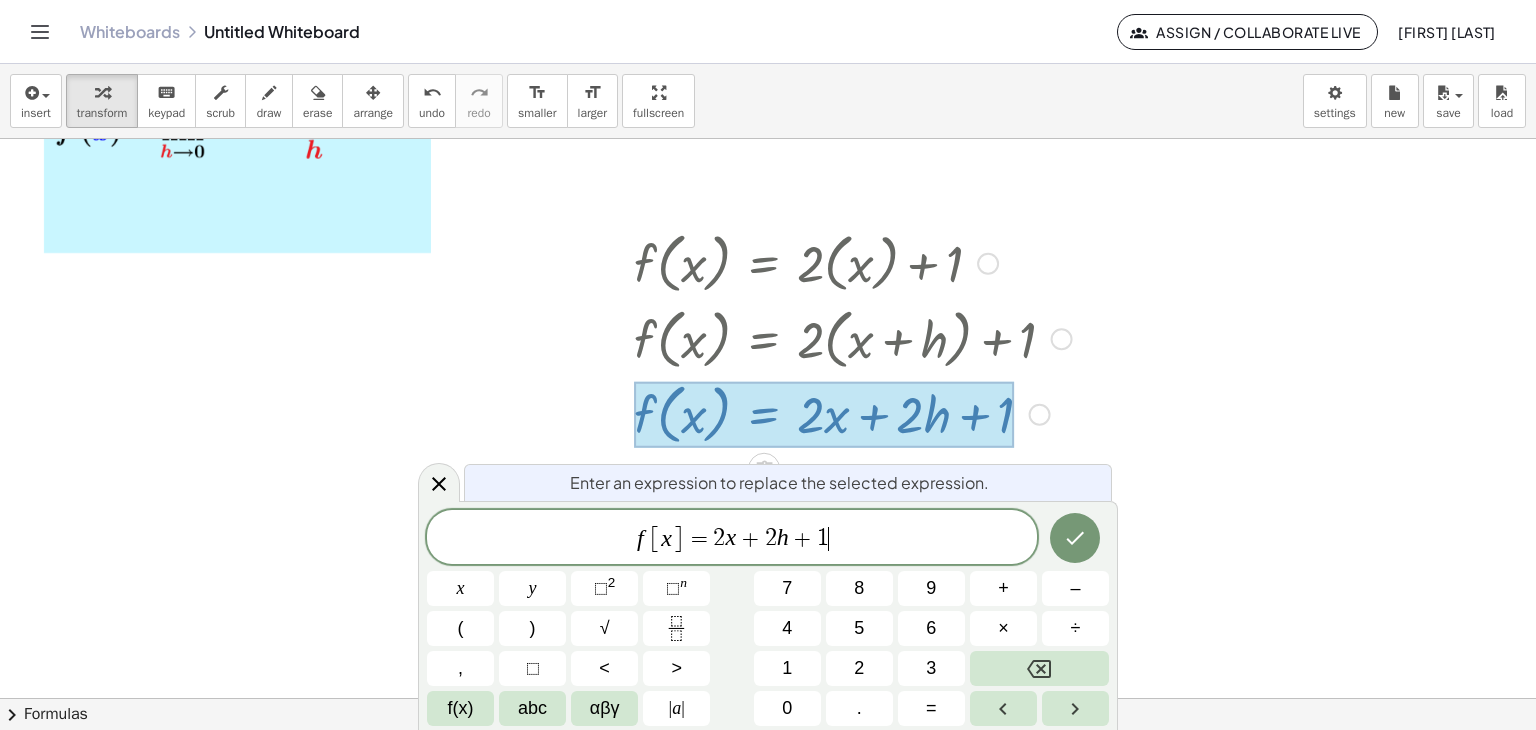 click on "f [ x ] = 2 x + 2 h + 1 ​" at bounding box center (732, 538) 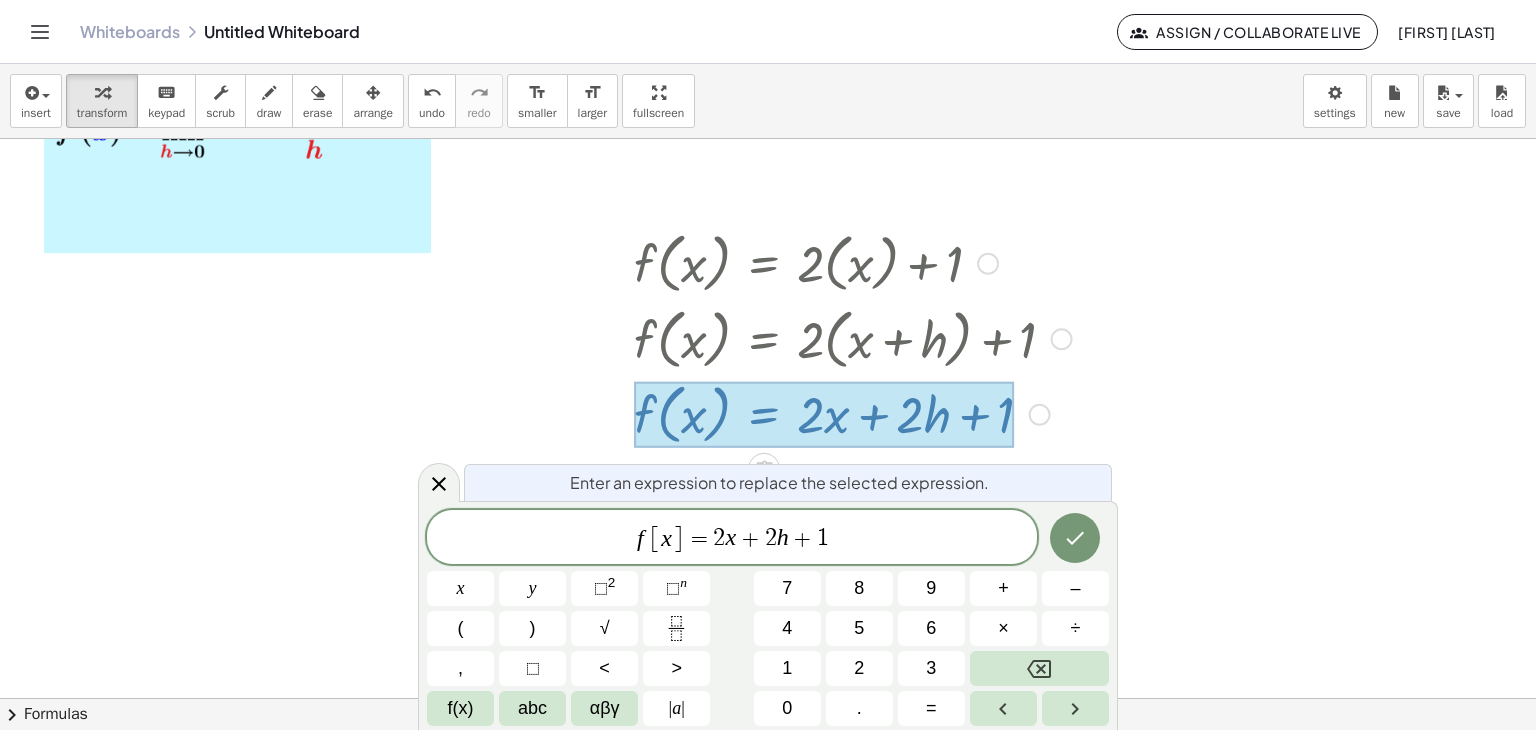 click at bounding box center (768, 554) 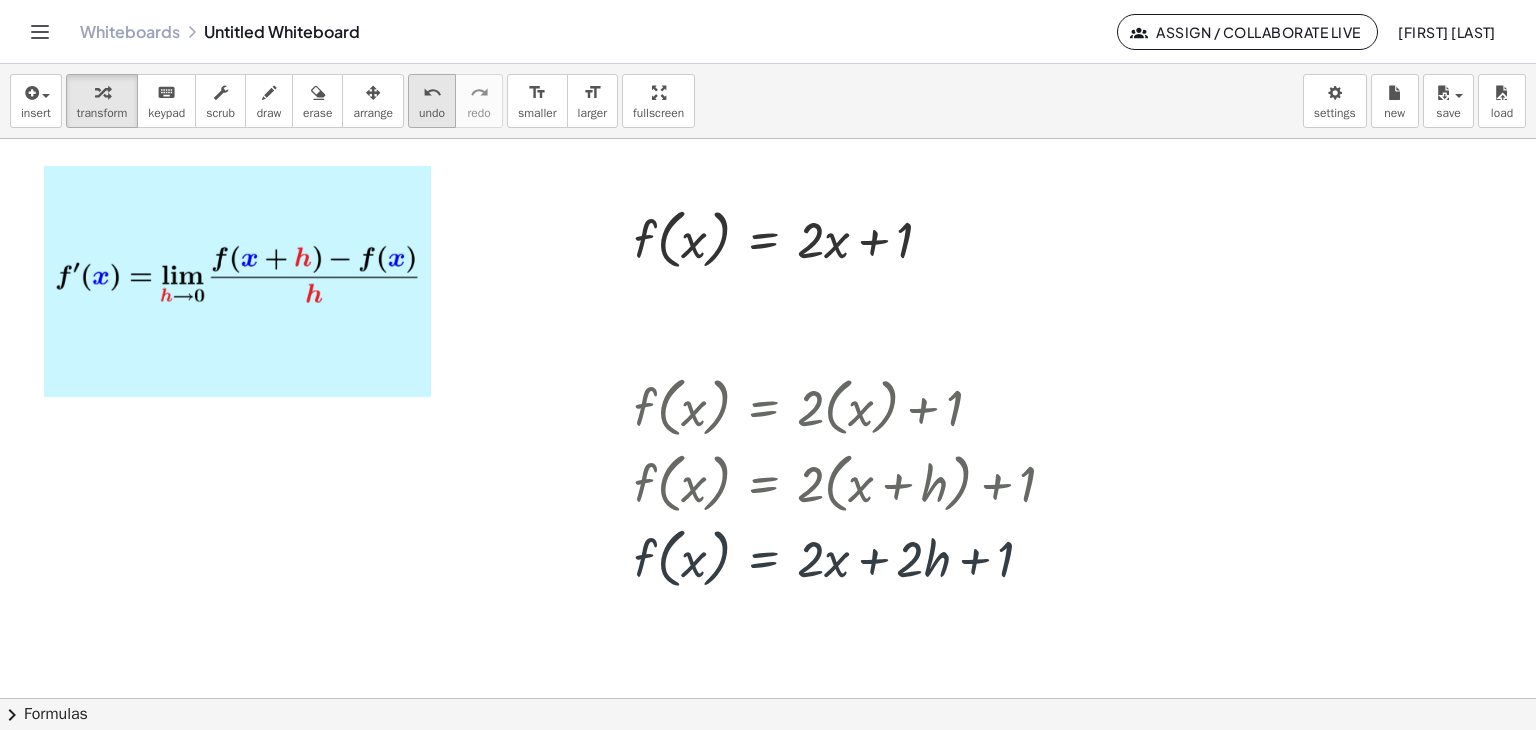 scroll, scrollTop: 0, scrollLeft: 0, axis: both 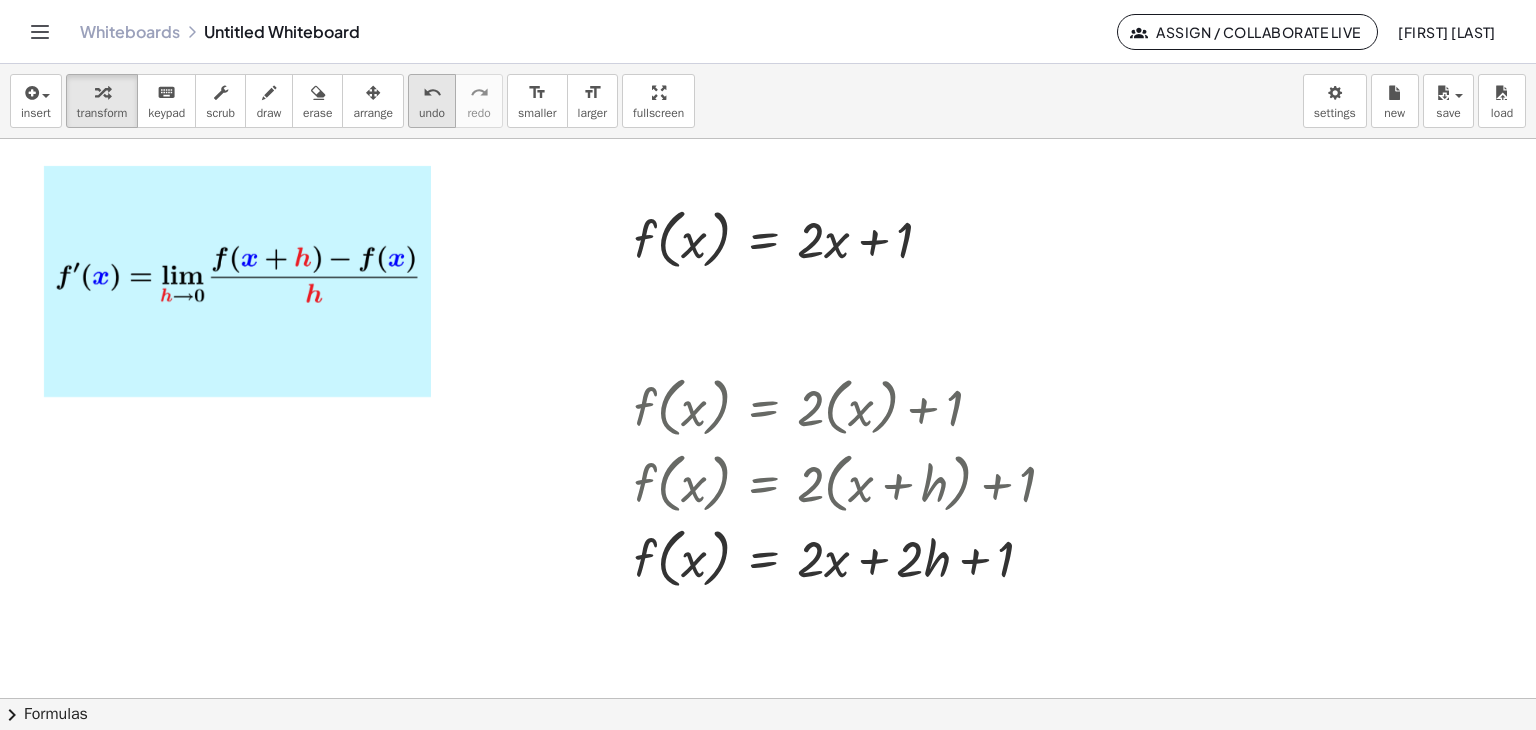 click on "undo" at bounding box center [432, 113] 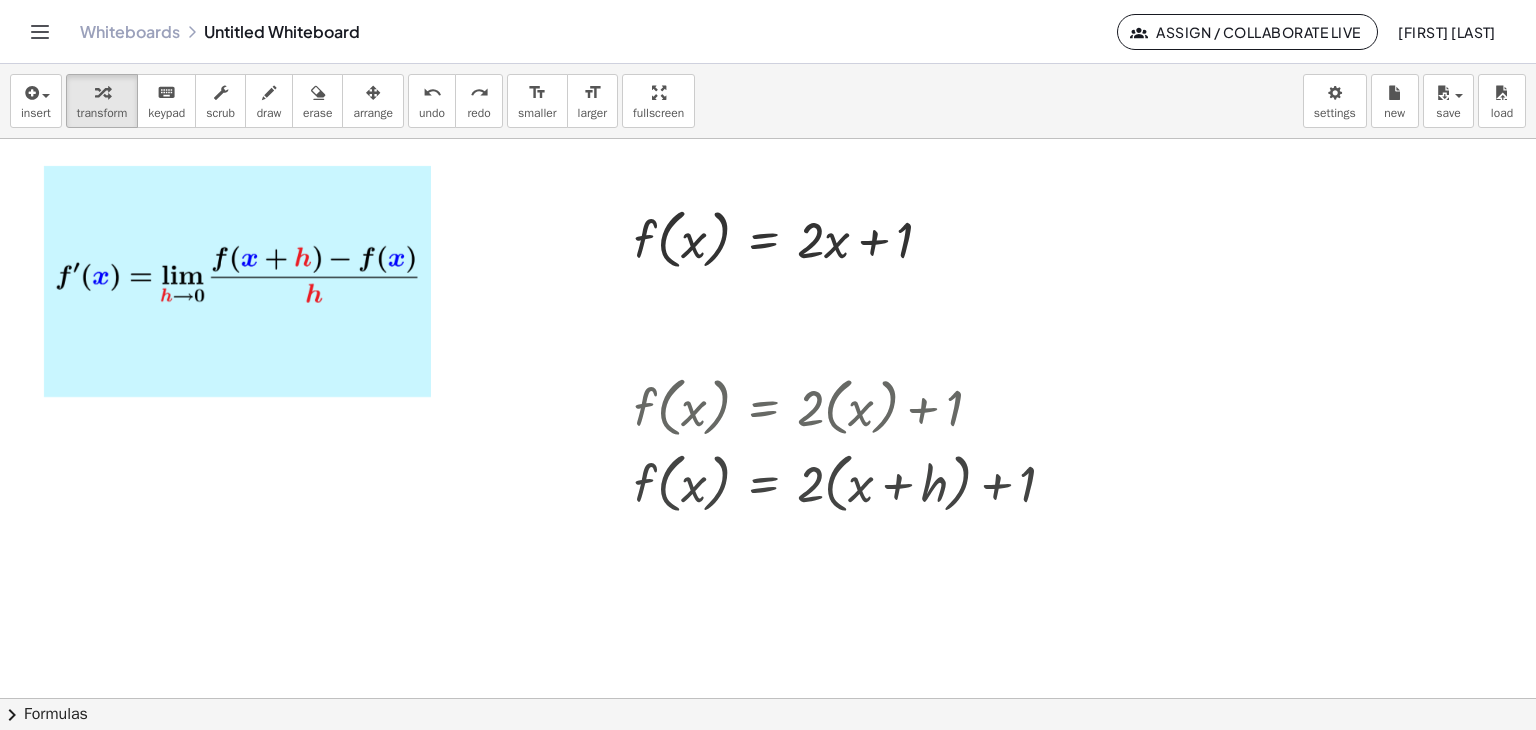 click at bounding box center [1062, 483] 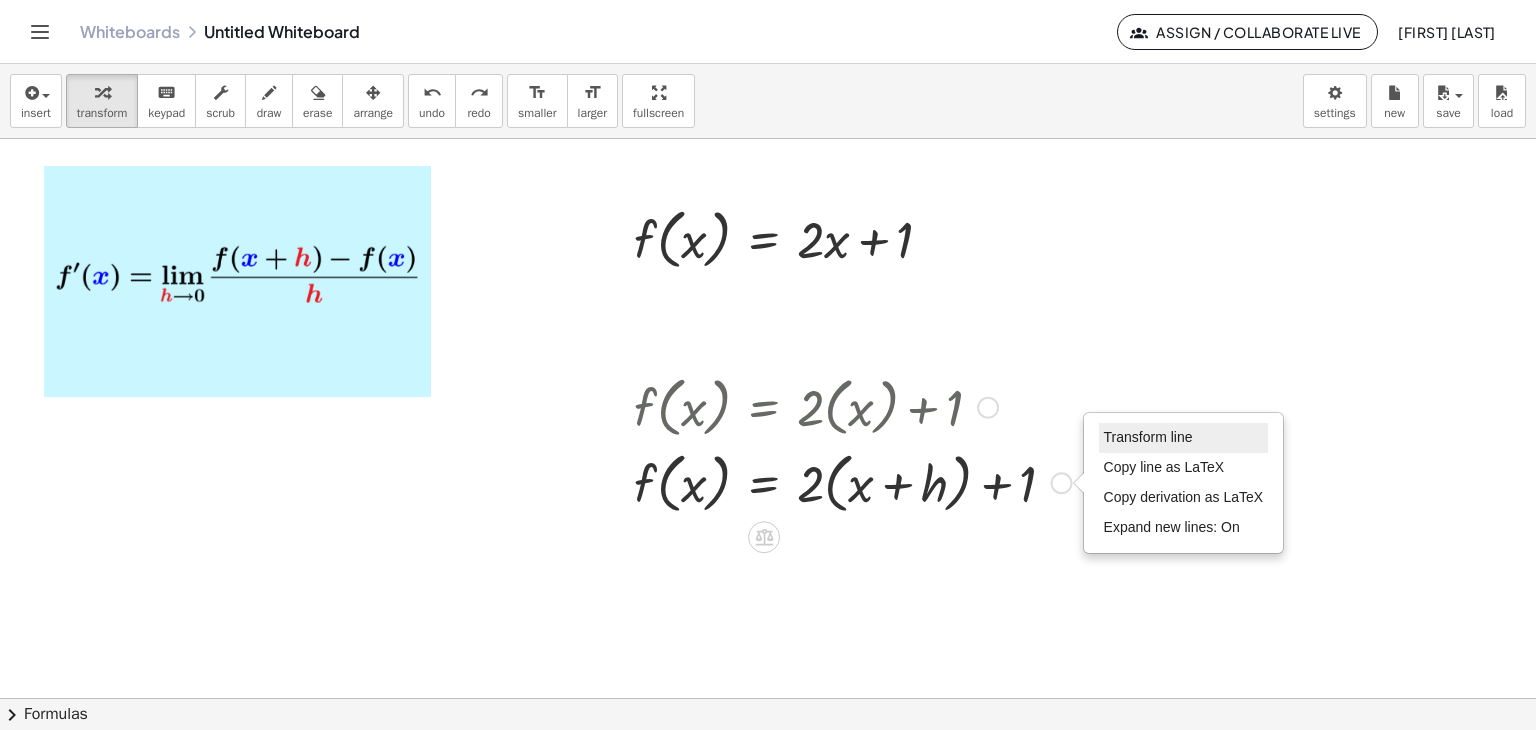 click on "Transform line" at bounding box center (1148, 437) 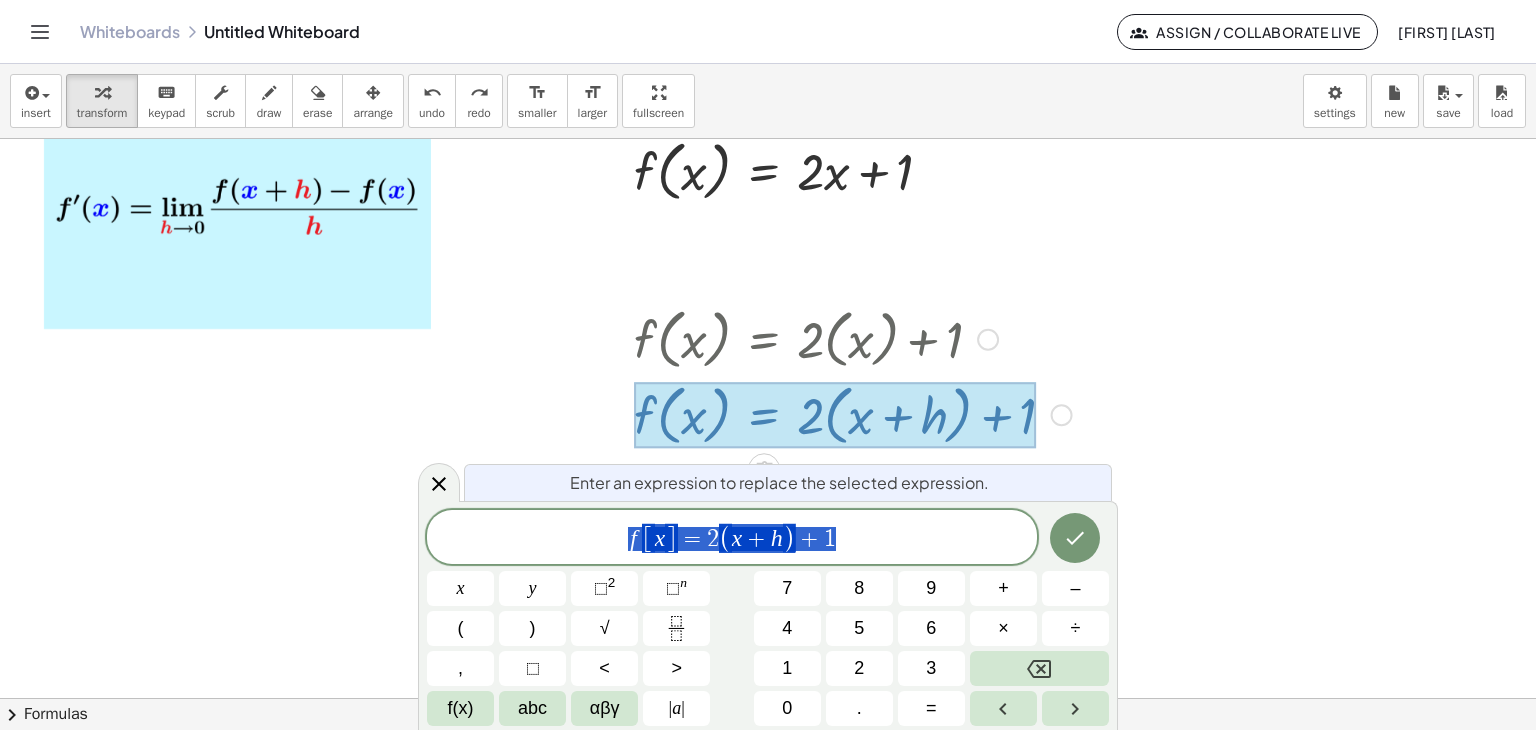 scroll, scrollTop: 68, scrollLeft: 0, axis: vertical 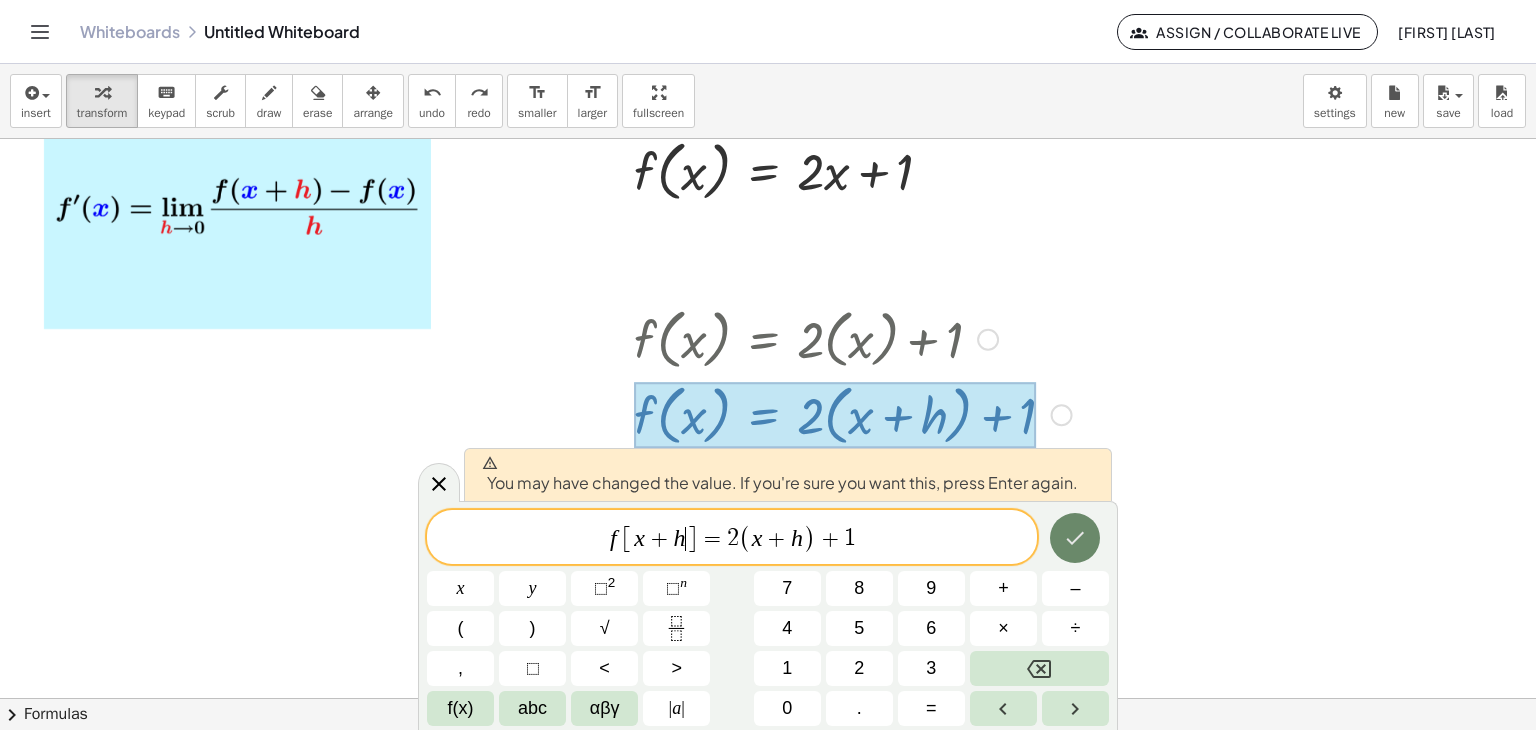 click 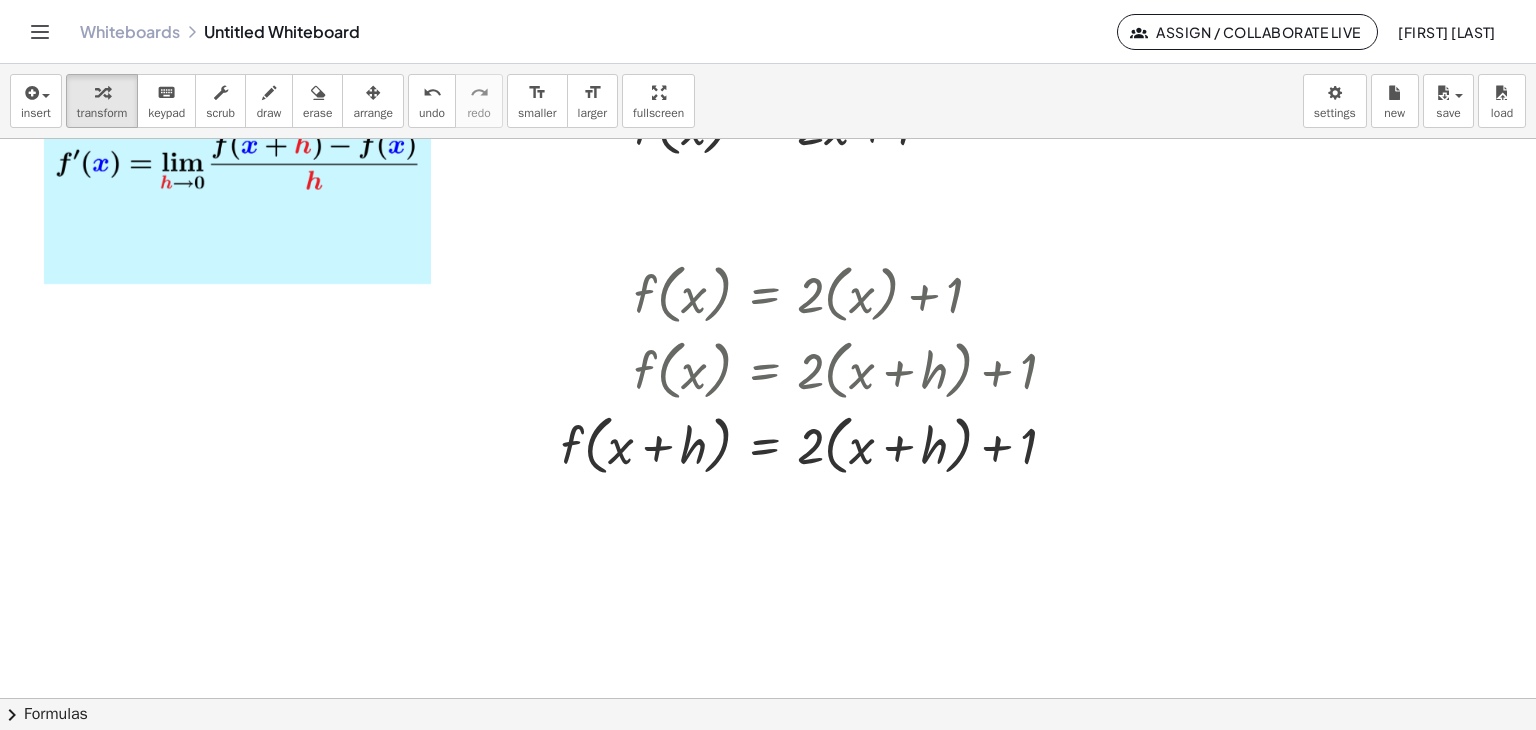 scroll, scrollTop: 166, scrollLeft: 0, axis: vertical 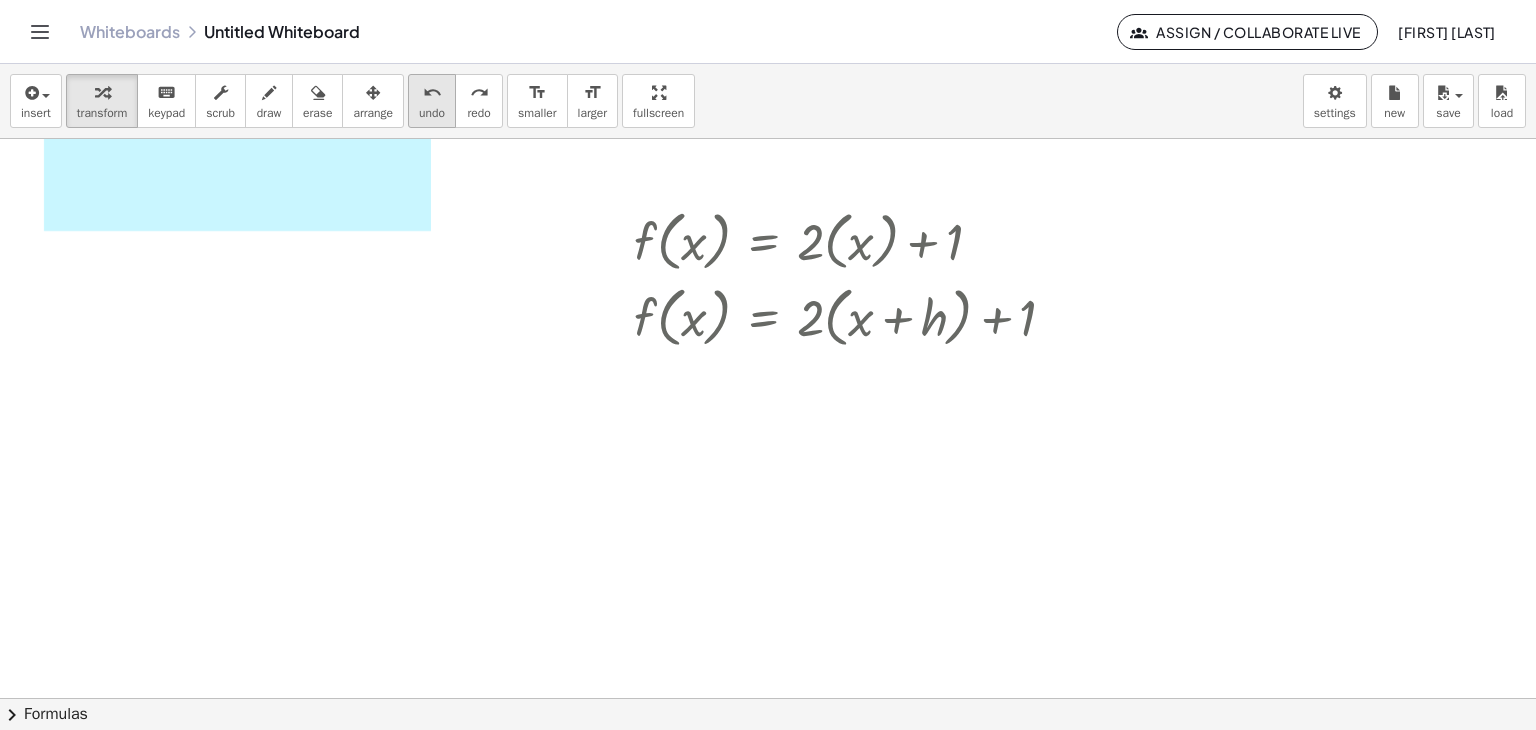 click on "undo undo" at bounding box center (432, 101) 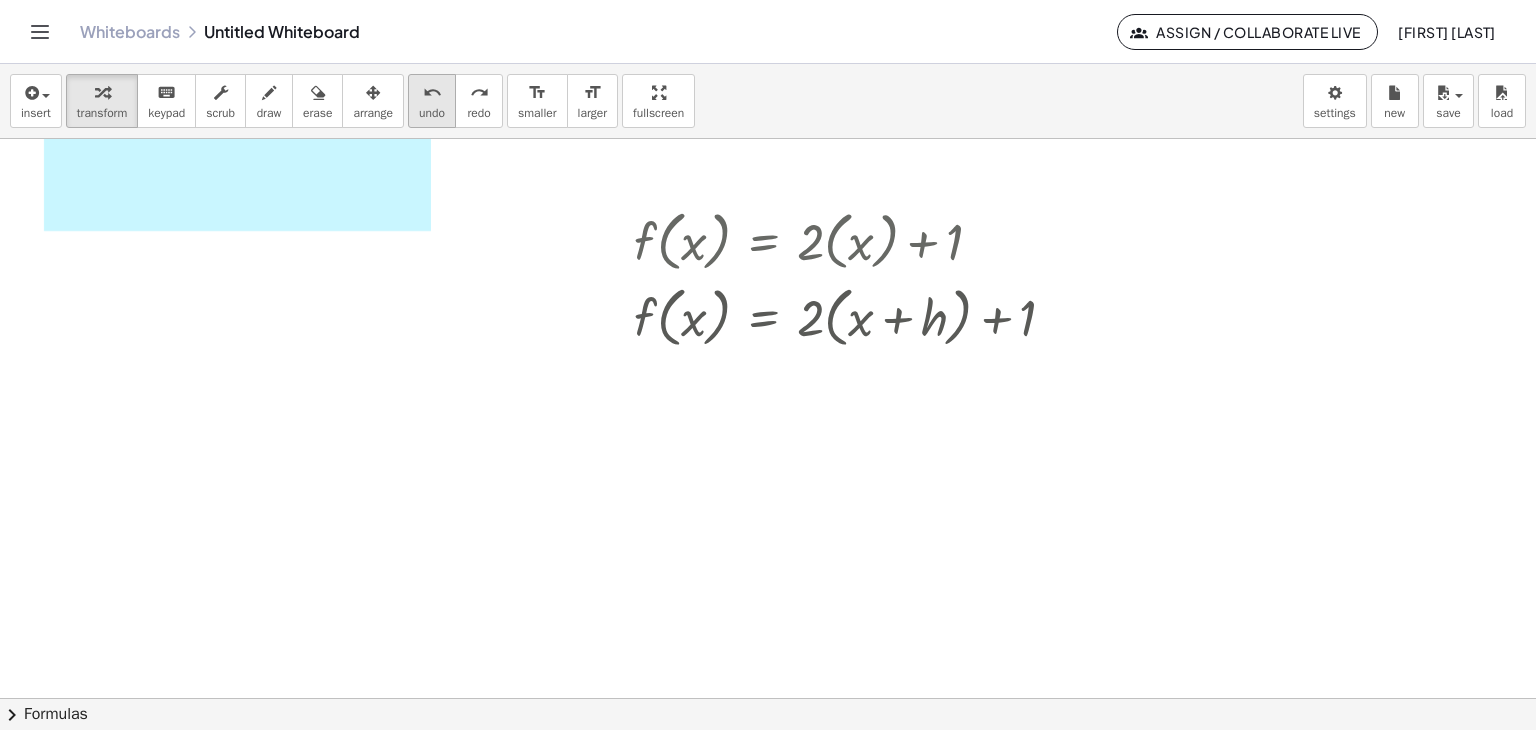 click on "undo undo" at bounding box center [432, 101] 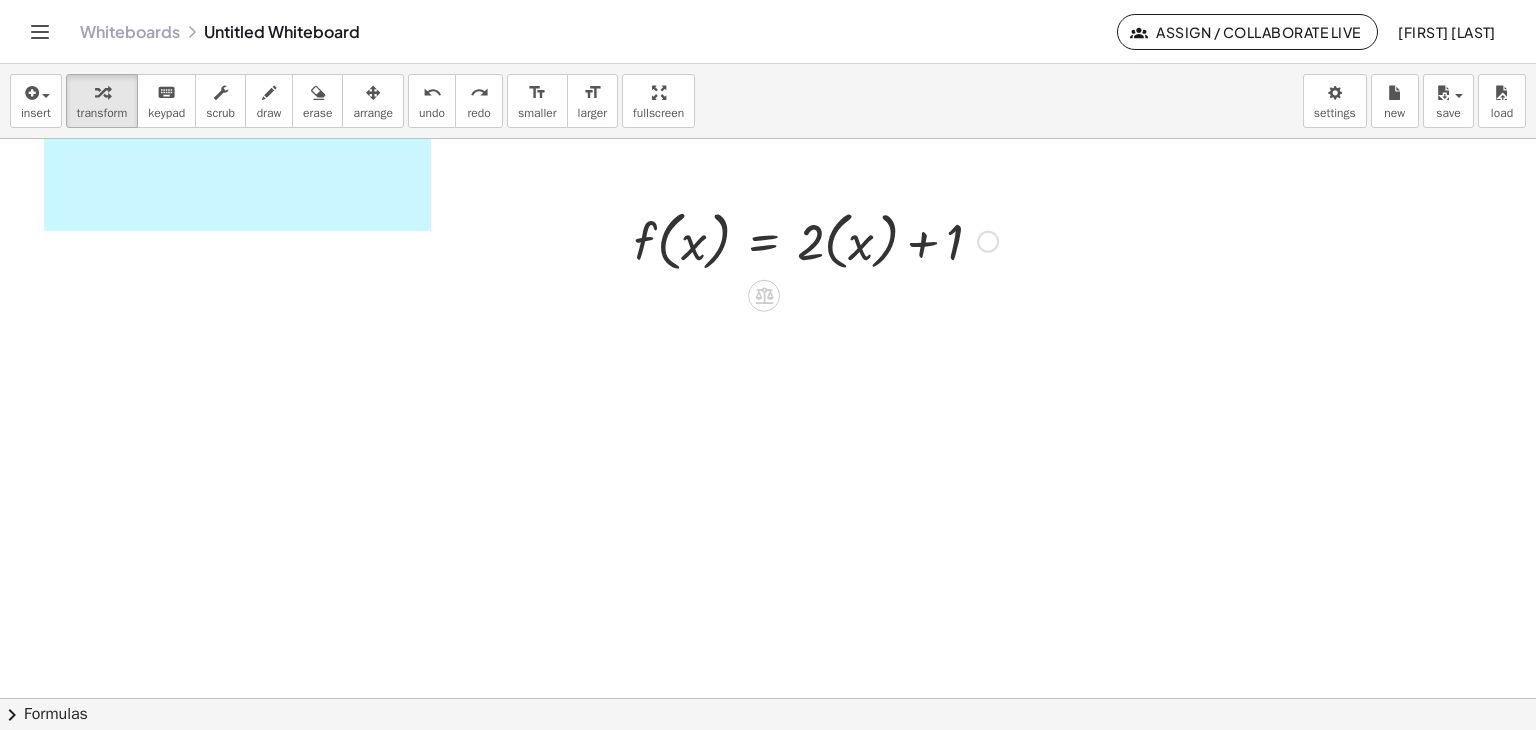 click at bounding box center [988, 242] 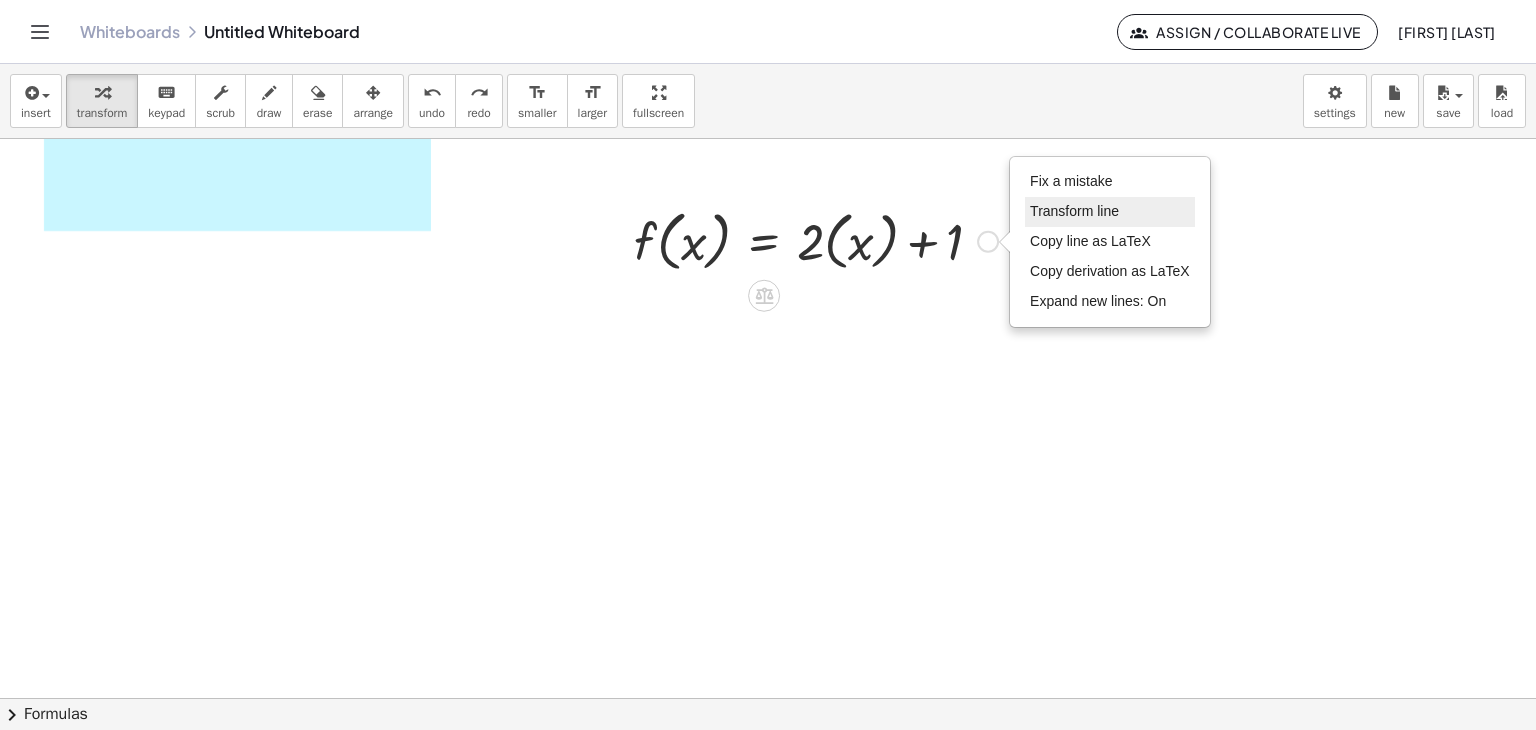 click on "Transform line" at bounding box center [1074, 211] 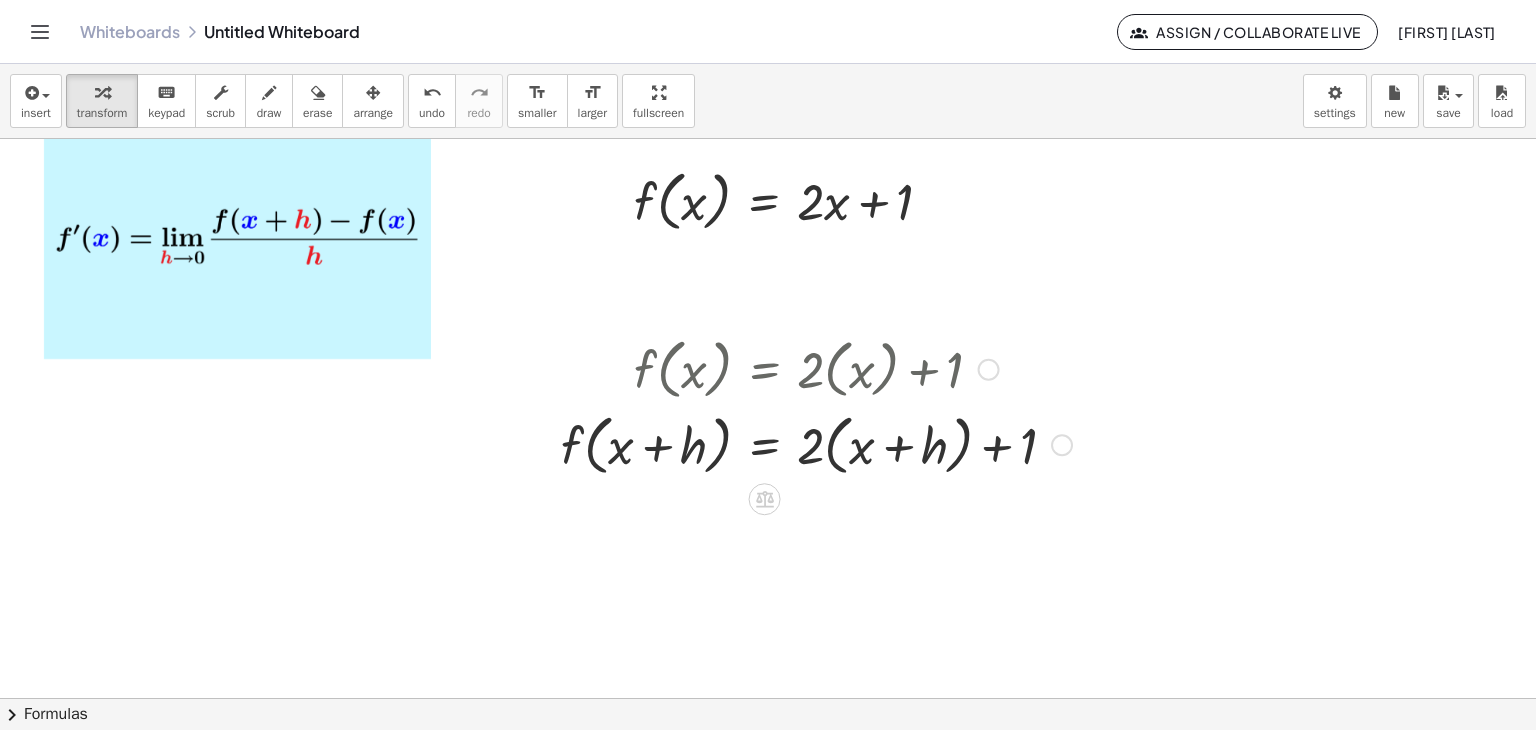 scroll, scrollTop: 0, scrollLeft: 0, axis: both 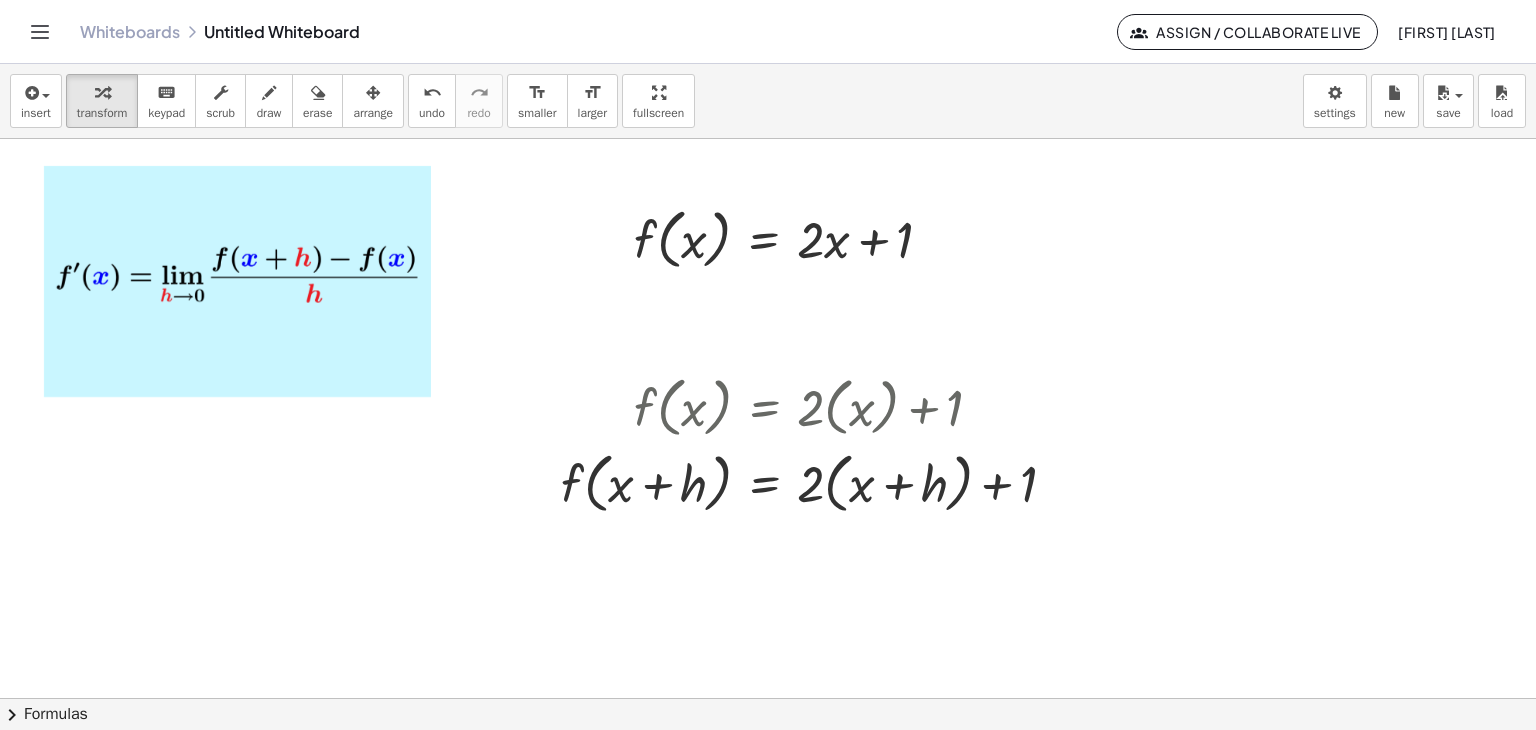 click at bounding box center [768, 698] 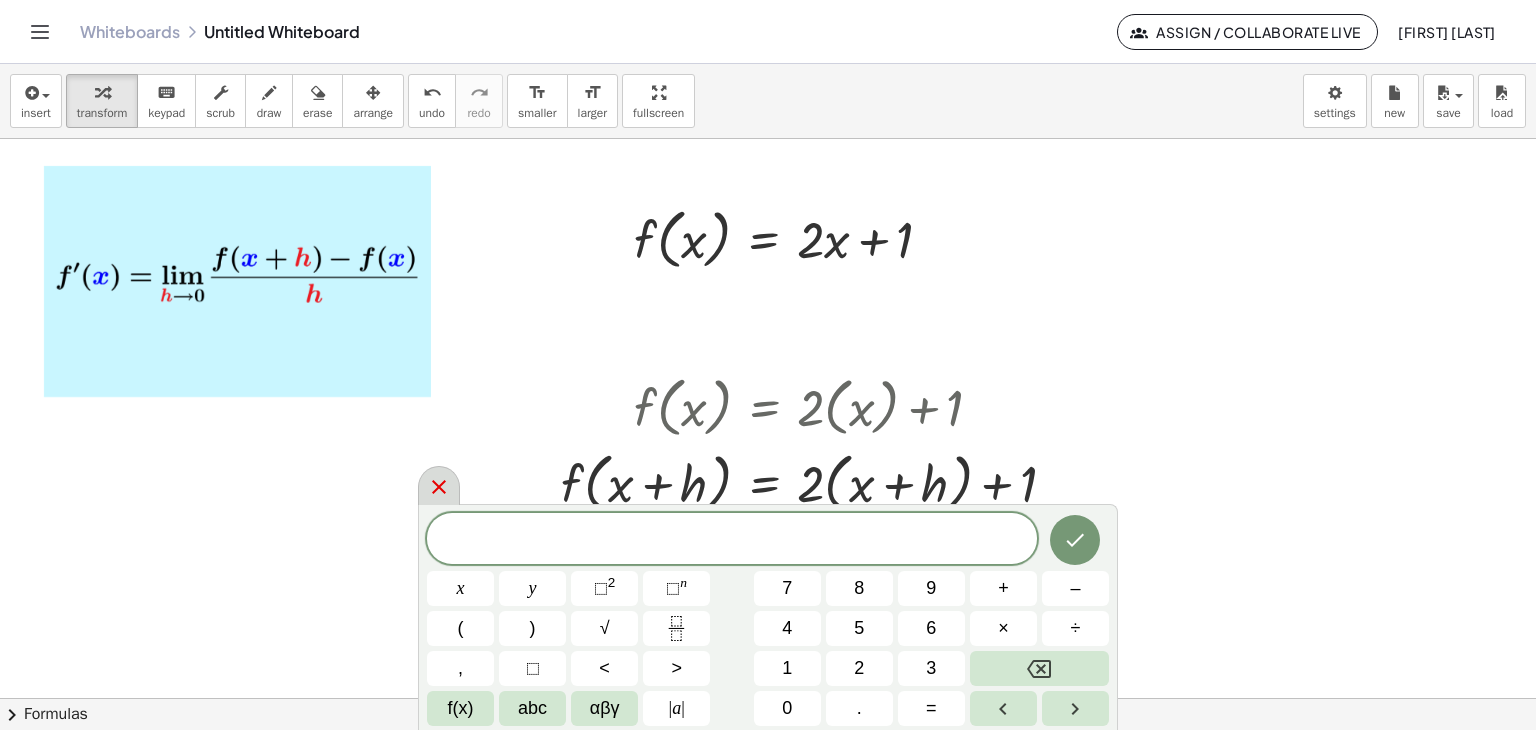 click 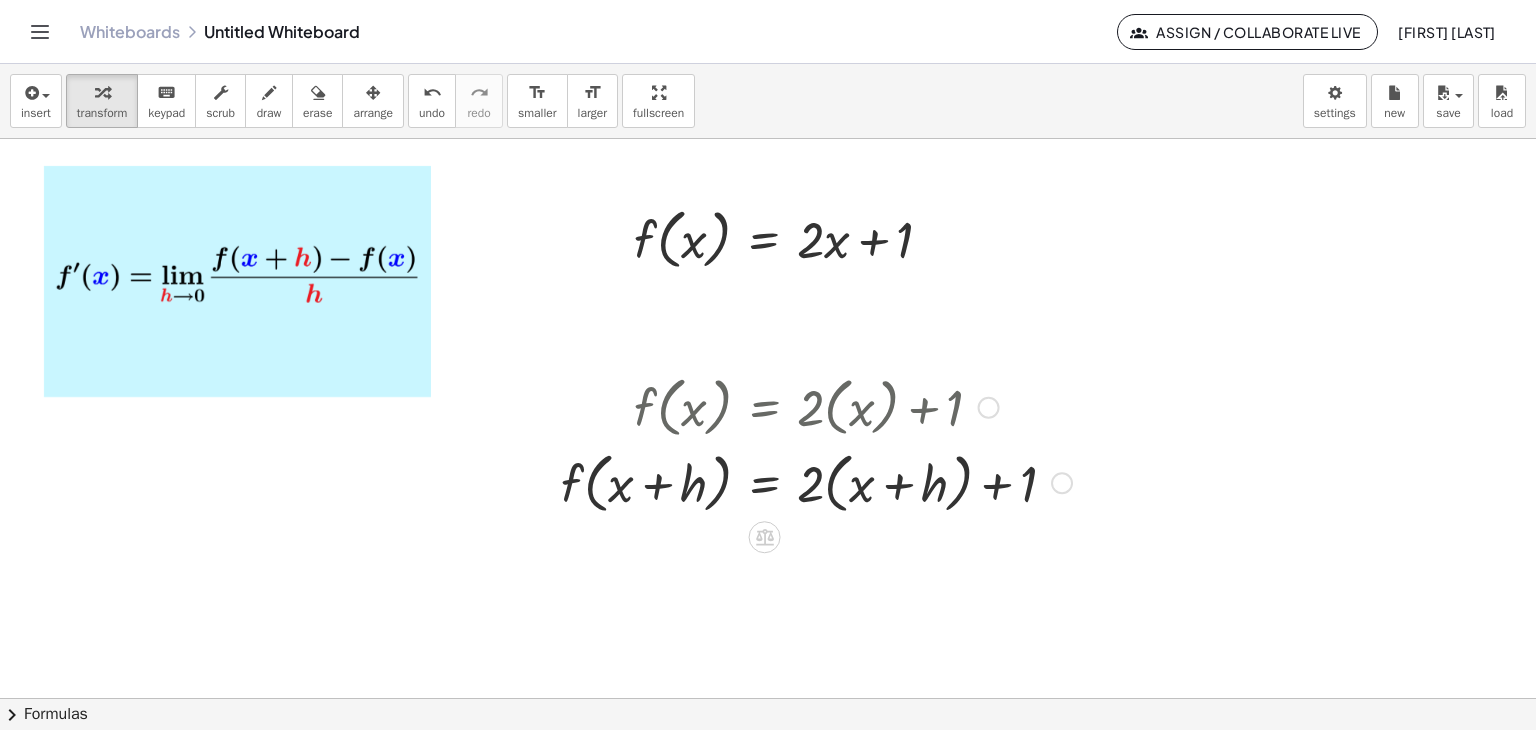 scroll, scrollTop: 166, scrollLeft: 0, axis: vertical 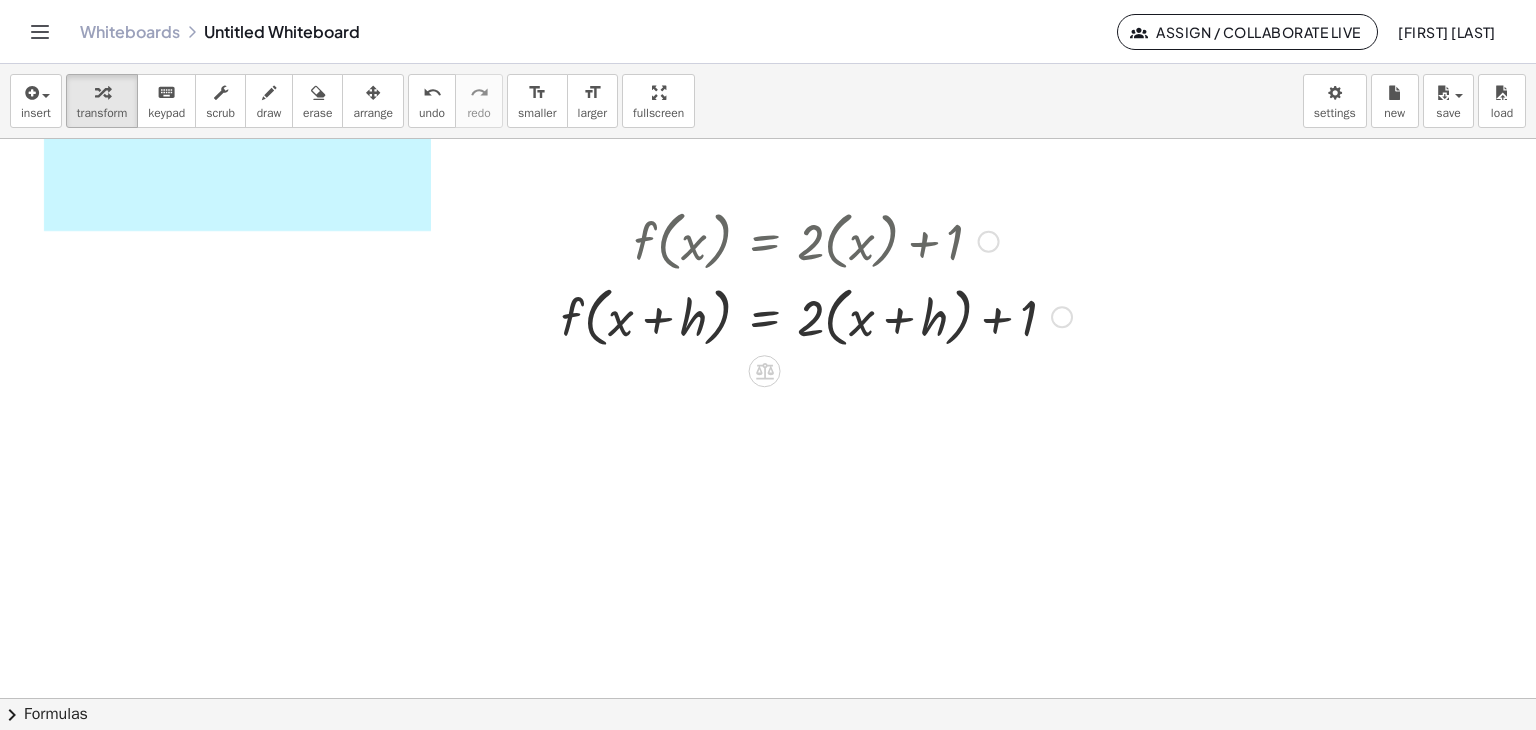 drag, startPoint x: 482, startPoint y: 194, endPoint x: 637, endPoint y: 346, distance: 217.09215 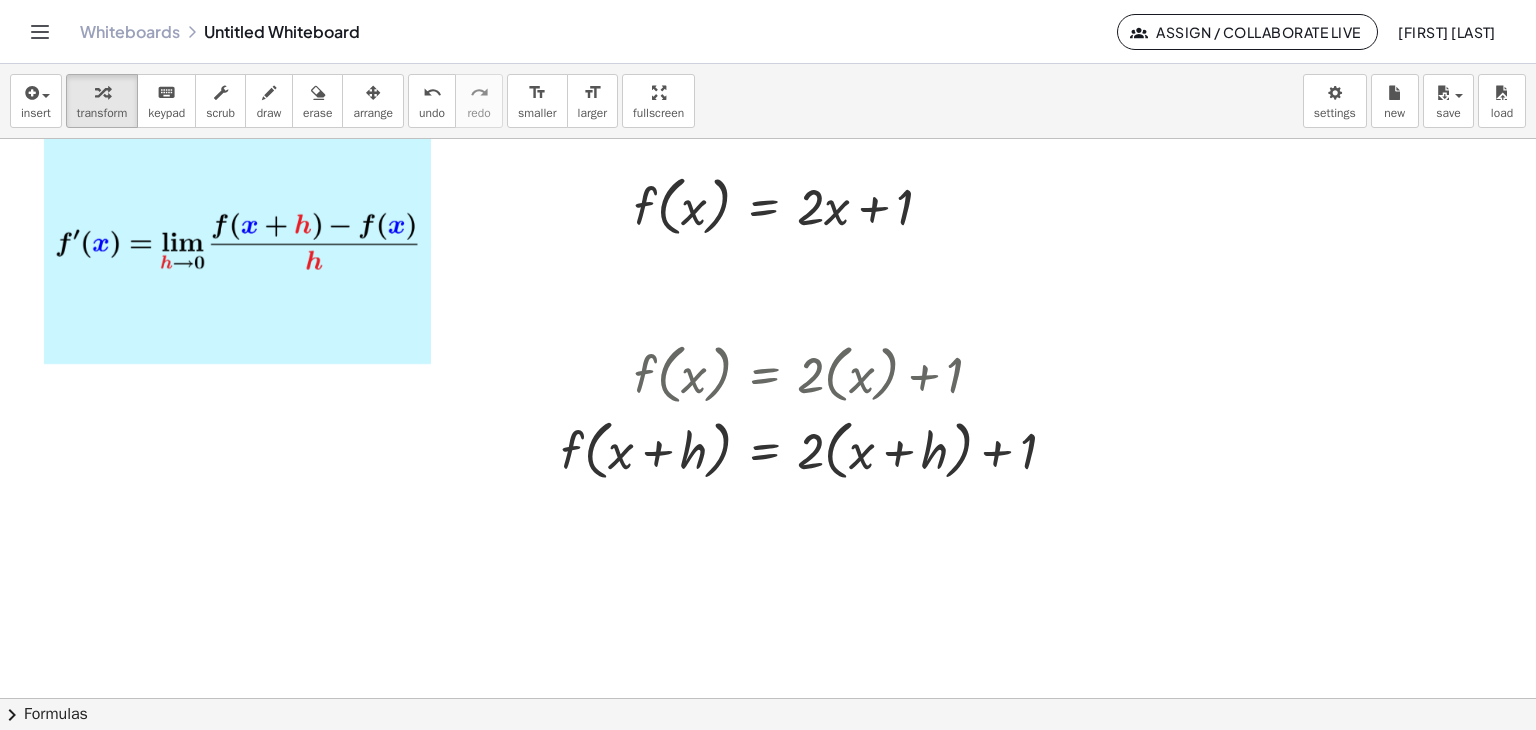 scroll, scrollTop: 0, scrollLeft: 0, axis: both 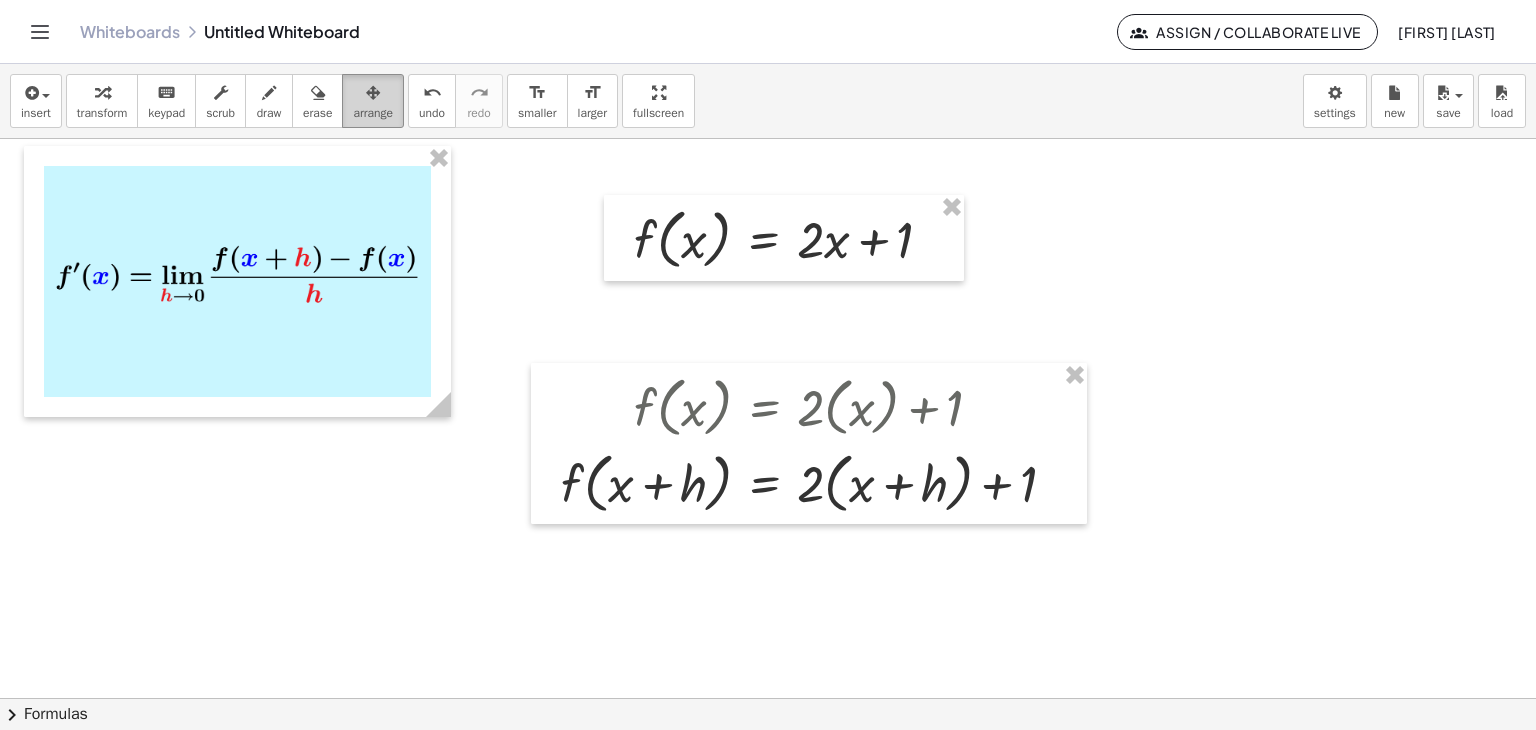 click at bounding box center (373, 93) 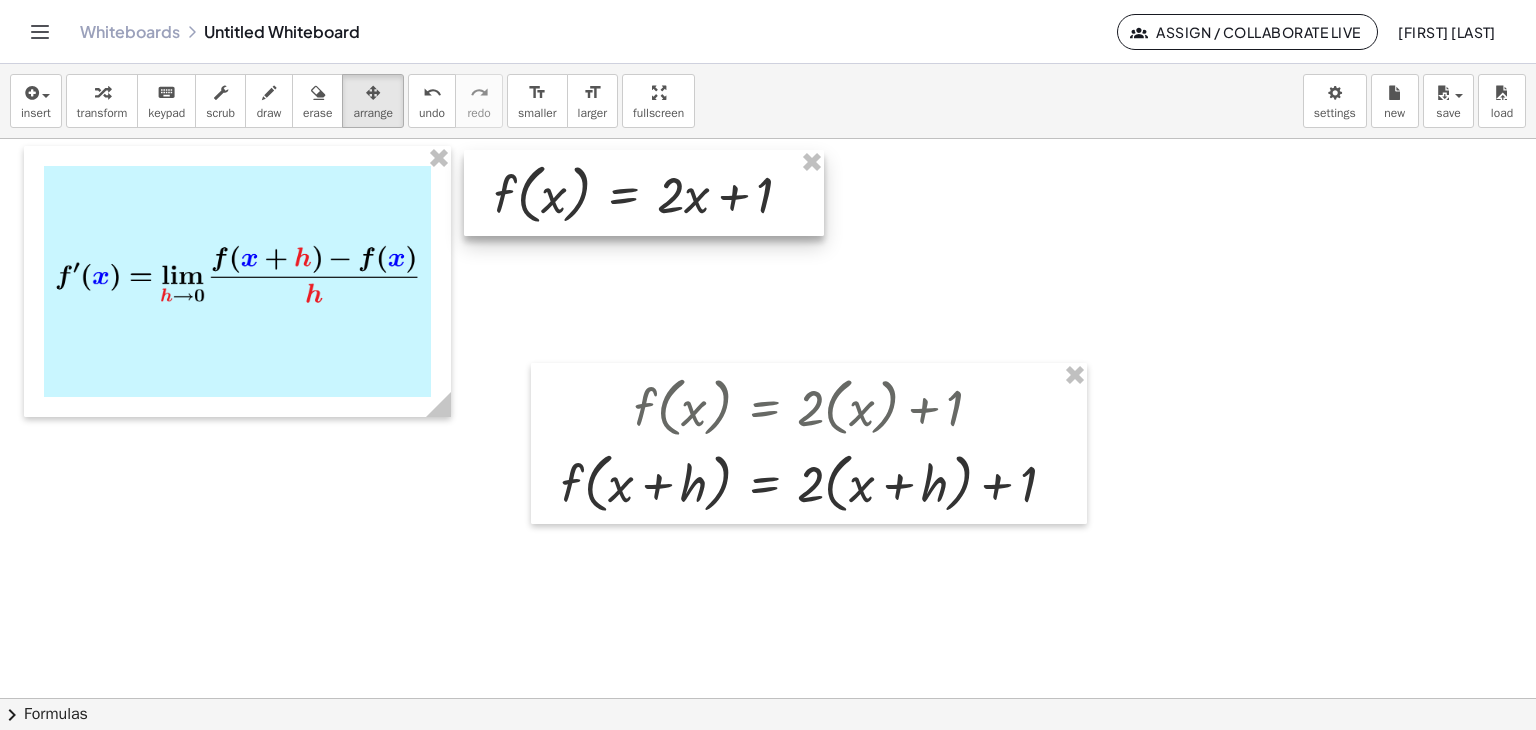 drag, startPoint x: 791, startPoint y: 254, endPoint x: 651, endPoint y: 209, distance: 147.05441 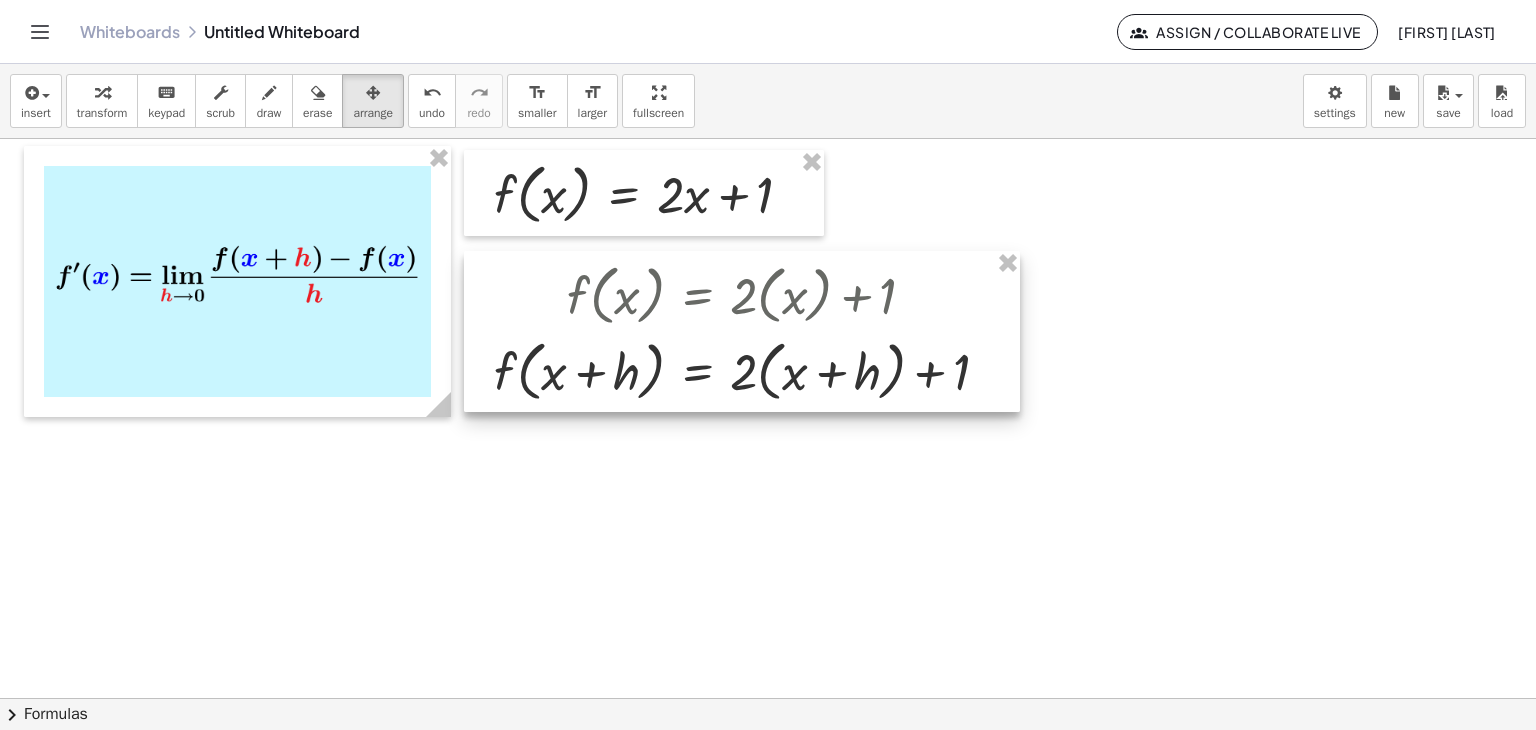 drag, startPoint x: 790, startPoint y: 444, endPoint x: 723, endPoint y: 343, distance: 121.20231 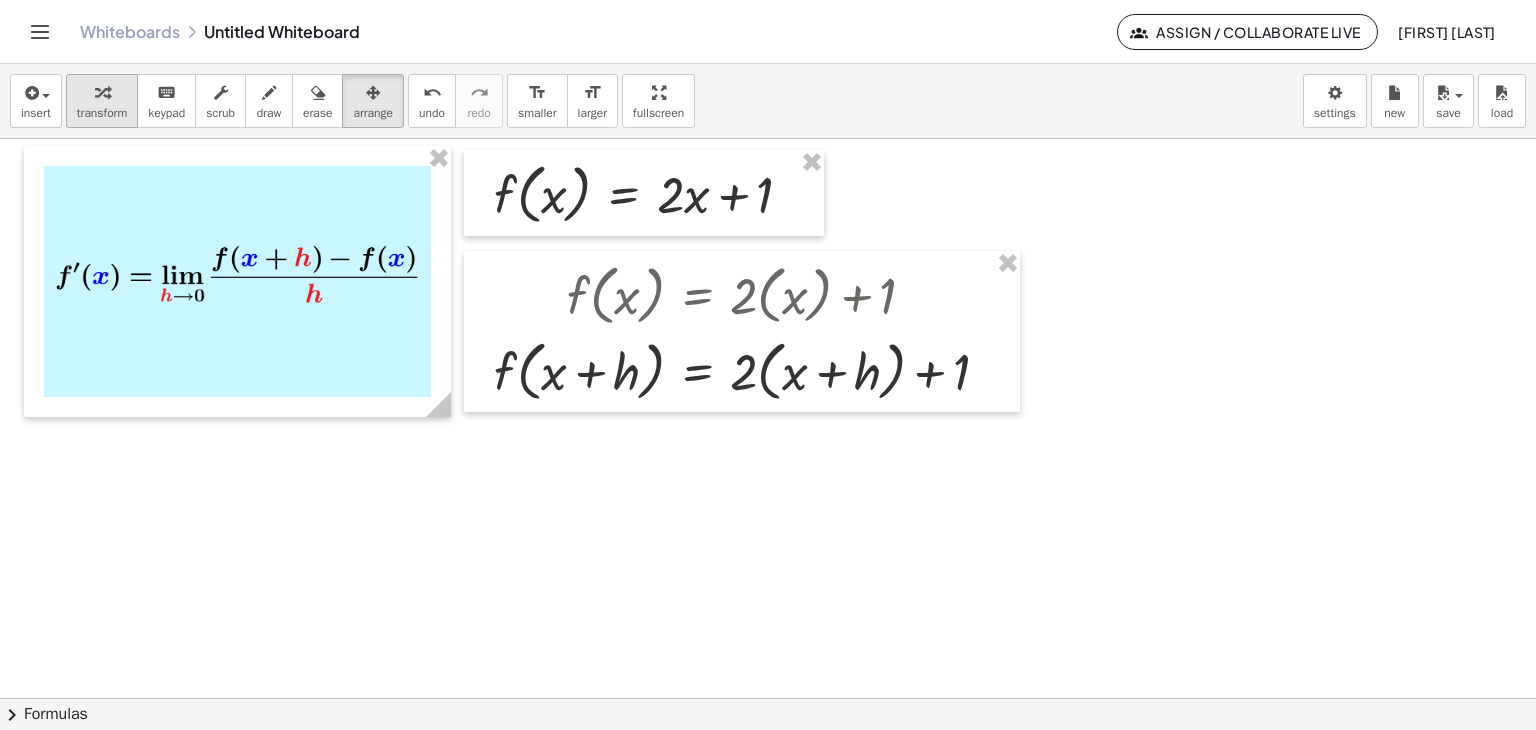 click on "transform" at bounding box center (102, 113) 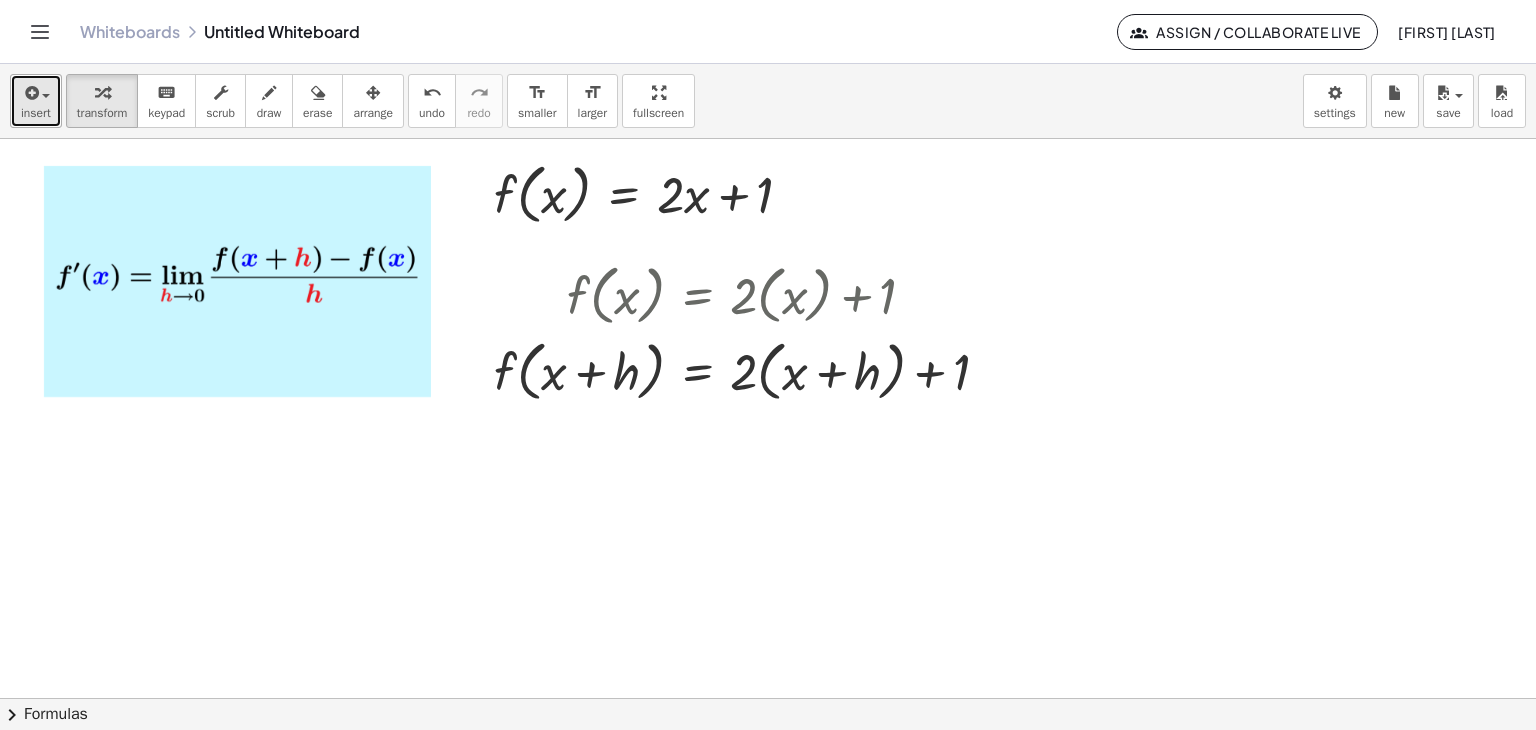 click on "insert" at bounding box center [36, 113] 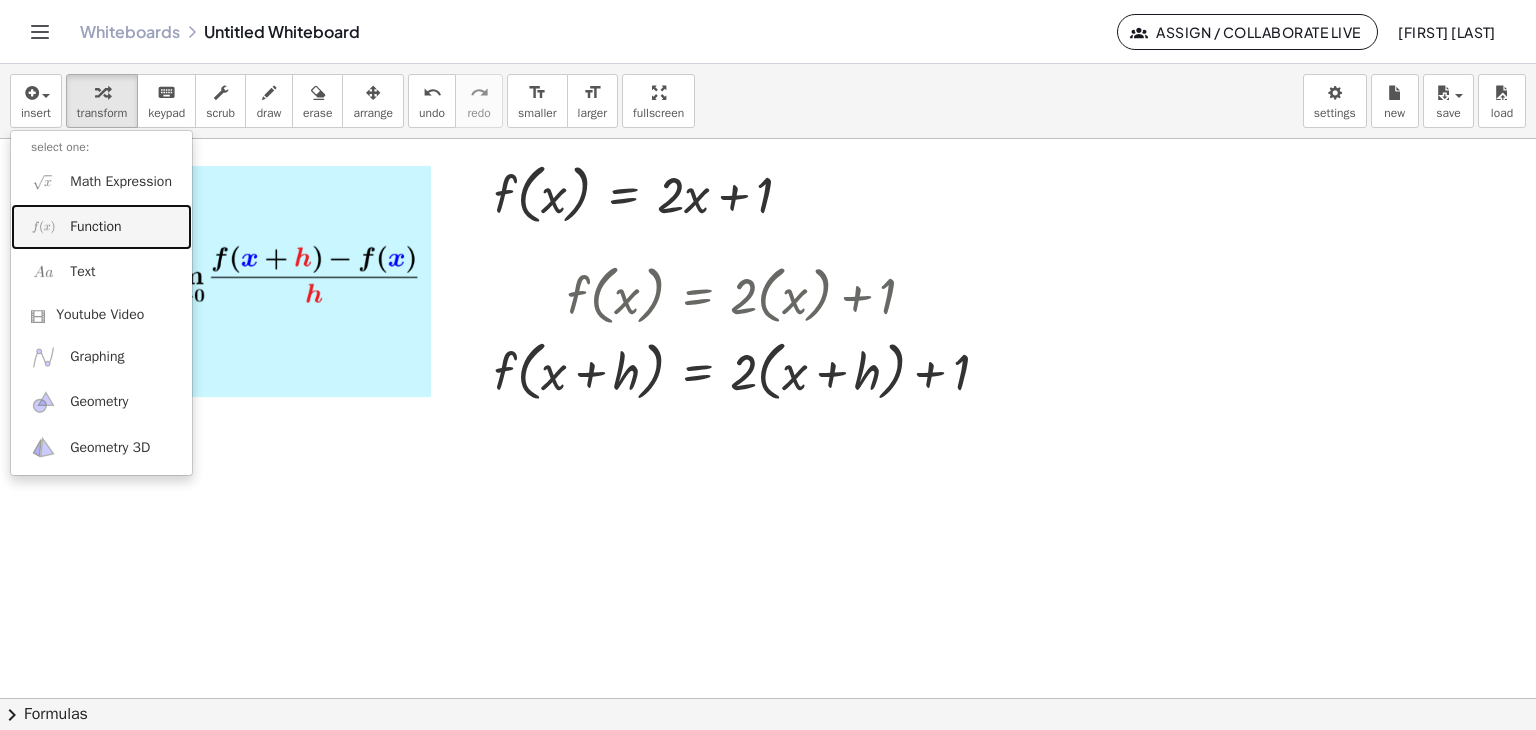 click on "Function" at bounding box center (101, 226) 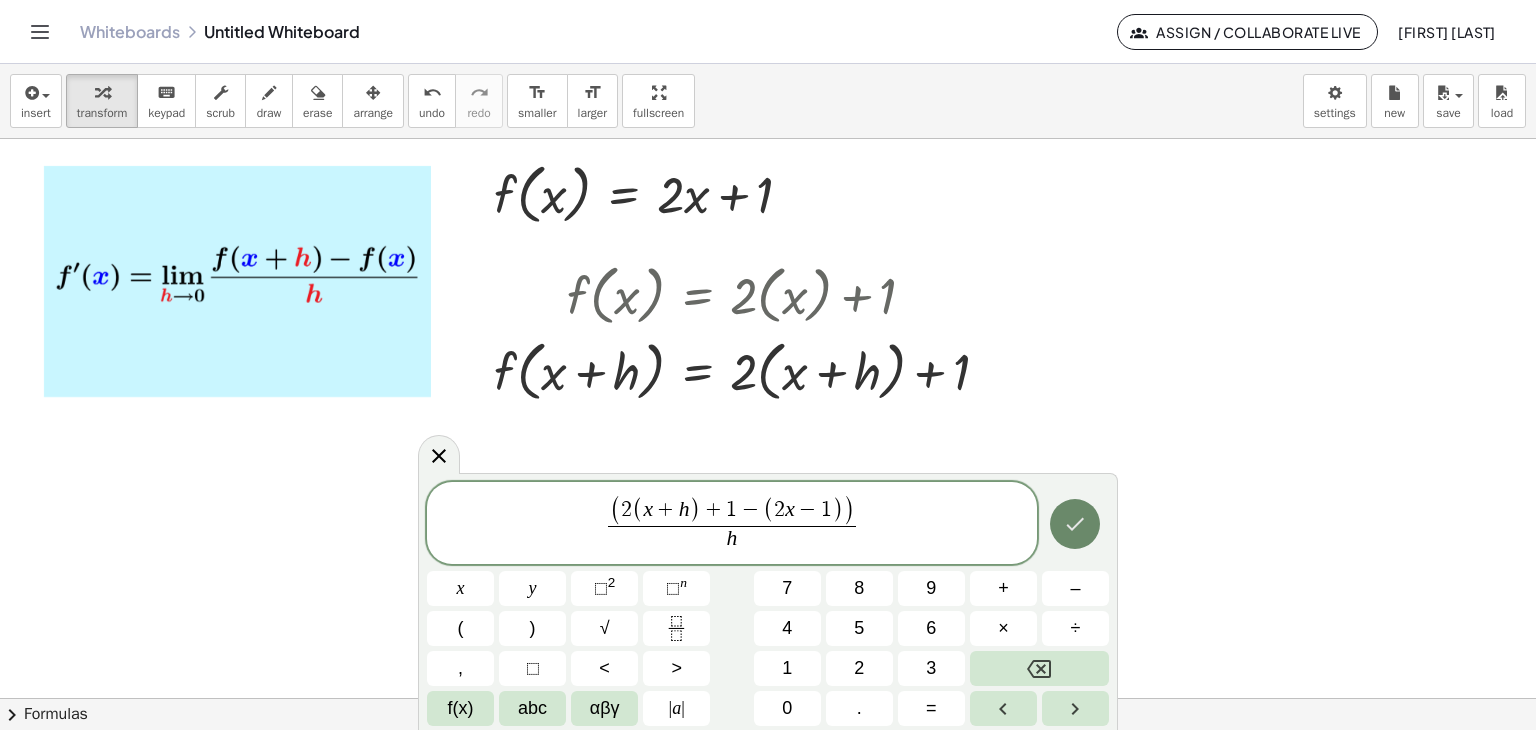 click 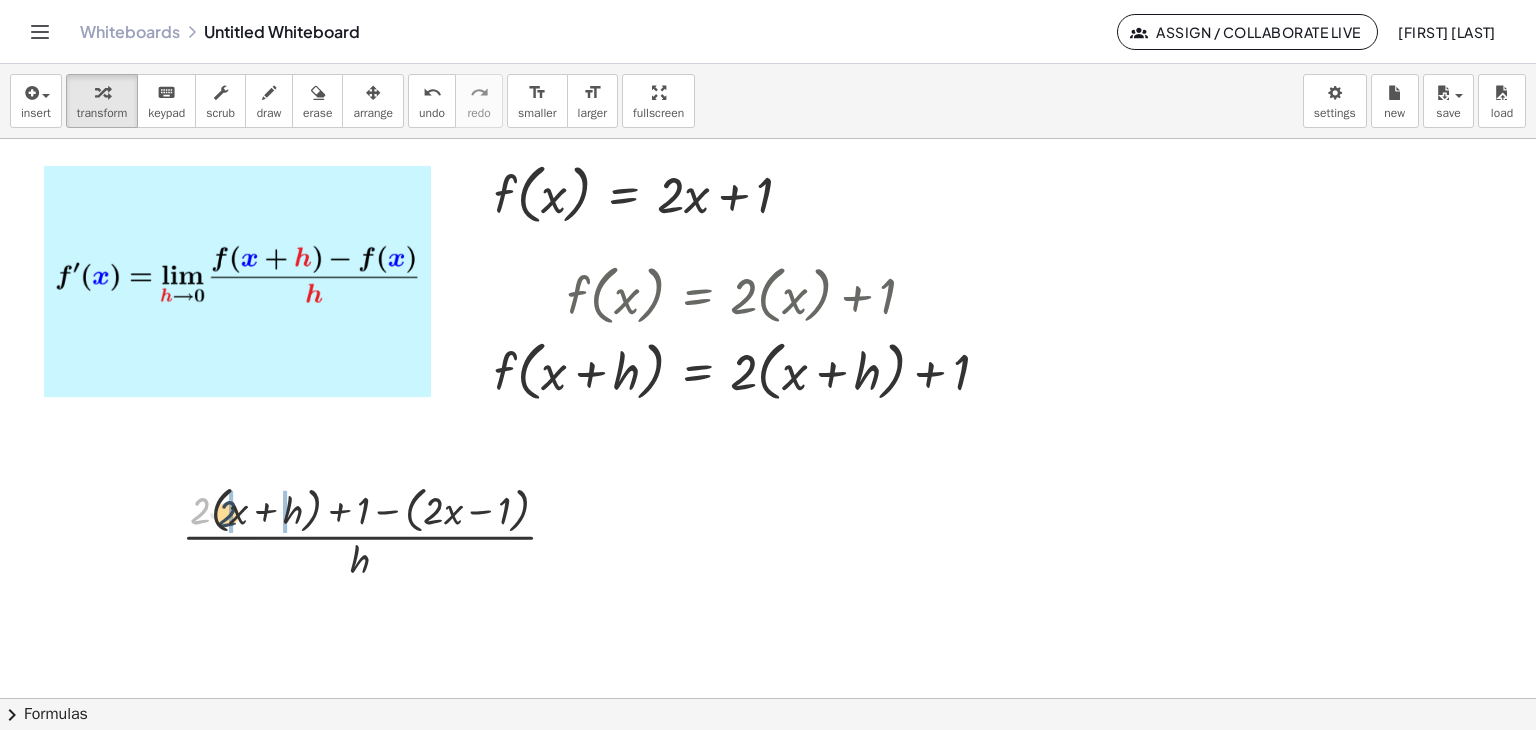 drag, startPoint x: 205, startPoint y: 511, endPoint x: 232, endPoint y: 515, distance: 27.294687 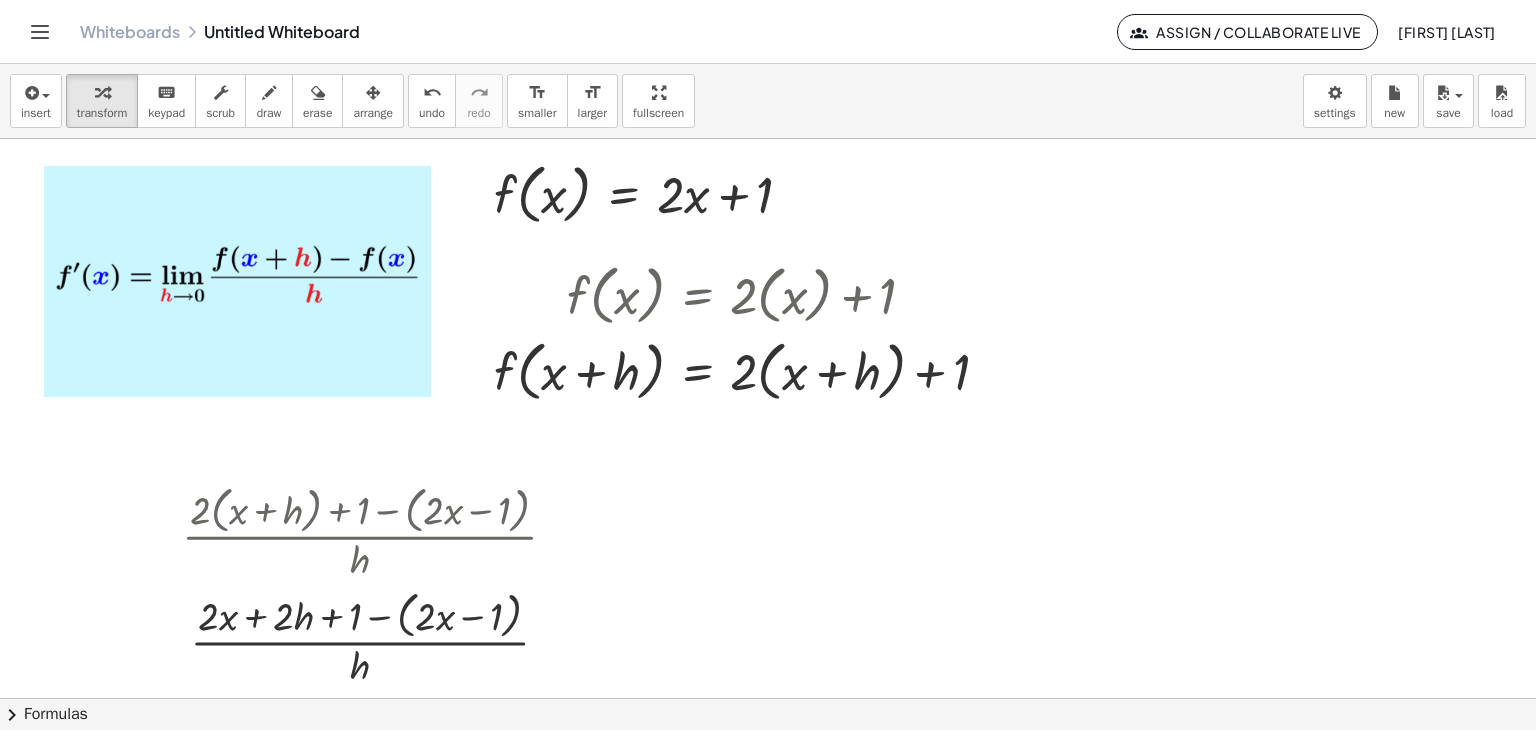 scroll, scrollTop: 166, scrollLeft: 0, axis: vertical 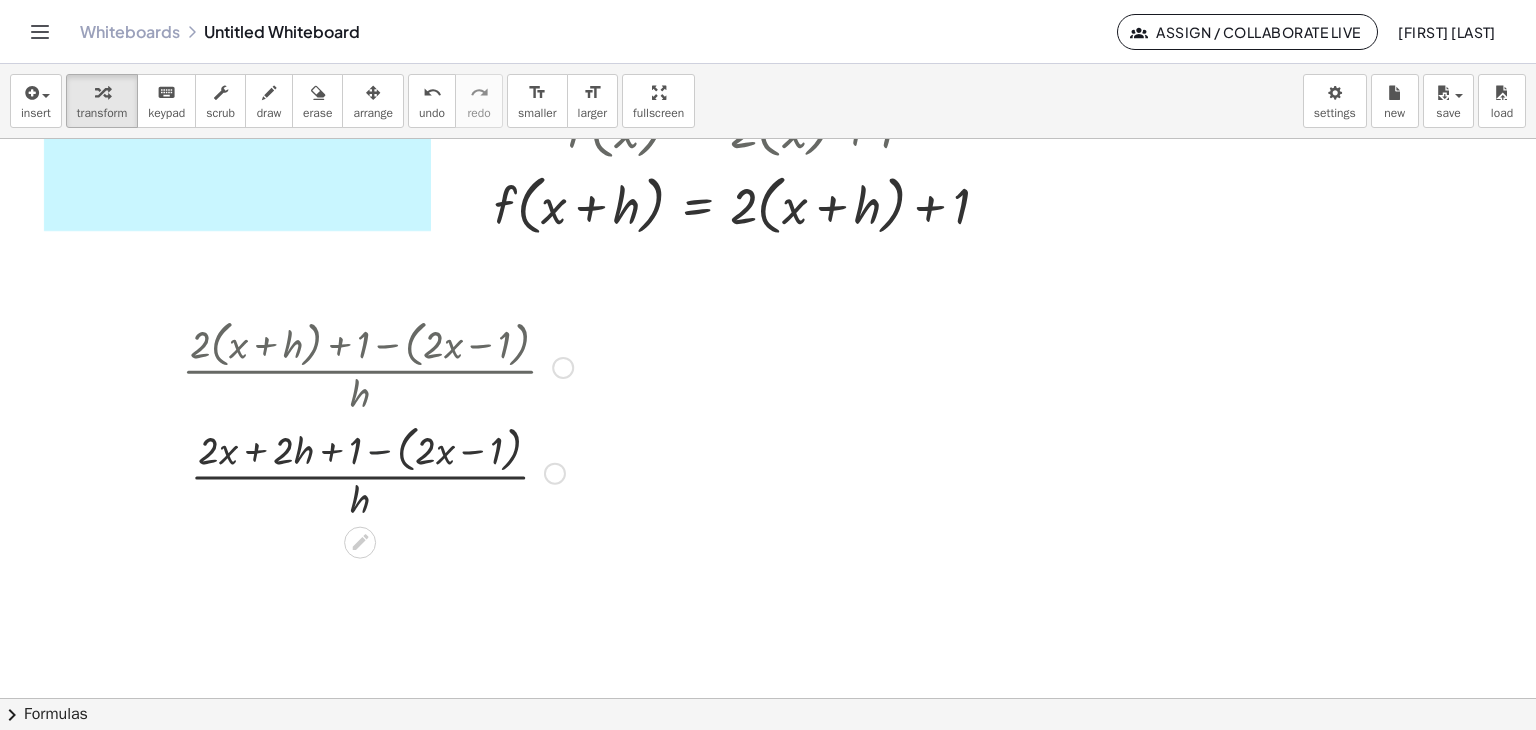 click at bounding box center (377, 472) 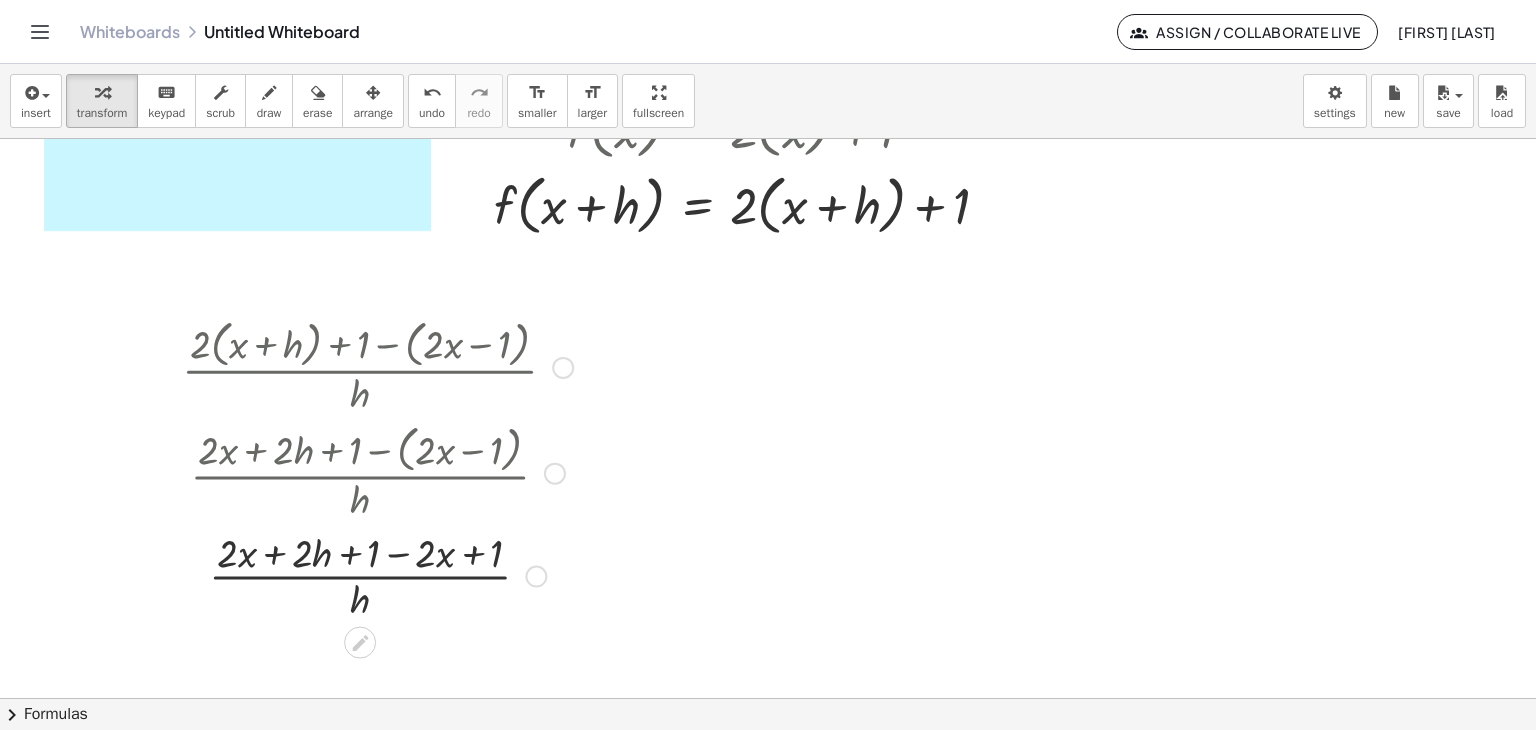 click at bounding box center [377, 575] 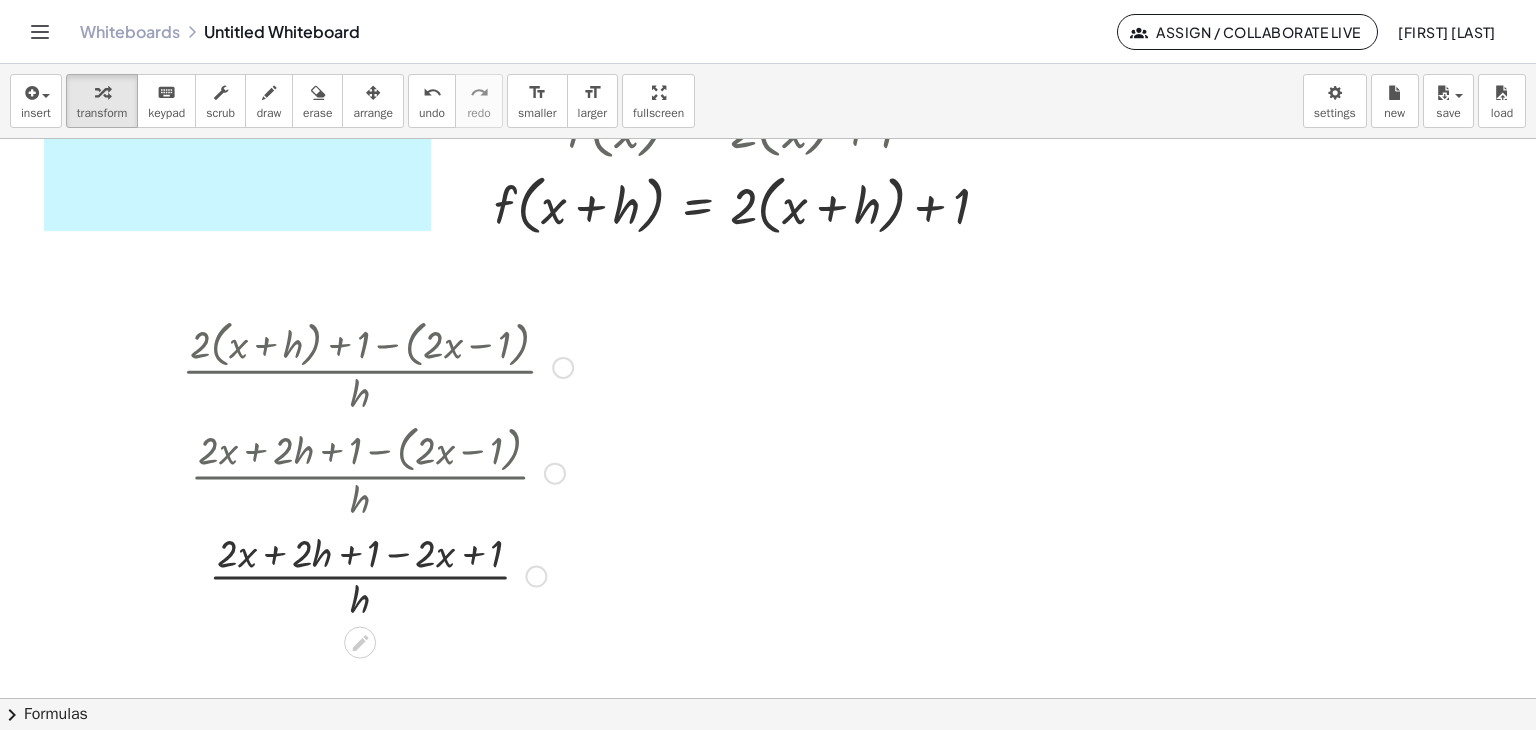 click at bounding box center (377, 575) 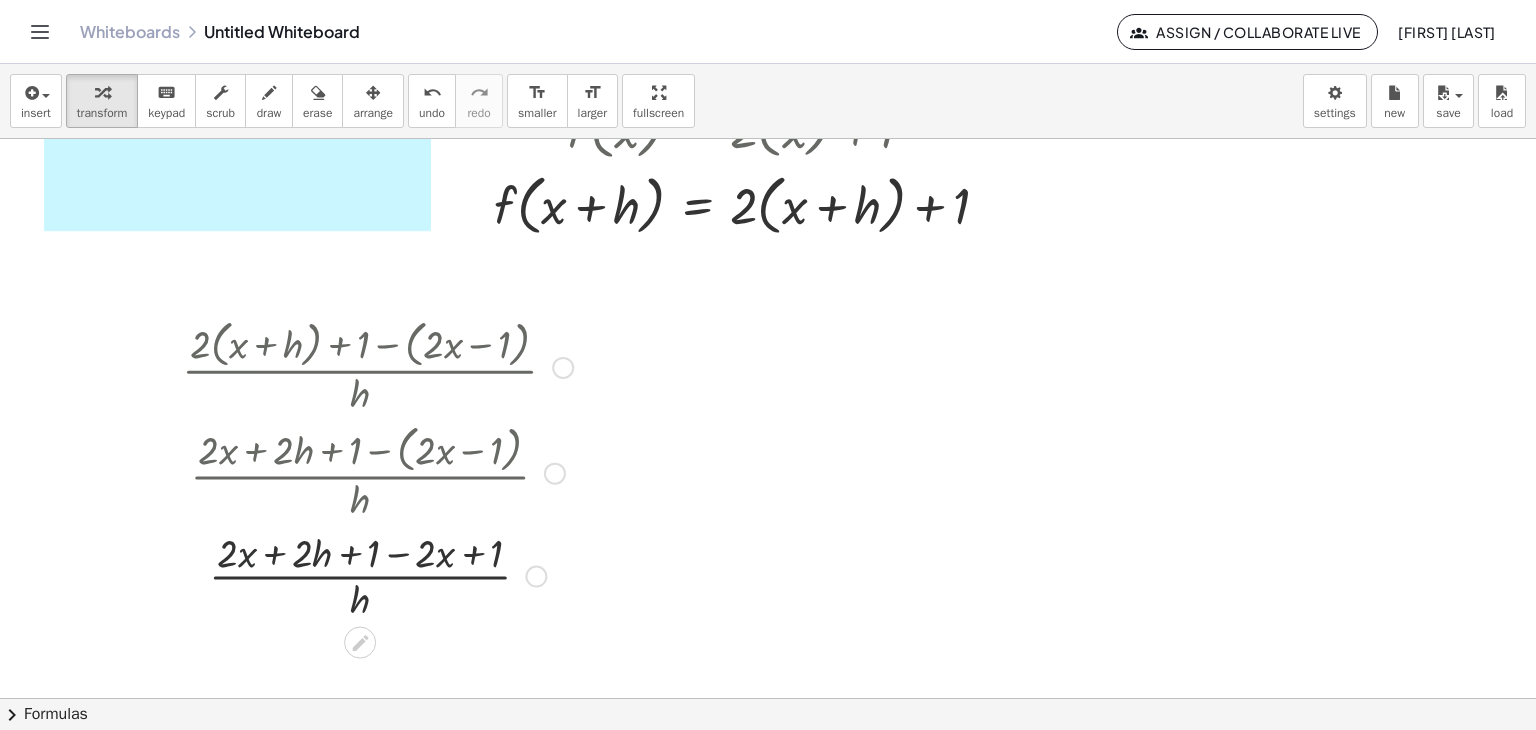 click at bounding box center [377, 575] 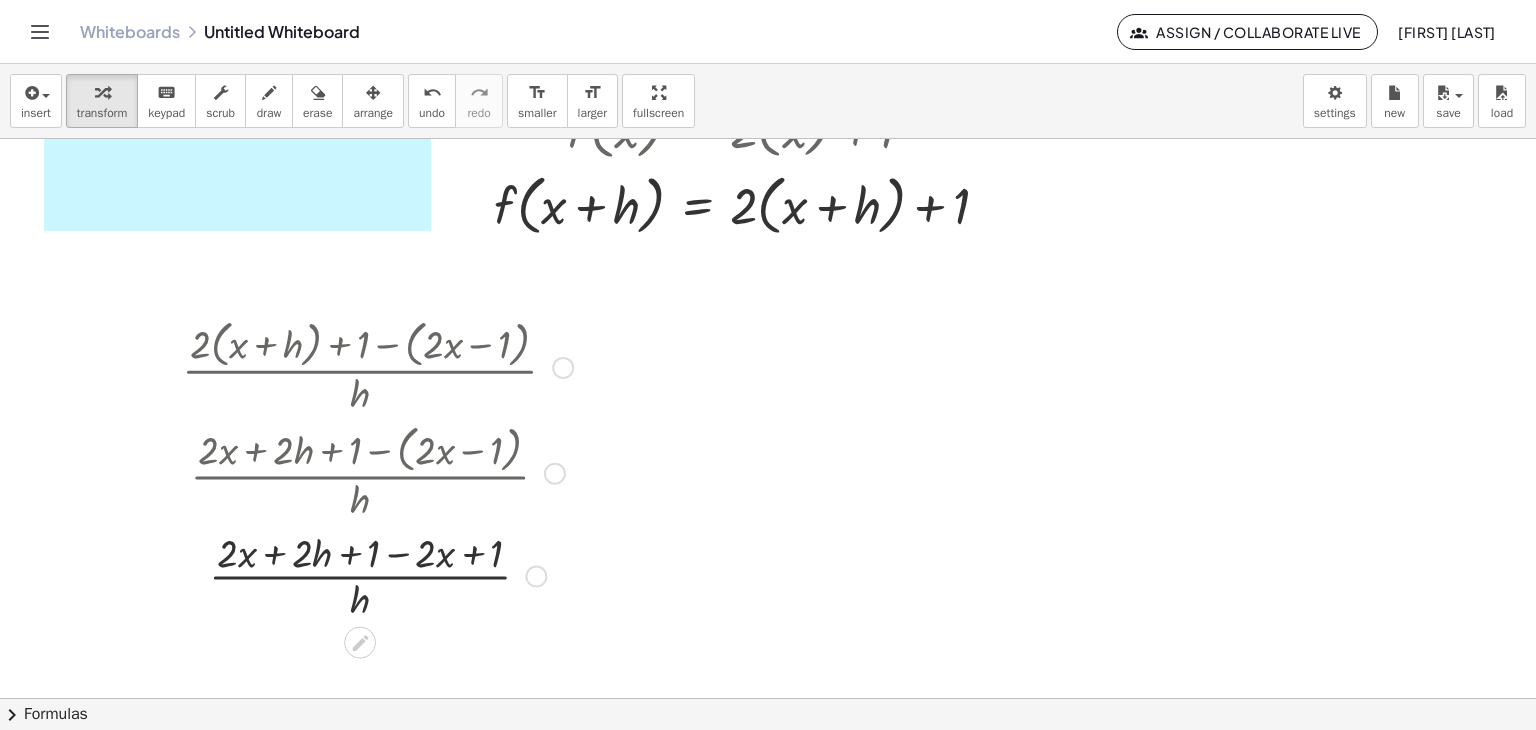 click at bounding box center (377, 575) 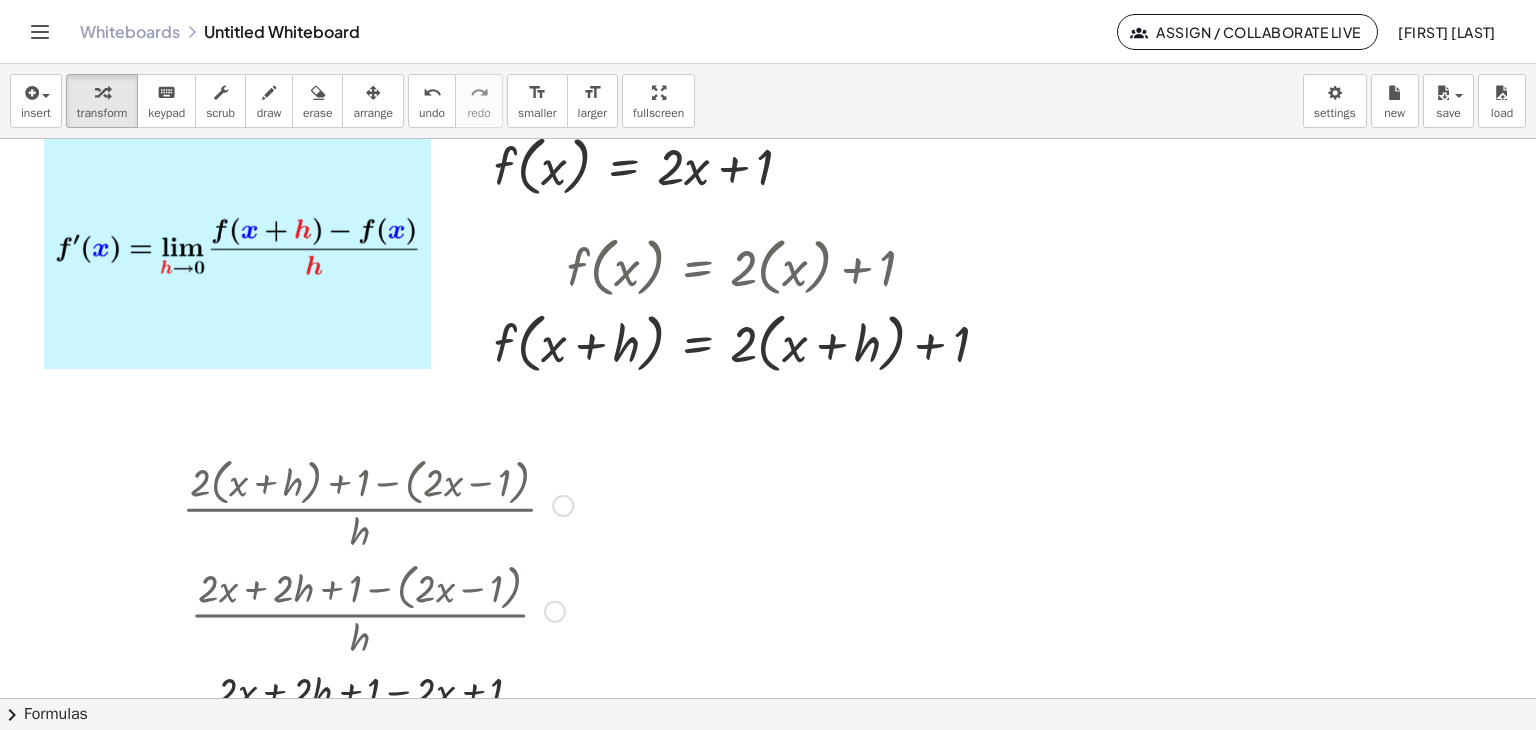 scroll, scrollTop: 0, scrollLeft: 0, axis: both 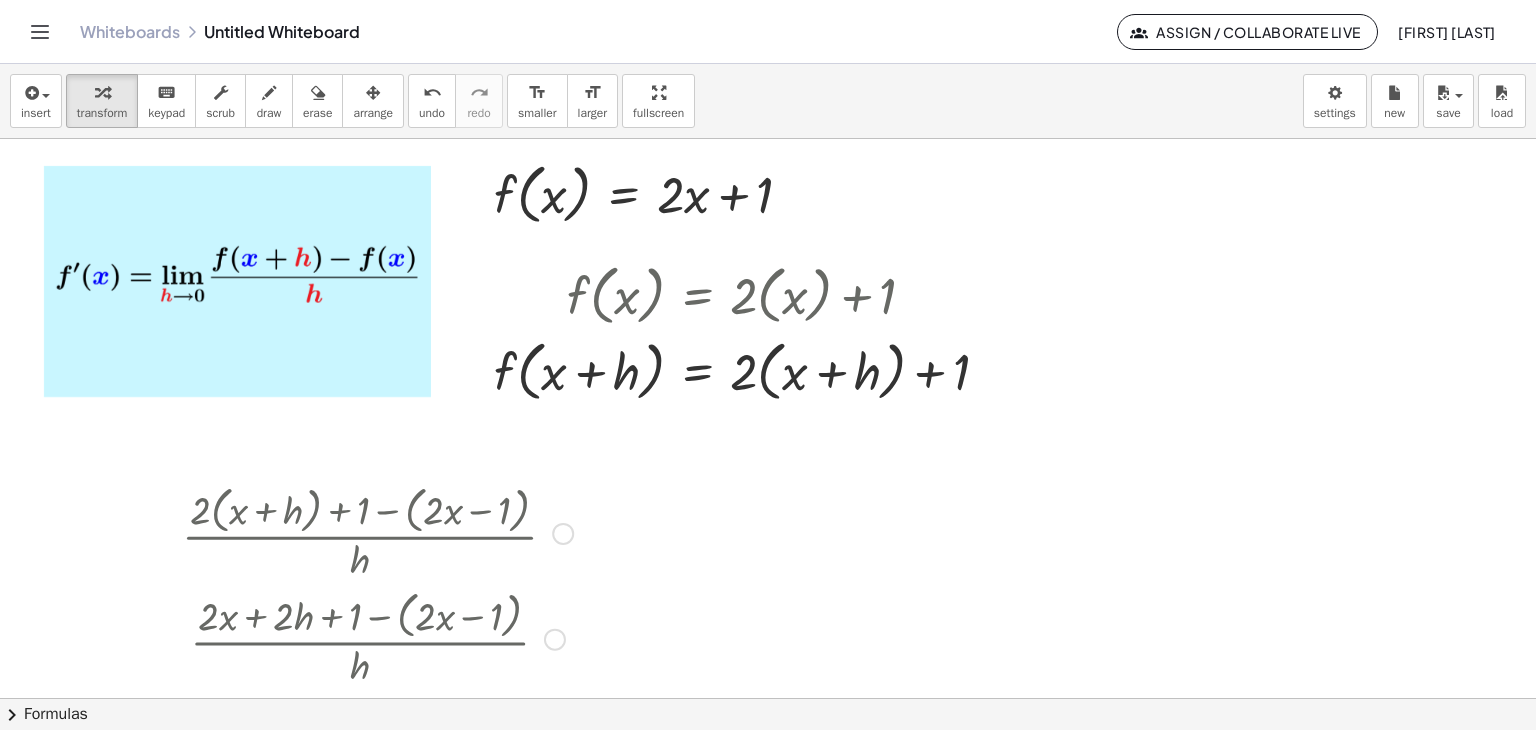 click at bounding box center (563, 534) 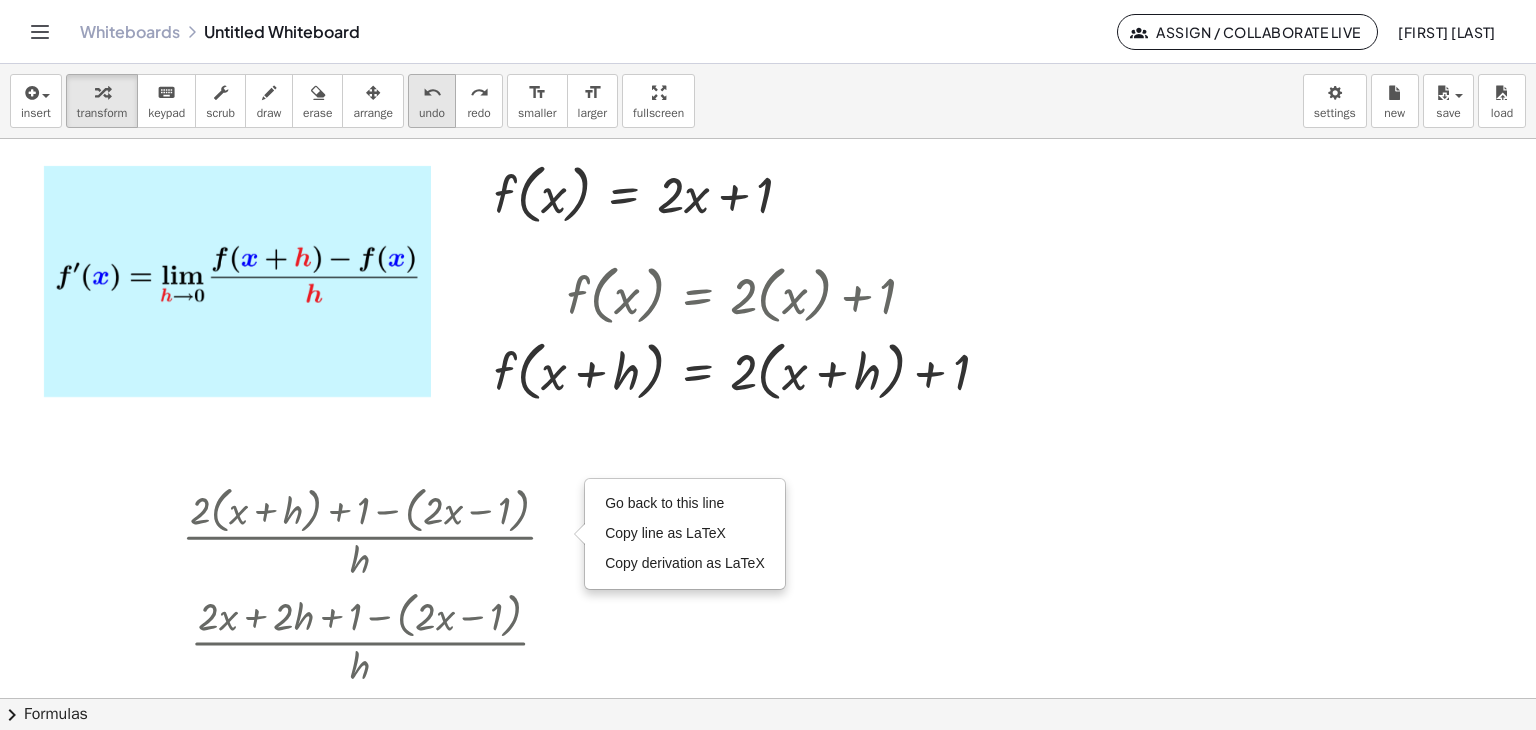 click on "undo undo" at bounding box center (432, 101) 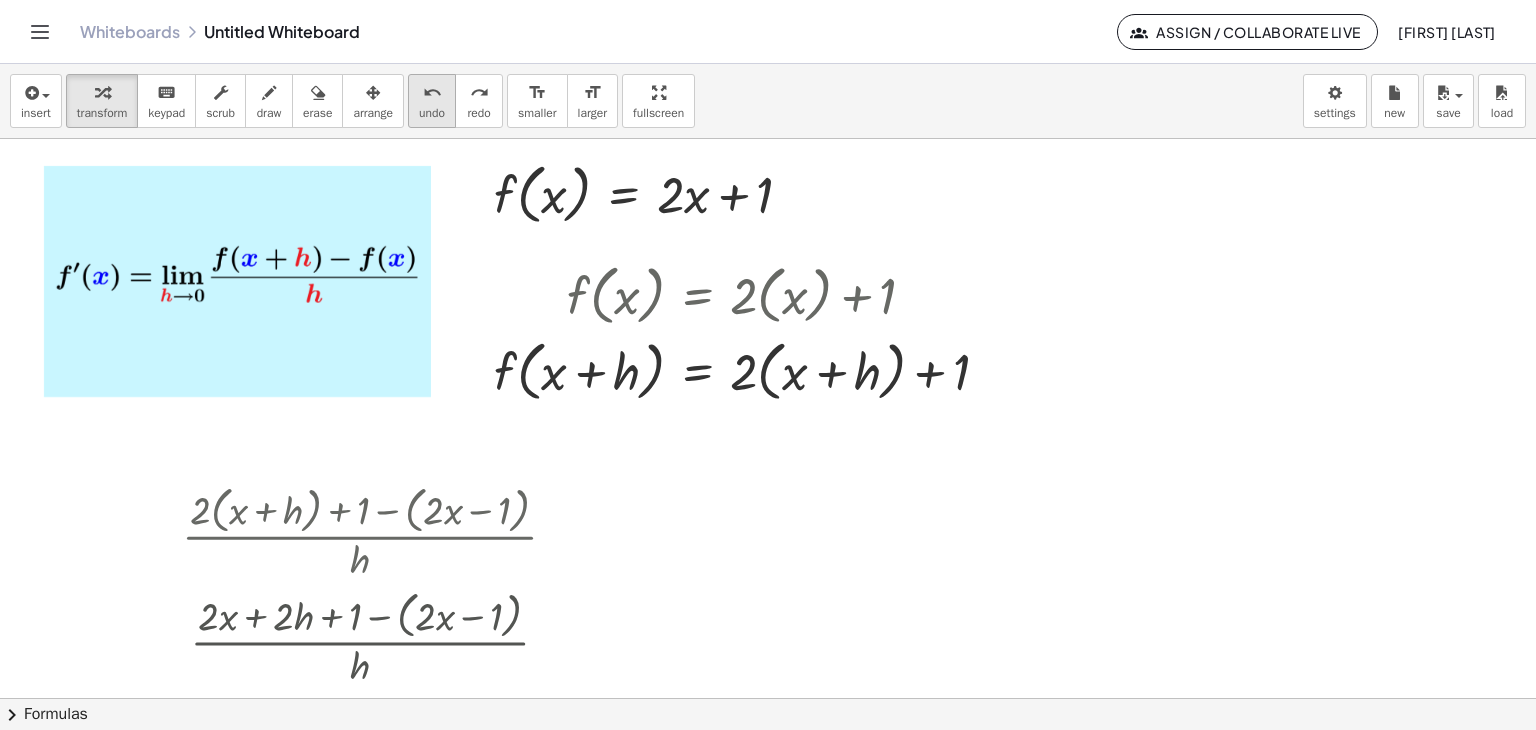 click on "undo undo" at bounding box center (432, 101) 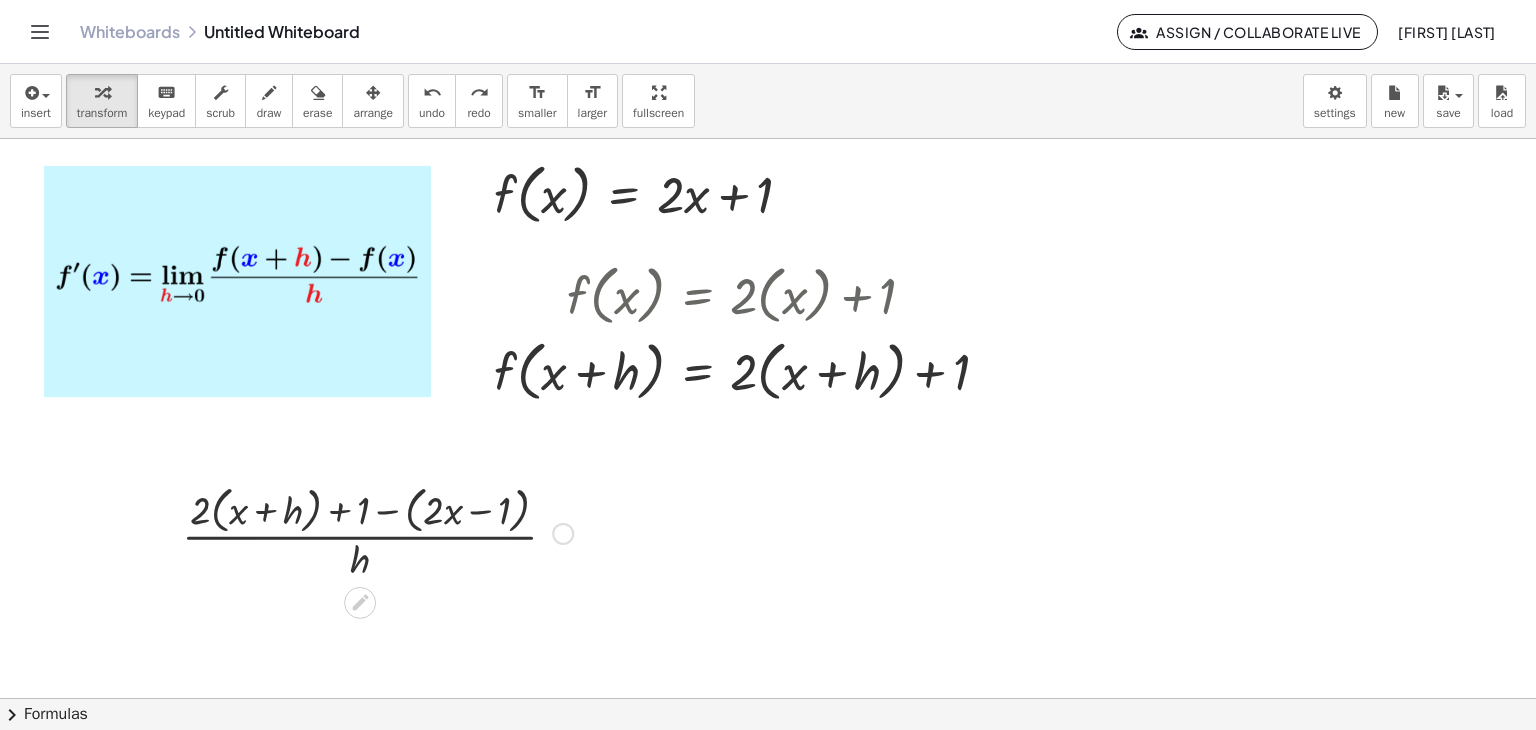 click on "Go back to this line Copy line as LaTeX Copy derivation as LaTeX" at bounding box center [563, 534] 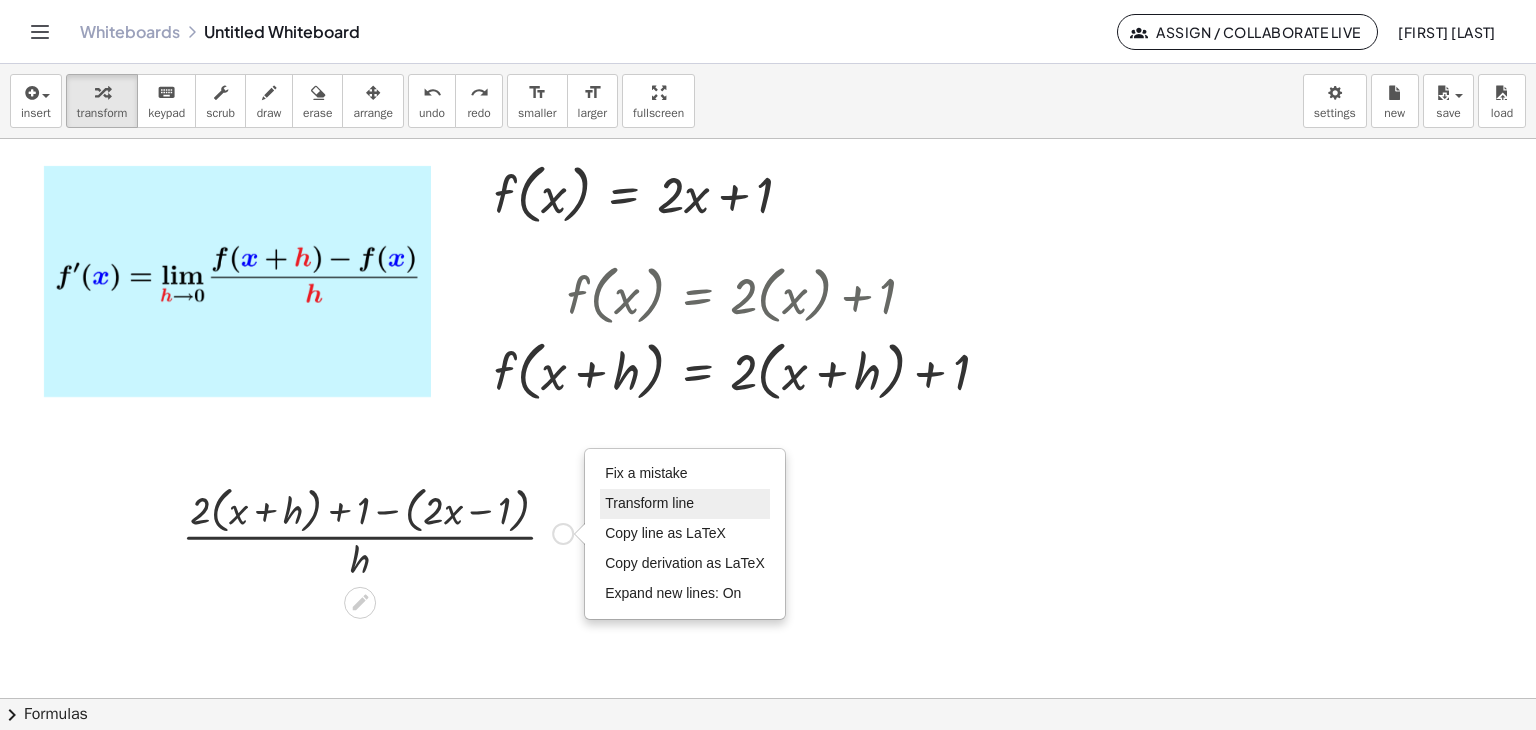 click on "Transform line" at bounding box center (649, 503) 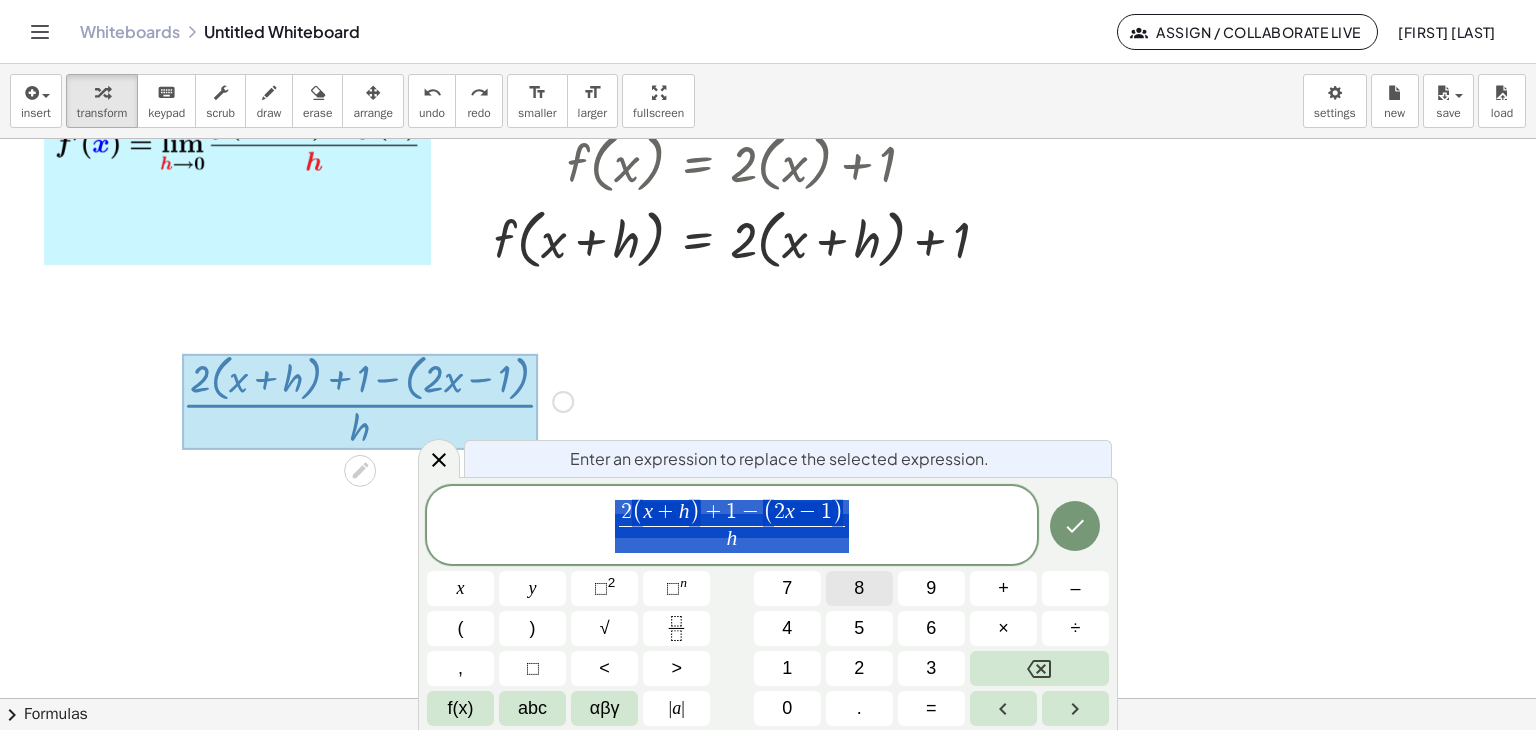 scroll, scrollTop: 134, scrollLeft: 0, axis: vertical 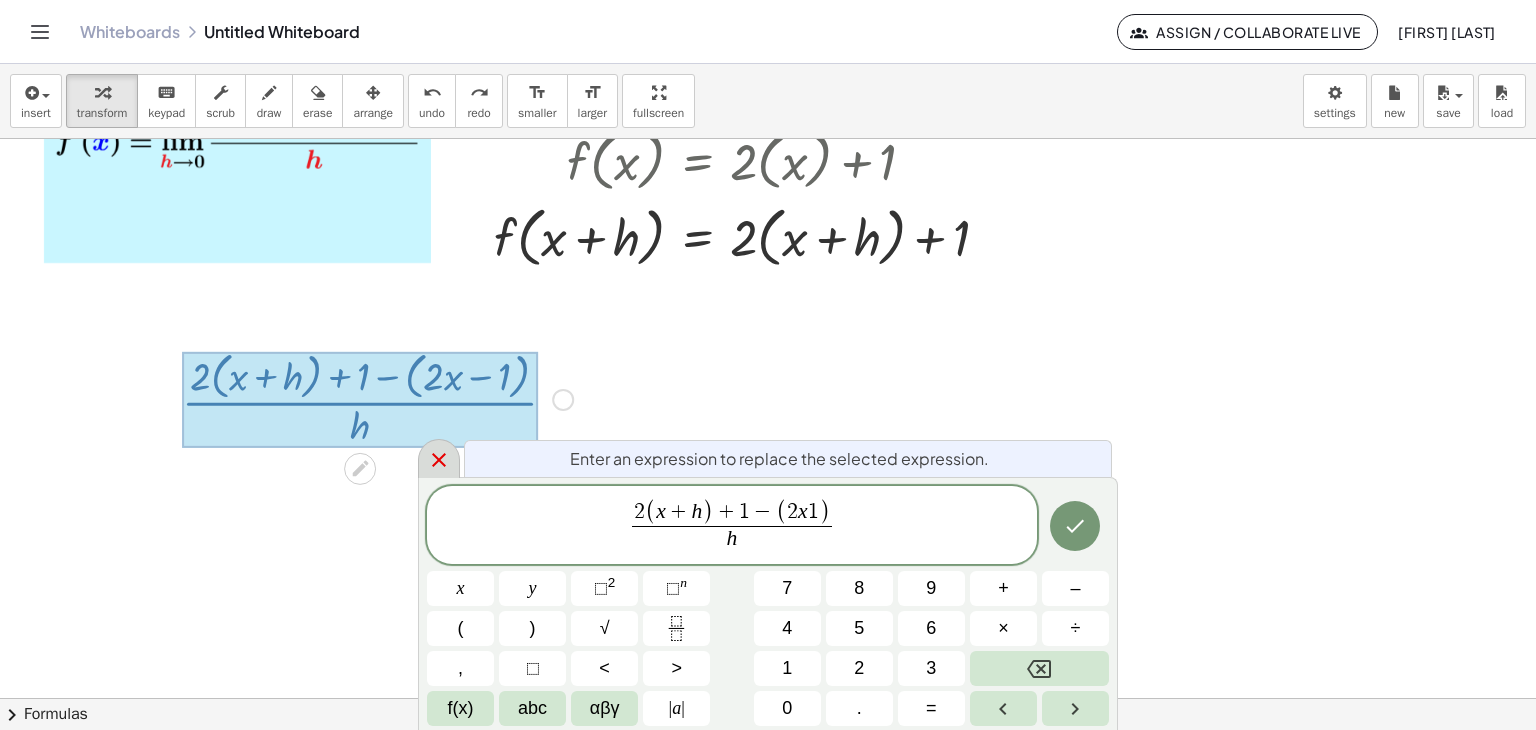 click 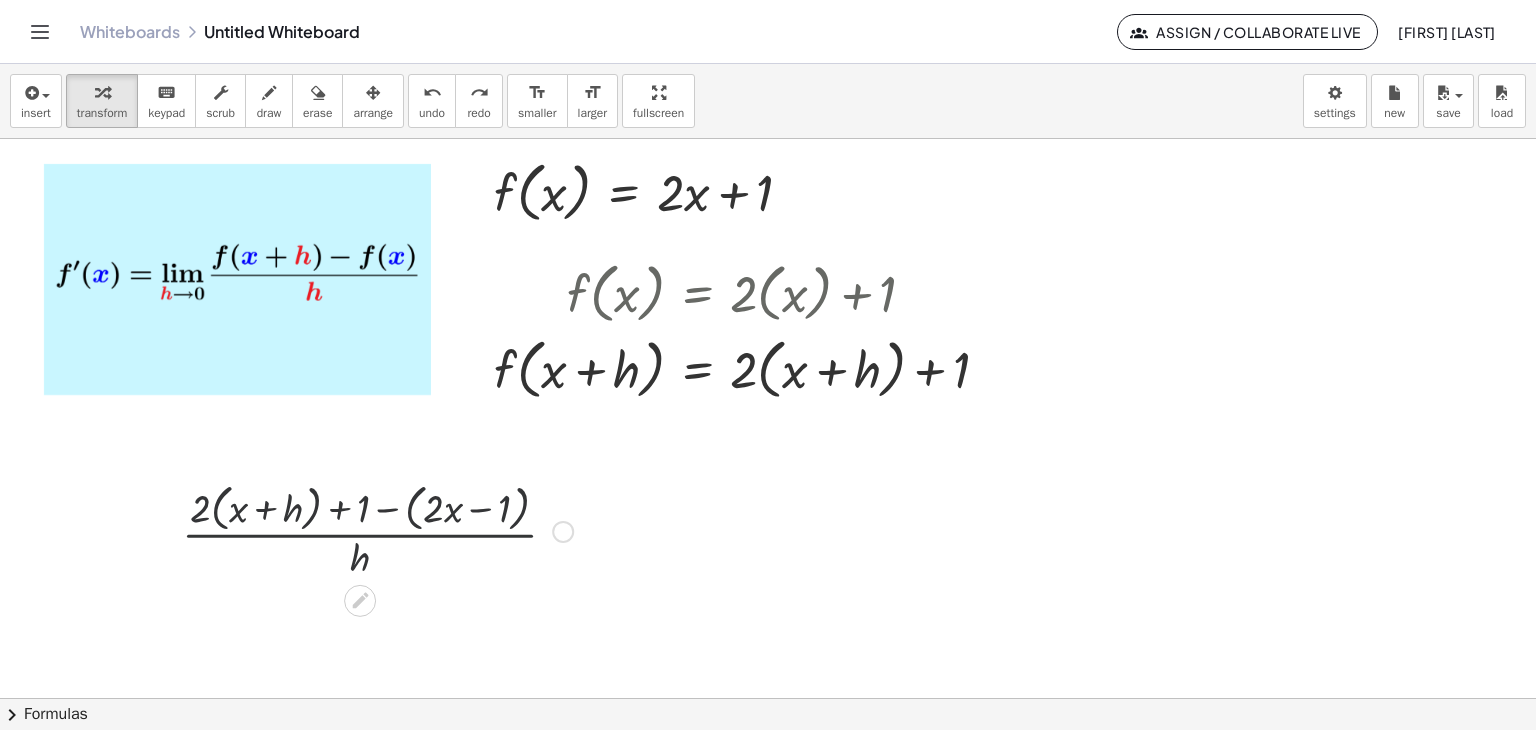 scroll, scrollTop: 0, scrollLeft: 0, axis: both 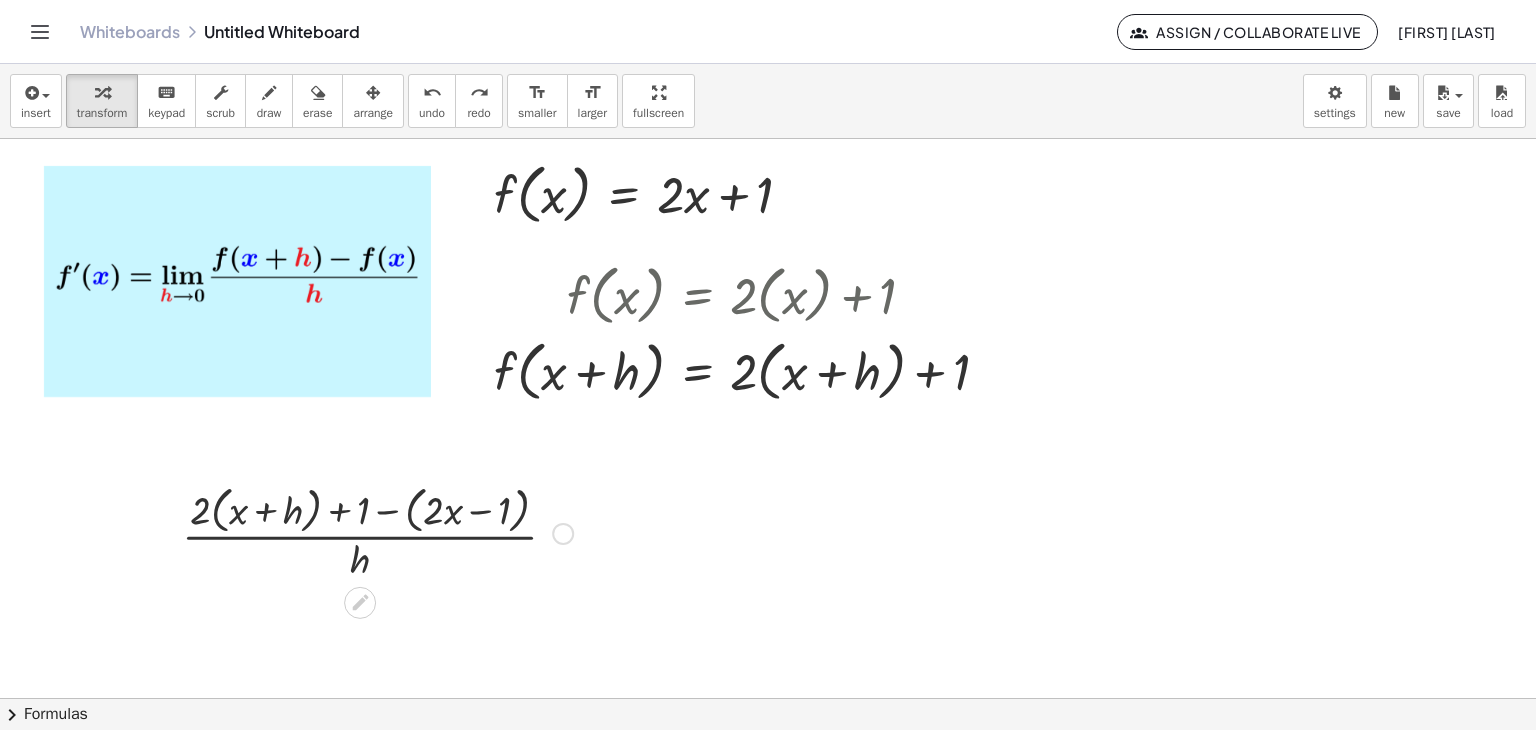 click on "Fix a mistake Transform line Copy line as LaTeX Copy derivation as LaTeX Expand new lines: On" at bounding box center (563, 534) 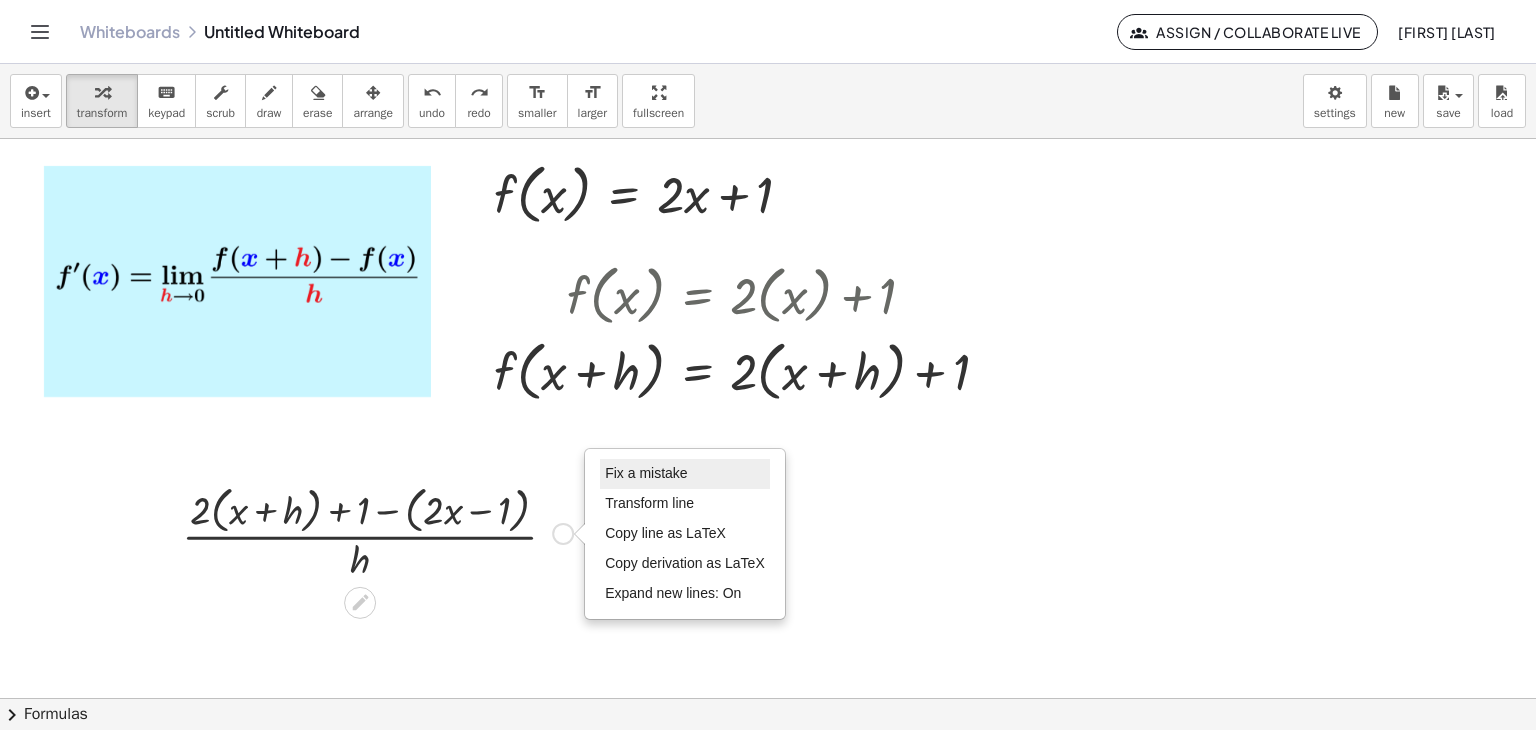 click on "Fix a mistake" at bounding box center (646, 473) 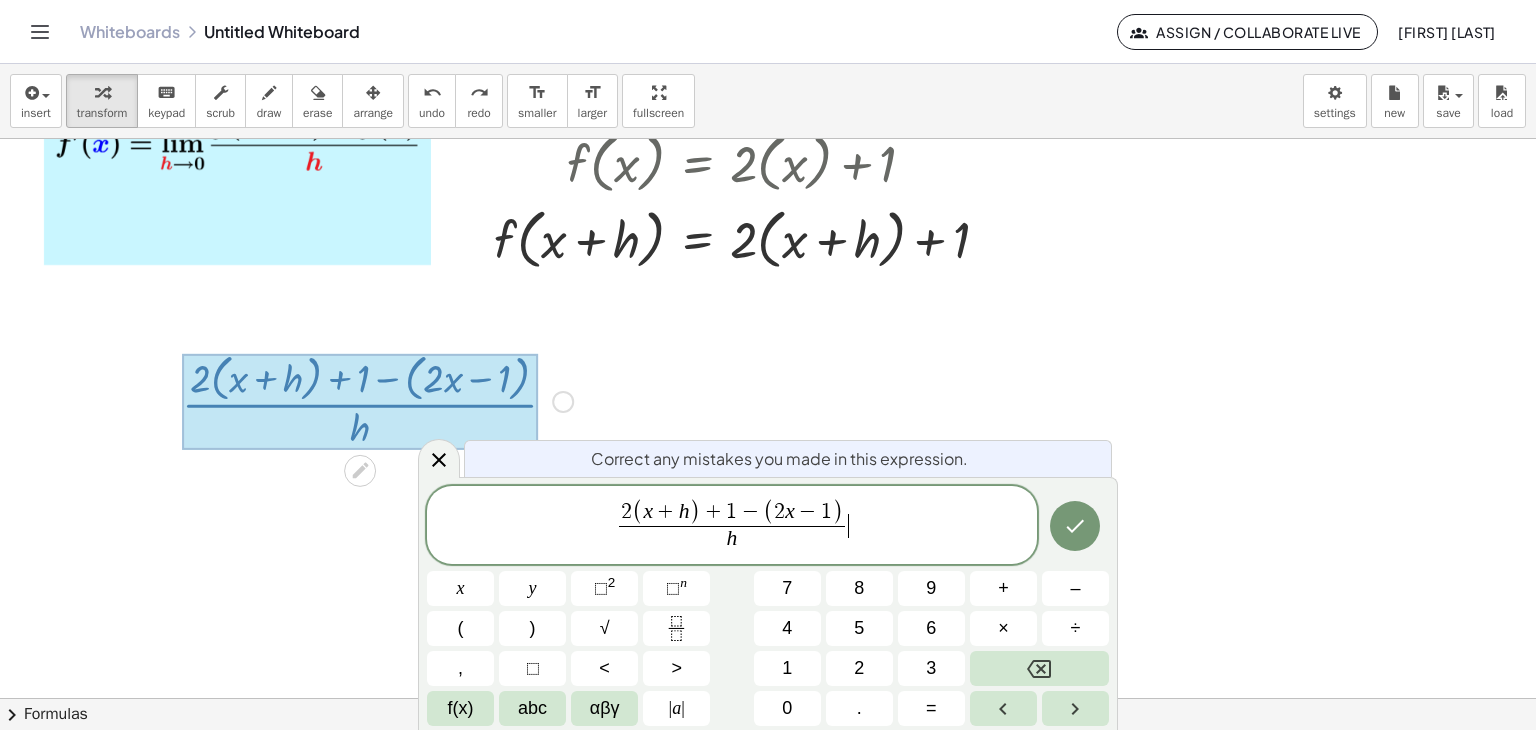 scroll, scrollTop: 134, scrollLeft: 0, axis: vertical 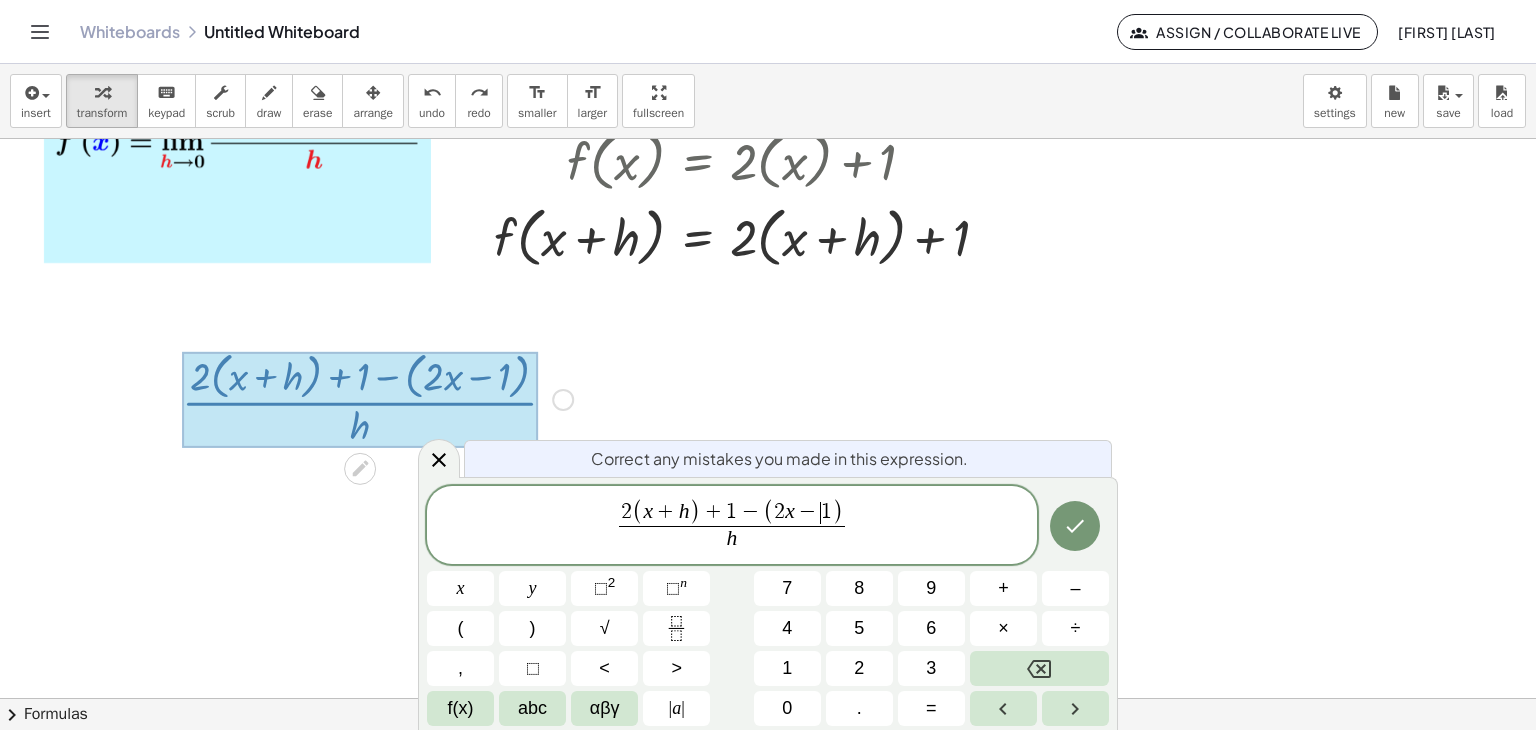 click on "−" at bounding box center [808, 513] 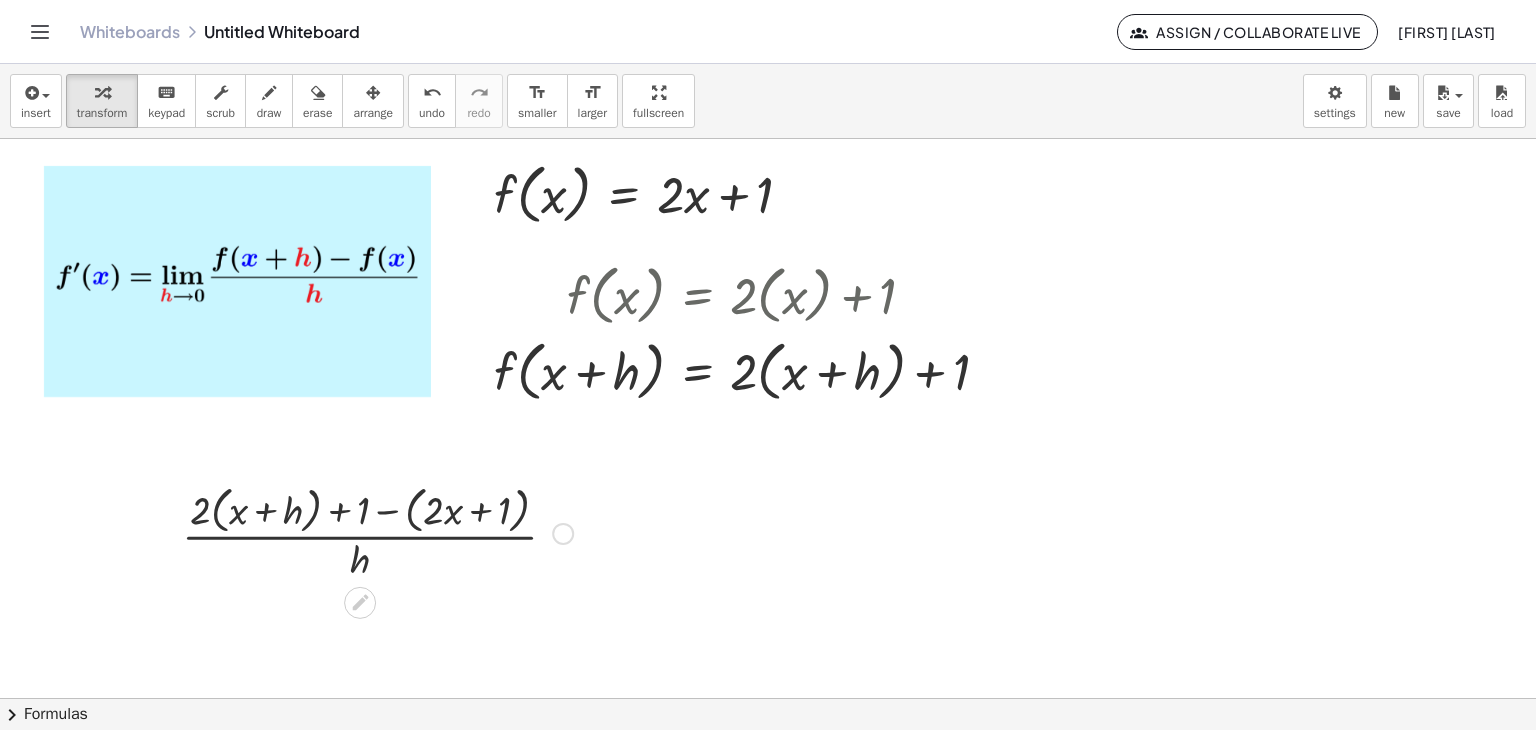 scroll, scrollTop: 166, scrollLeft: 0, axis: vertical 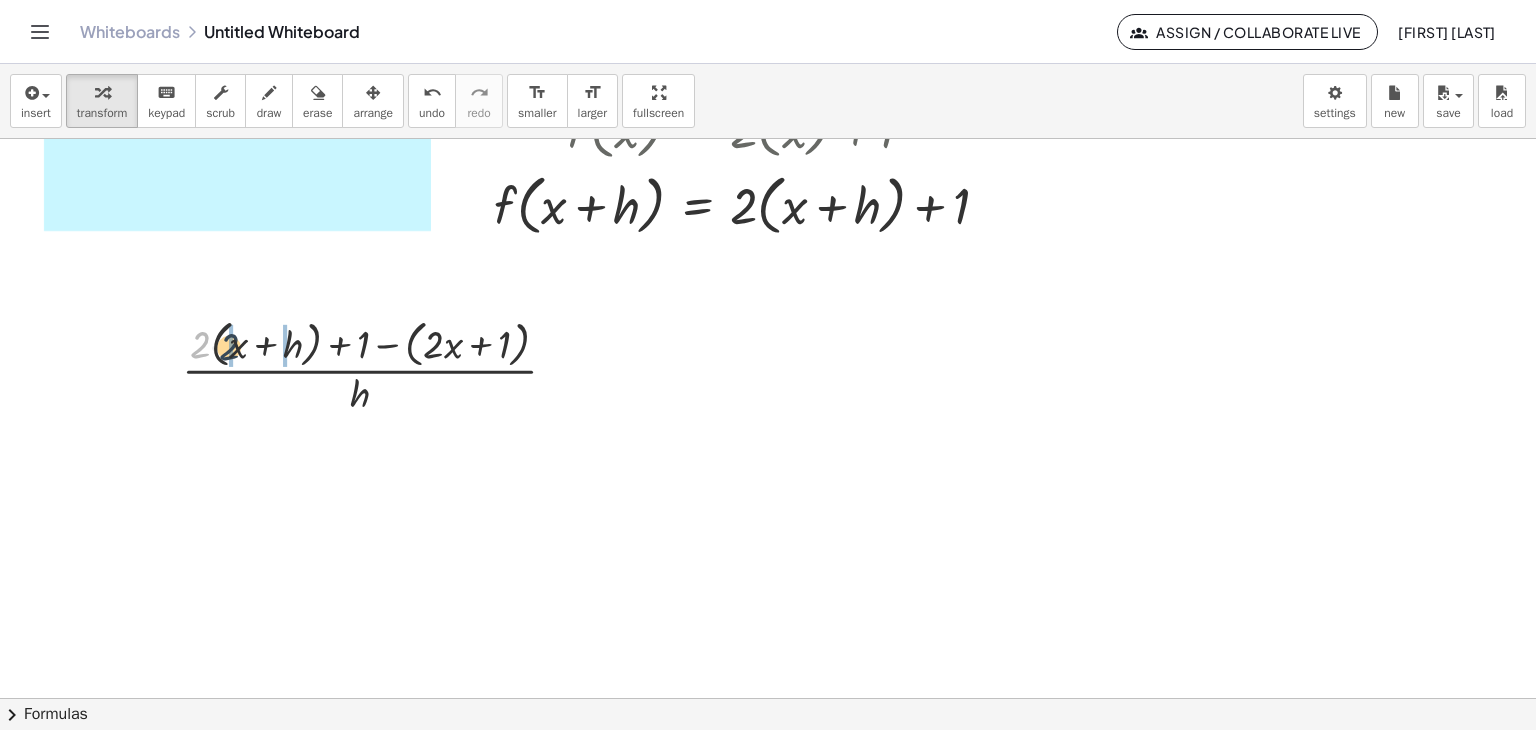 drag, startPoint x: 197, startPoint y: 355, endPoint x: 225, endPoint y: 357, distance: 28.071337 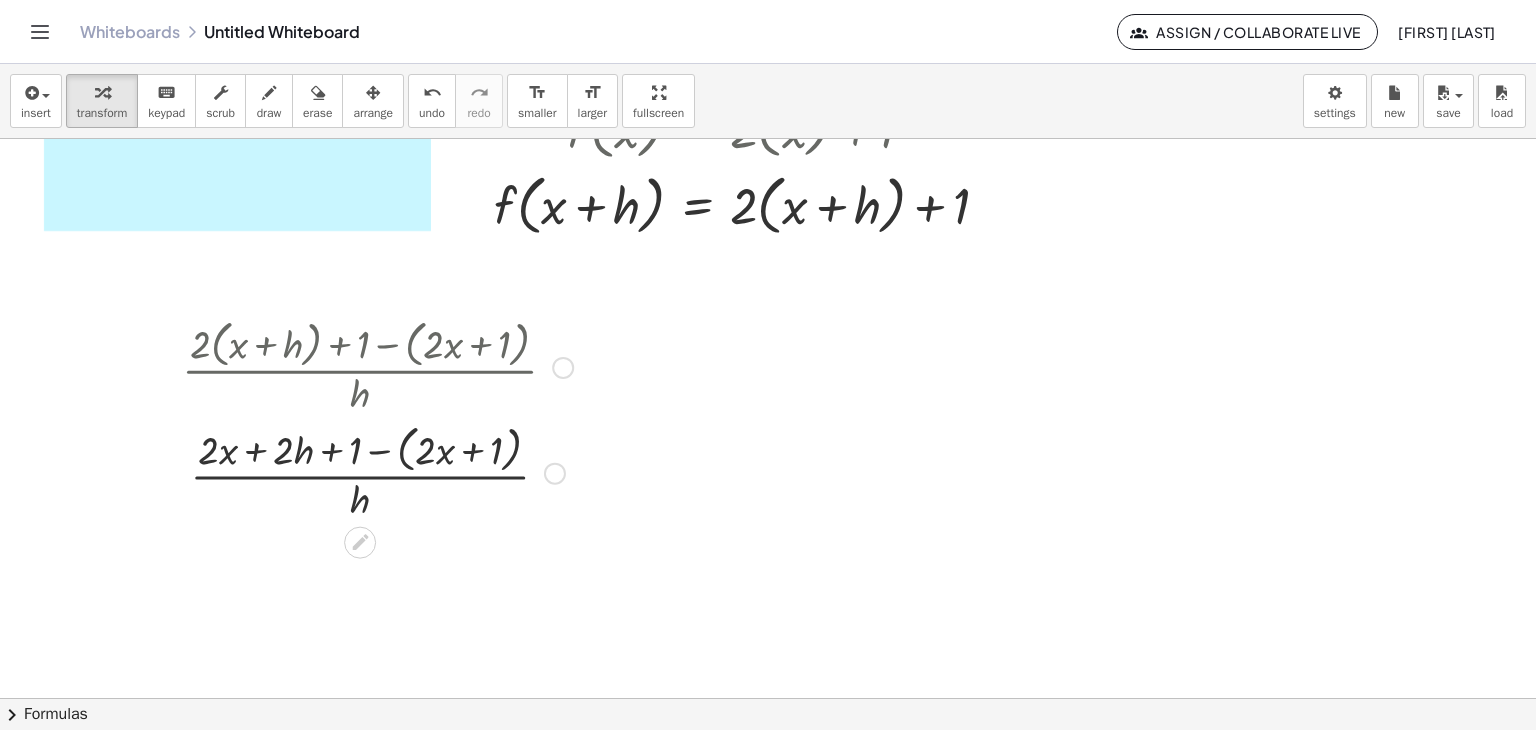 click at bounding box center [377, 472] 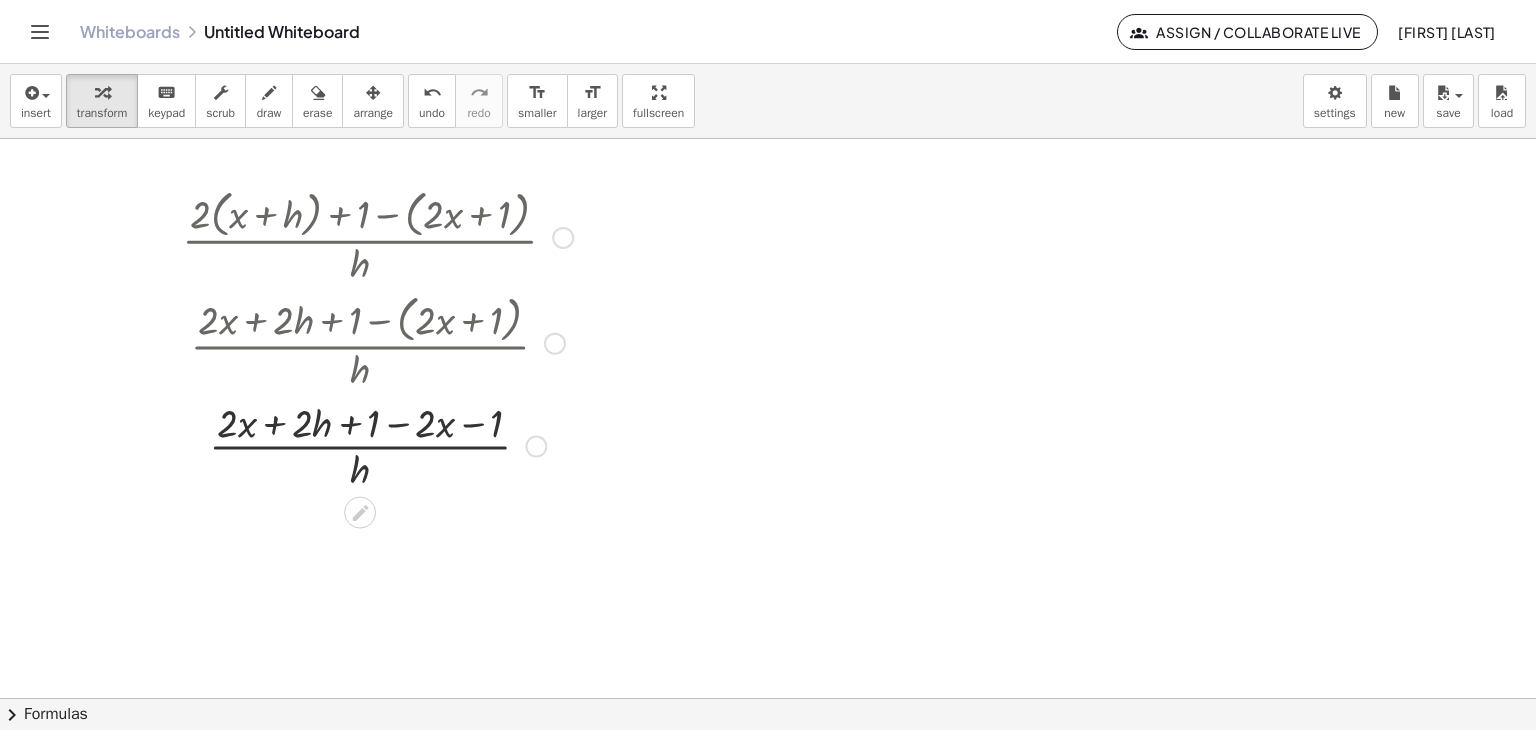 scroll, scrollTop: 333, scrollLeft: 0, axis: vertical 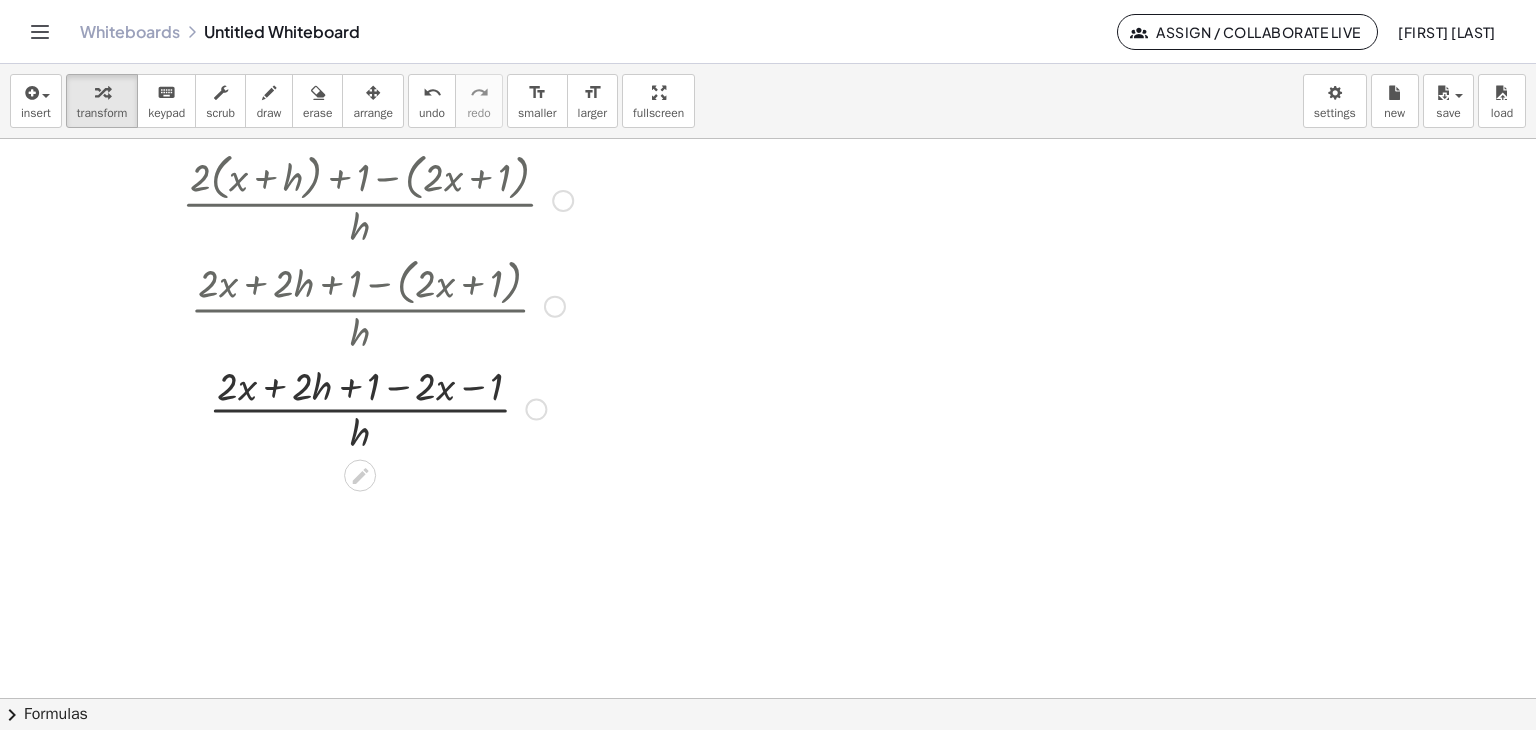 click at bounding box center [377, 408] 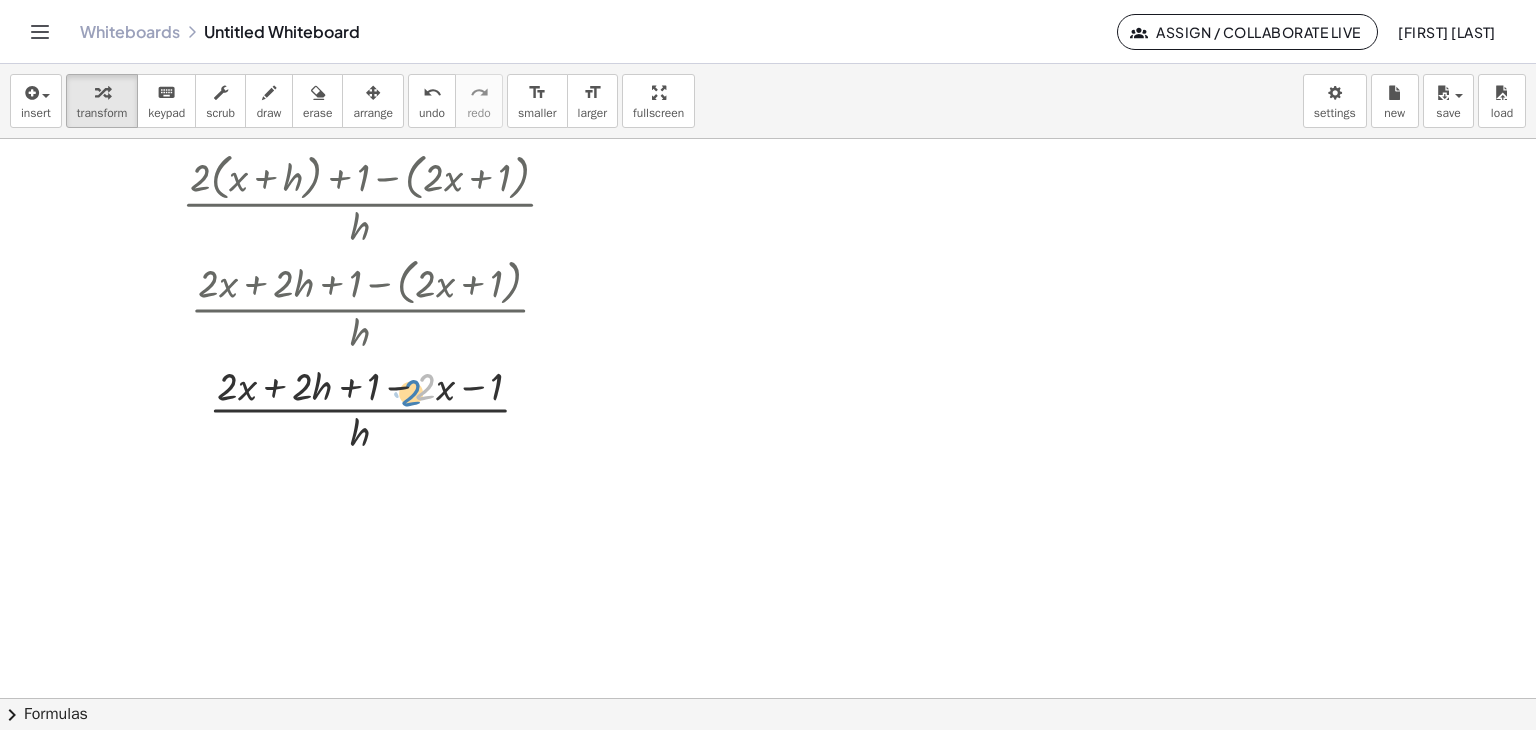 drag, startPoint x: 428, startPoint y: 386, endPoint x: 415, endPoint y: 392, distance: 14.3178215 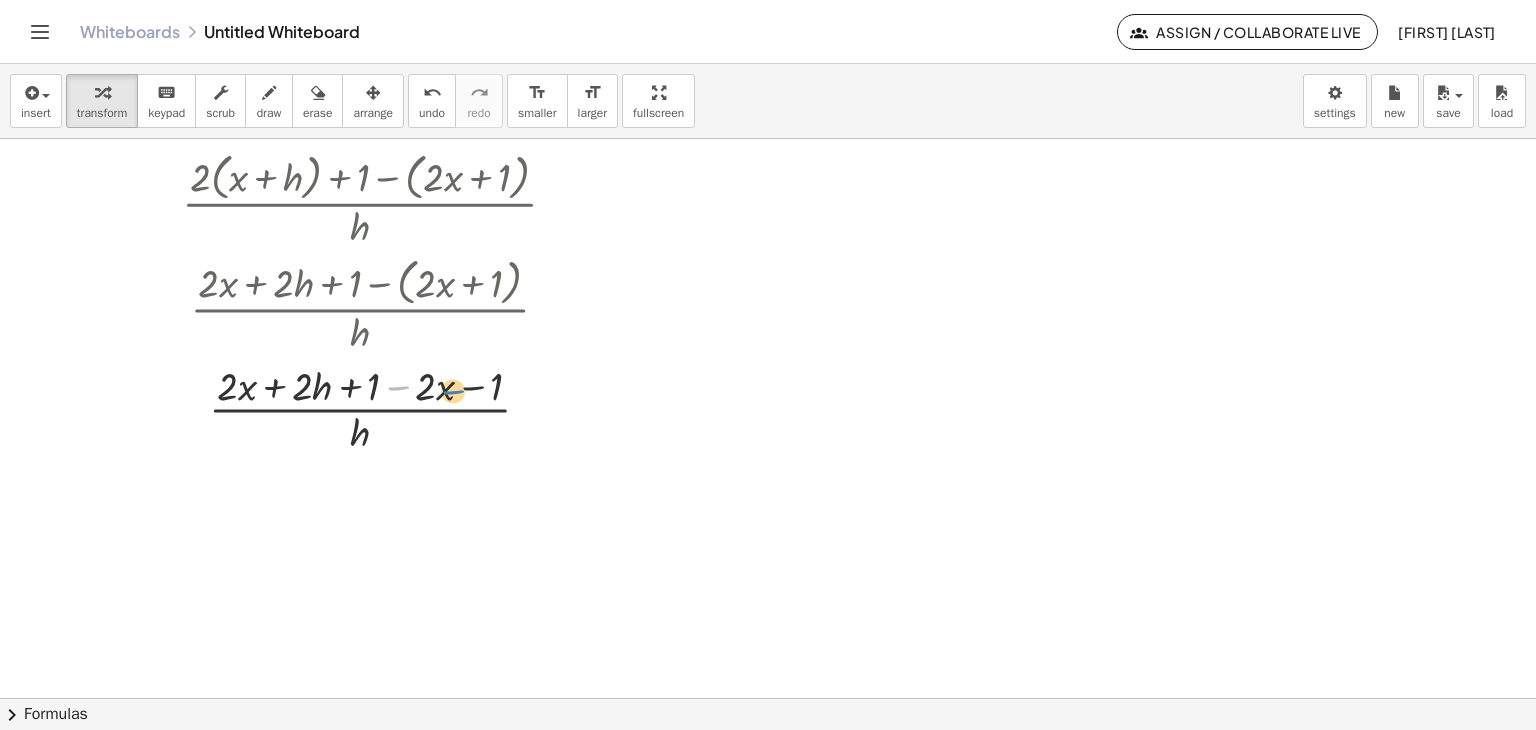 drag, startPoint x: 393, startPoint y: 389, endPoint x: 431, endPoint y: 387, distance: 38.052597 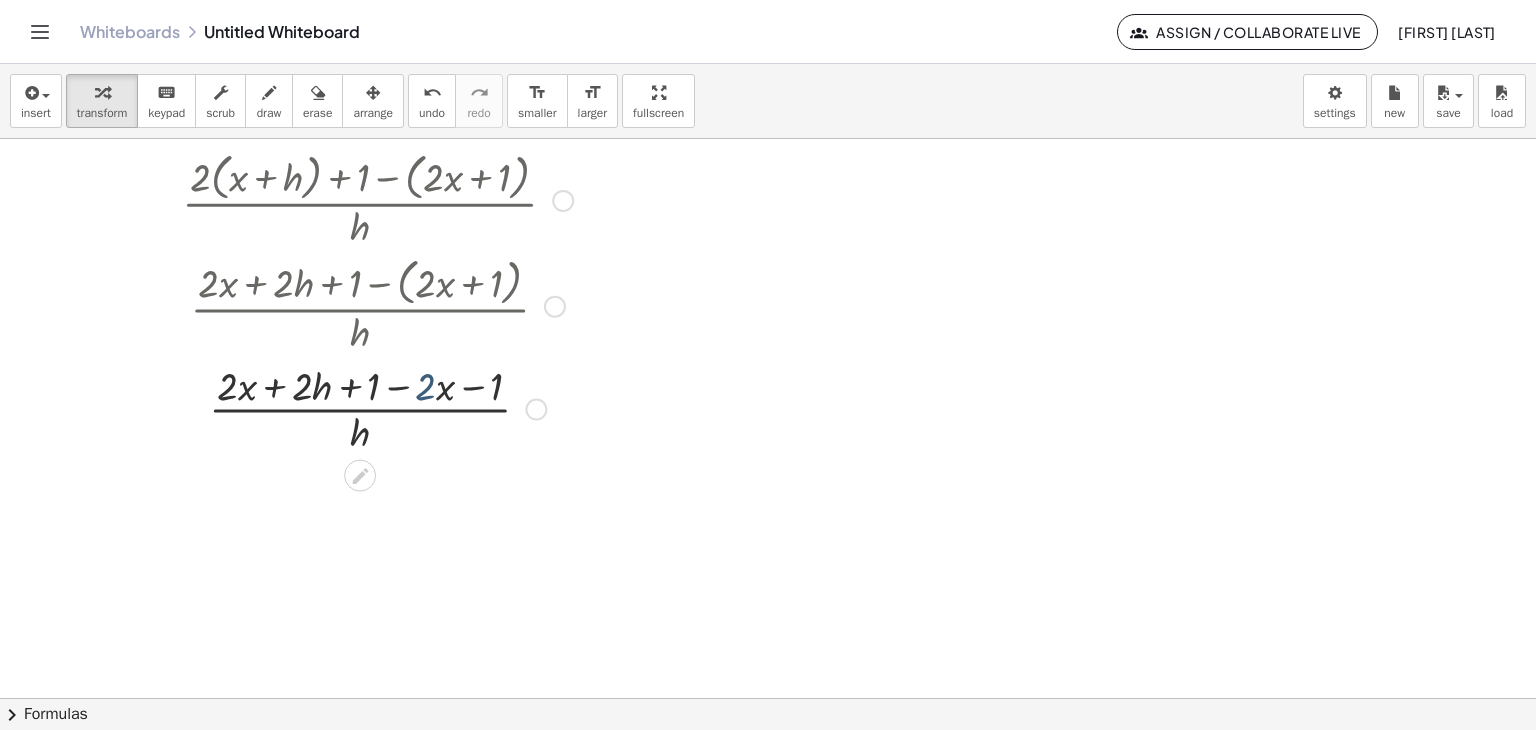 click at bounding box center [377, 408] 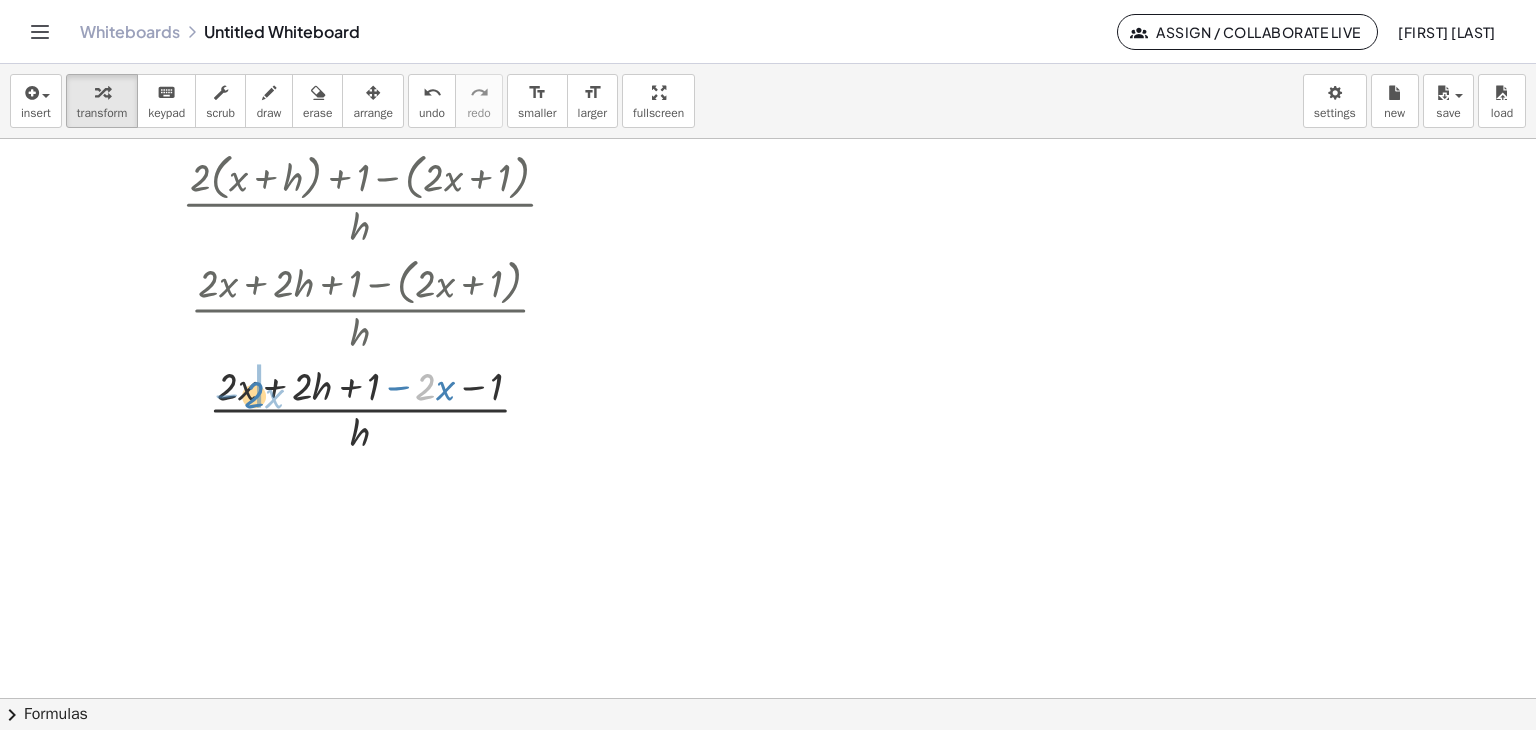 drag, startPoint x: 428, startPoint y: 390, endPoint x: 256, endPoint y: 399, distance: 172.2353 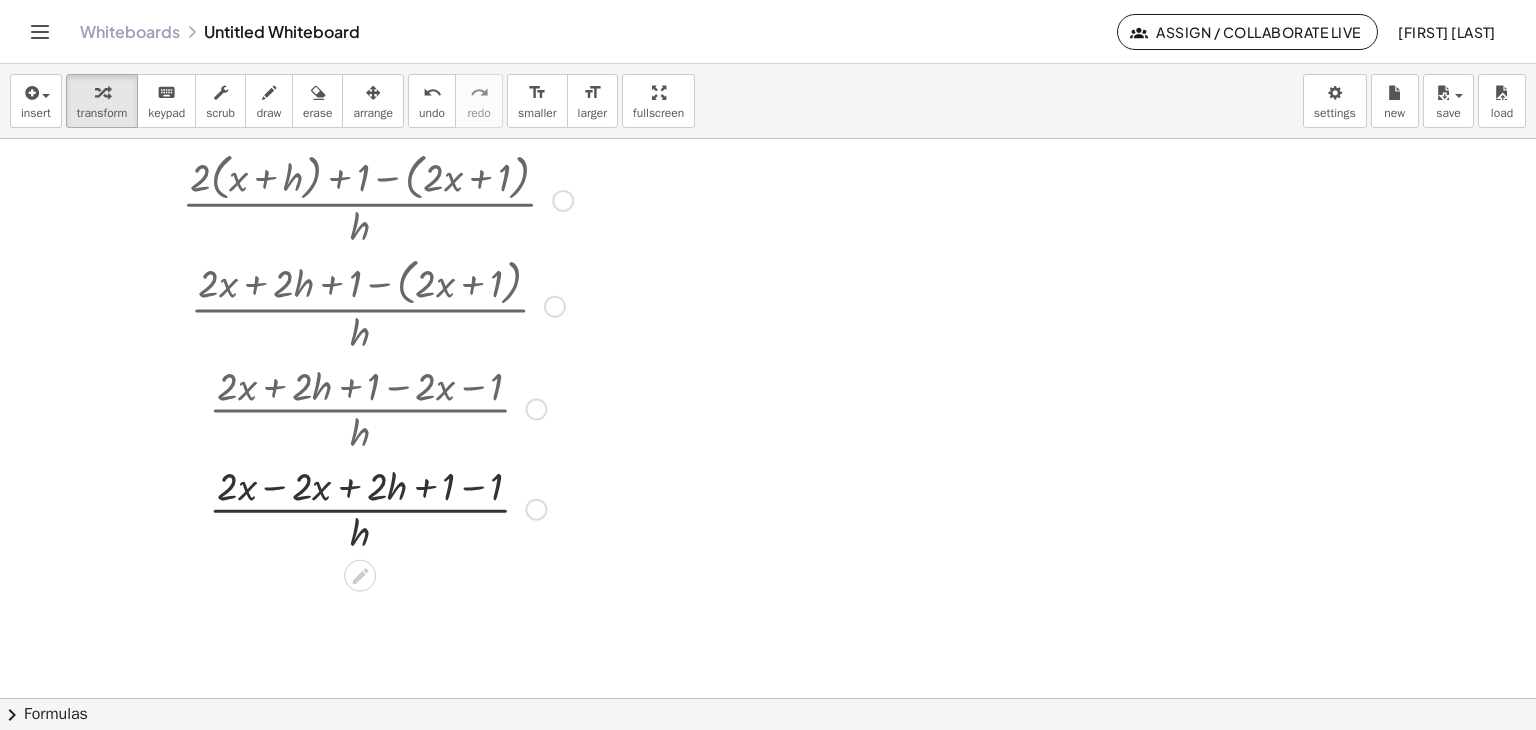 click at bounding box center [377, 508] 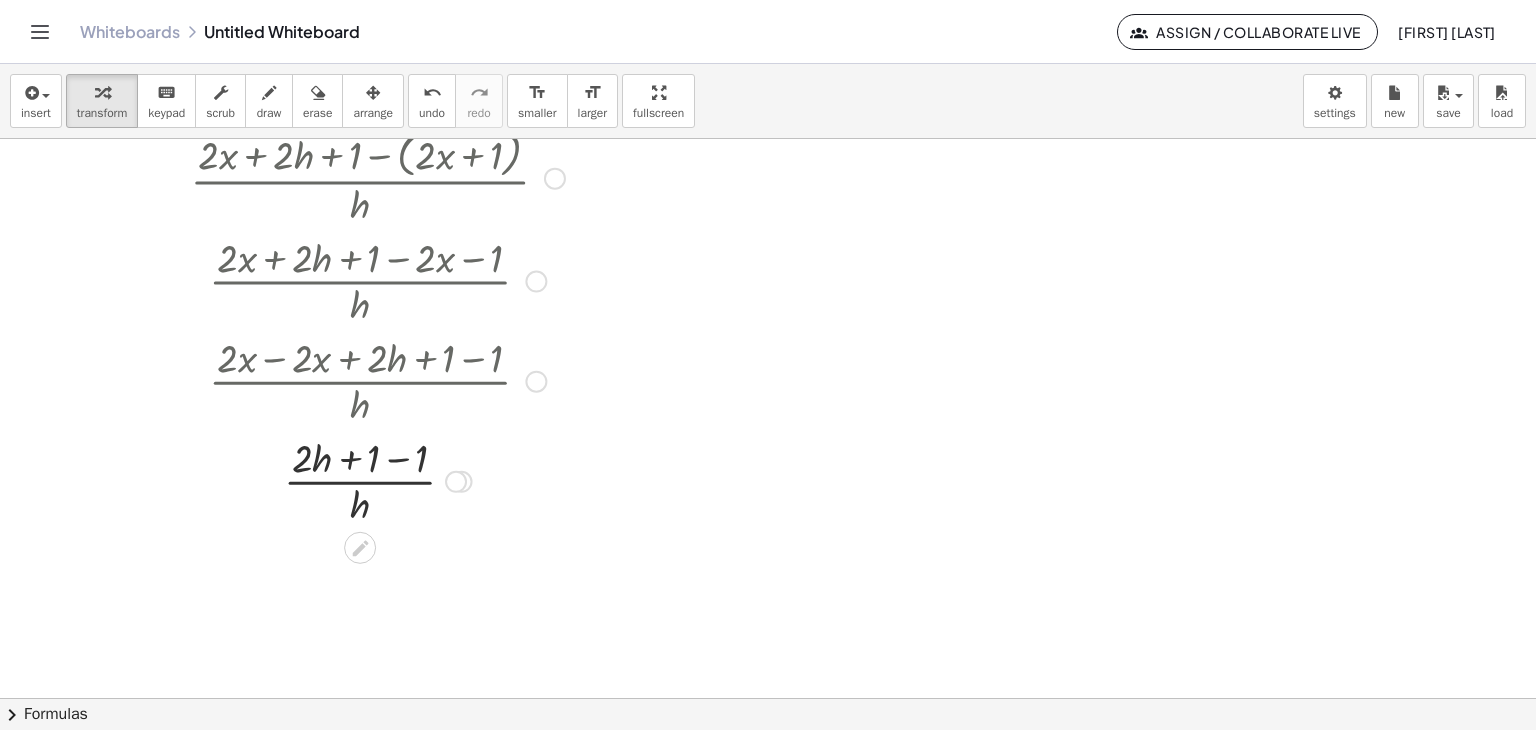 scroll, scrollTop: 500, scrollLeft: 0, axis: vertical 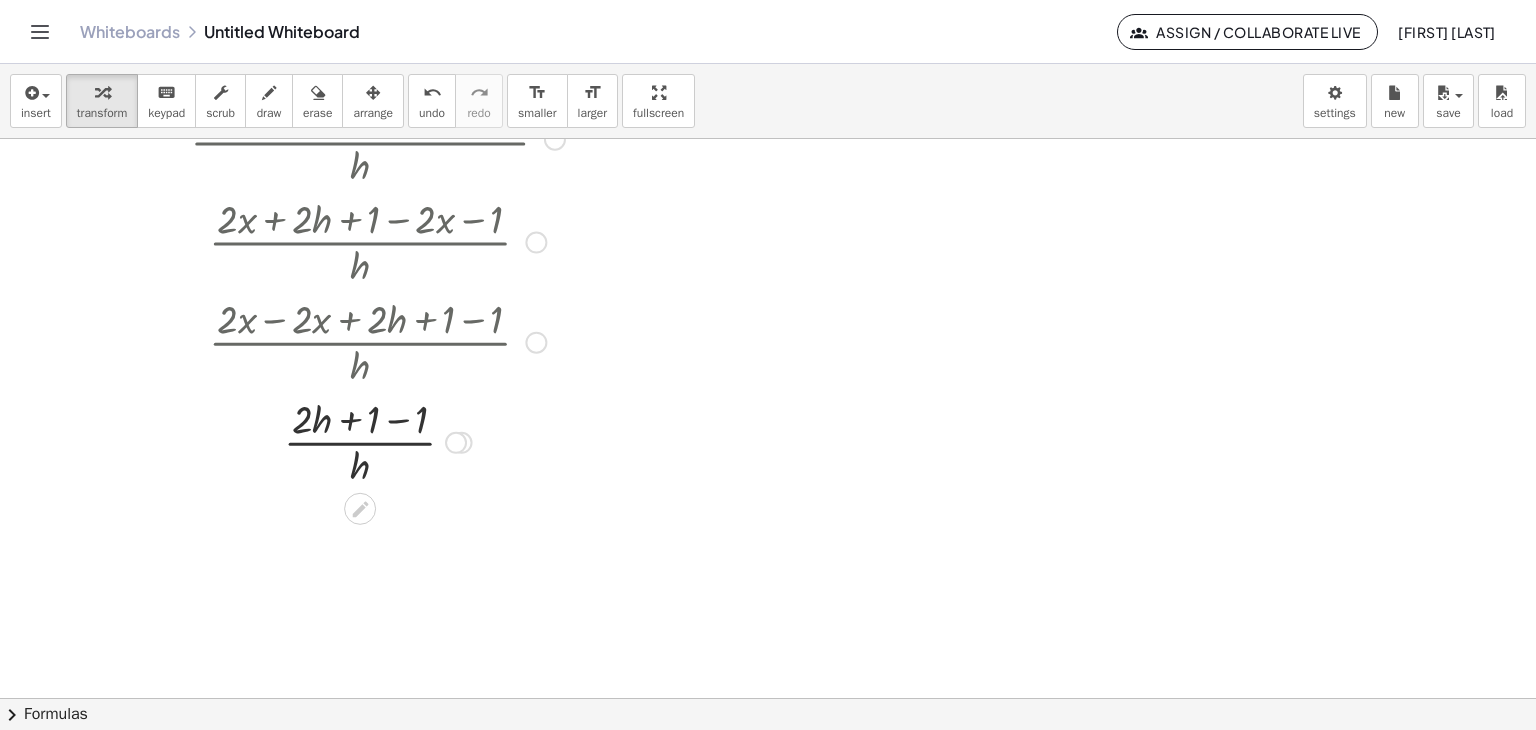 click at bounding box center [377, 441] 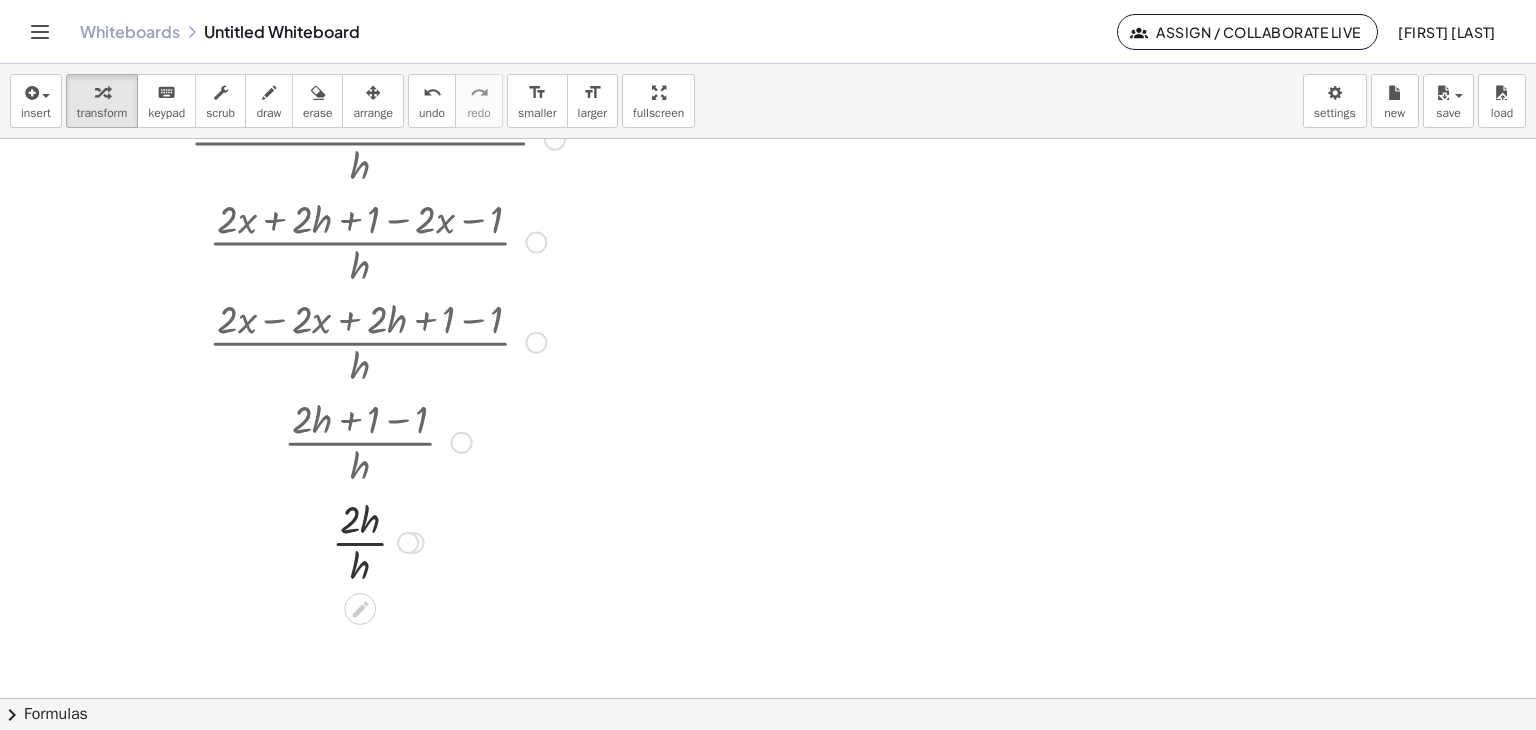 click at bounding box center (377, 541) 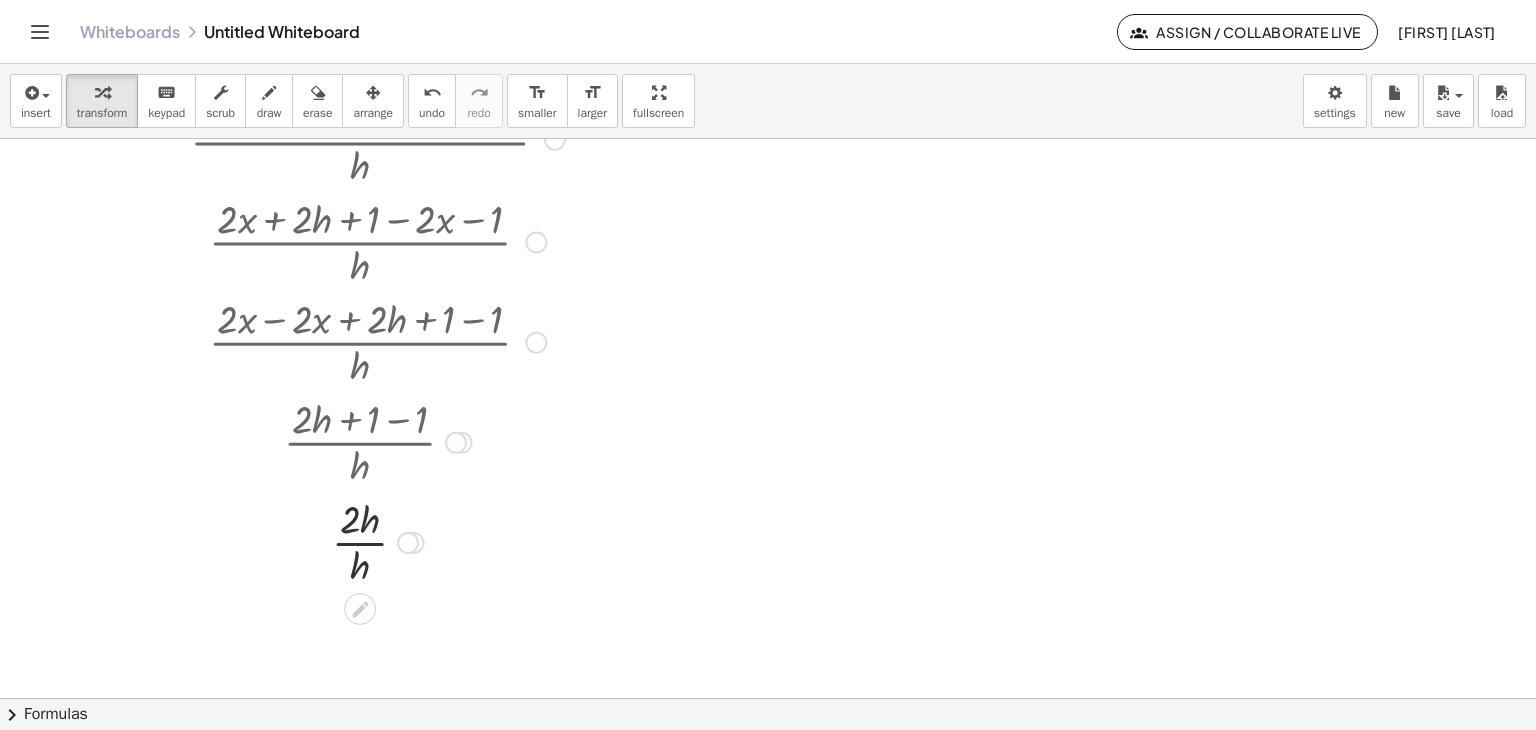 click at bounding box center [377, 541] 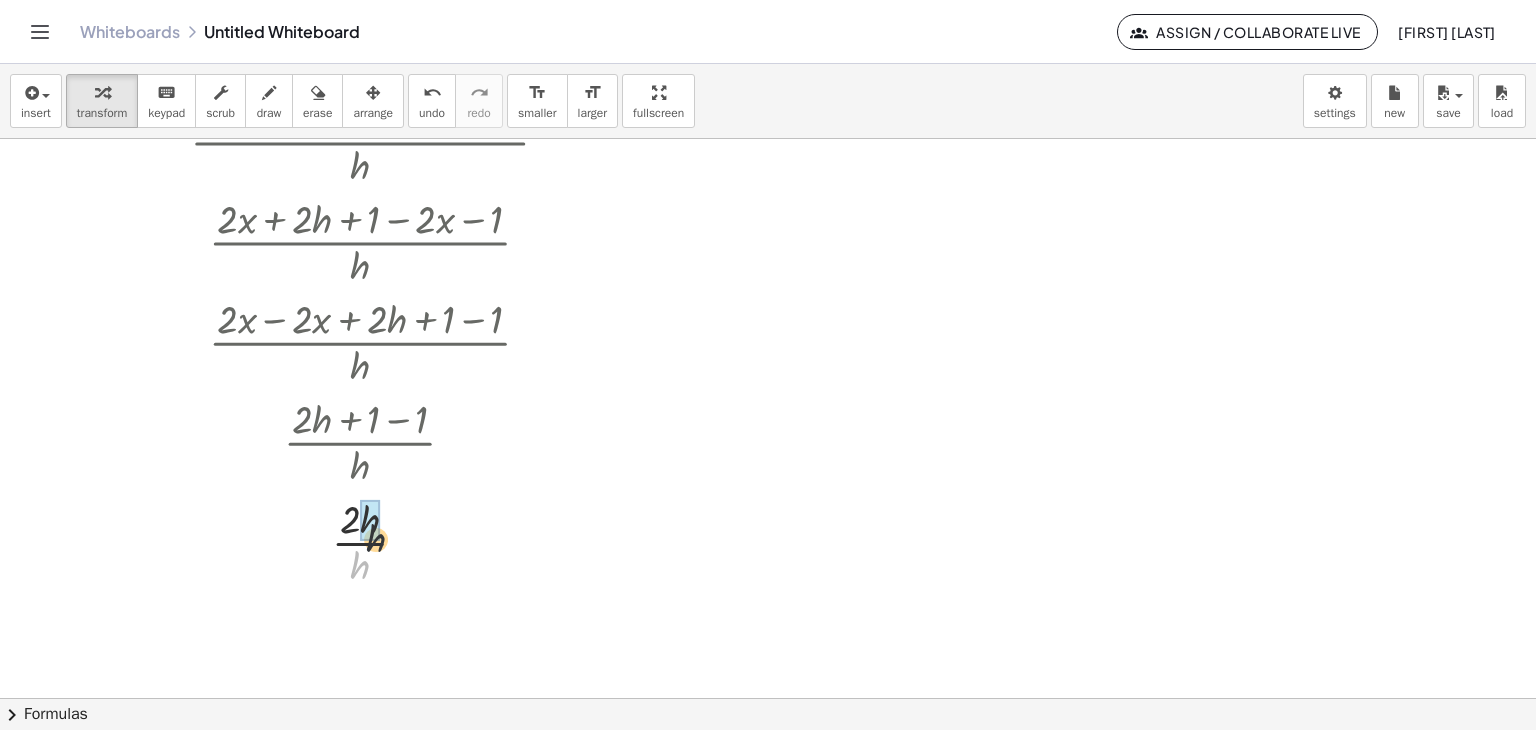 drag, startPoint x: 361, startPoint y: 569, endPoint x: 370, endPoint y: 522, distance: 47.853943 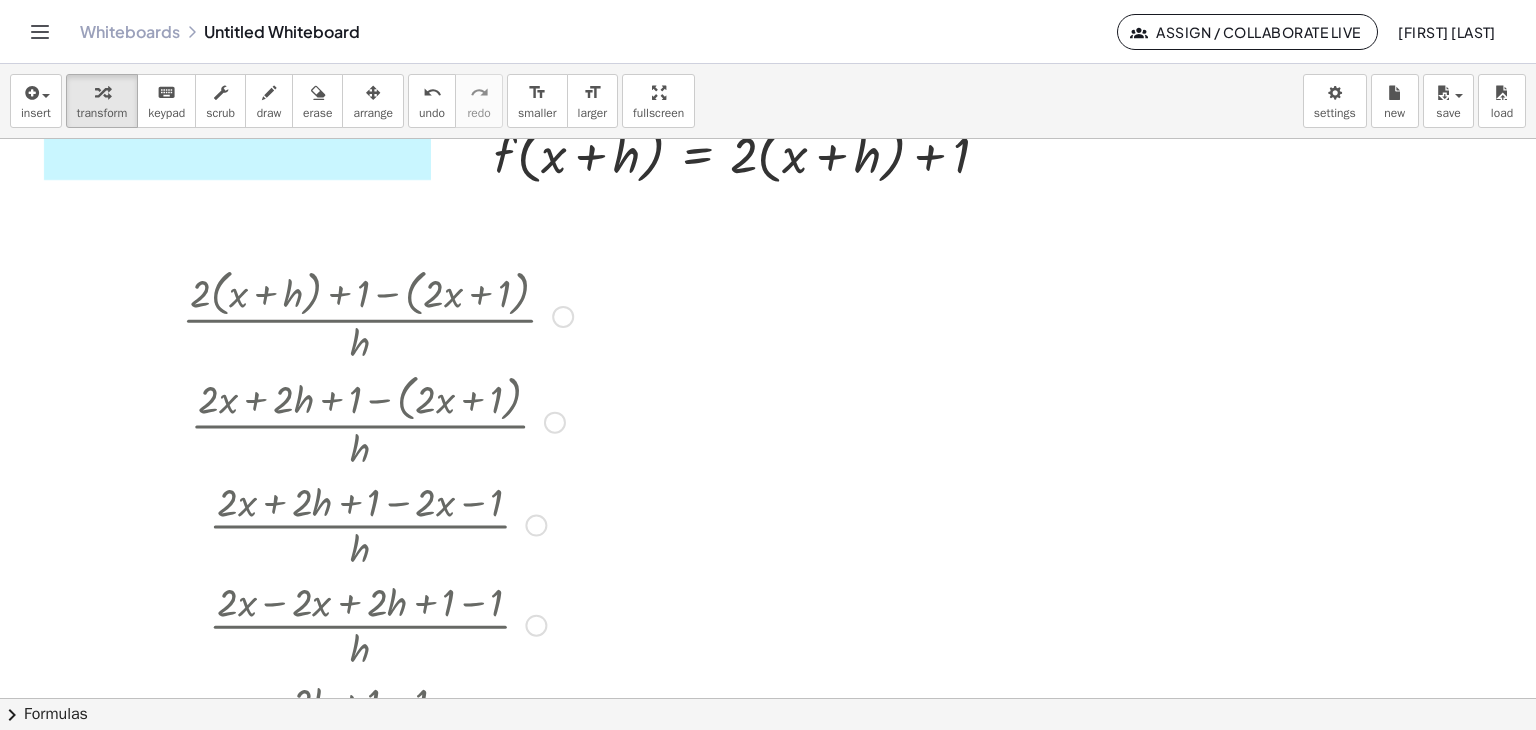 scroll, scrollTop: 166, scrollLeft: 0, axis: vertical 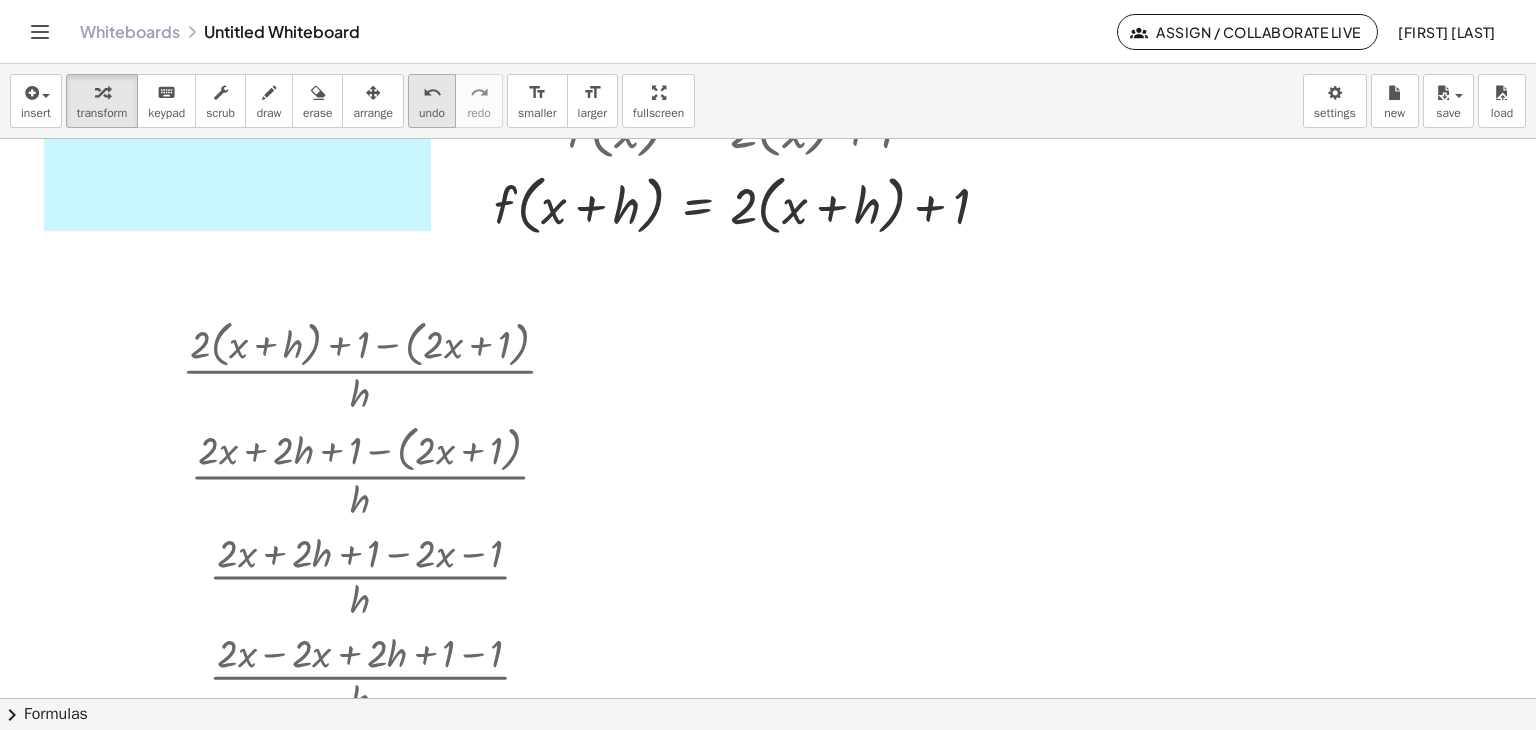 click on "undo" at bounding box center (432, 93) 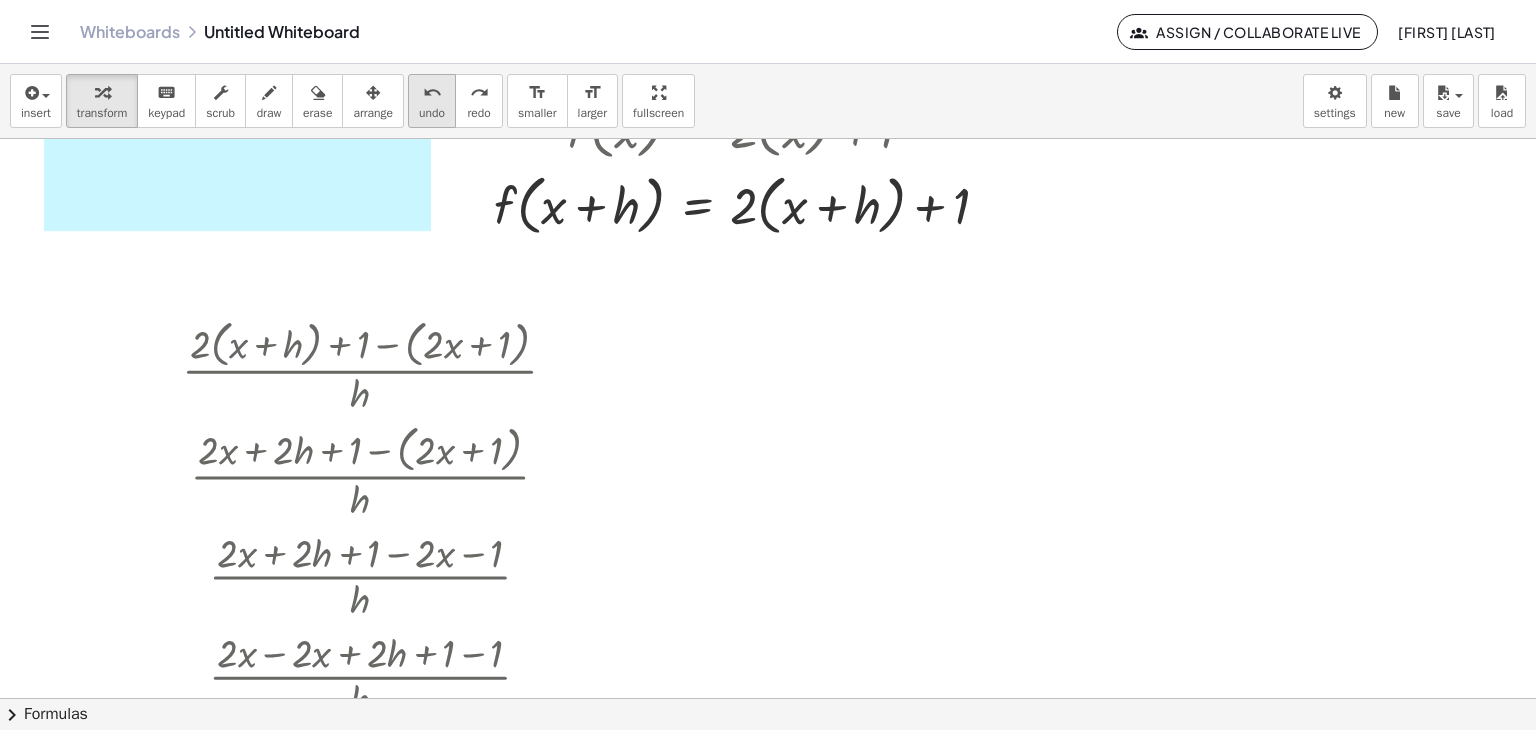 click on "undo" at bounding box center (432, 93) 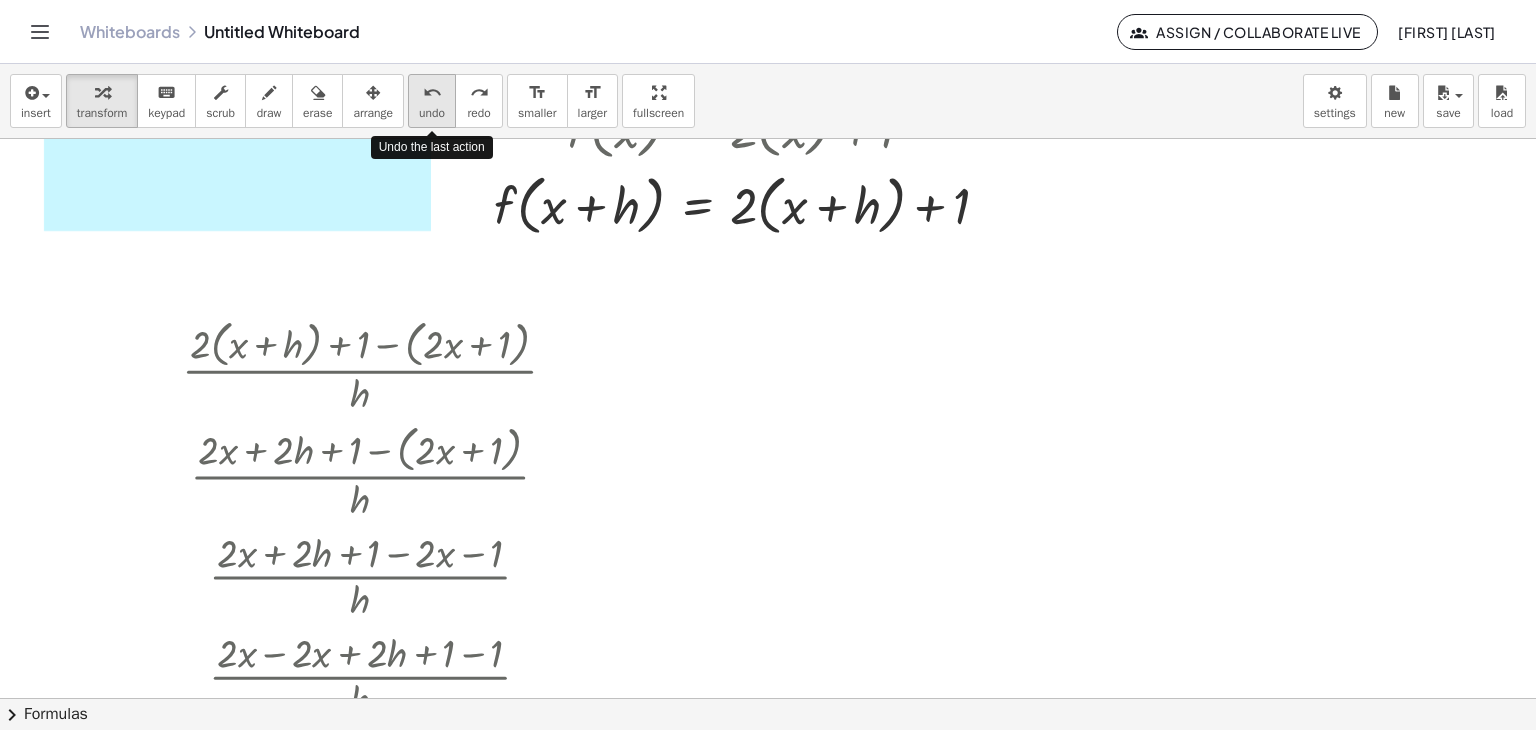 click on "undo" at bounding box center (432, 93) 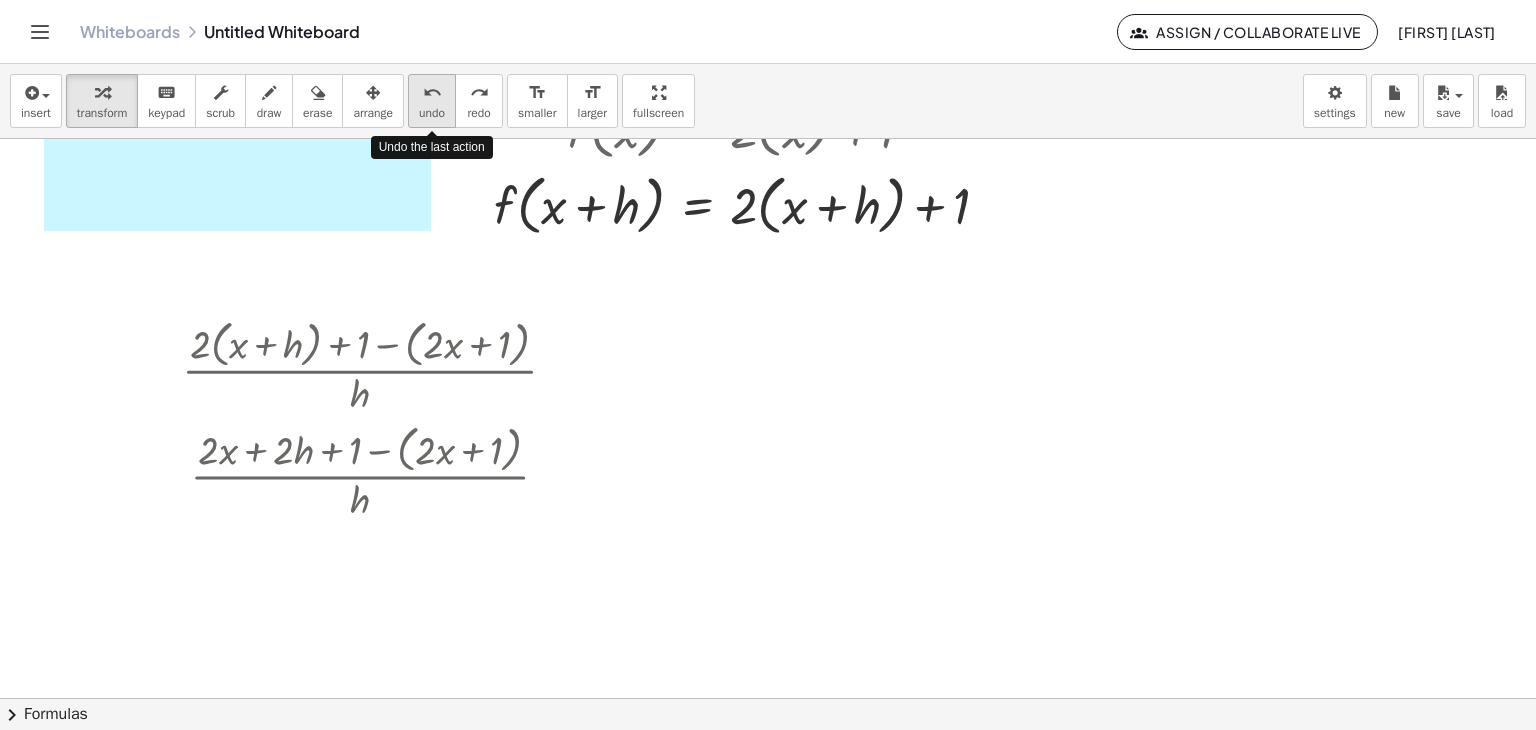 click on "undo" at bounding box center (432, 93) 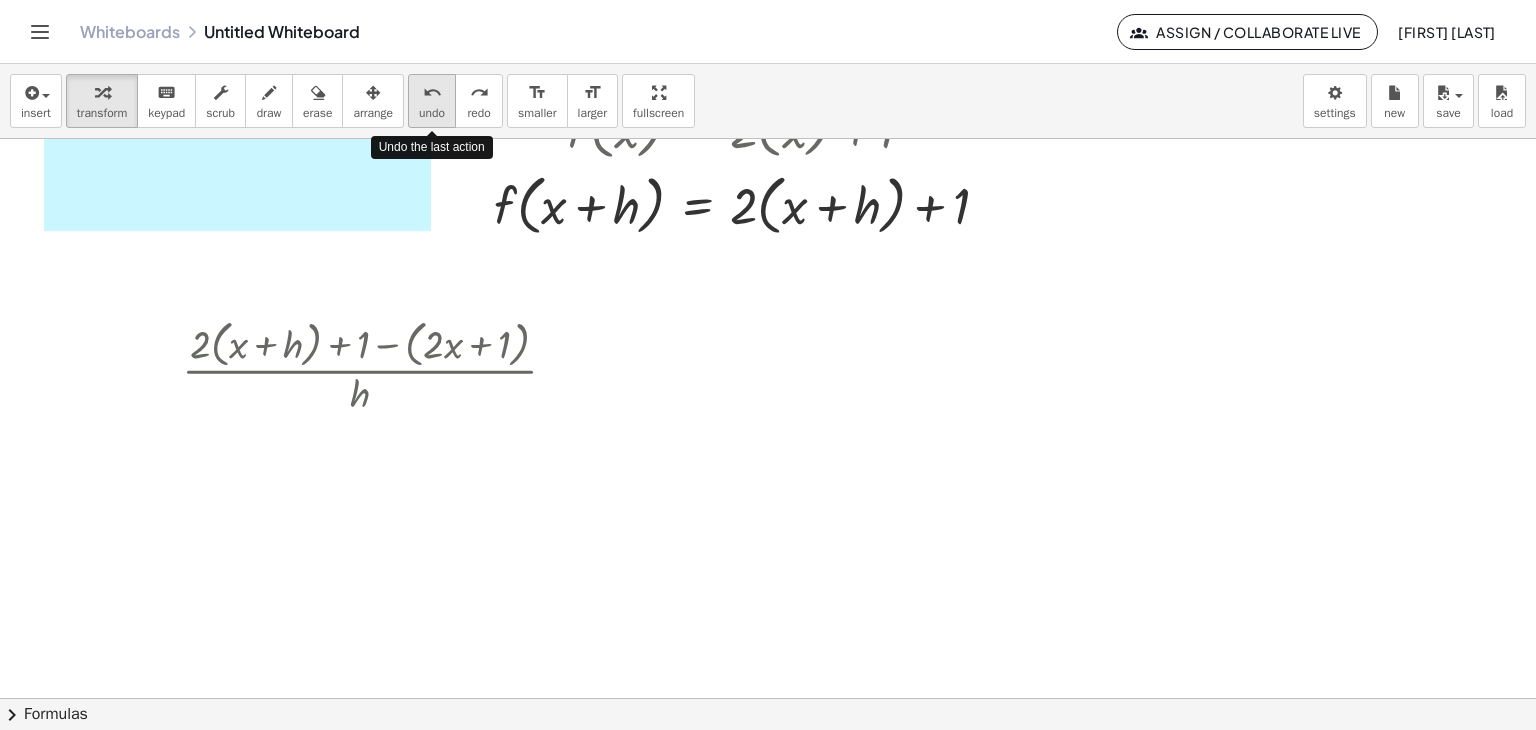 click on "undo" at bounding box center (432, 93) 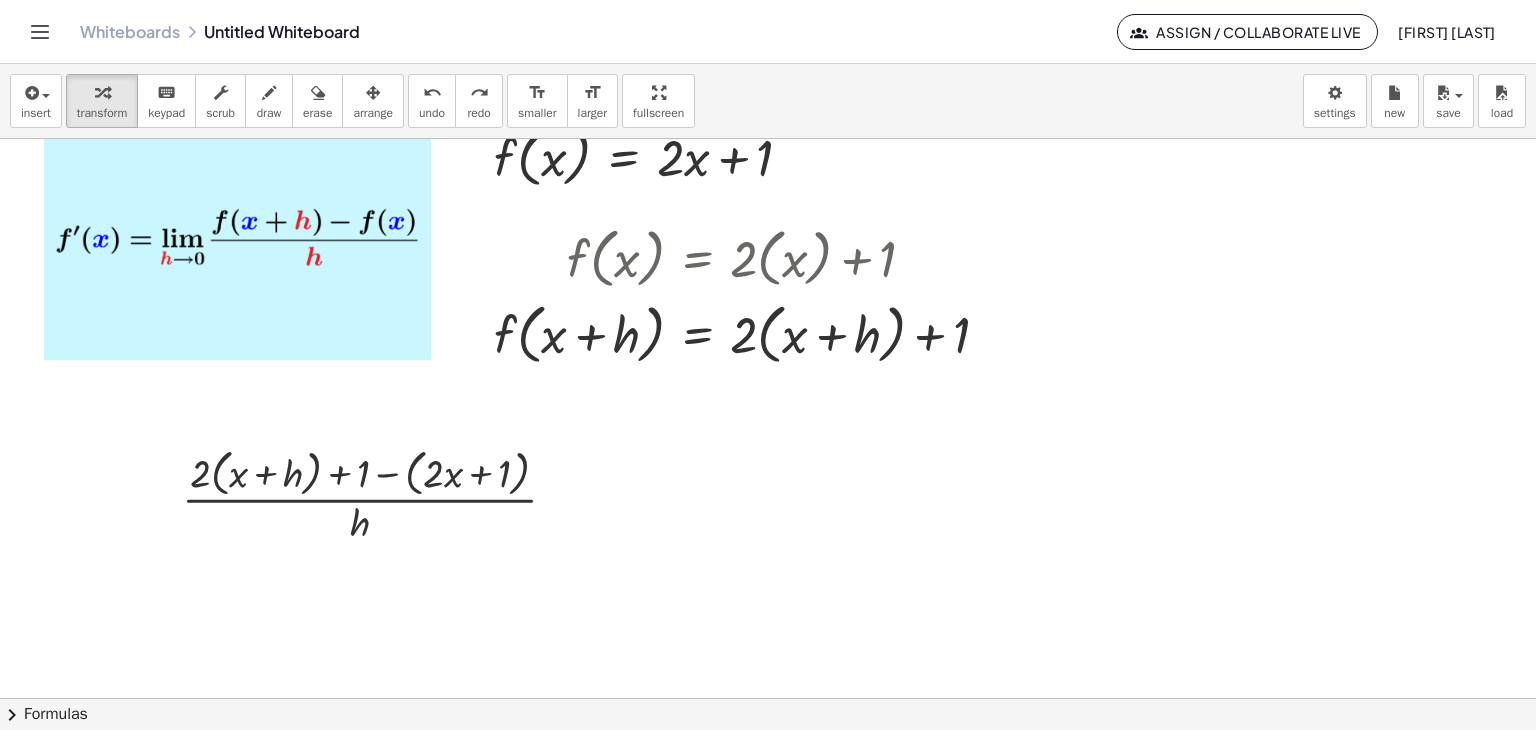 scroll, scrollTop: 0, scrollLeft: 0, axis: both 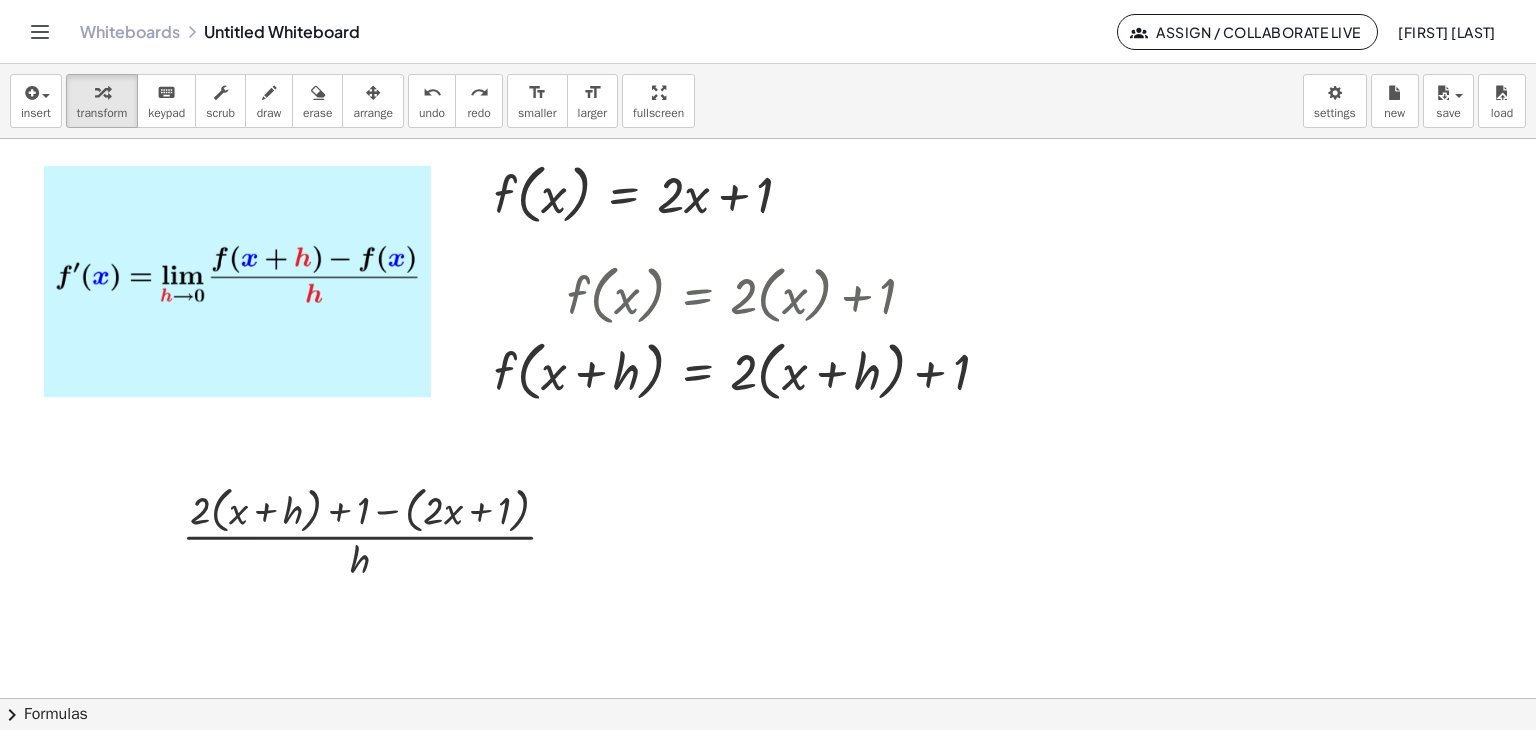 click at bounding box center [768, 698] 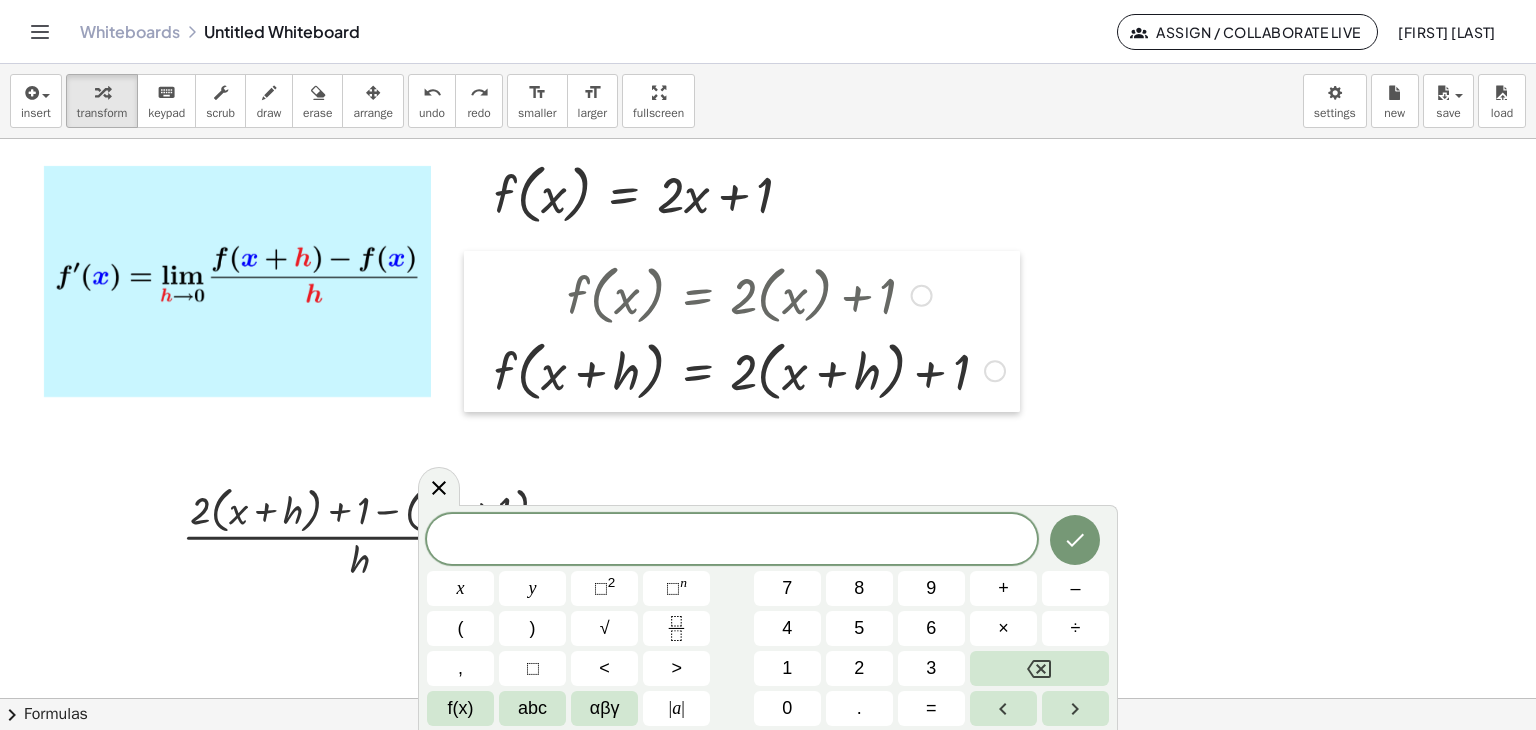 click at bounding box center [479, 331] 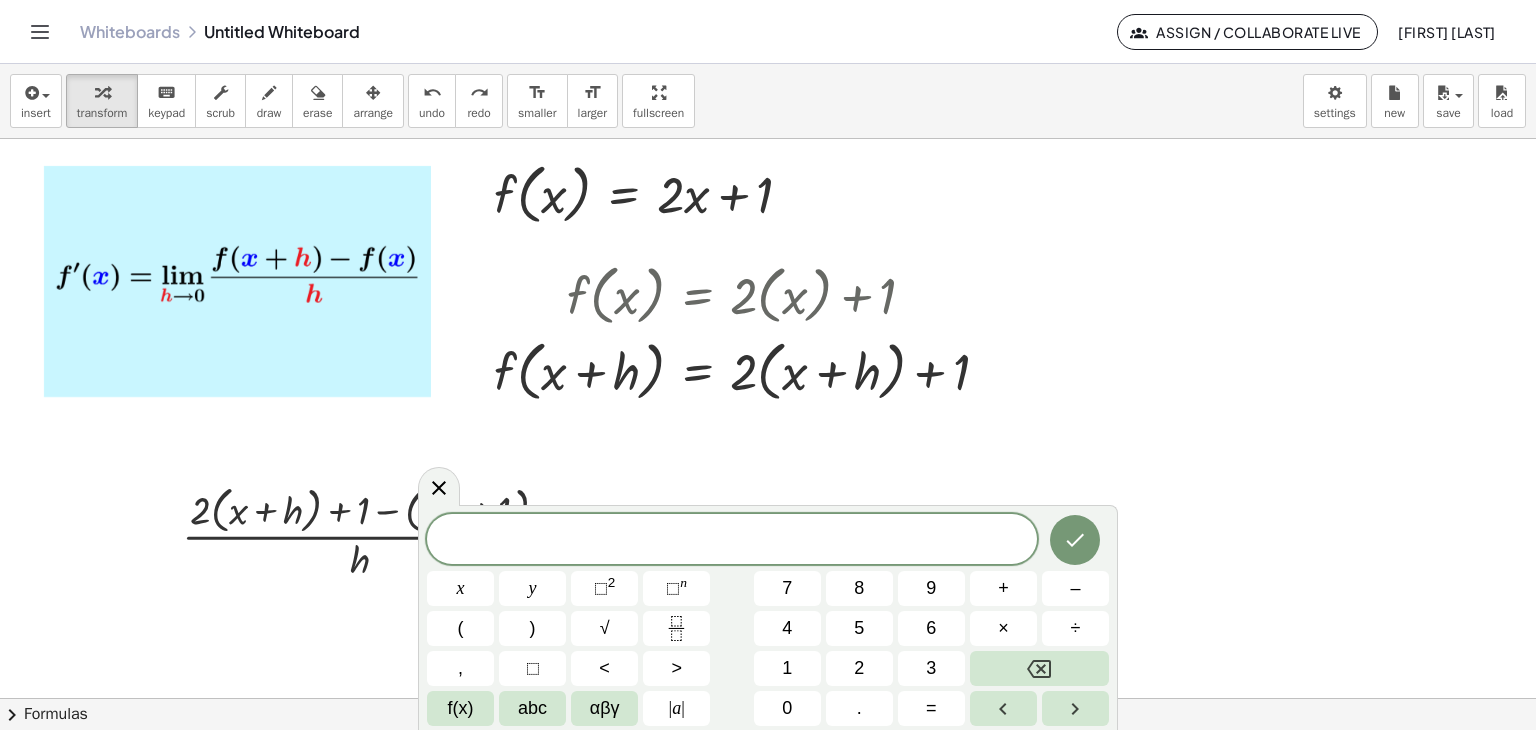 click at bounding box center [768, 698] 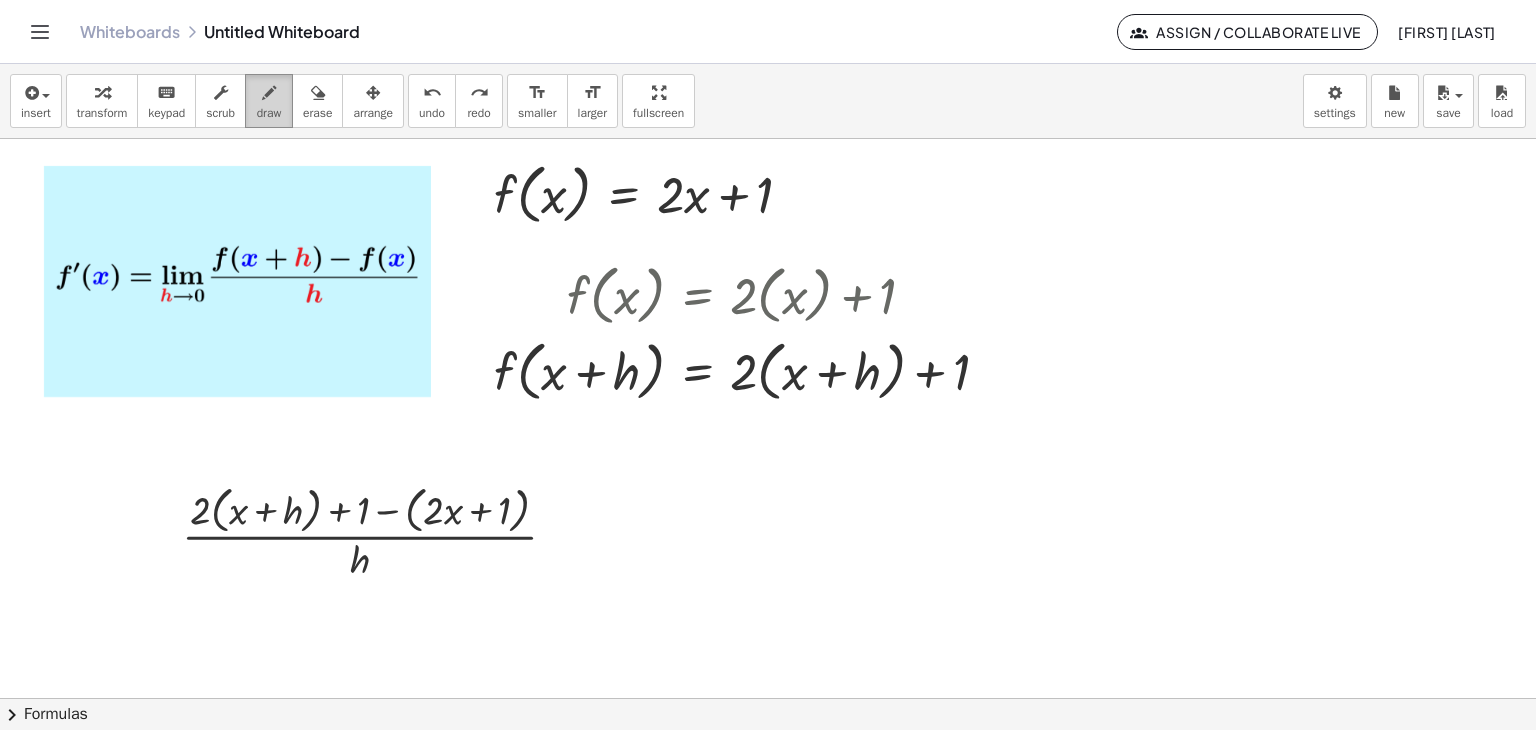 click on "draw" at bounding box center [269, 113] 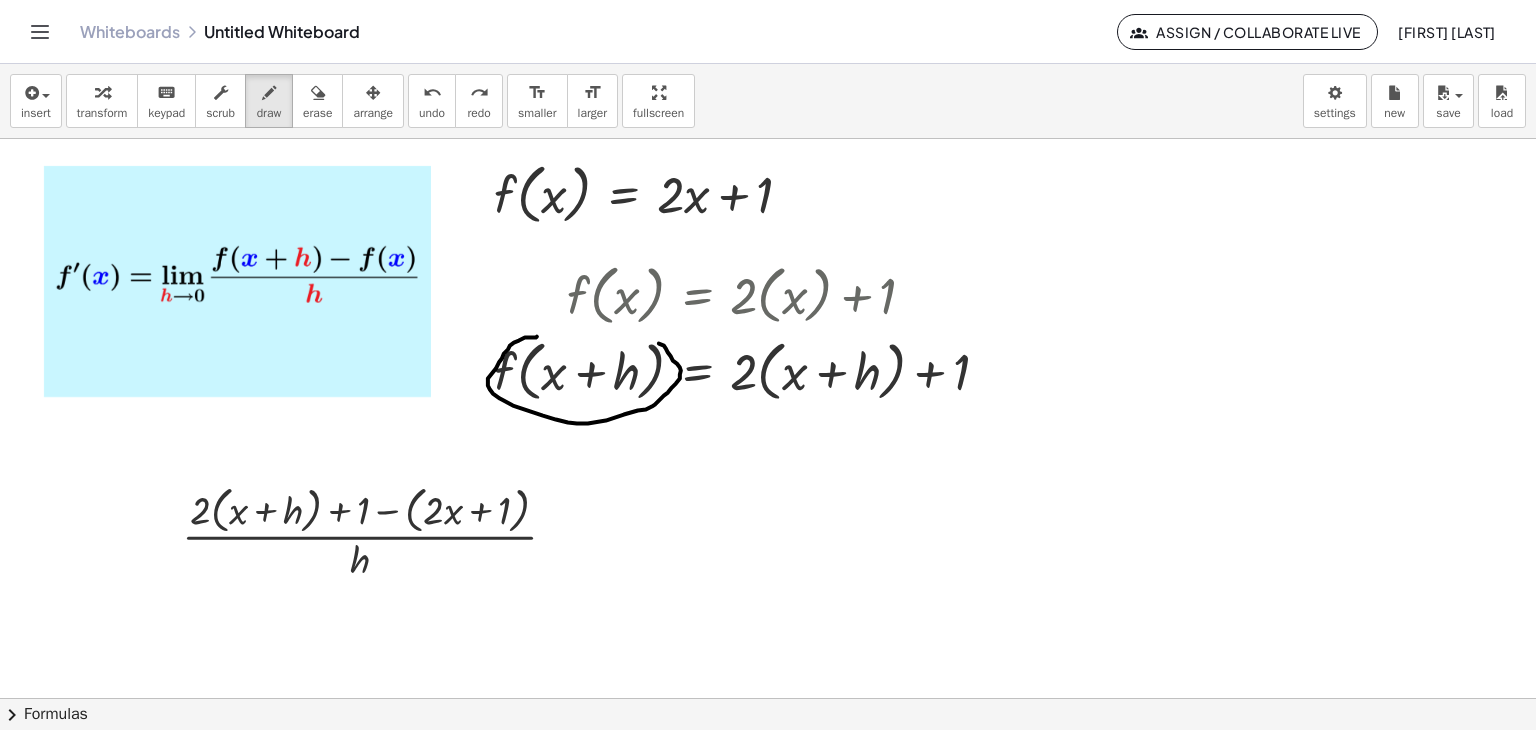 drag, startPoint x: 537, startPoint y: 336, endPoint x: 588, endPoint y: 333, distance: 51.088158 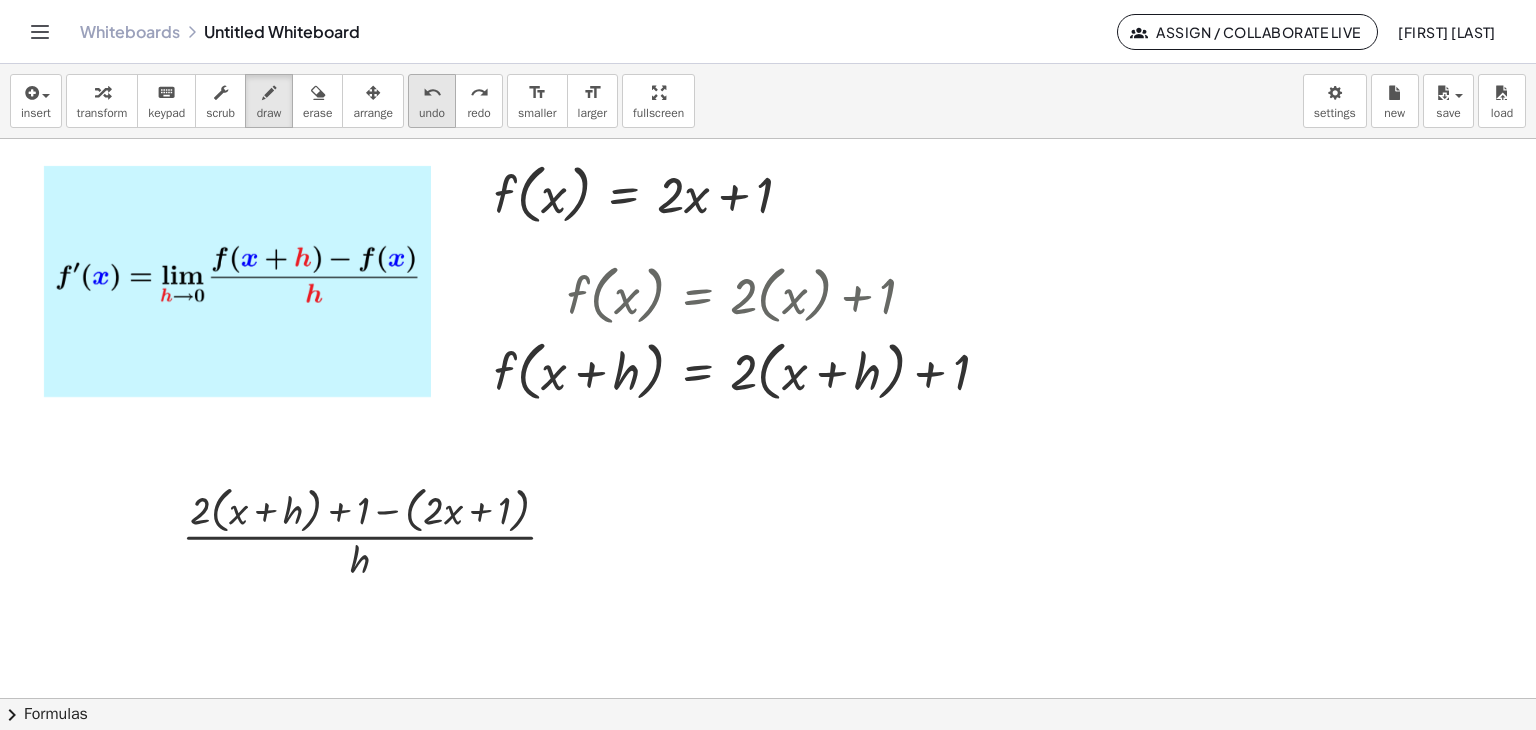 click on "undo" at bounding box center [432, 113] 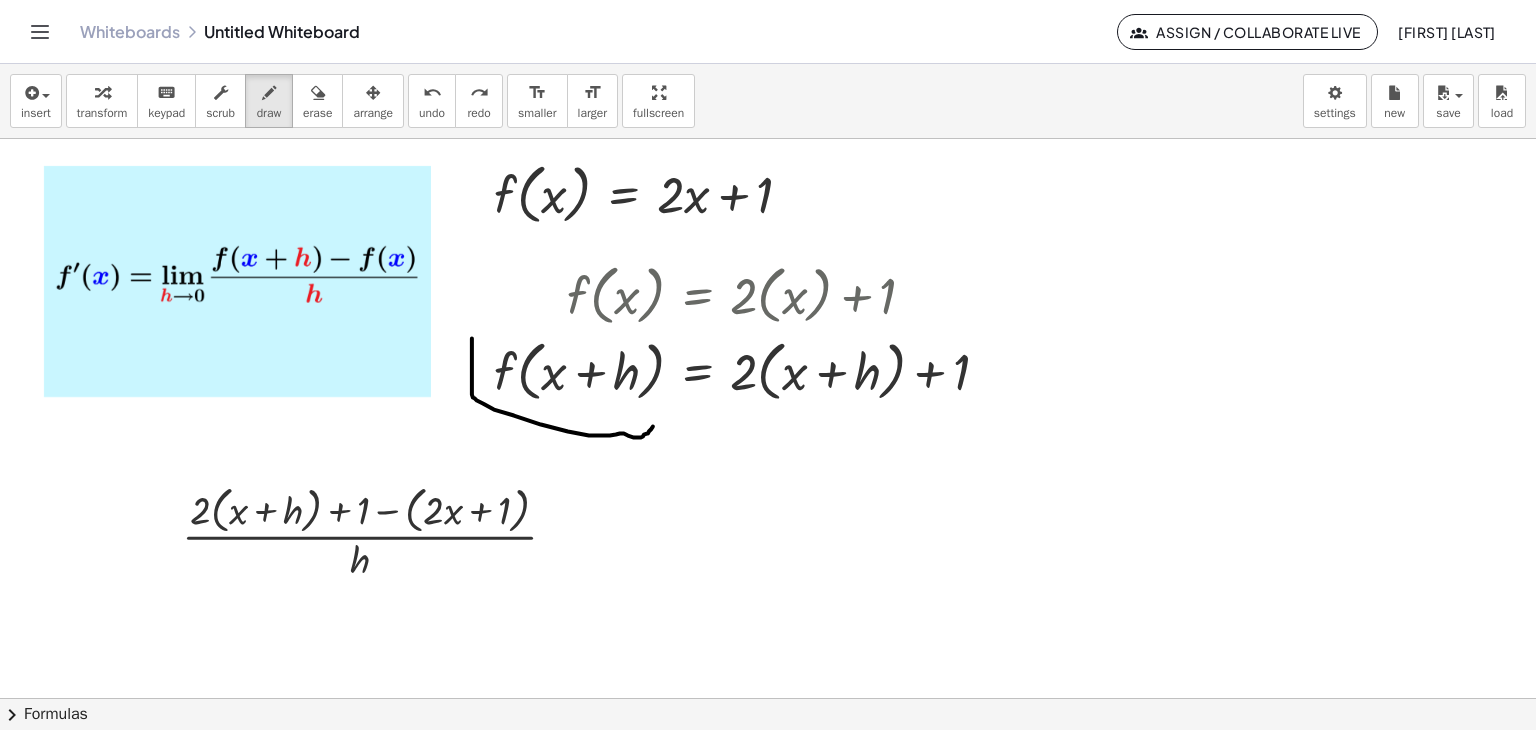 drag, startPoint x: 472, startPoint y: 341, endPoint x: 668, endPoint y: 404, distance: 205.87617 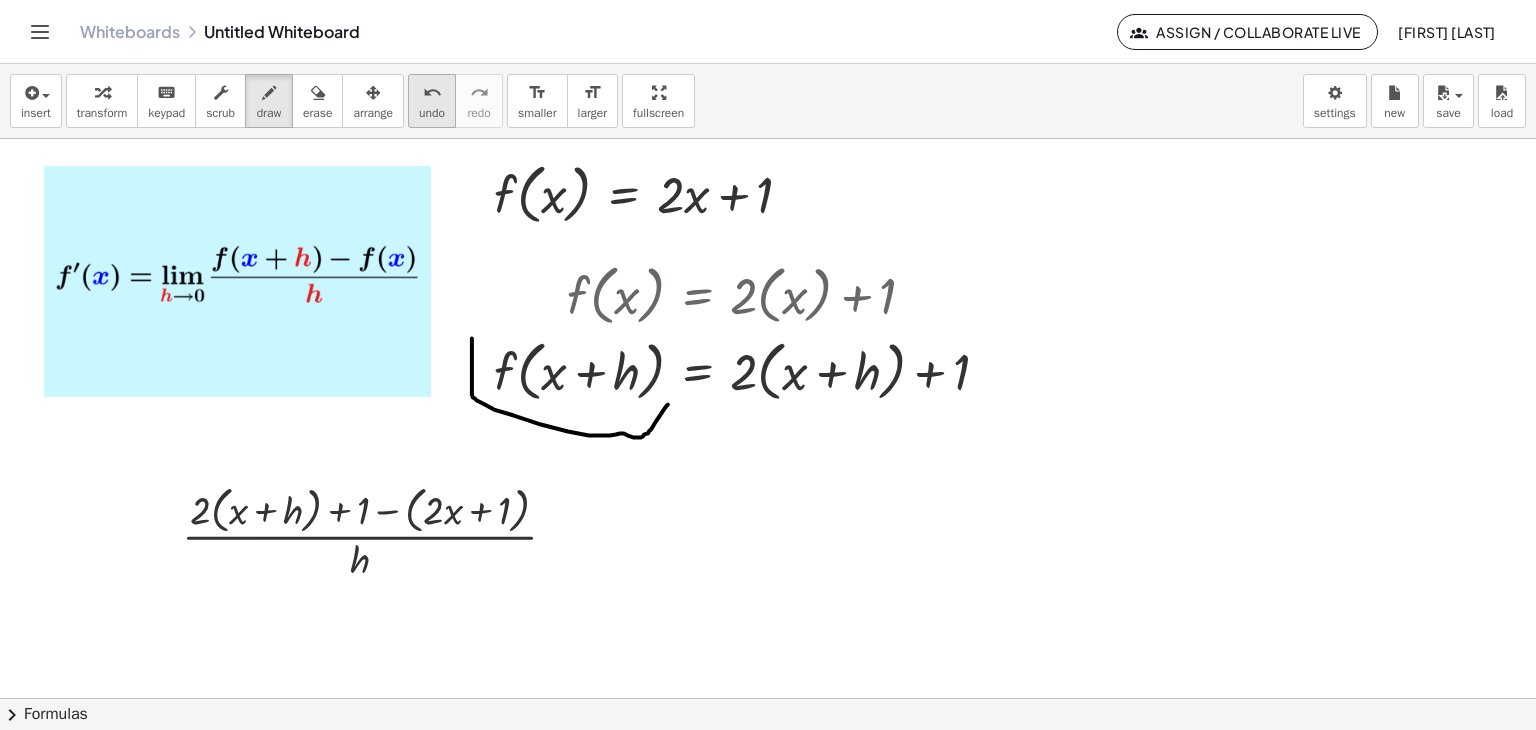 click on "undo" at bounding box center [432, 113] 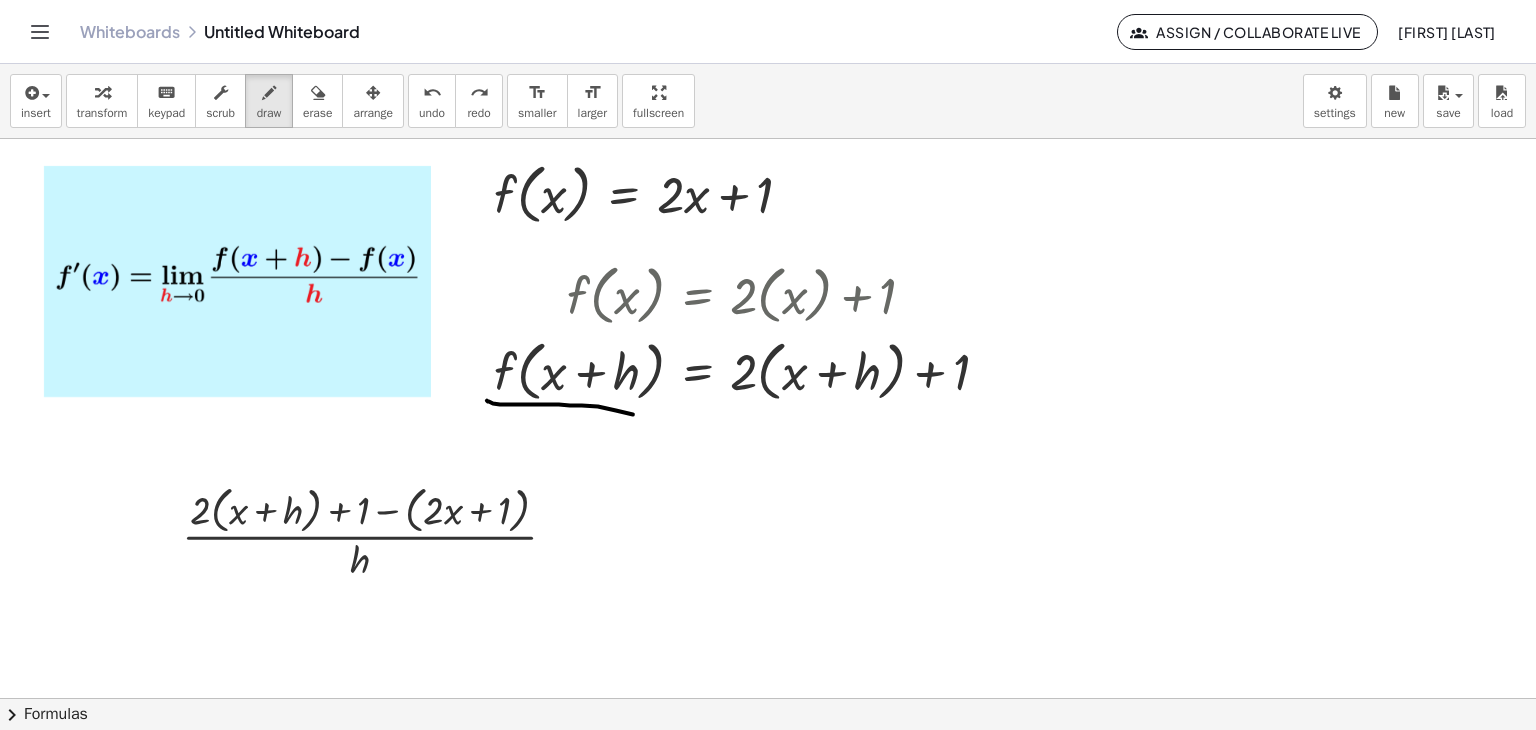 drag, startPoint x: 487, startPoint y: 400, endPoint x: 653, endPoint y: 421, distance: 167.32304 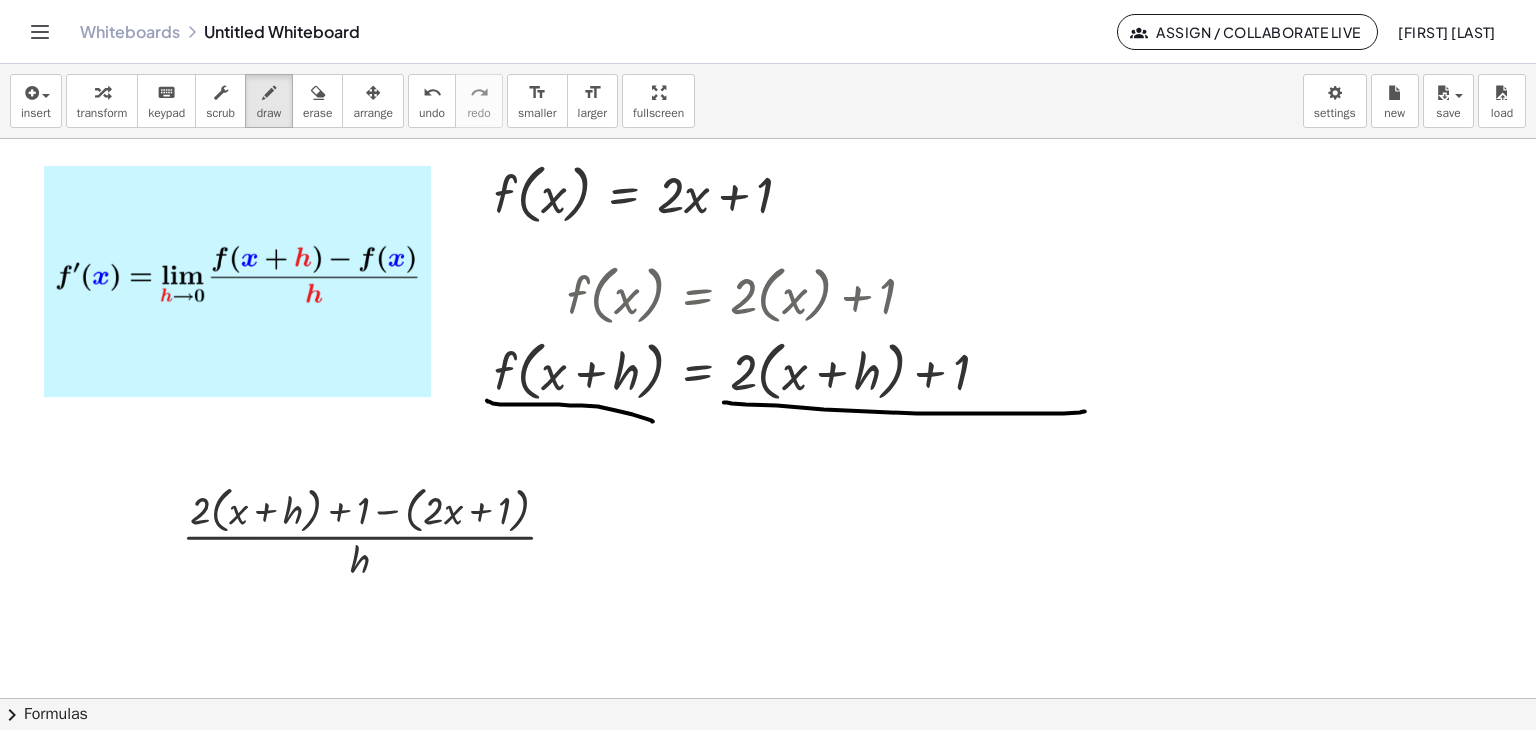 drag, startPoint x: 724, startPoint y: 402, endPoint x: 1085, endPoint y: 411, distance: 361.11218 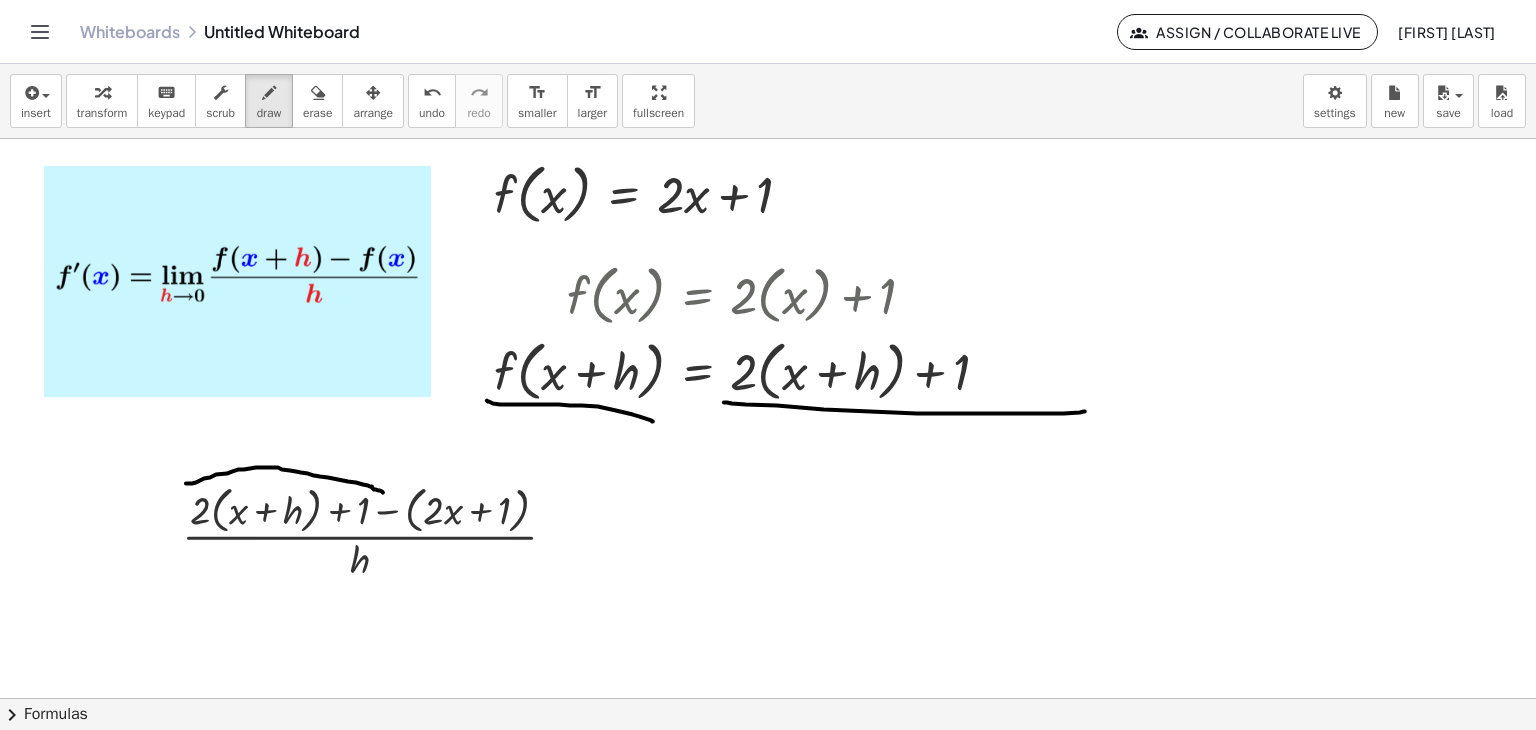 drag, startPoint x: 198, startPoint y: 481, endPoint x: 383, endPoint y: 492, distance: 185.32674 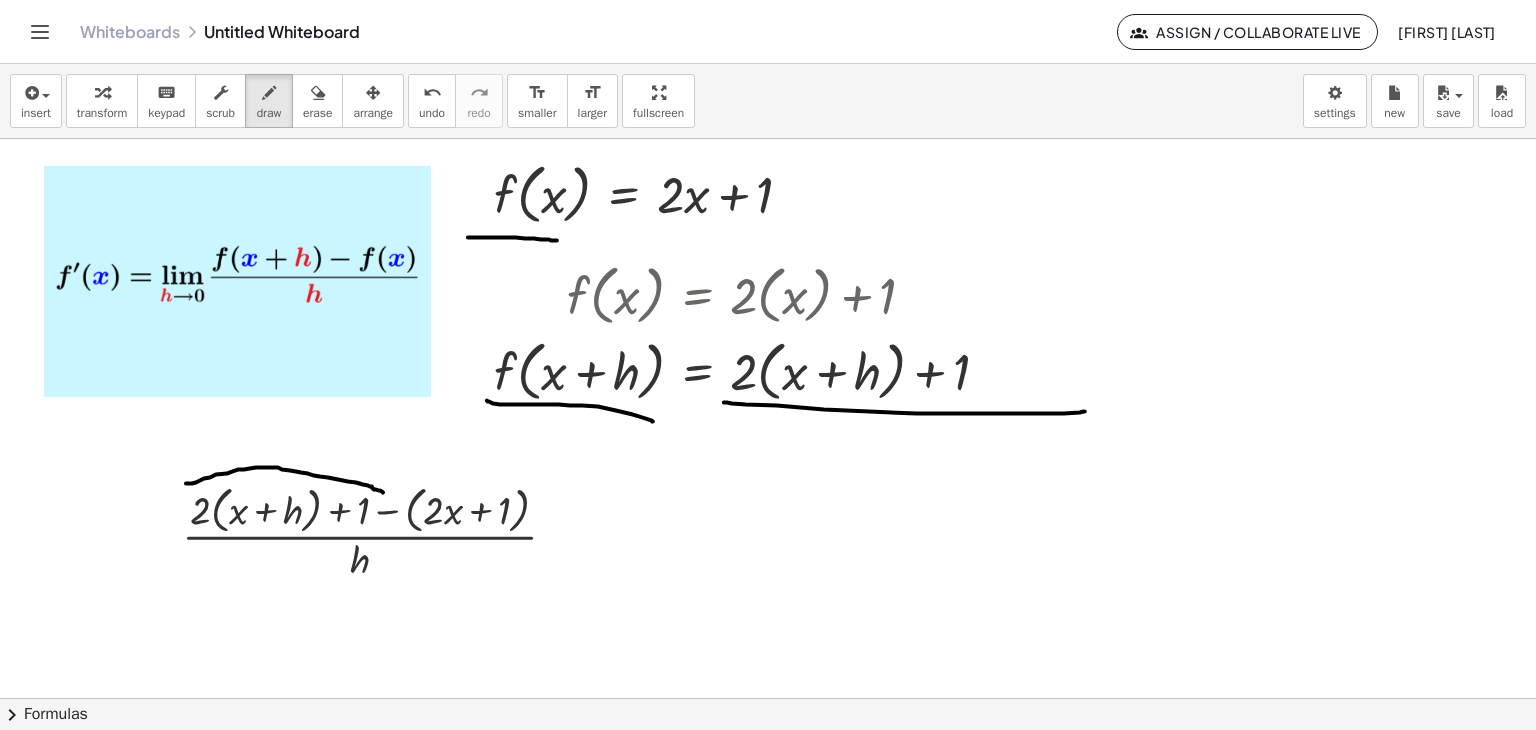 drag, startPoint x: 468, startPoint y: 237, endPoint x: 557, endPoint y: 240, distance: 89.050545 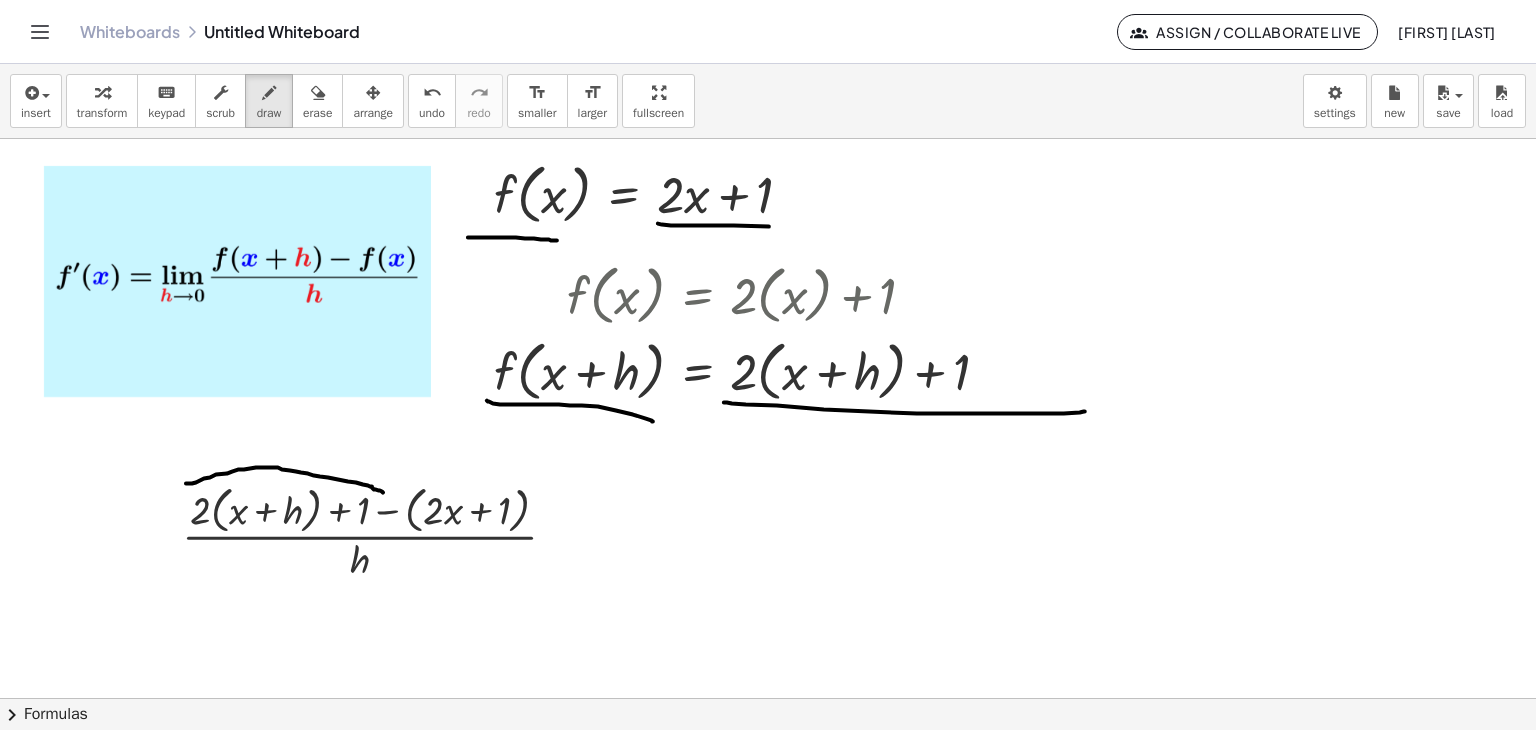 drag, startPoint x: 658, startPoint y: 223, endPoint x: 874, endPoint y: 223, distance: 216 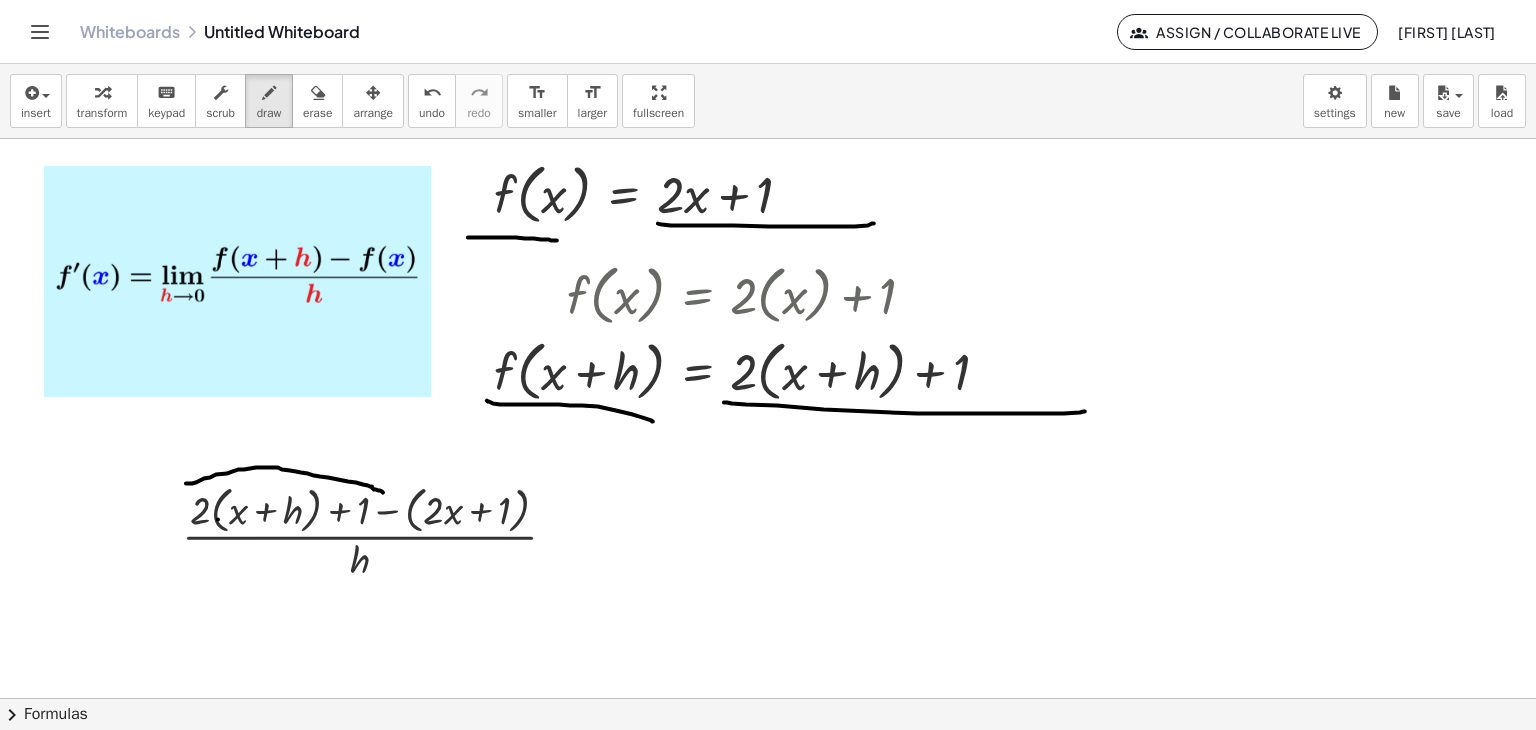 click at bounding box center [768, 698] 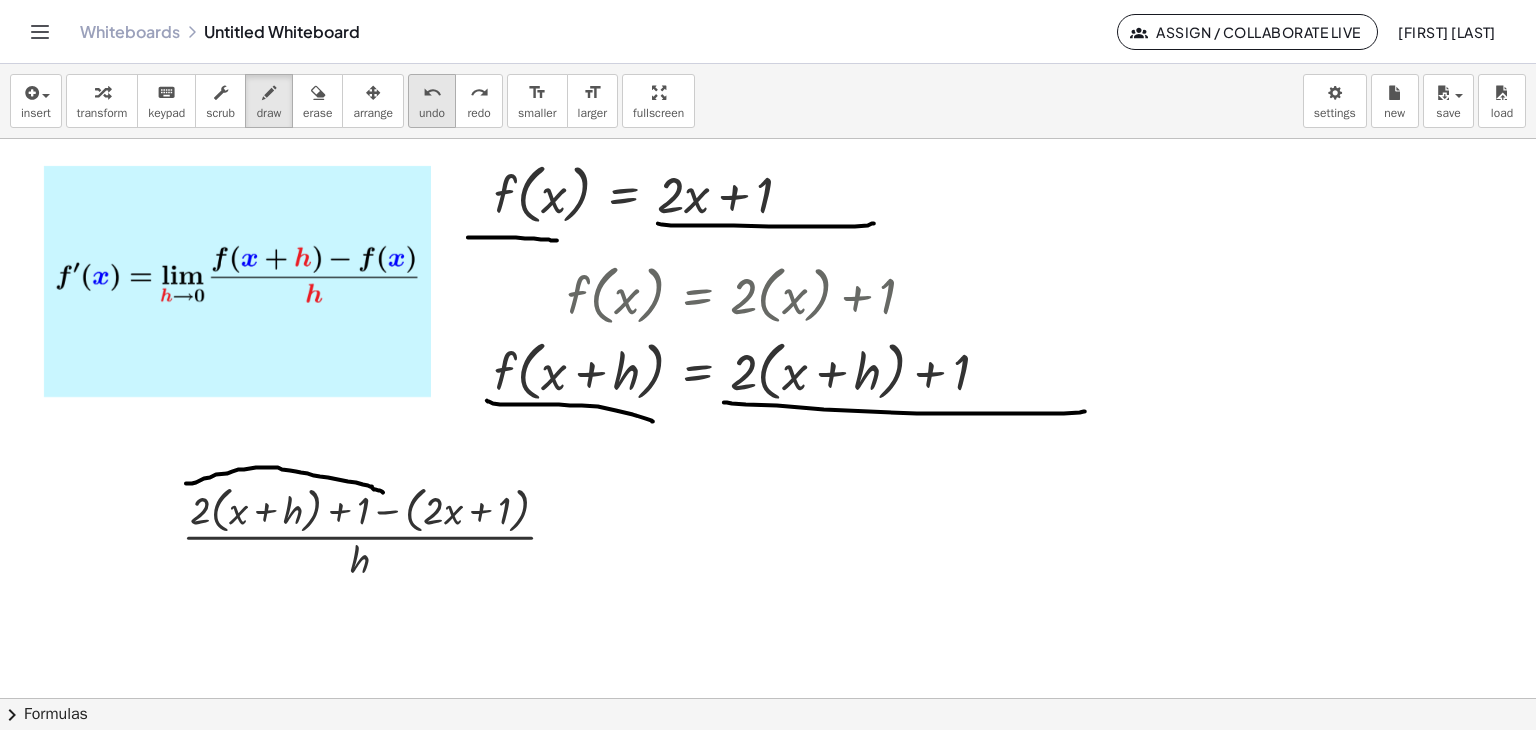 click on "undo" at bounding box center (432, 113) 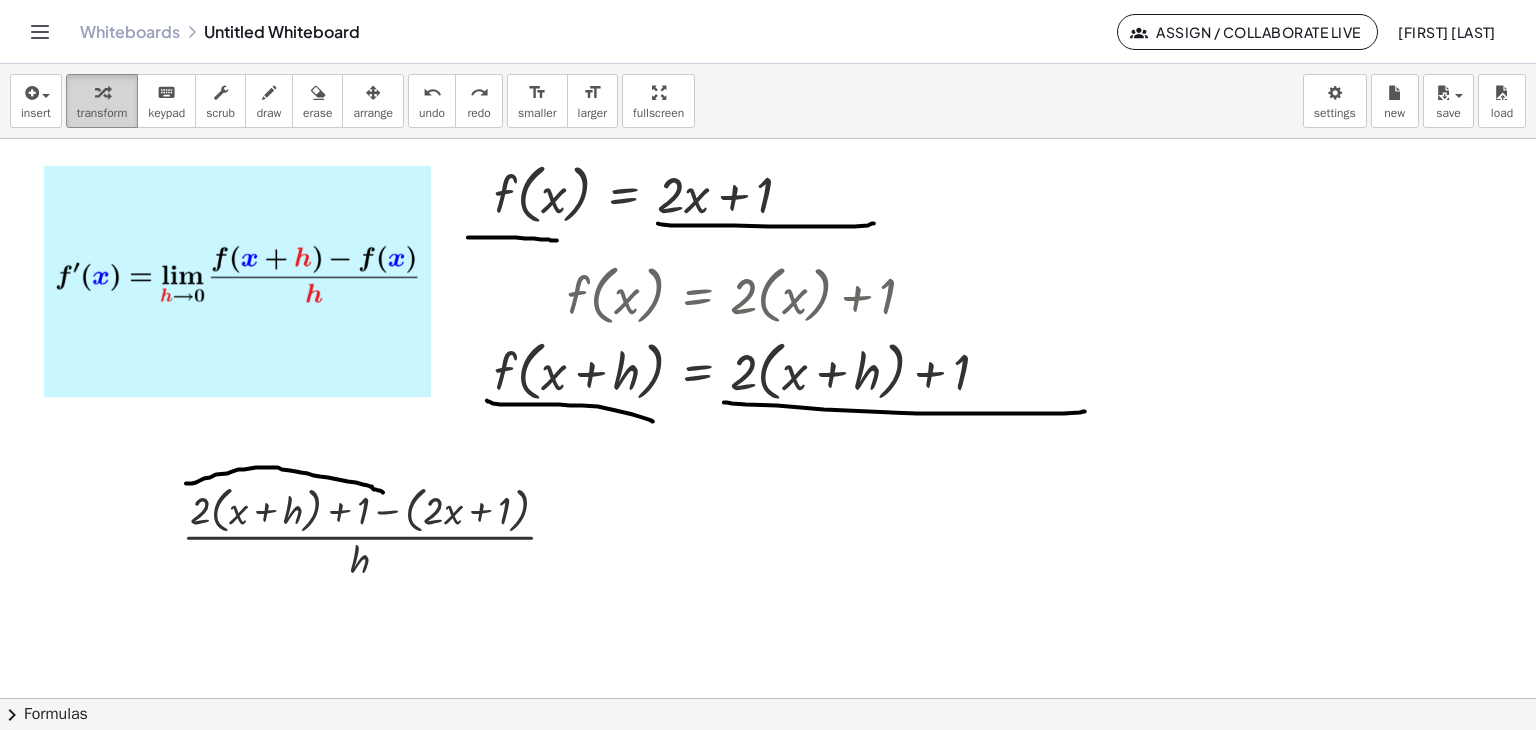 click on "transform" at bounding box center (102, 113) 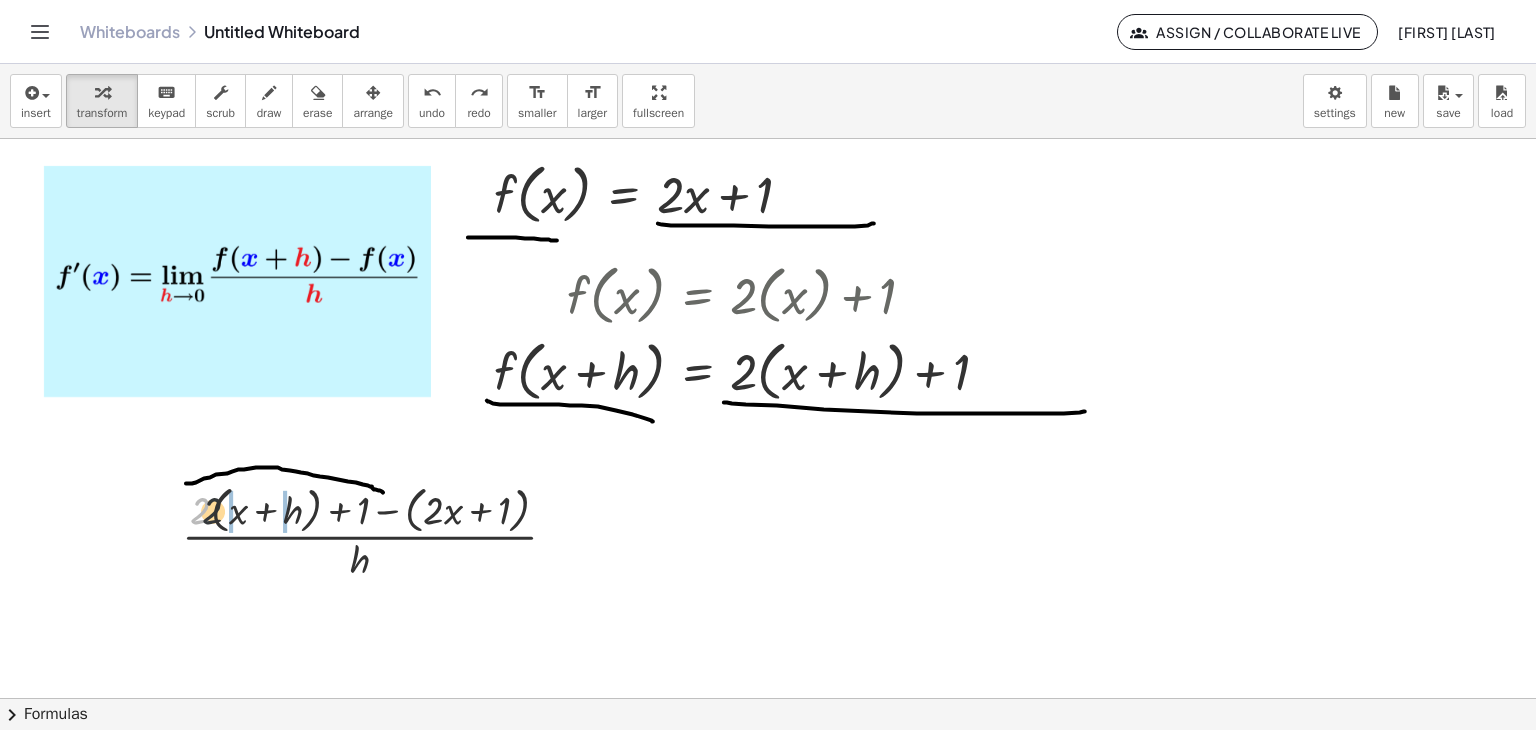 drag, startPoint x: 204, startPoint y: 514, endPoint x: 229, endPoint y: 513, distance: 25.019993 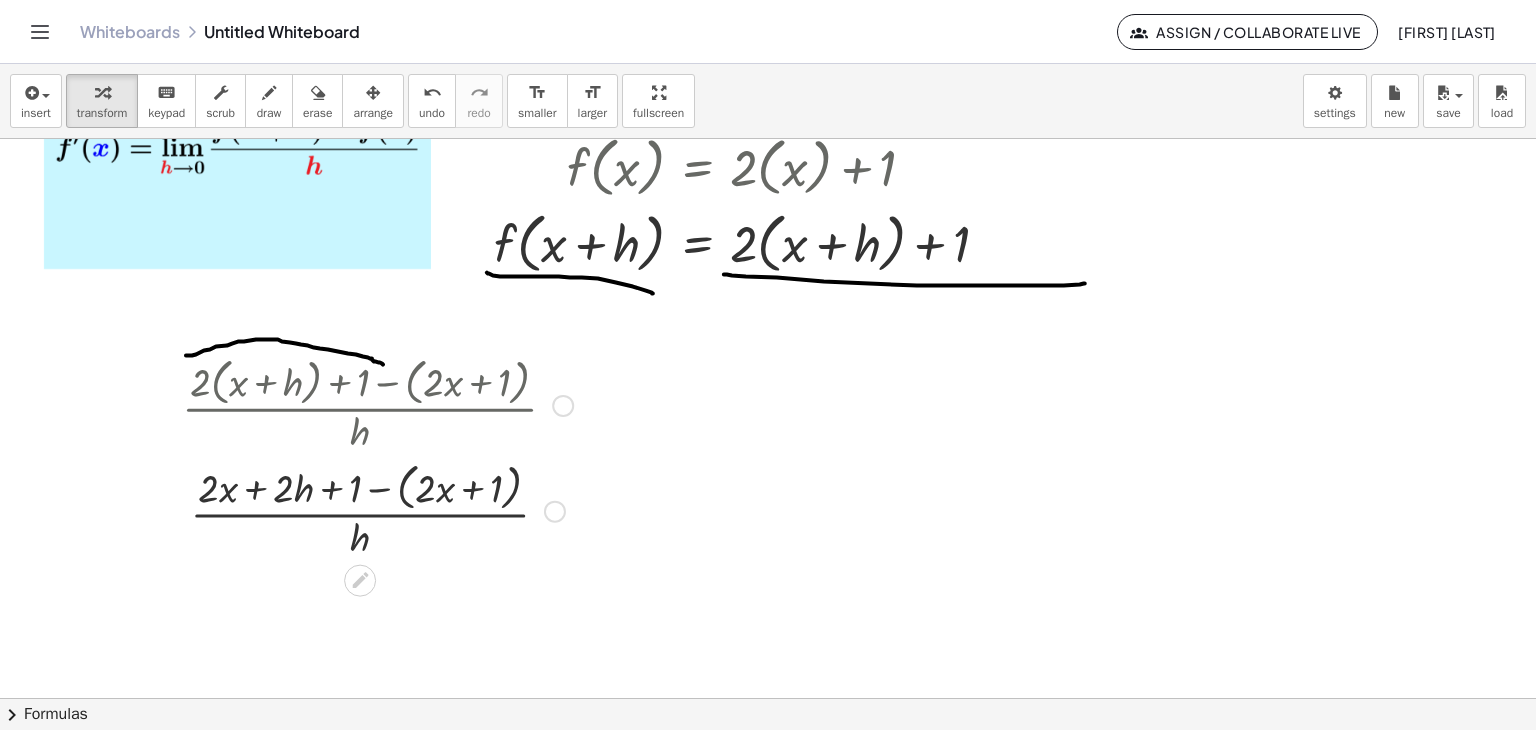 scroll, scrollTop: 166, scrollLeft: 0, axis: vertical 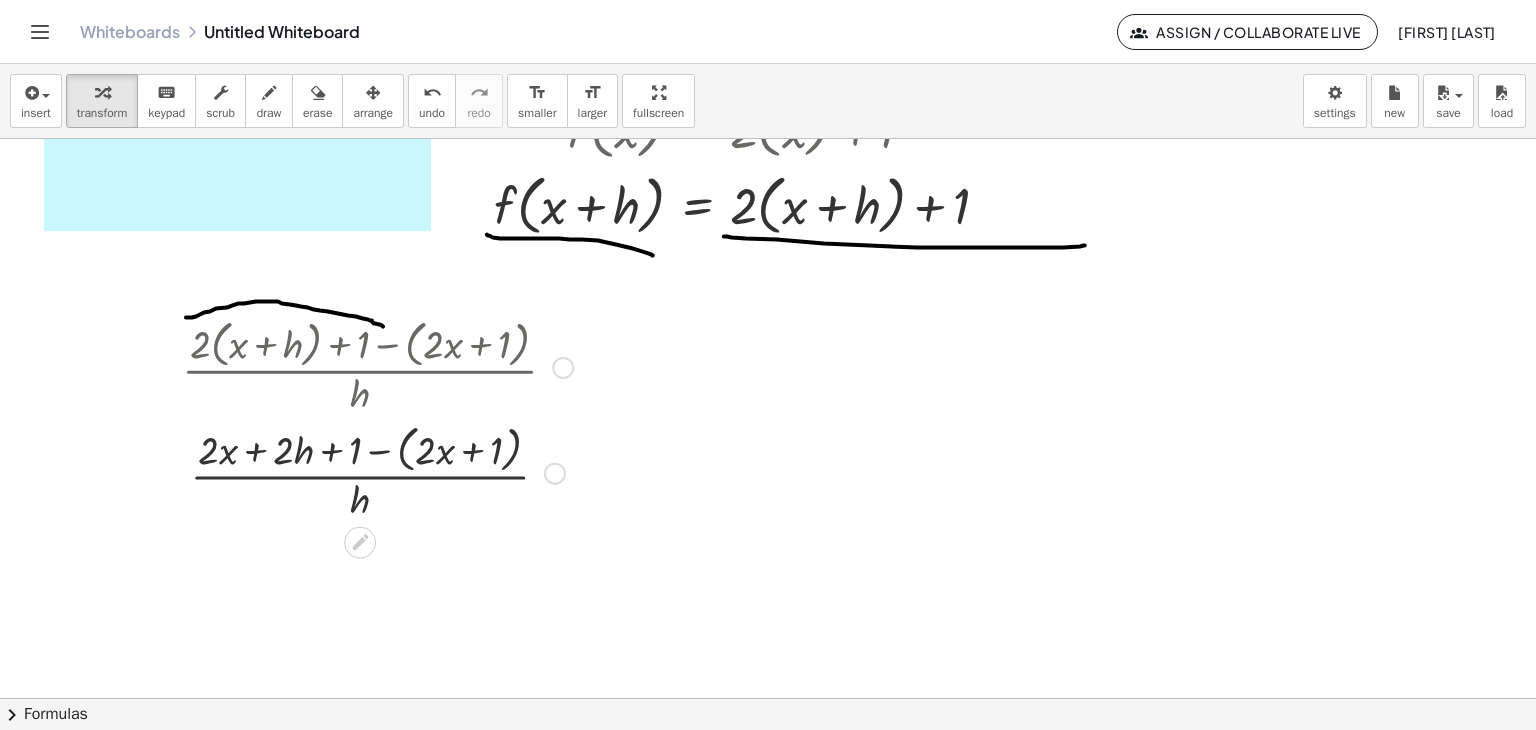click at bounding box center [377, 472] 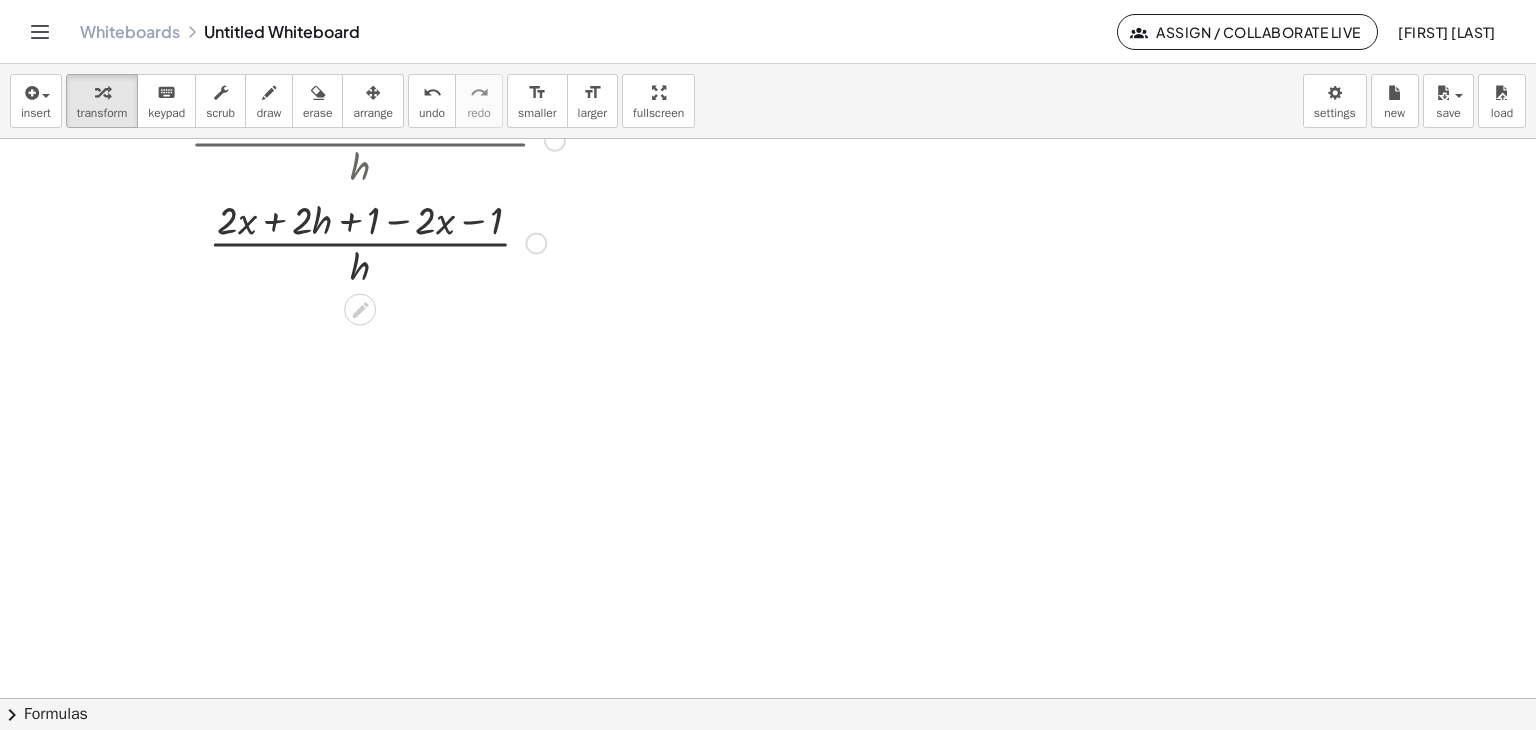 scroll, scrollTop: 500, scrollLeft: 0, axis: vertical 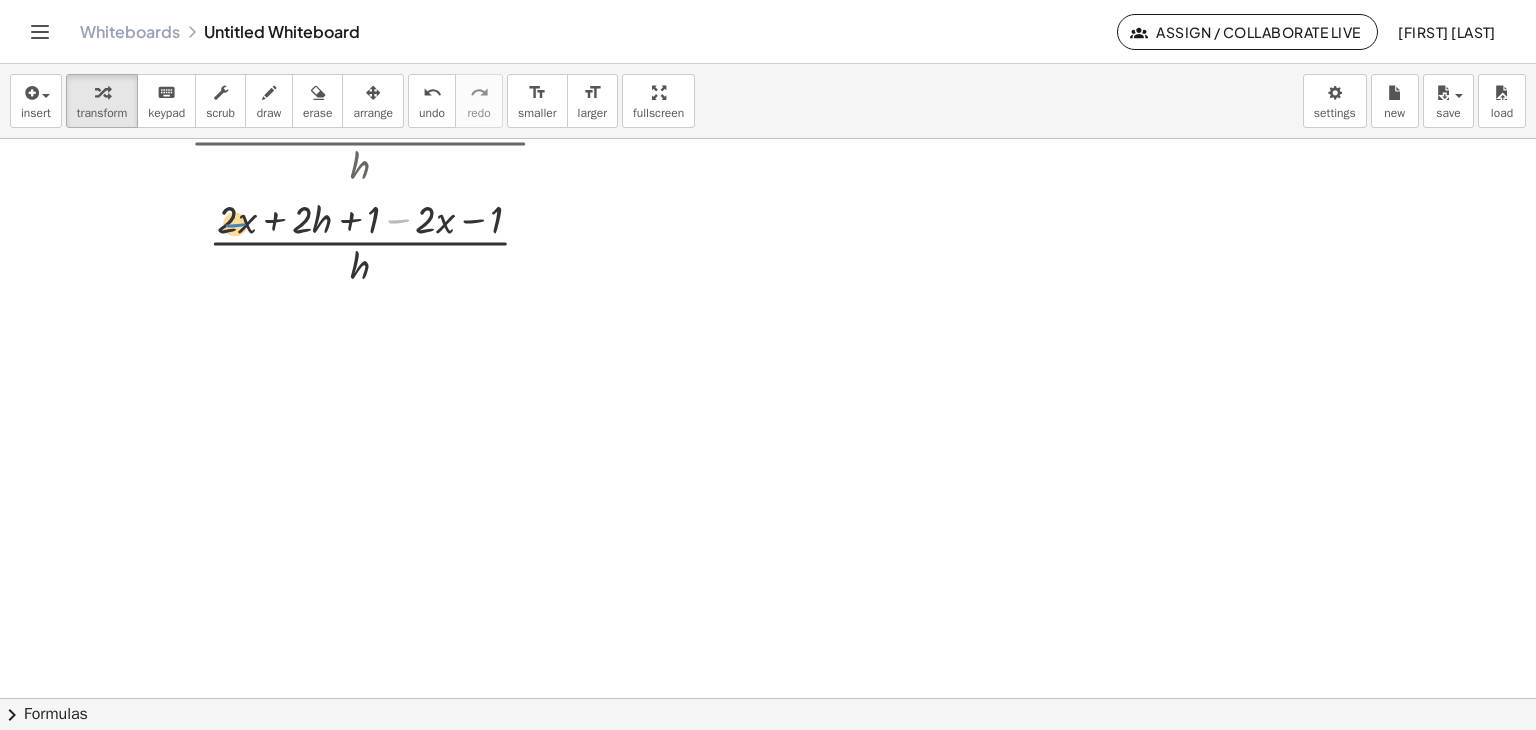 drag, startPoint x: 407, startPoint y: 218, endPoint x: 244, endPoint y: 221, distance: 163.0276 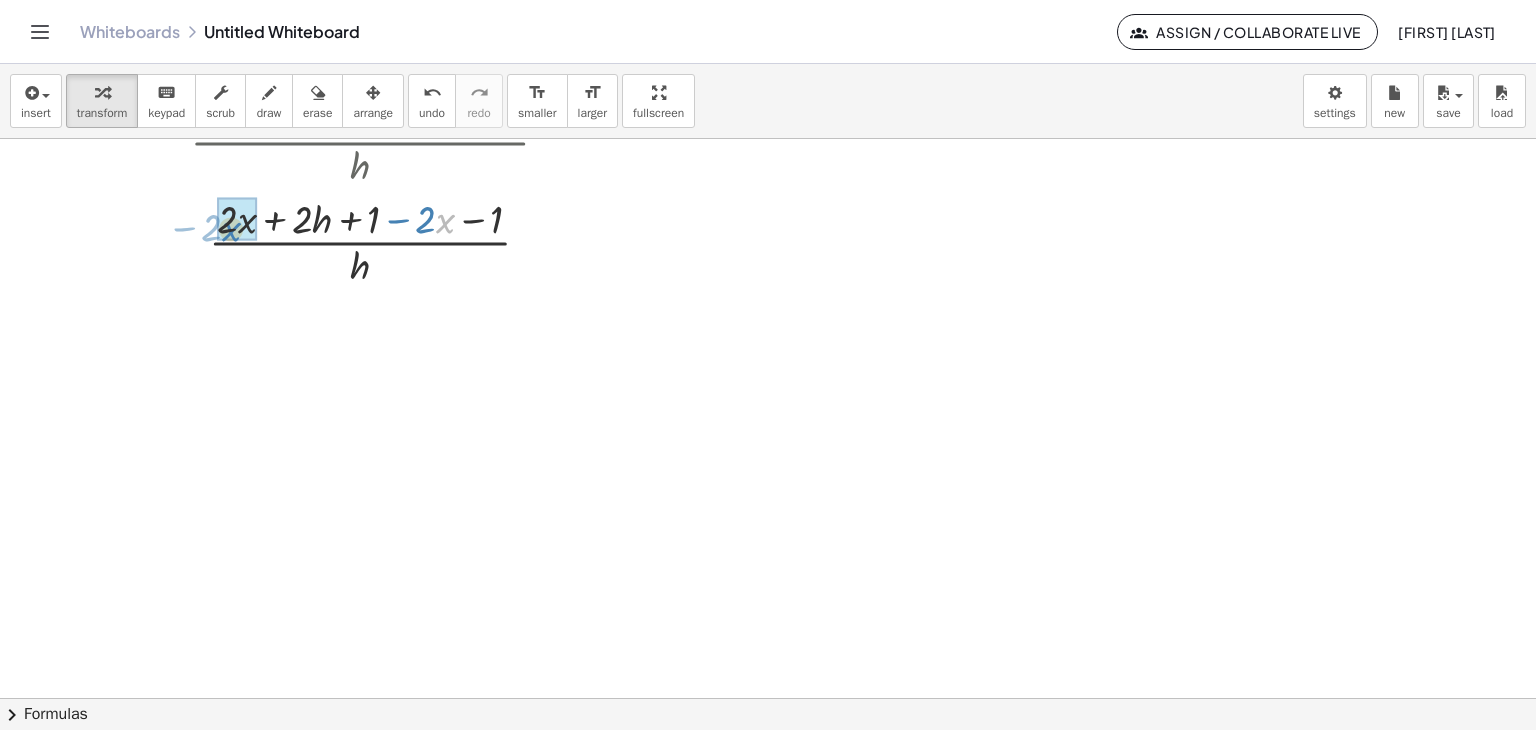 drag, startPoint x: 440, startPoint y: 216, endPoint x: 228, endPoint y: 225, distance: 212.19095 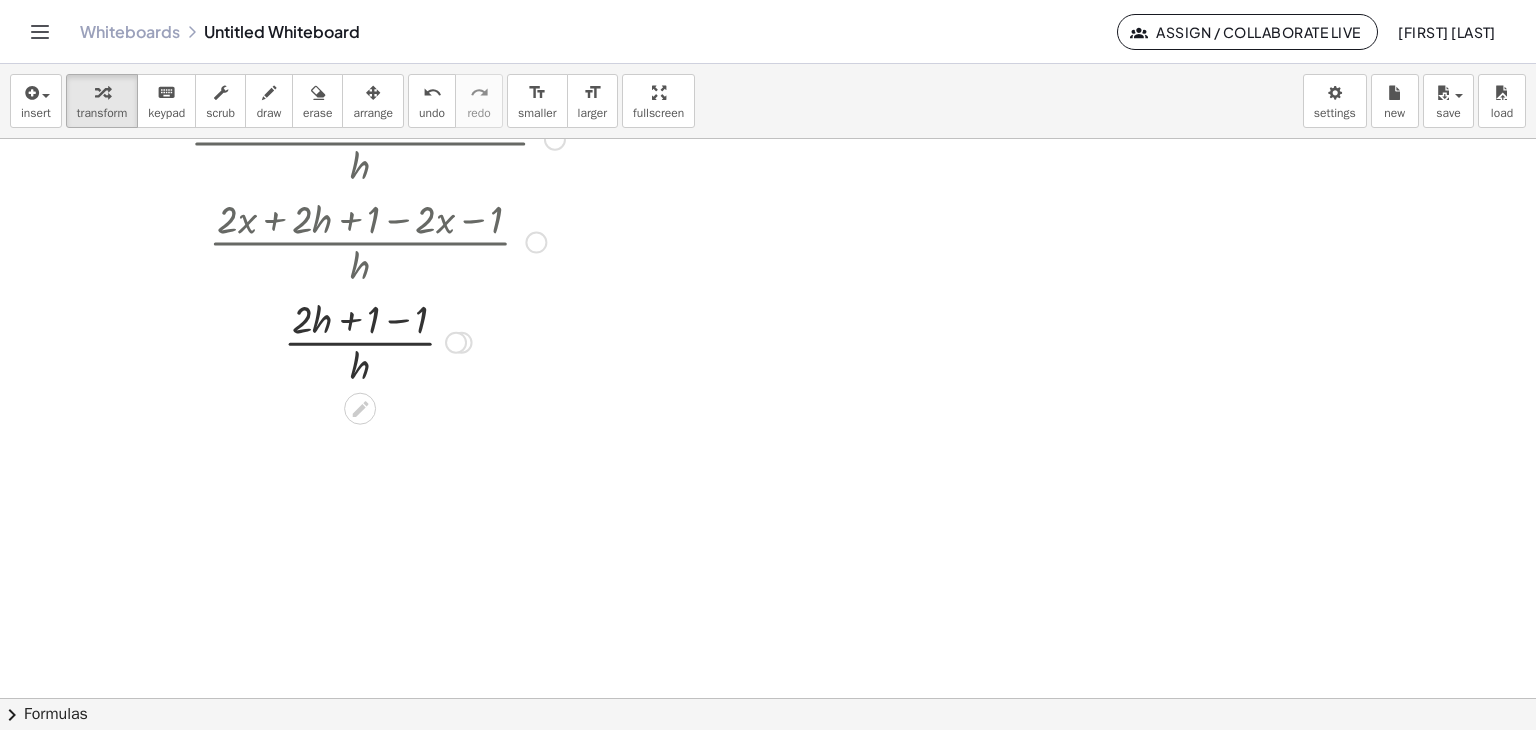 click at bounding box center (377, 341) 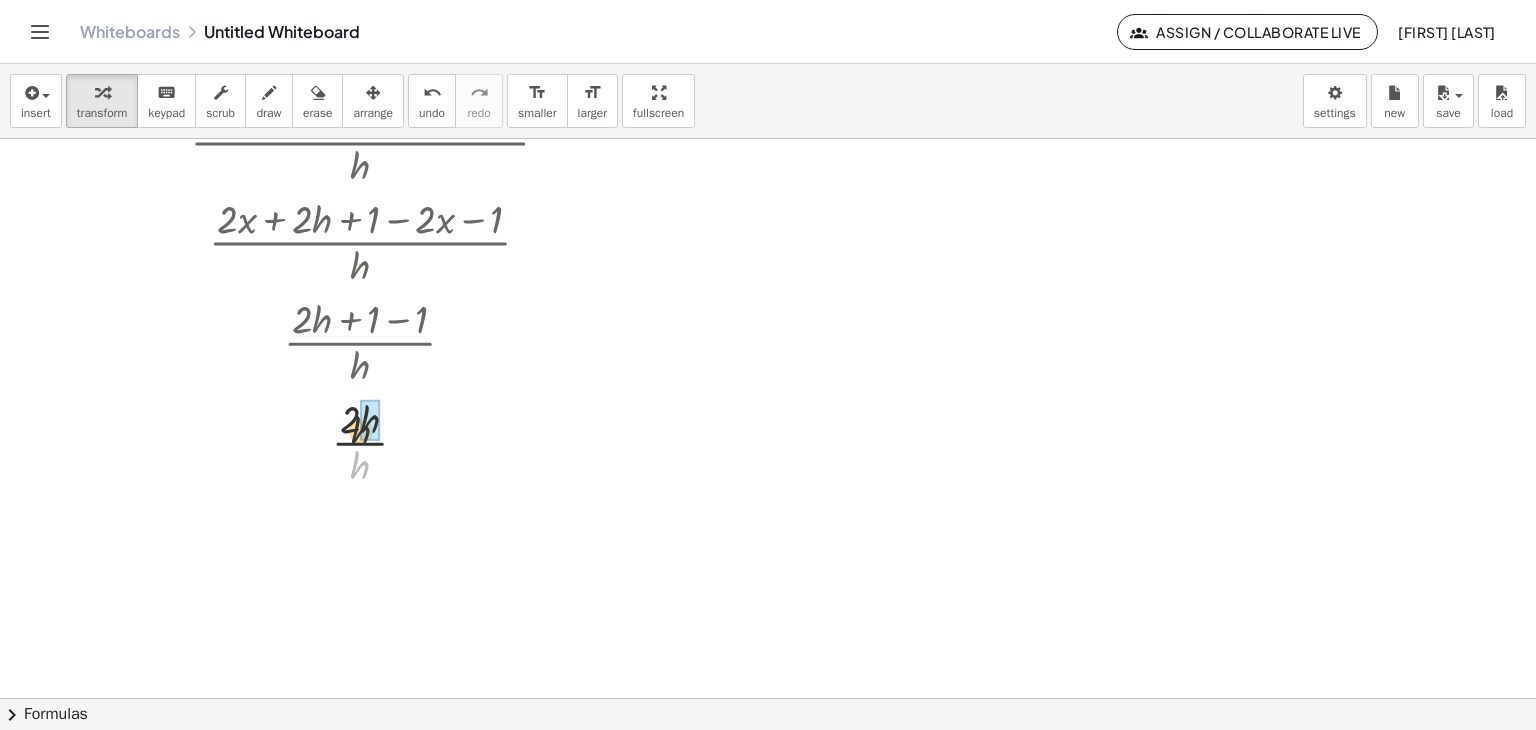drag, startPoint x: 368, startPoint y: 464, endPoint x: 368, endPoint y: 421, distance: 43 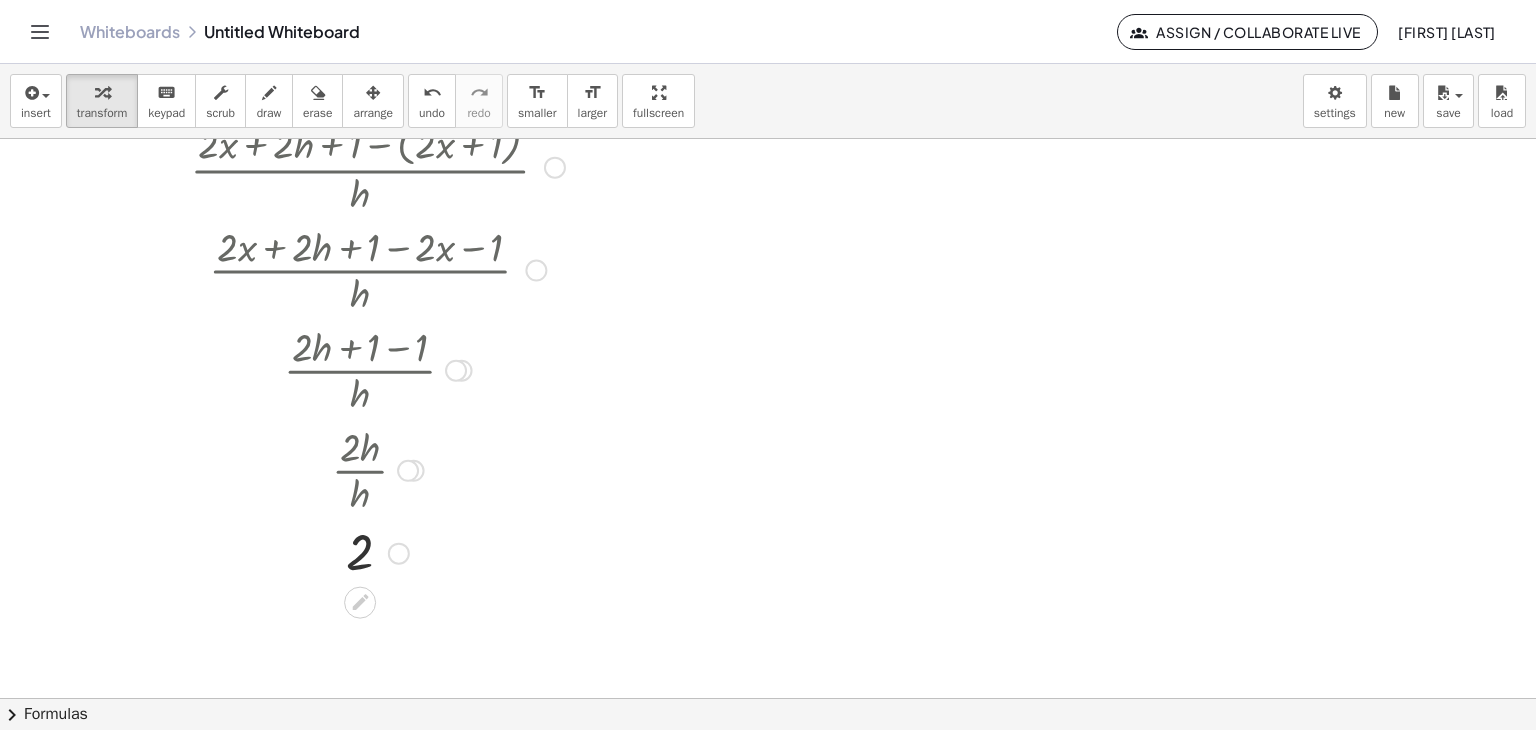scroll, scrollTop: 500, scrollLeft: 0, axis: vertical 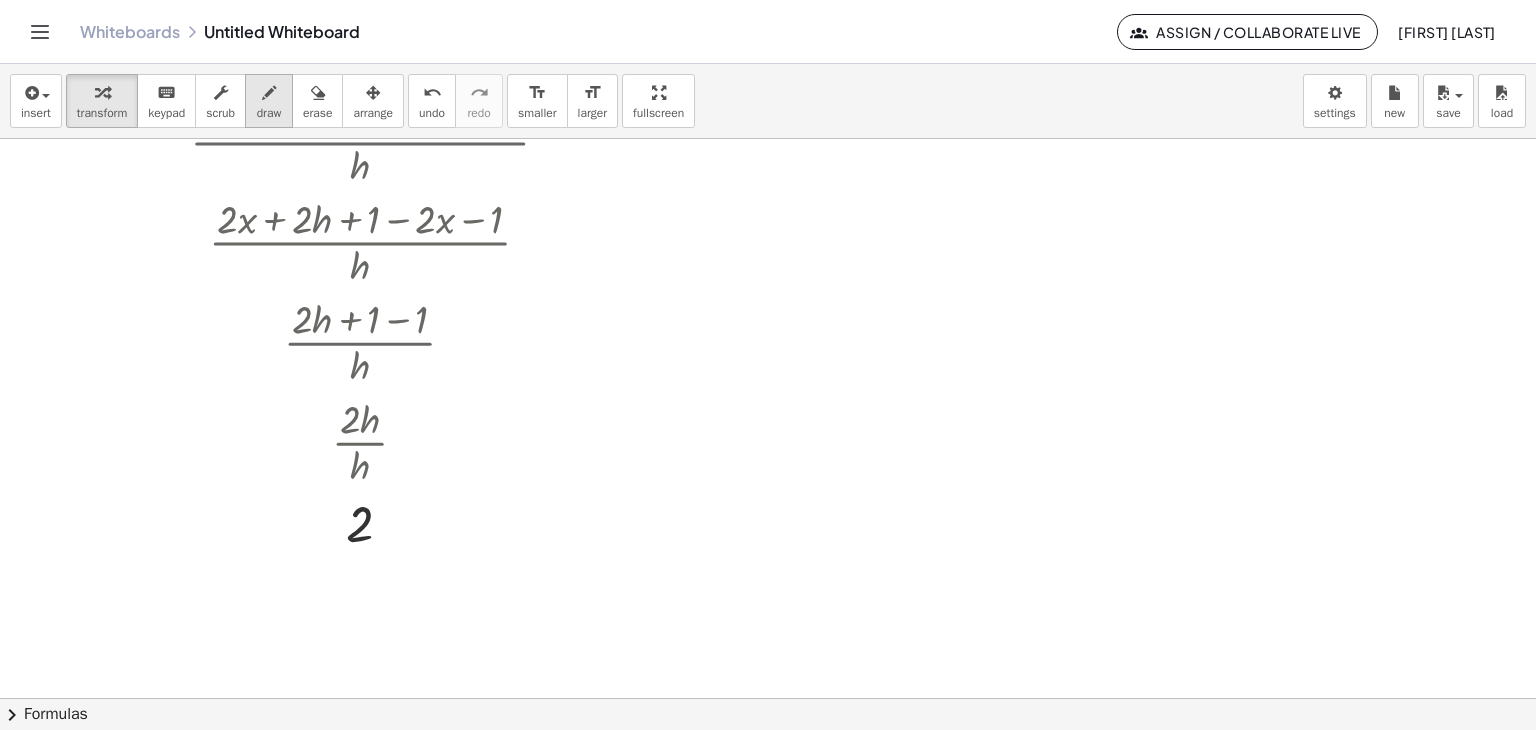 click at bounding box center (269, 93) 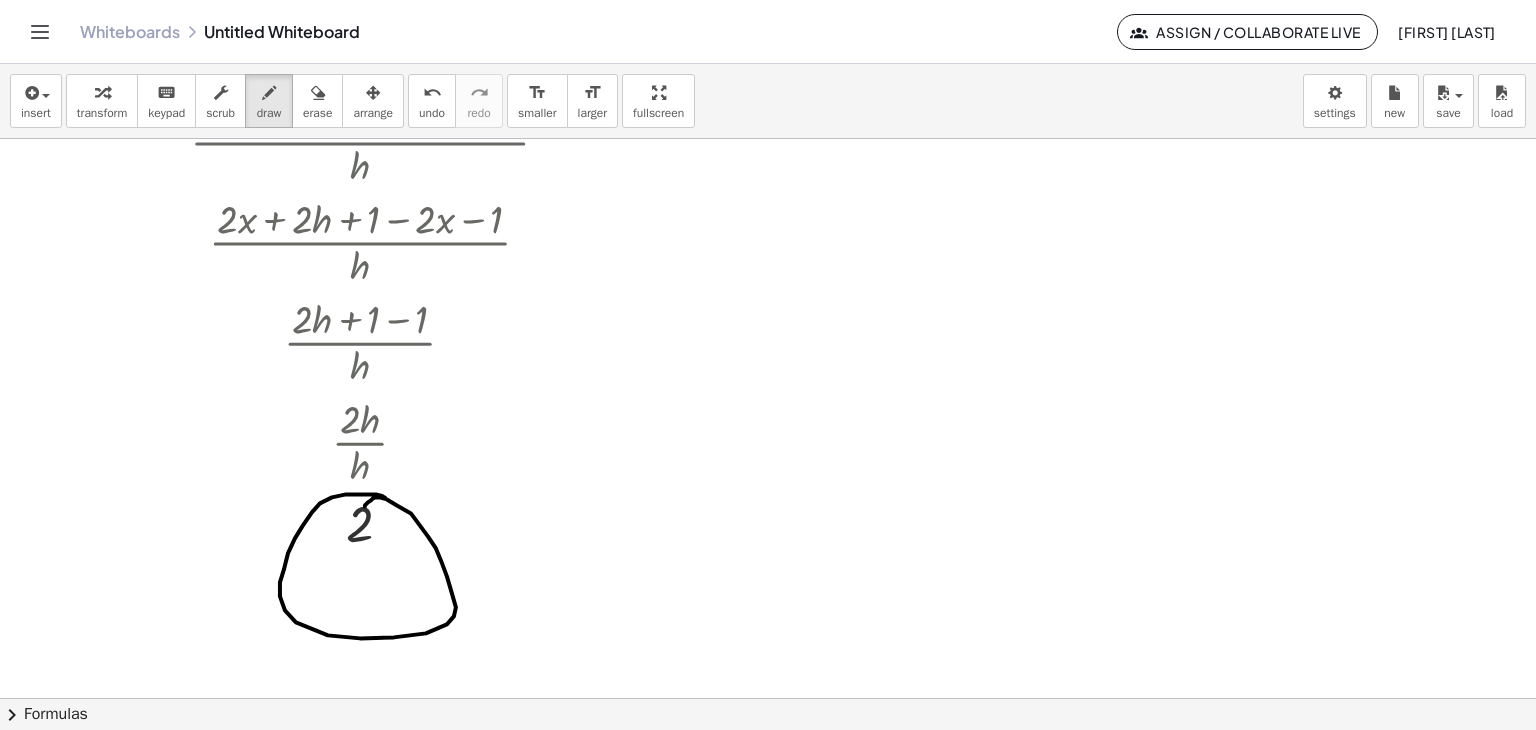 drag, startPoint x: 380, startPoint y: 495, endPoint x: 365, endPoint y: 506, distance: 18.601076 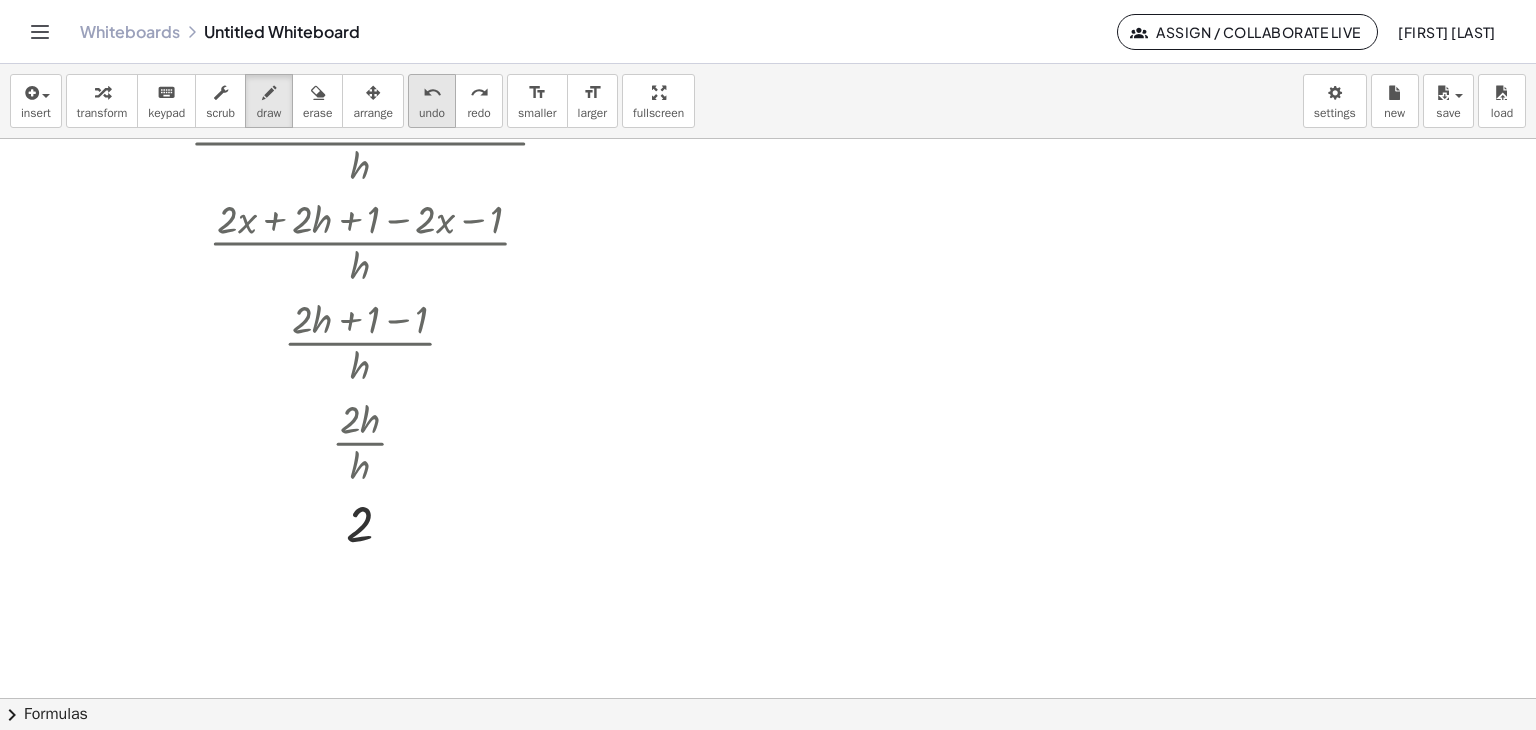 click on "undo undo" at bounding box center (432, 101) 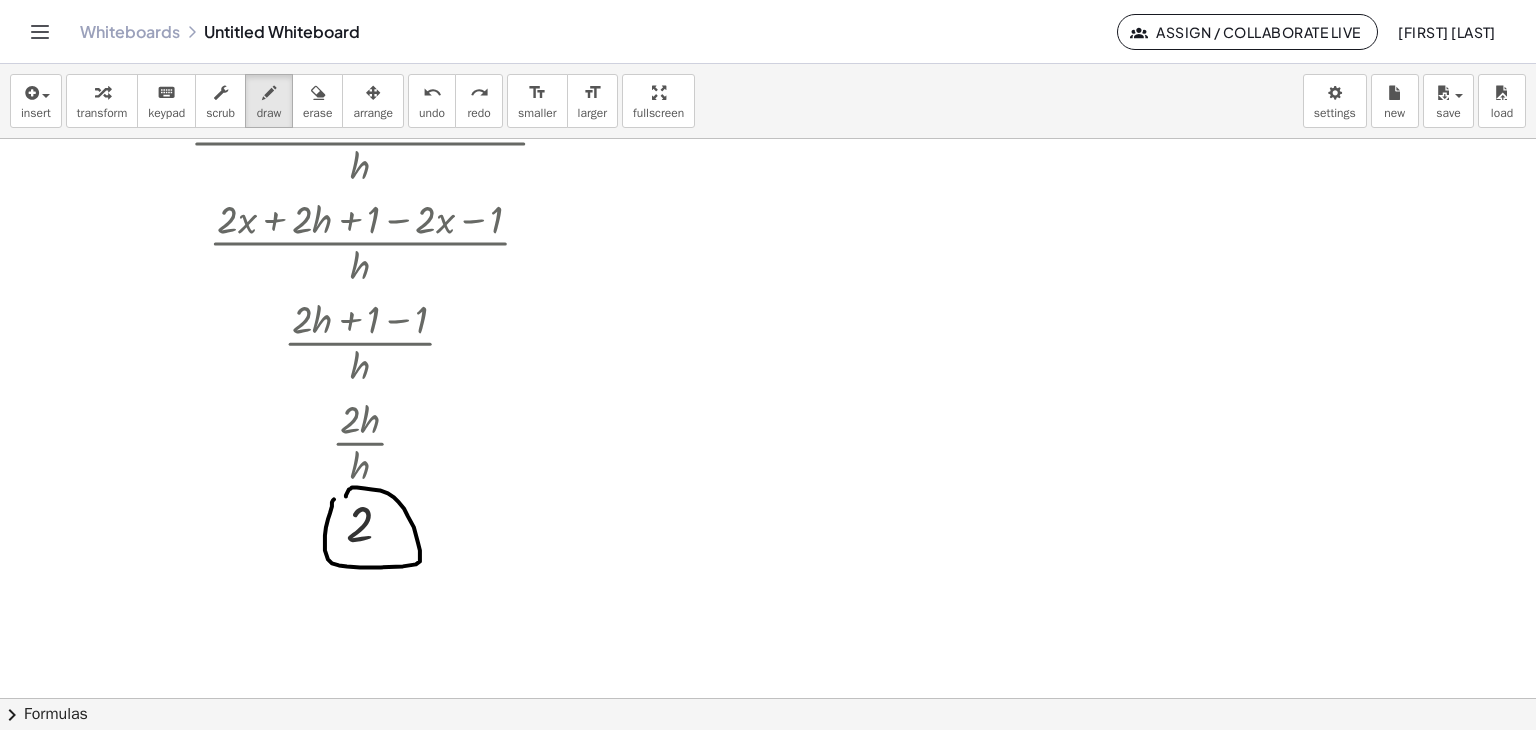 drag, startPoint x: 334, startPoint y: 499, endPoint x: 354, endPoint y: 496, distance: 20.22375 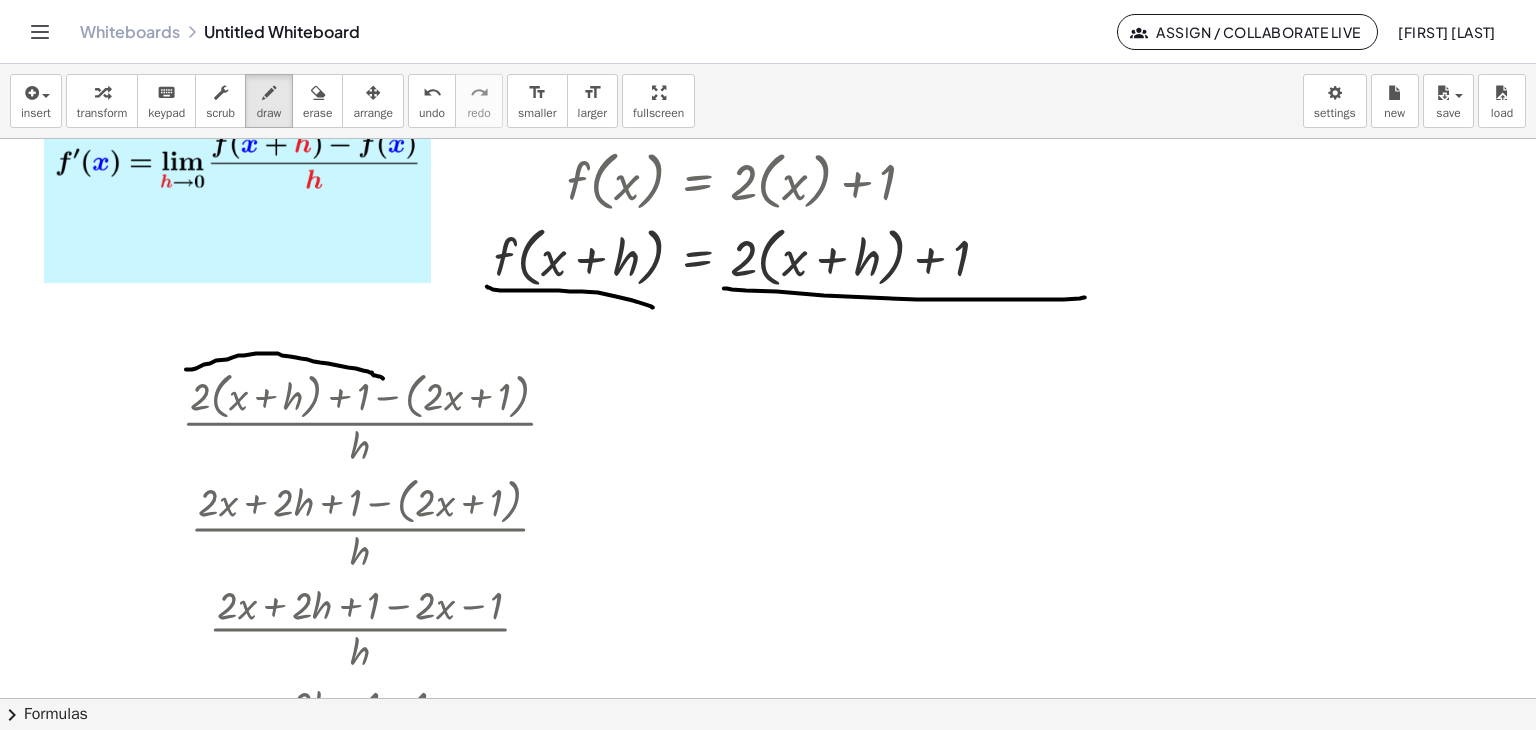 scroll, scrollTop: 0, scrollLeft: 0, axis: both 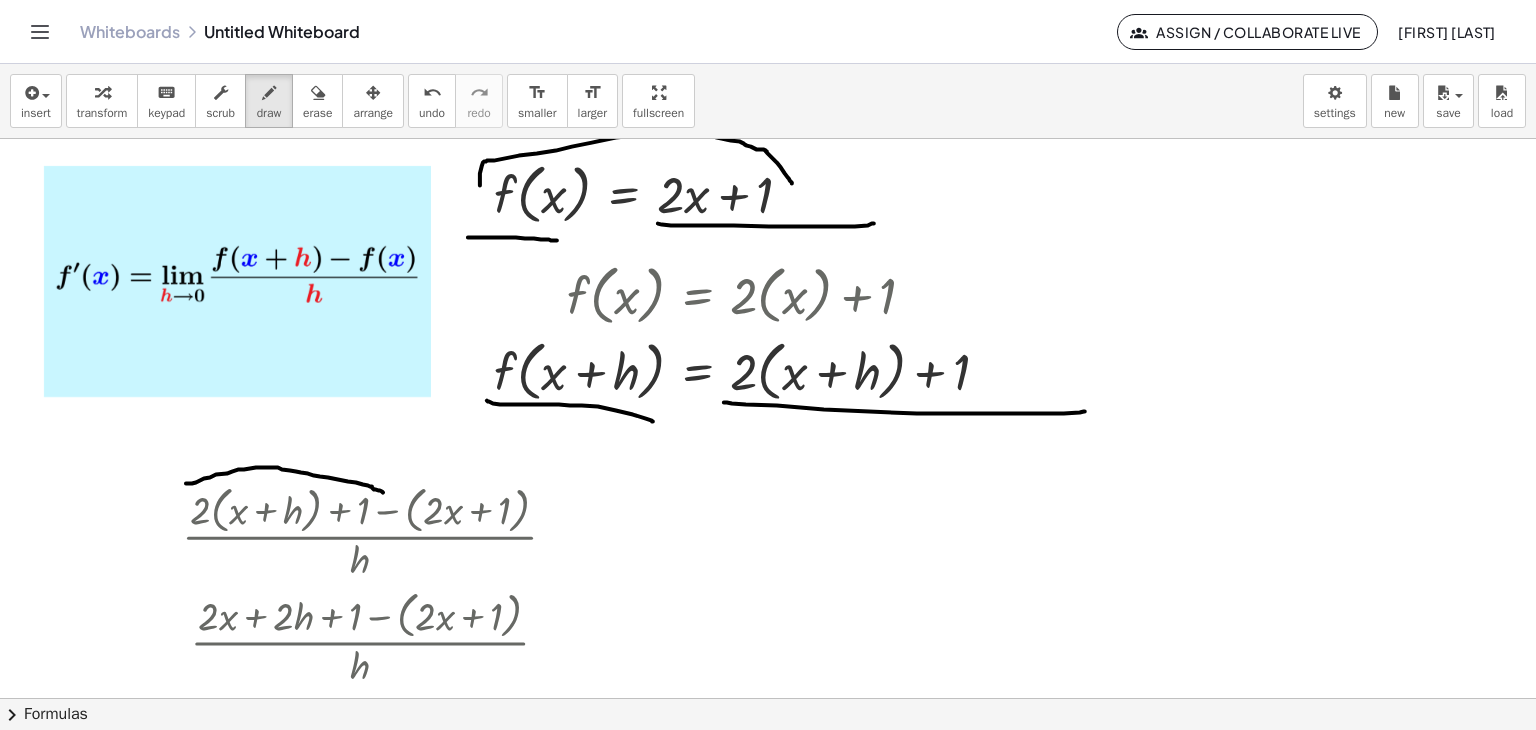 drag, startPoint x: 480, startPoint y: 185, endPoint x: 792, endPoint y: 183, distance: 312.0064 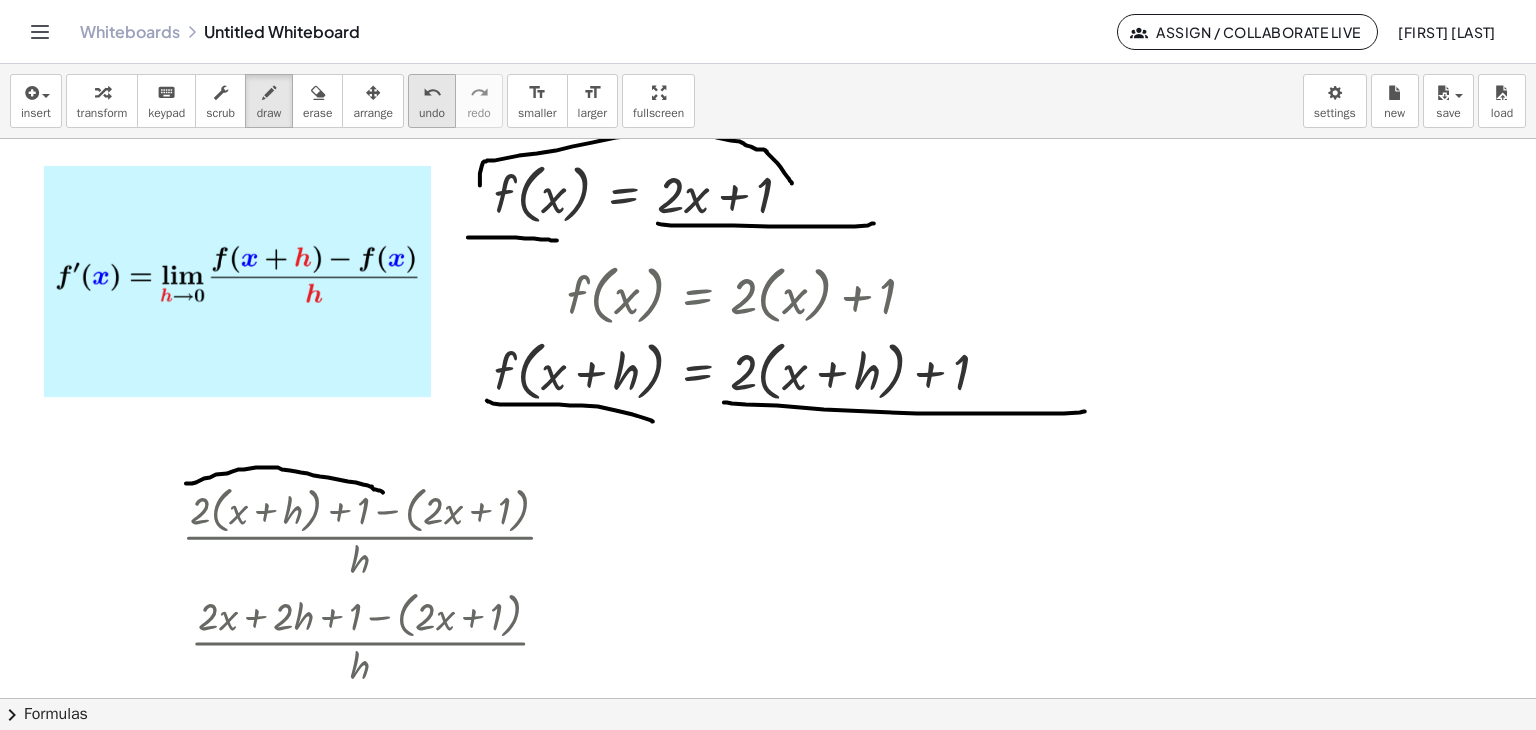 click on "undo undo" at bounding box center [432, 101] 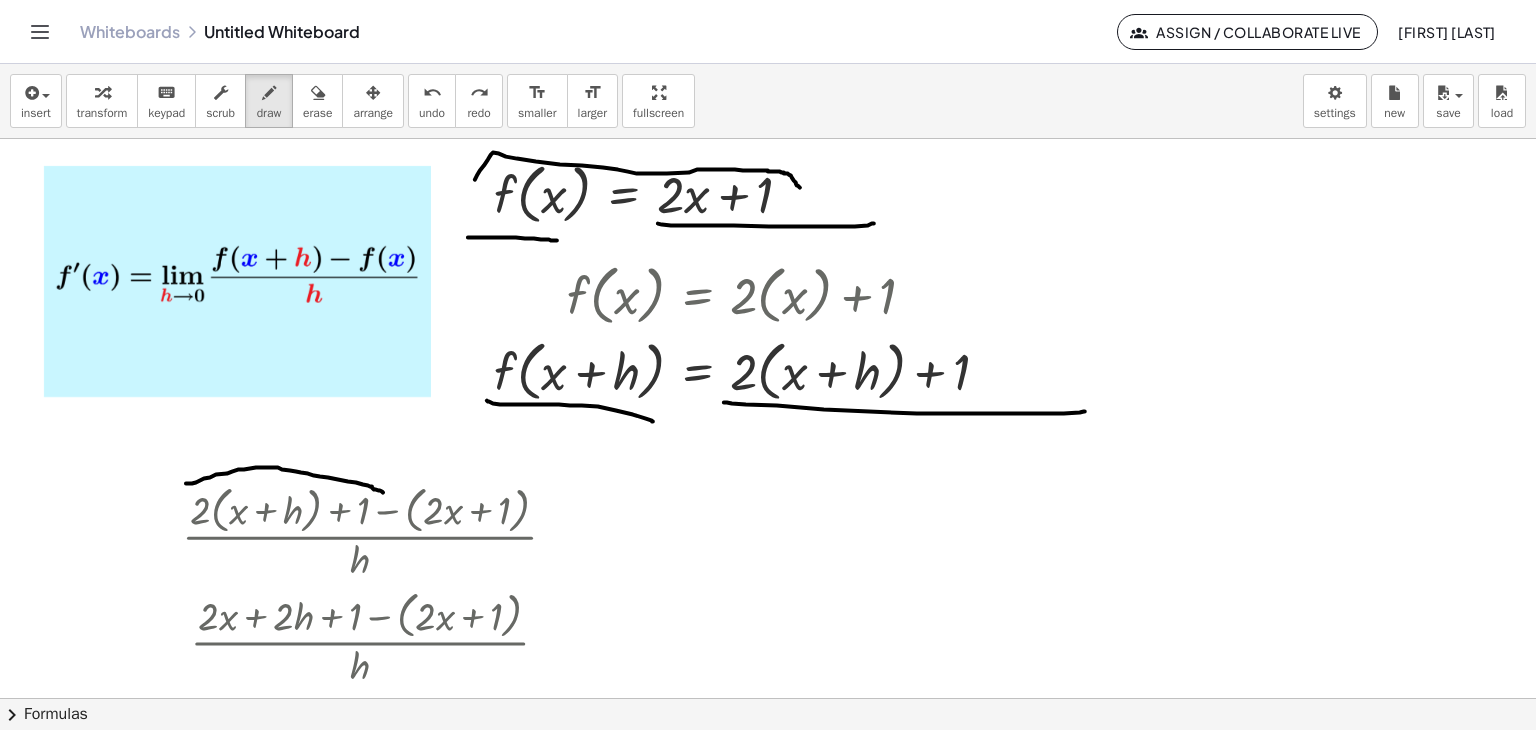 drag, startPoint x: 475, startPoint y: 179, endPoint x: 800, endPoint y: 187, distance: 325.09845 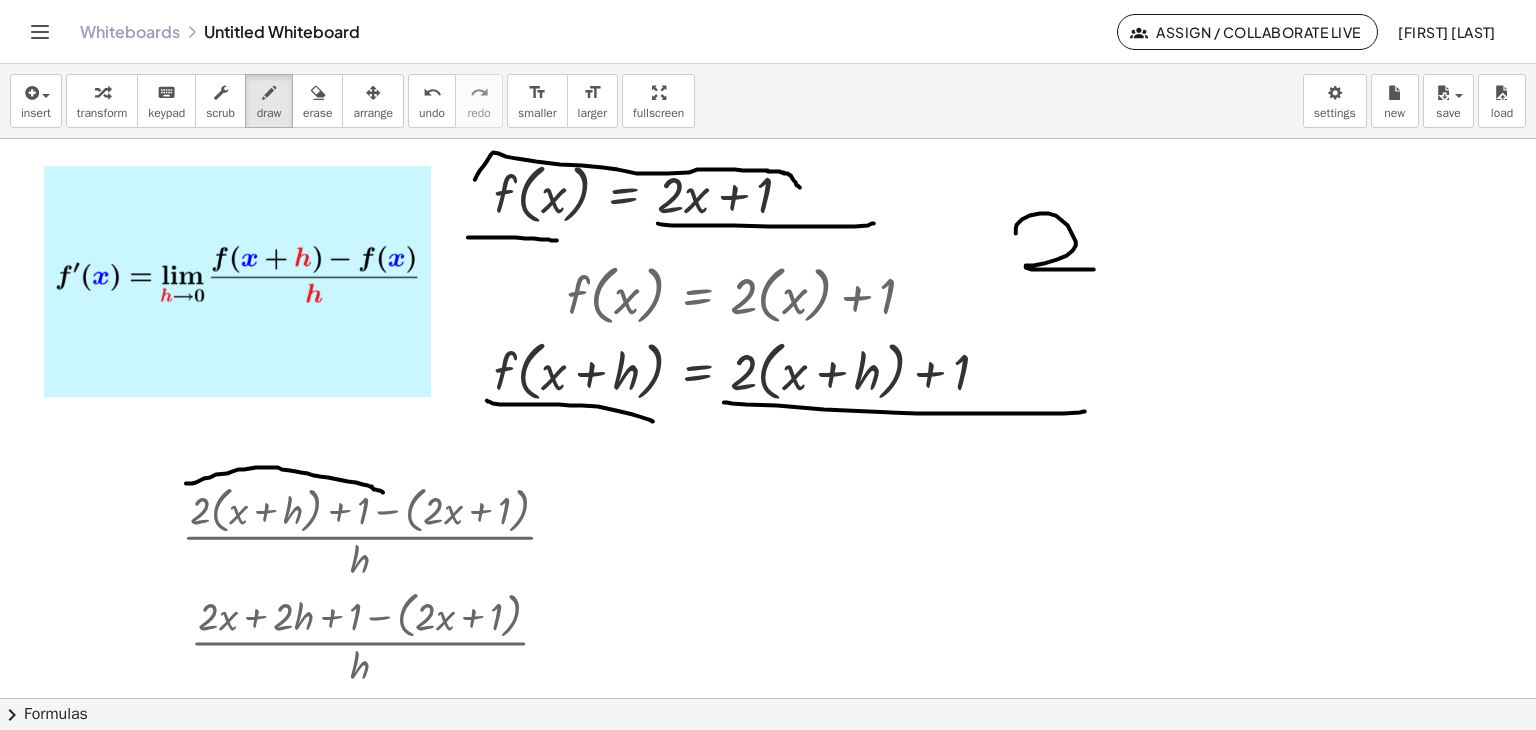 drag, startPoint x: 1016, startPoint y: 233, endPoint x: 1096, endPoint y: 269, distance: 87.72685 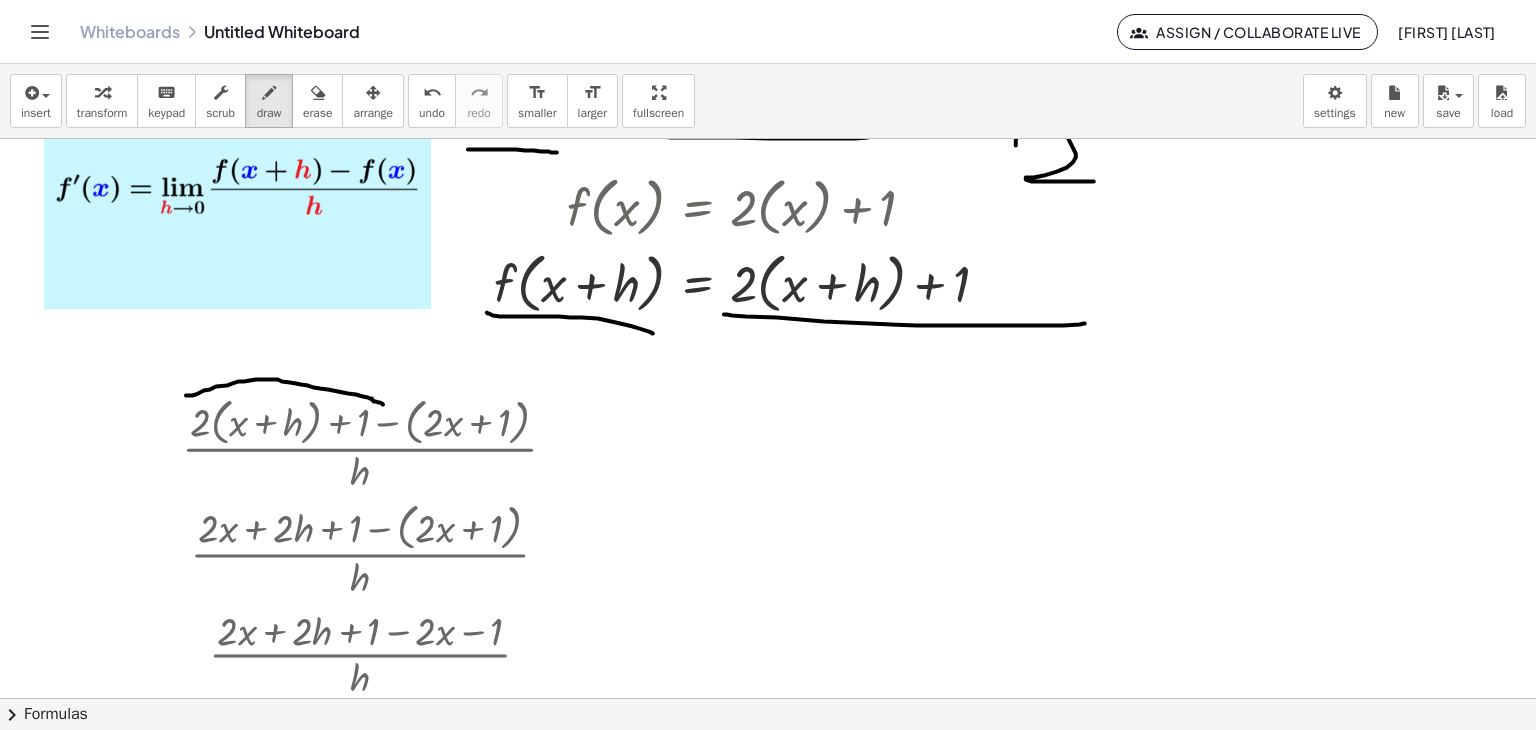 scroll, scrollTop: 0, scrollLeft: 0, axis: both 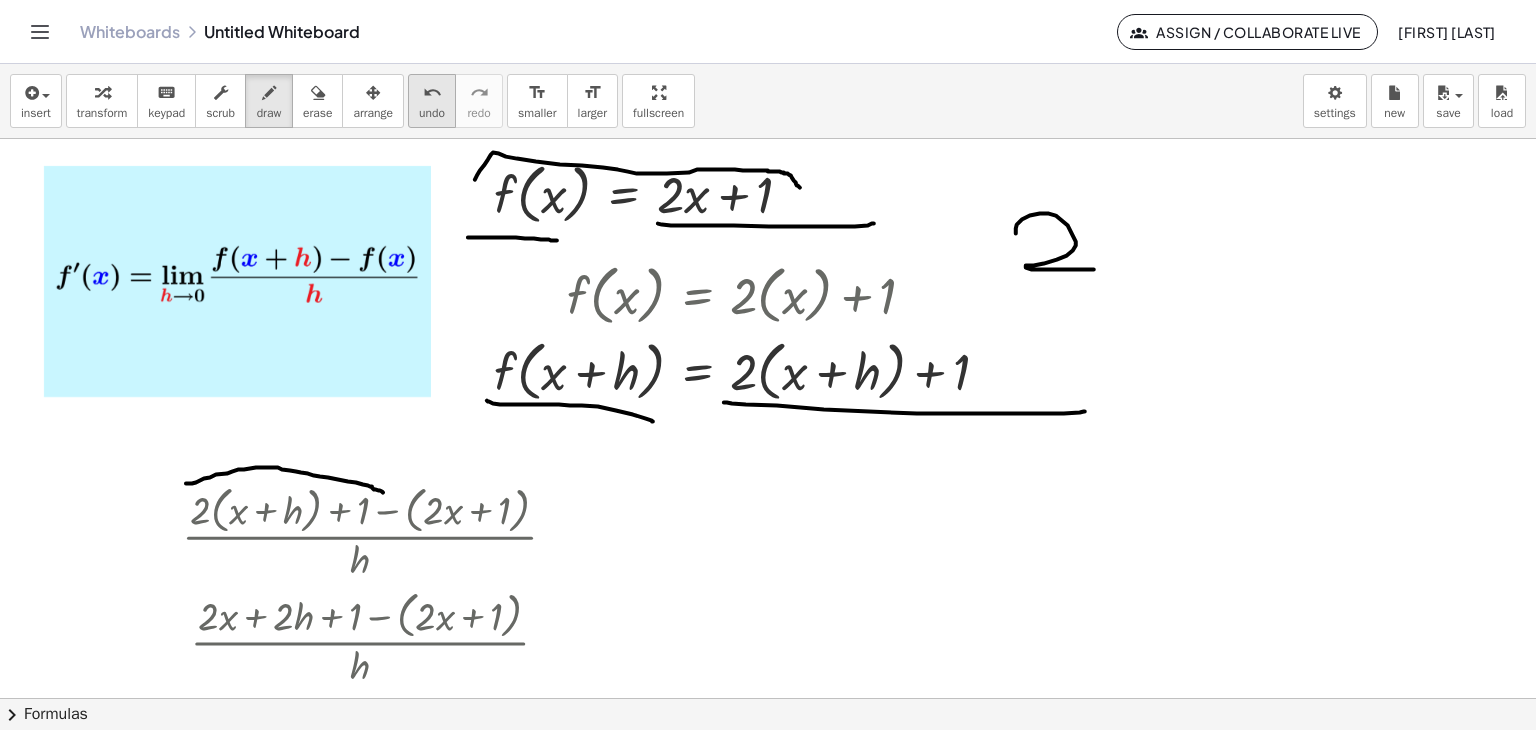 click on "undo" at bounding box center [432, 113] 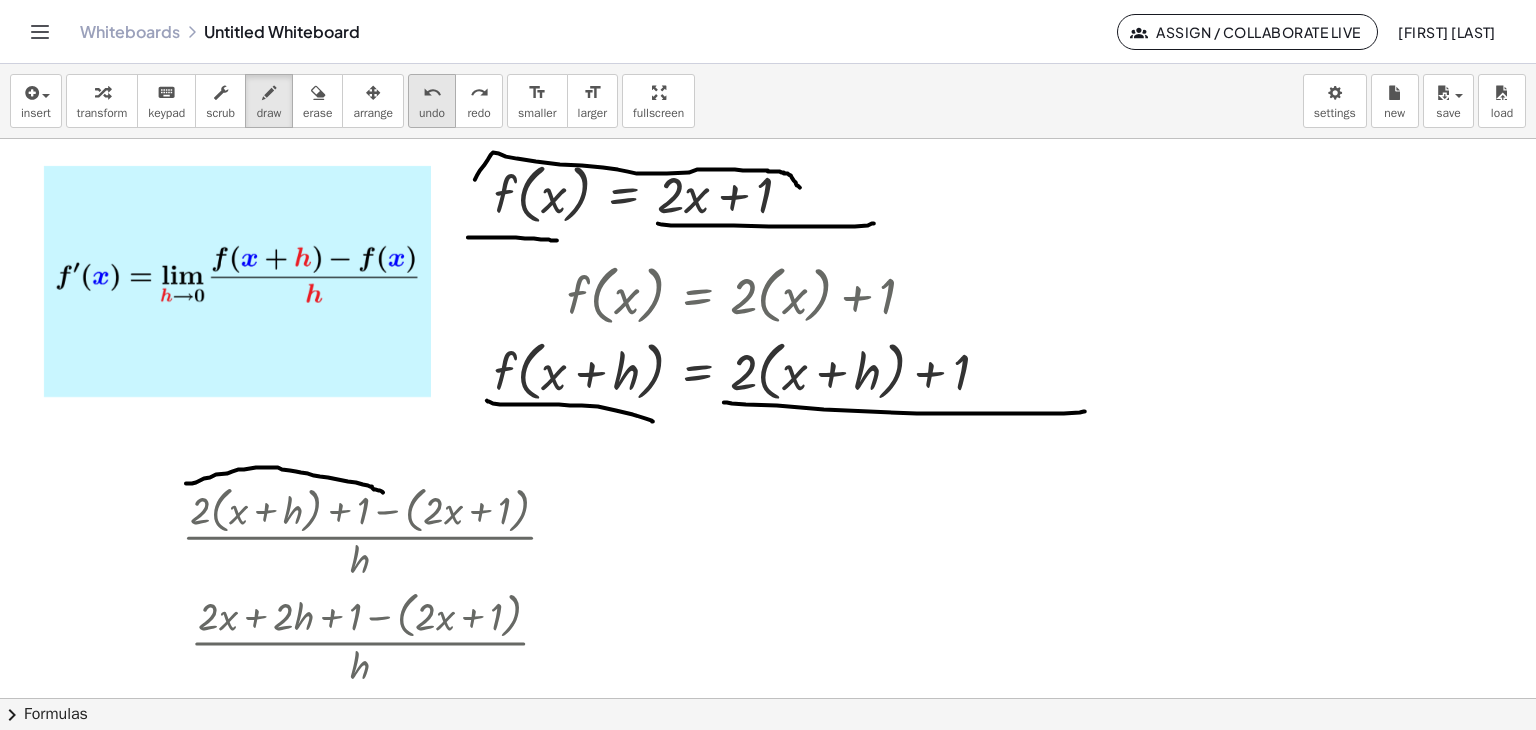 click on "undo" at bounding box center [432, 113] 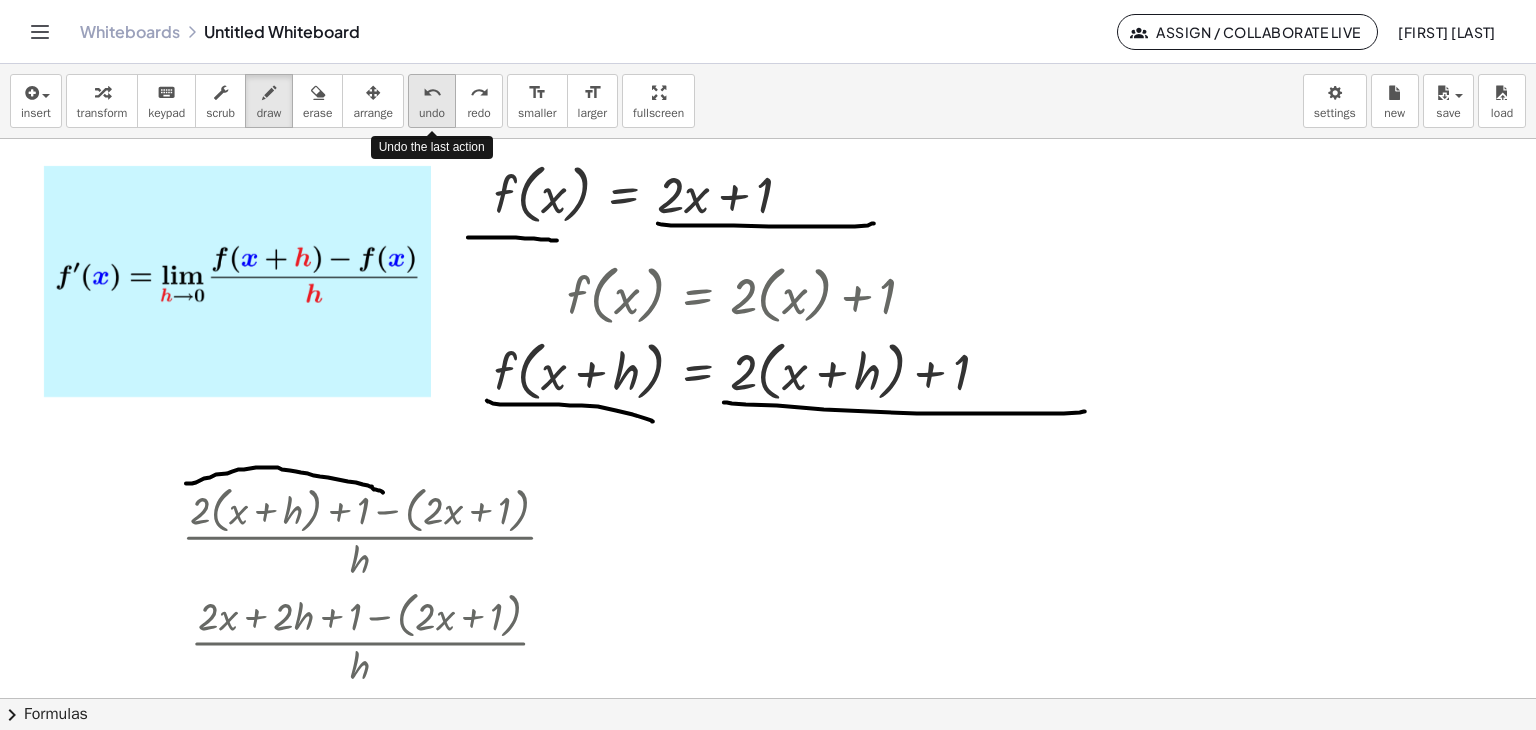 click on "undo" at bounding box center (432, 113) 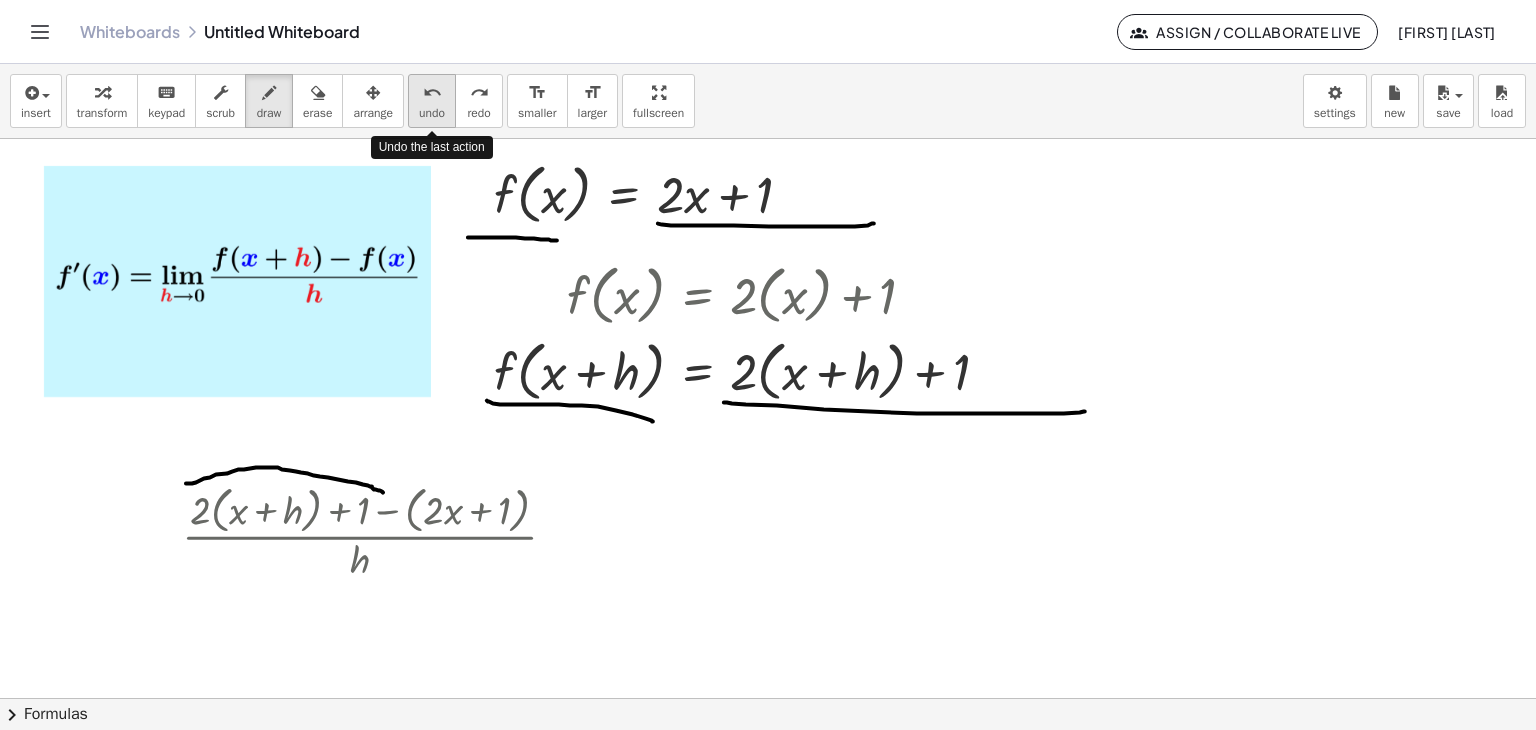 click on "undo" at bounding box center (432, 113) 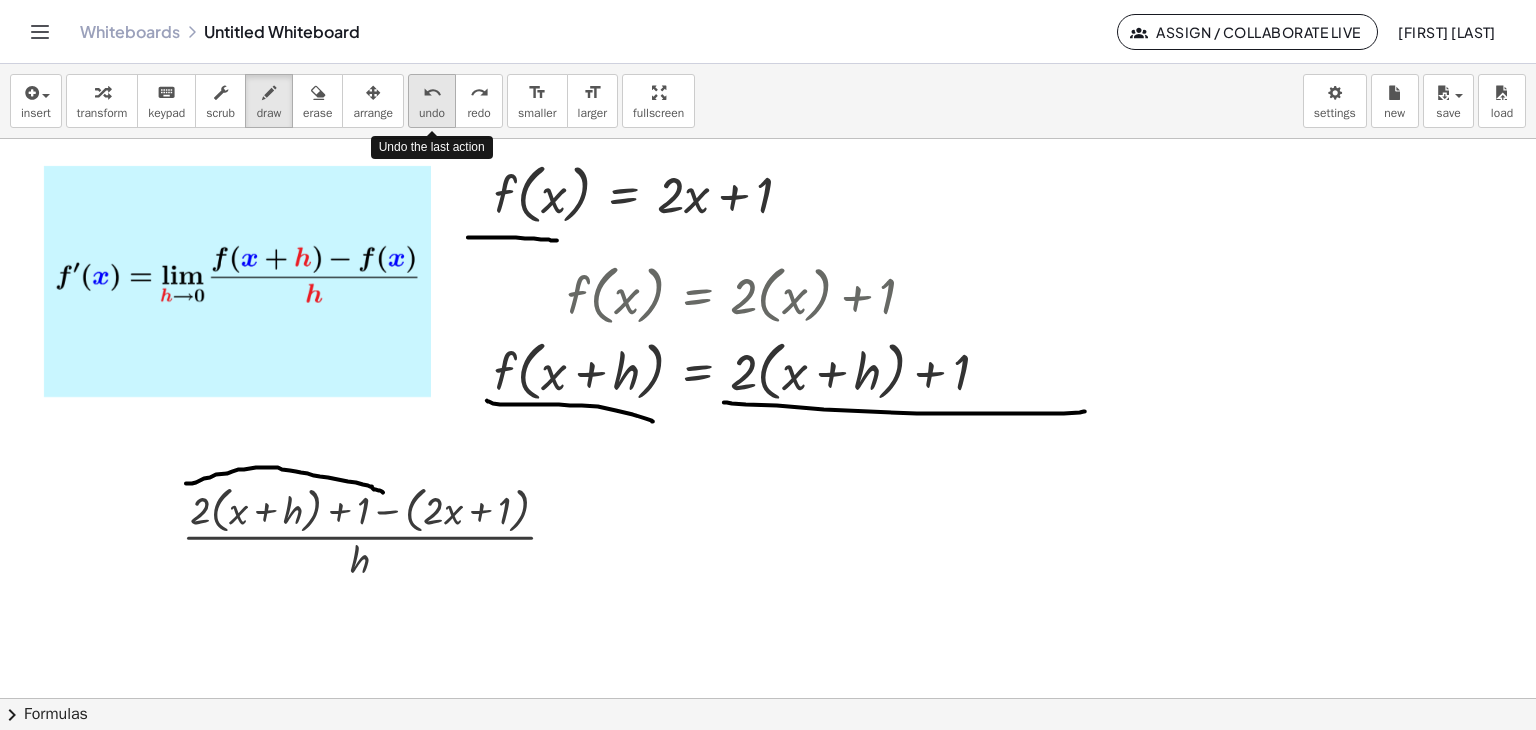 click on "undo" at bounding box center [432, 113] 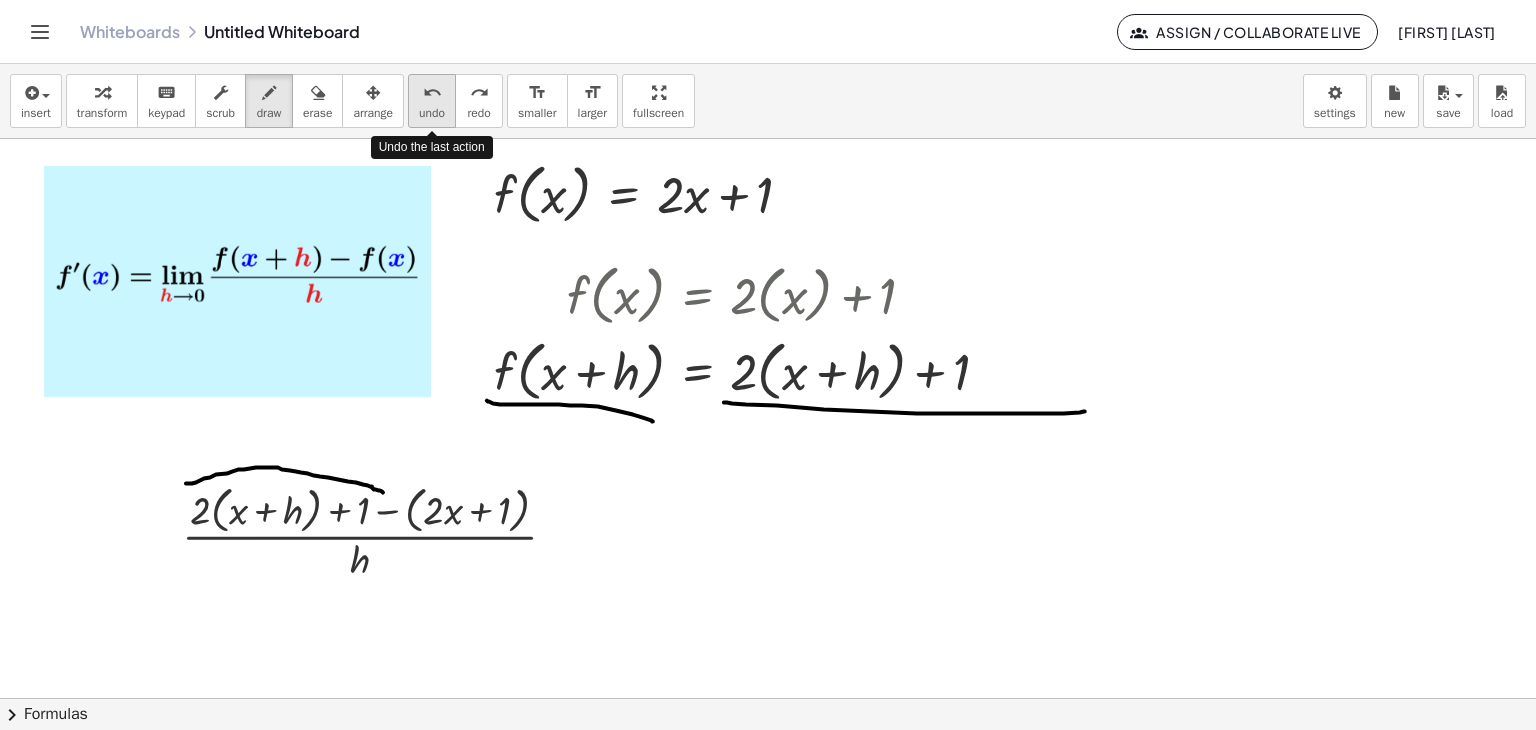 click on "undo" at bounding box center [432, 113] 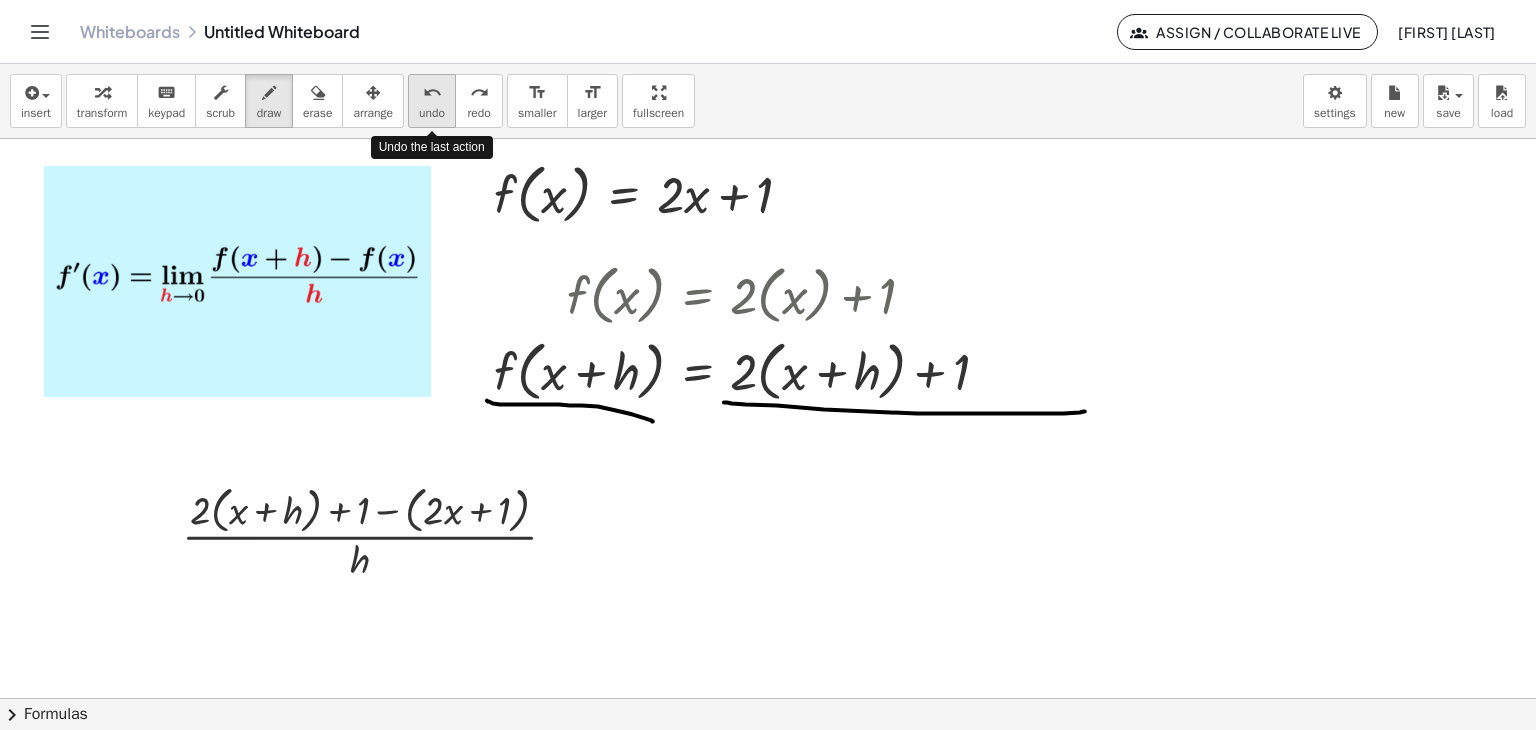 click on "undo" at bounding box center [432, 113] 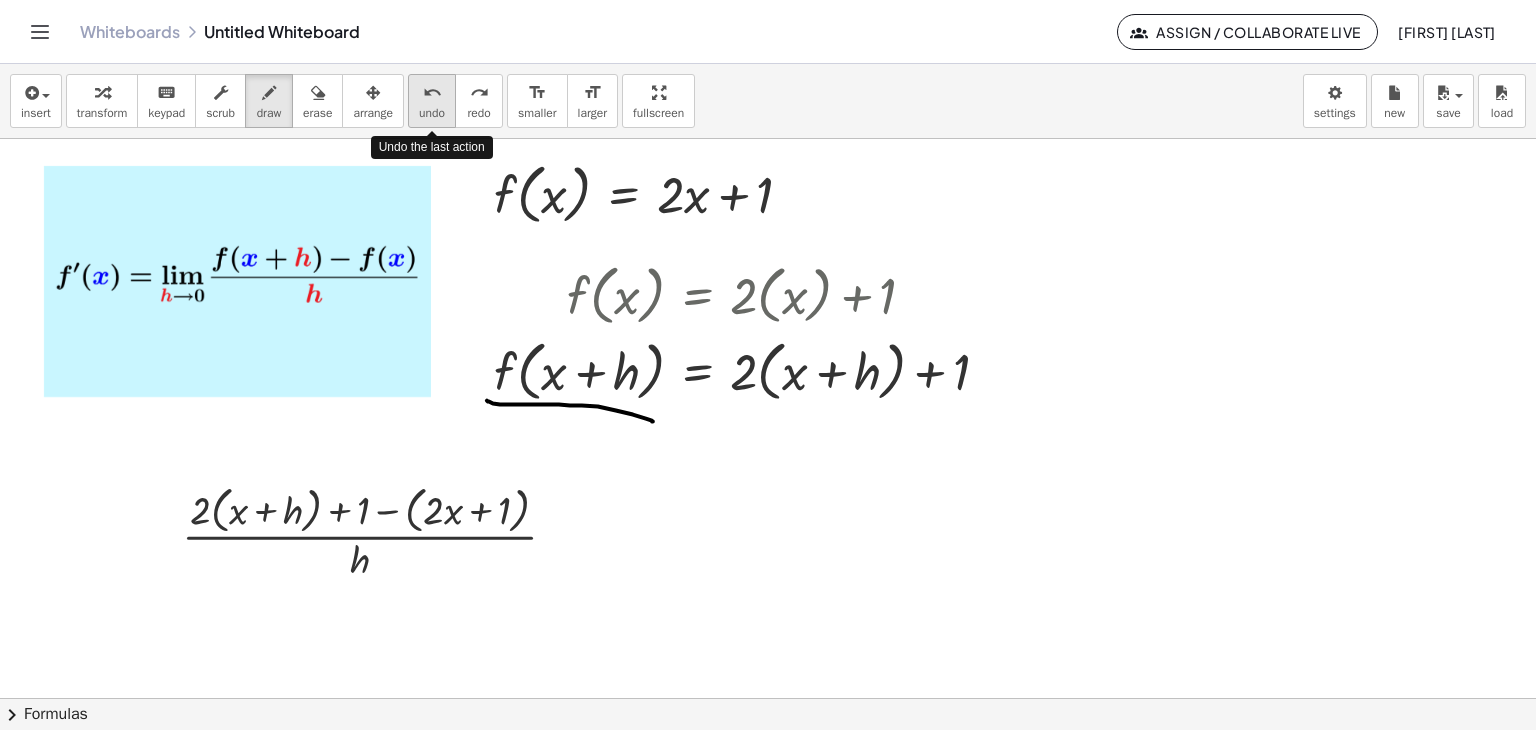 click on "undo" at bounding box center (432, 113) 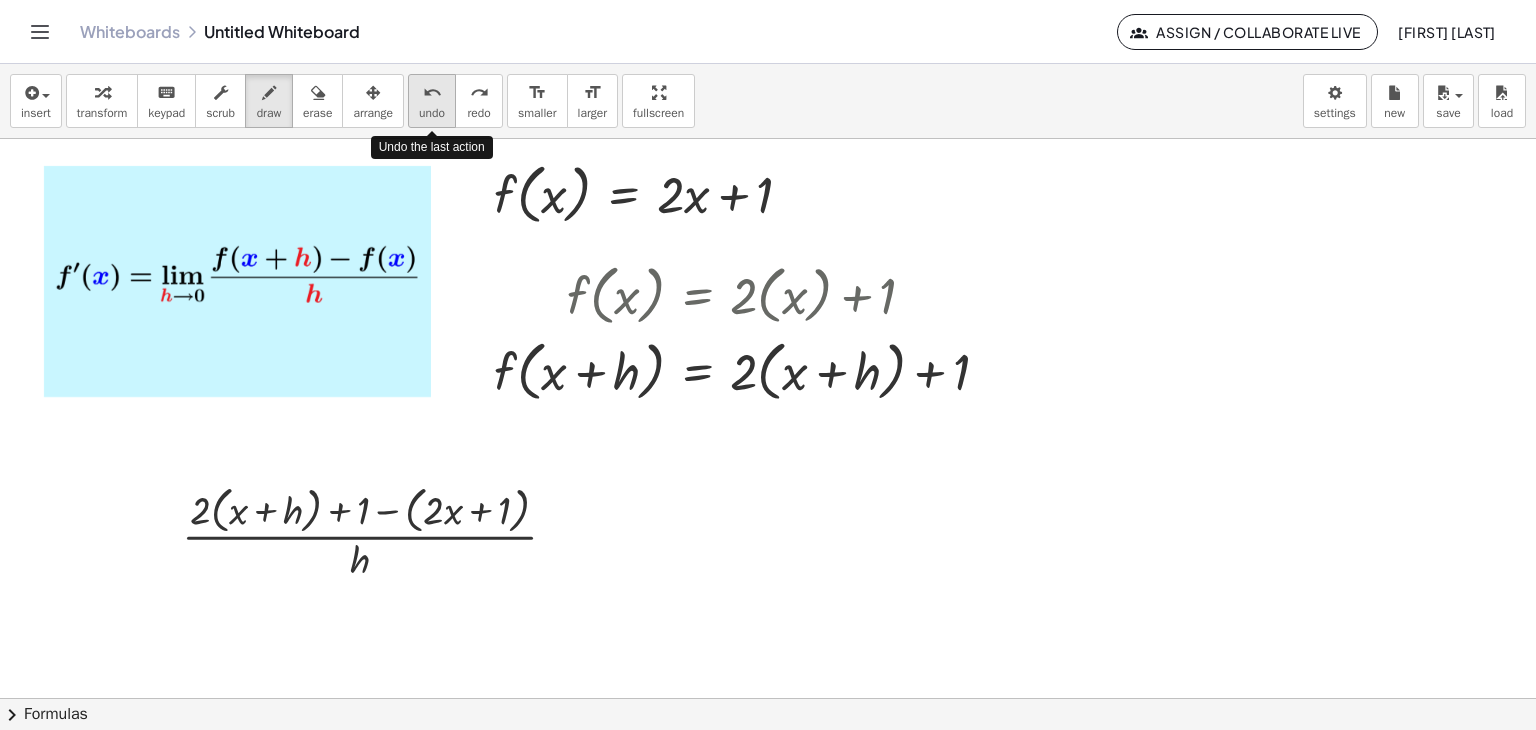 click on "undo" at bounding box center [432, 113] 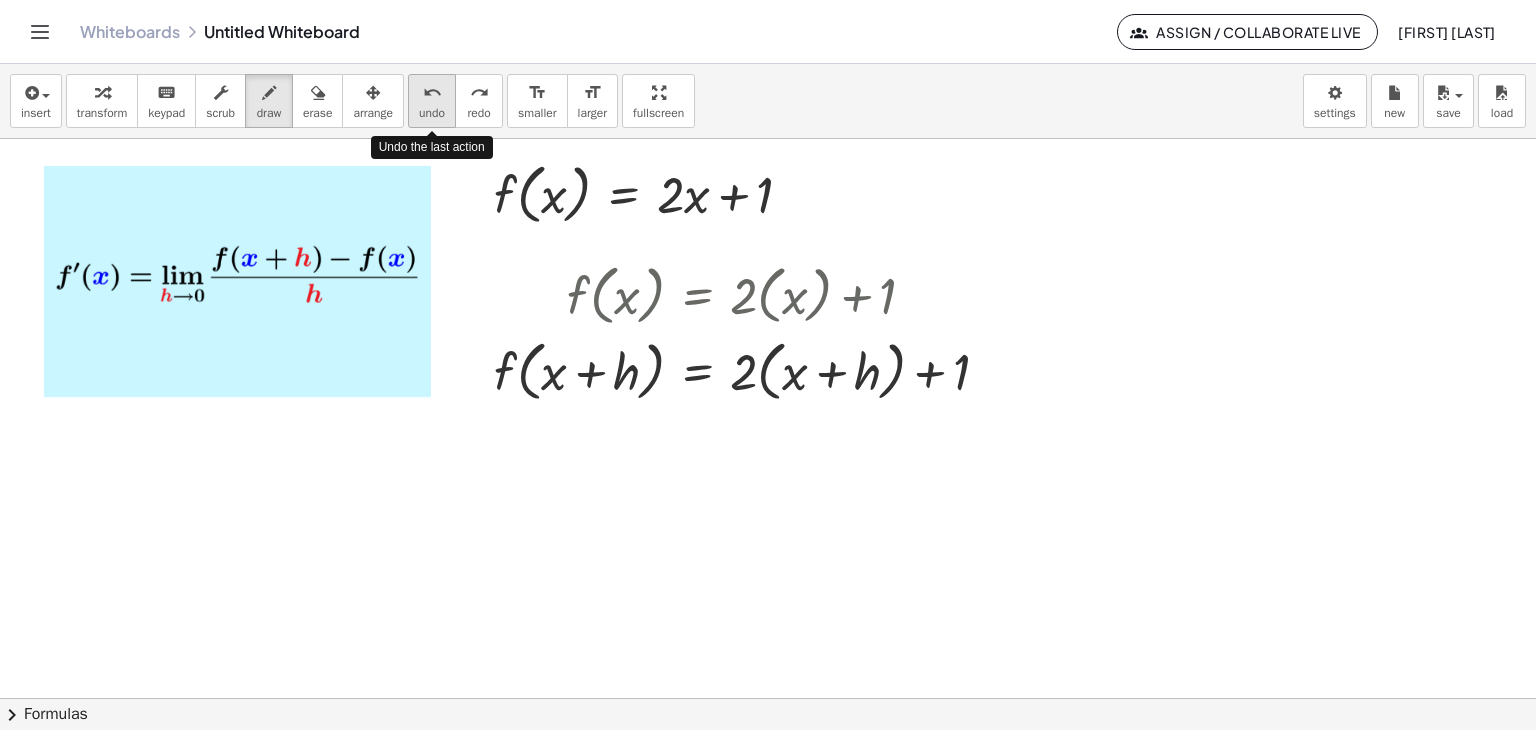 click on "undo" at bounding box center [432, 113] 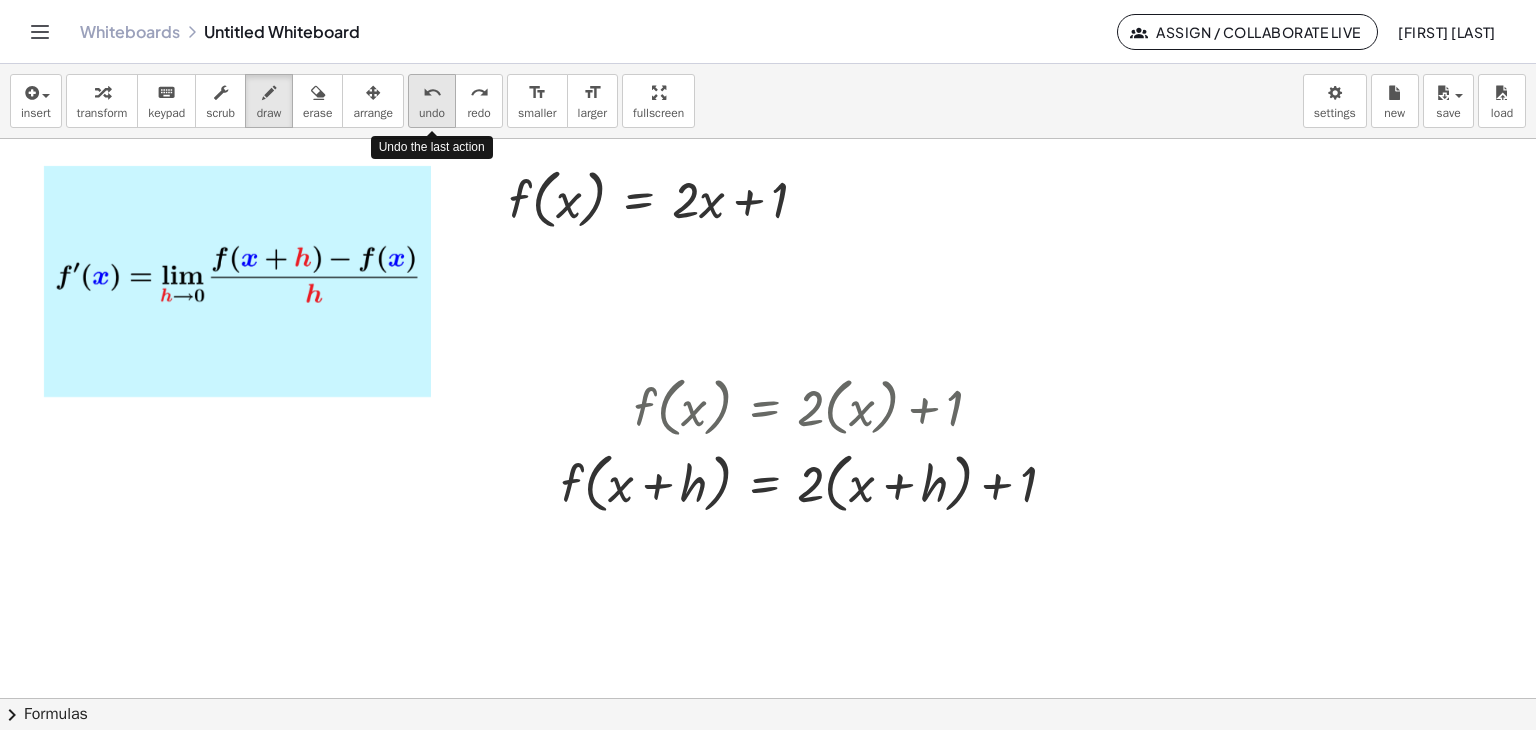 click on "undo" at bounding box center [432, 113] 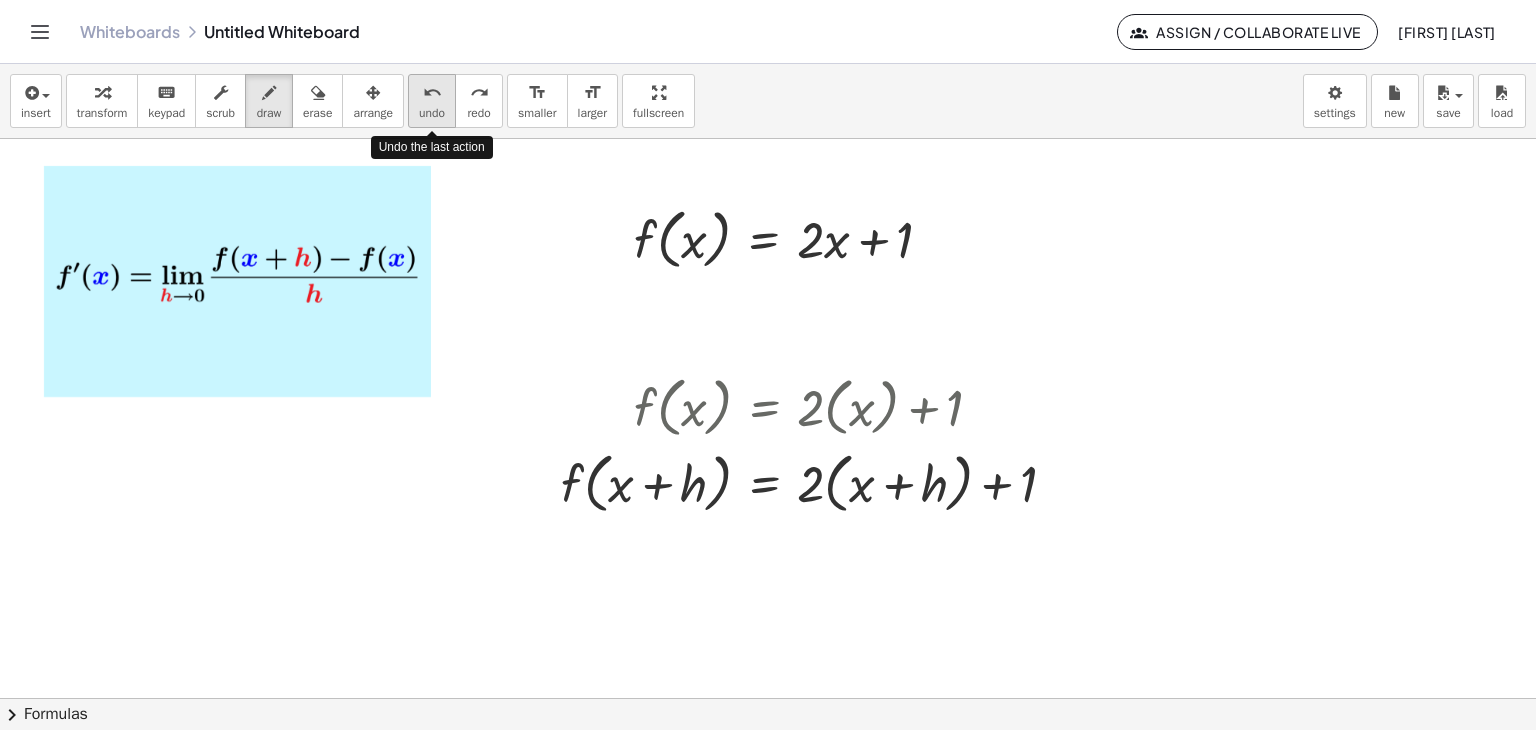 click on "undo" at bounding box center (432, 113) 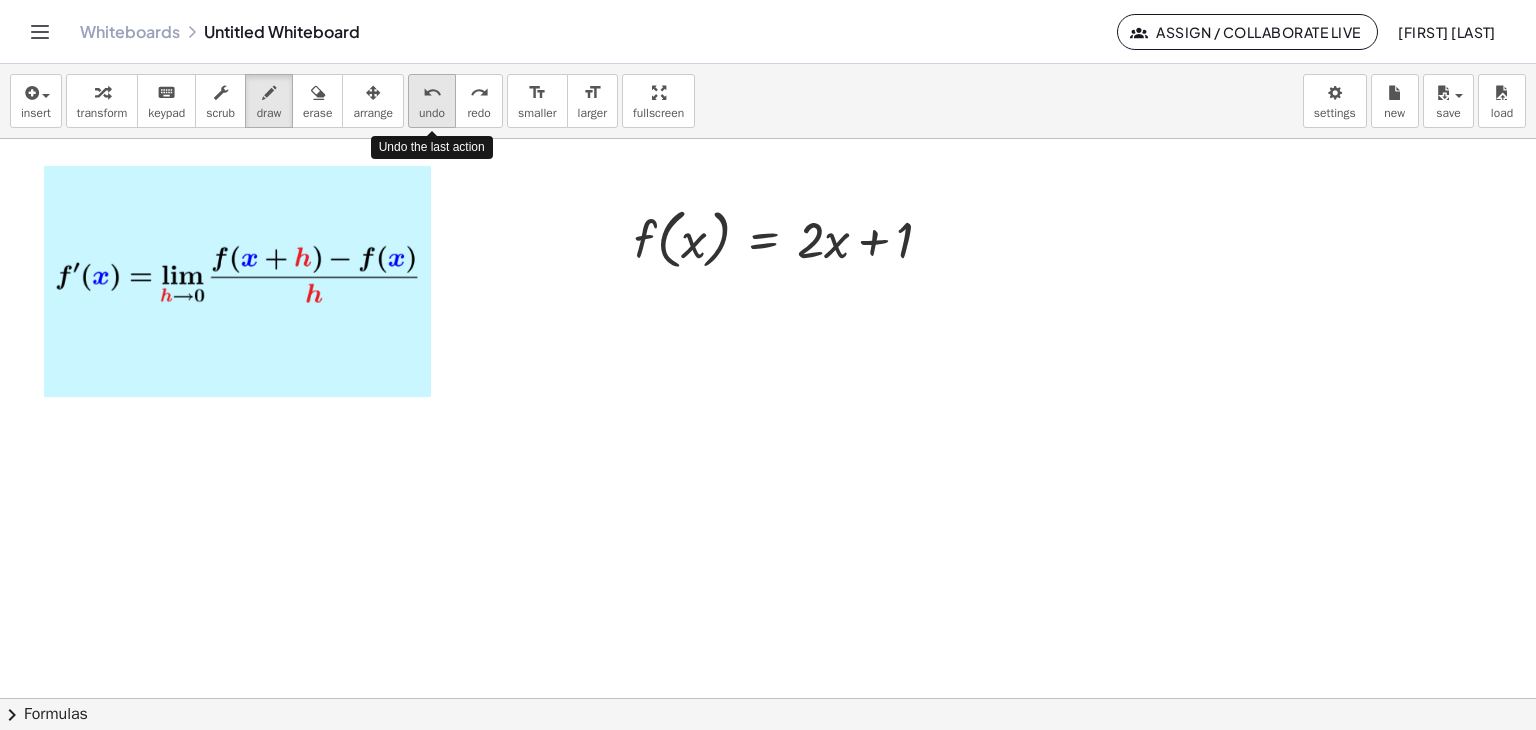 click on "undo" at bounding box center [432, 113] 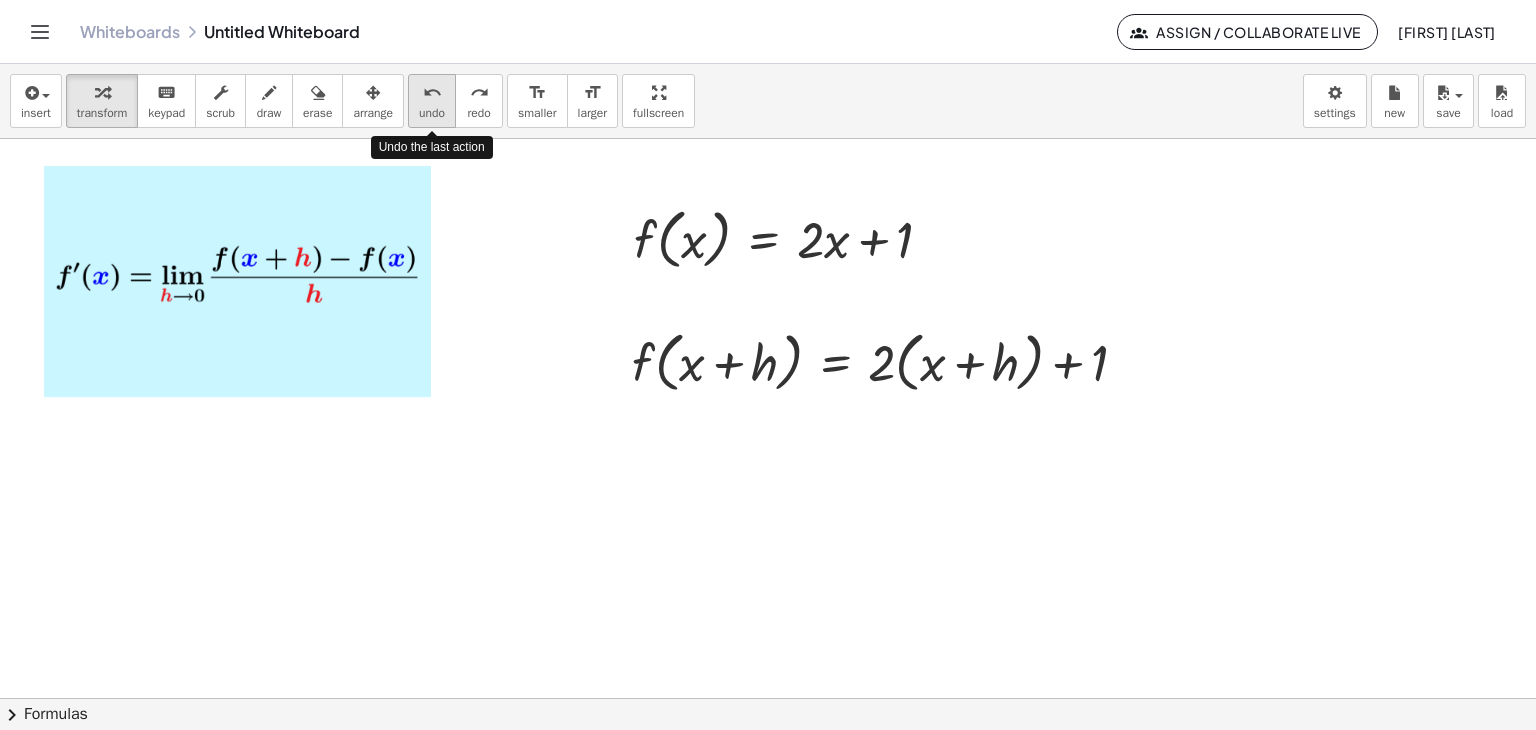 click on "undo" at bounding box center [432, 113] 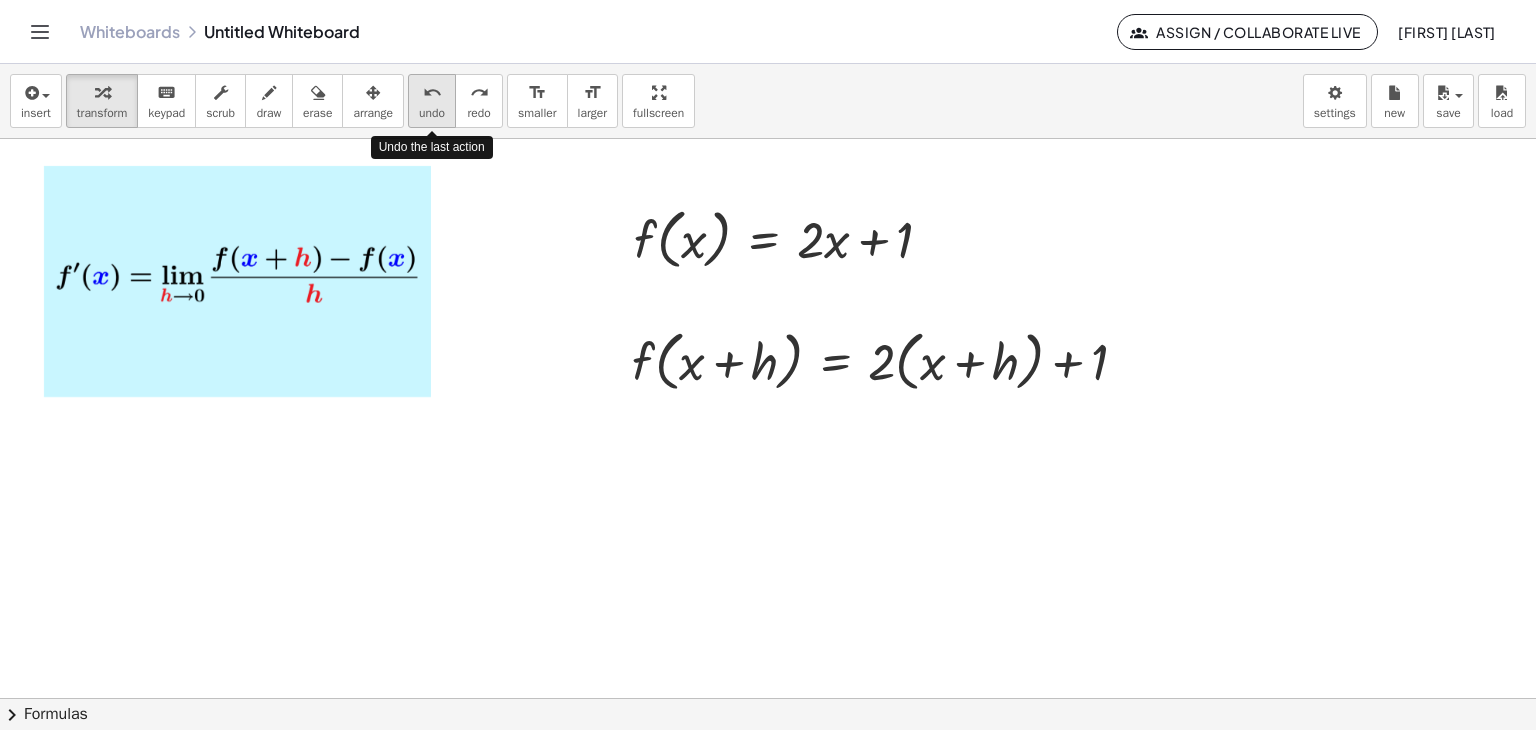 click on "undo" at bounding box center [432, 113] 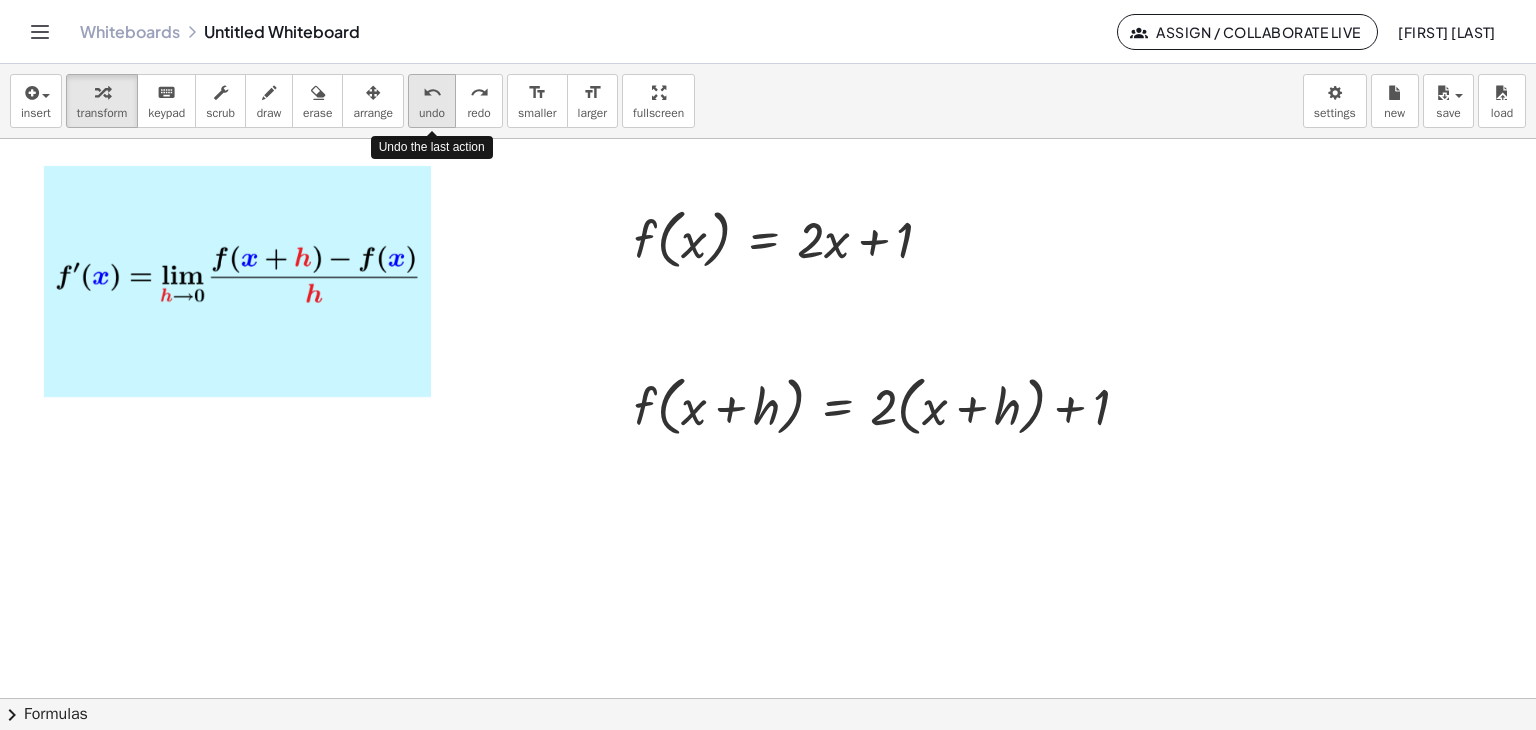 click on "undo" at bounding box center (432, 113) 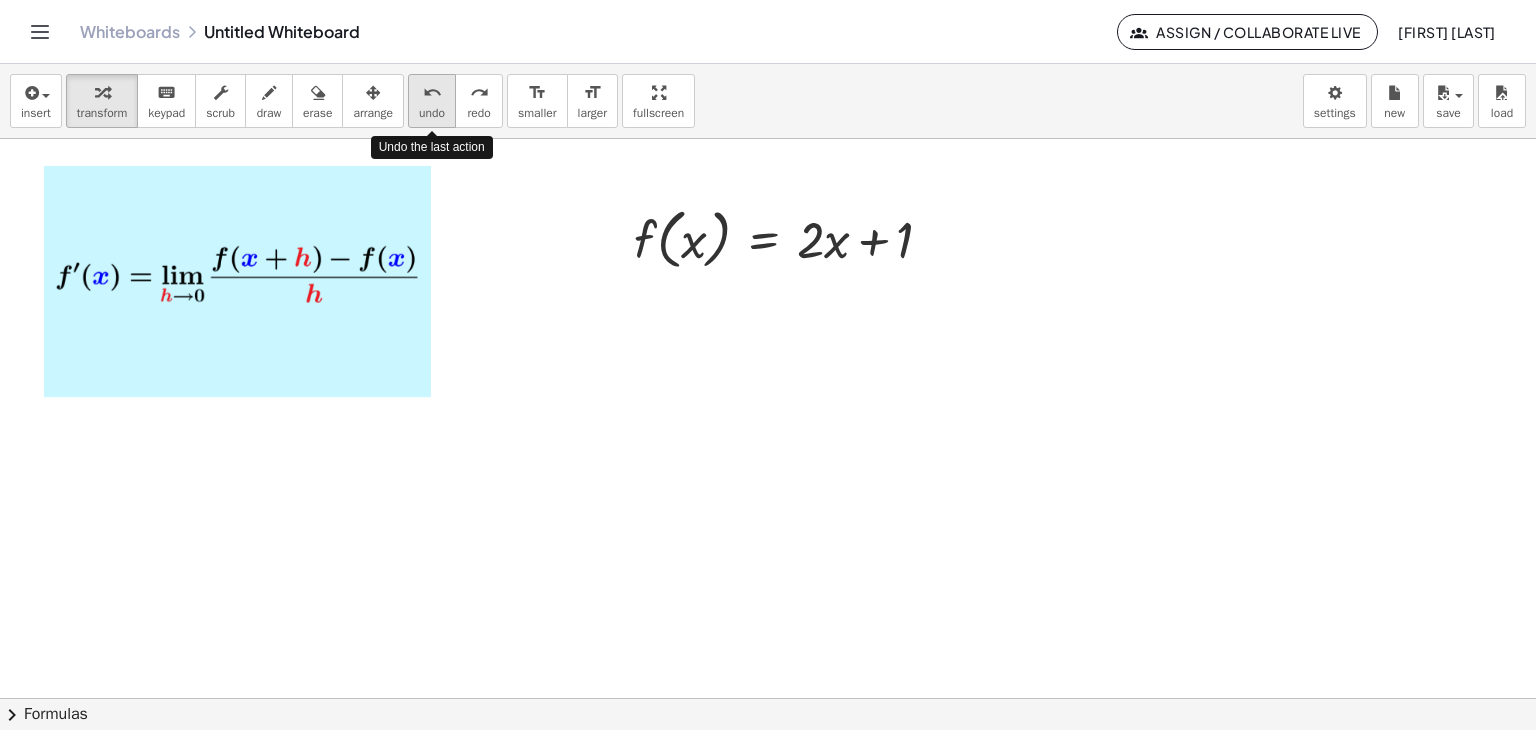 click on "undo" at bounding box center (432, 113) 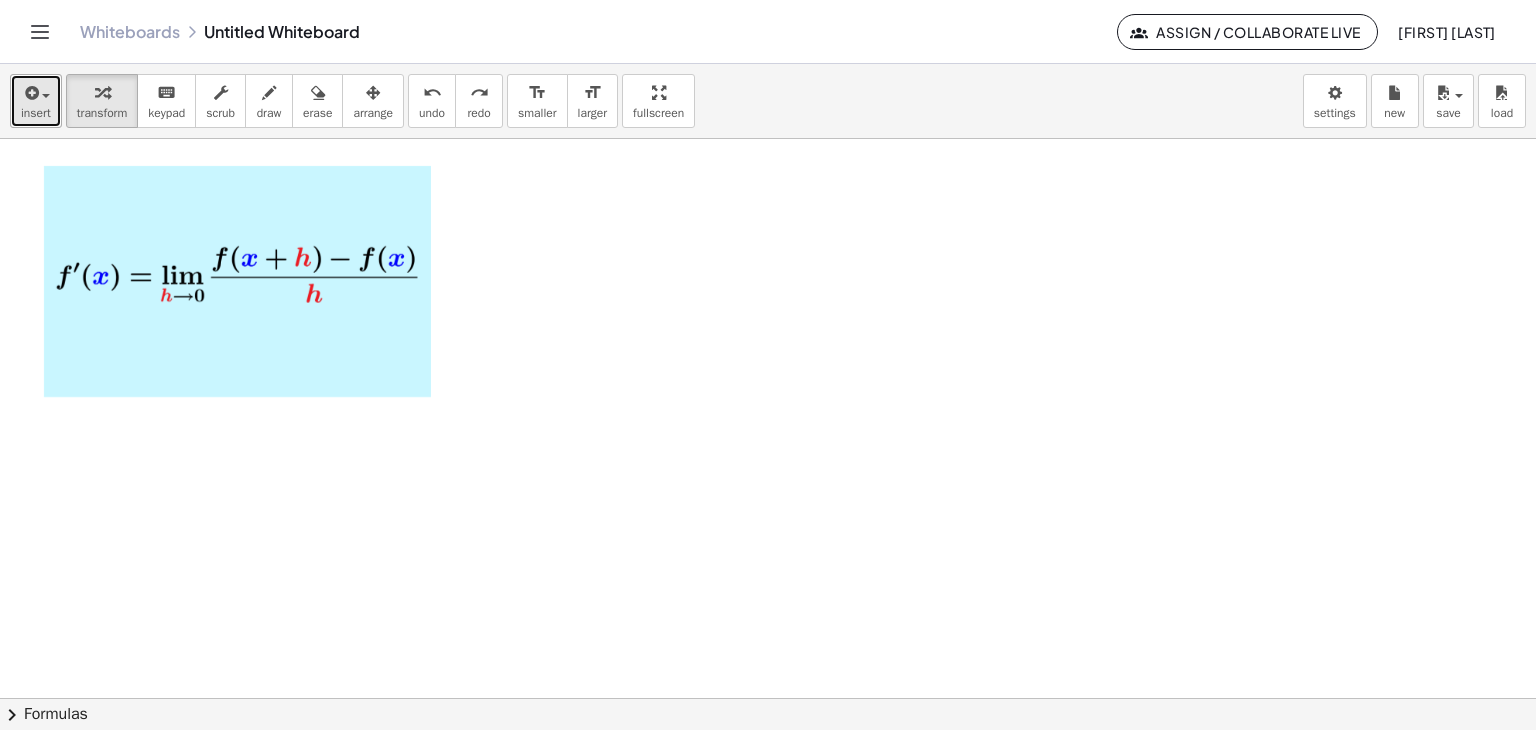 click on "insert" at bounding box center [36, 113] 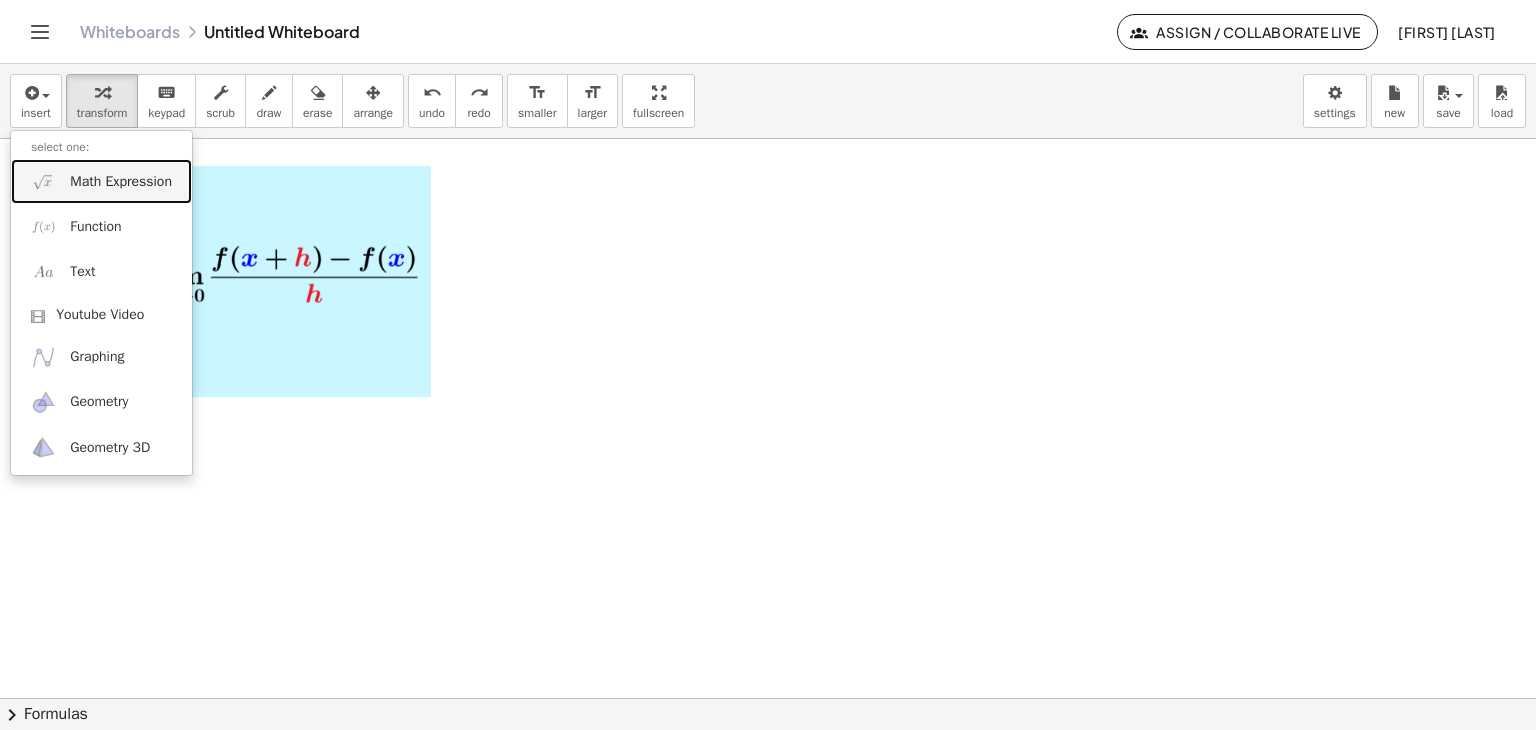 click on "Math Expression" at bounding box center (121, 182) 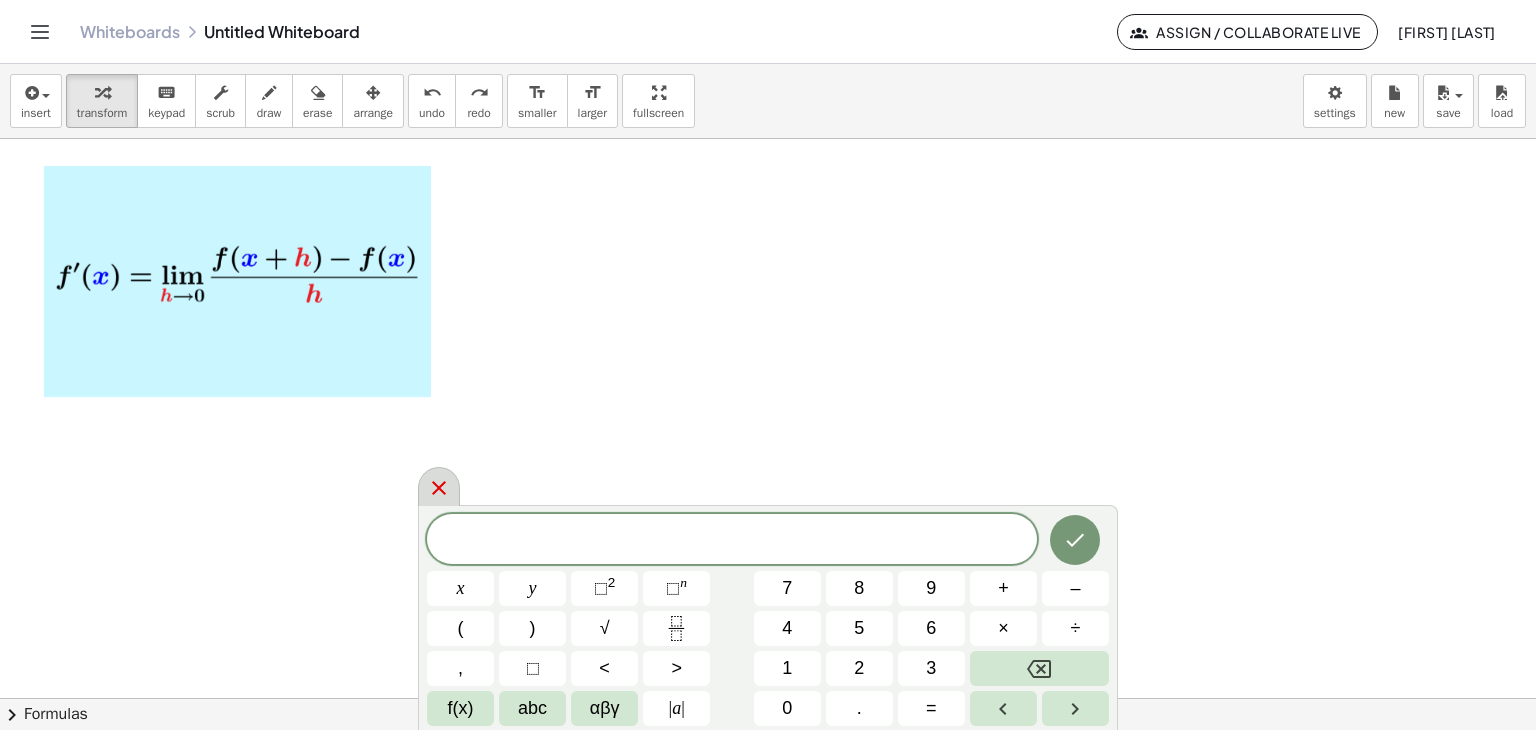 click at bounding box center (439, 486) 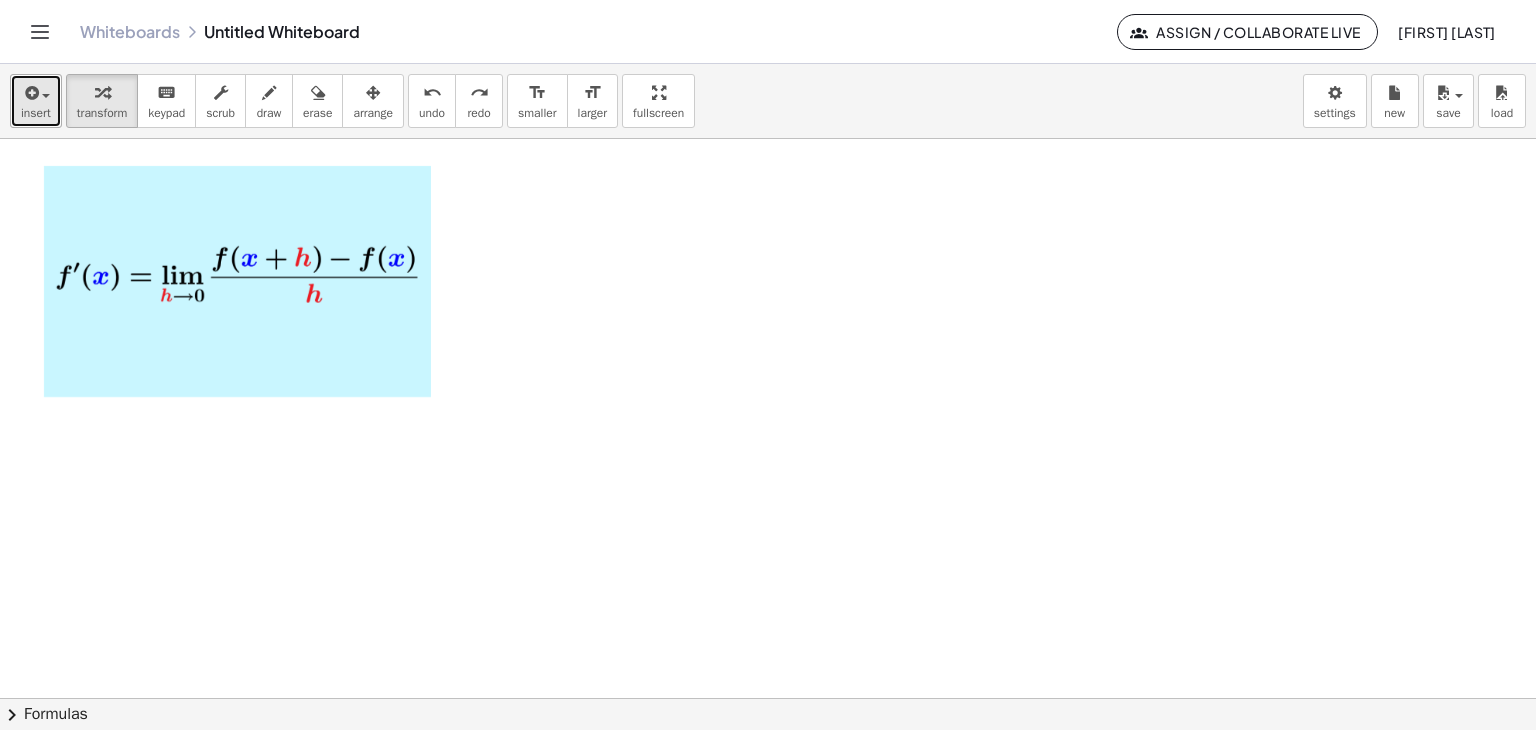 click on "insert" at bounding box center [36, 113] 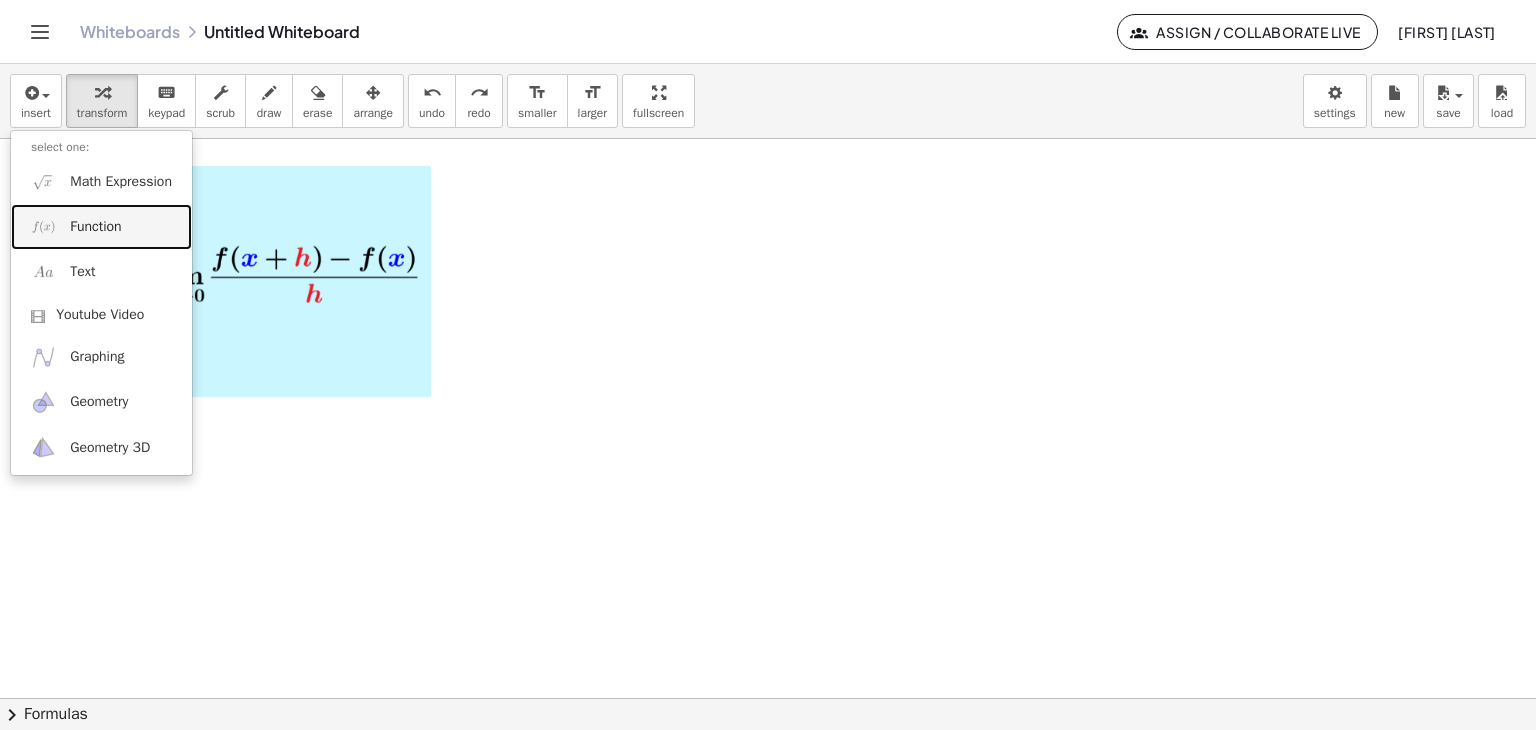 click on "Function" at bounding box center [95, 227] 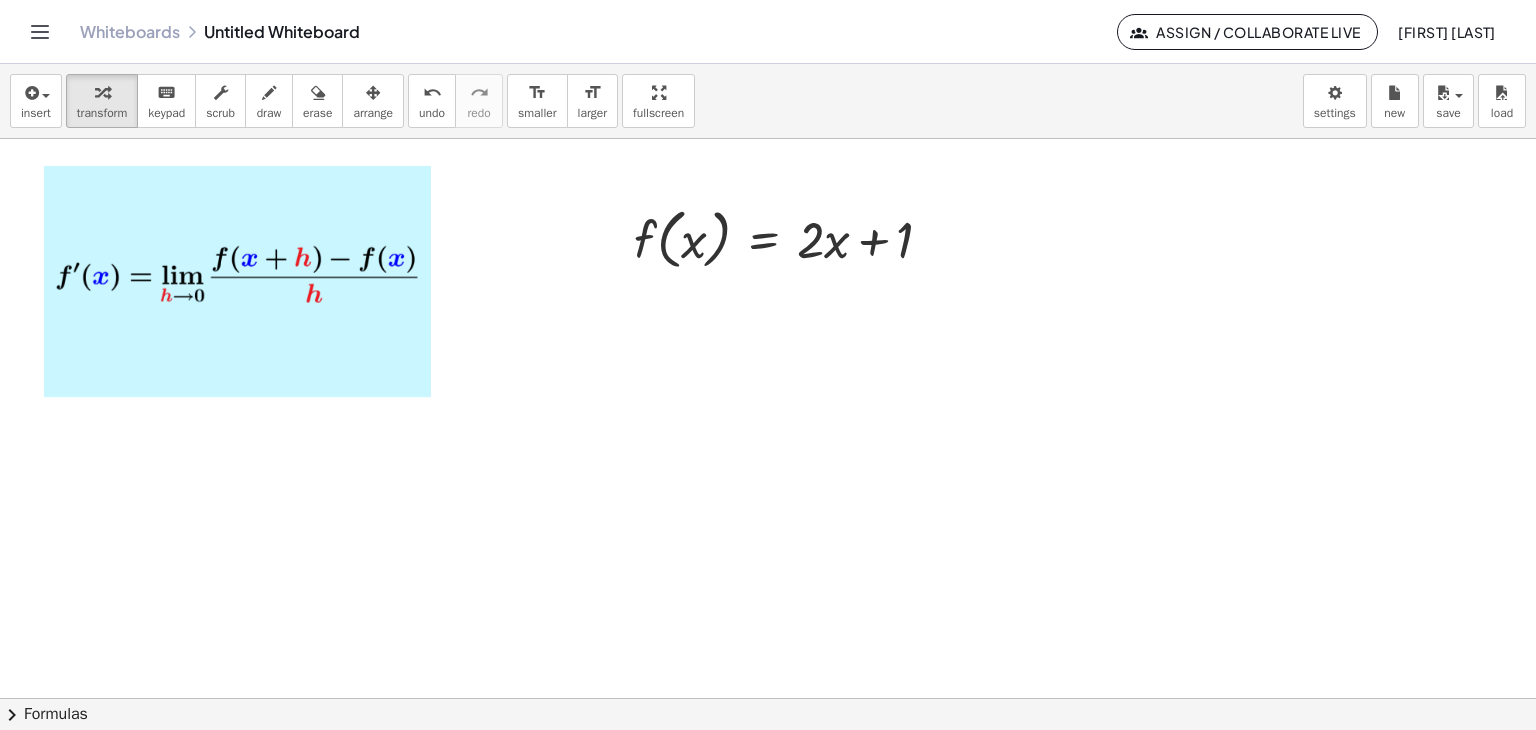 drag, startPoint x: 372, startPoint y: 100, endPoint x: 475, endPoint y: 133, distance: 108.157295 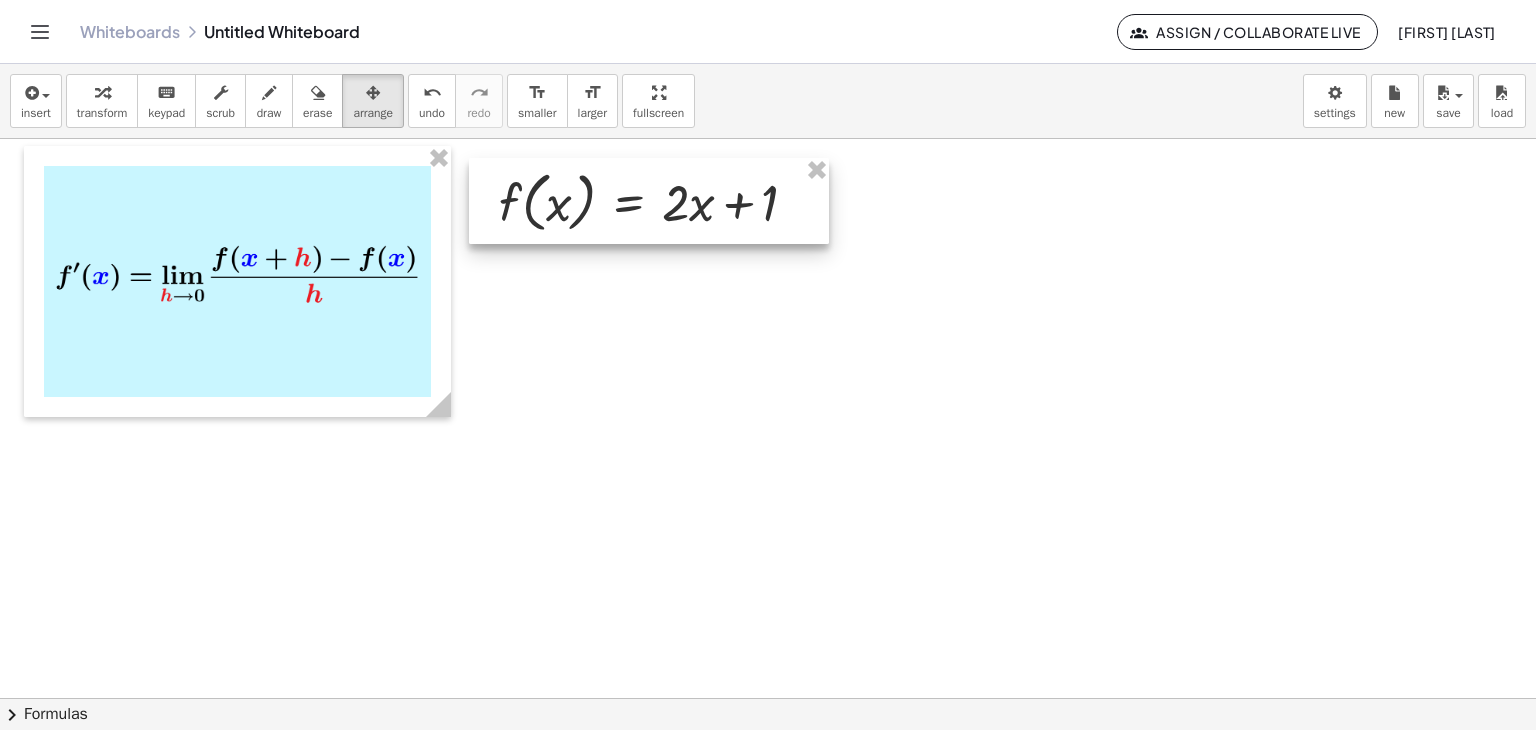 drag, startPoint x: 767, startPoint y: 225, endPoint x: 632, endPoint y: 187, distance: 140.24622 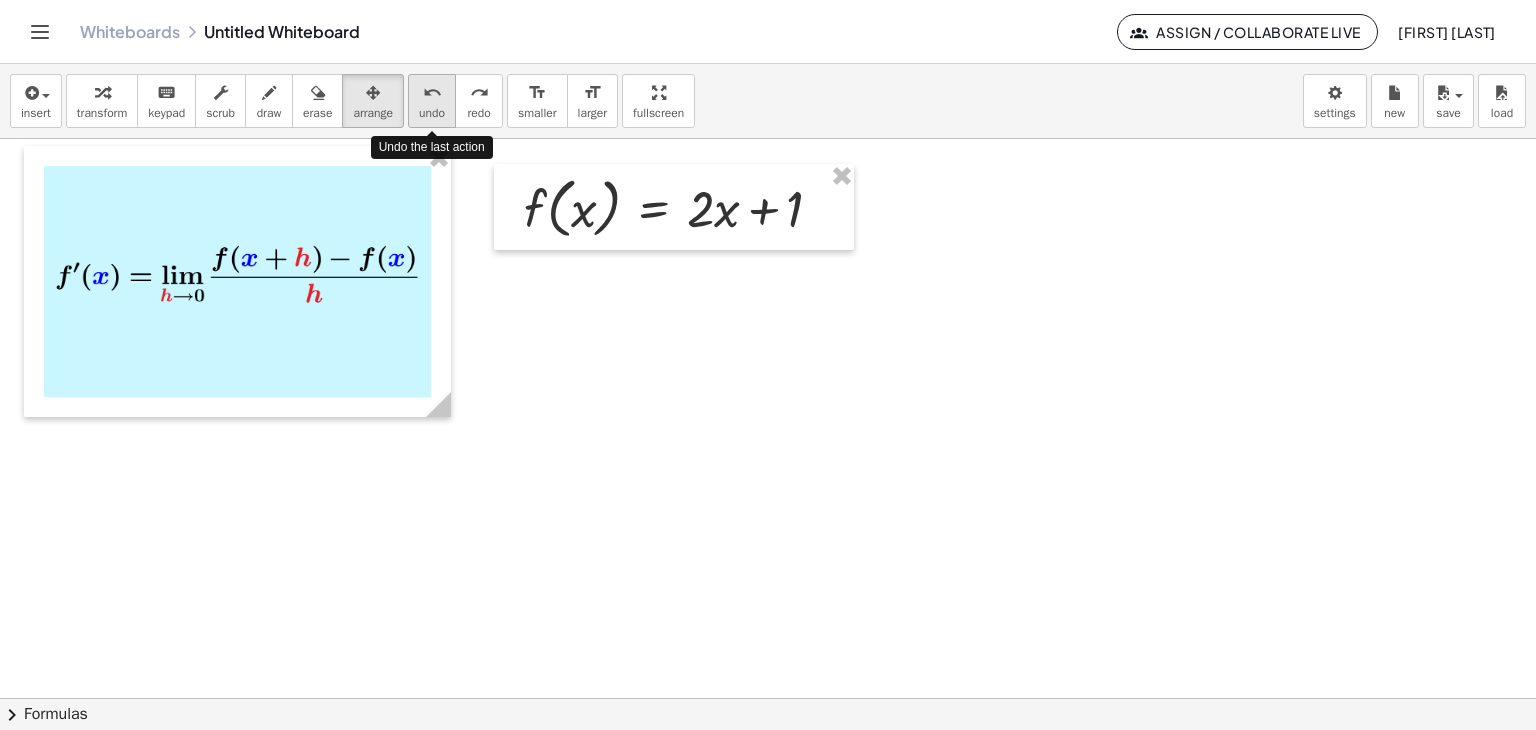 click on "undo" at bounding box center (432, 93) 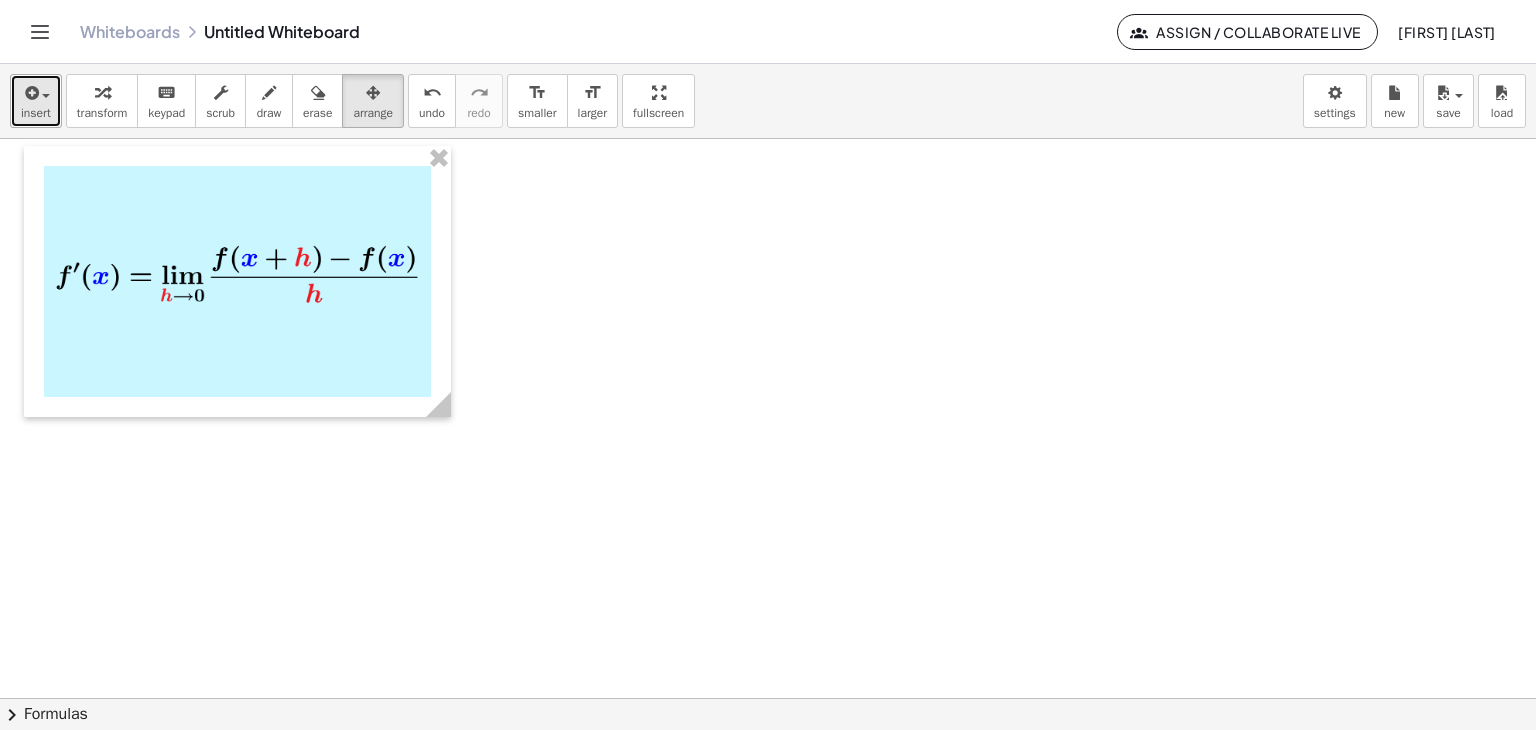 click on "insert" at bounding box center (36, 113) 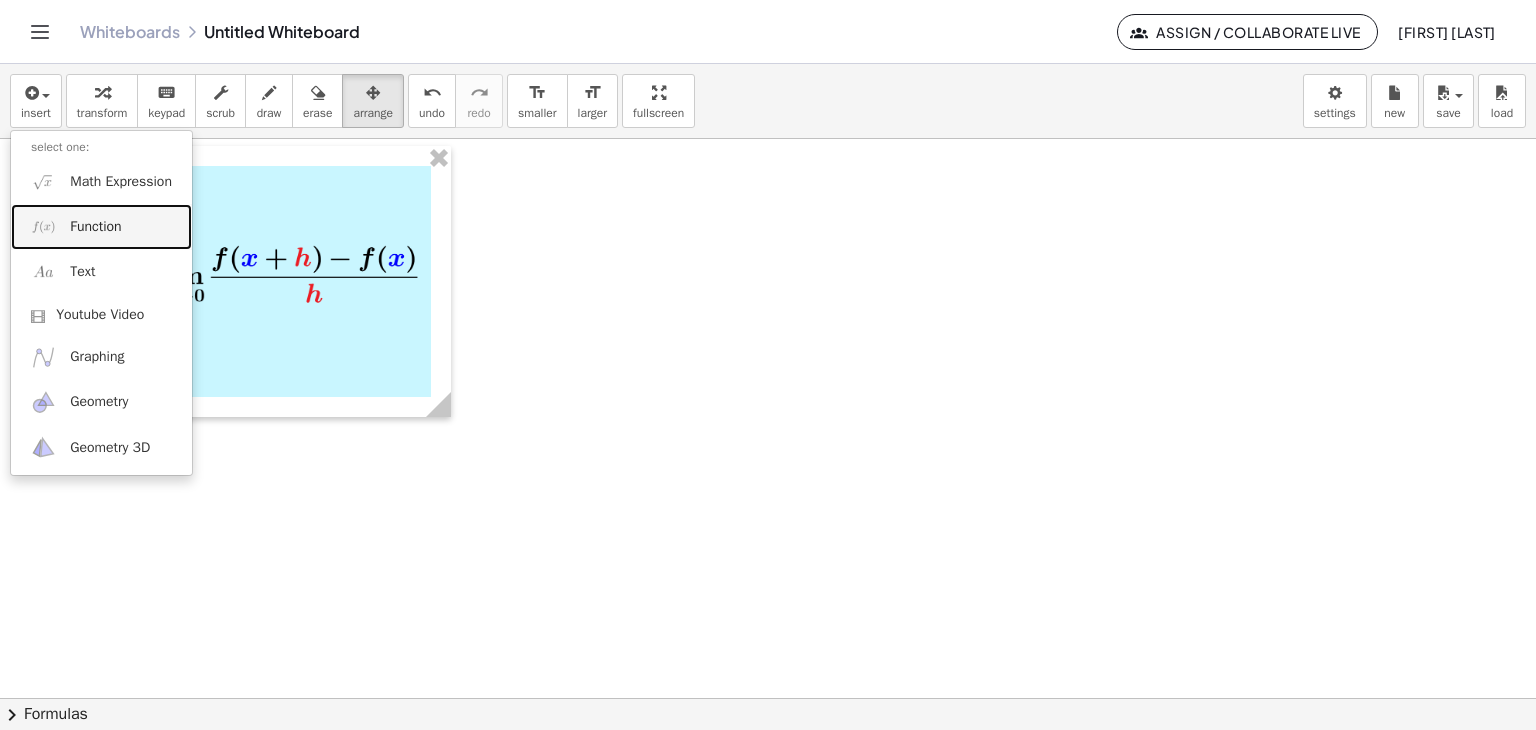 click on "Function" at bounding box center [95, 227] 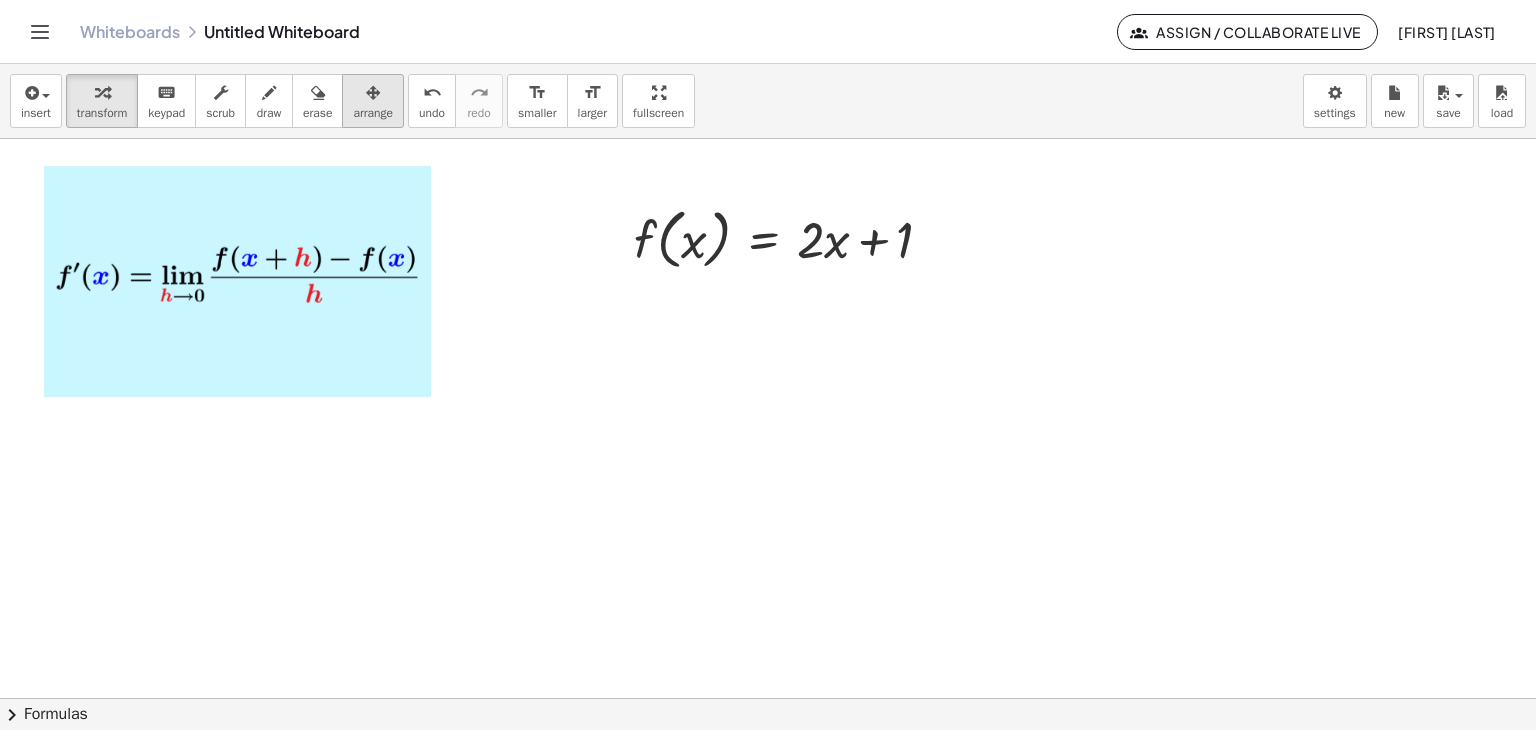 click at bounding box center (373, 92) 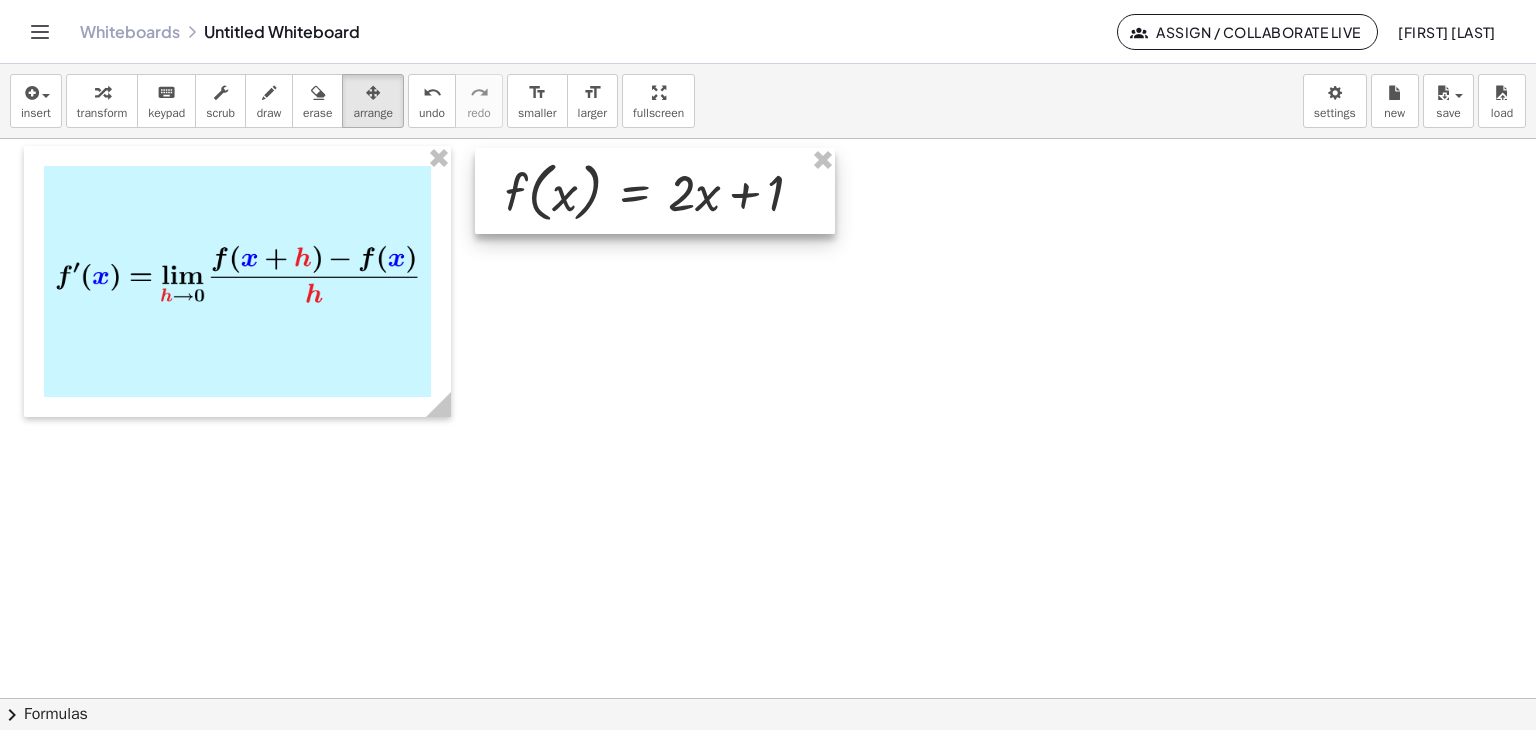 drag, startPoint x: 704, startPoint y: 226, endPoint x: 575, endPoint y: 179, distance: 137.2953 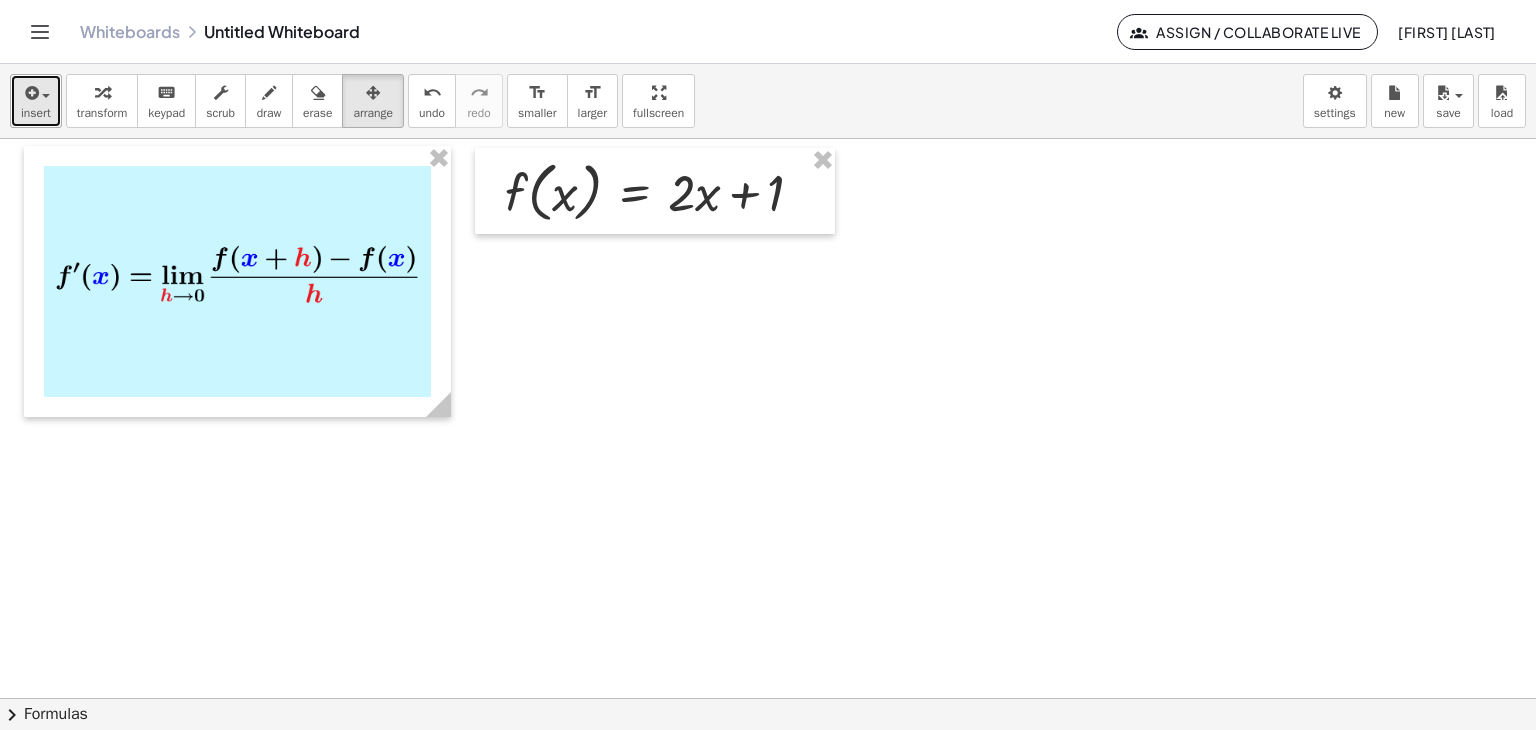 click on "insert" at bounding box center (36, 113) 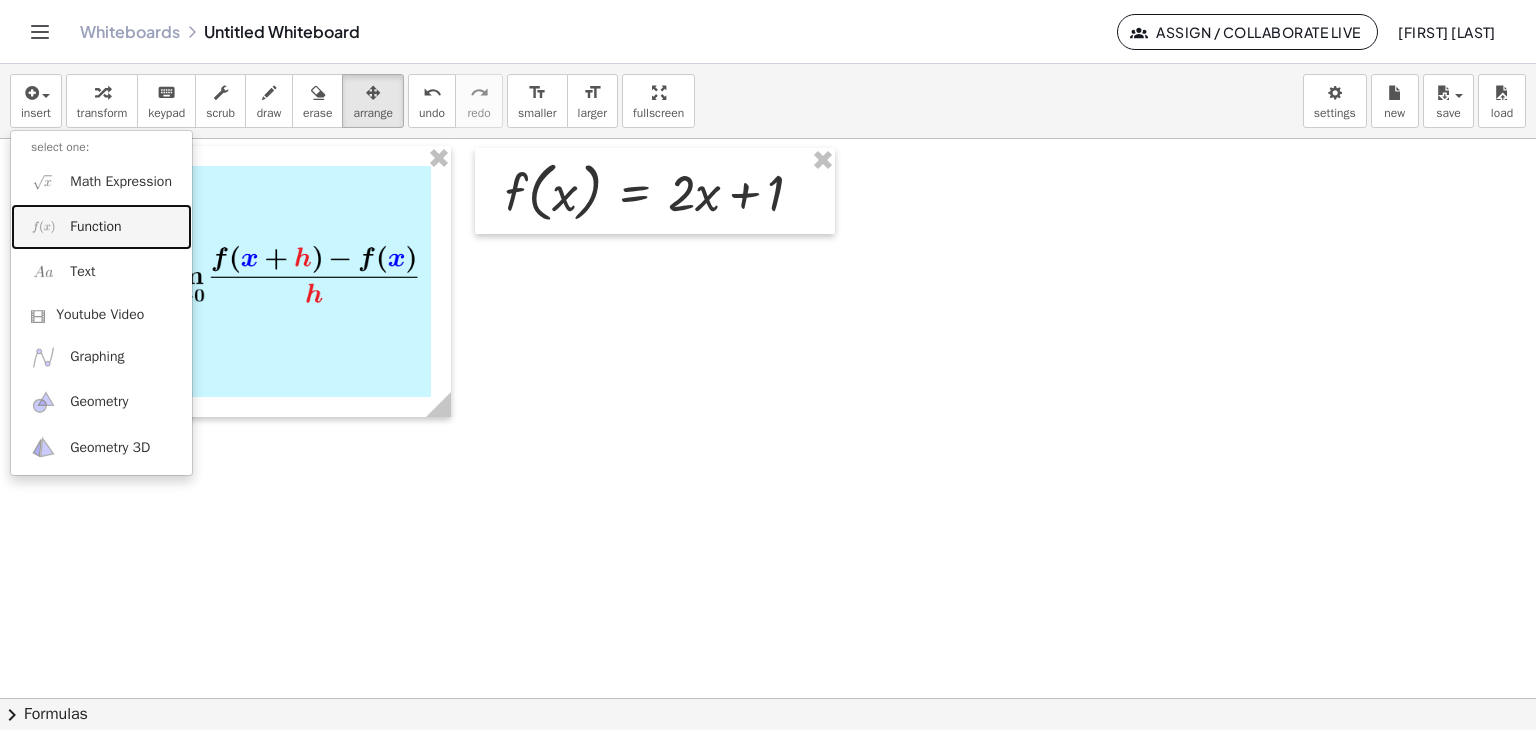 click on "Function" at bounding box center [95, 227] 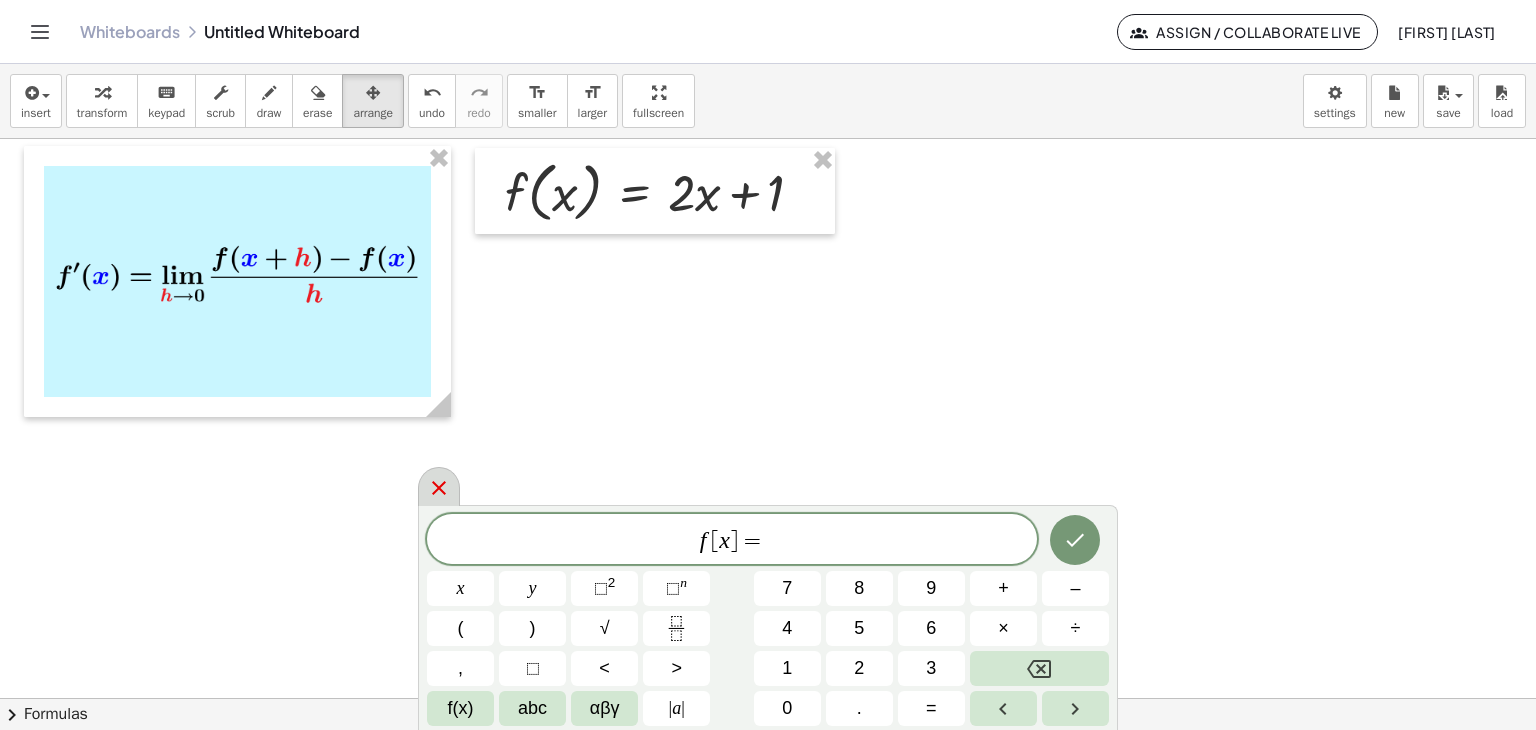 click 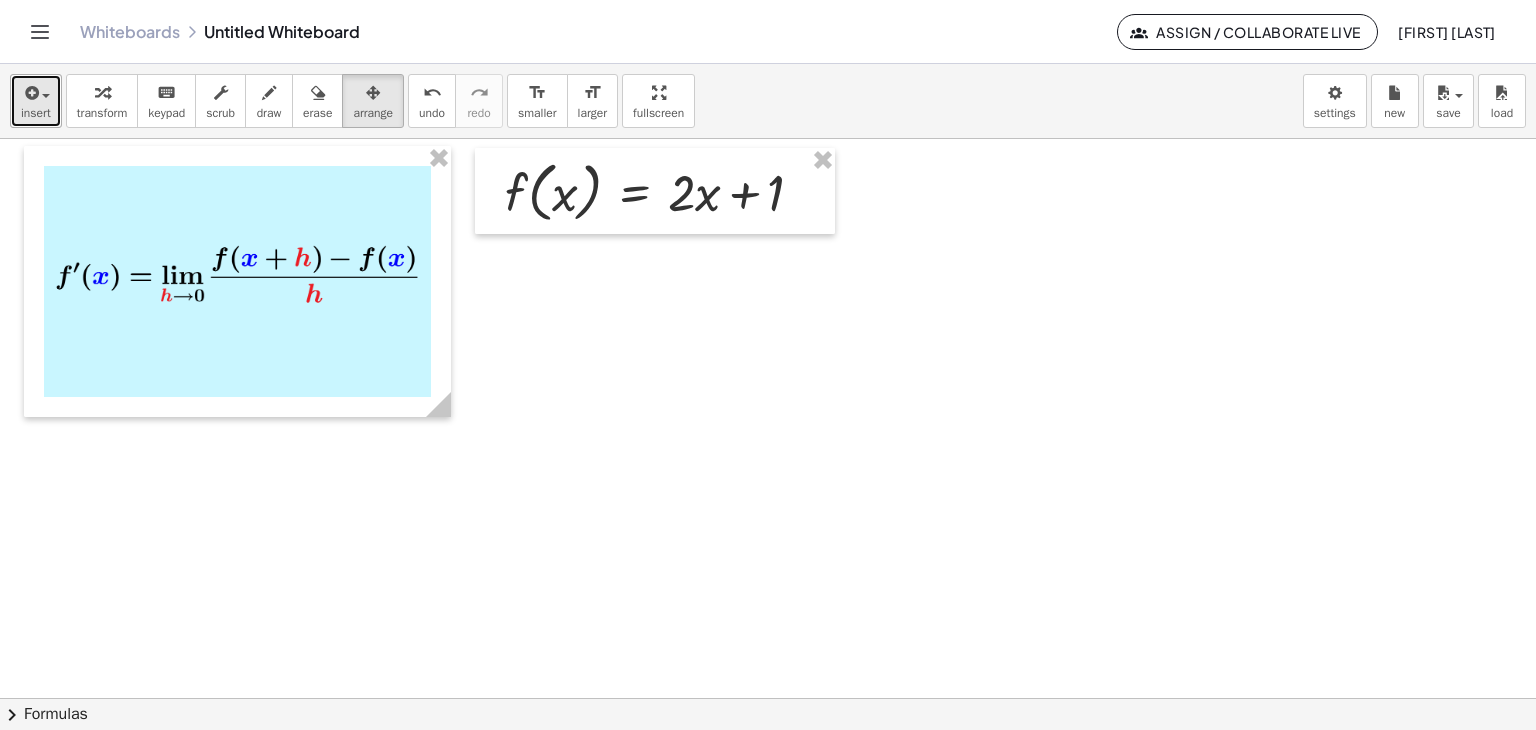 click on "insert" at bounding box center (36, 101) 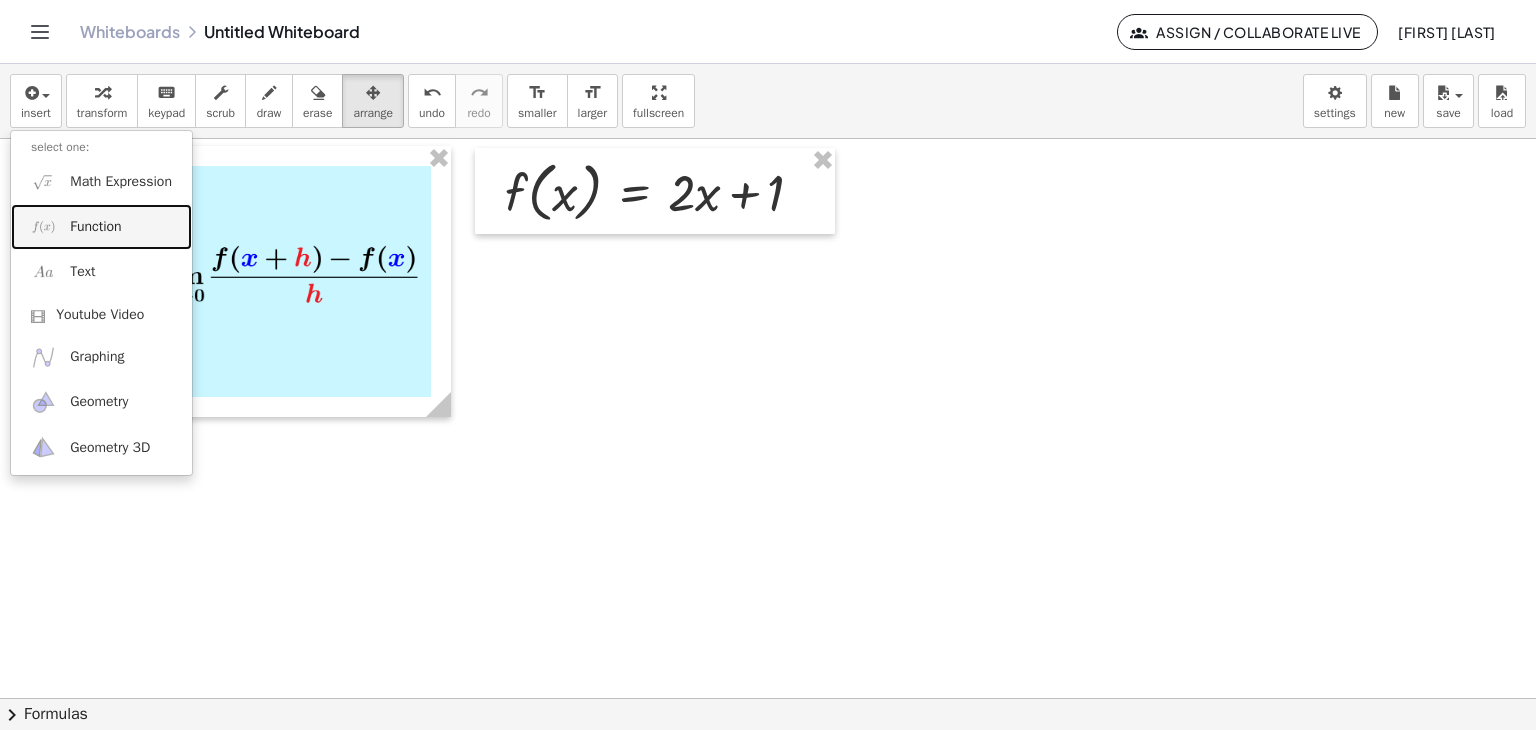 click on "Function" at bounding box center [95, 227] 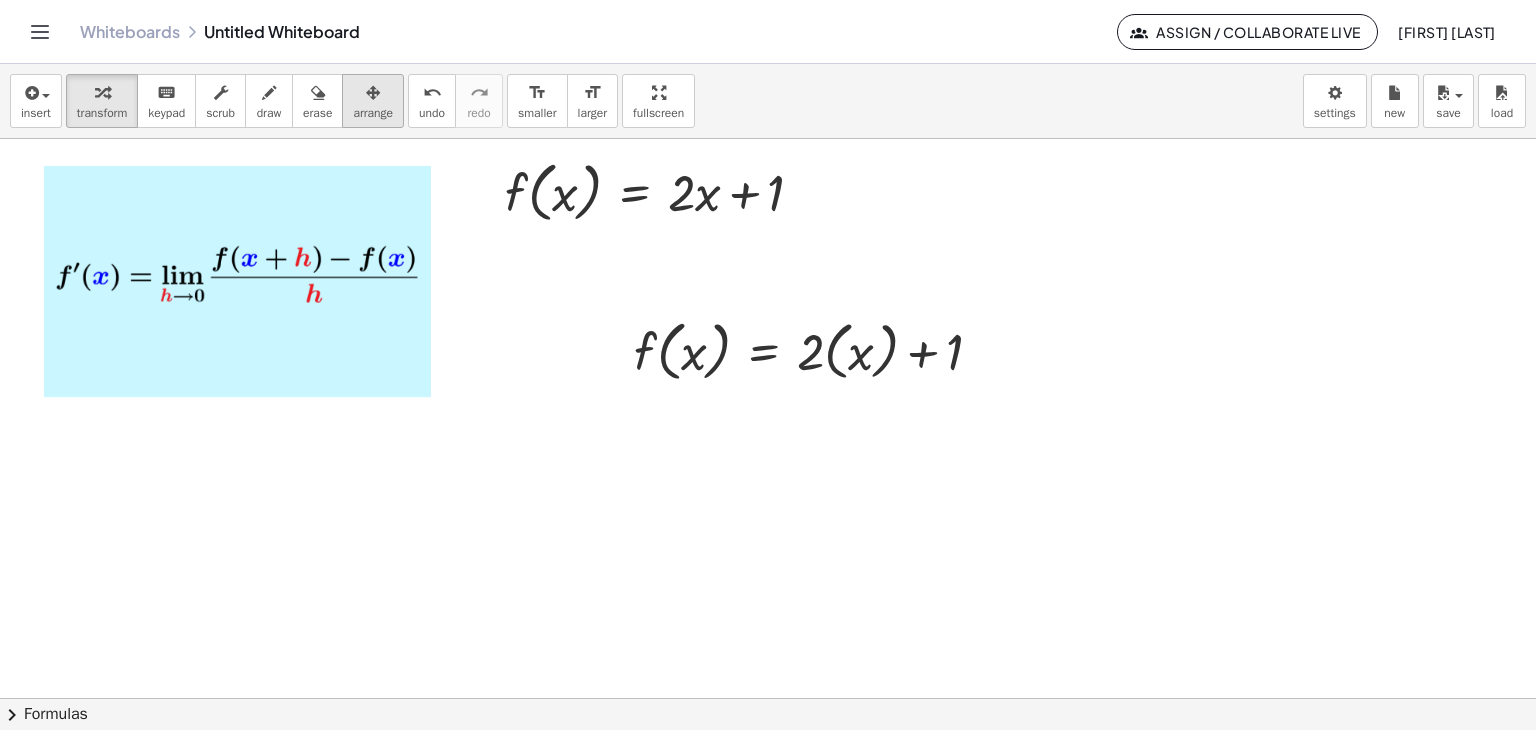 click at bounding box center [373, 93] 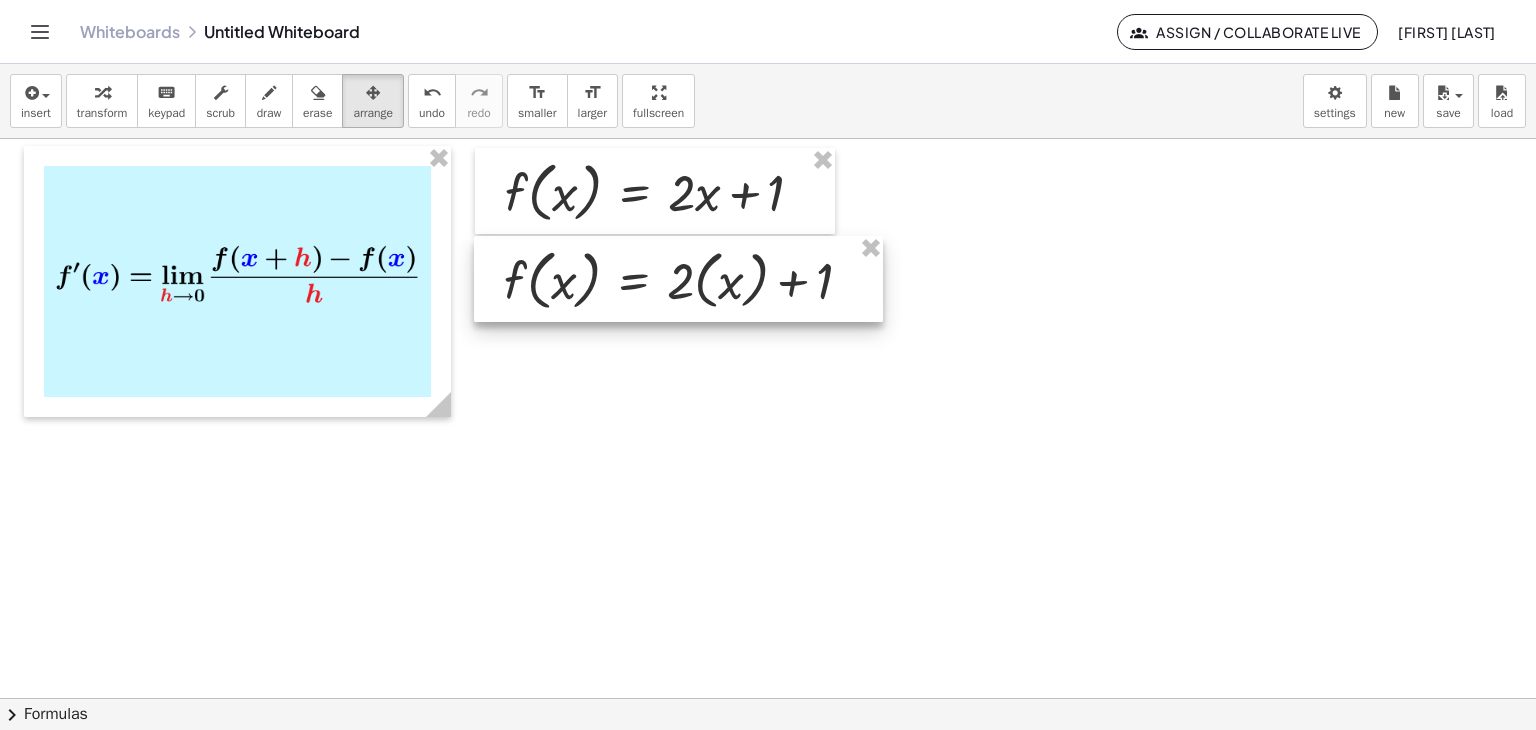 drag, startPoint x: 702, startPoint y: 355, endPoint x: 572, endPoint y: 284, distance: 148.12495 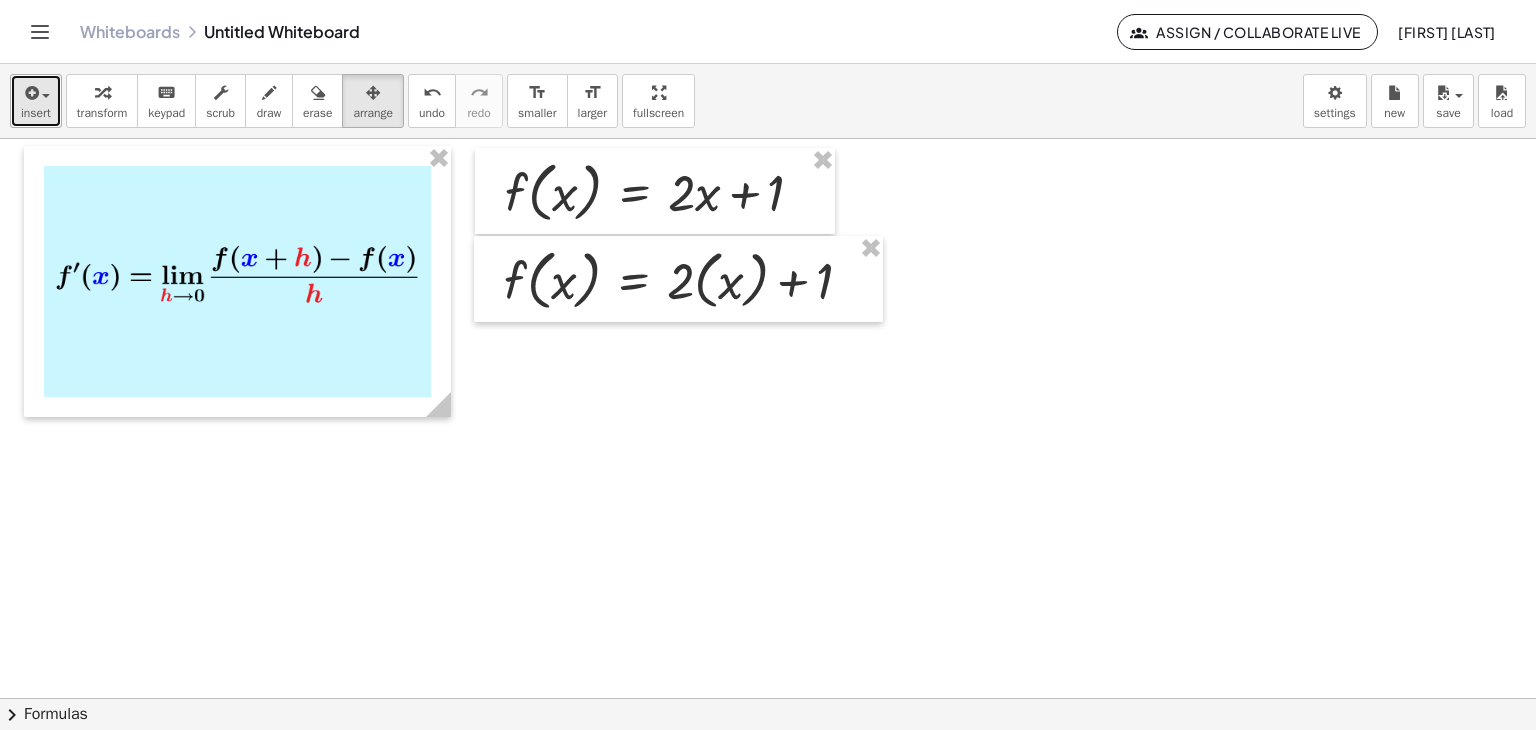 click on "insert" at bounding box center [36, 113] 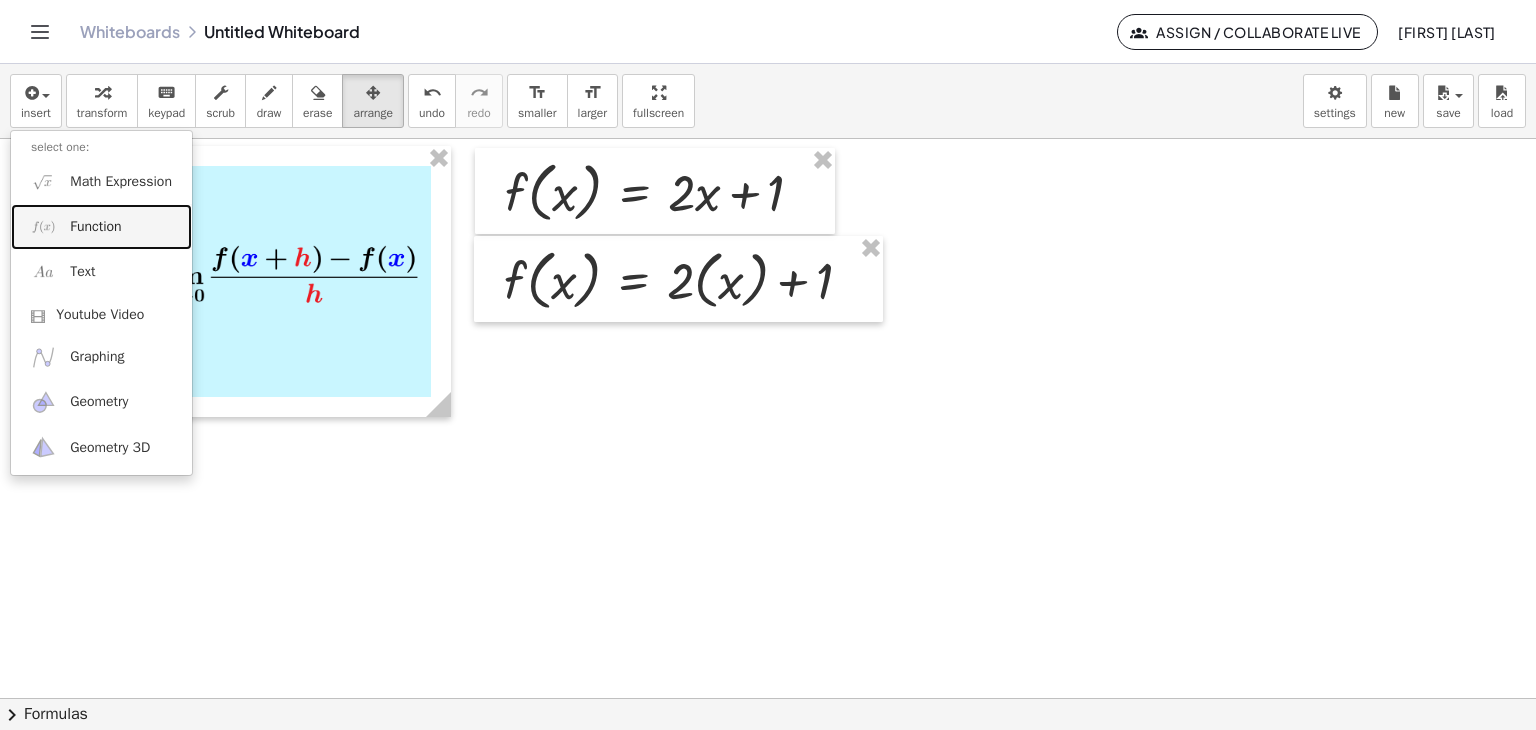 click on "Function" at bounding box center (101, 226) 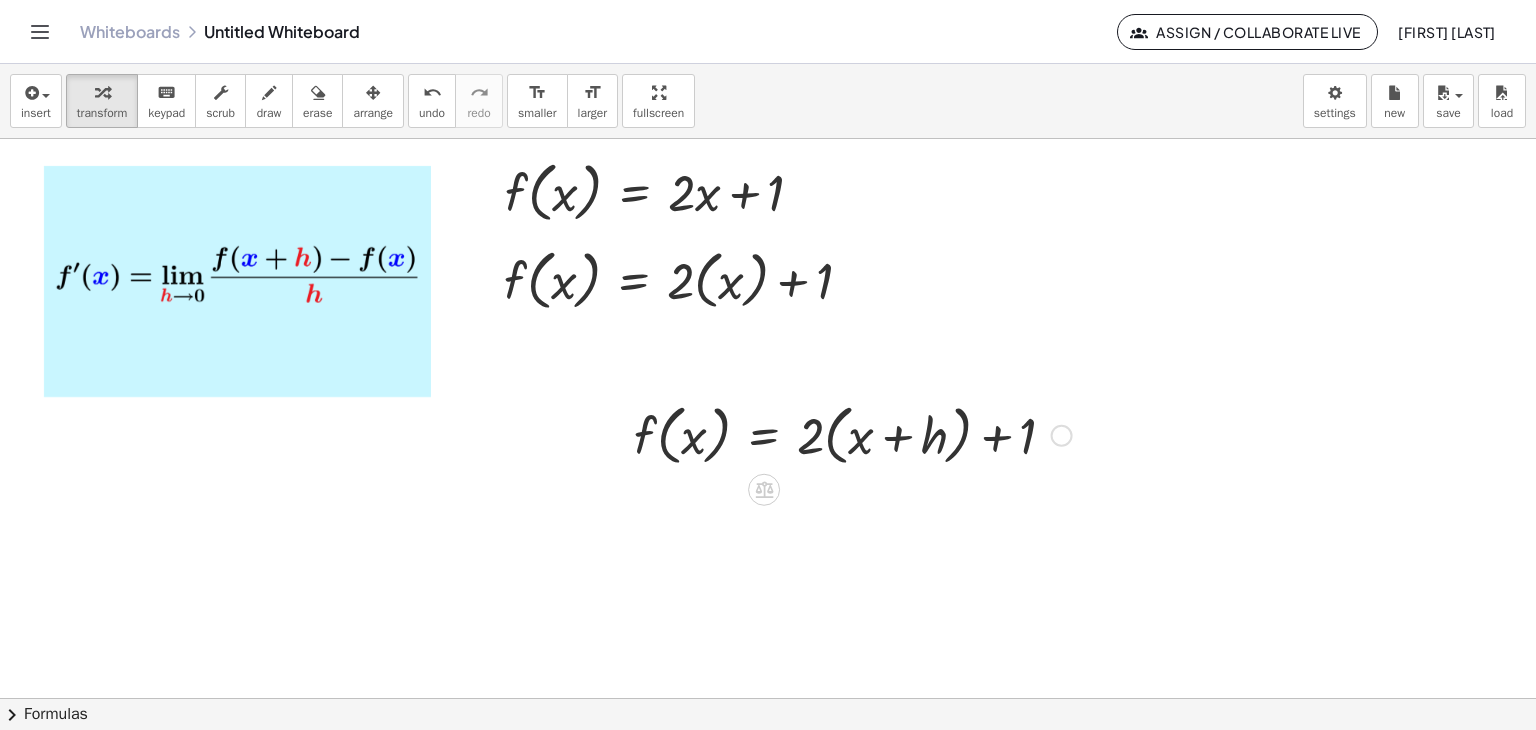 click at bounding box center (1062, 436) 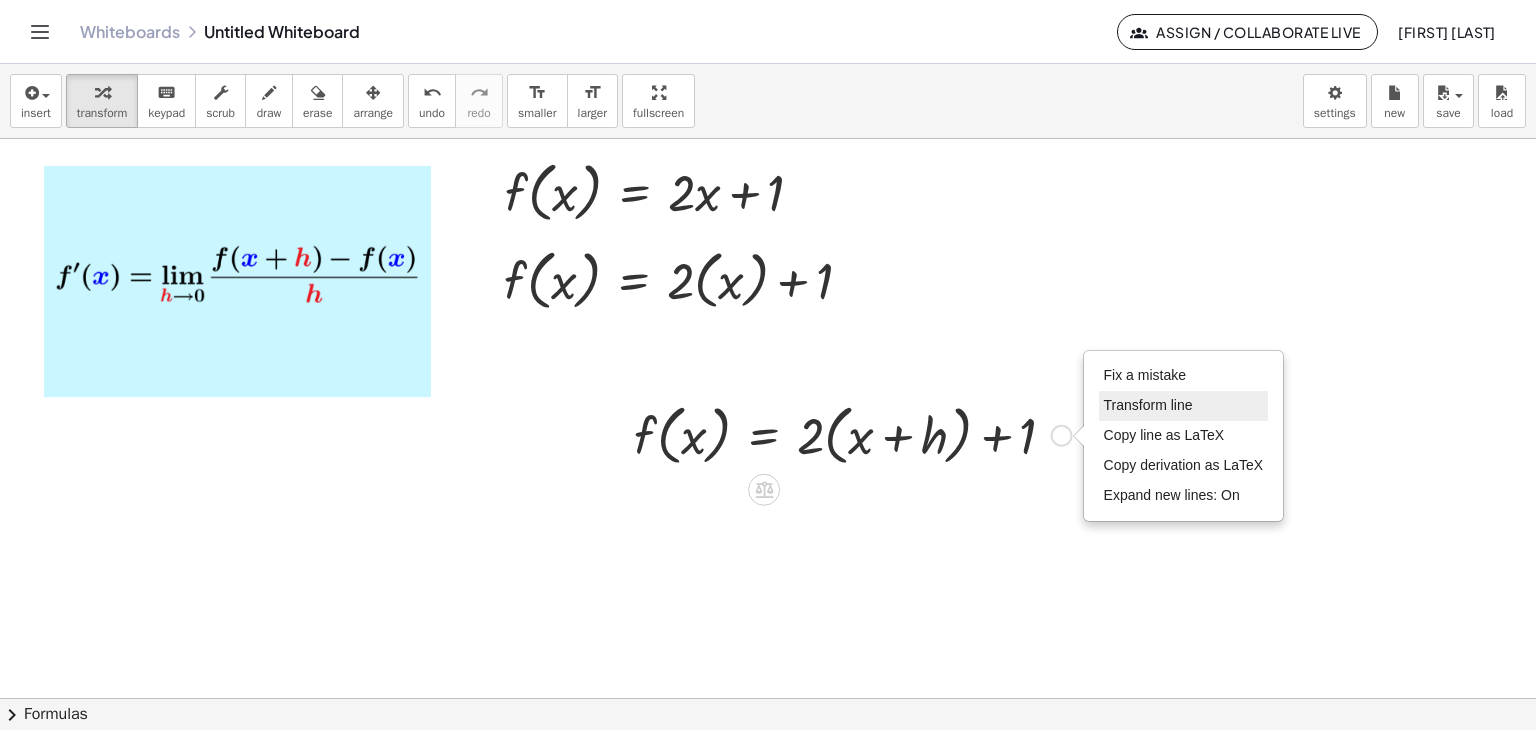 click on "Transform line" at bounding box center [1148, 405] 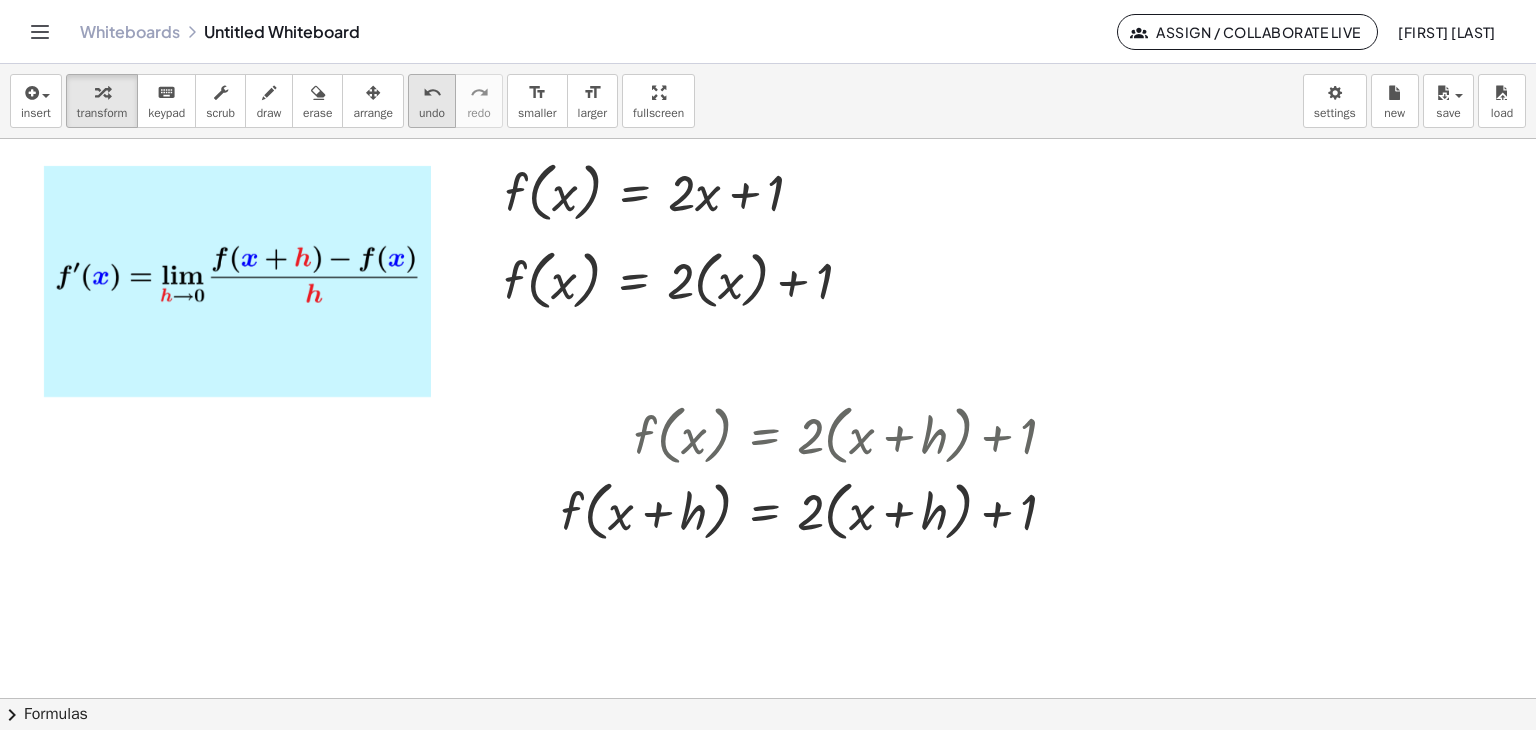 click on "undo" at bounding box center [432, 113] 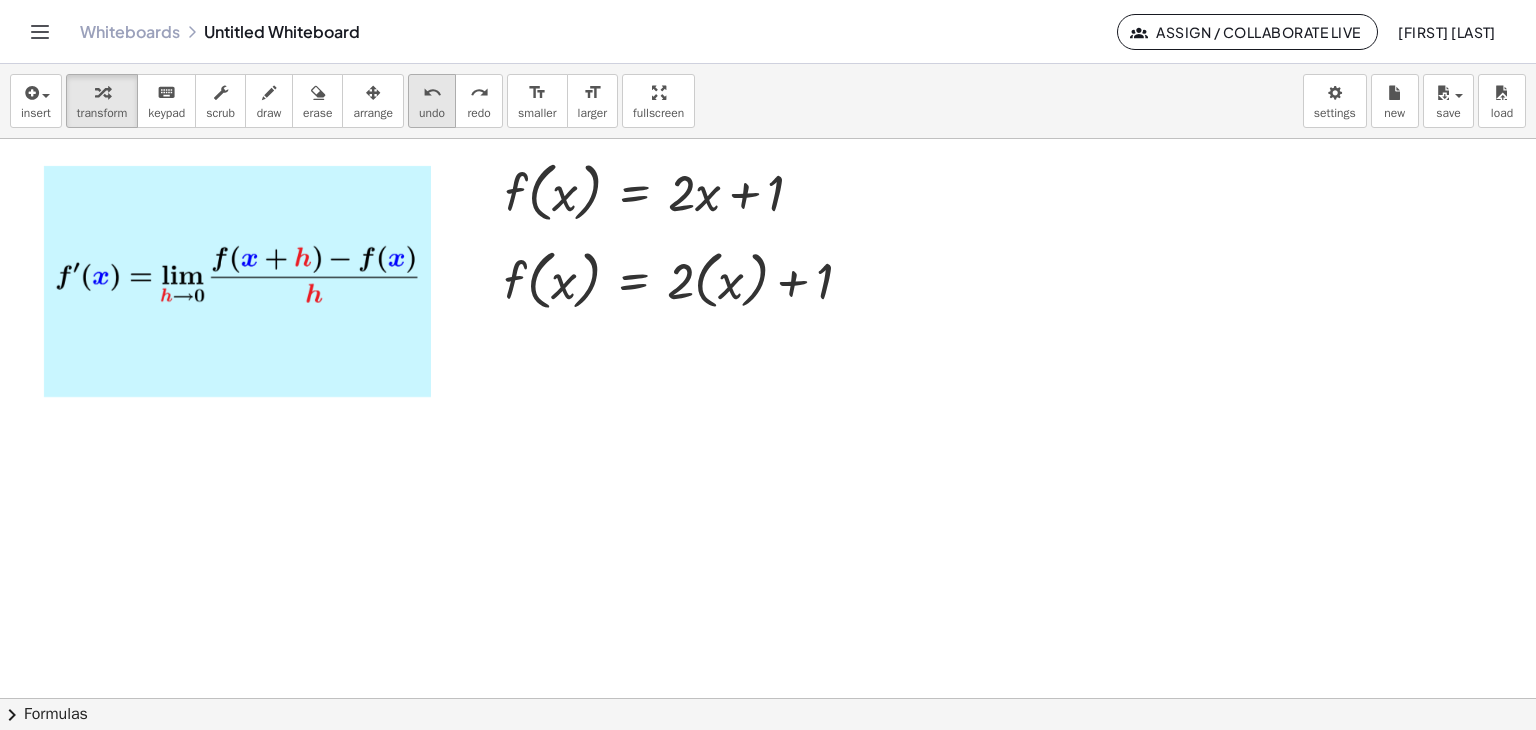 click on "undo" at bounding box center [432, 113] 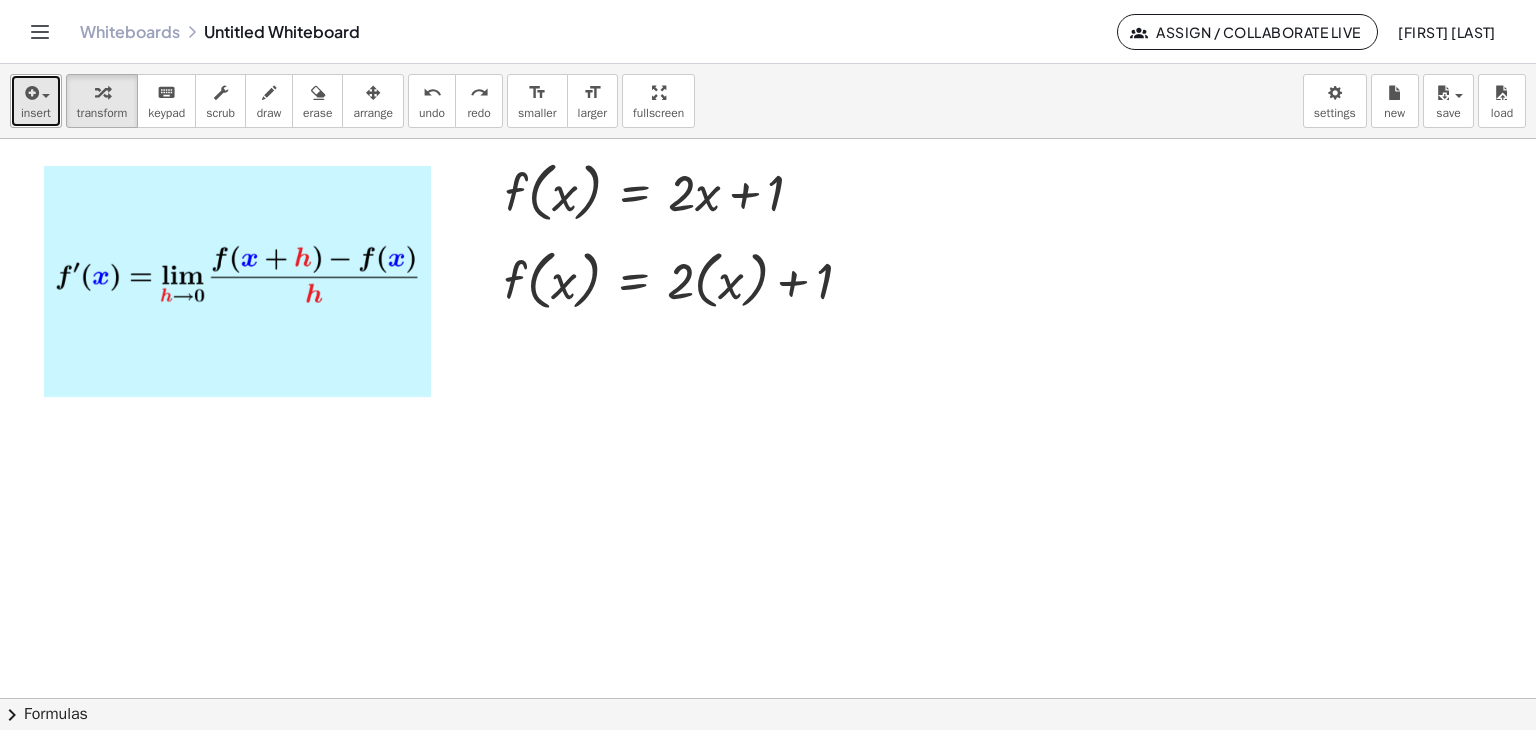click on "insert" at bounding box center (36, 113) 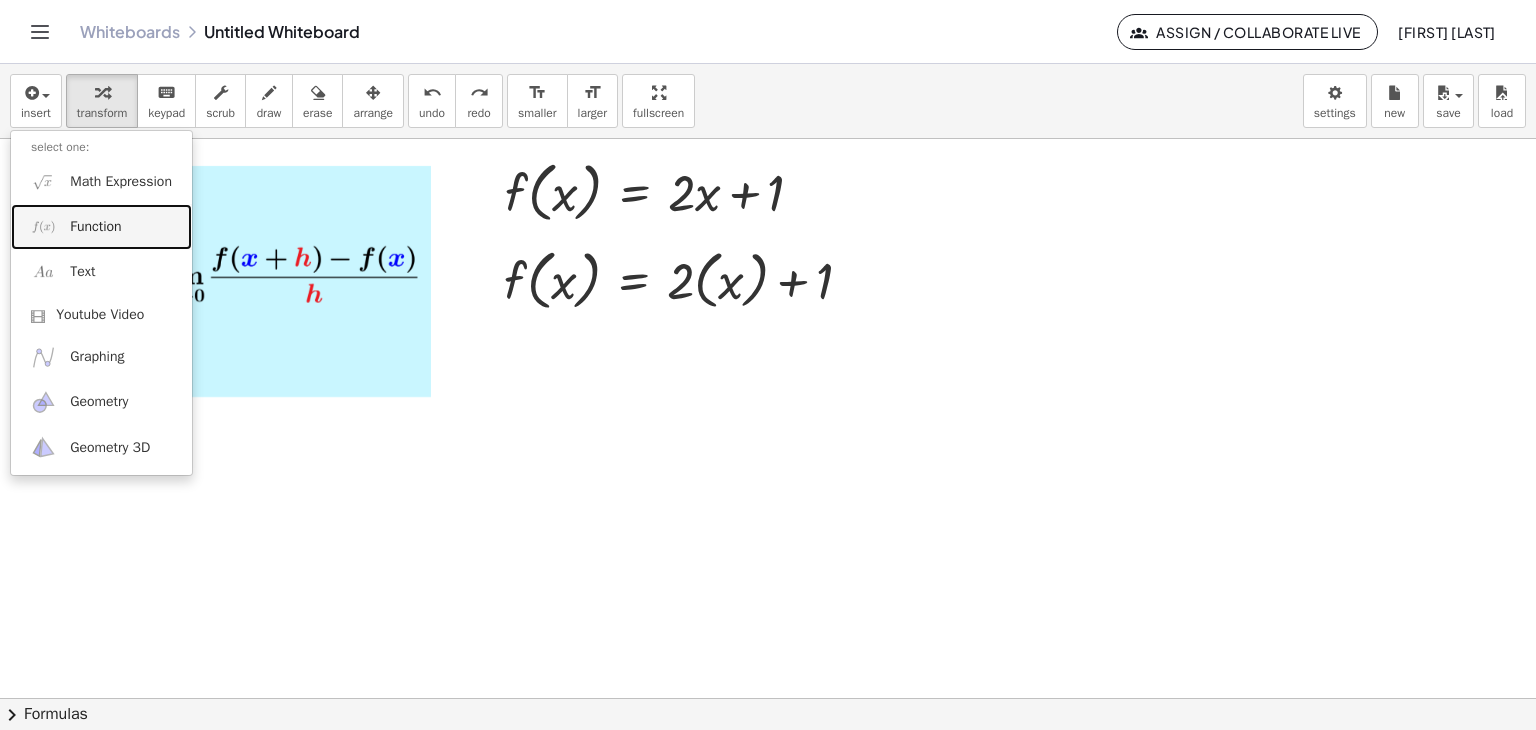 click on "Function" at bounding box center (95, 227) 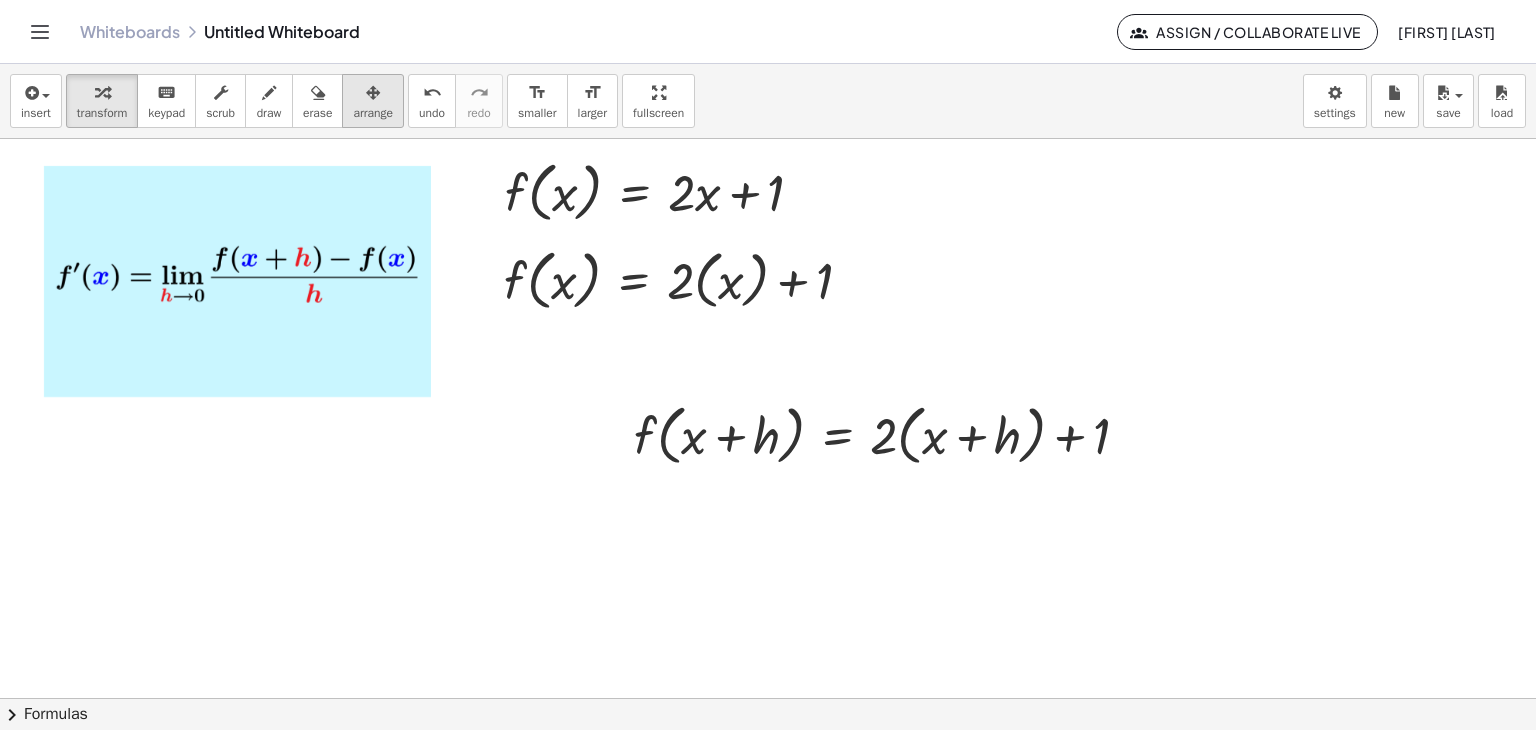 click at bounding box center [373, 93] 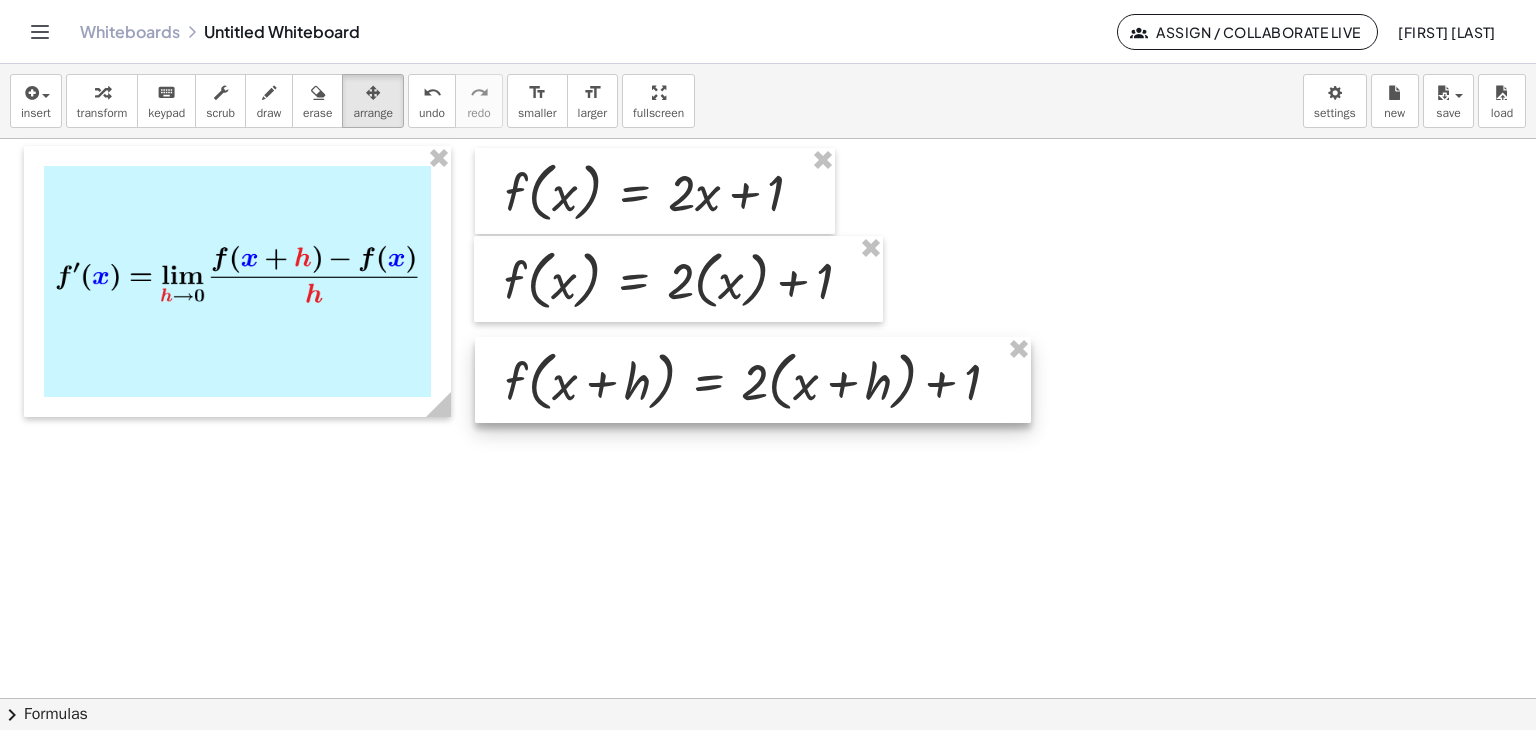 drag, startPoint x: 804, startPoint y: 422, endPoint x: 675, endPoint y: 368, distance: 139.84634 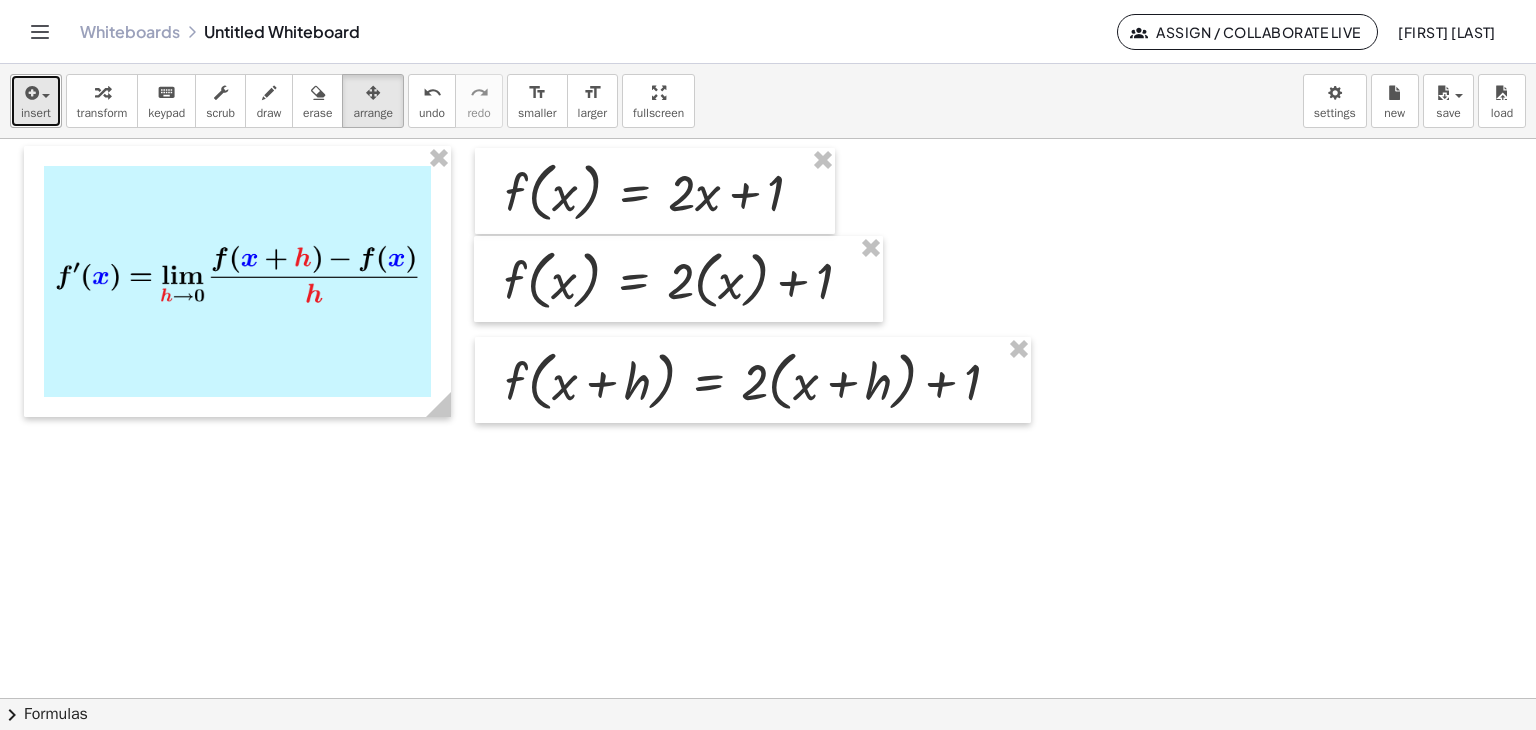 click on "insert" at bounding box center [36, 101] 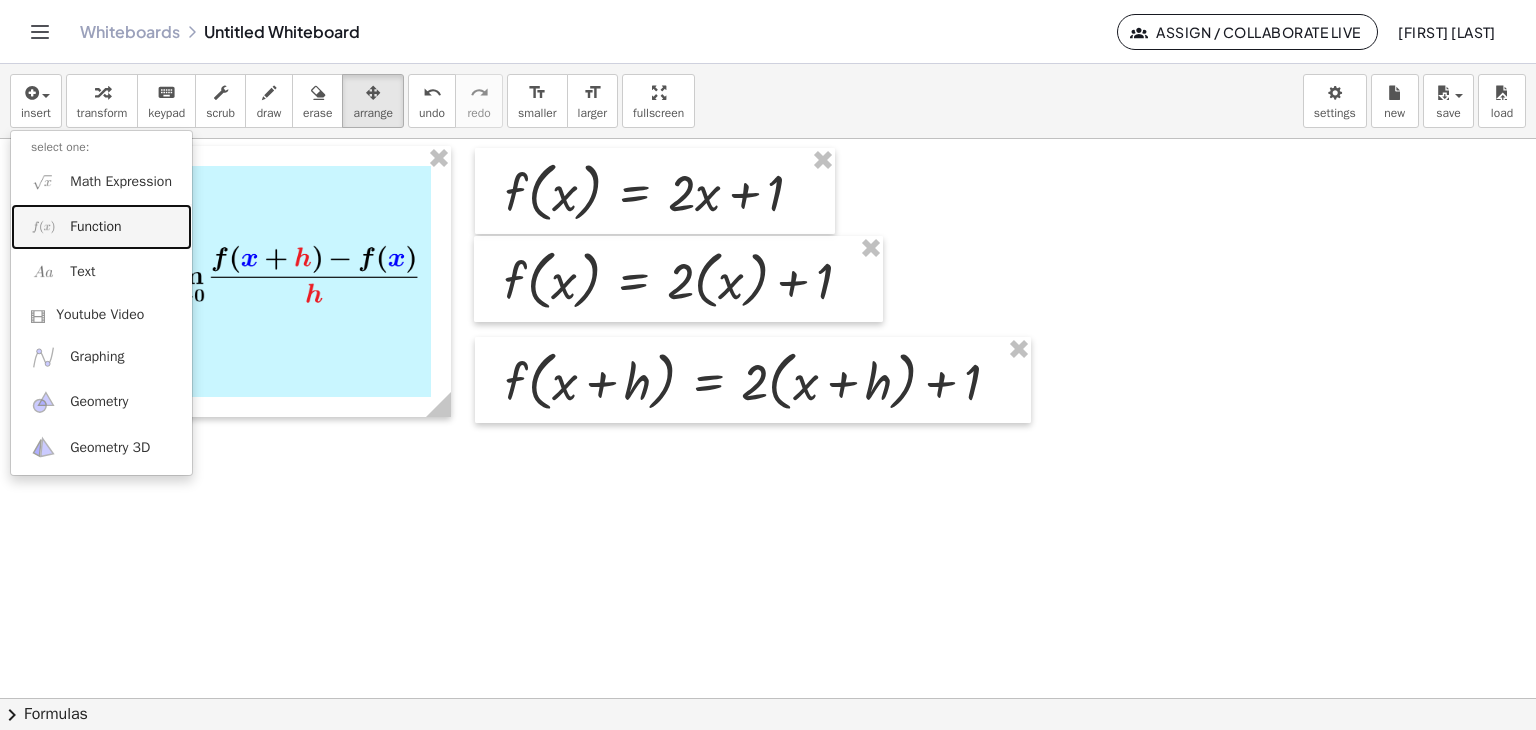 click on "Function" at bounding box center [95, 227] 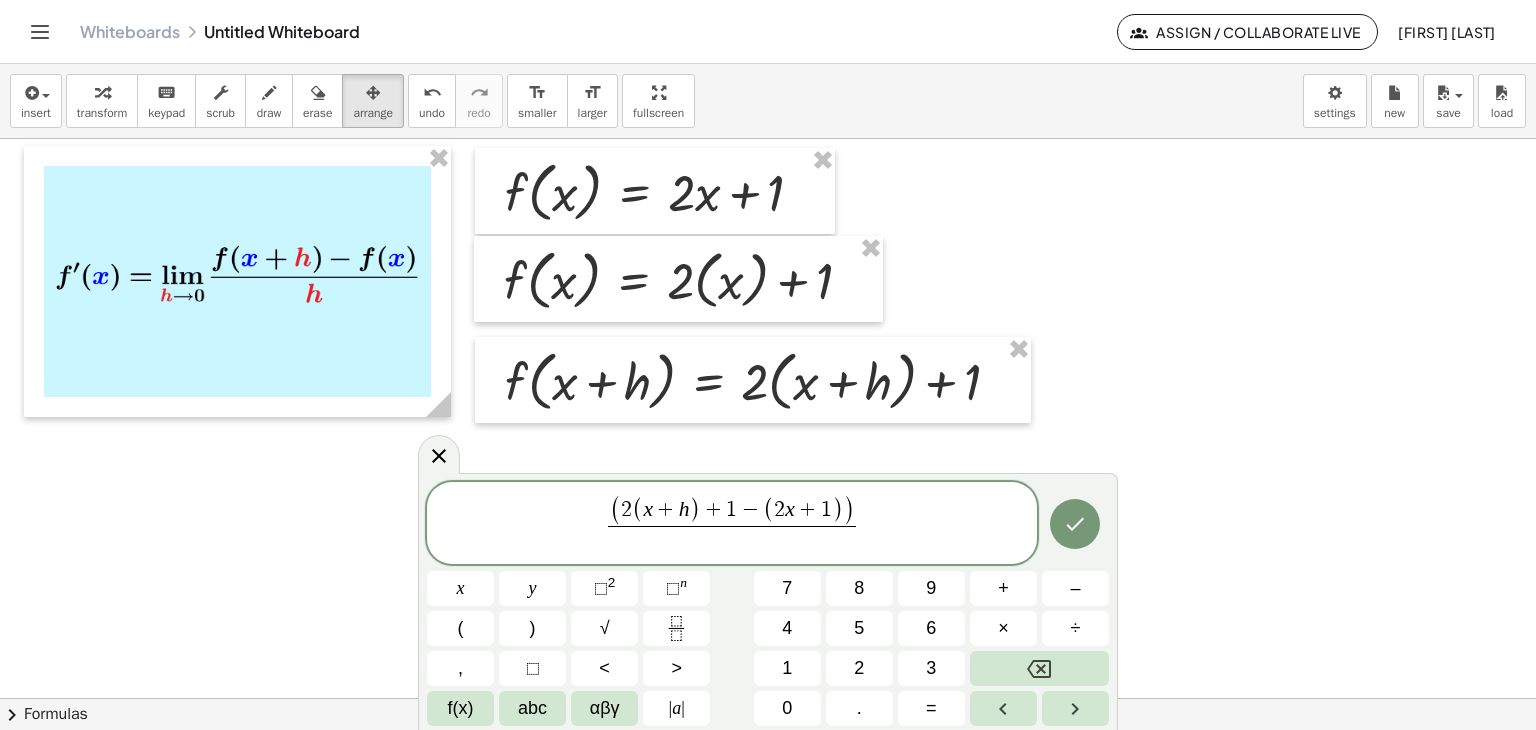 click on "(" at bounding box center [616, 510] 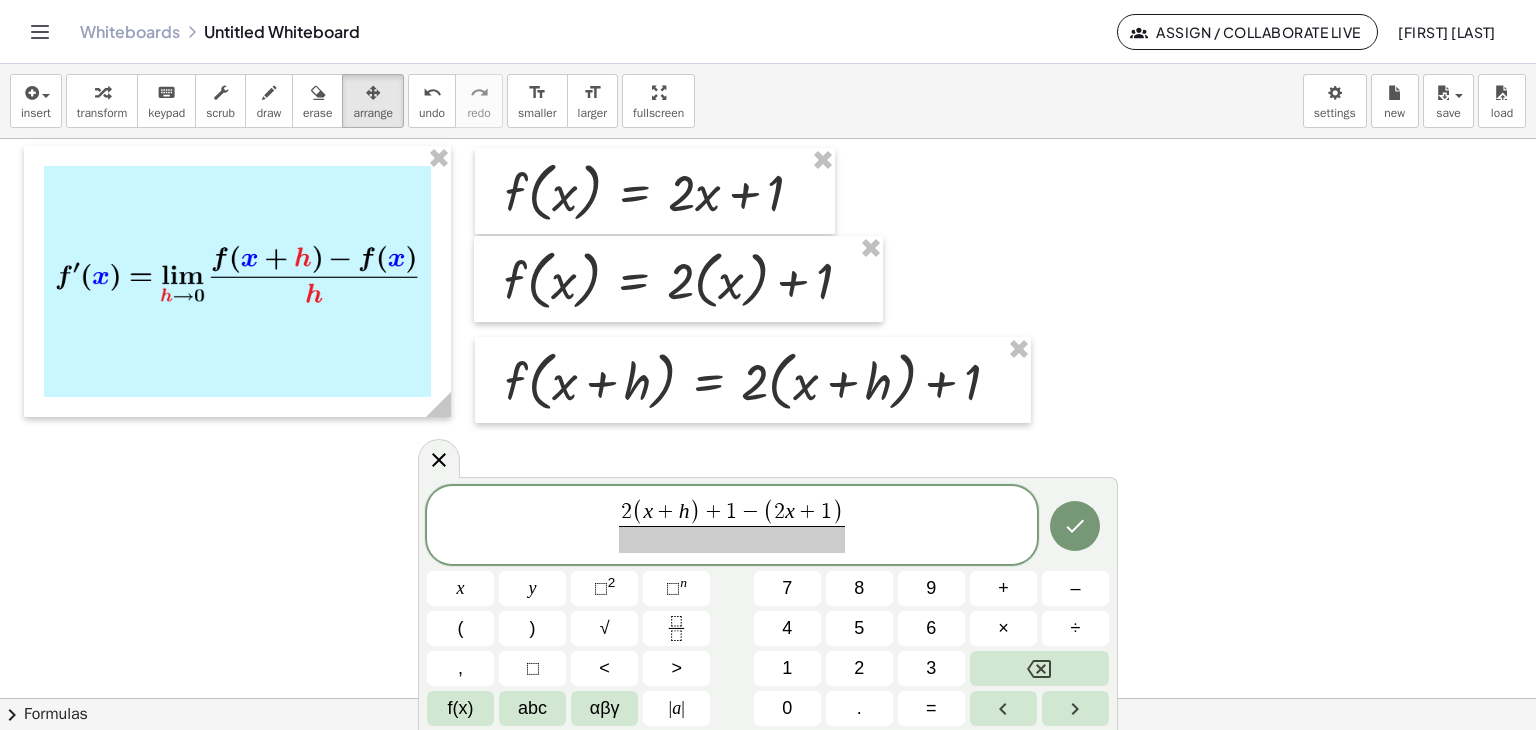 click on "​ 2 ( x + h ) + 1 − ( 2 x + 1 ) ​" at bounding box center [732, 526] 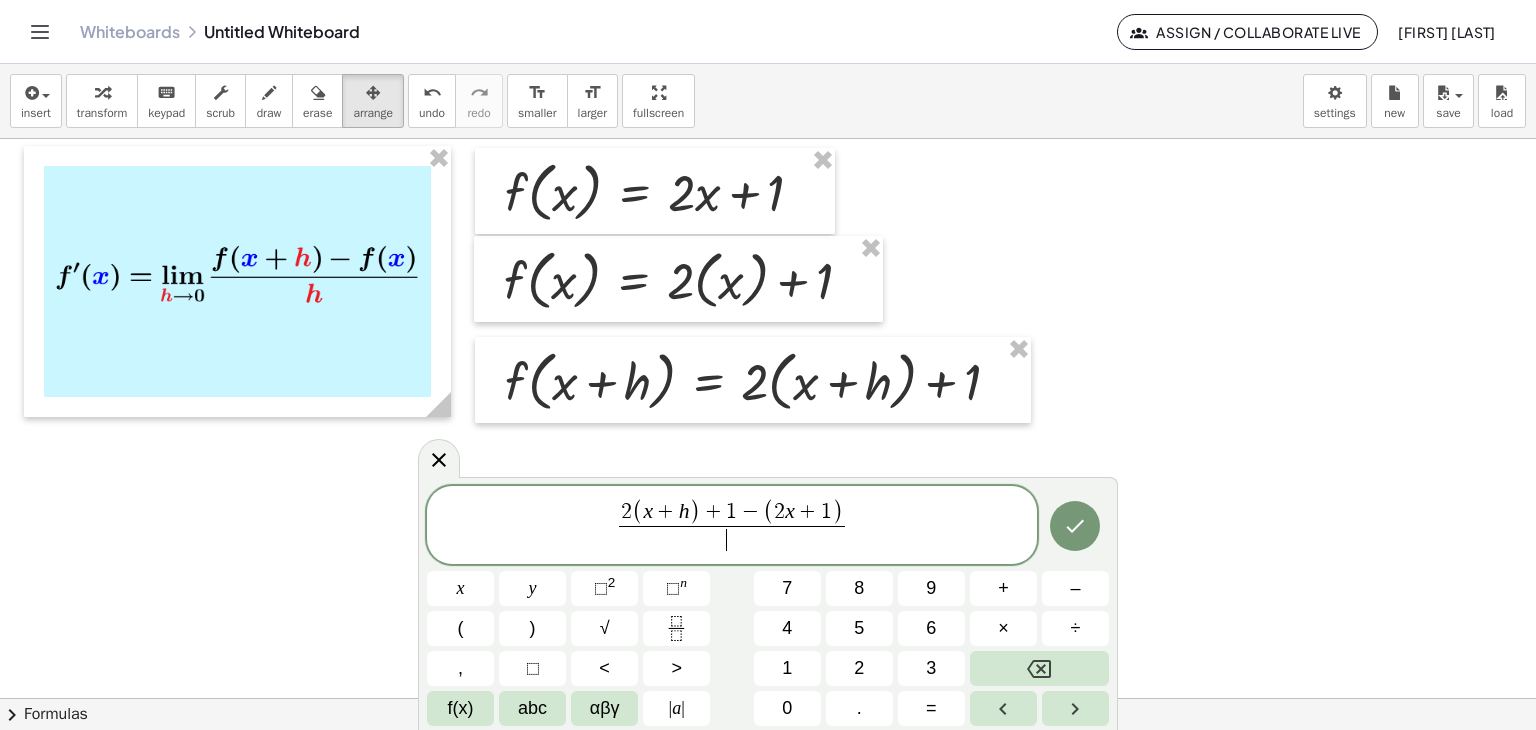 click on "​" at bounding box center [732, 539] 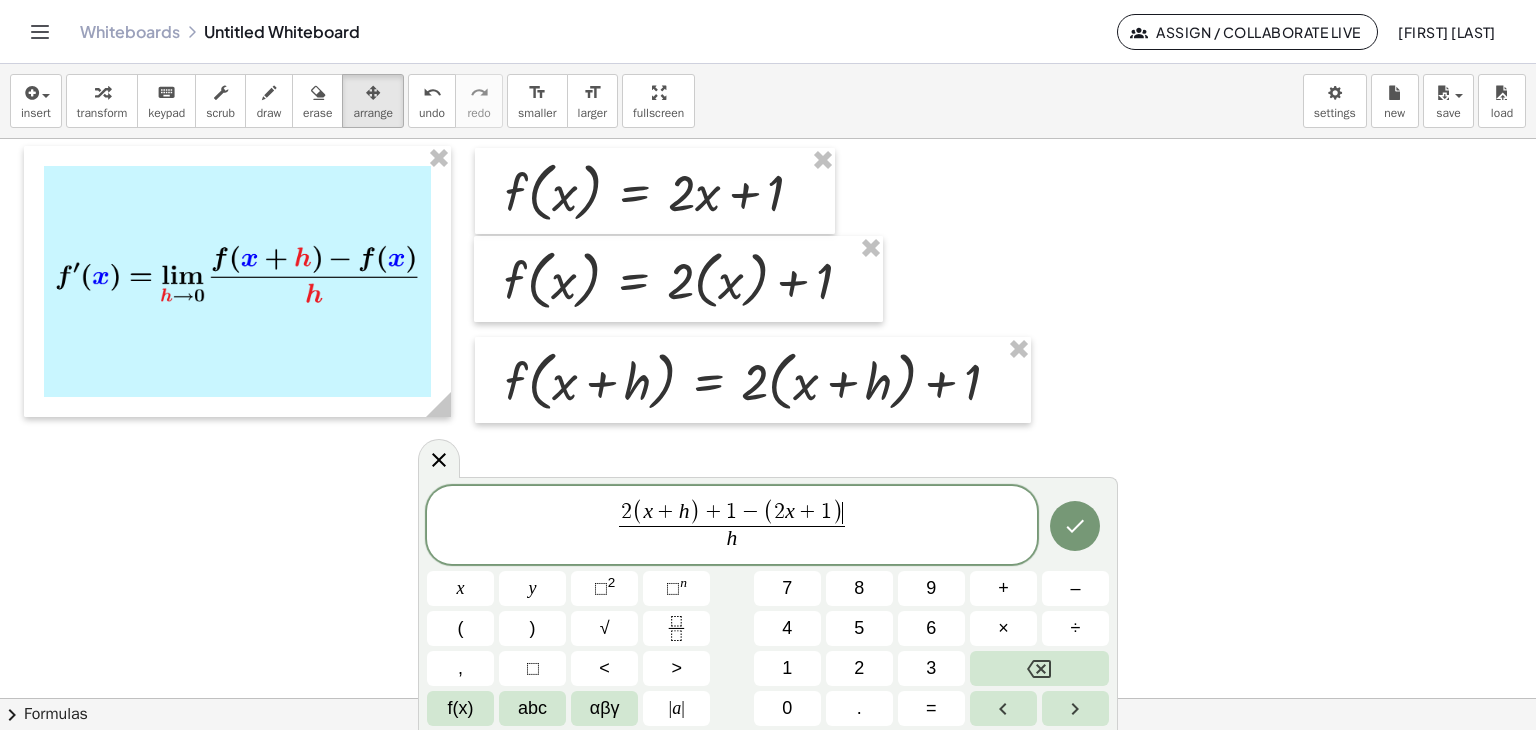 click on ")" at bounding box center [836, 513] 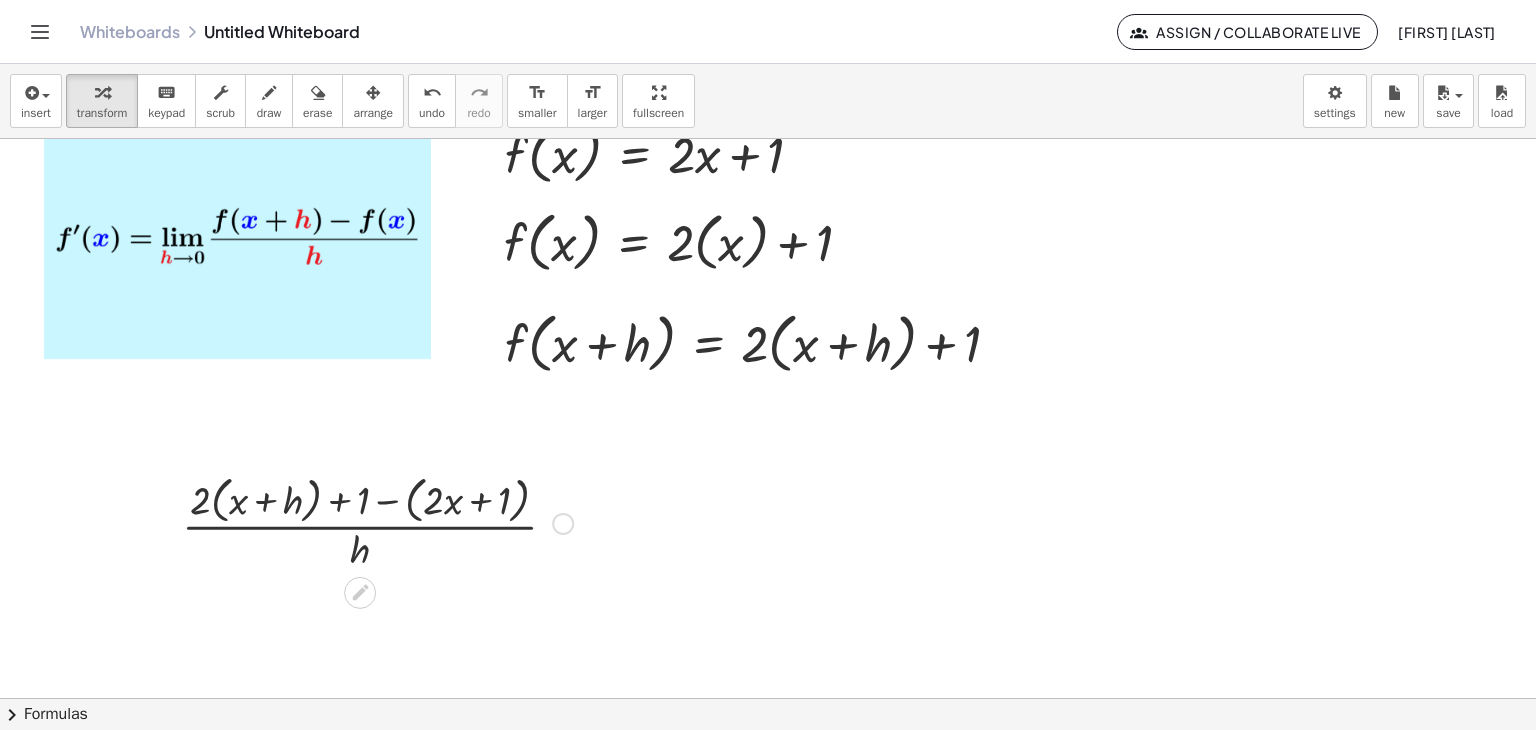 scroll, scrollTop: 0, scrollLeft: 0, axis: both 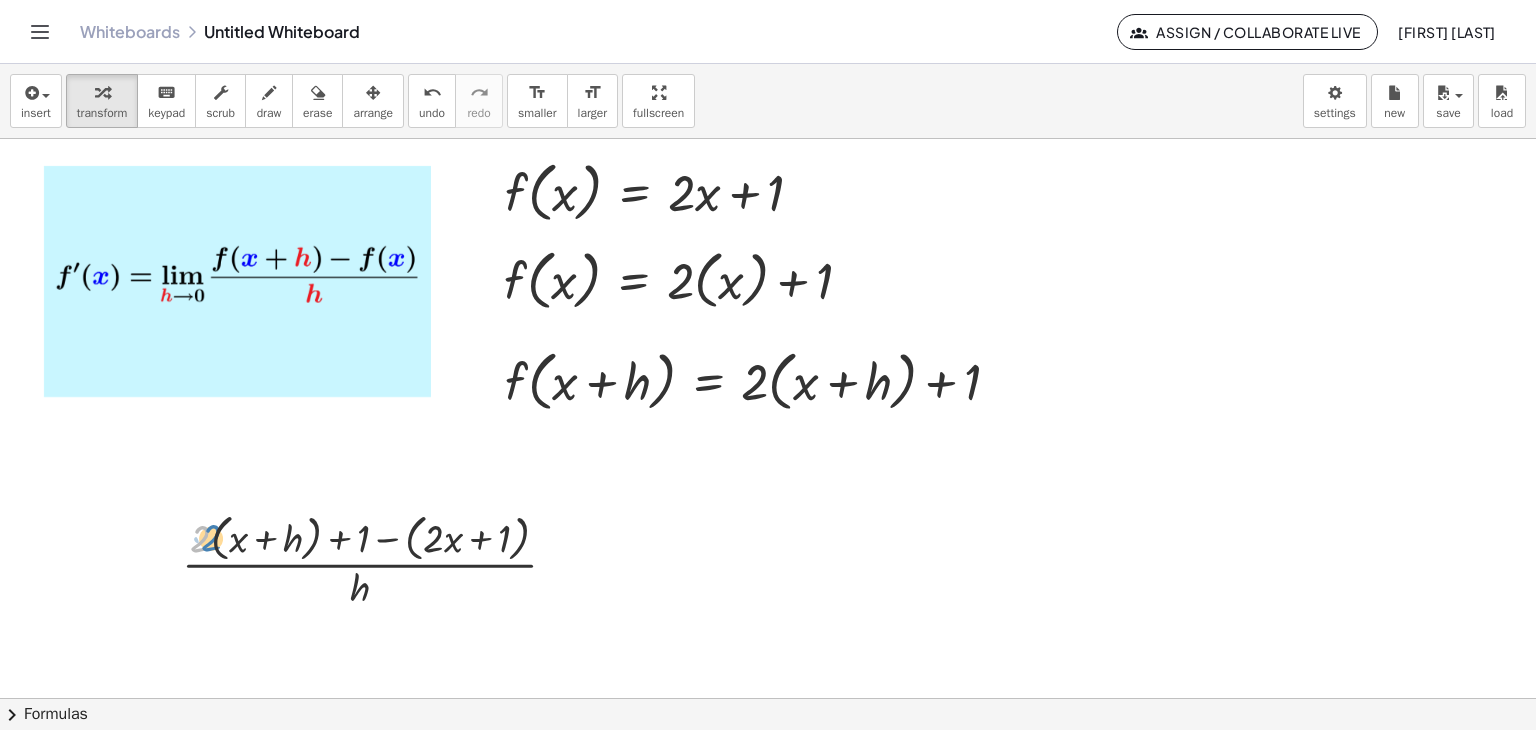 click at bounding box center (377, 560) 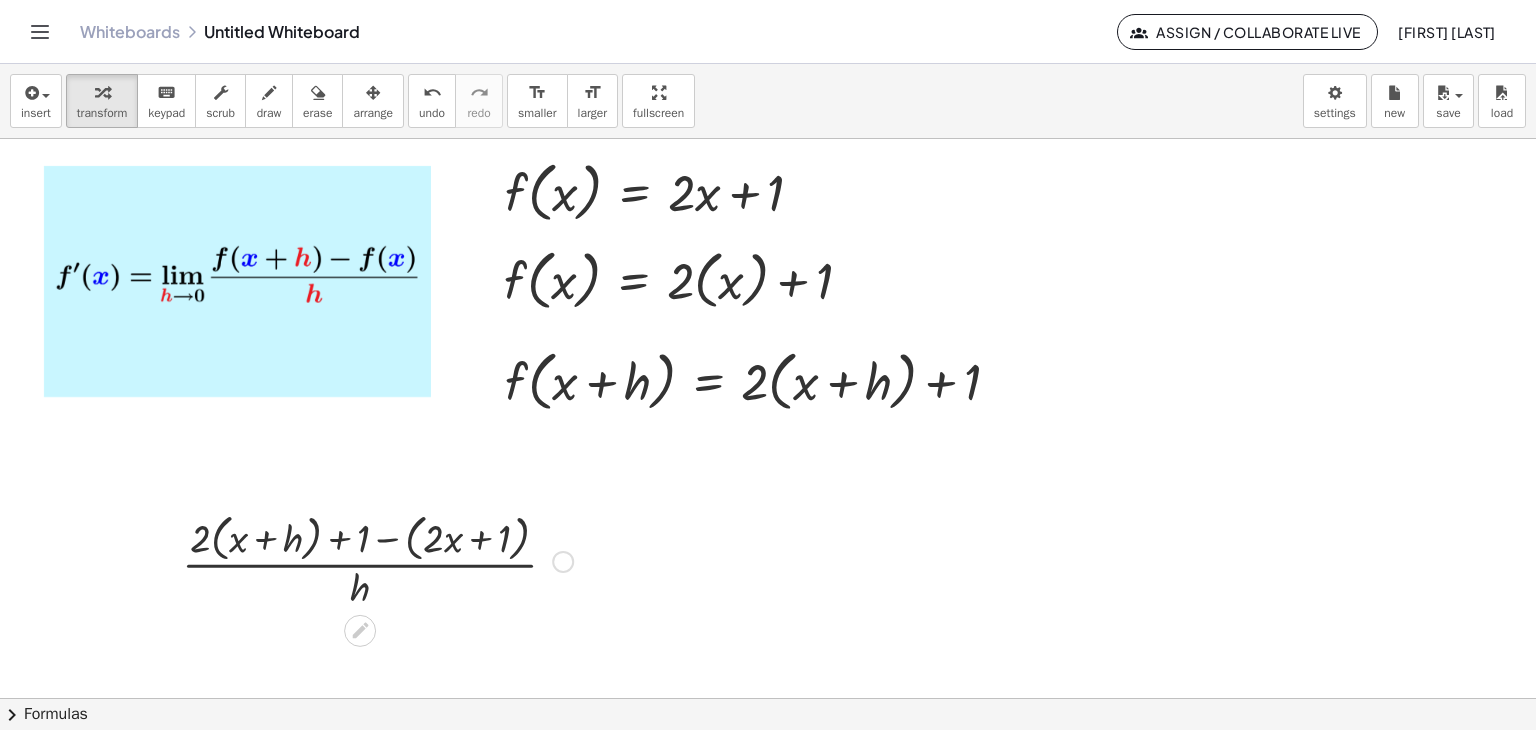 click at bounding box center [377, 560] 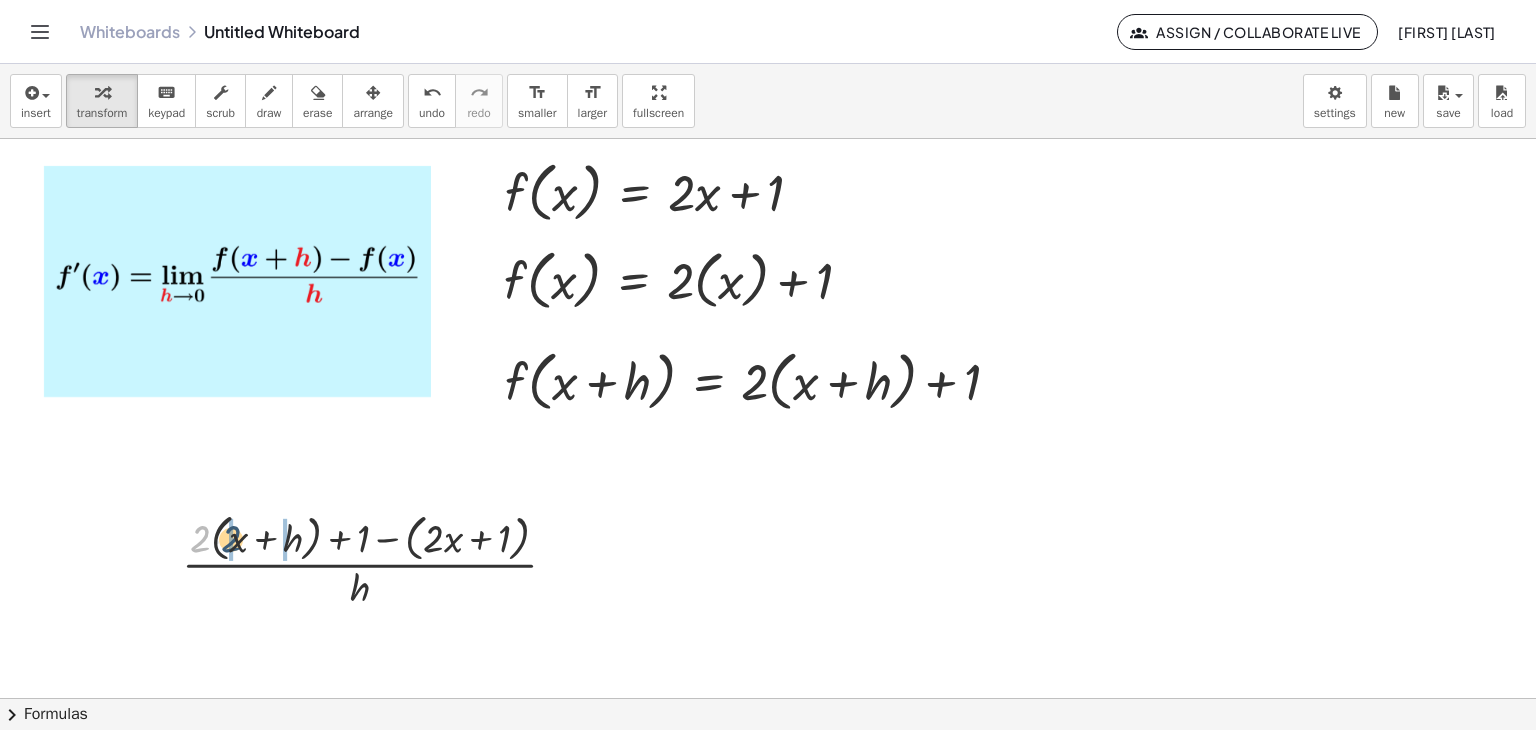 drag, startPoint x: 203, startPoint y: 541, endPoint x: 234, endPoint y: 541, distance: 31 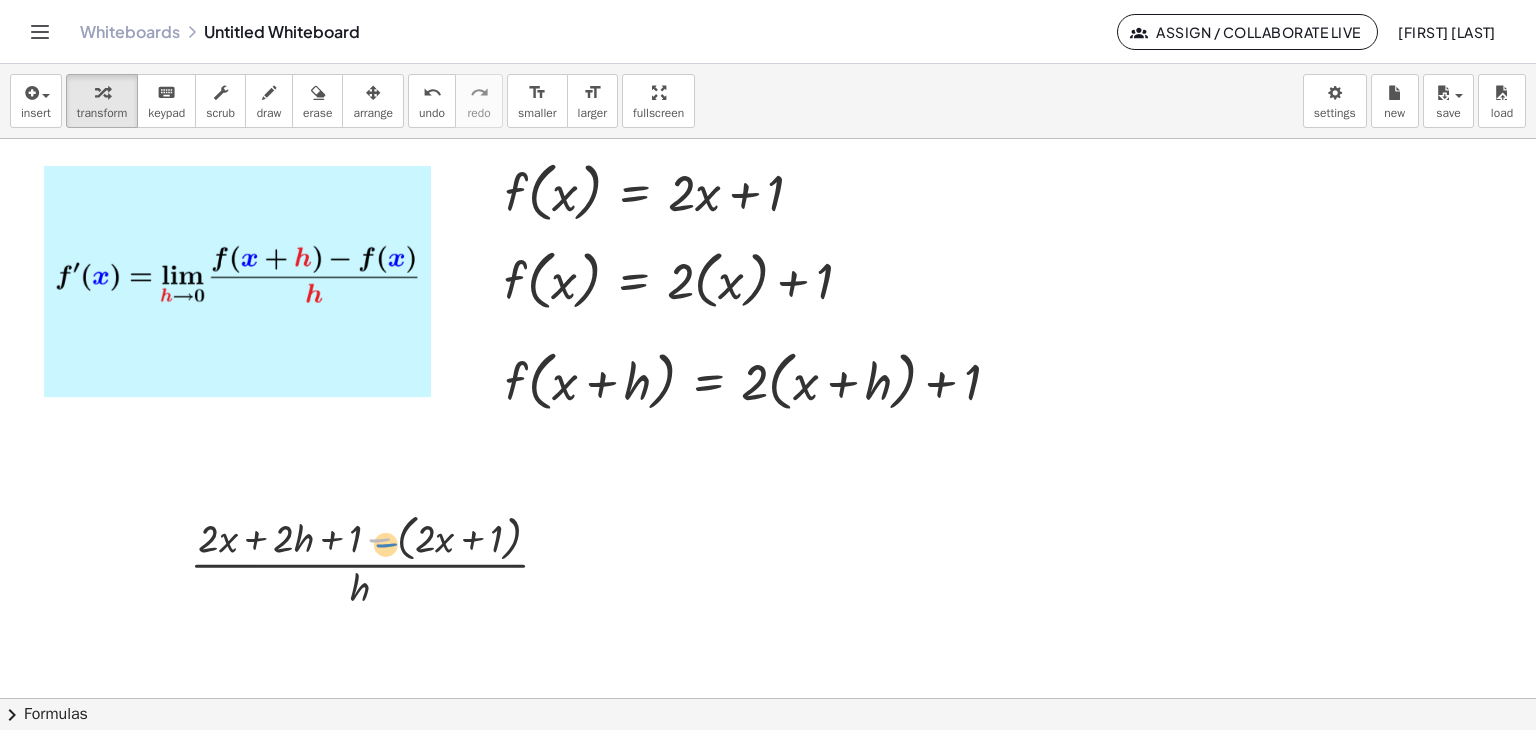 click at bounding box center (377, 560) 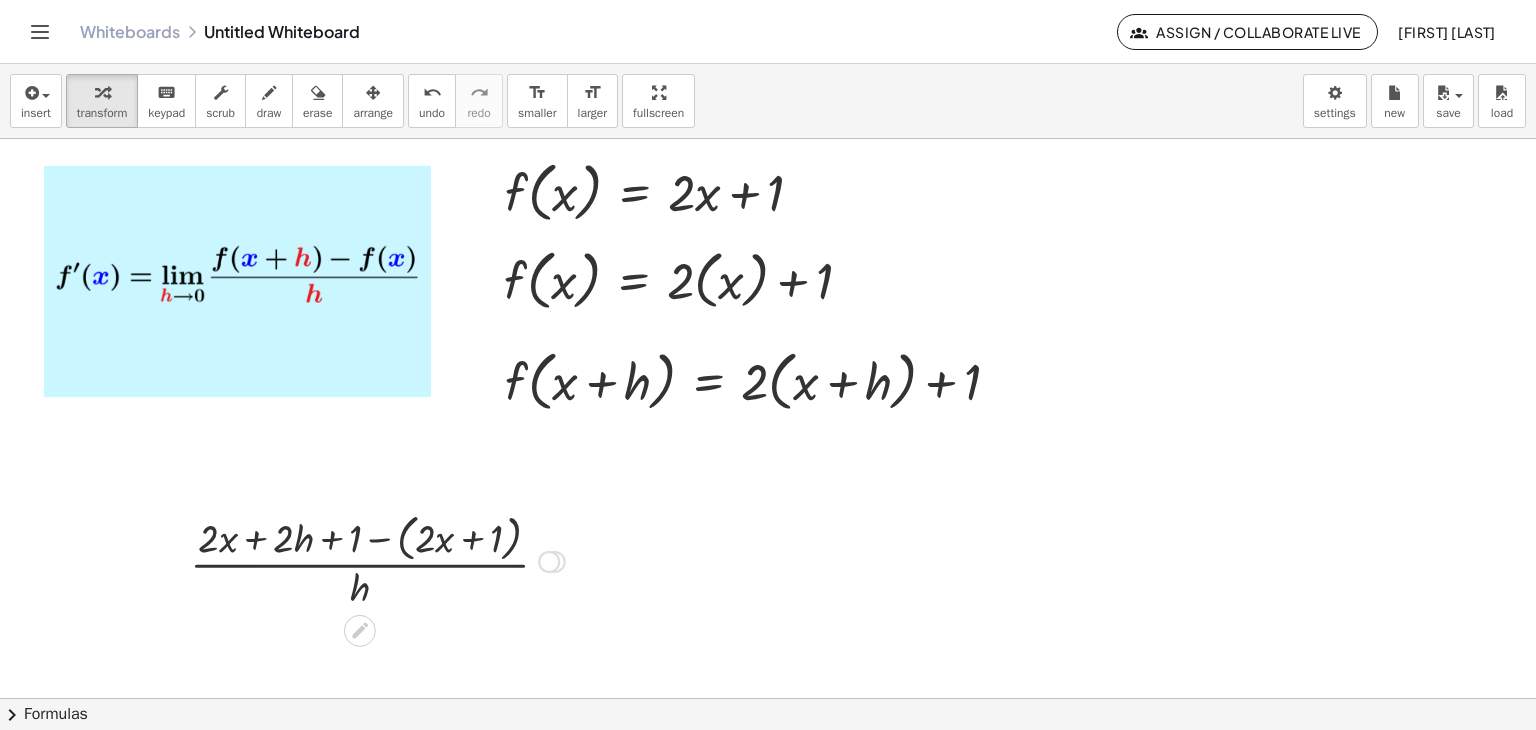 click at bounding box center [377, 560] 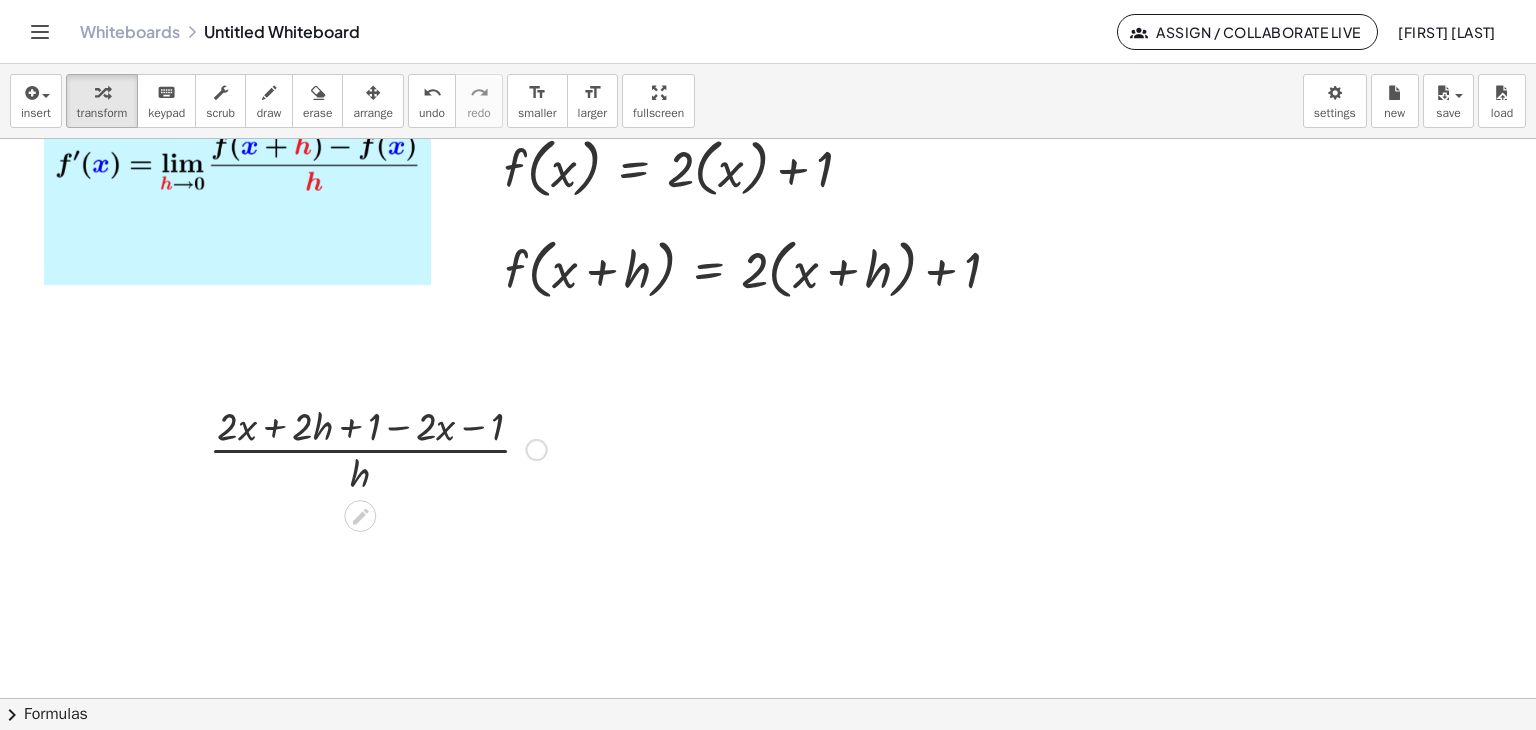 scroll, scrollTop: 166, scrollLeft: 0, axis: vertical 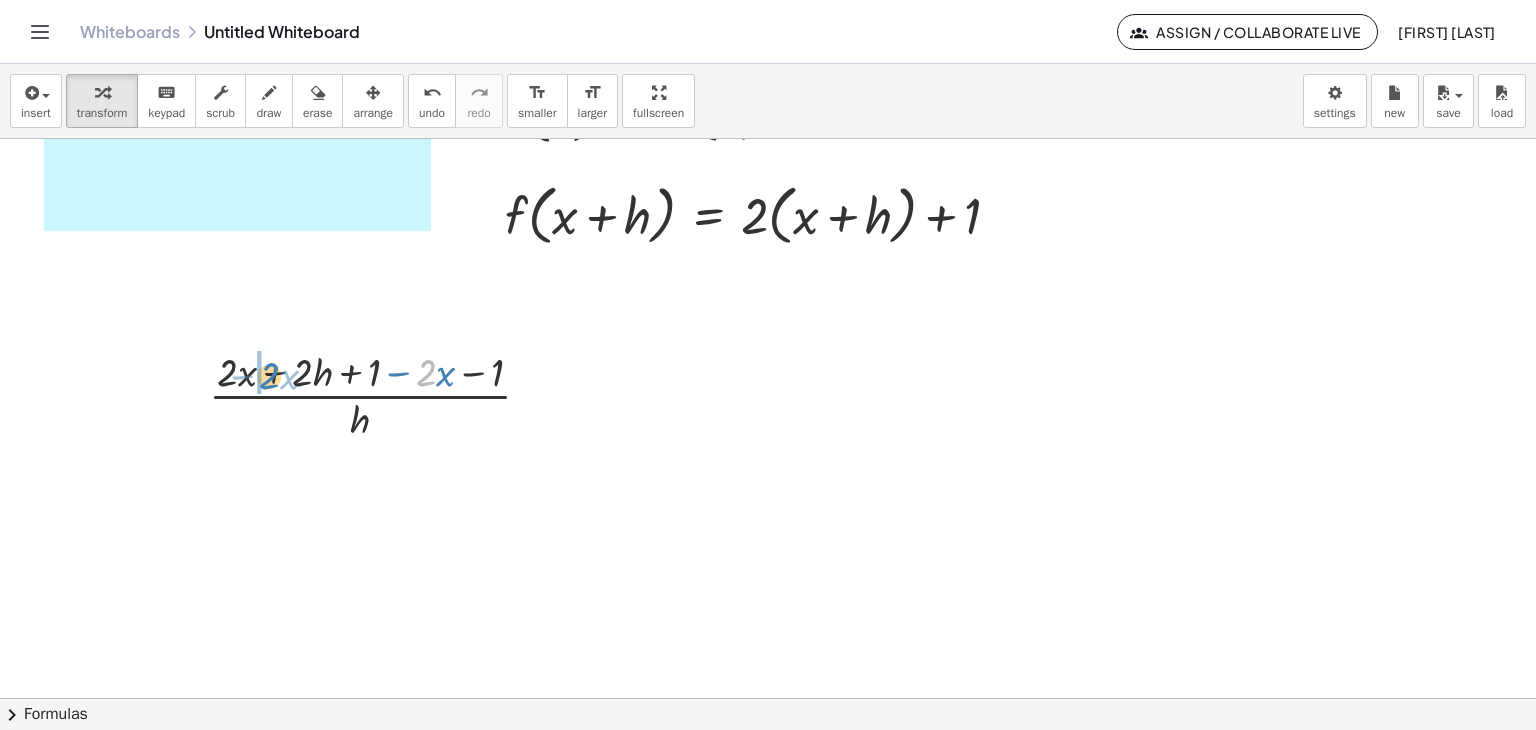 drag, startPoint x: 427, startPoint y: 378, endPoint x: 268, endPoint y: 384, distance: 159.11317 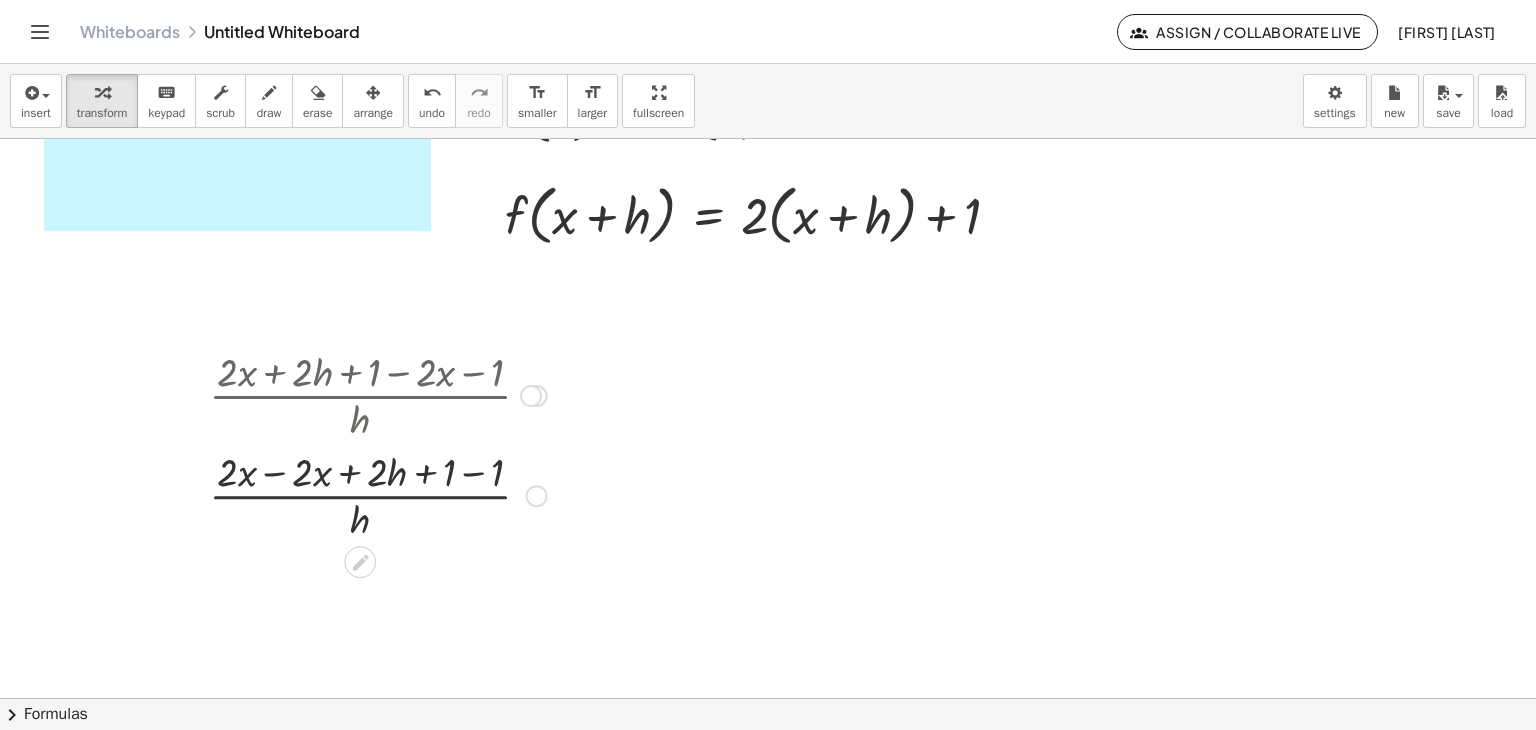click at bounding box center [378, 494] 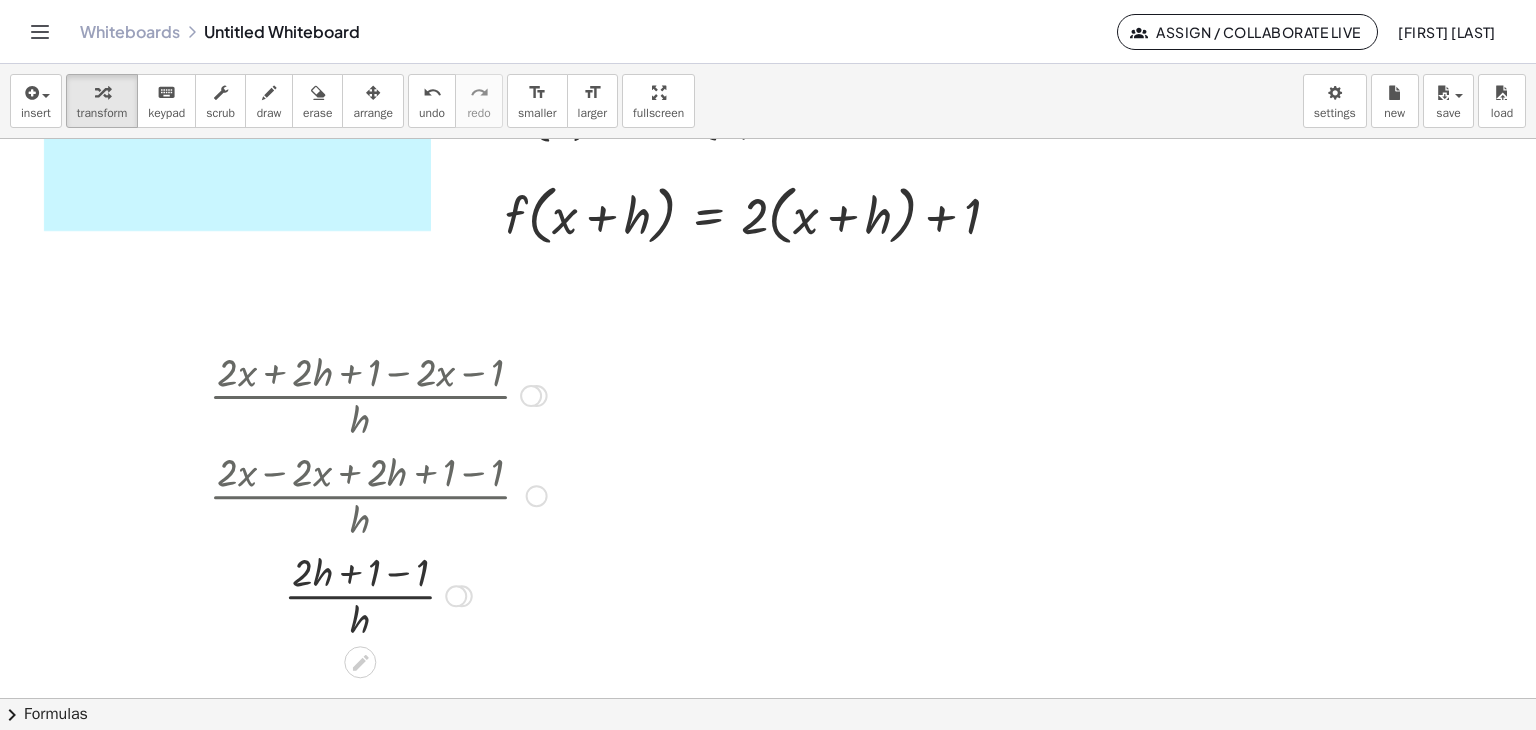 click at bounding box center [378, 594] 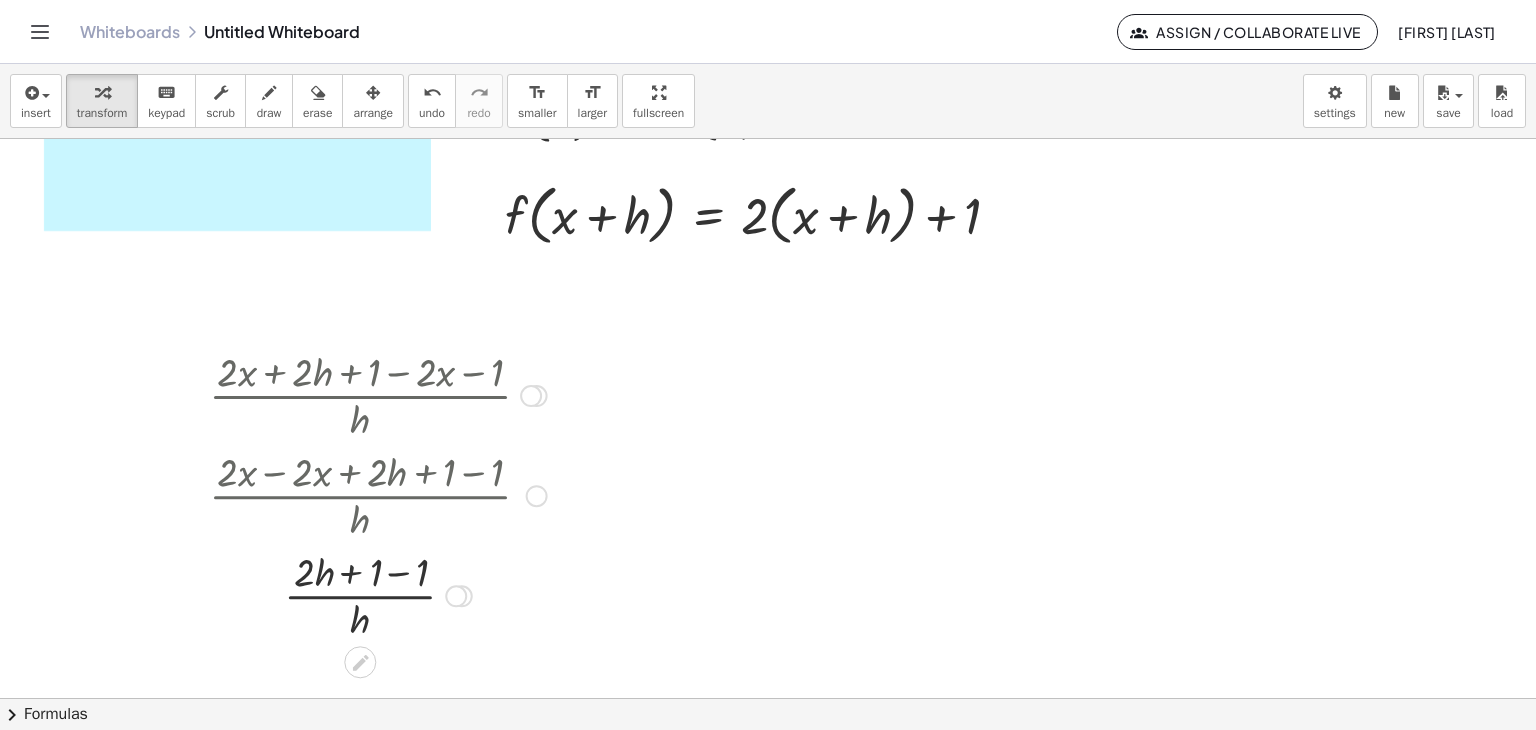 click at bounding box center [378, 594] 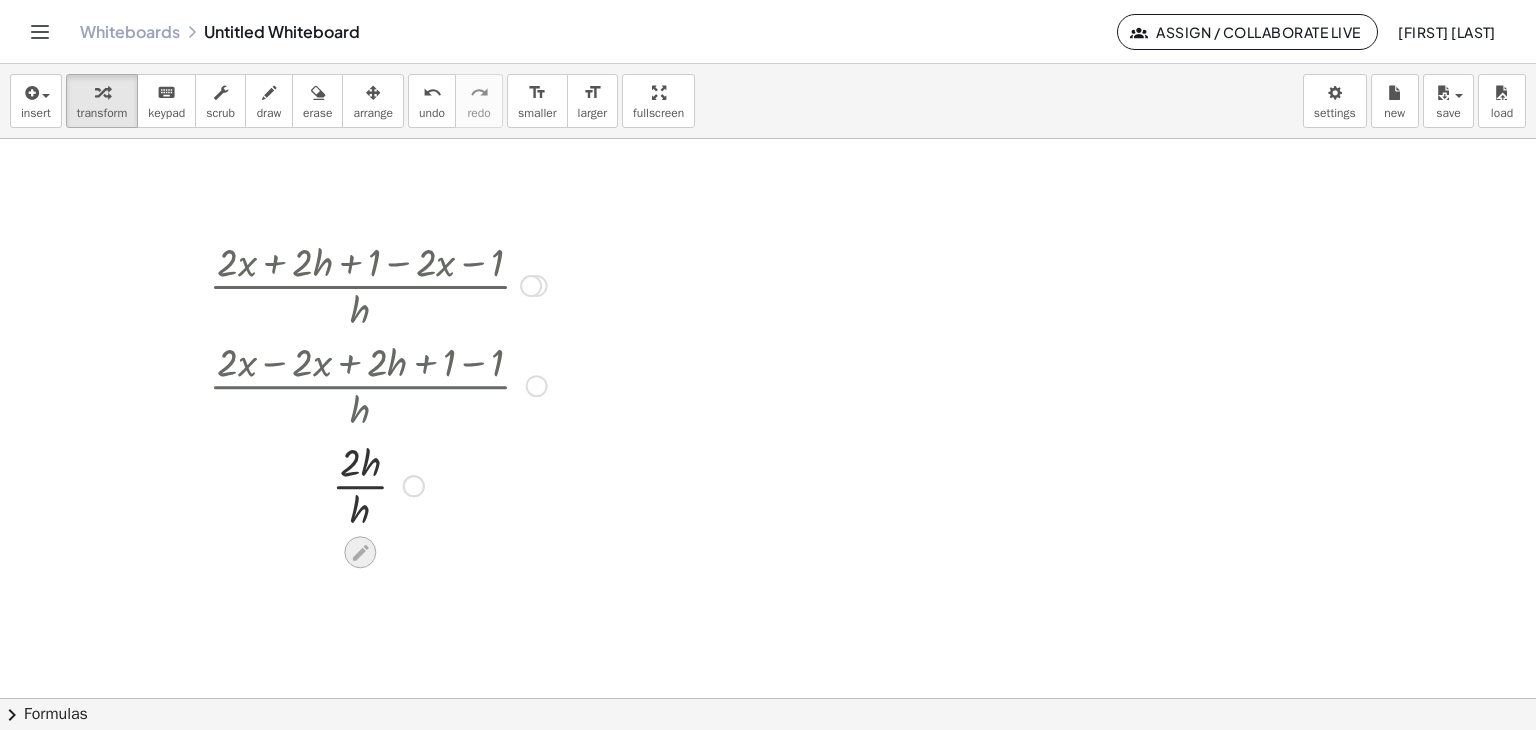scroll, scrollTop: 333, scrollLeft: 0, axis: vertical 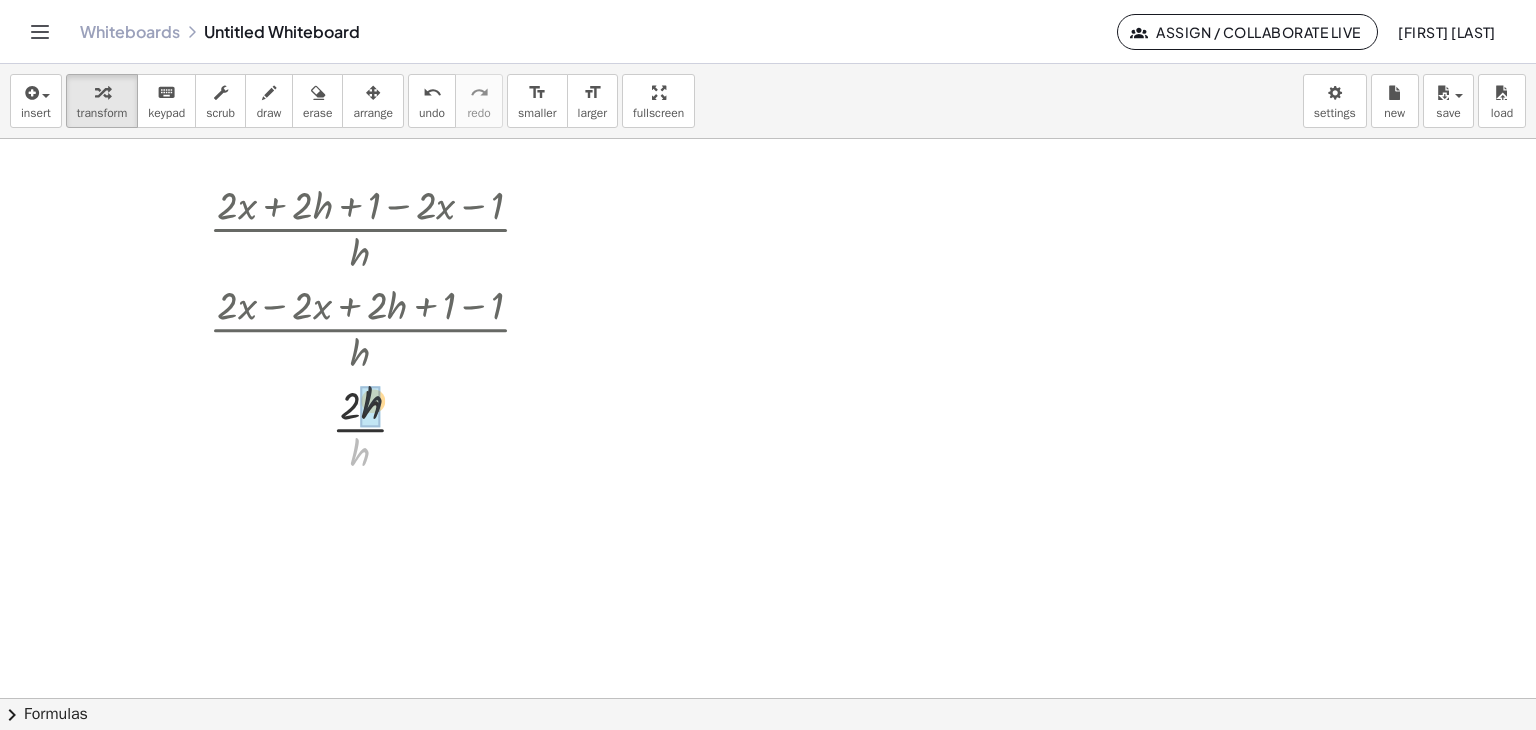 drag, startPoint x: 355, startPoint y: 457, endPoint x: 372, endPoint y: 400, distance: 59.48109 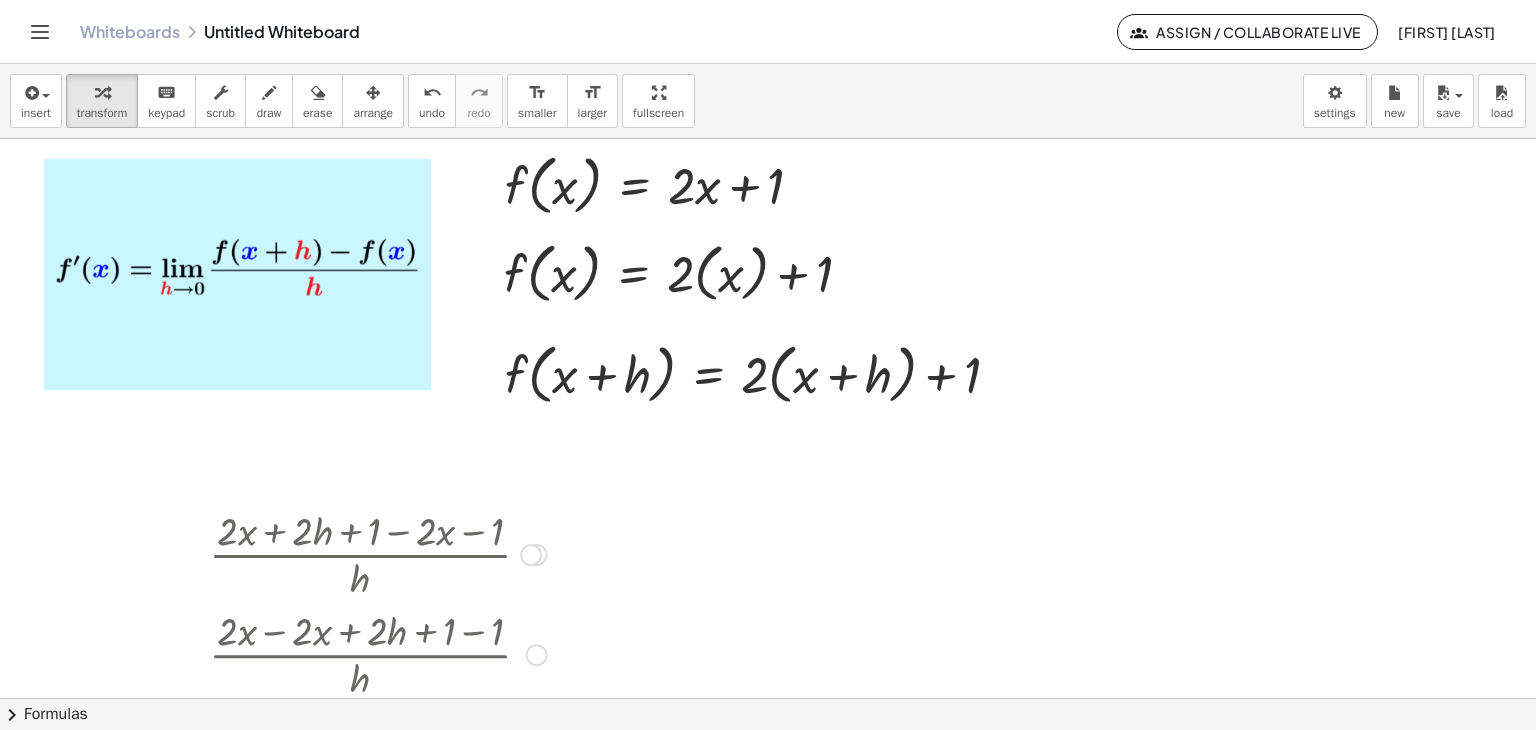 scroll, scrollTop: 0, scrollLeft: 0, axis: both 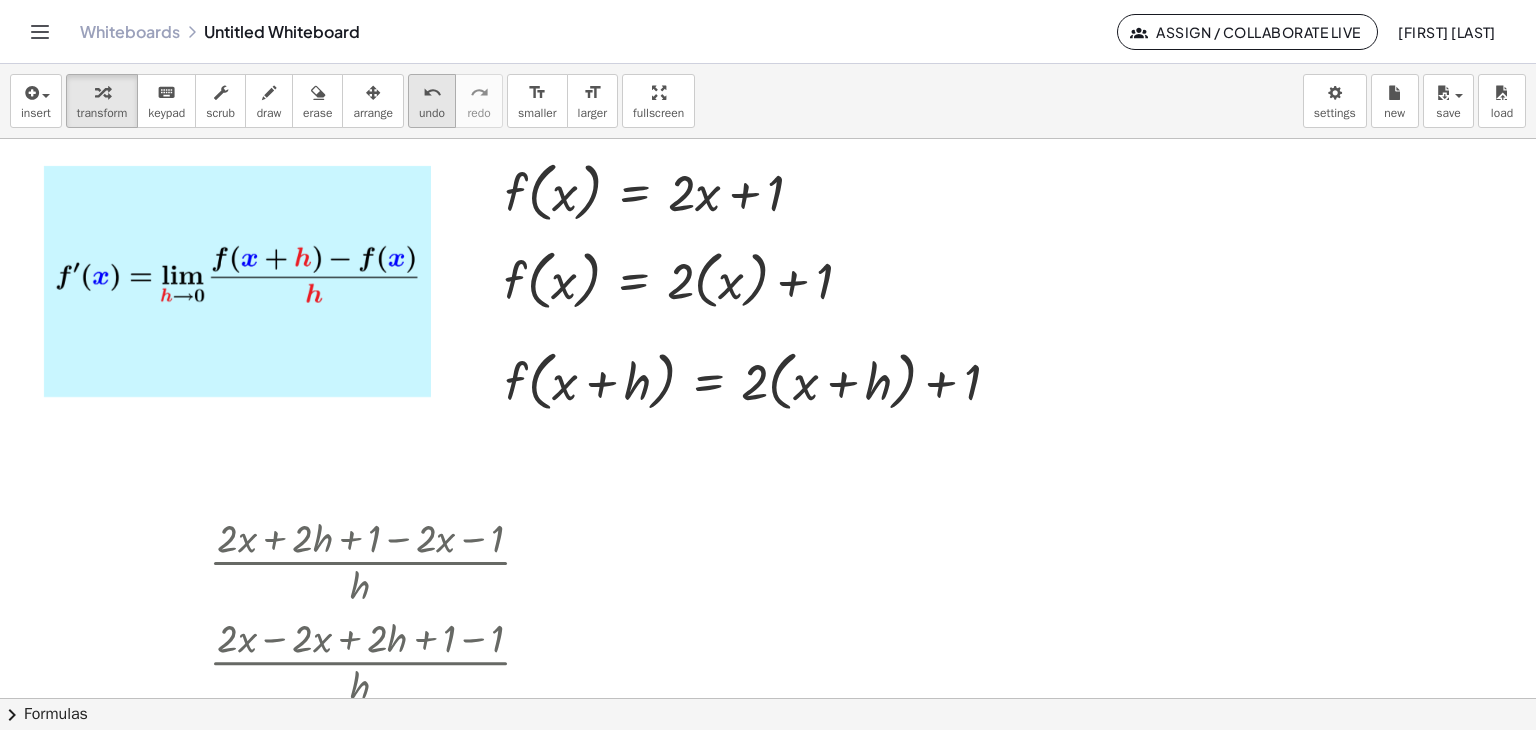 click on "undo" at bounding box center (432, 113) 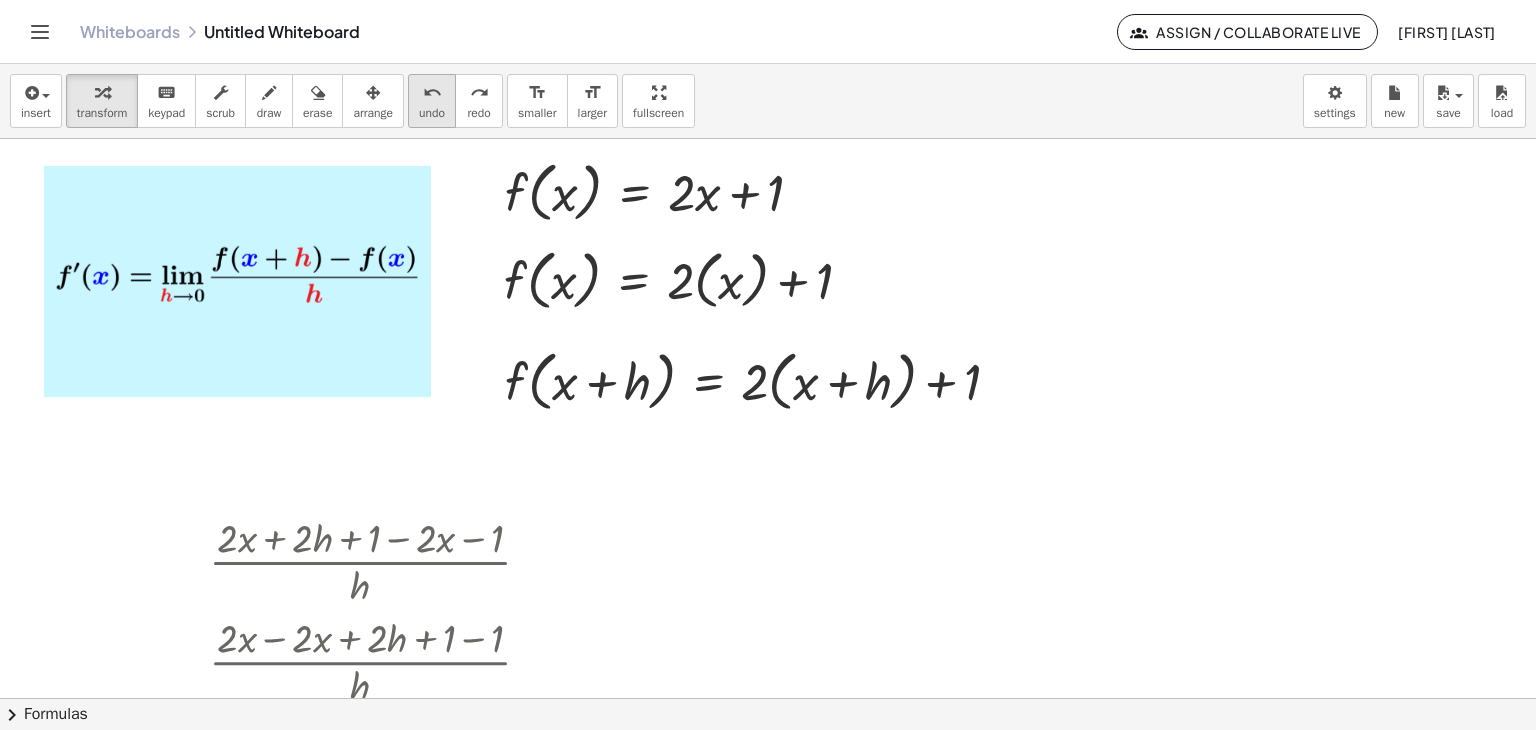 click on "undo" at bounding box center (432, 113) 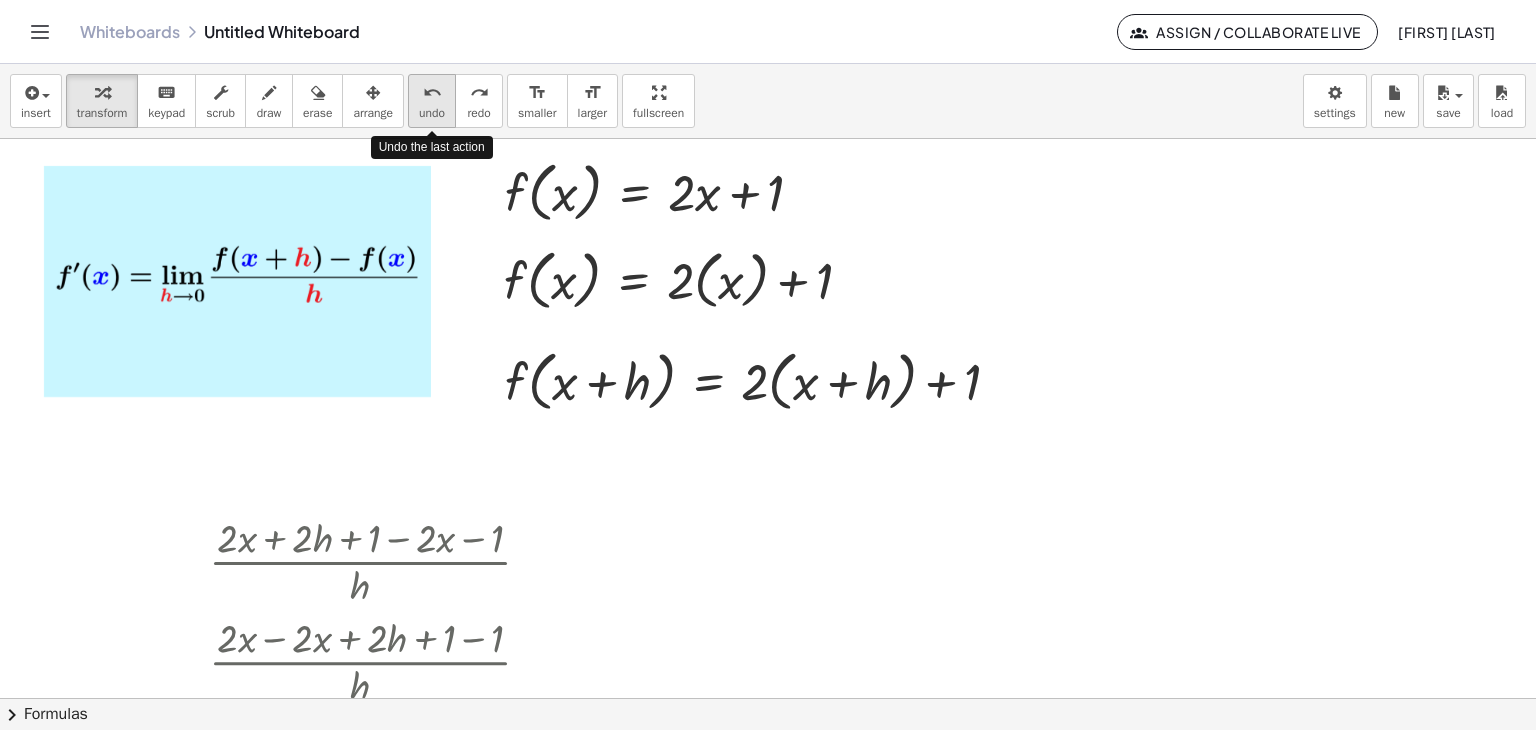 click on "undo" at bounding box center (432, 113) 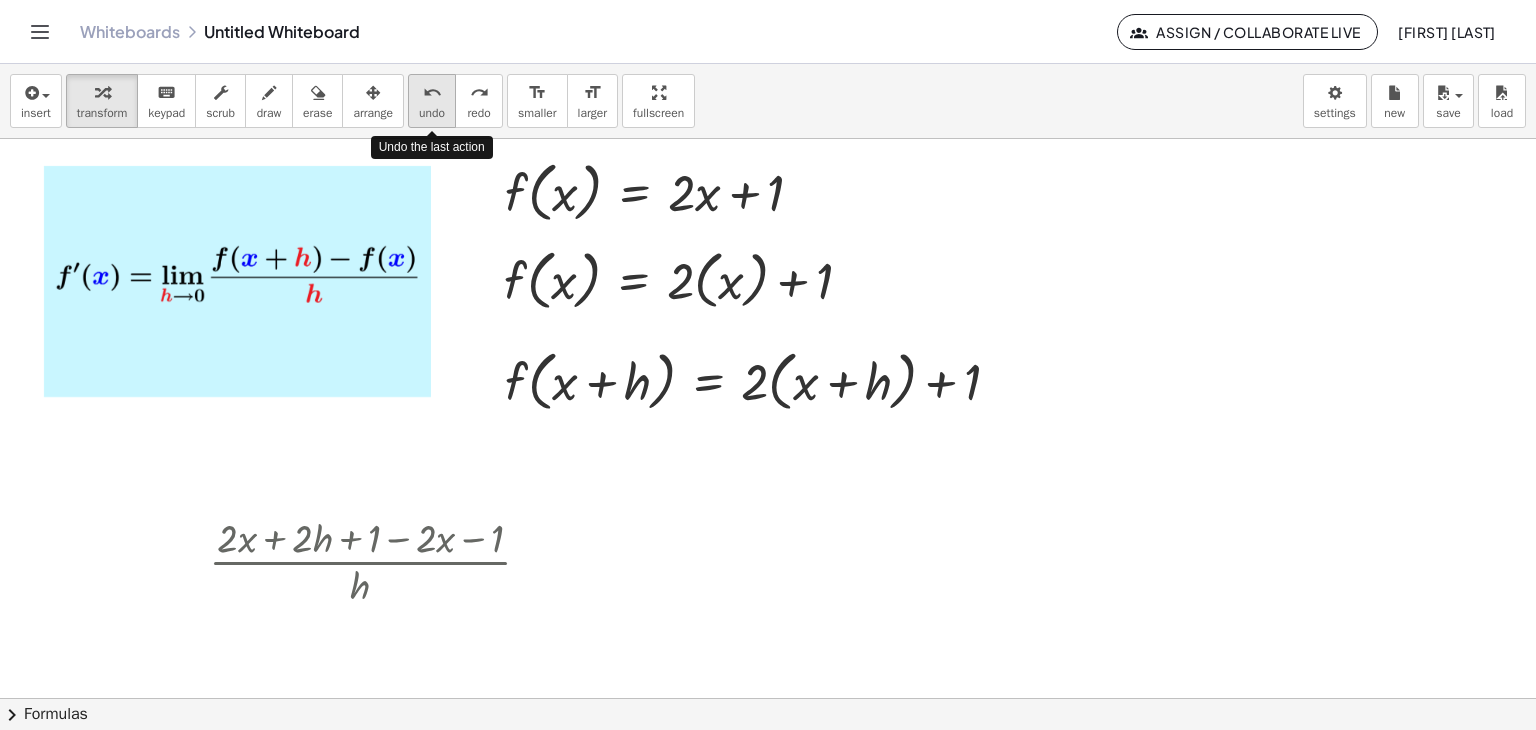 click on "undo" at bounding box center (432, 113) 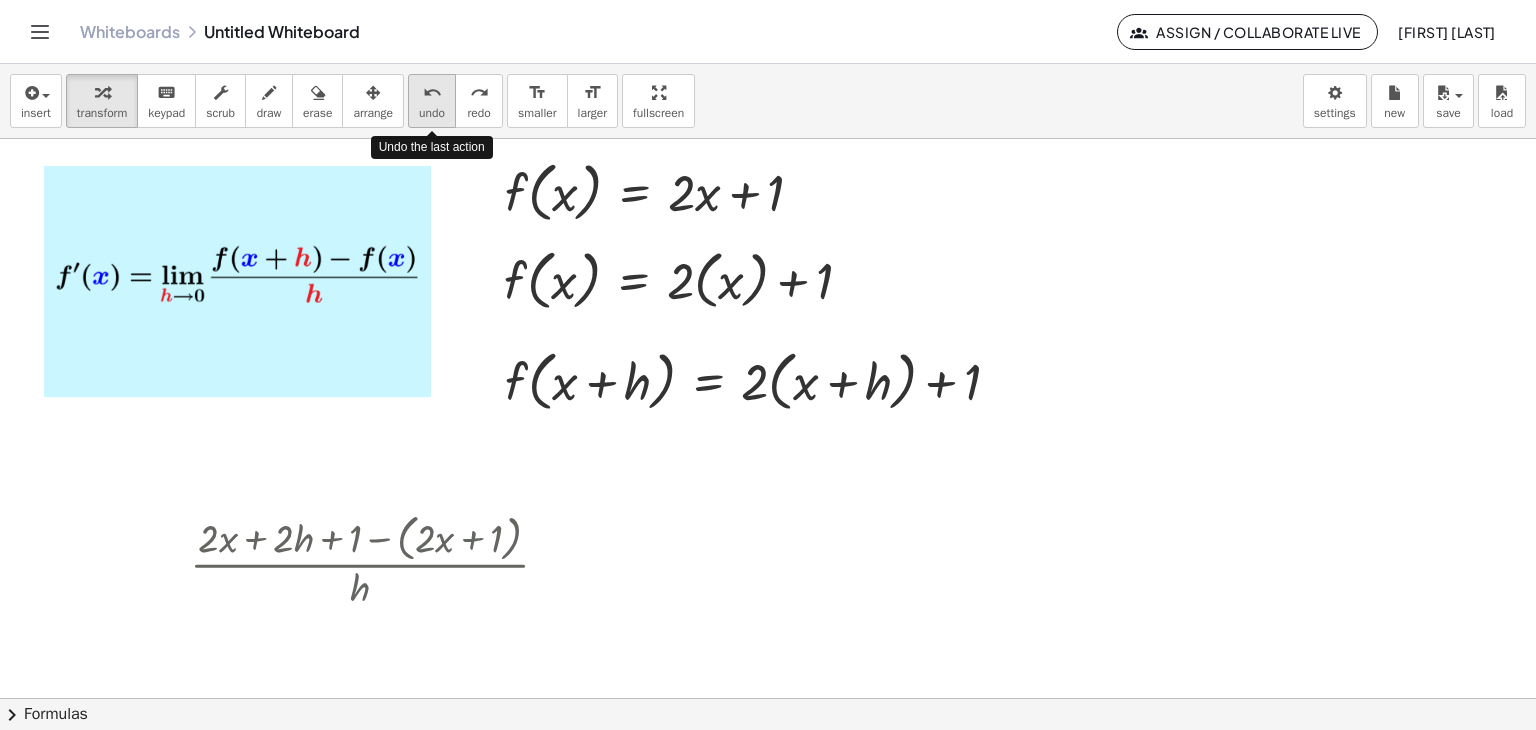 click on "undo" at bounding box center (432, 113) 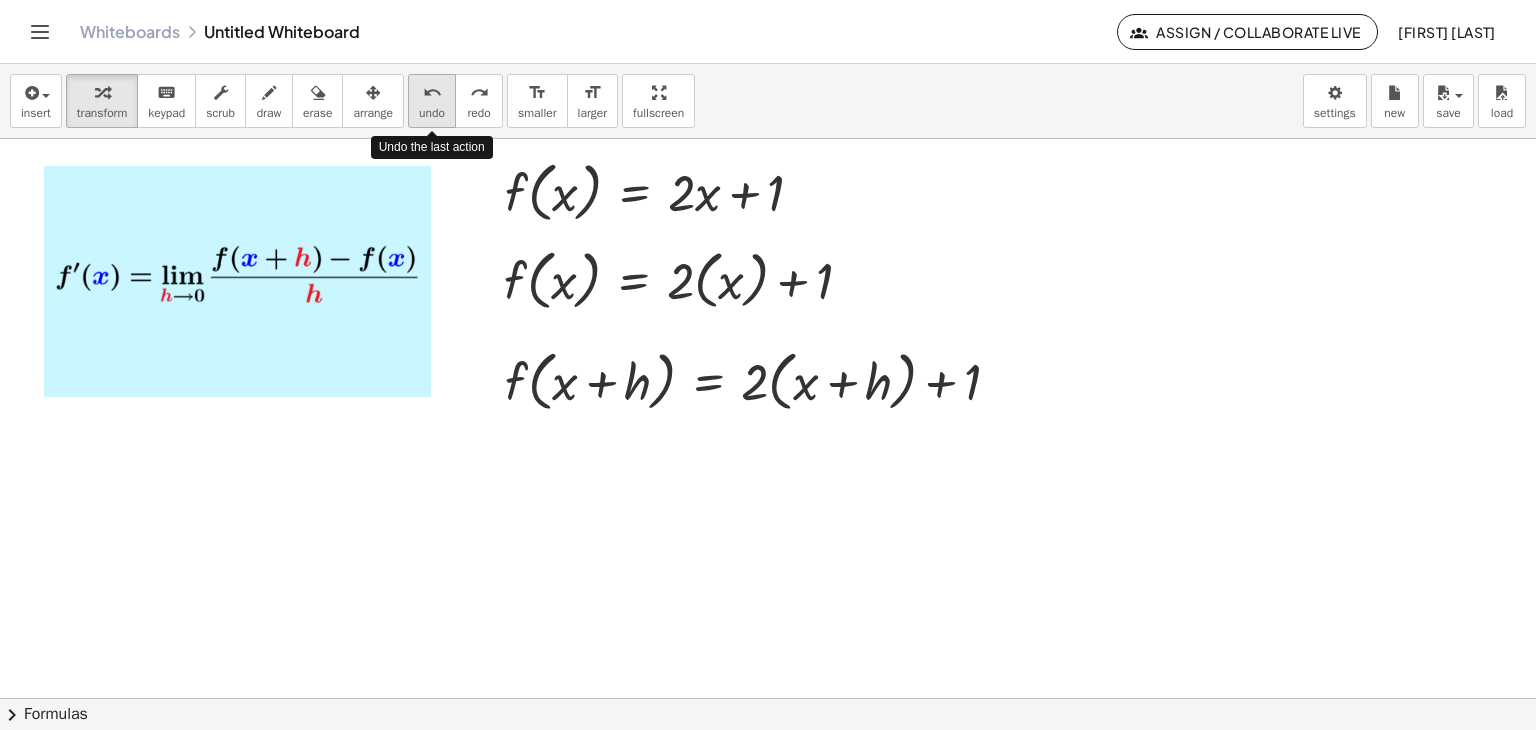 click on "undo" at bounding box center [432, 113] 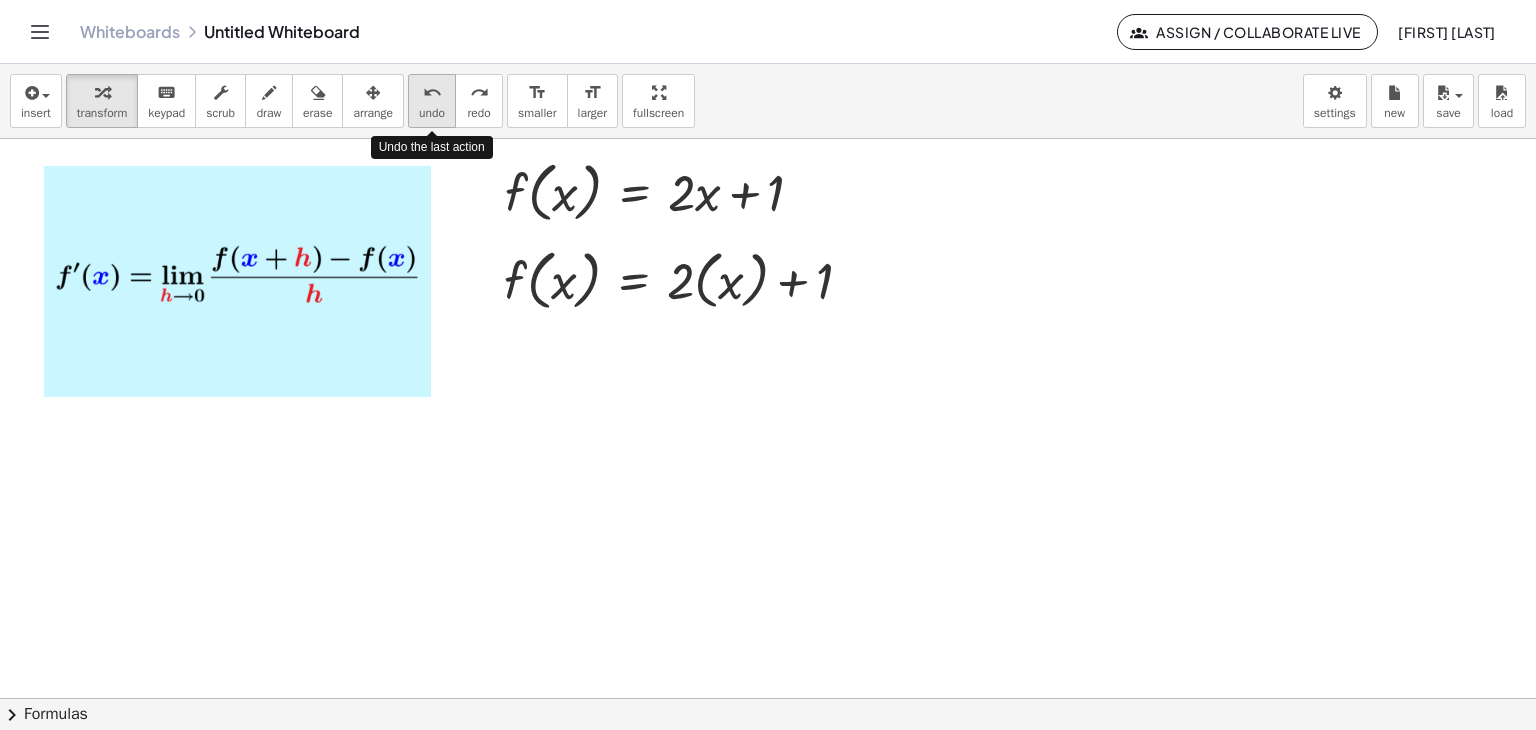 click on "undo" at bounding box center (432, 113) 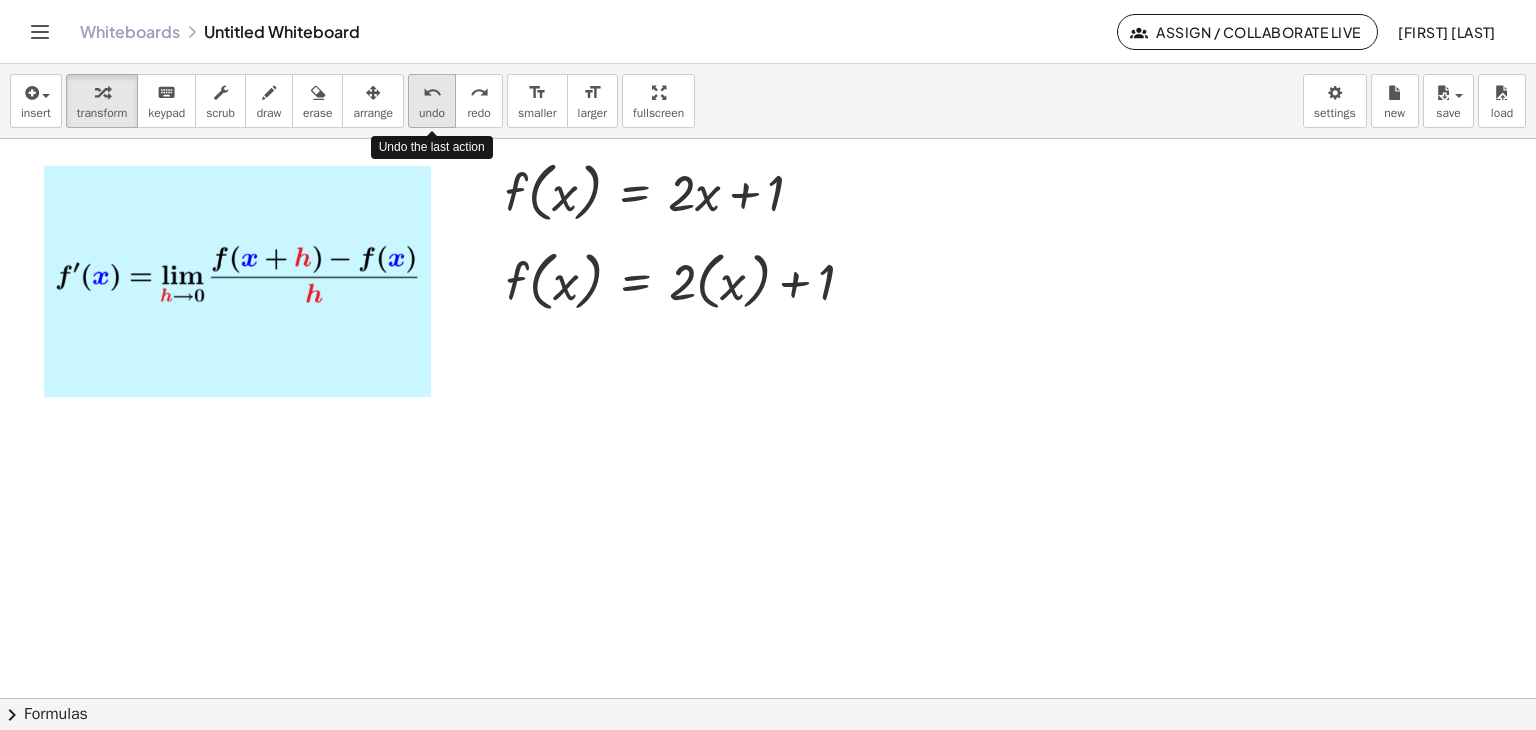 click on "undo" at bounding box center [432, 113] 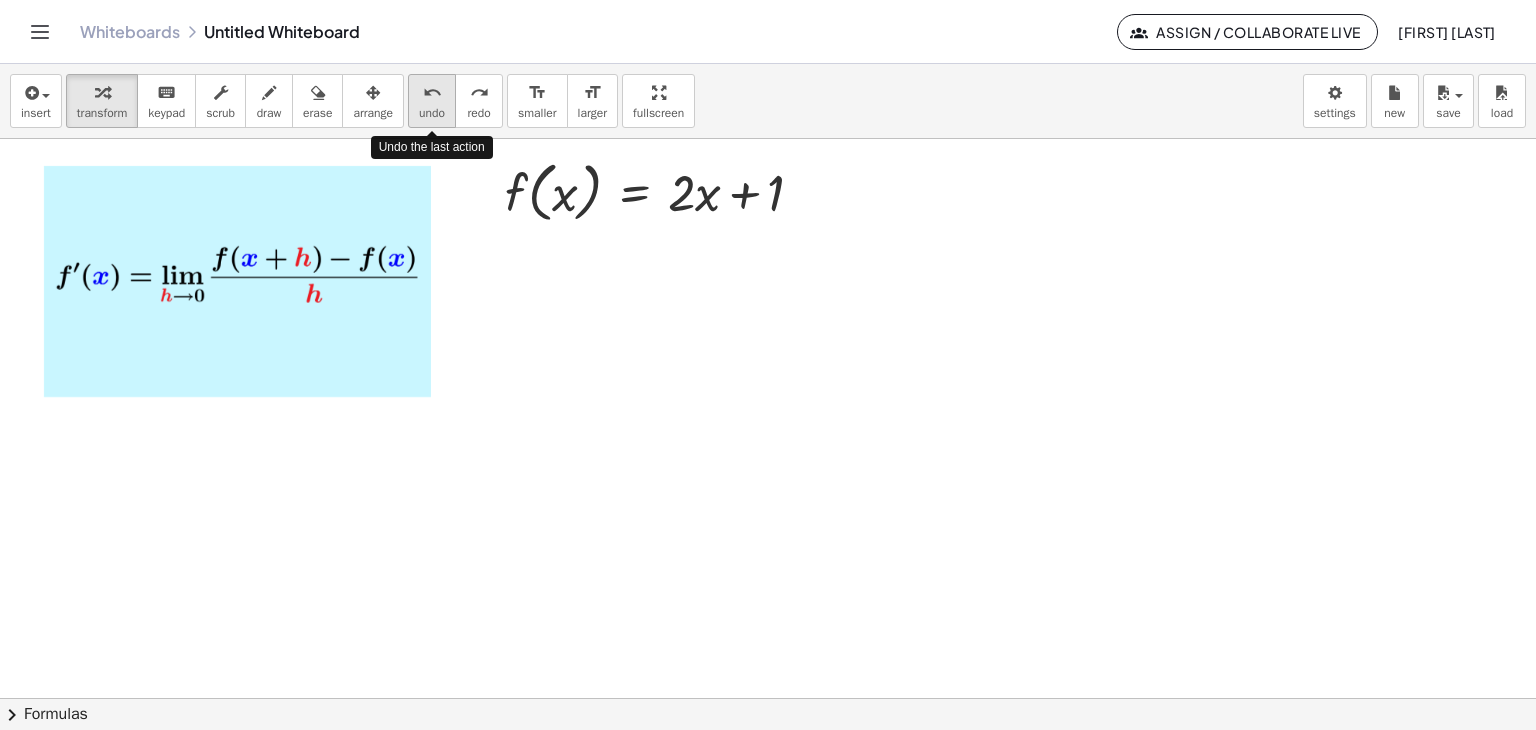 click on "undo" at bounding box center (432, 113) 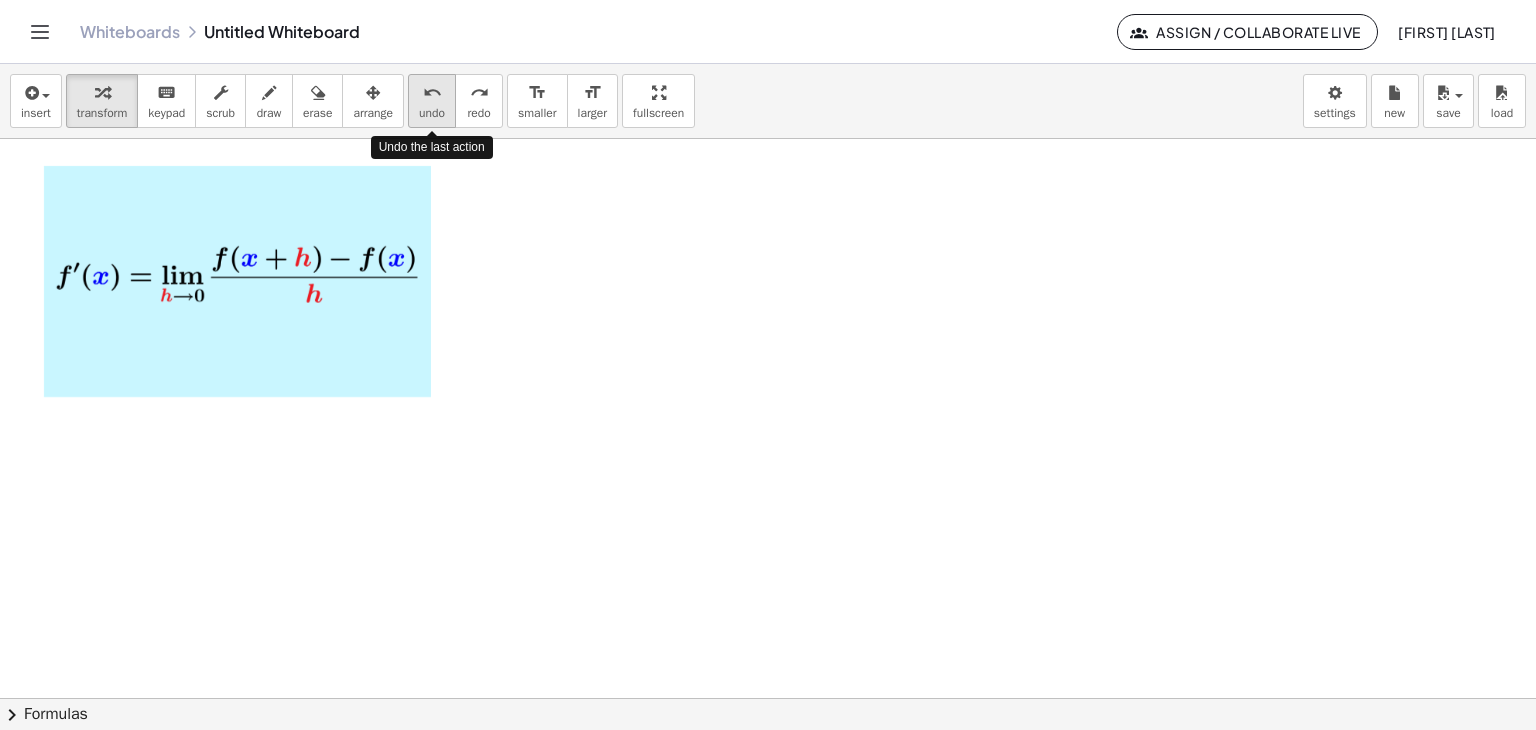 click on "undo" at bounding box center (432, 113) 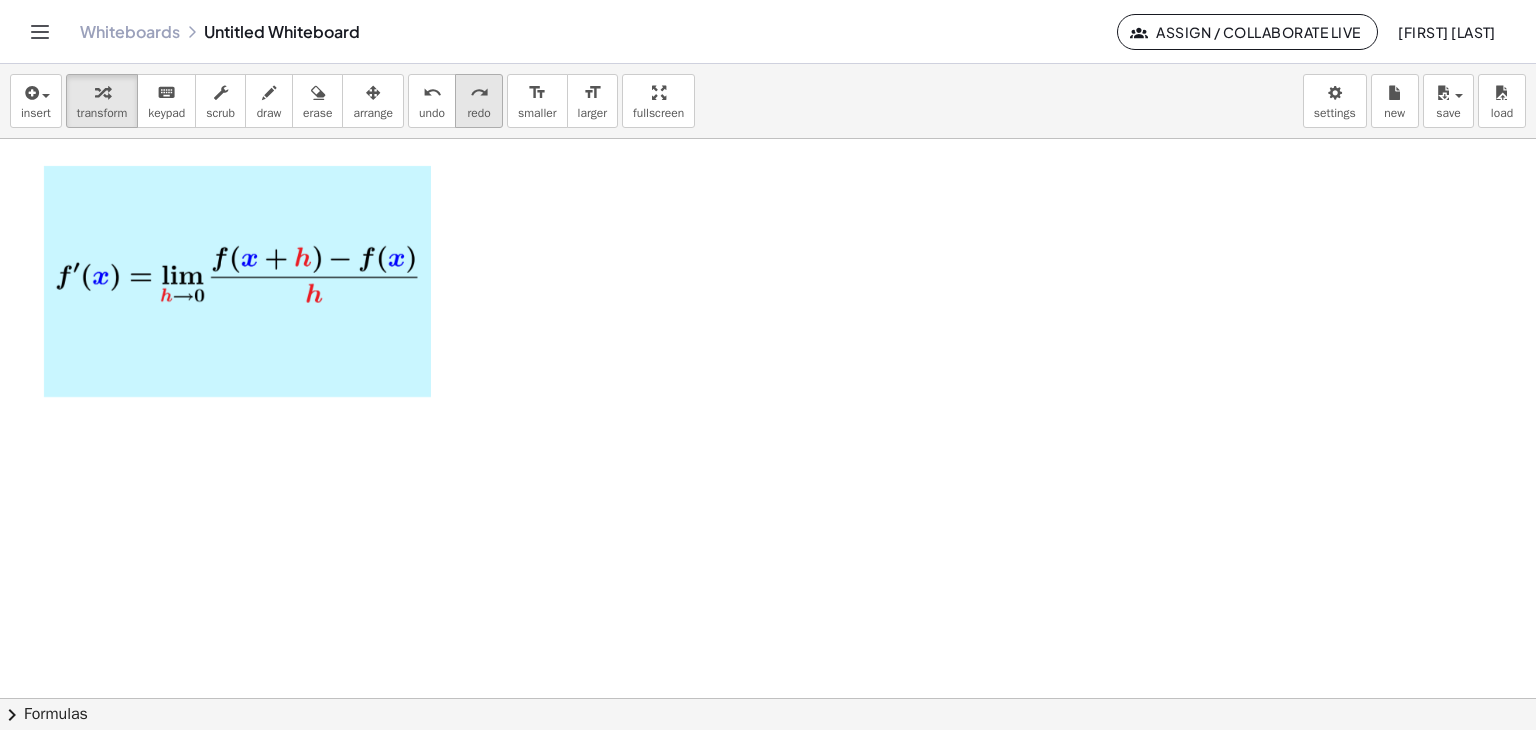 click on "redo redo" at bounding box center [479, 101] 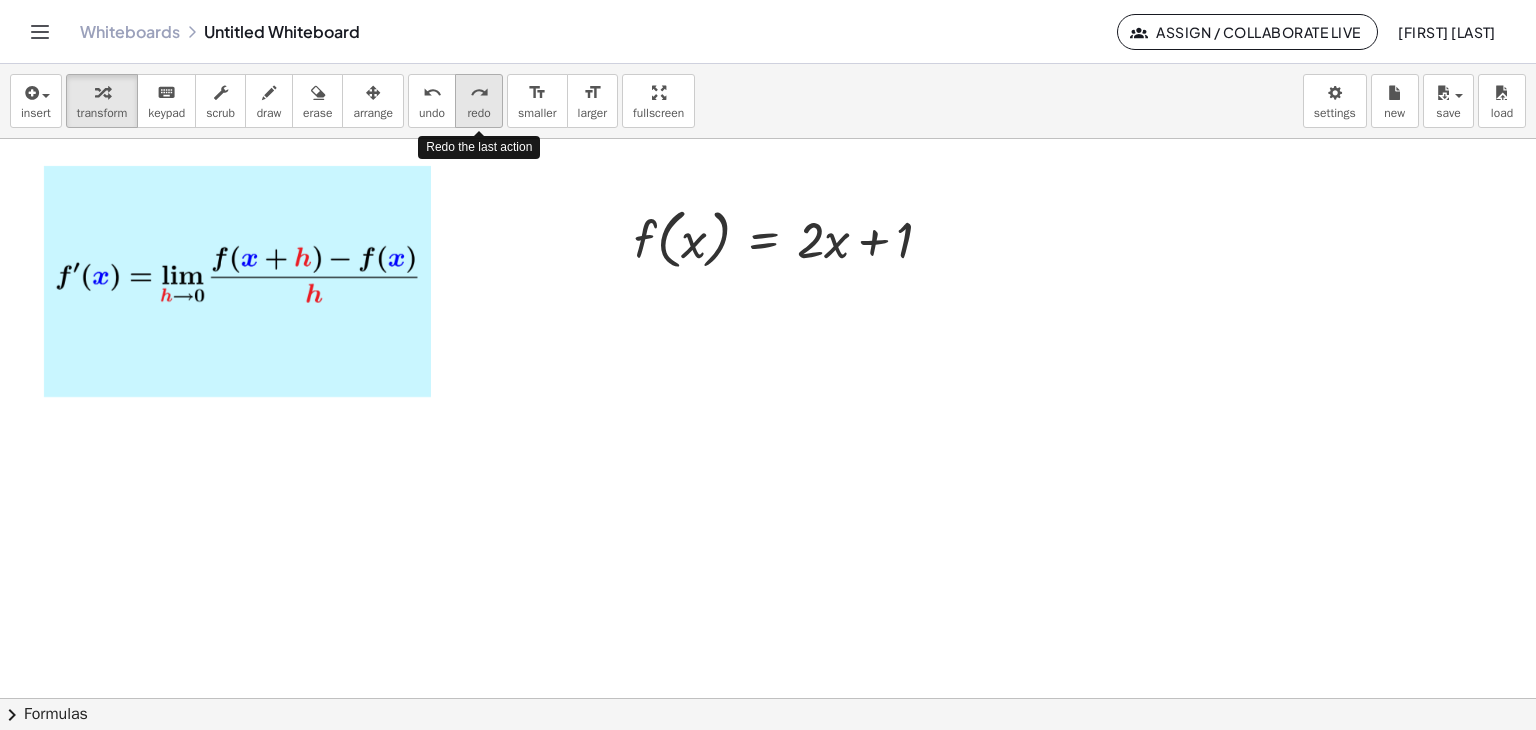 click on "redo redo" at bounding box center (479, 101) 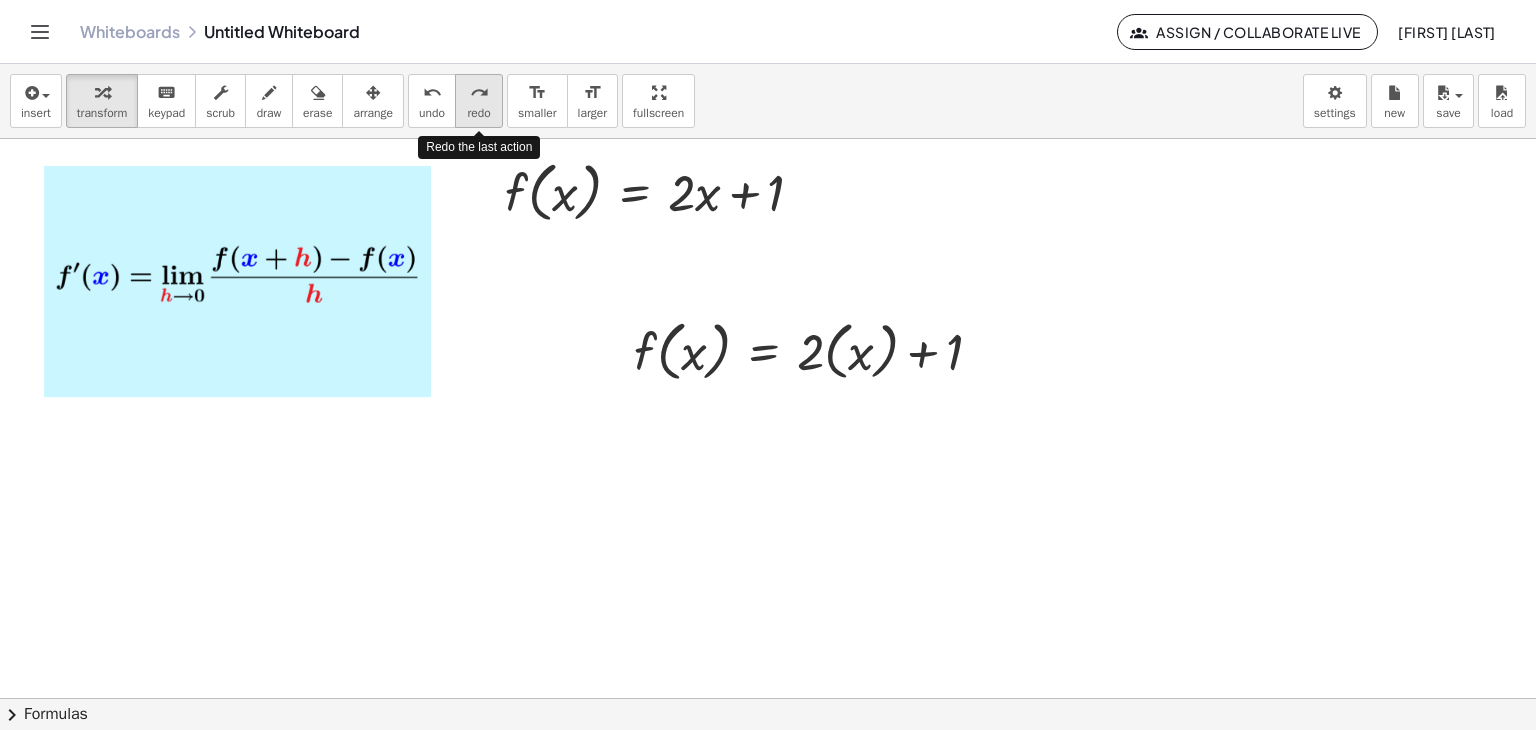 click on "redo redo" at bounding box center (479, 101) 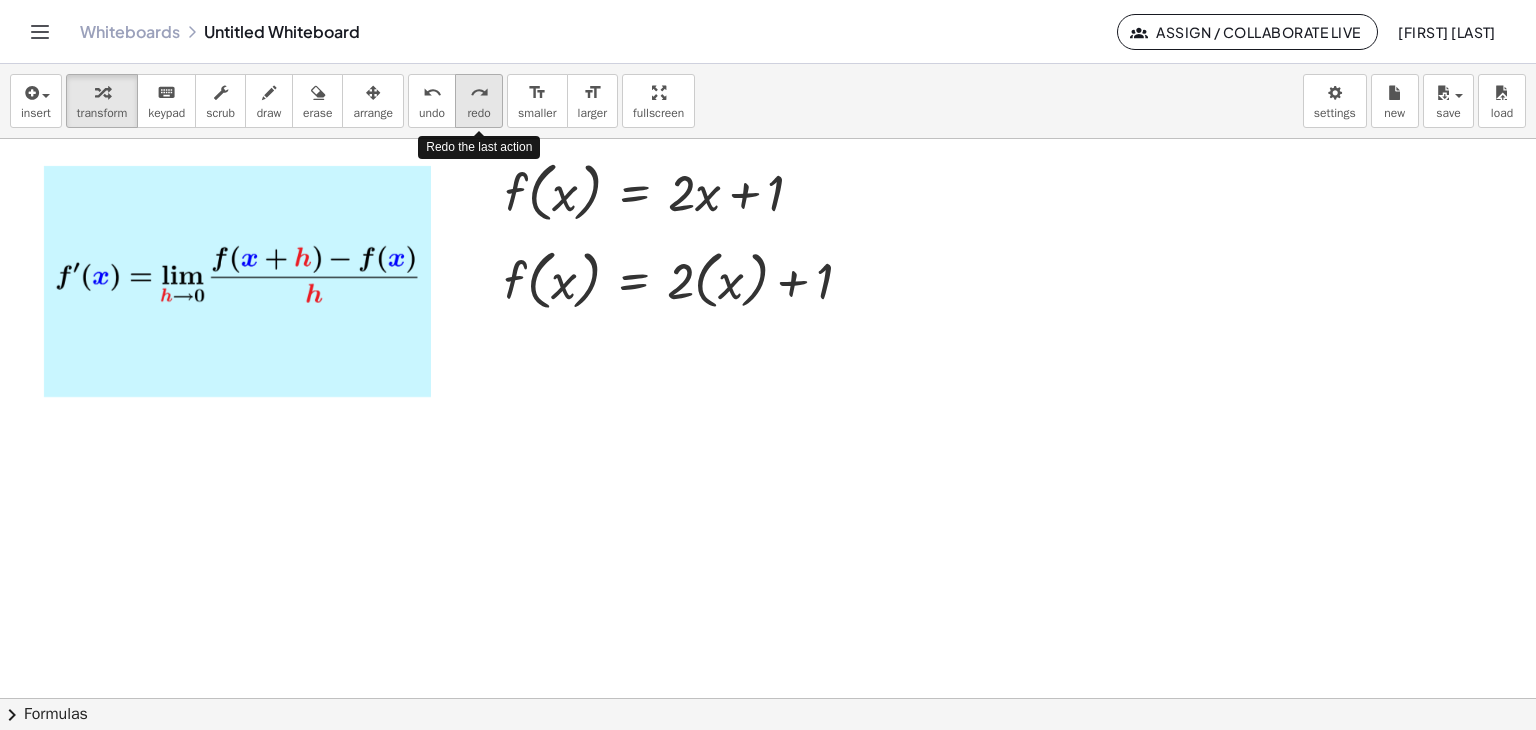 click on "redo redo" at bounding box center [479, 101] 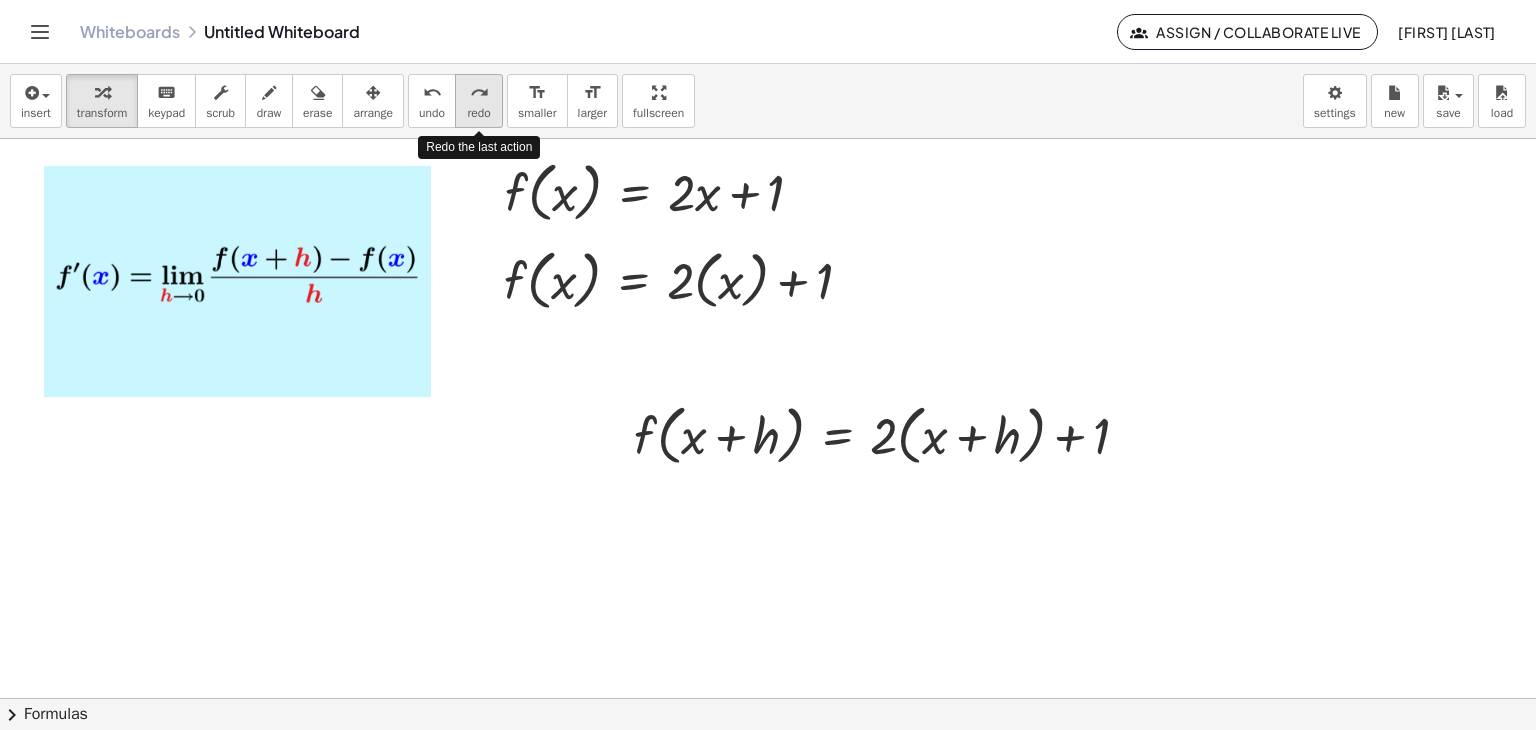 click on "redo redo" at bounding box center (479, 101) 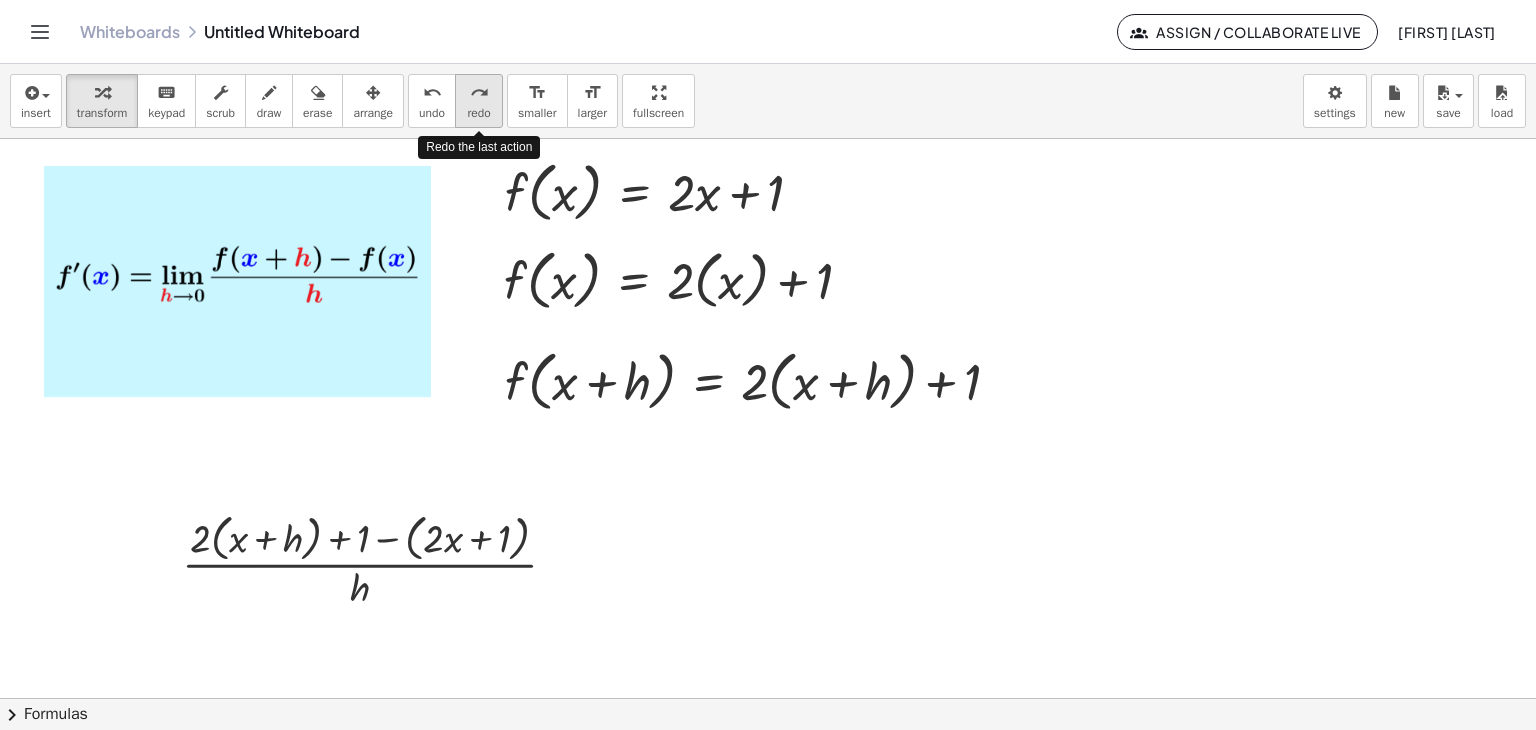 click on "redo redo" at bounding box center [479, 101] 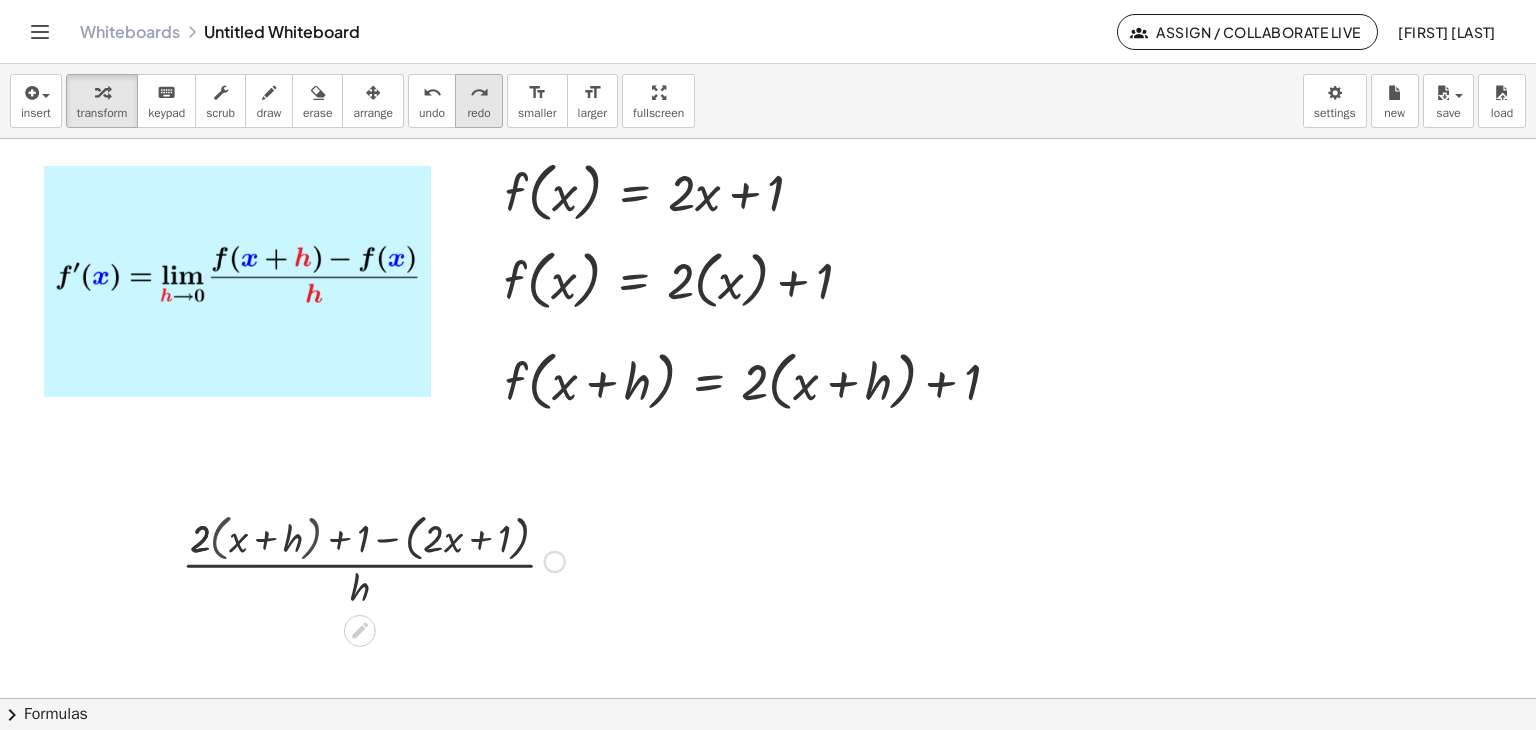 click on "redo" at bounding box center [478, 113] 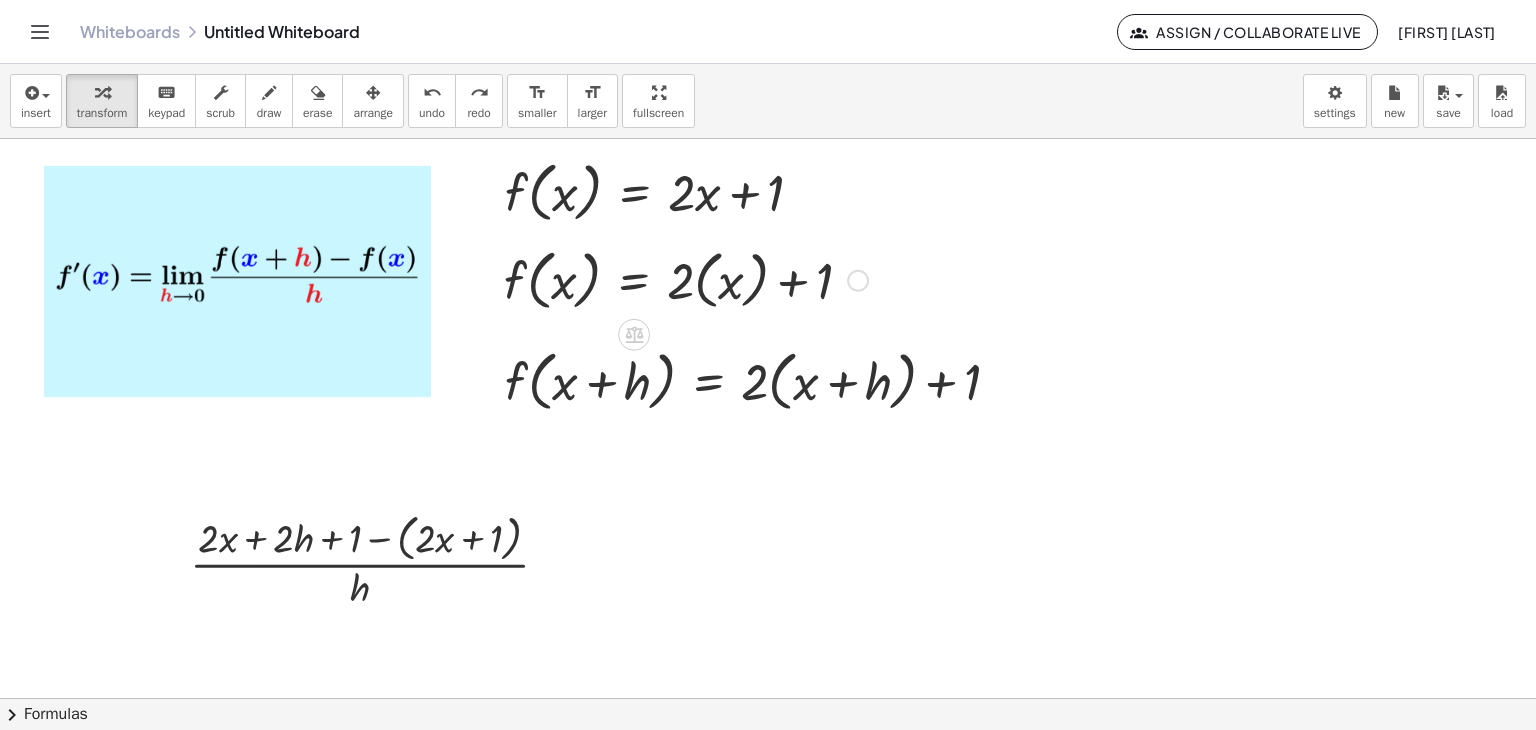 scroll, scrollTop: 166, scrollLeft: 0, axis: vertical 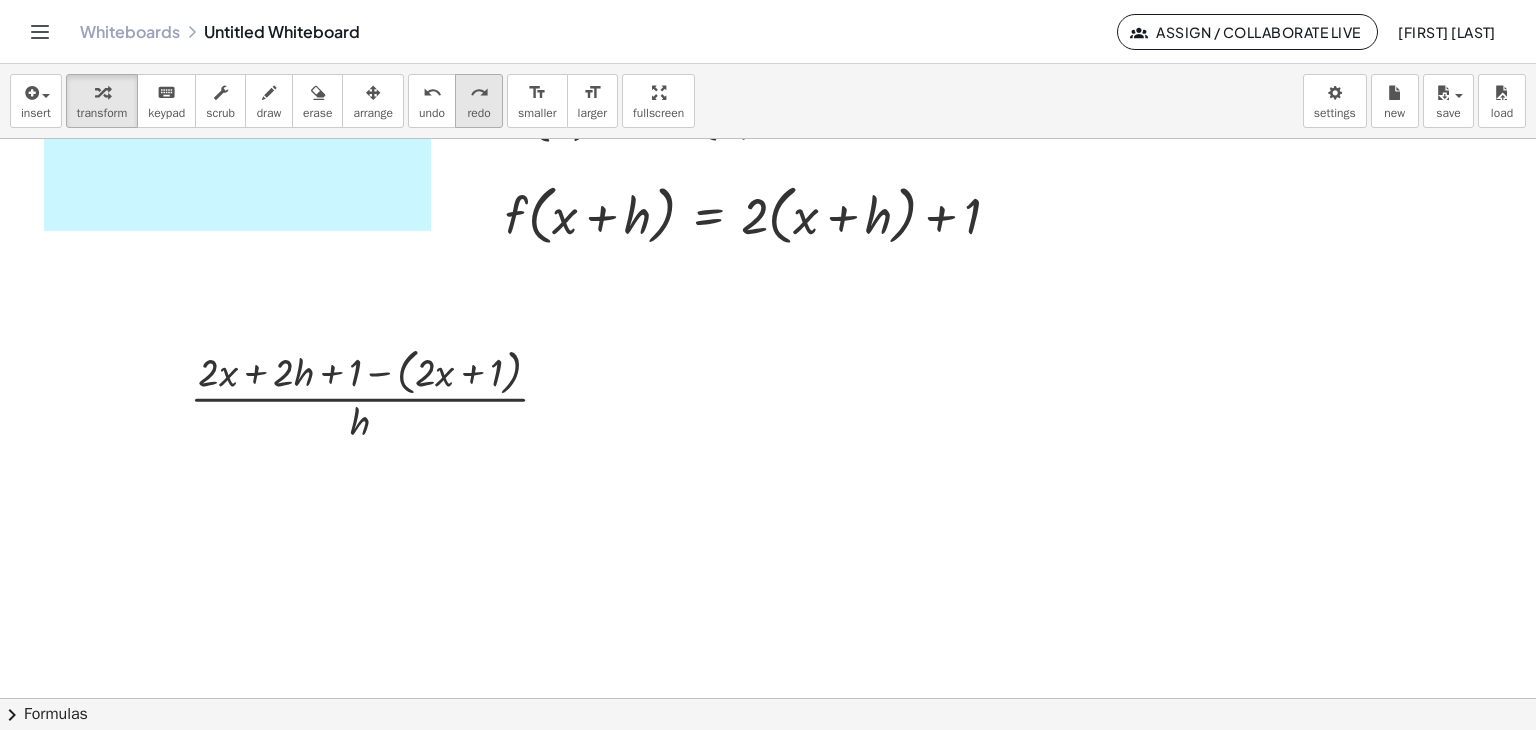 click on "redo" at bounding box center [478, 113] 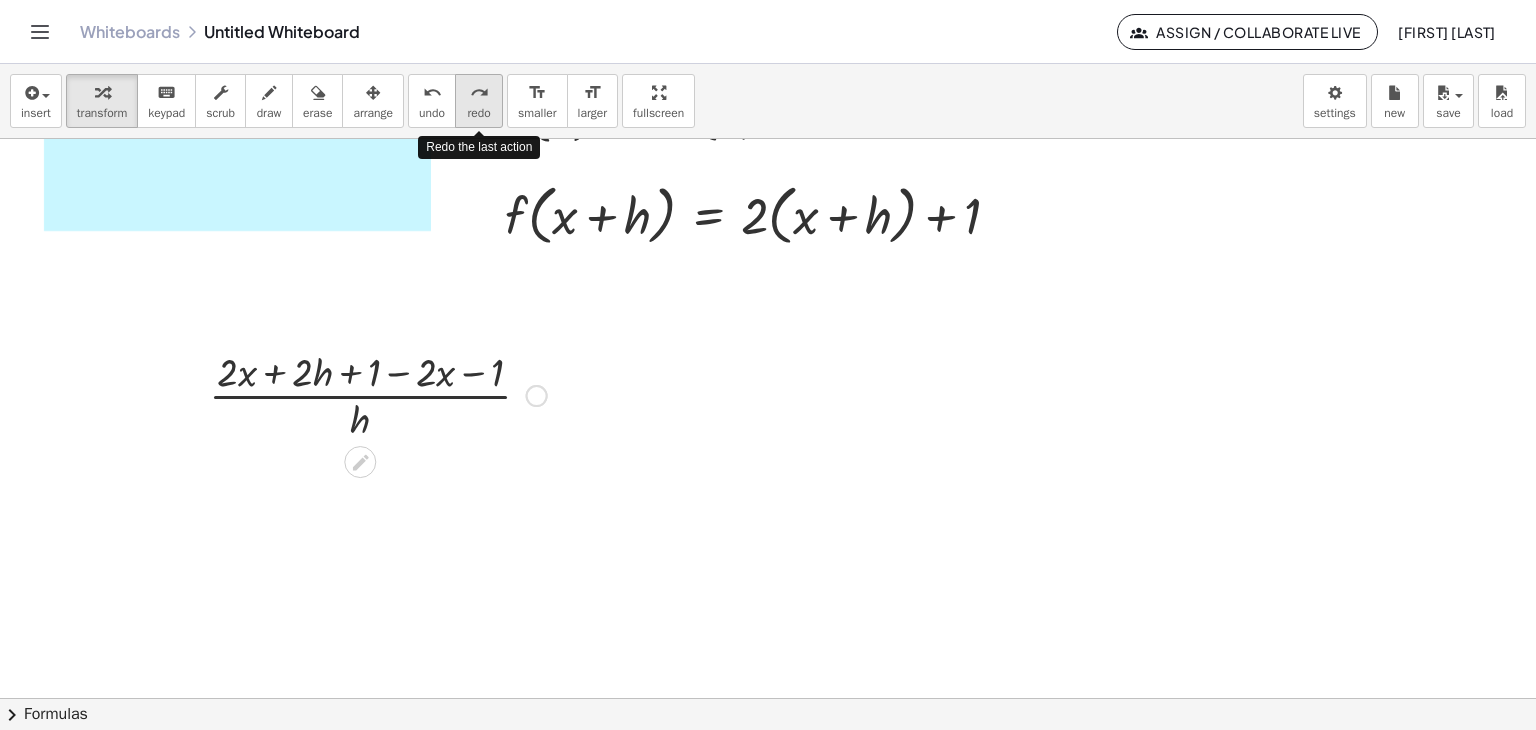 click on "redo" at bounding box center (478, 113) 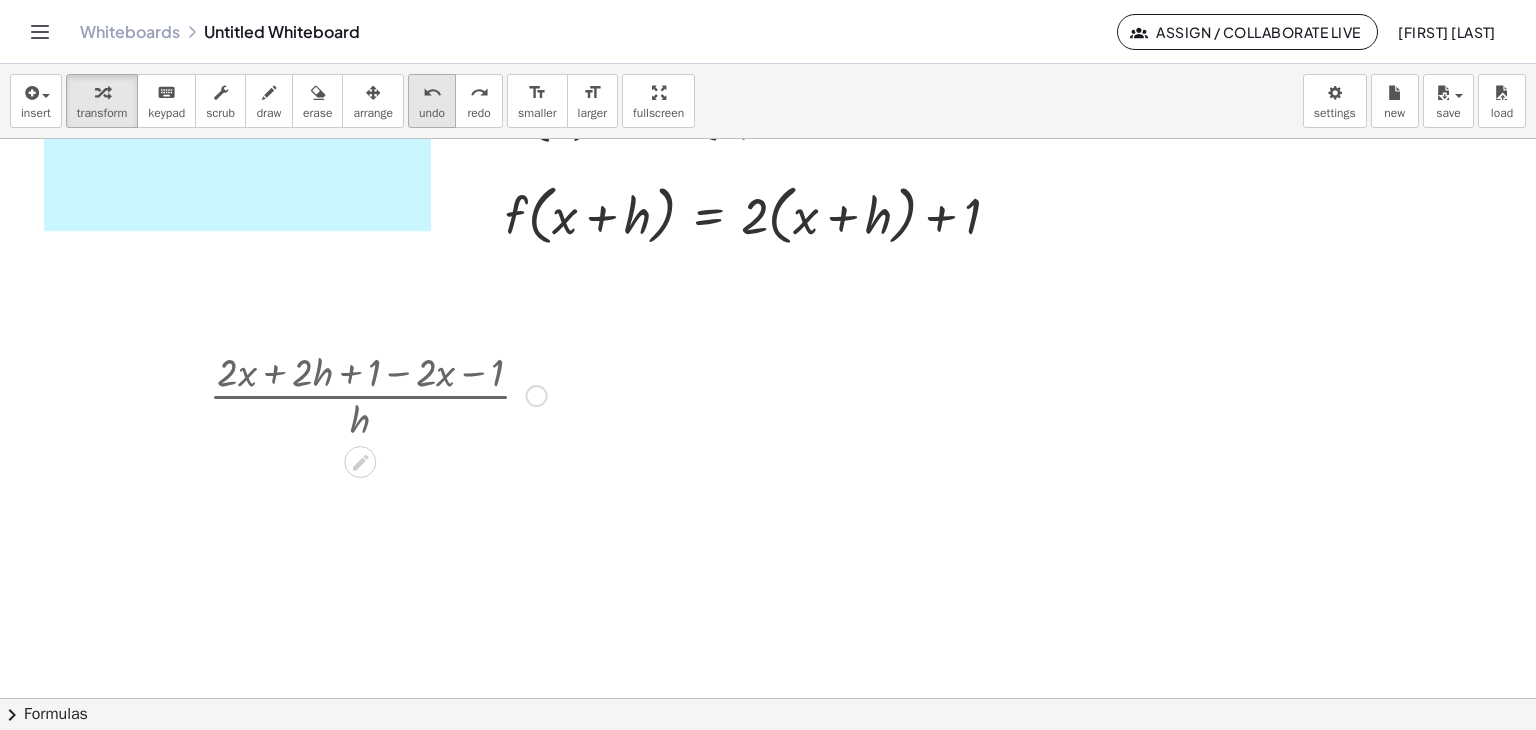 click on "undo undo" at bounding box center (432, 101) 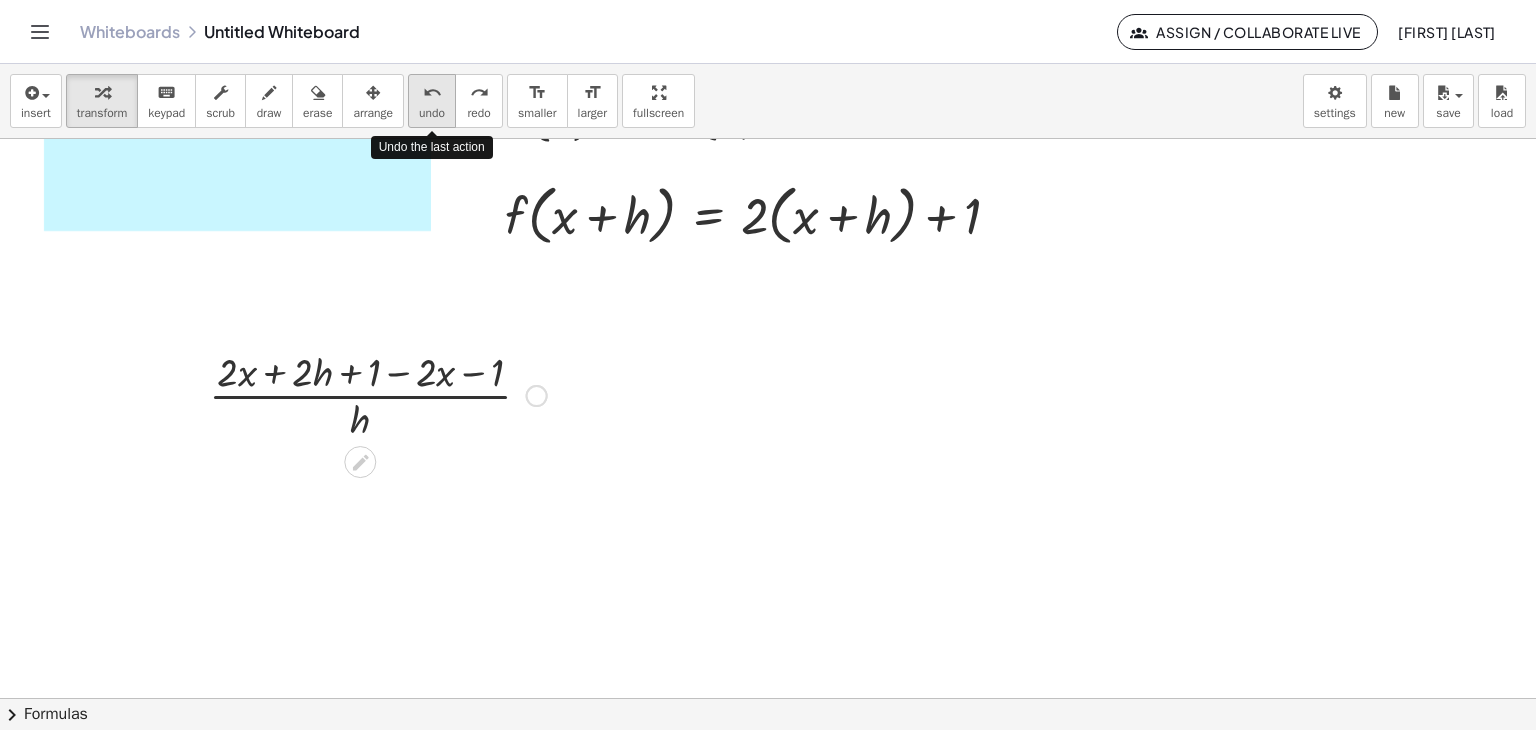 click on "undo undo" at bounding box center [432, 101] 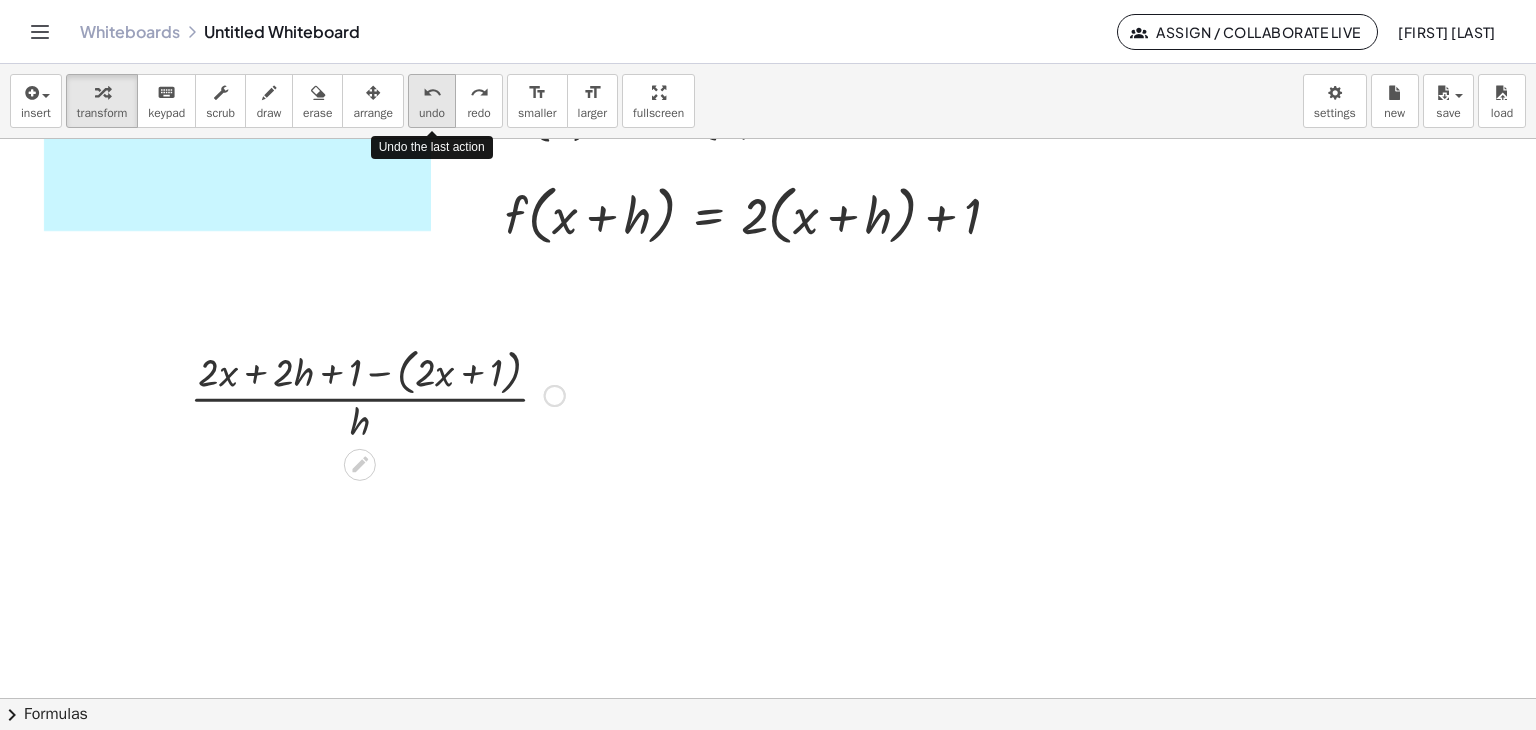 click on "undo undo" at bounding box center [432, 101] 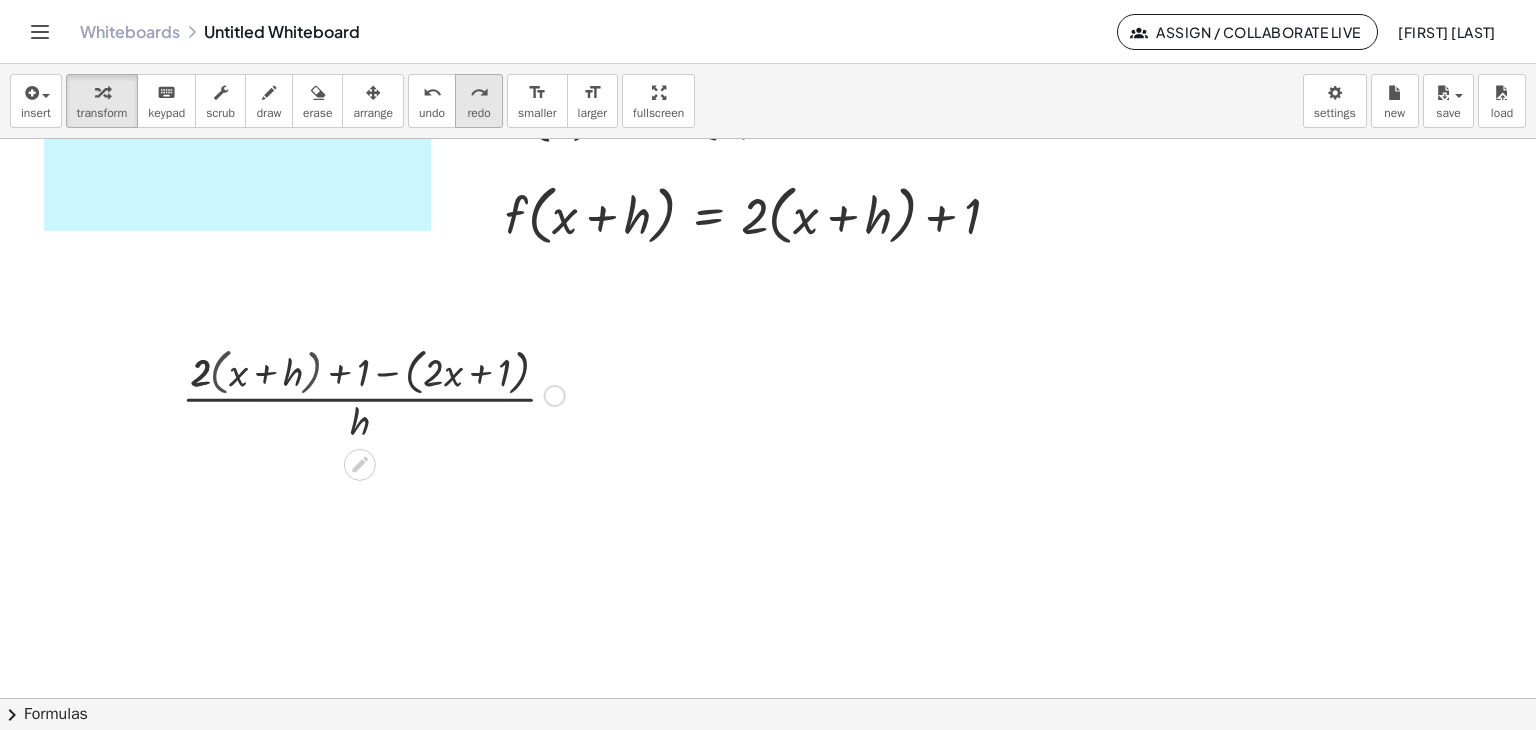 click on "redo" at bounding box center (478, 113) 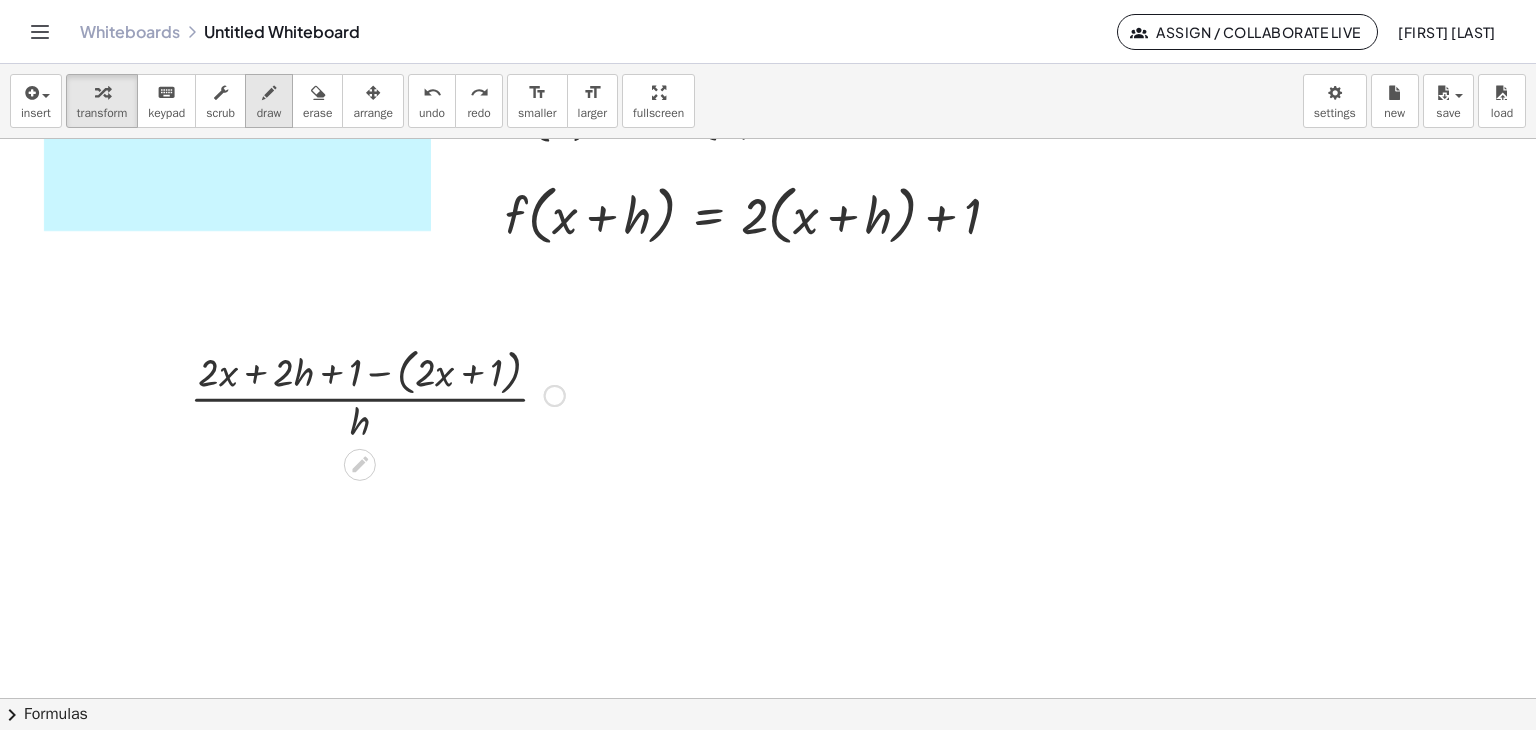 click on "draw" at bounding box center [269, 113] 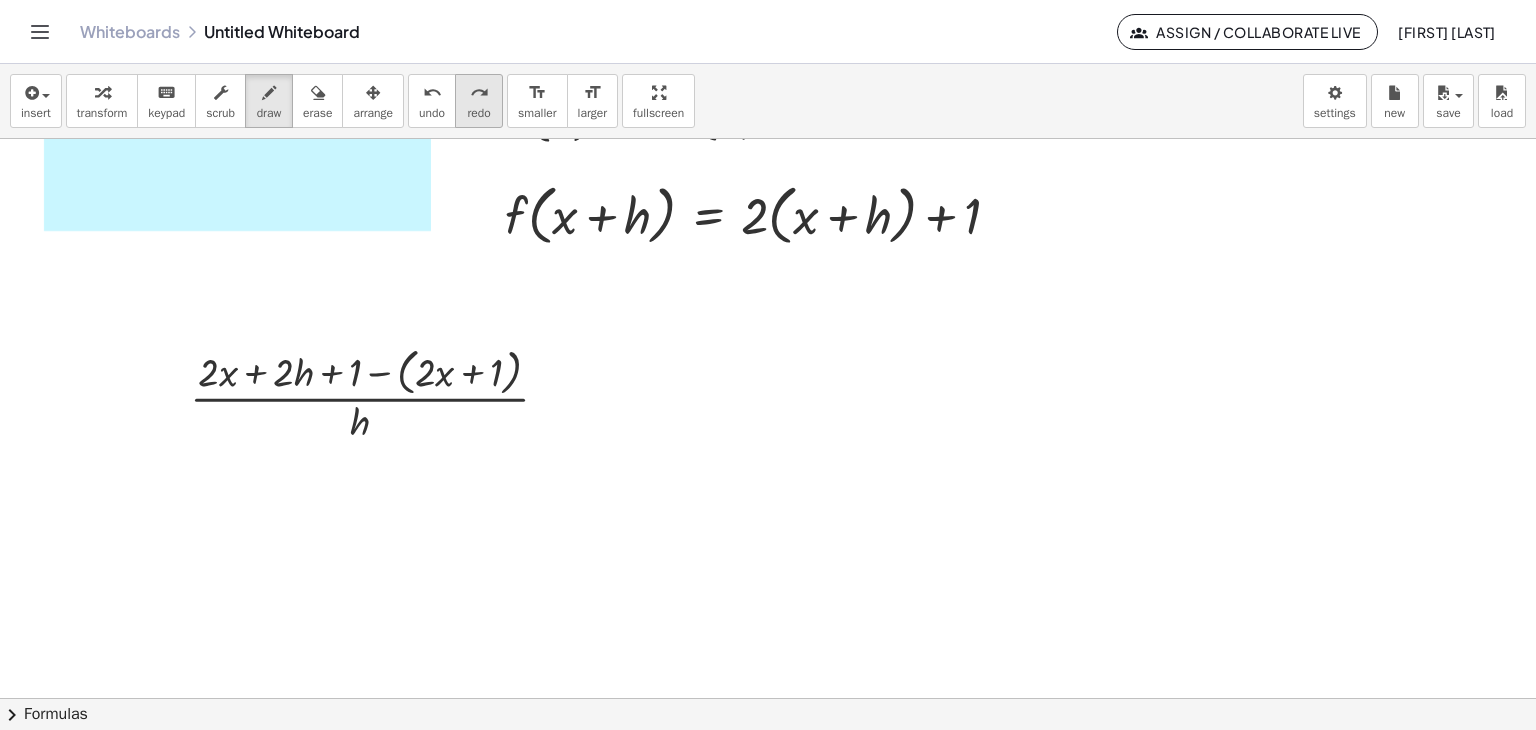 click on "redo" at bounding box center [478, 113] 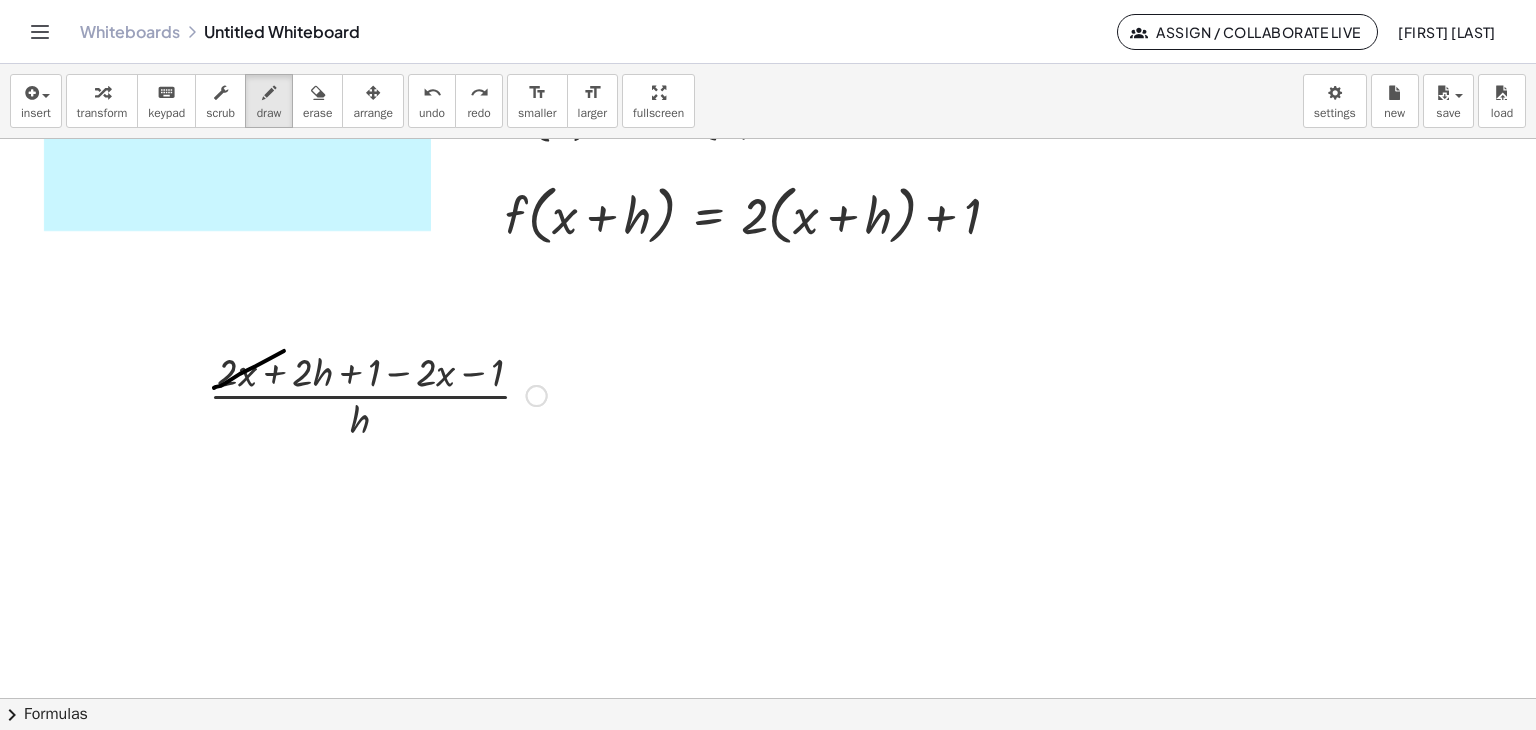 drag, startPoint x: 214, startPoint y: 387, endPoint x: 293, endPoint y: 345, distance: 89.470665 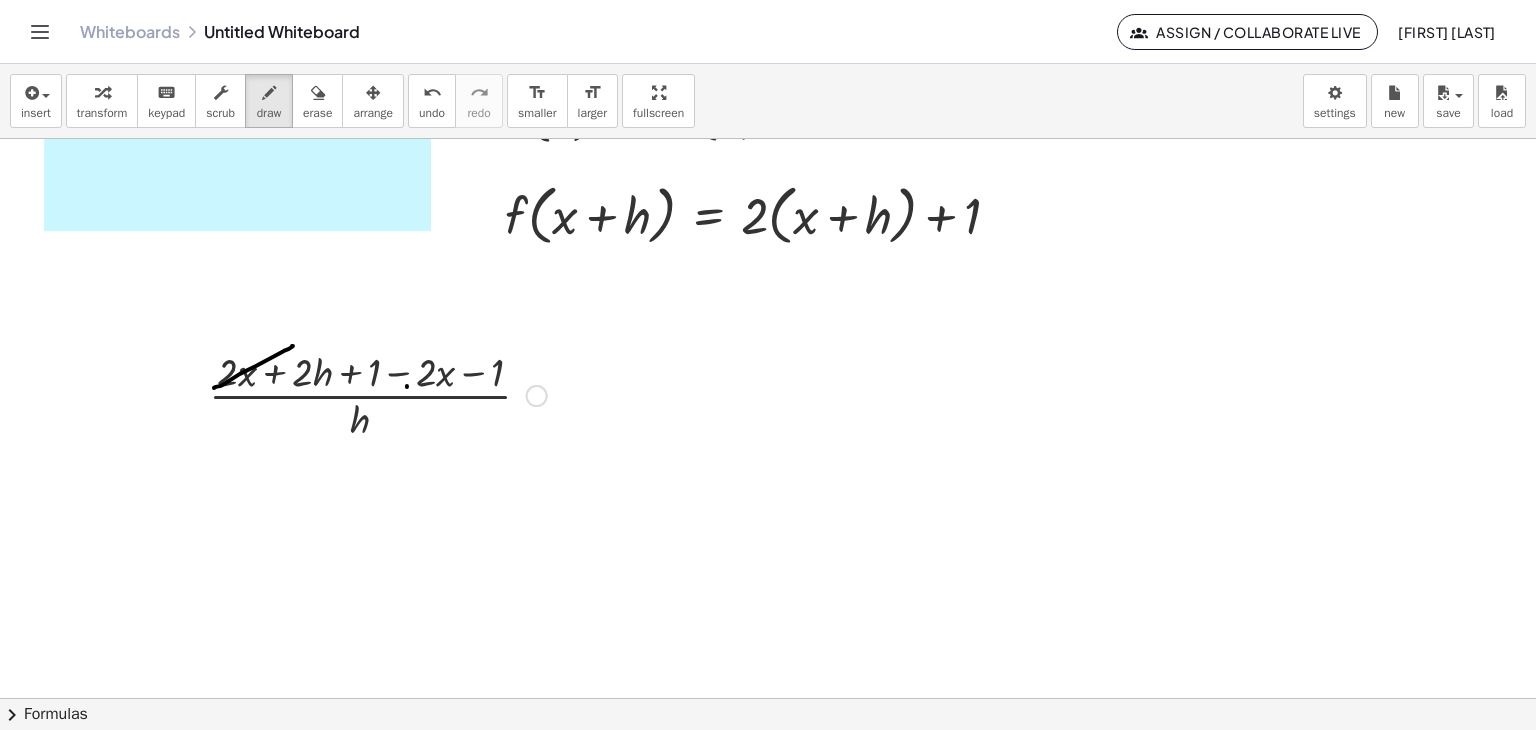 drag, startPoint x: 407, startPoint y: 385, endPoint x: 464, endPoint y: 353, distance: 65.36819 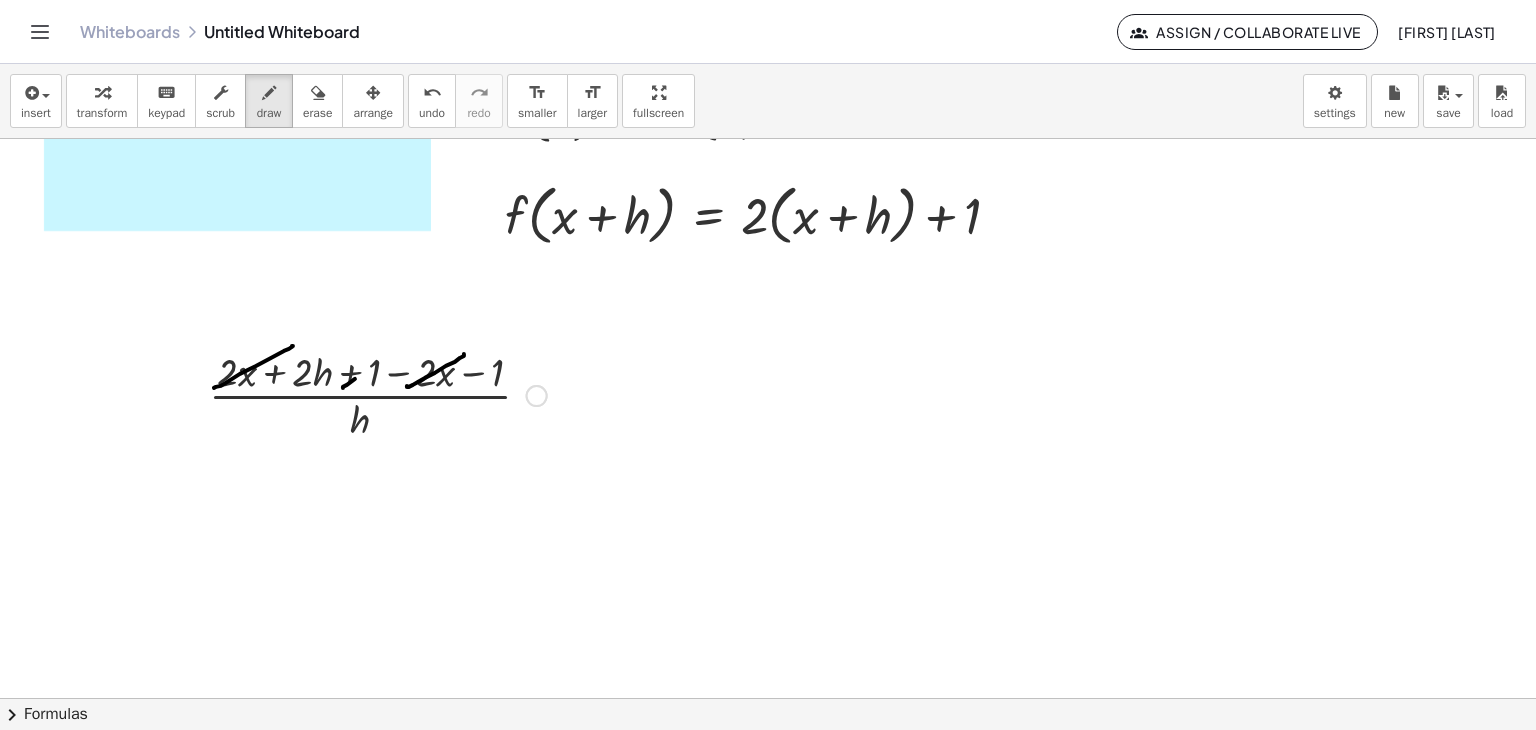 drag, startPoint x: 343, startPoint y: 387, endPoint x: 385, endPoint y: 354, distance: 53.413483 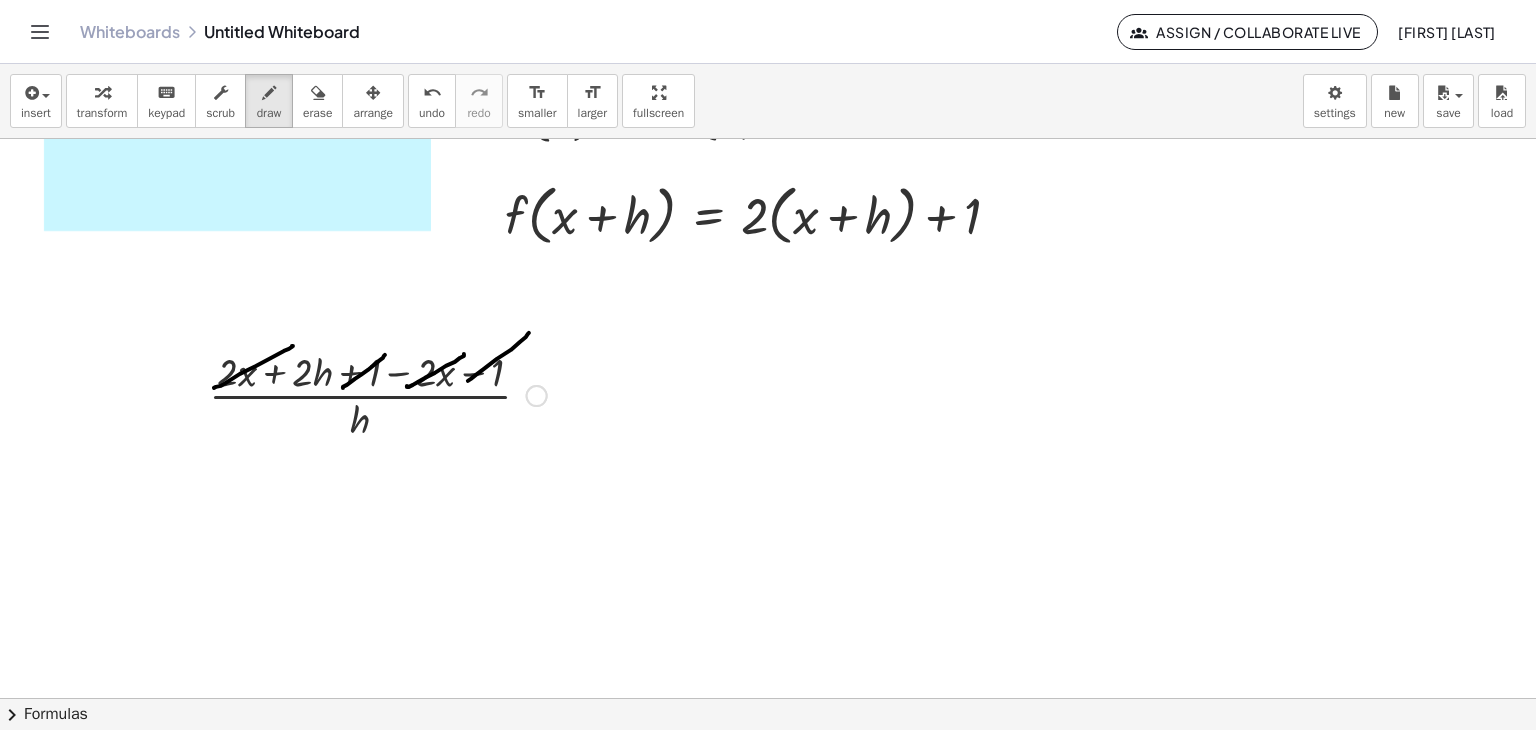 drag, startPoint x: 468, startPoint y: 380, endPoint x: 529, endPoint y: 332, distance: 77.62087 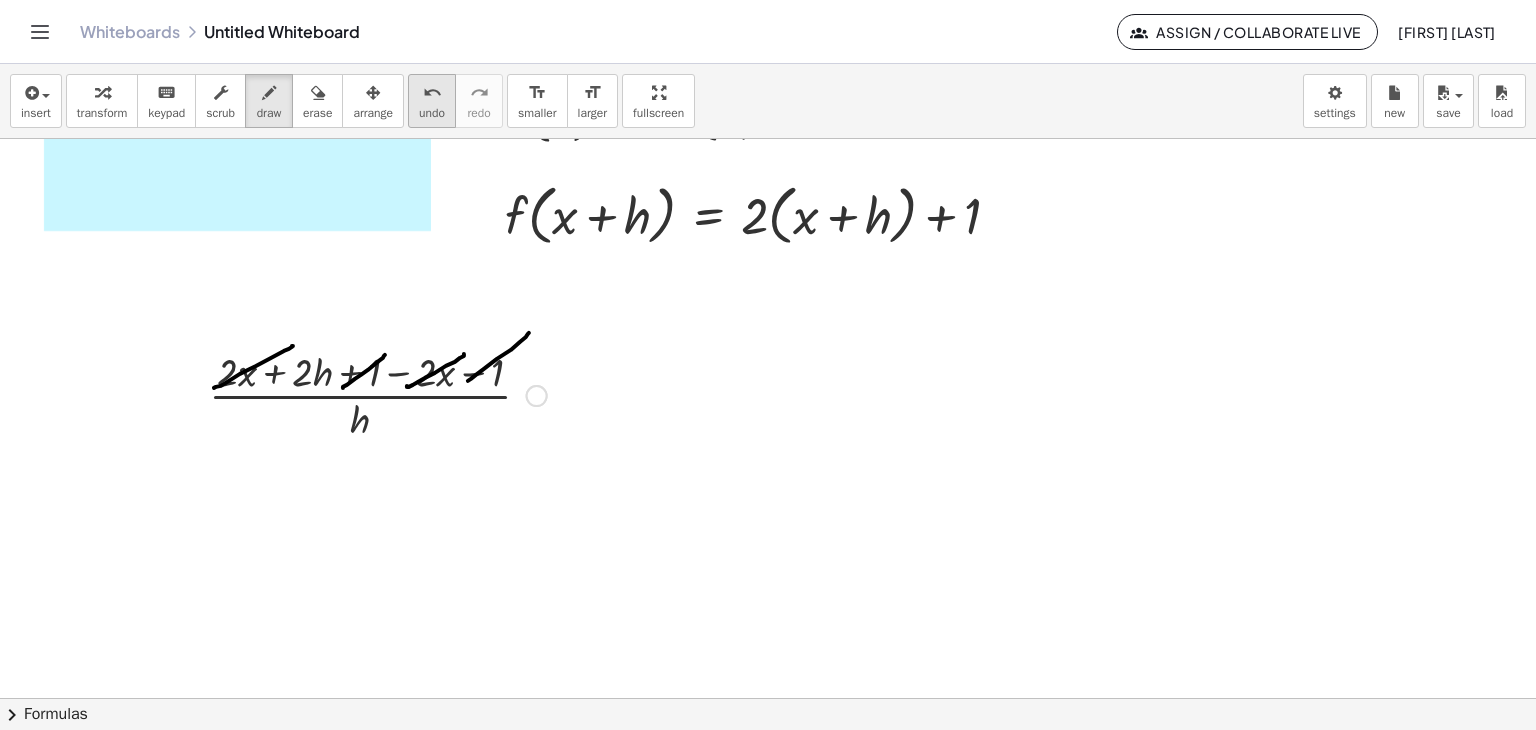 click on "undo" at bounding box center (432, 113) 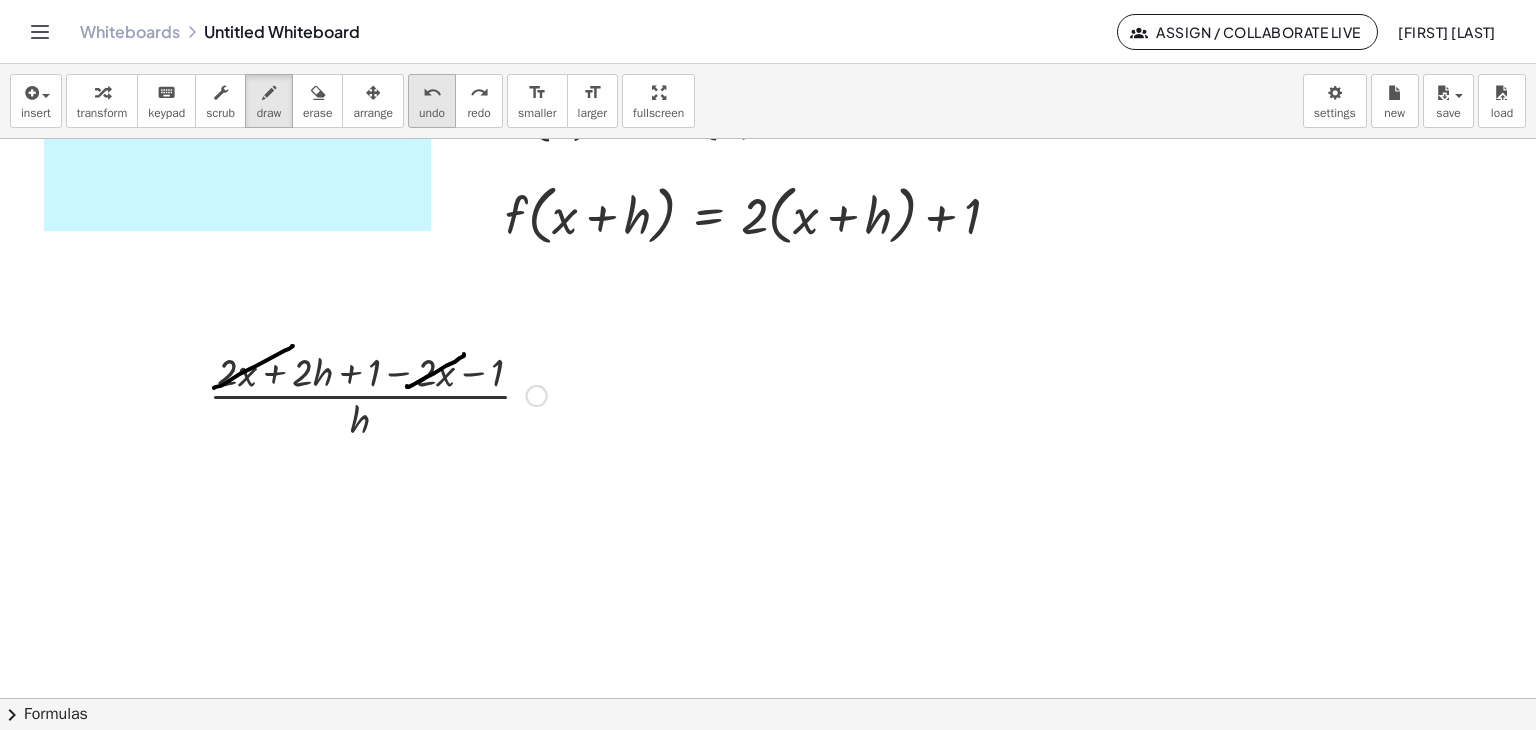 click on "undo" at bounding box center (432, 113) 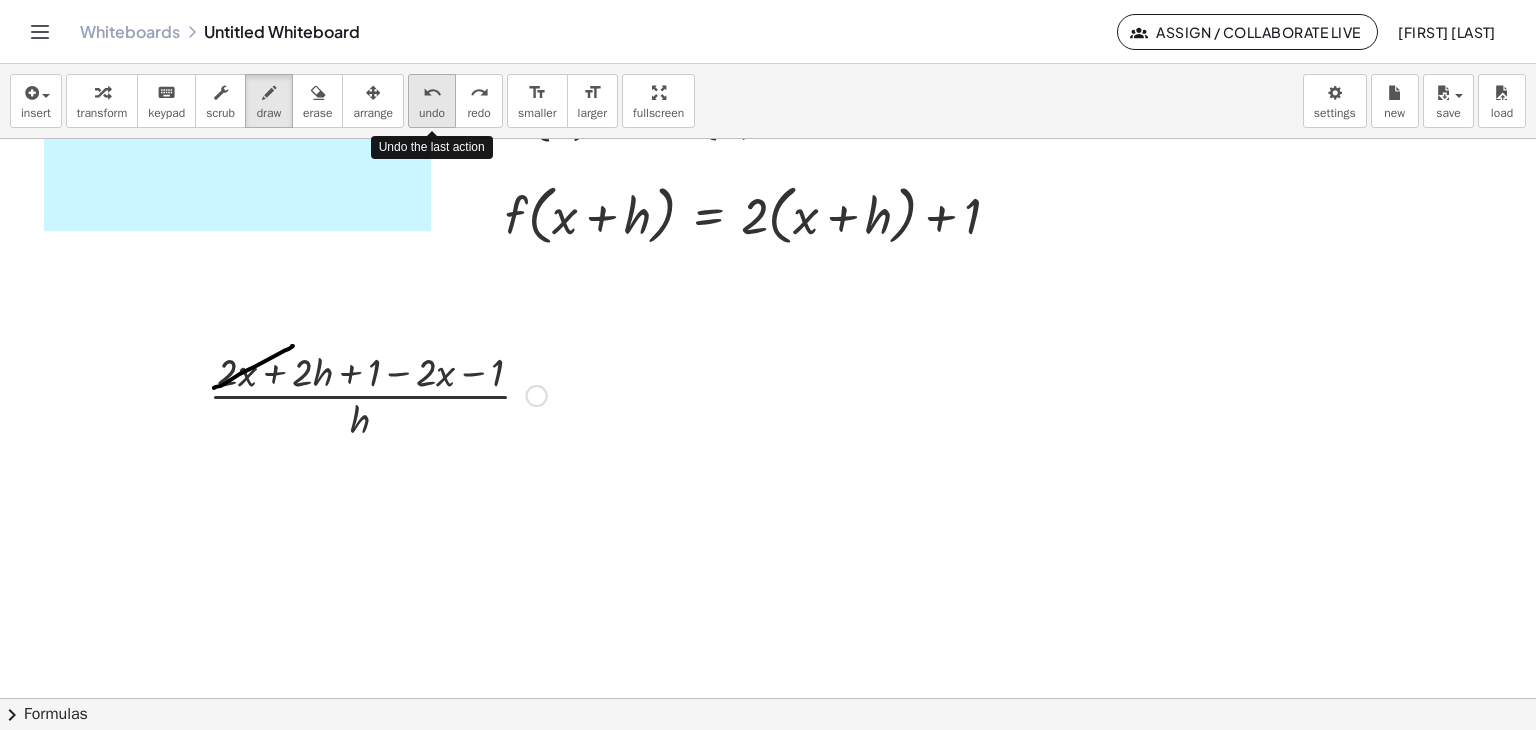 click on "undo" at bounding box center (432, 113) 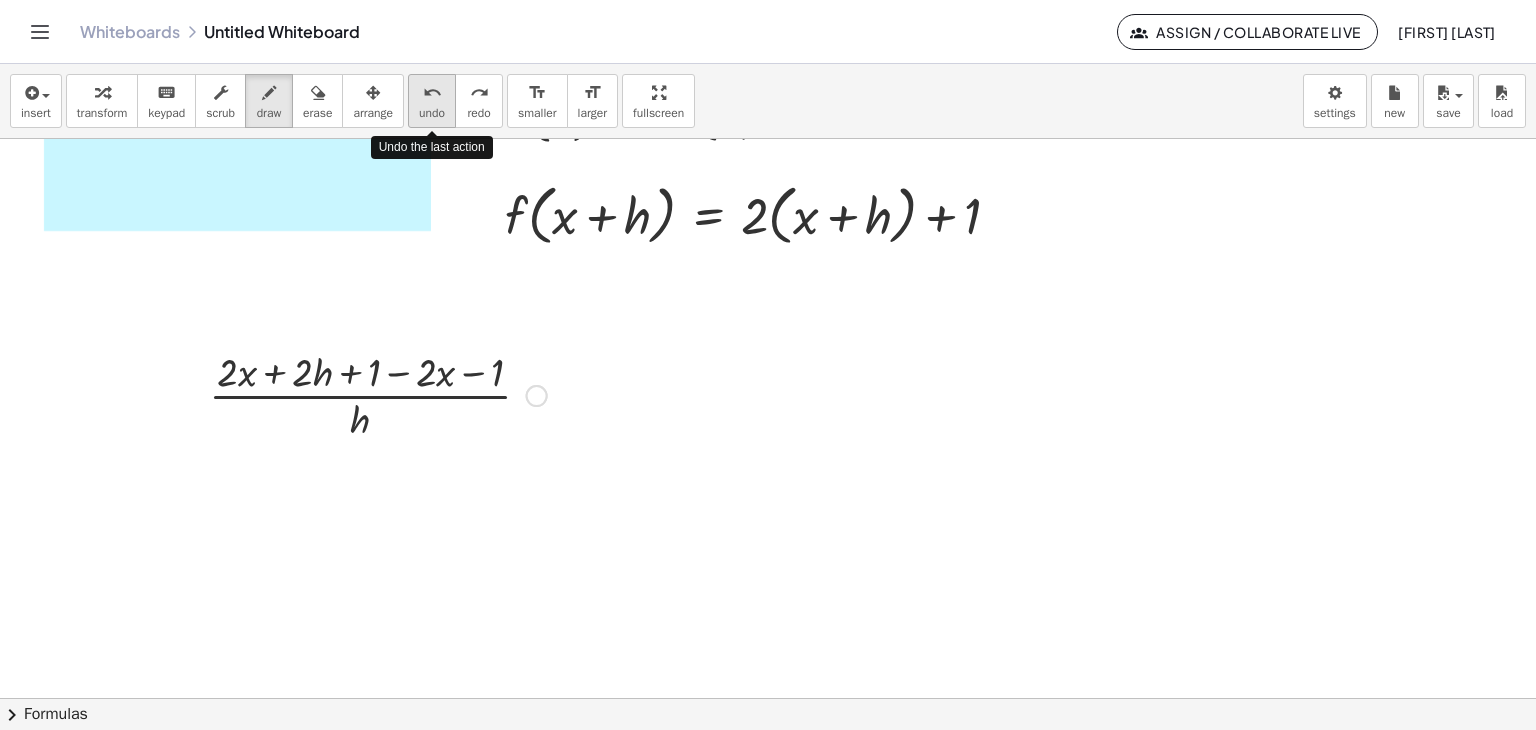 click on "undo" at bounding box center (432, 113) 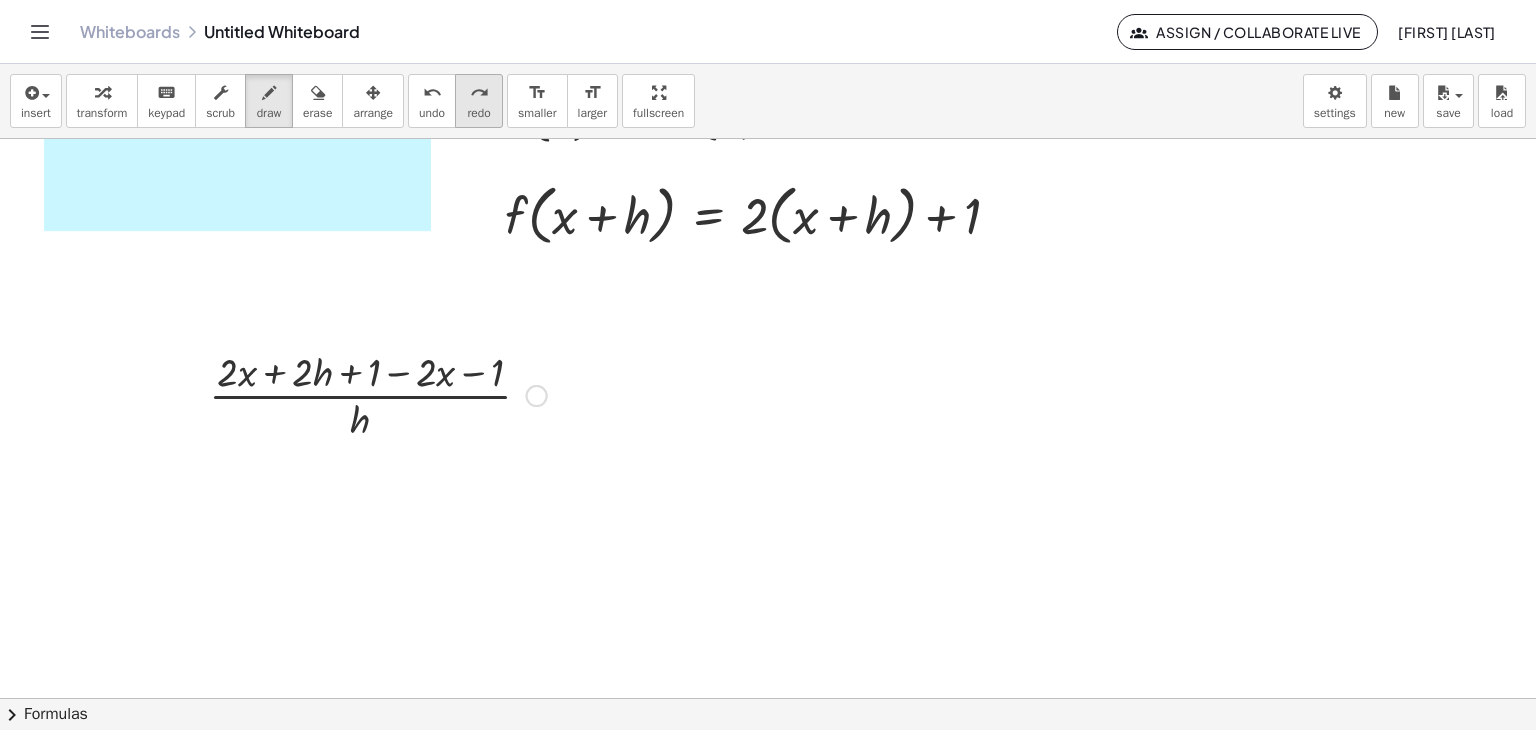 click on "redo" at bounding box center (478, 113) 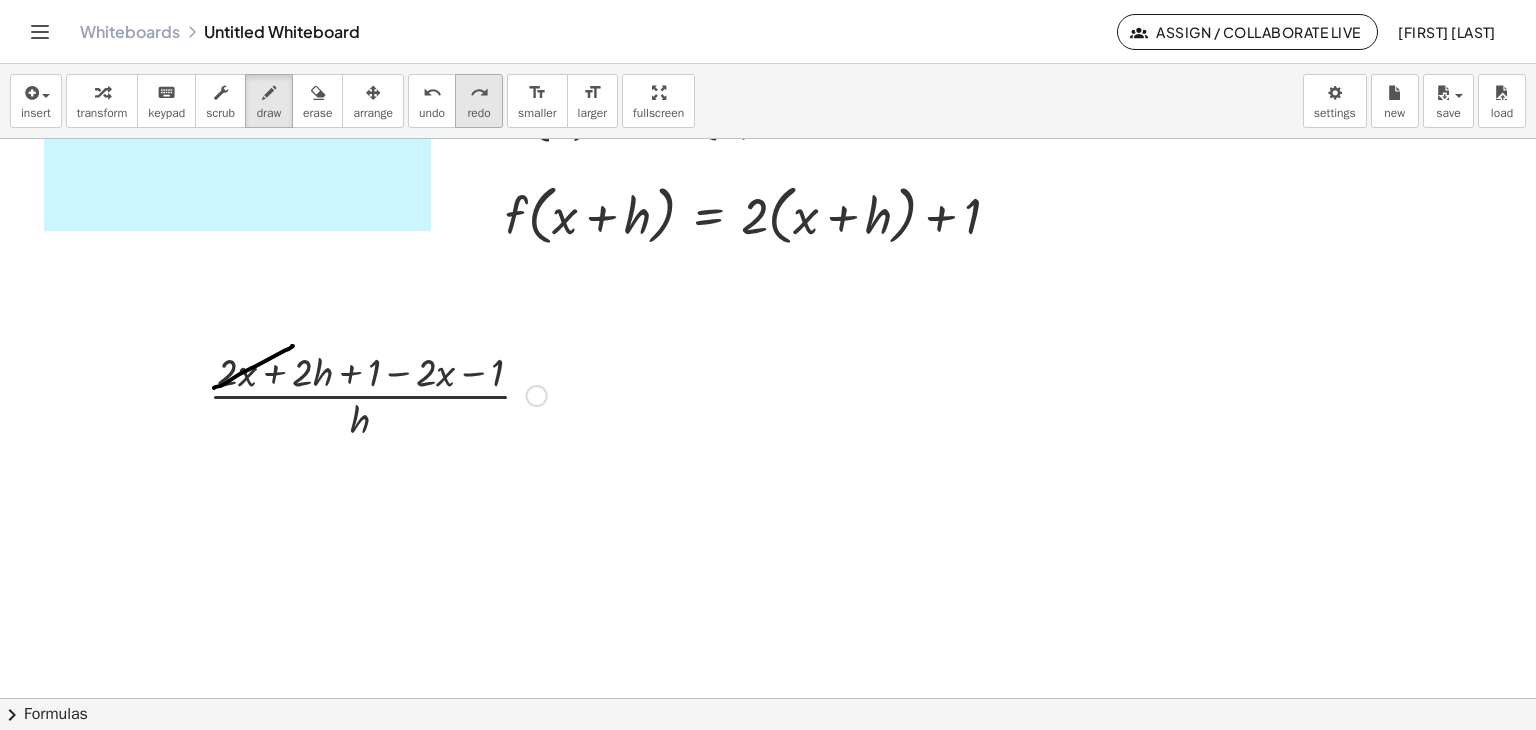 click on "redo" at bounding box center (478, 113) 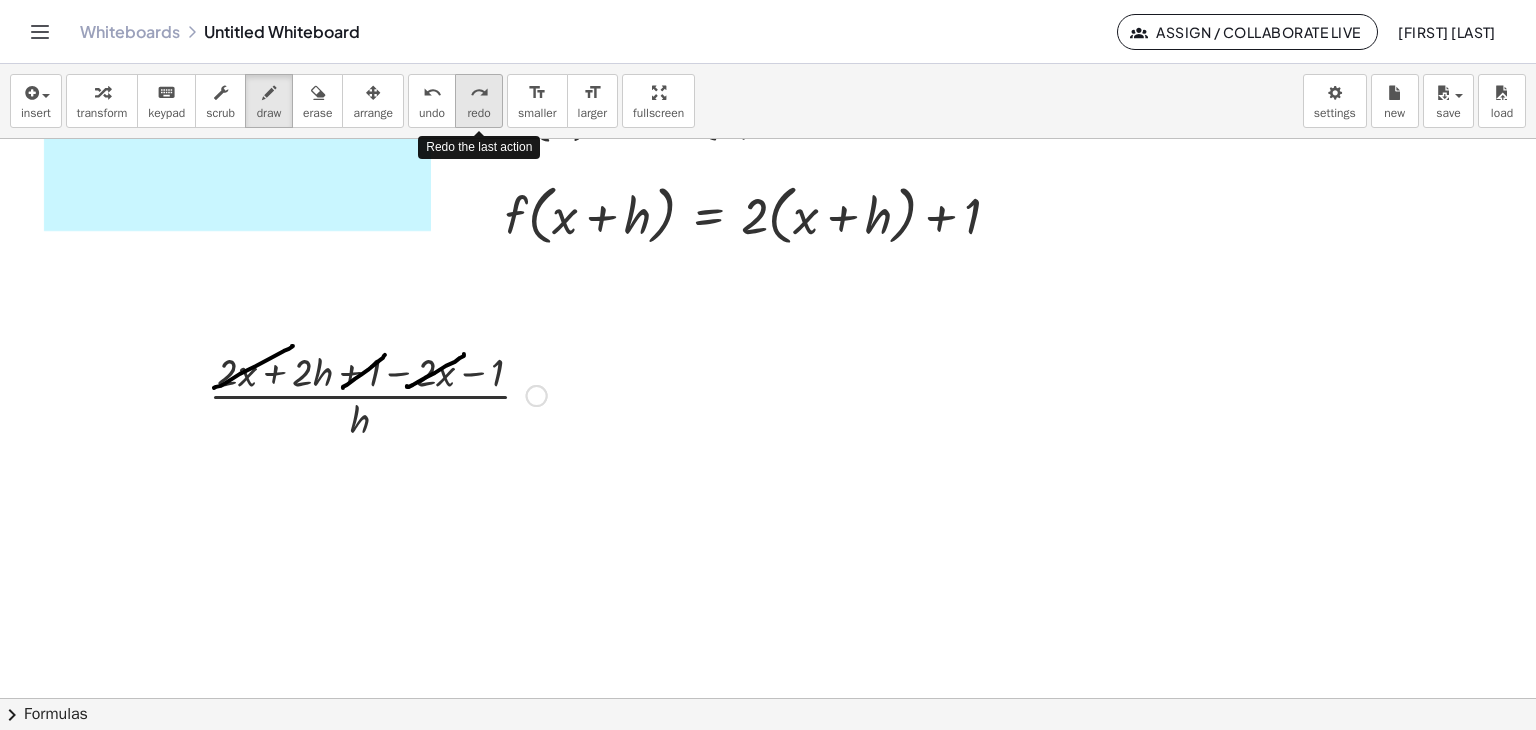 click on "redo" at bounding box center (478, 113) 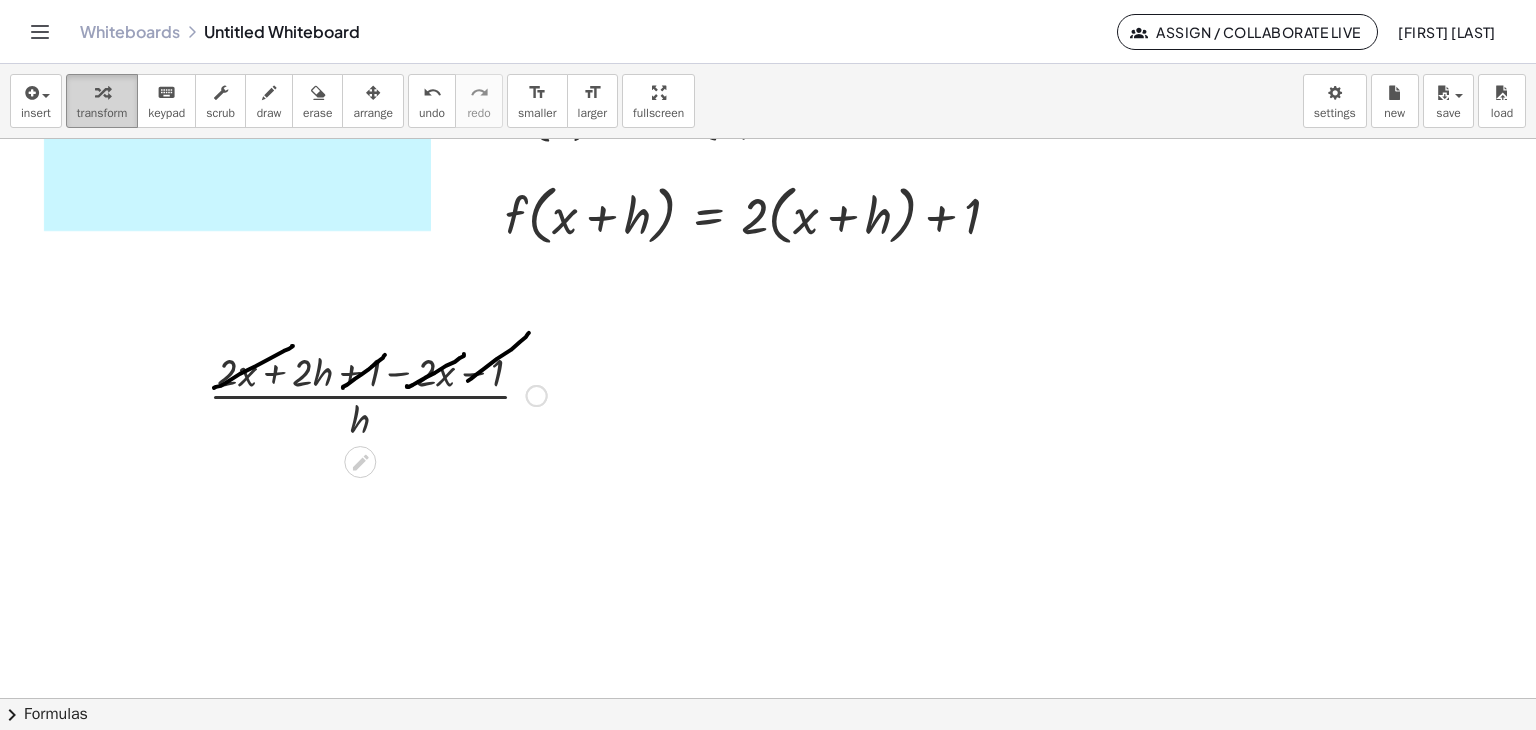 click on "transform" at bounding box center (102, 113) 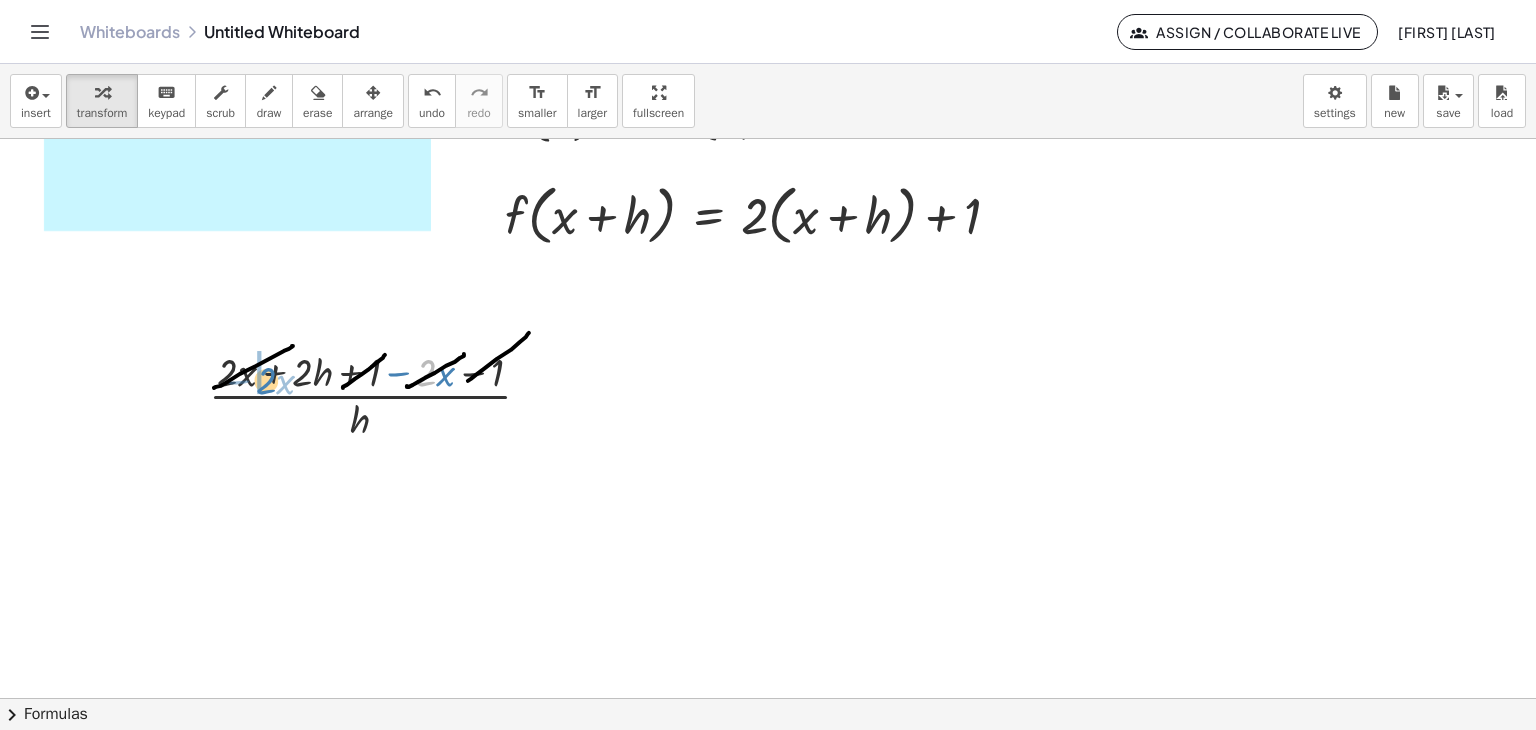 drag, startPoint x: 430, startPoint y: 375, endPoint x: 269, endPoint y: 381, distance: 161.11176 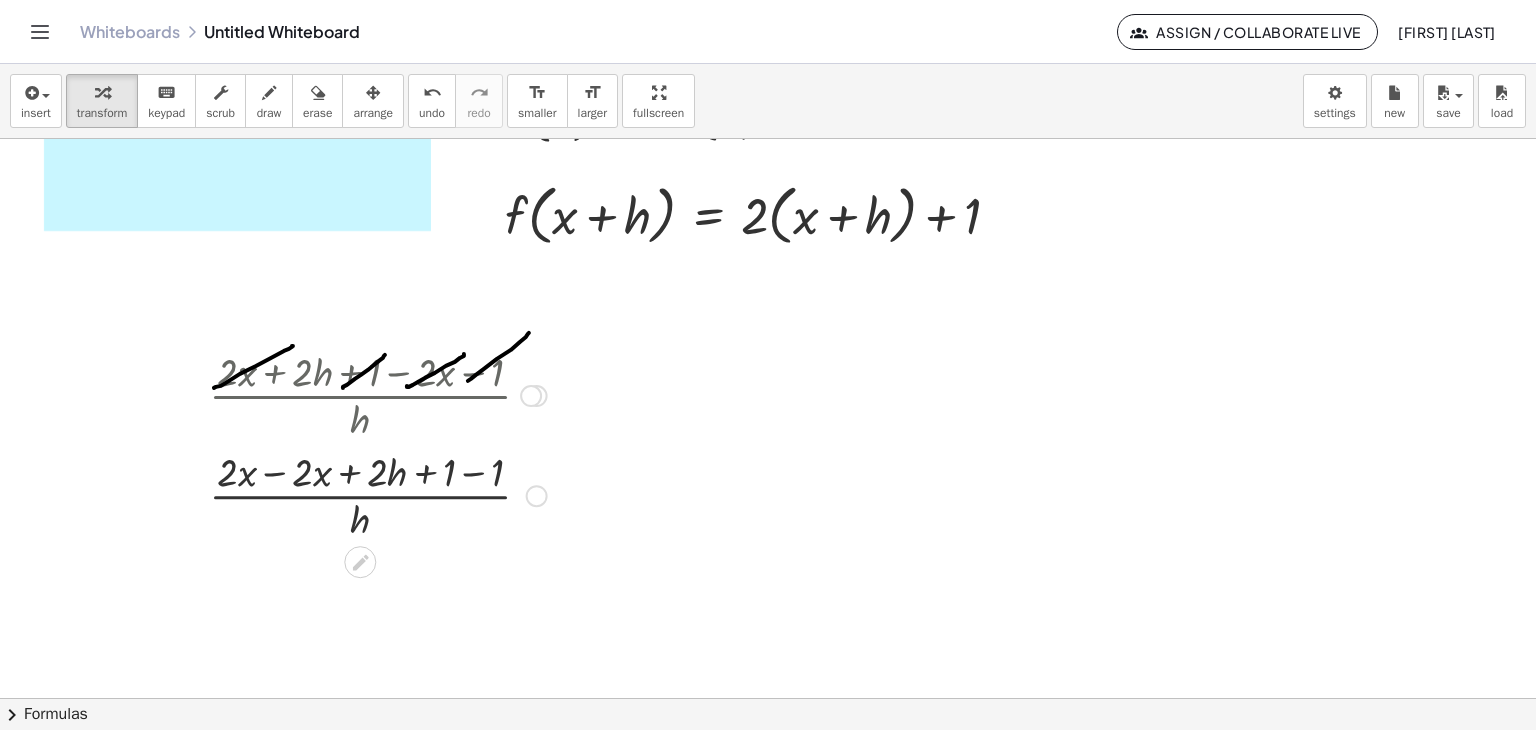 click at bounding box center (378, 494) 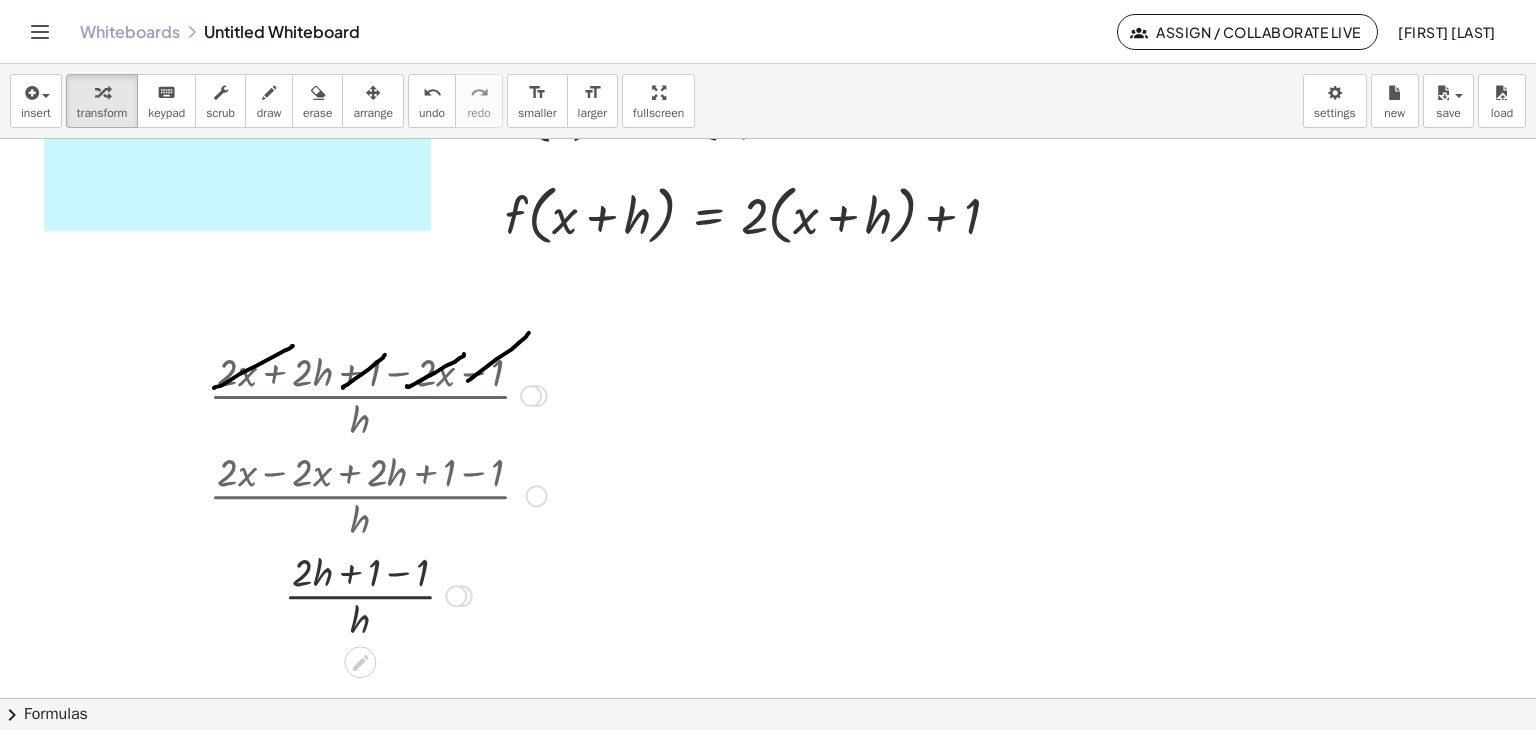 click at bounding box center (378, 594) 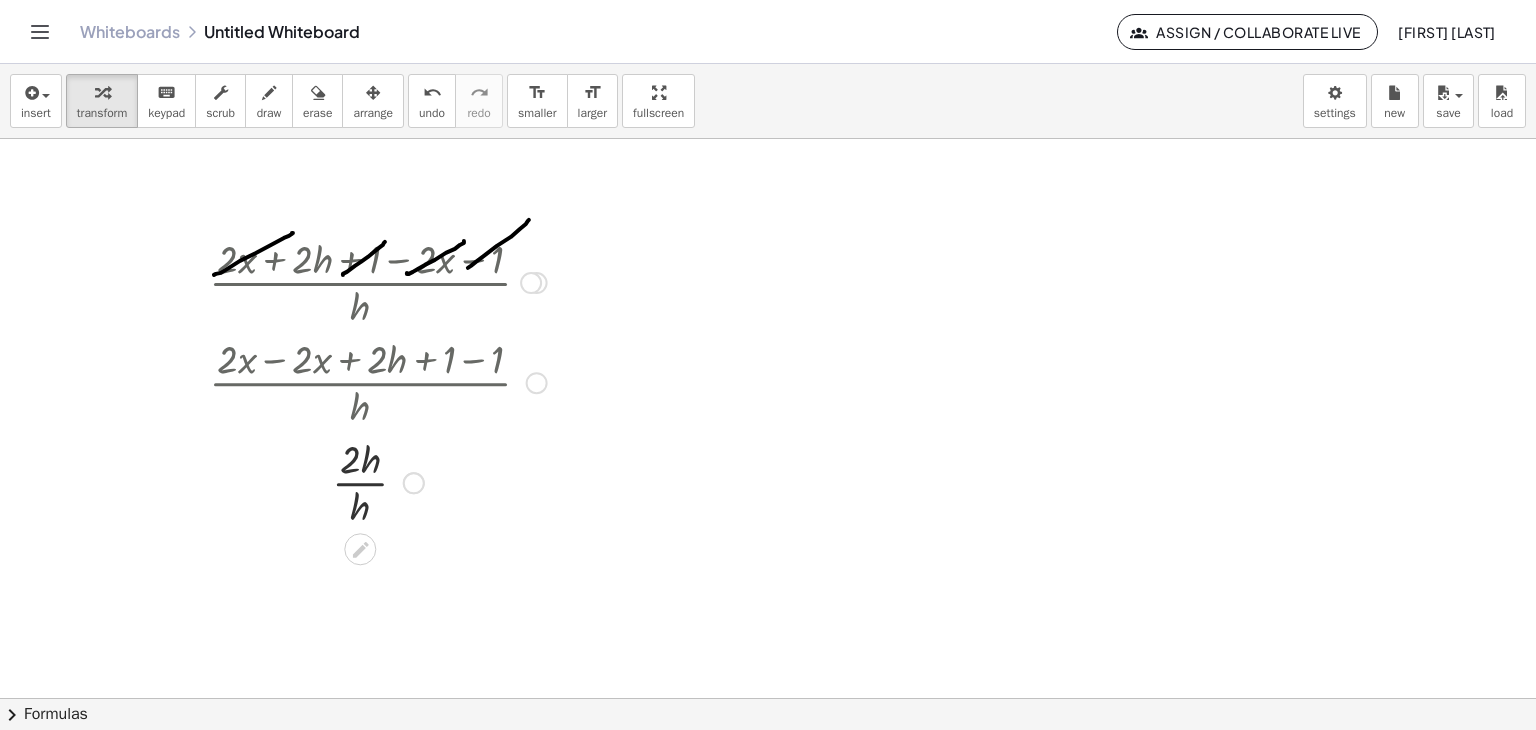 scroll, scrollTop: 333, scrollLeft: 0, axis: vertical 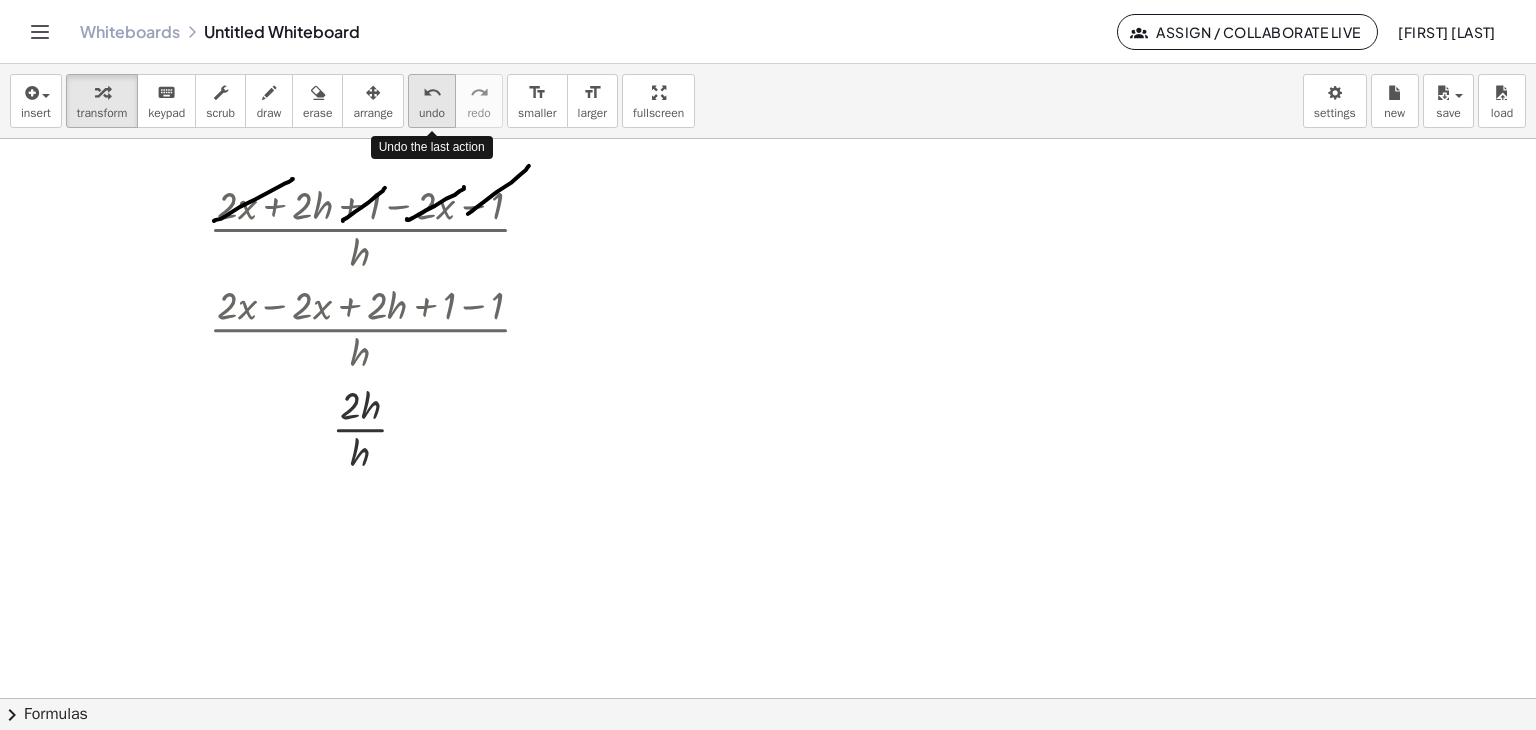 click on "undo" at bounding box center (432, 113) 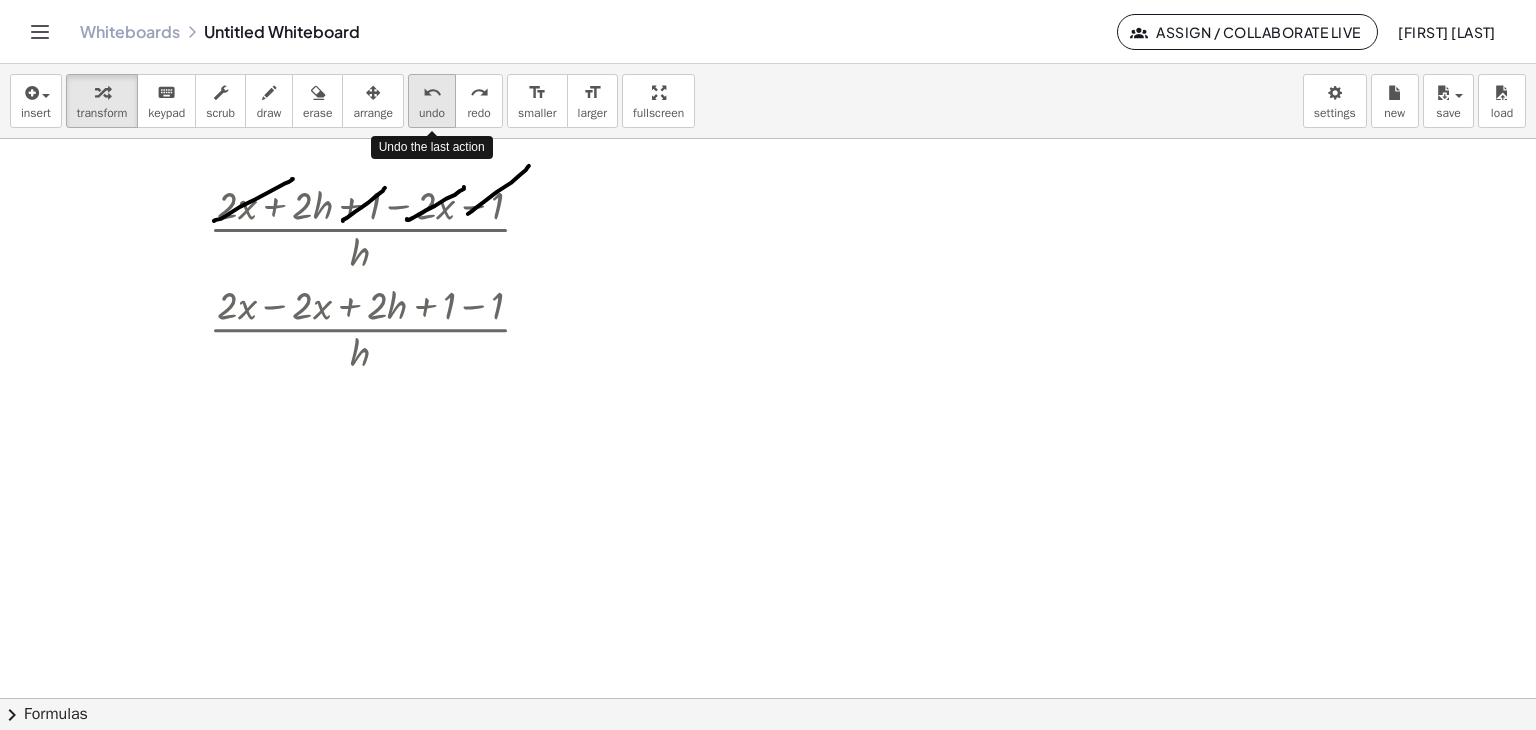 click on "undo" at bounding box center (432, 113) 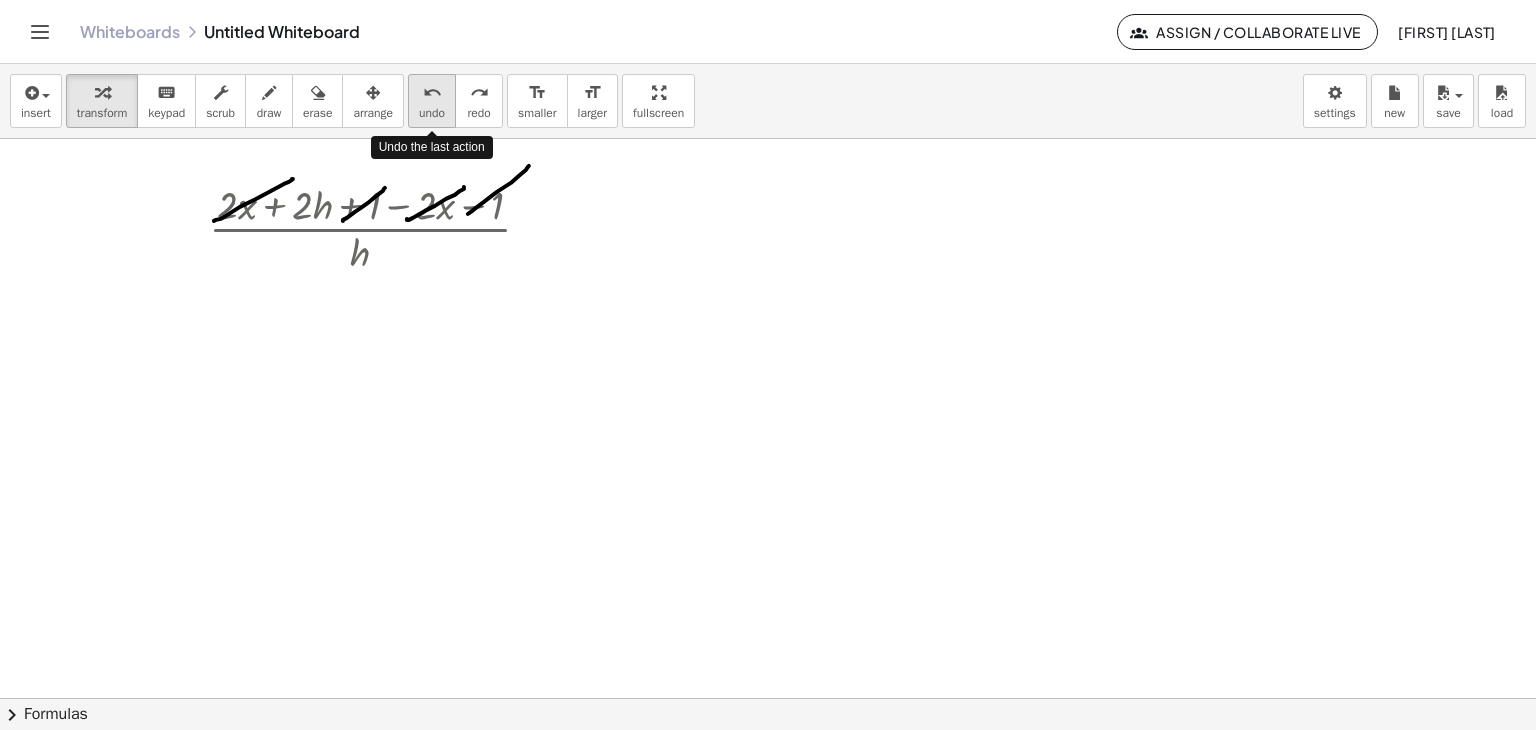 click on "undo" at bounding box center (432, 113) 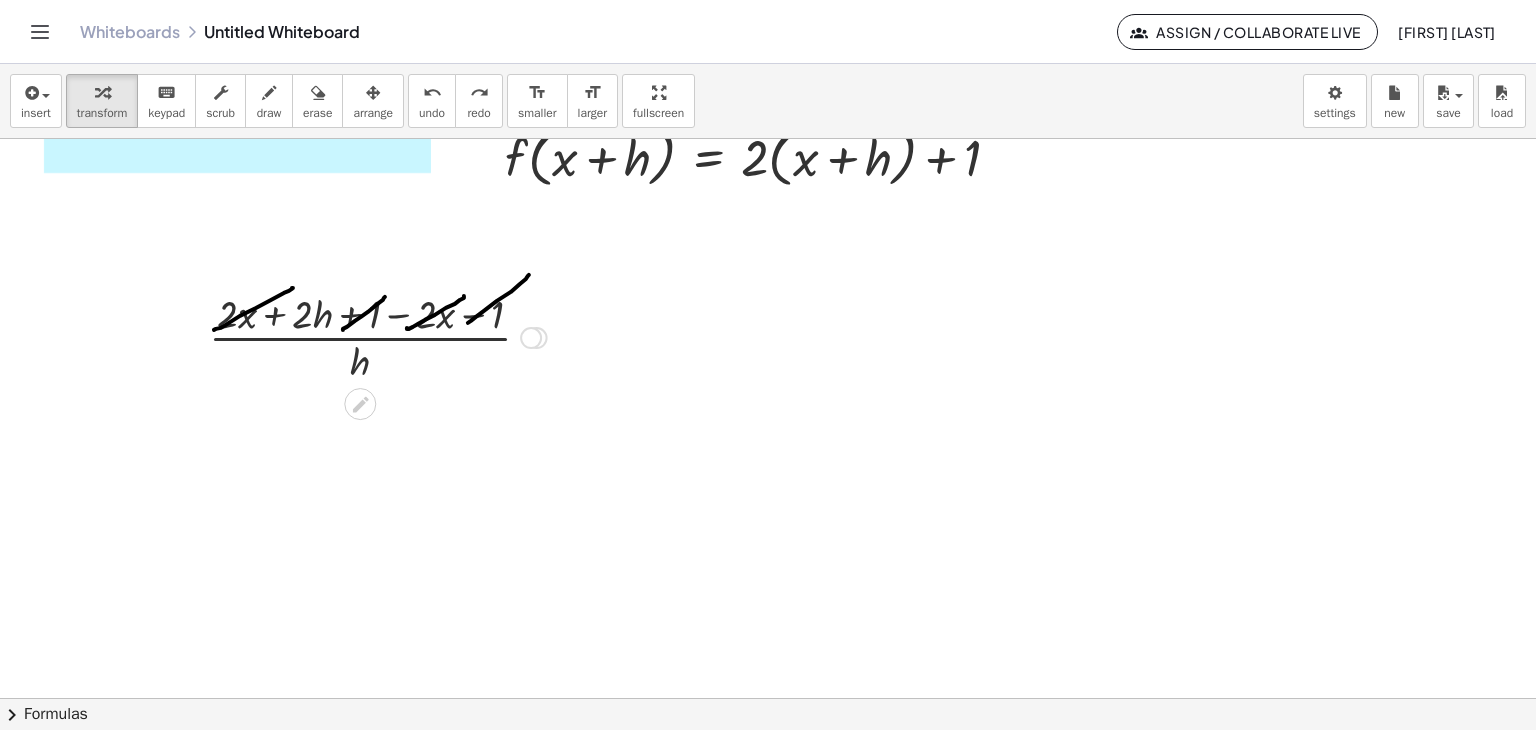 scroll, scrollTop: 166, scrollLeft: 0, axis: vertical 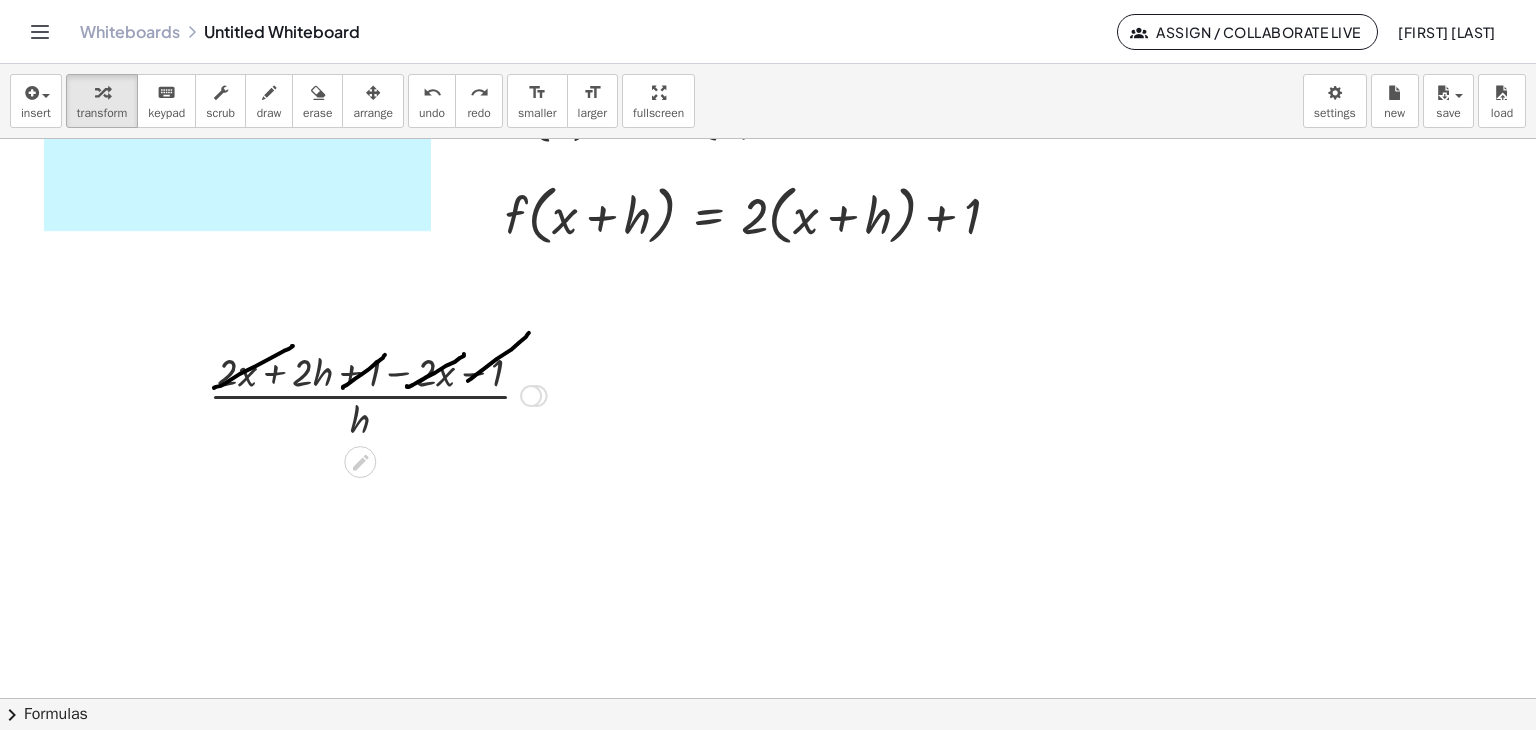 click at bounding box center [531, 396] 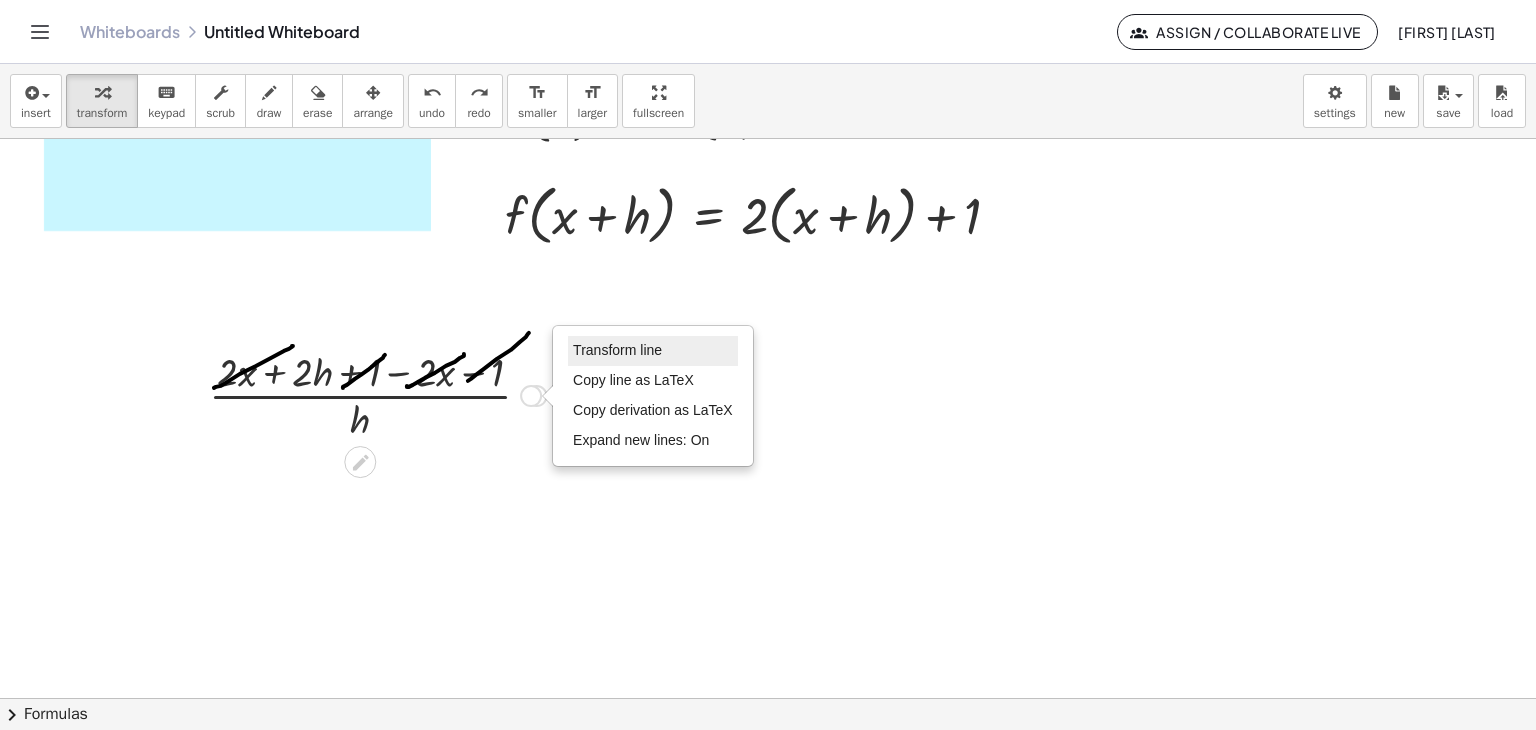 click on "Transform line" at bounding box center (617, 350) 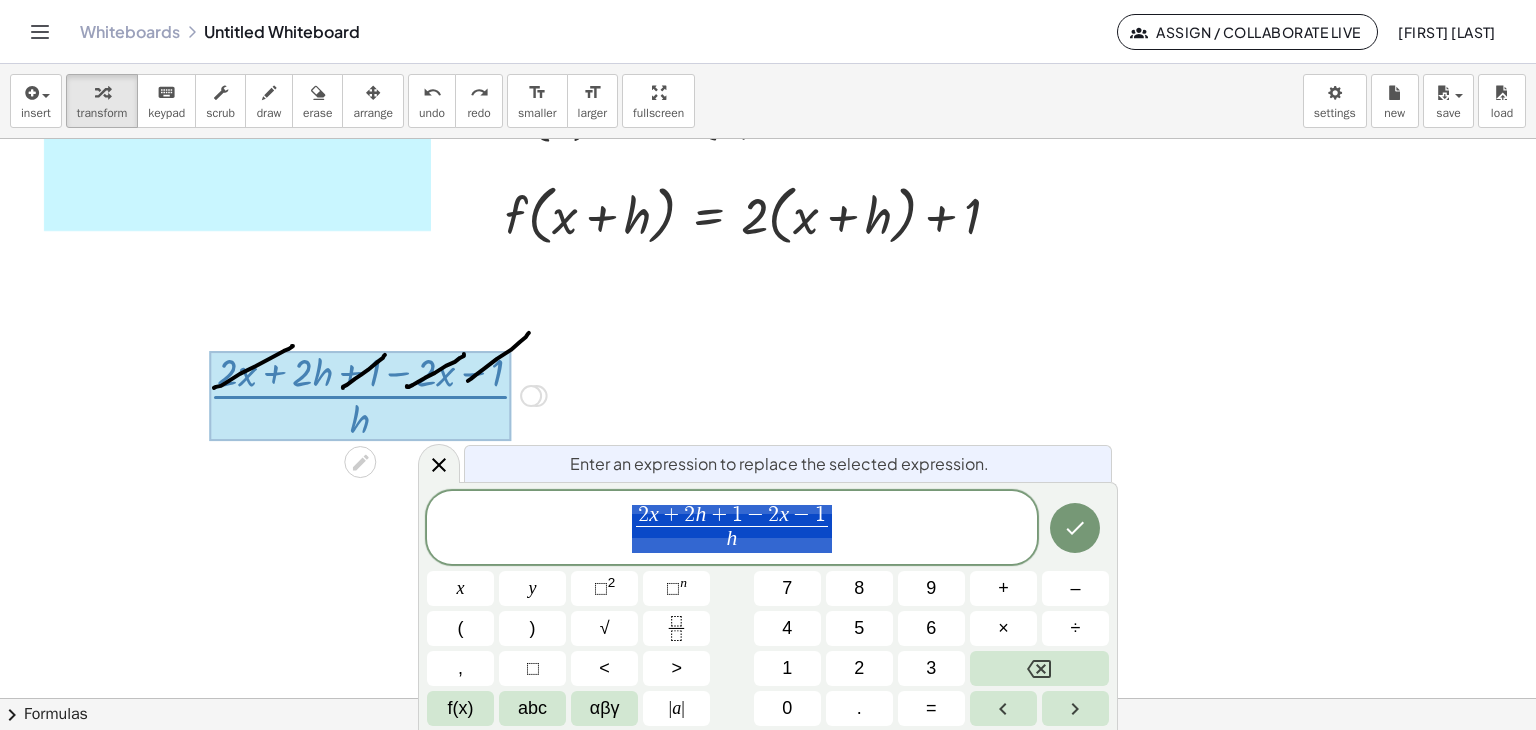 click on "2 x + 2 h + 1 − 2 x − 1 h ​" at bounding box center (732, 529) 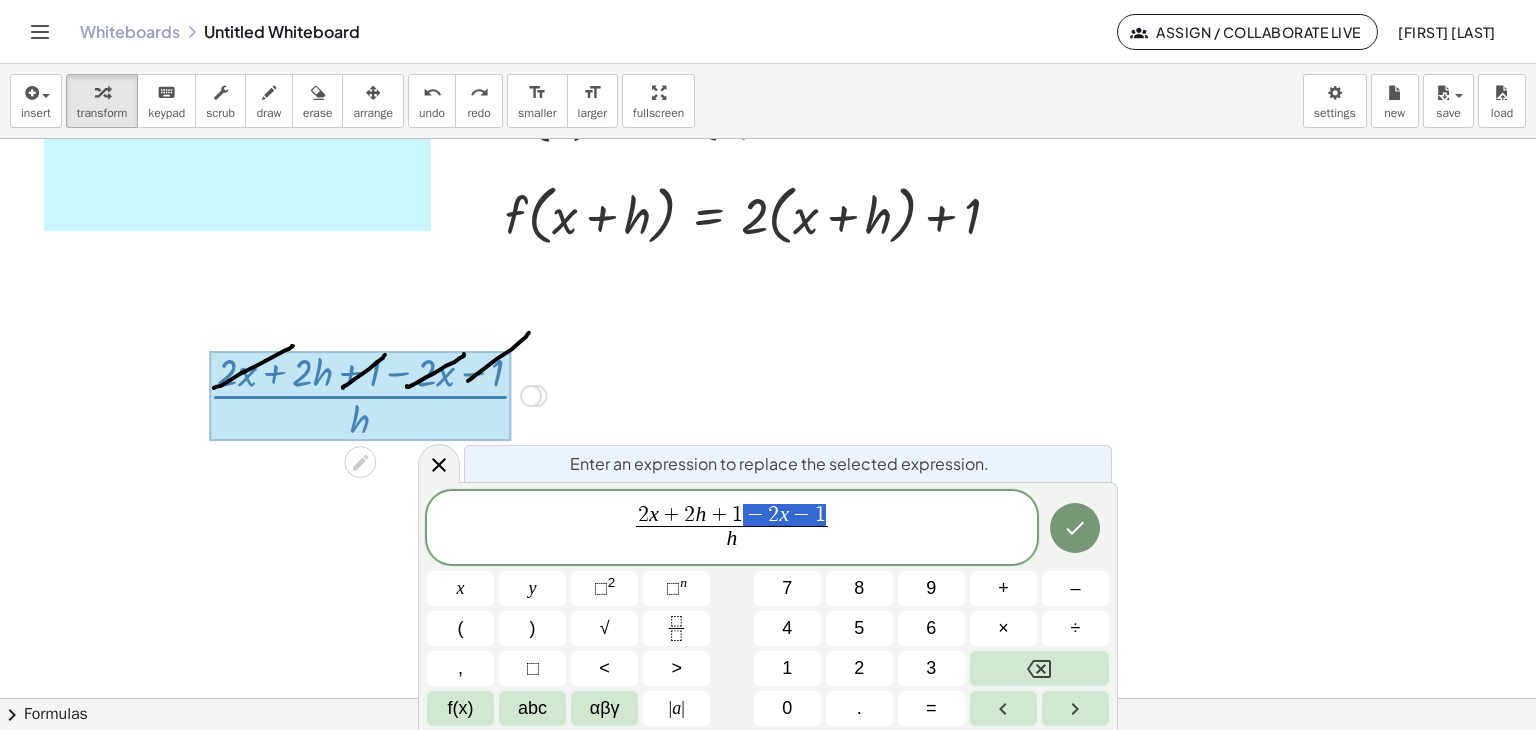 drag, startPoint x: 824, startPoint y: 507, endPoint x: 740, endPoint y: 512, distance: 84.14868 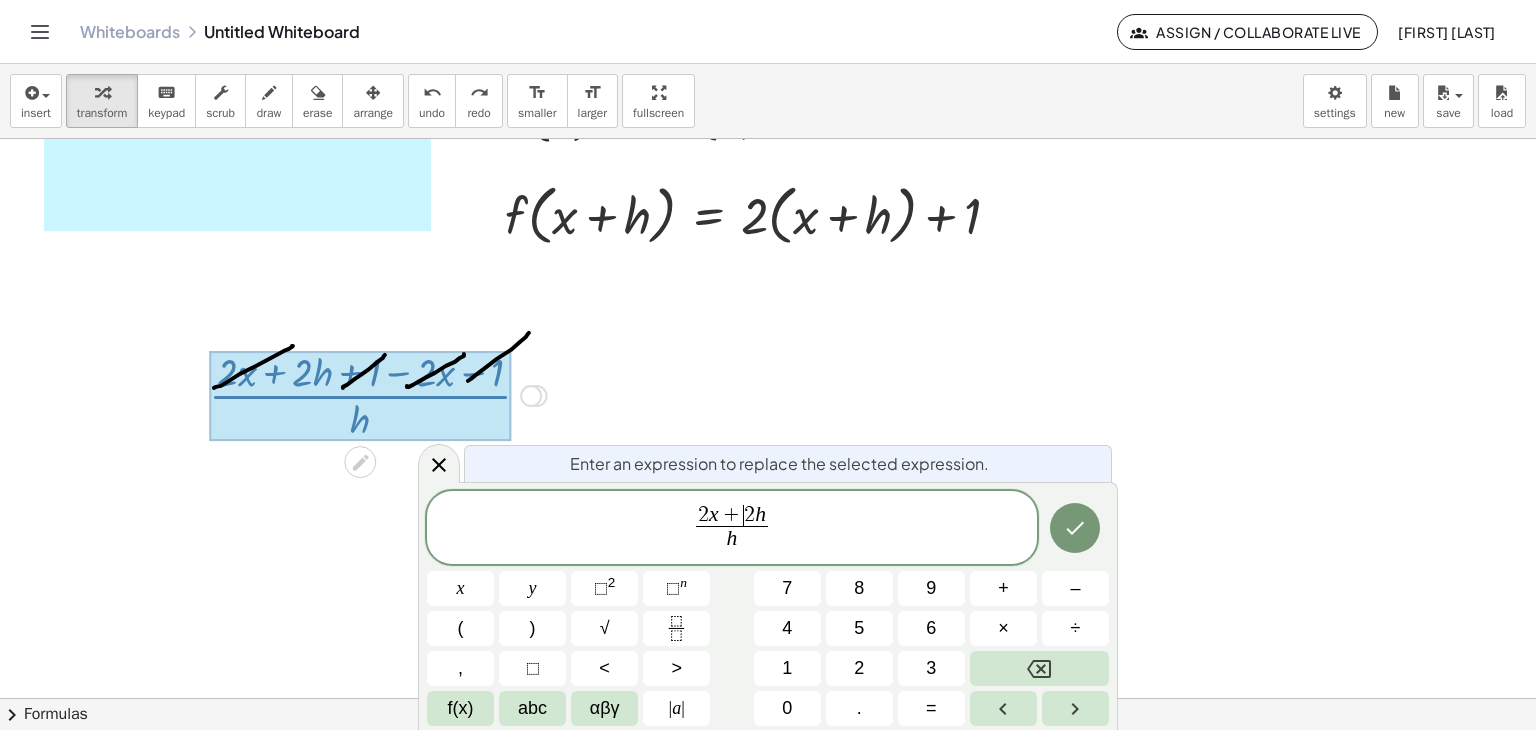 click on "2" at bounding box center [749, 515] 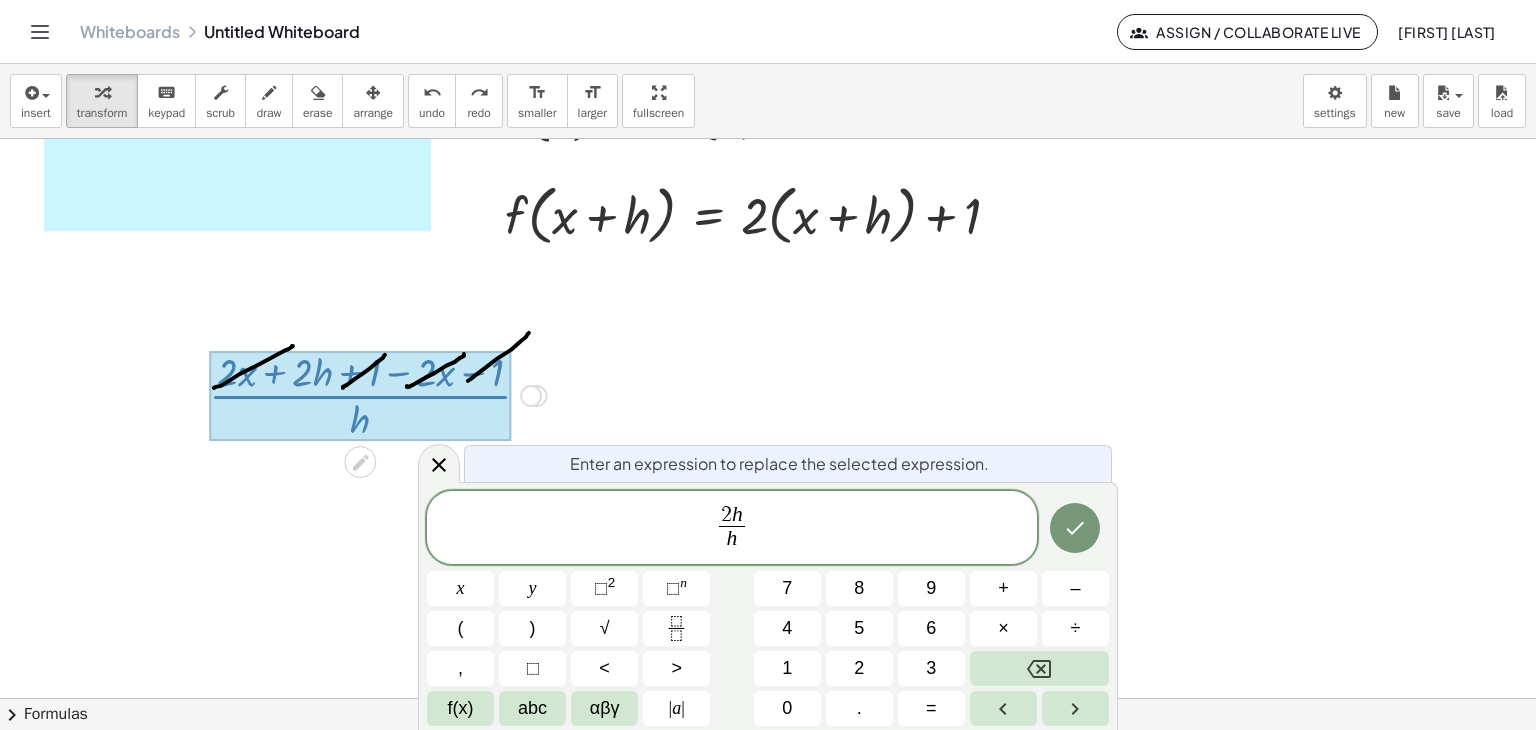 click 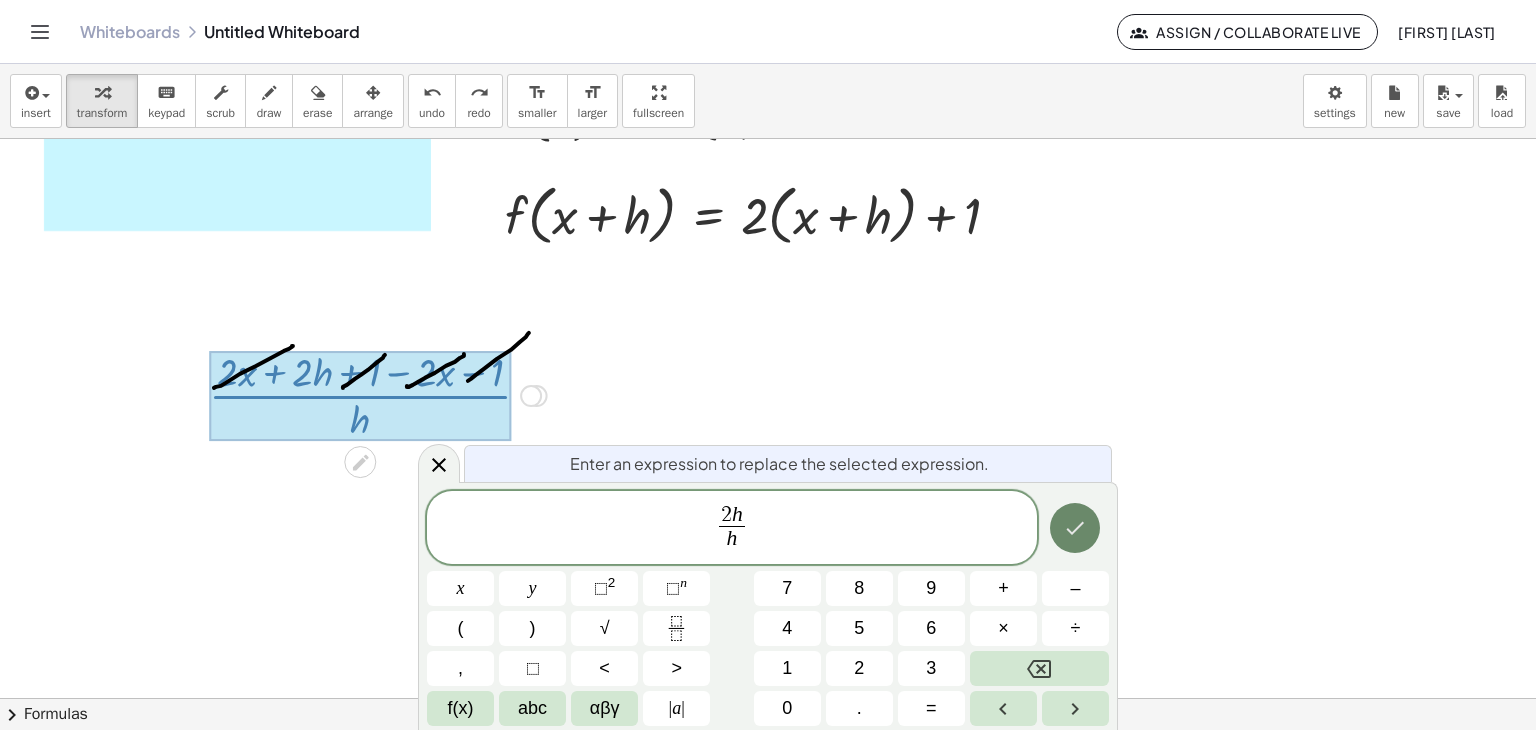 click 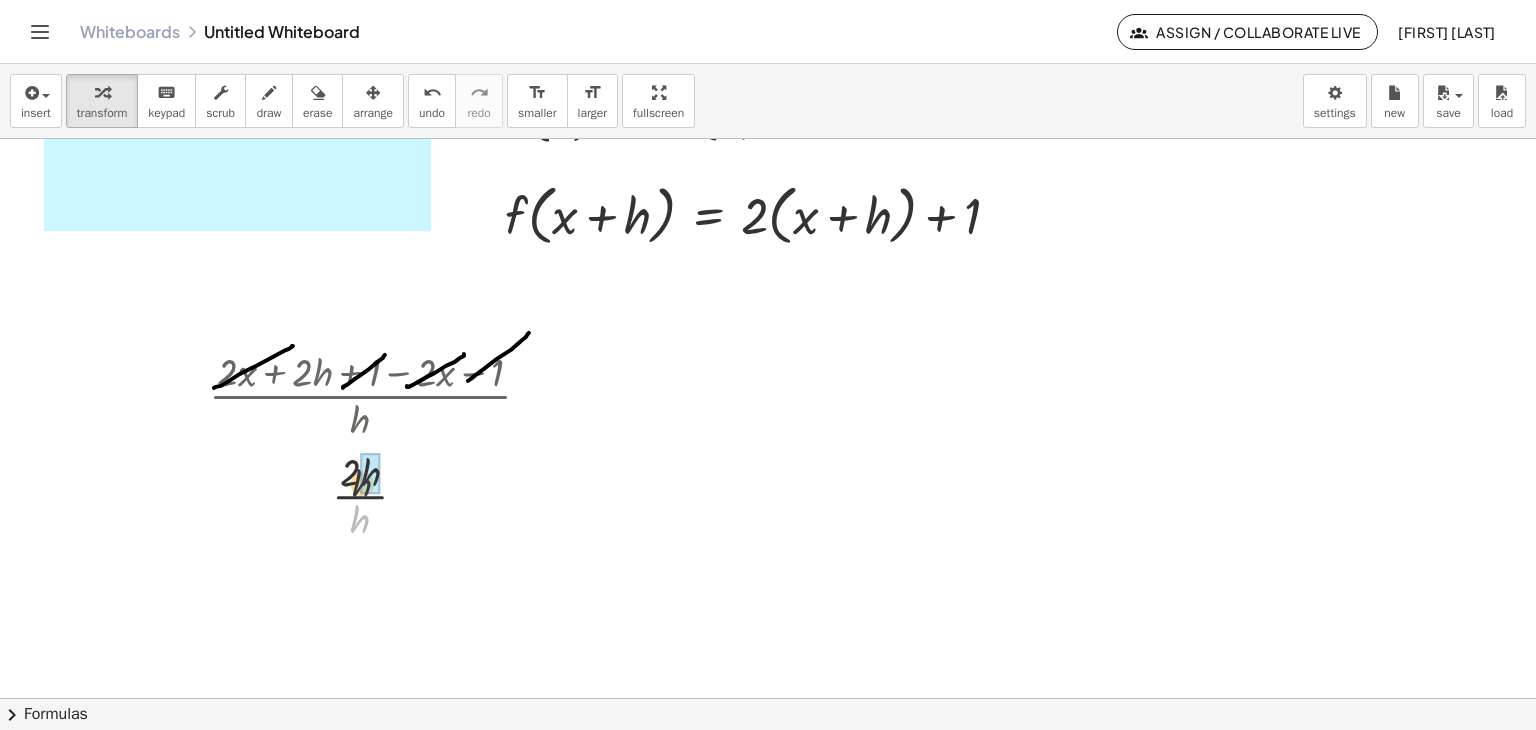 drag, startPoint x: 362, startPoint y: 514, endPoint x: 366, endPoint y: 477, distance: 37.215588 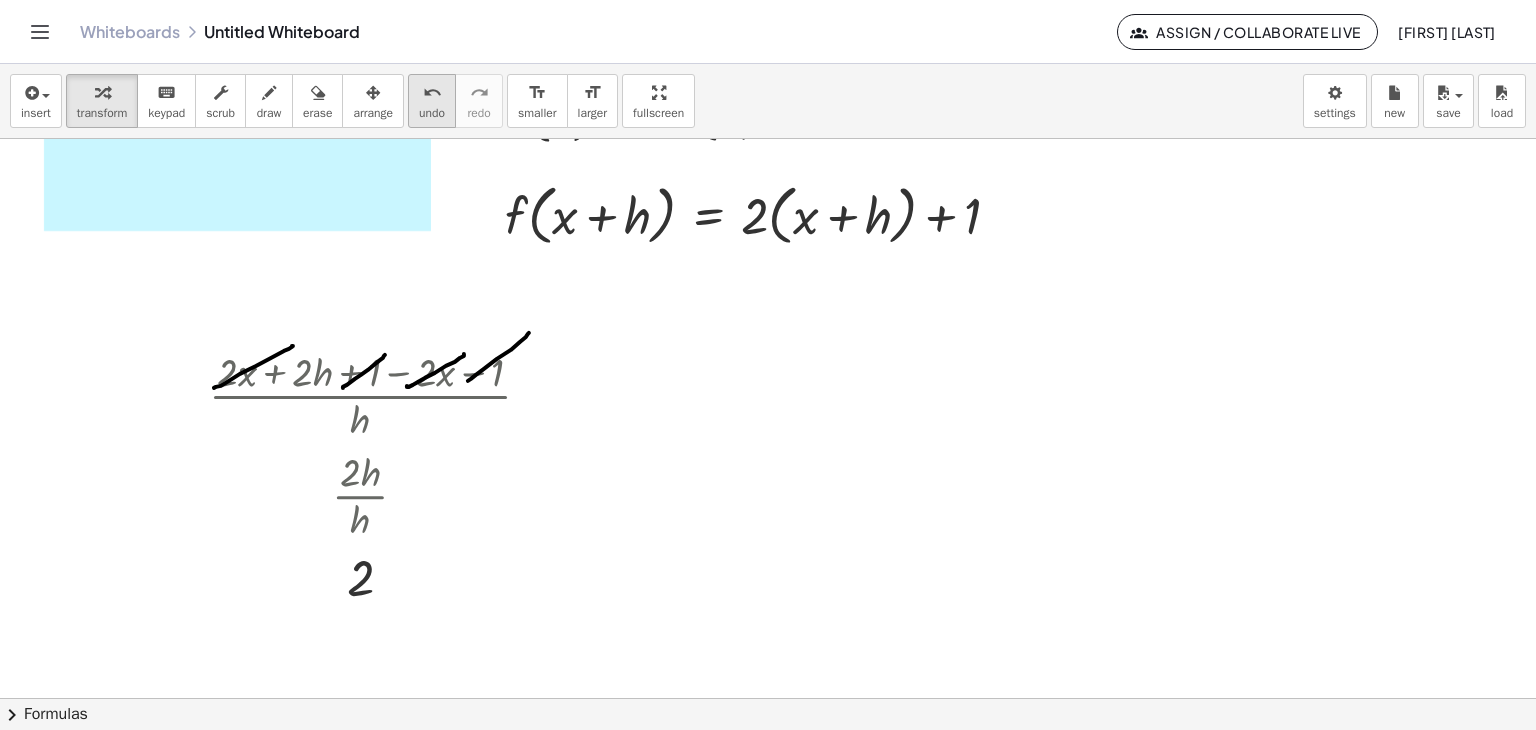 click on "undo" at bounding box center (432, 113) 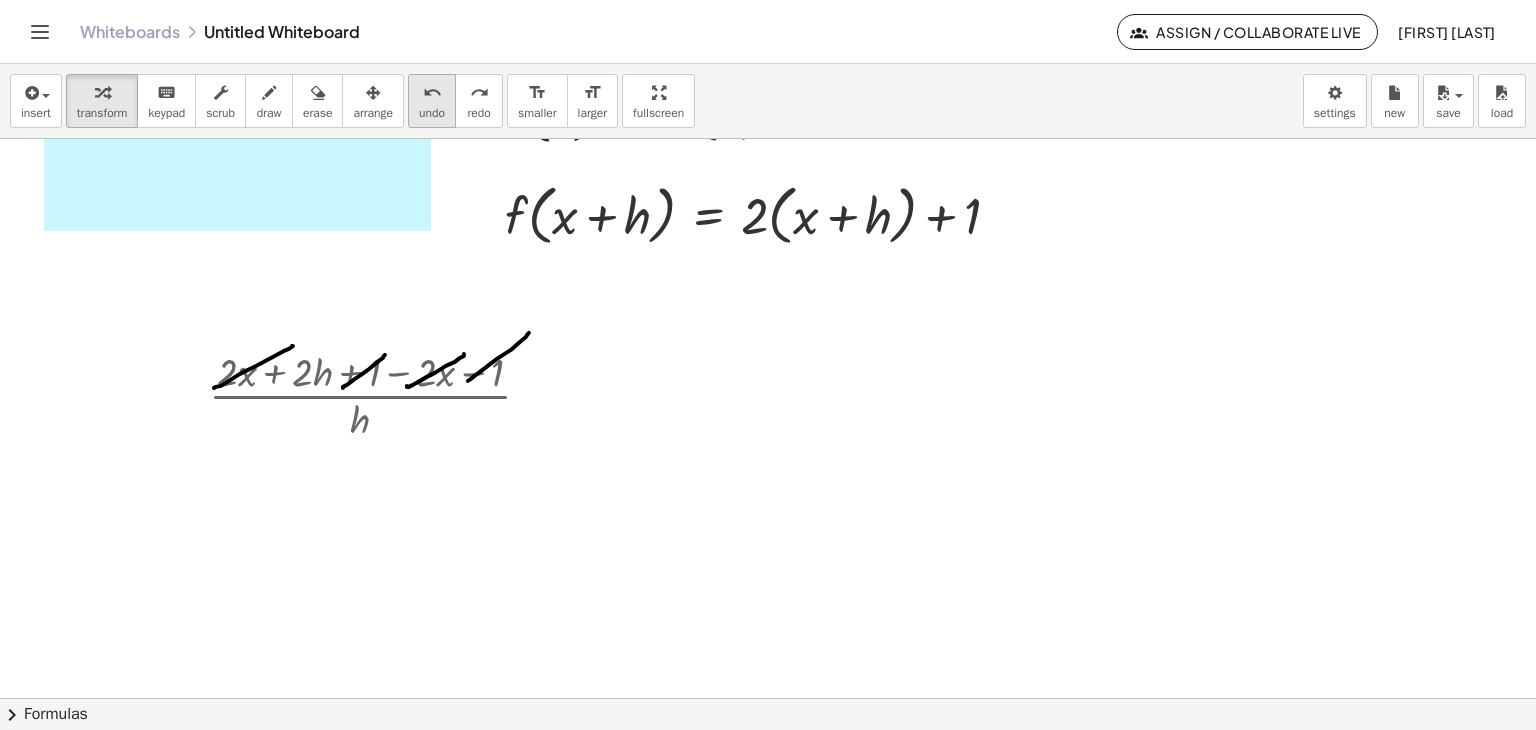 click on "undo" at bounding box center [432, 113] 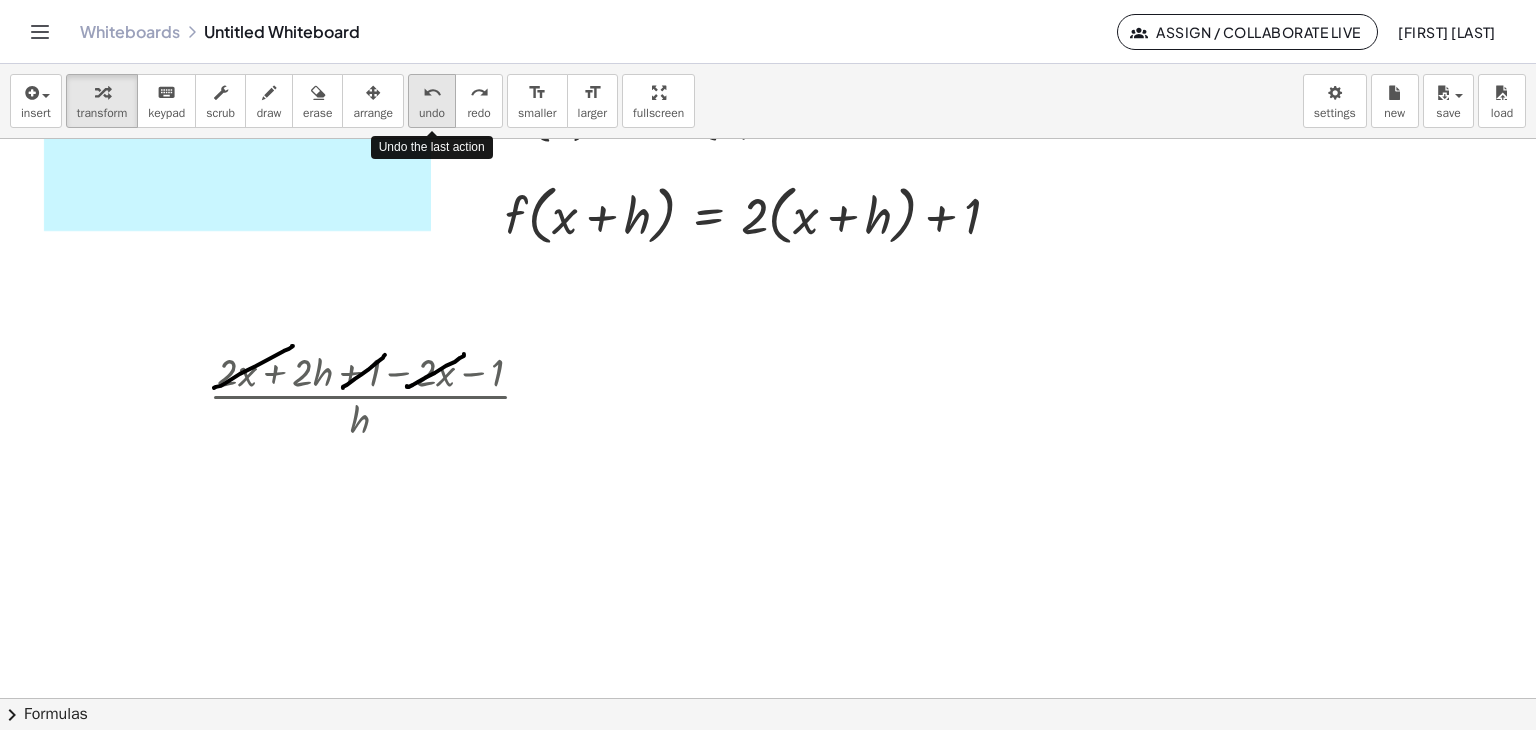 click on "undo" at bounding box center (432, 113) 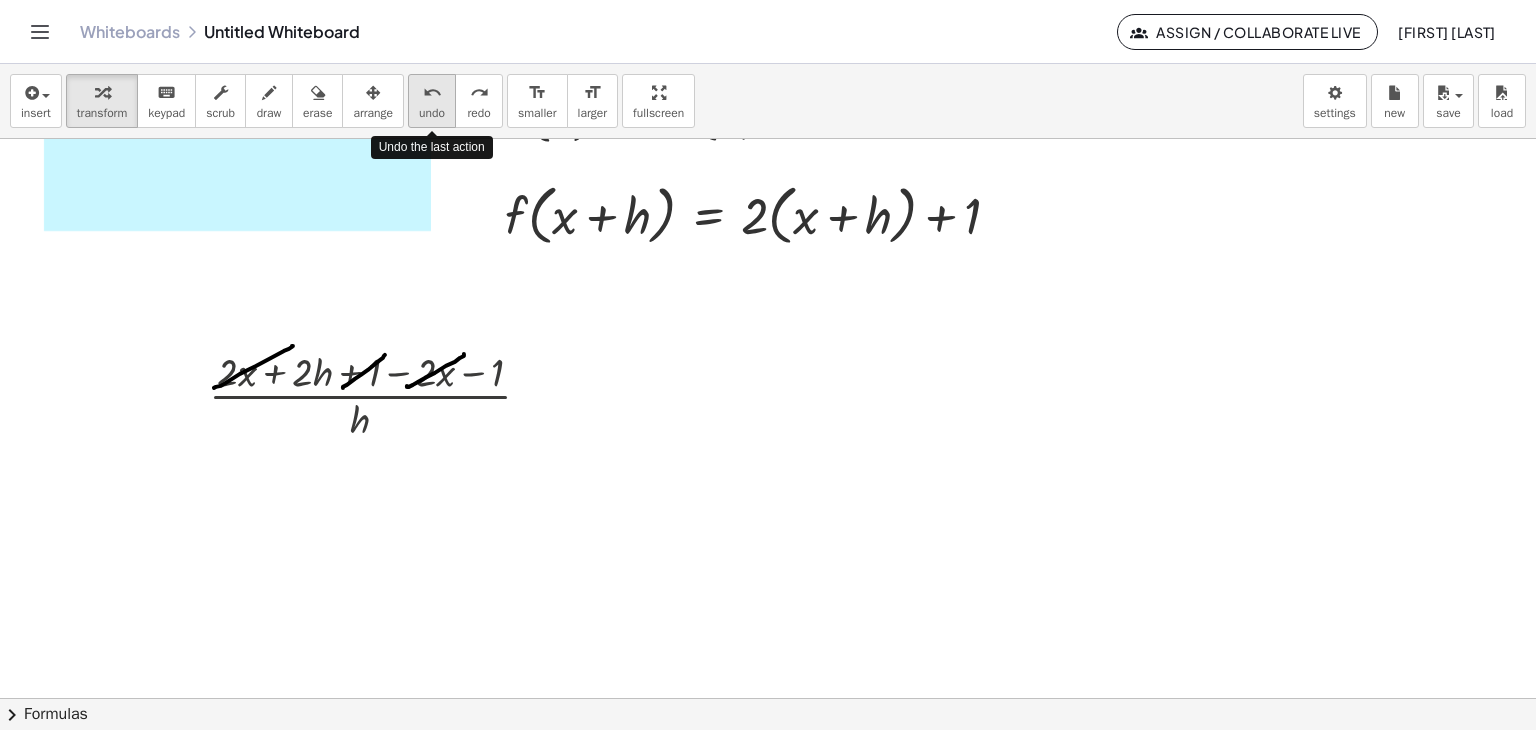 click on "undo" at bounding box center [432, 113] 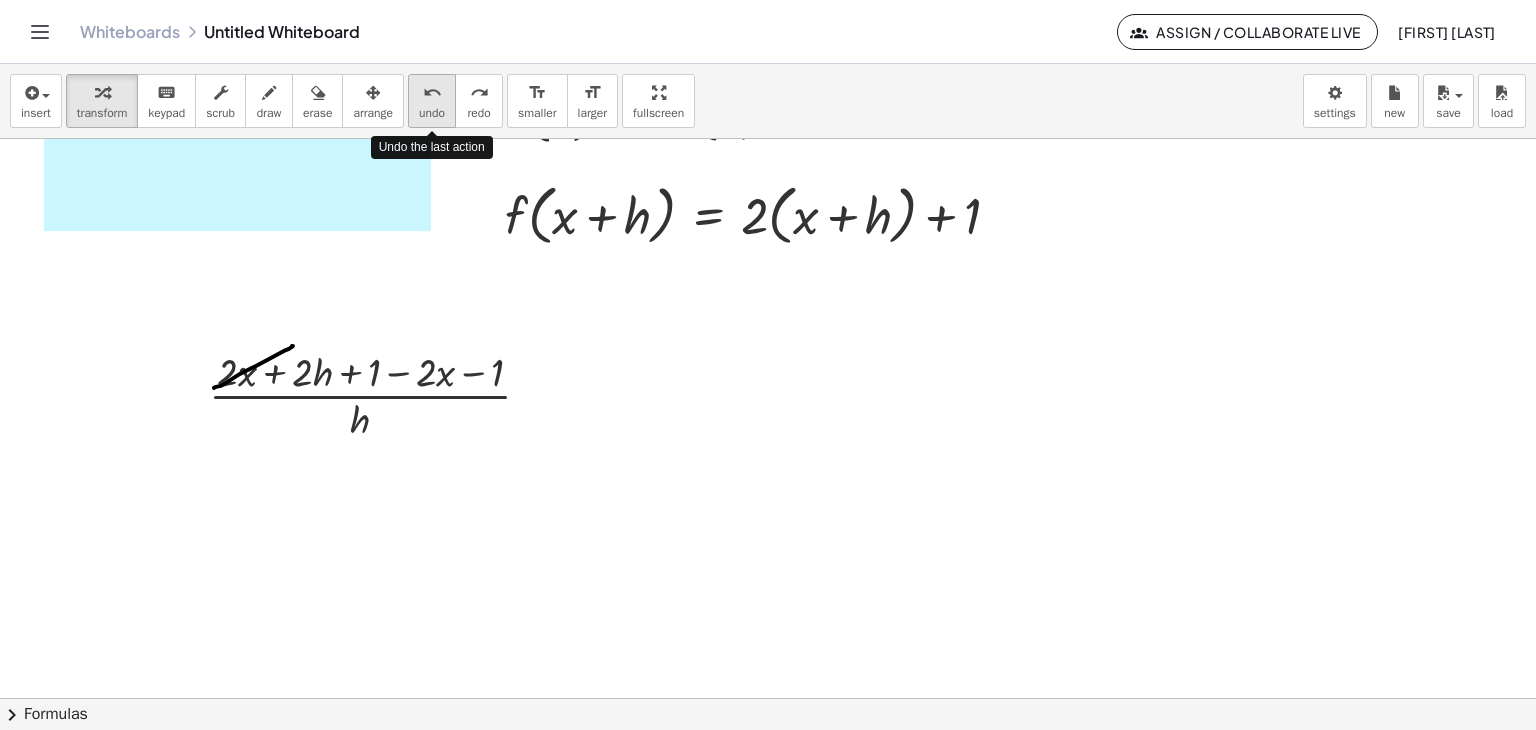 click on "undo" at bounding box center [432, 113] 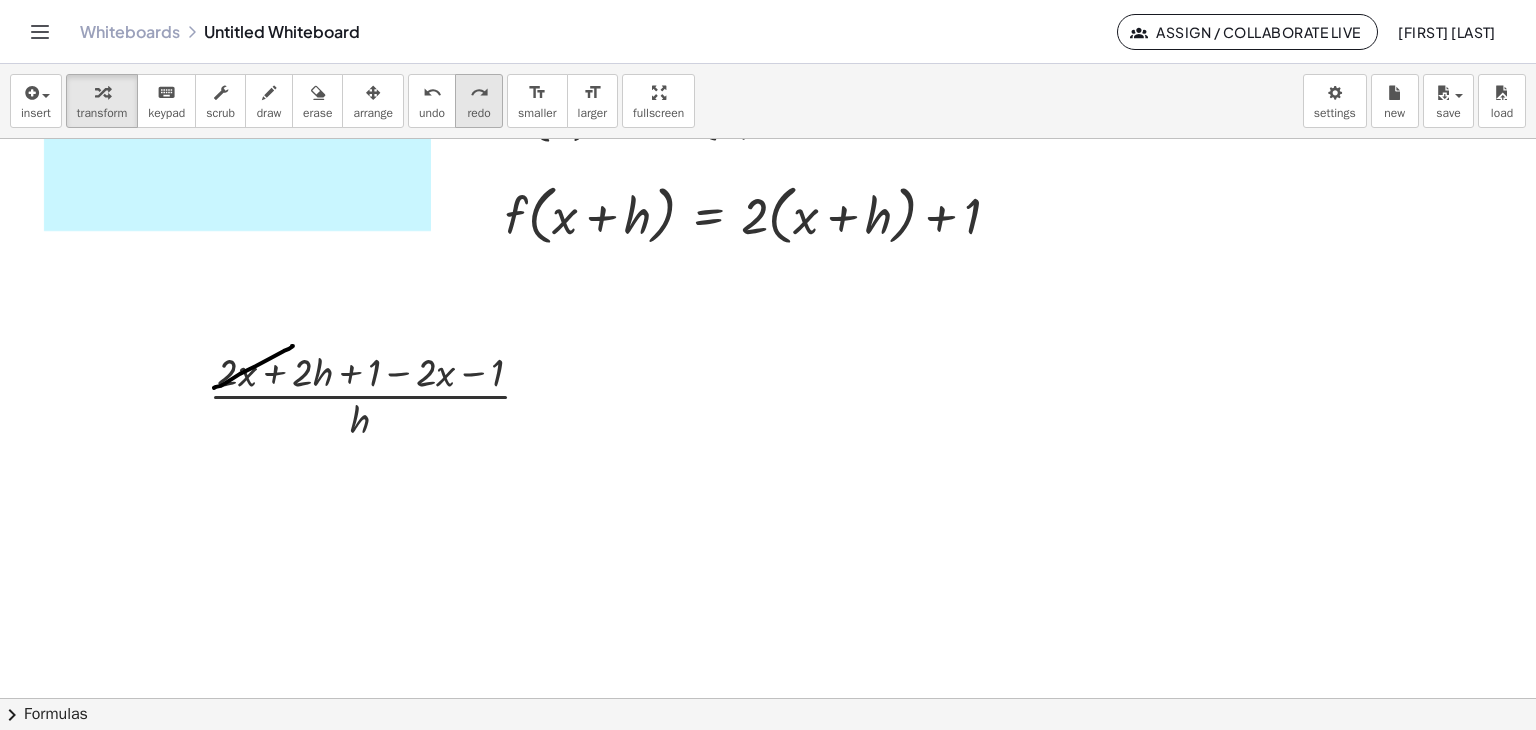 click on "redo" at bounding box center [478, 113] 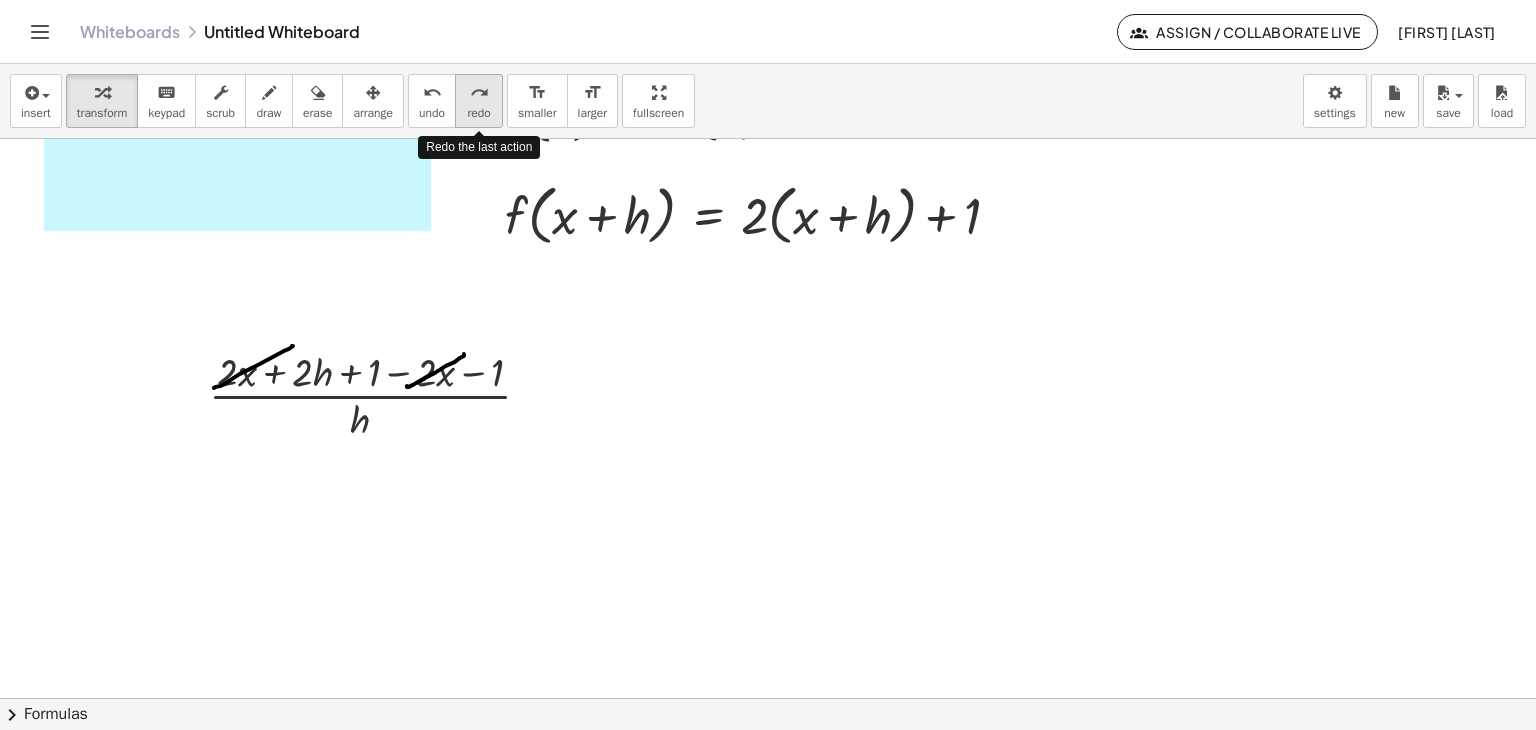 click on "redo" at bounding box center (478, 113) 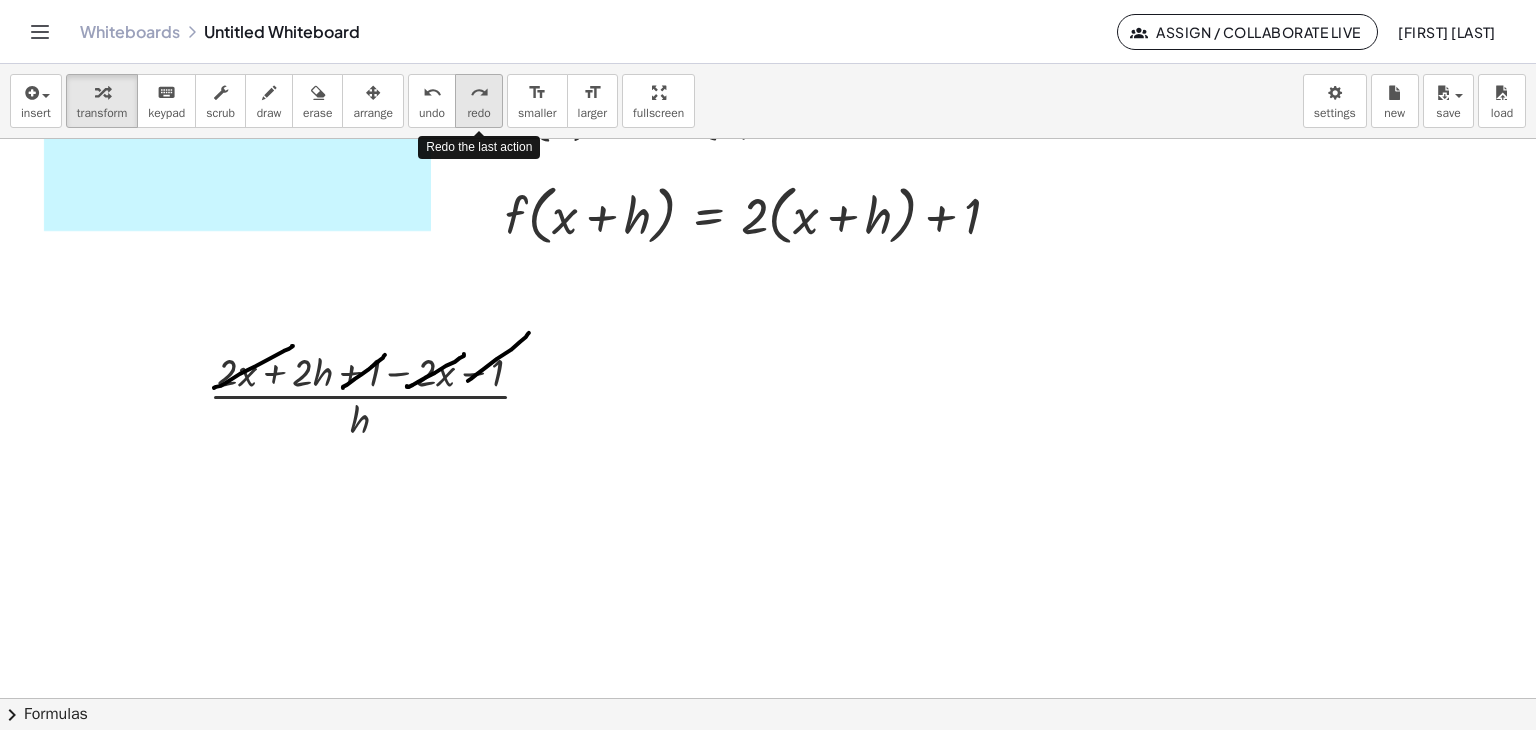 click on "redo" at bounding box center (478, 113) 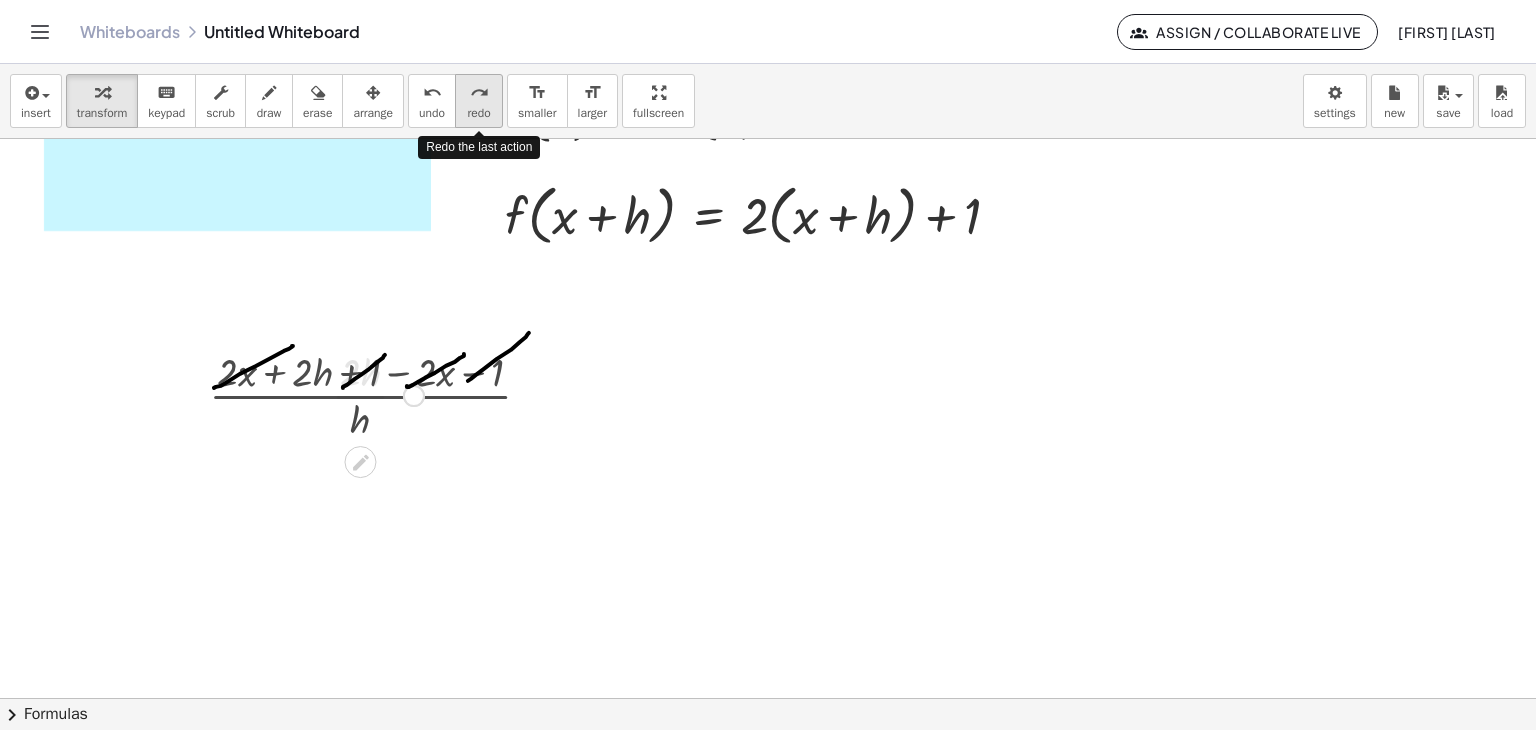 click on "redo" at bounding box center [478, 113] 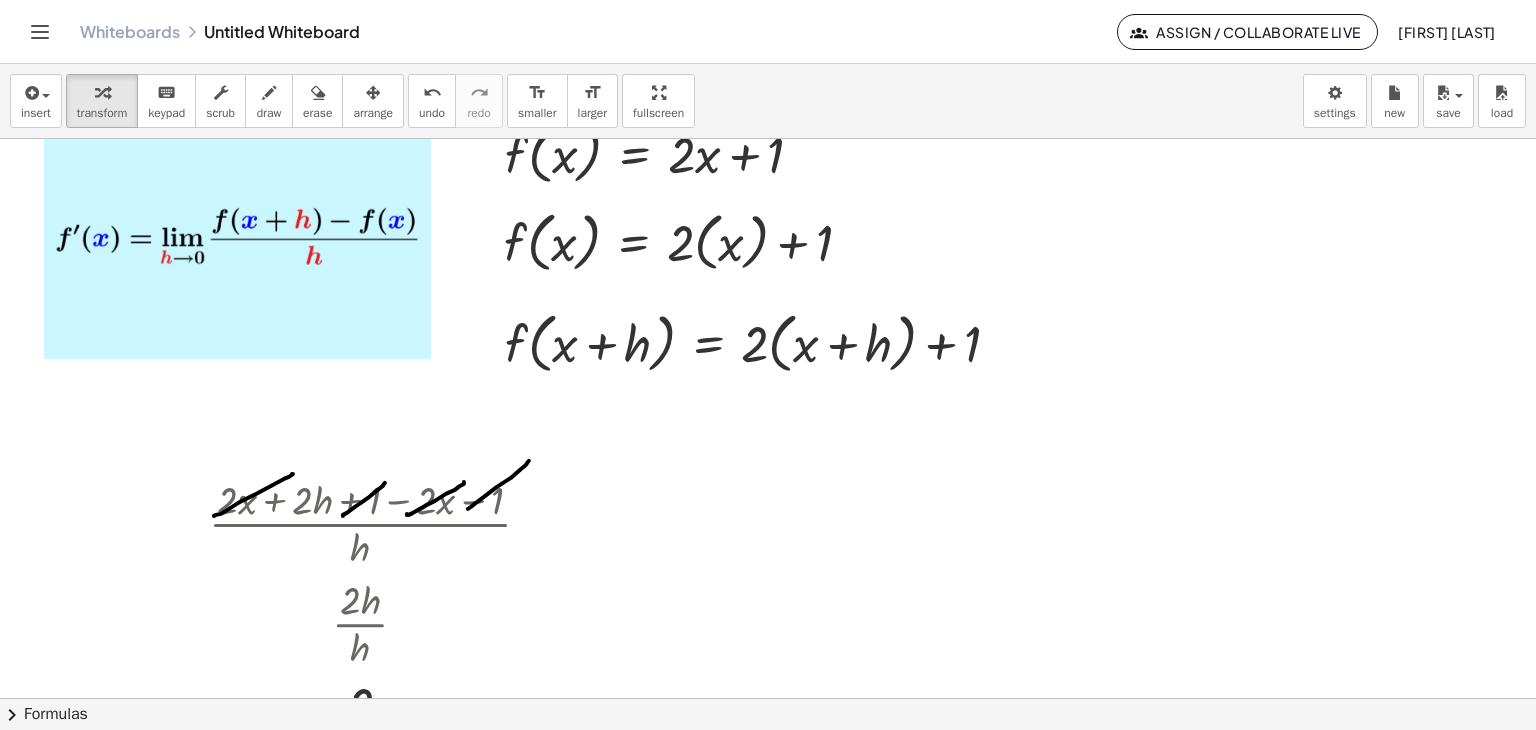 scroll, scrollTop: 0, scrollLeft: 0, axis: both 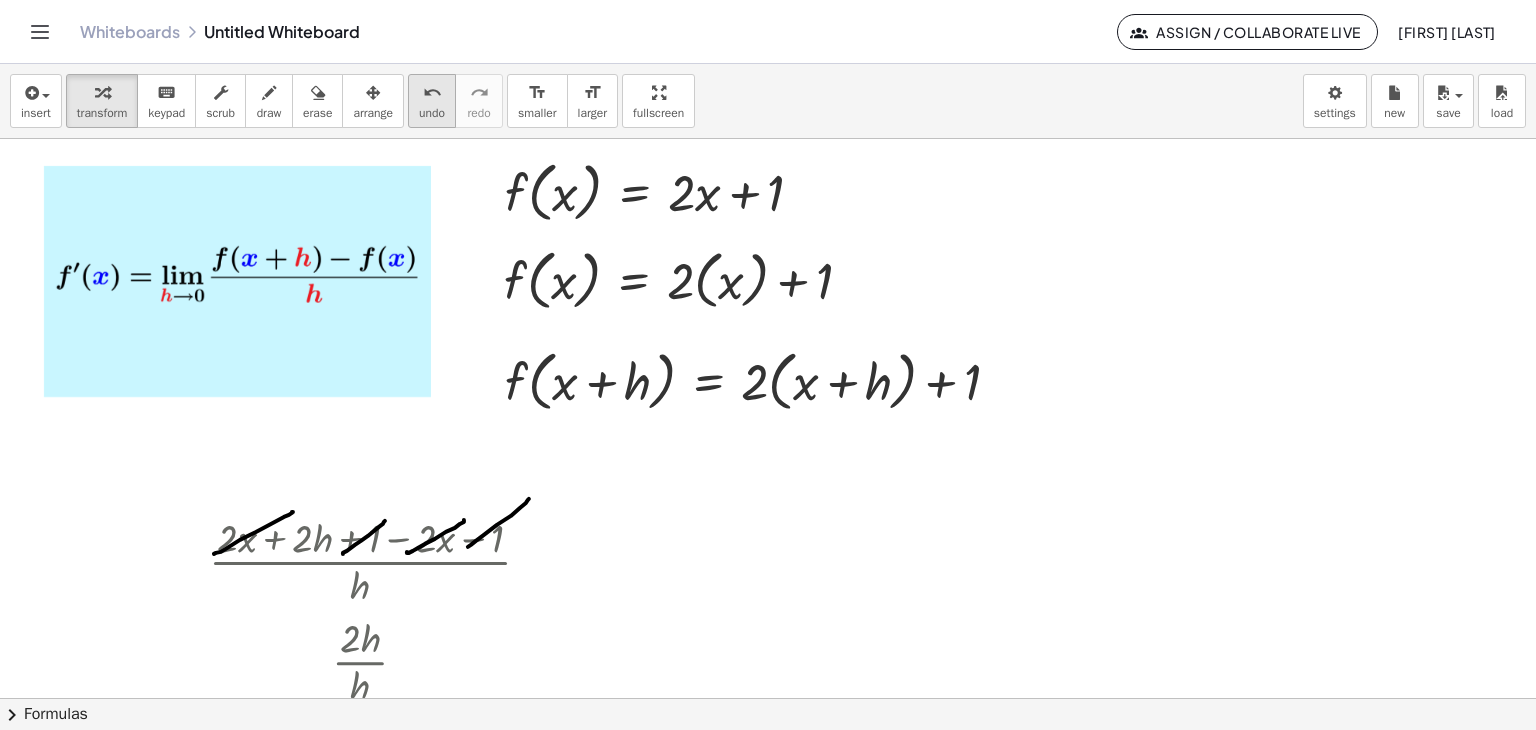 click on "undo" at bounding box center [432, 113] 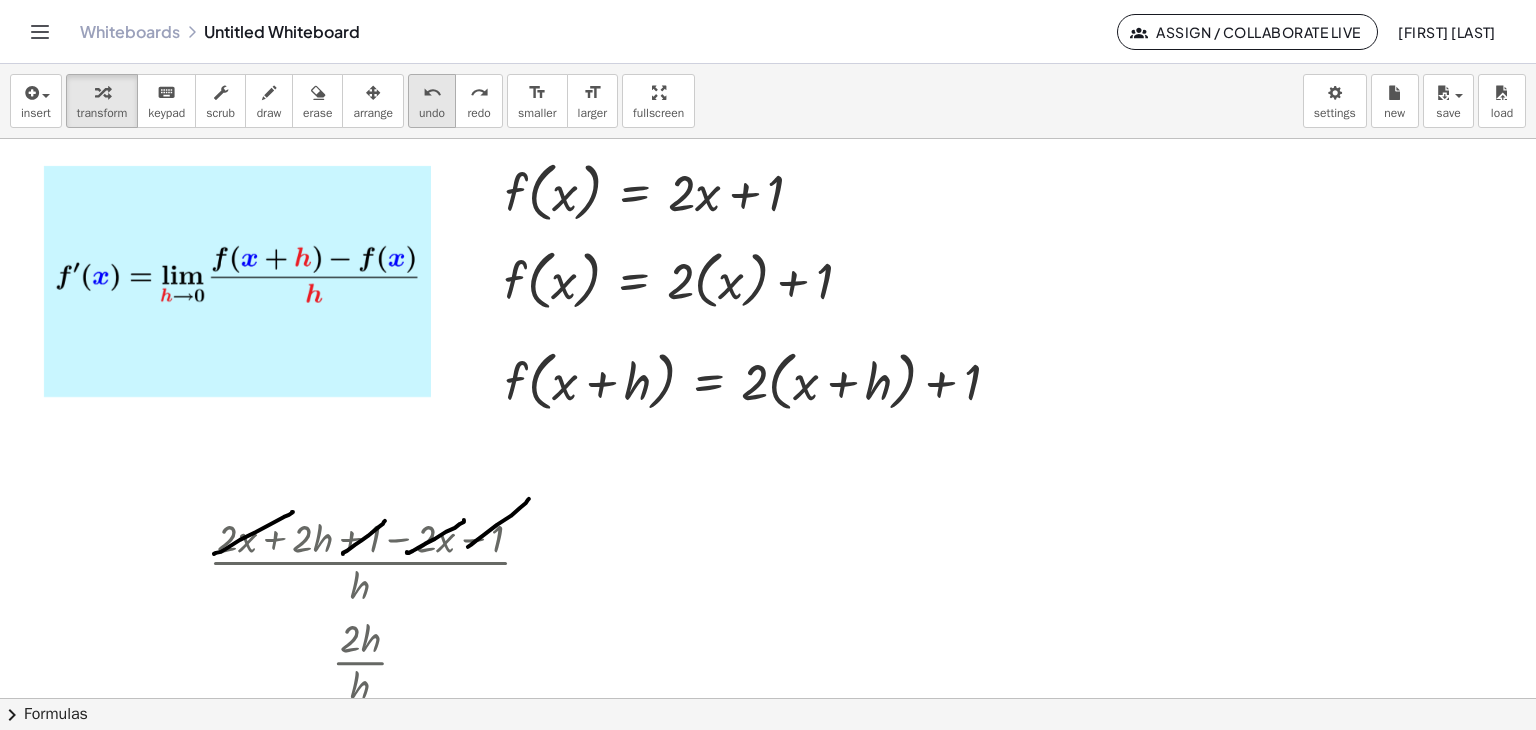 click on "undo" at bounding box center (432, 113) 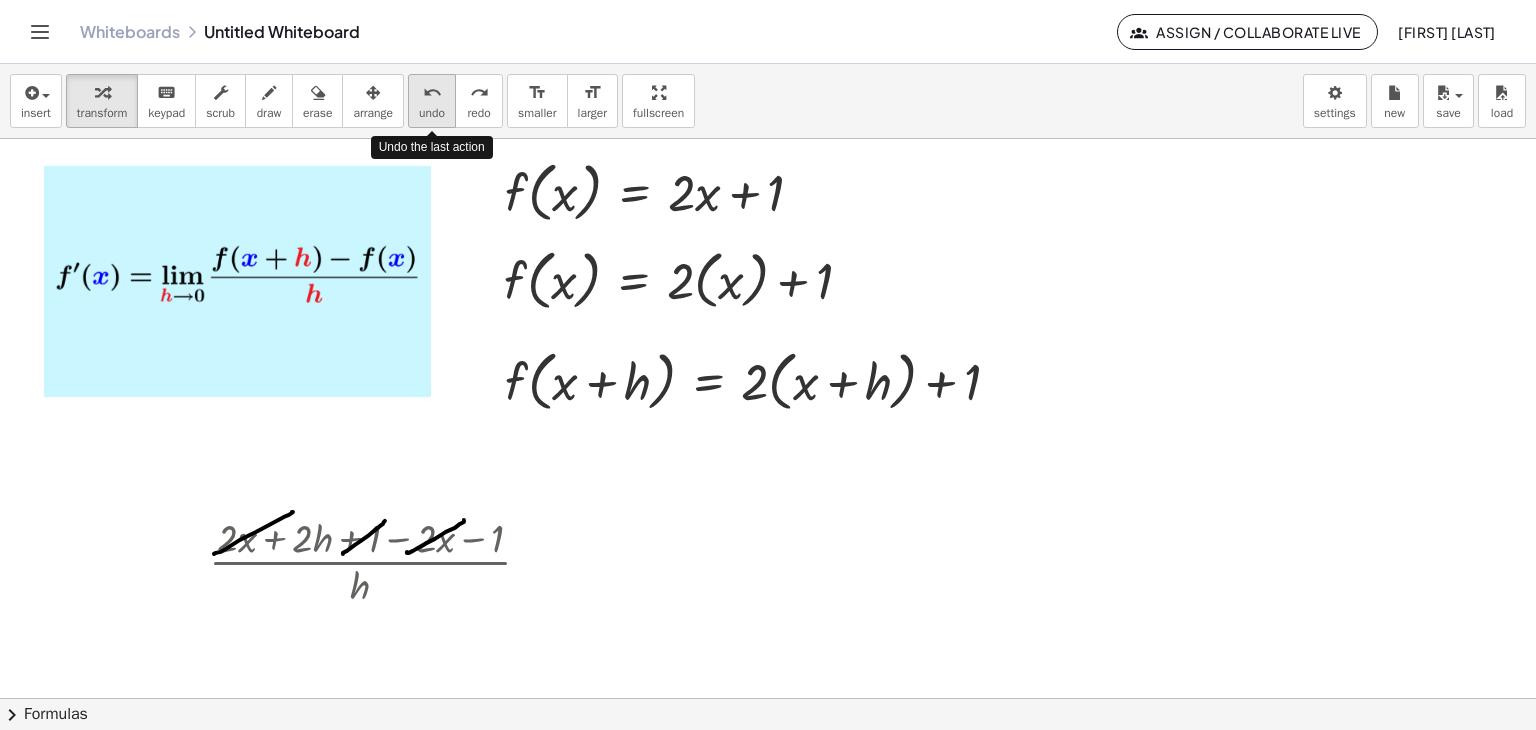 click on "undo" at bounding box center (432, 113) 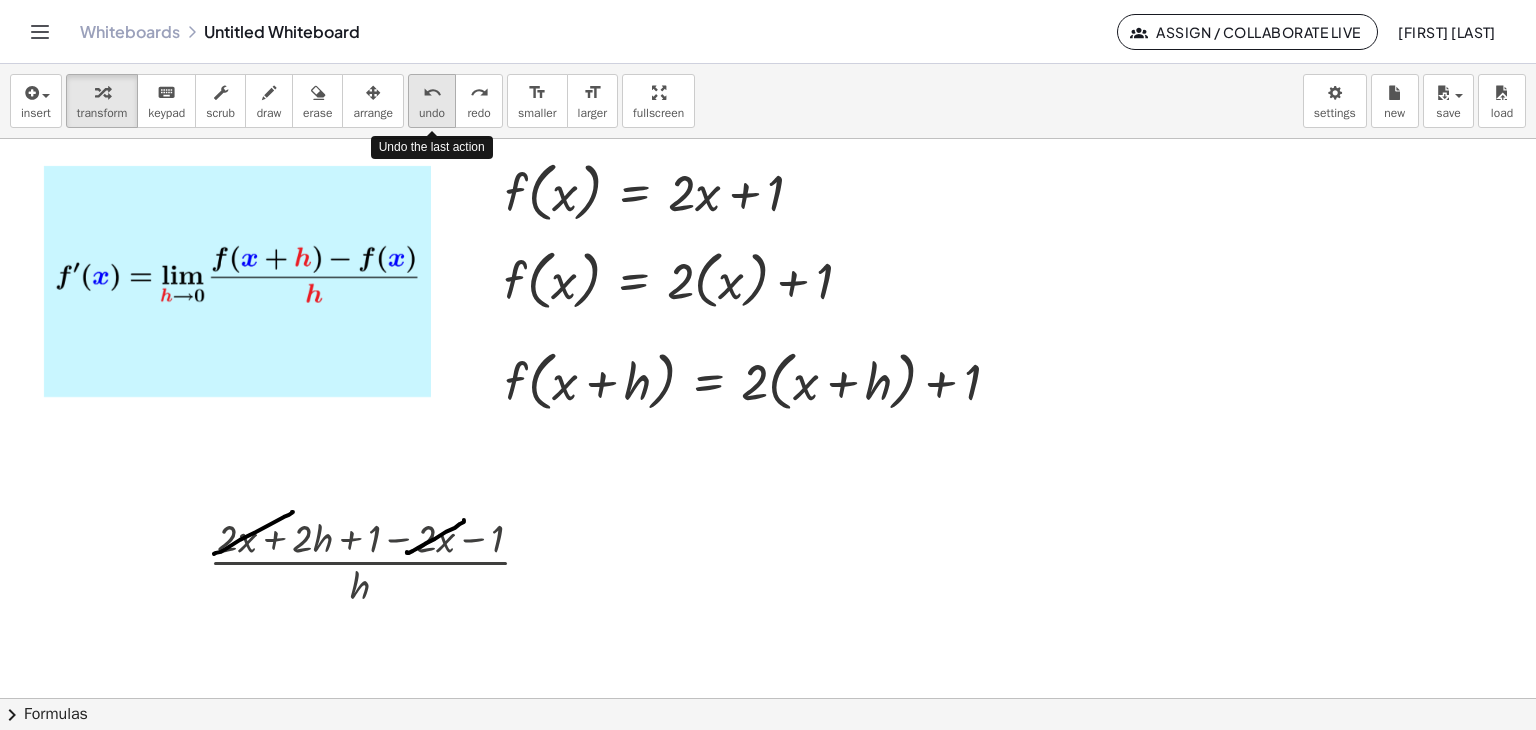 click on "undo" at bounding box center (432, 113) 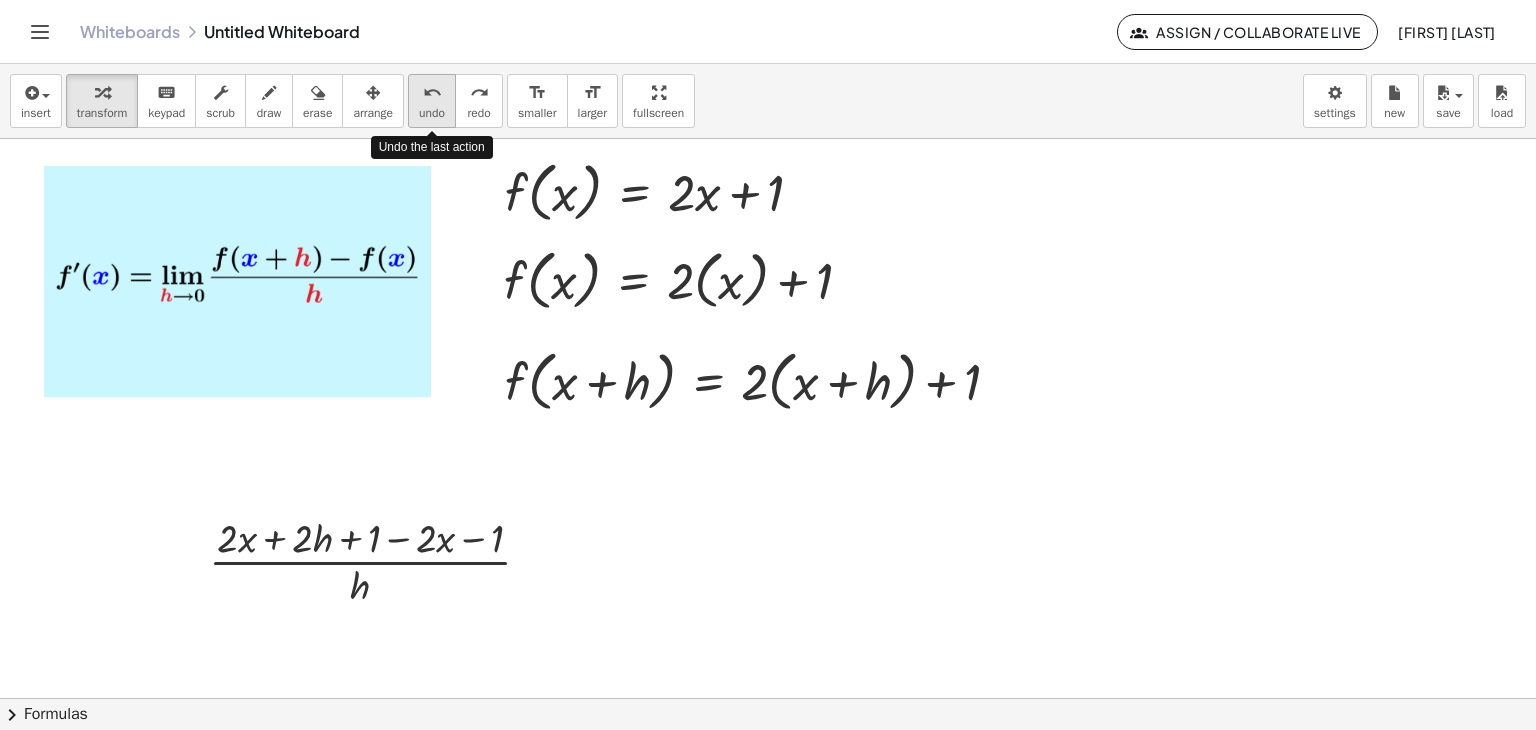 click on "undo" at bounding box center [432, 113] 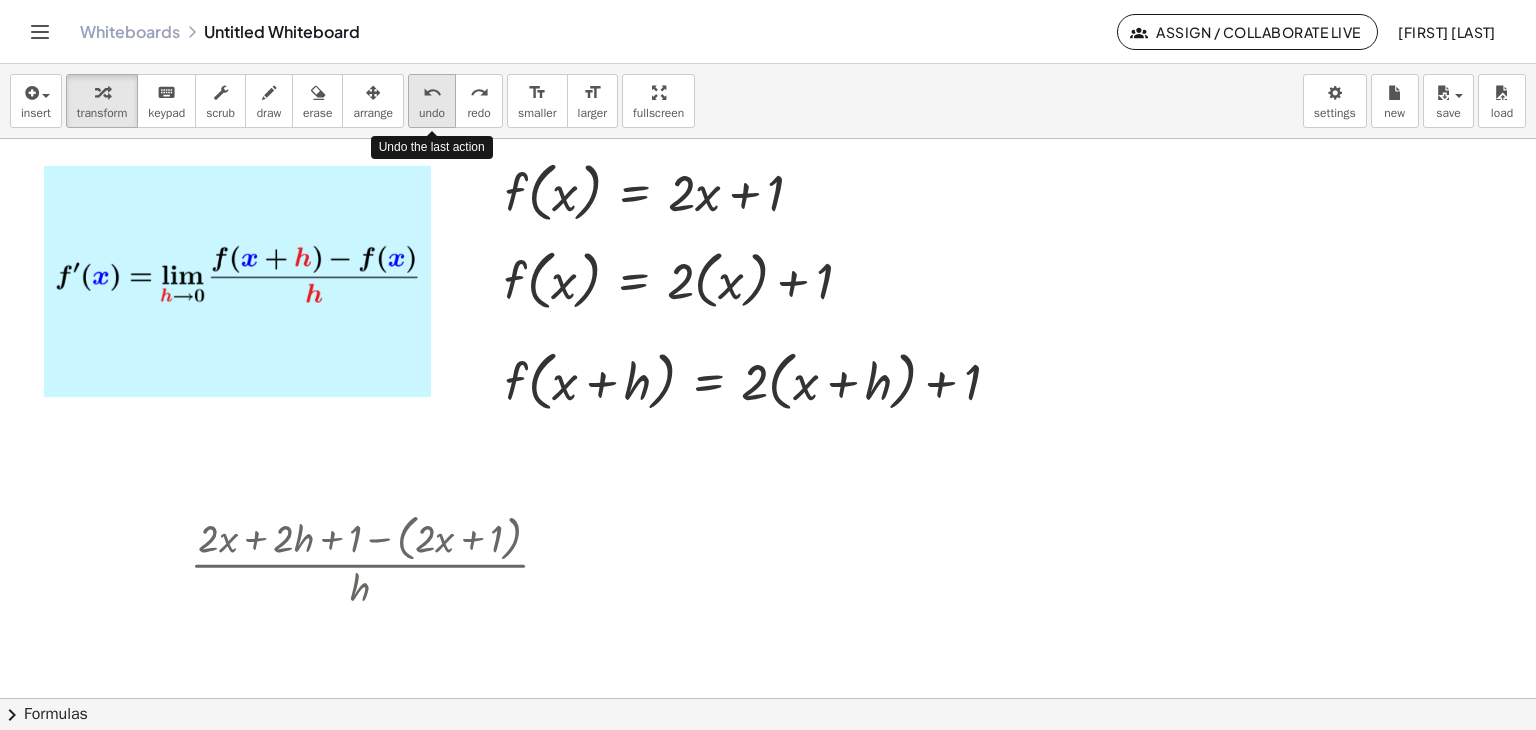 click on "undo" at bounding box center (432, 113) 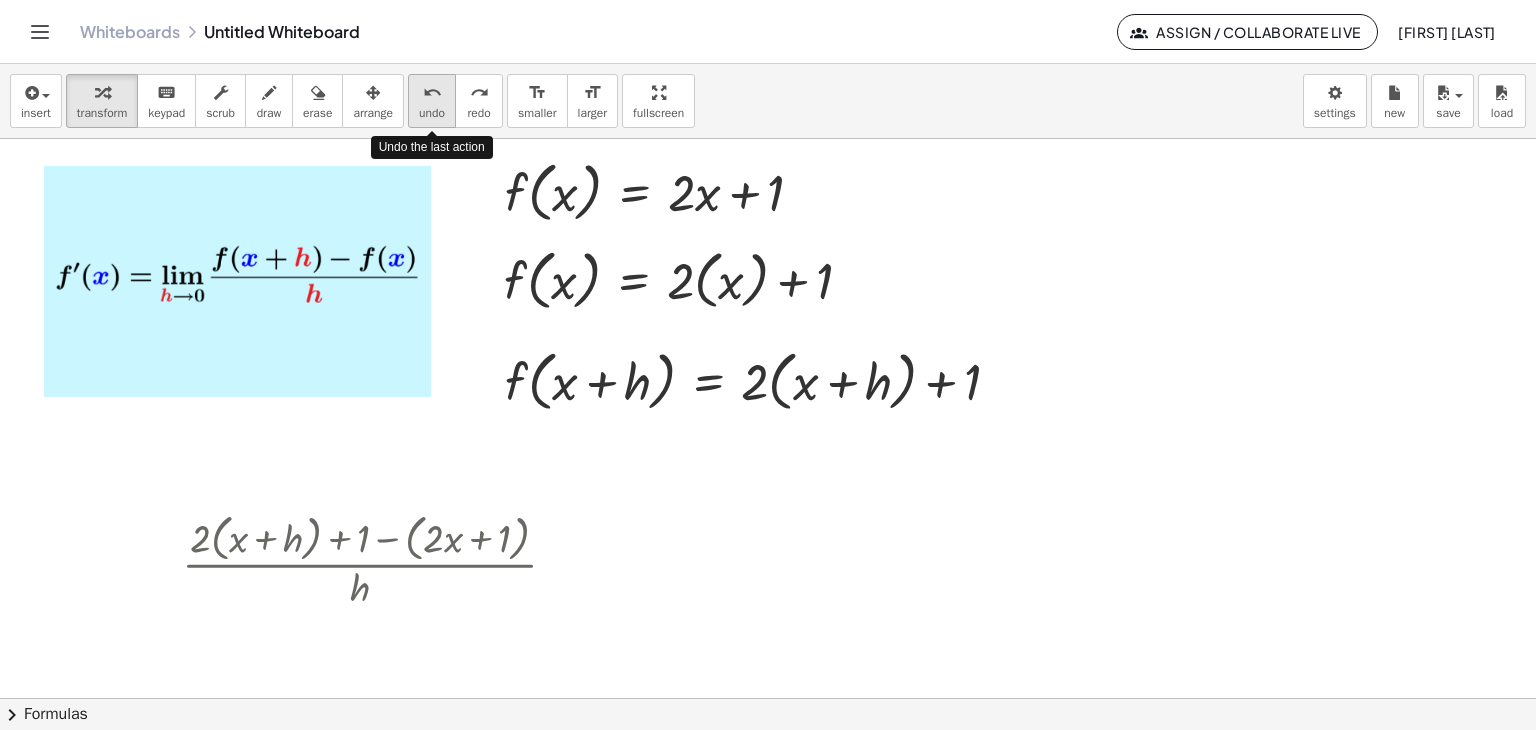 click on "undo" at bounding box center (432, 113) 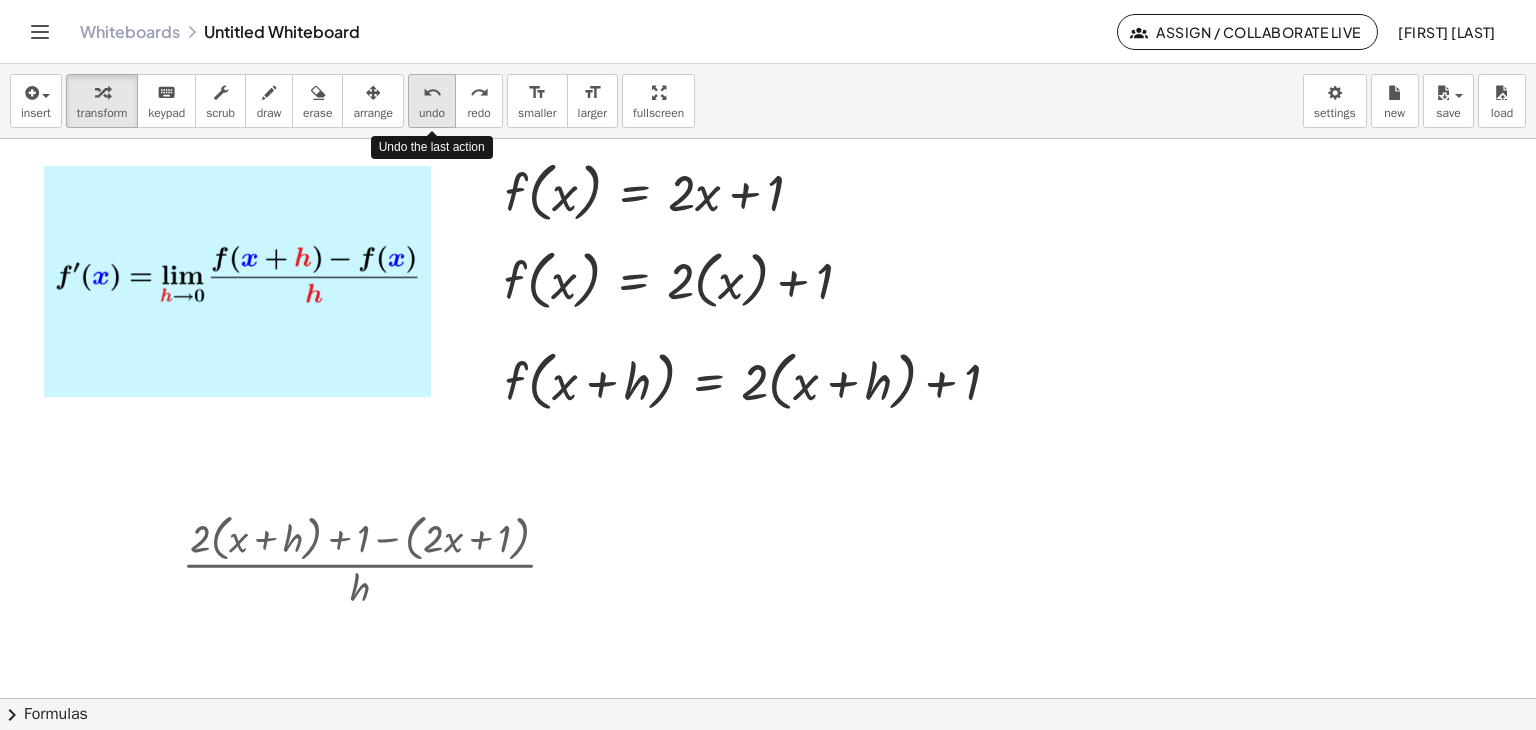 click on "undo" at bounding box center [432, 113] 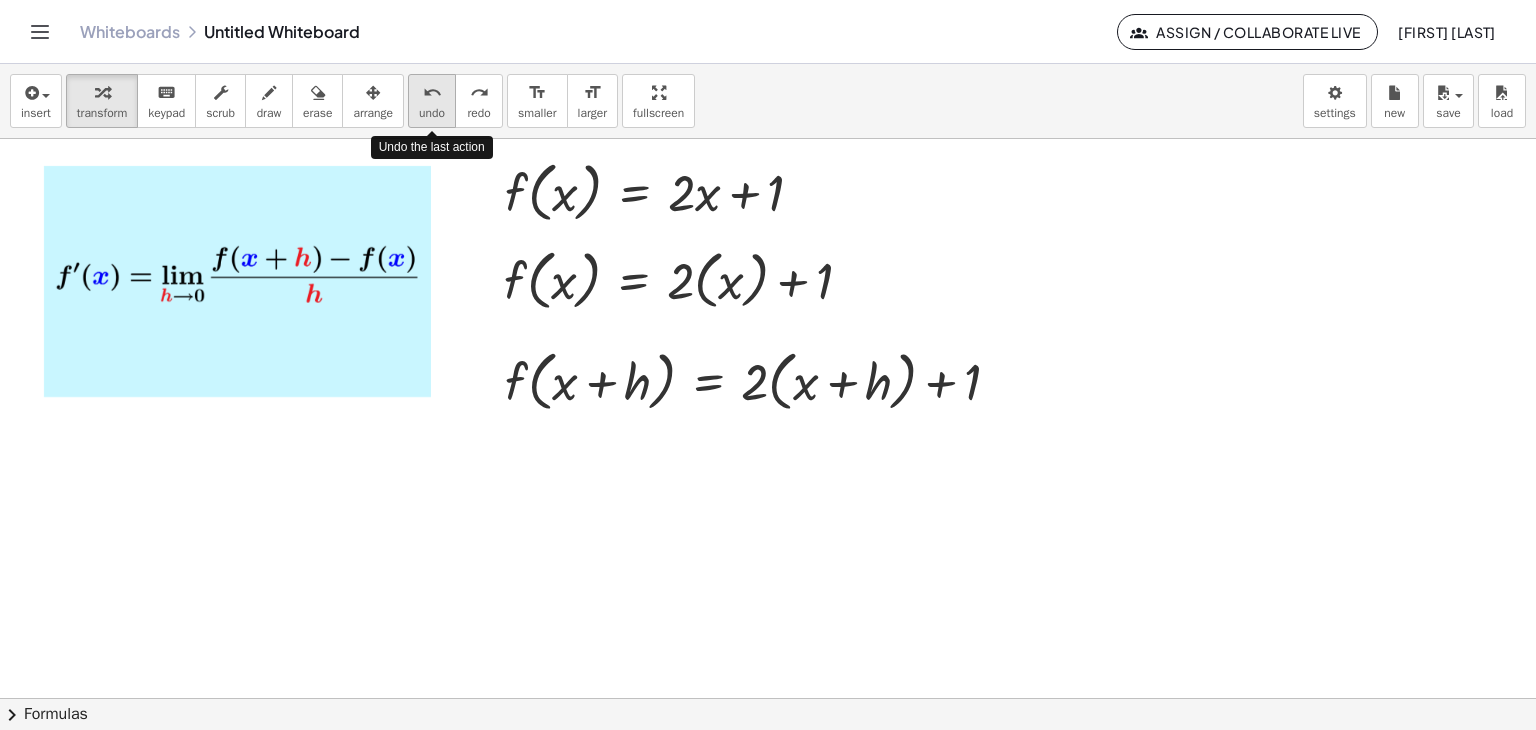 click on "undo" at bounding box center [432, 113] 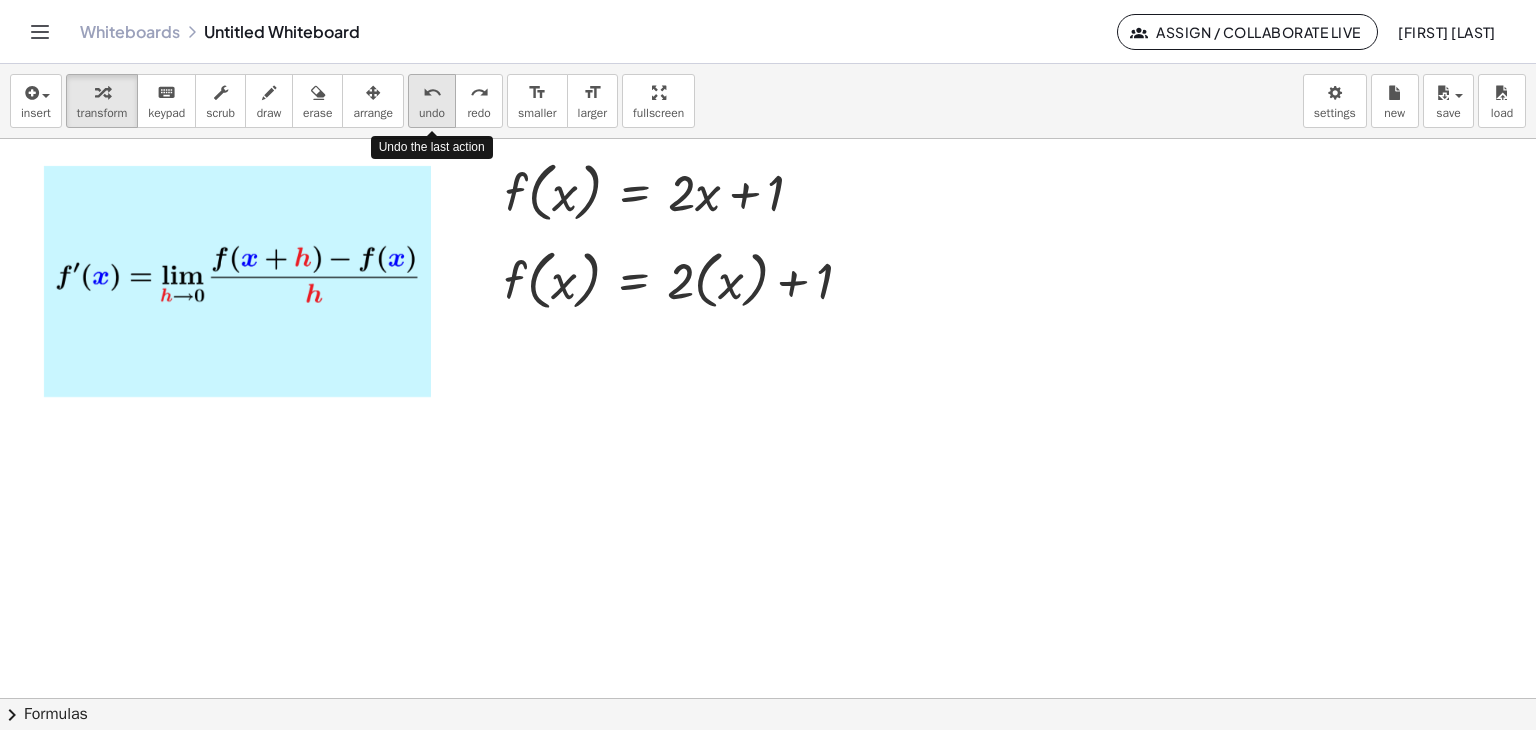 click on "undo" at bounding box center (432, 113) 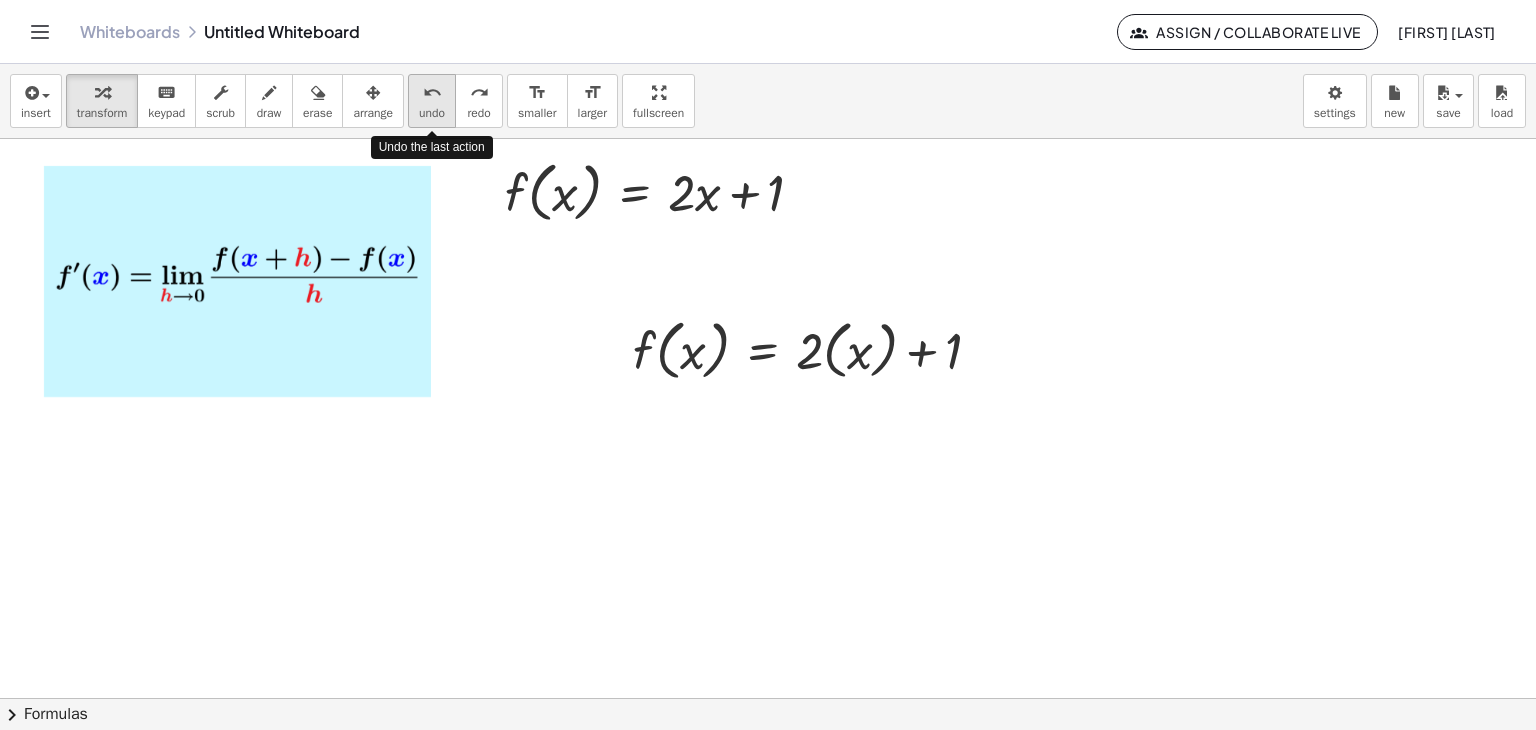click on "undo" at bounding box center [432, 113] 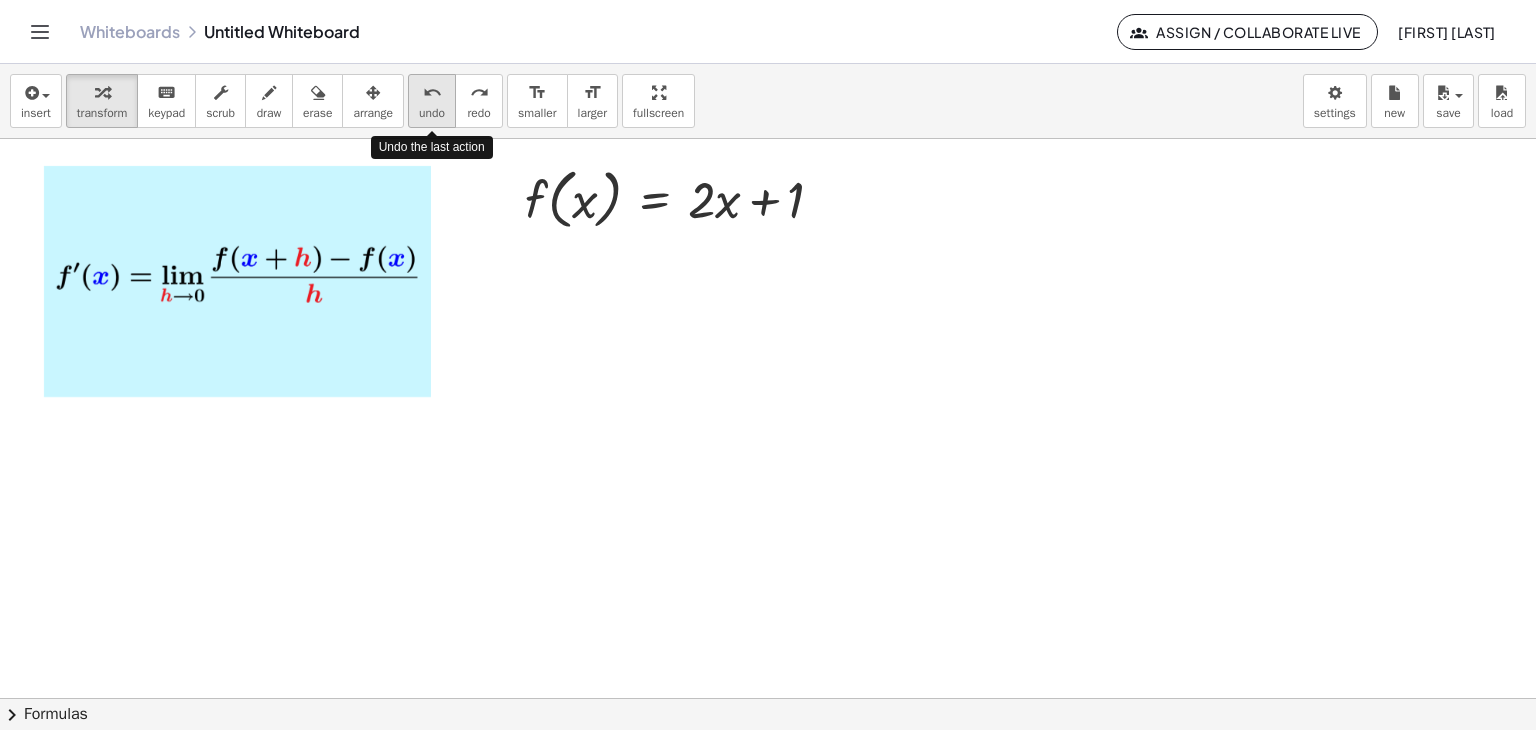 click on "undo" at bounding box center [432, 113] 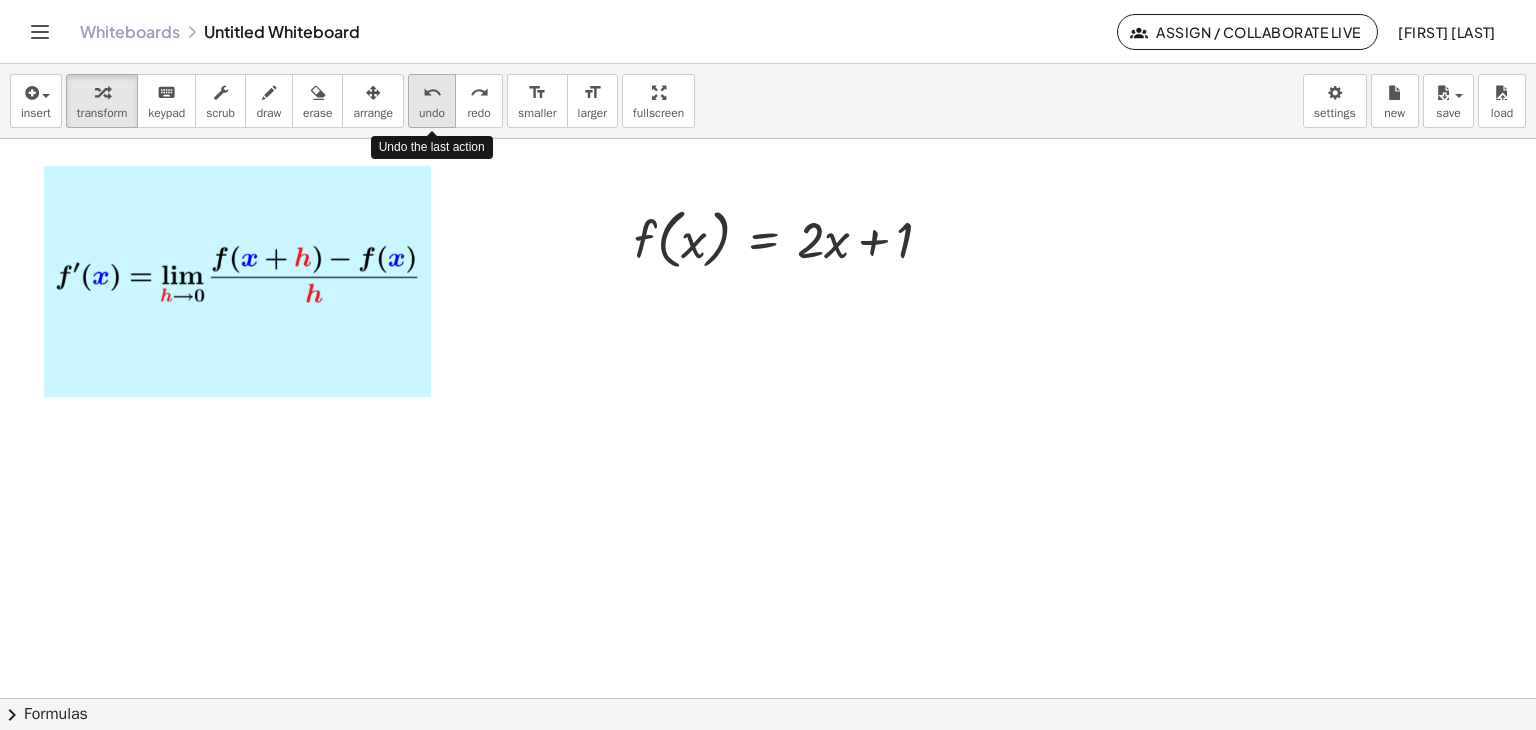 click on "undo" at bounding box center [432, 113] 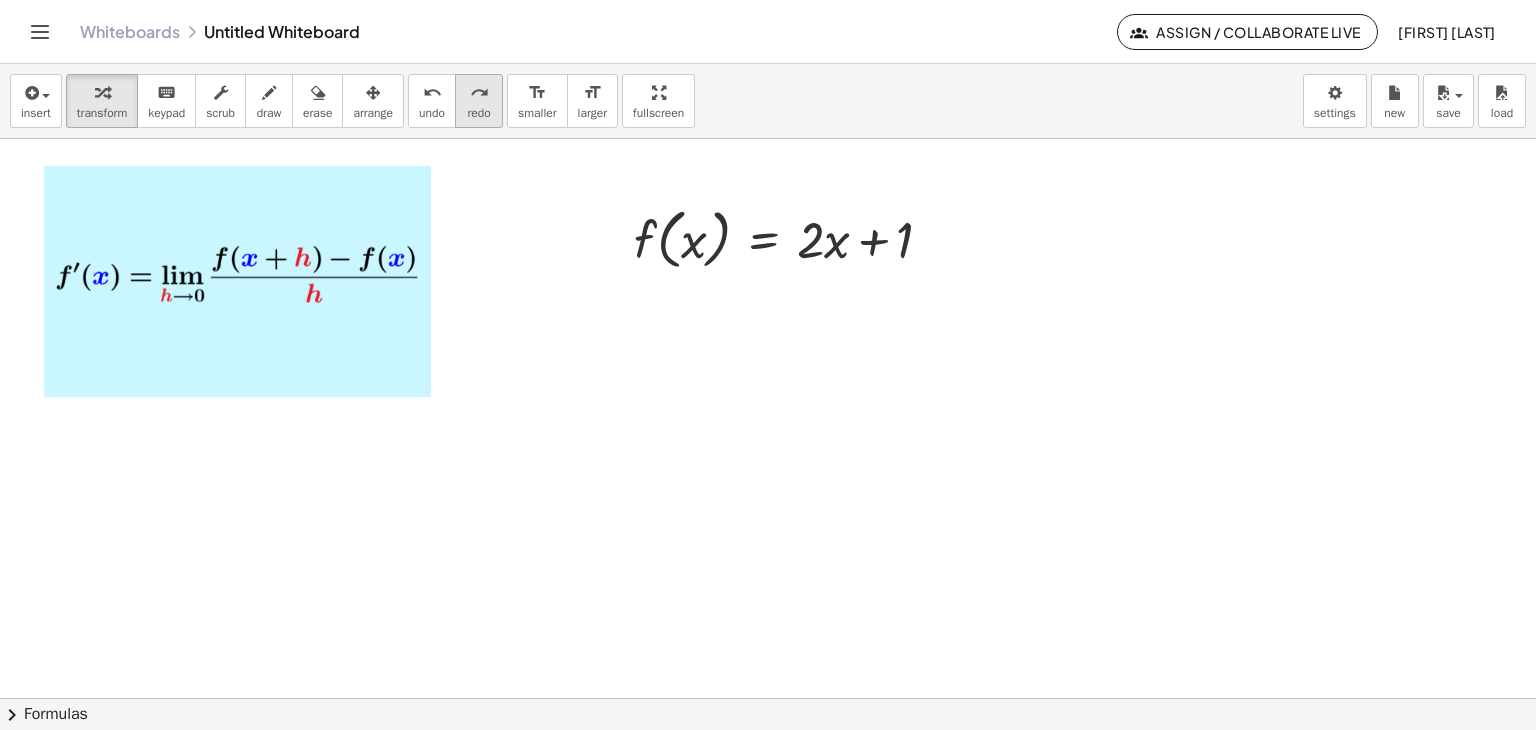 click on "redo" at bounding box center (479, 92) 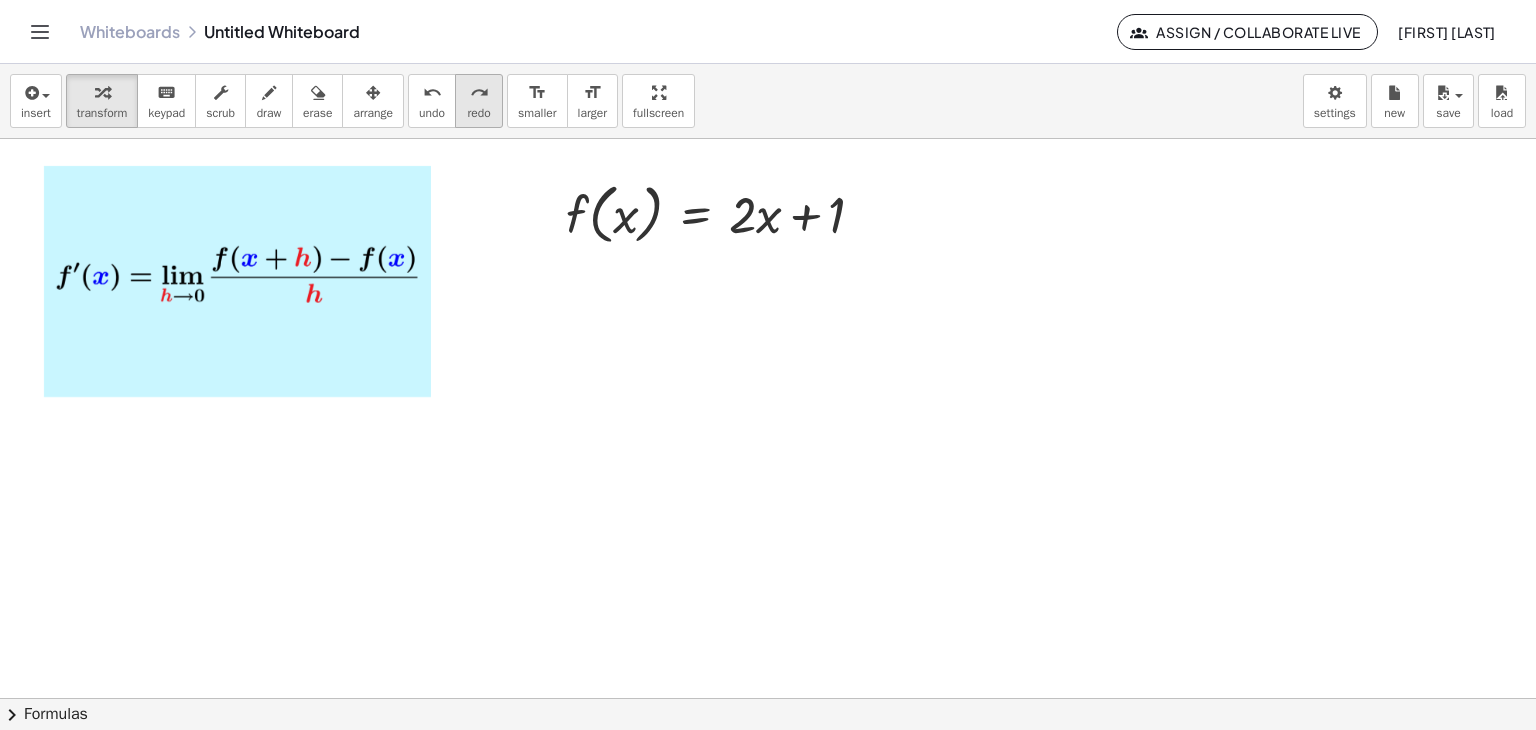 click on "redo" at bounding box center [479, 92] 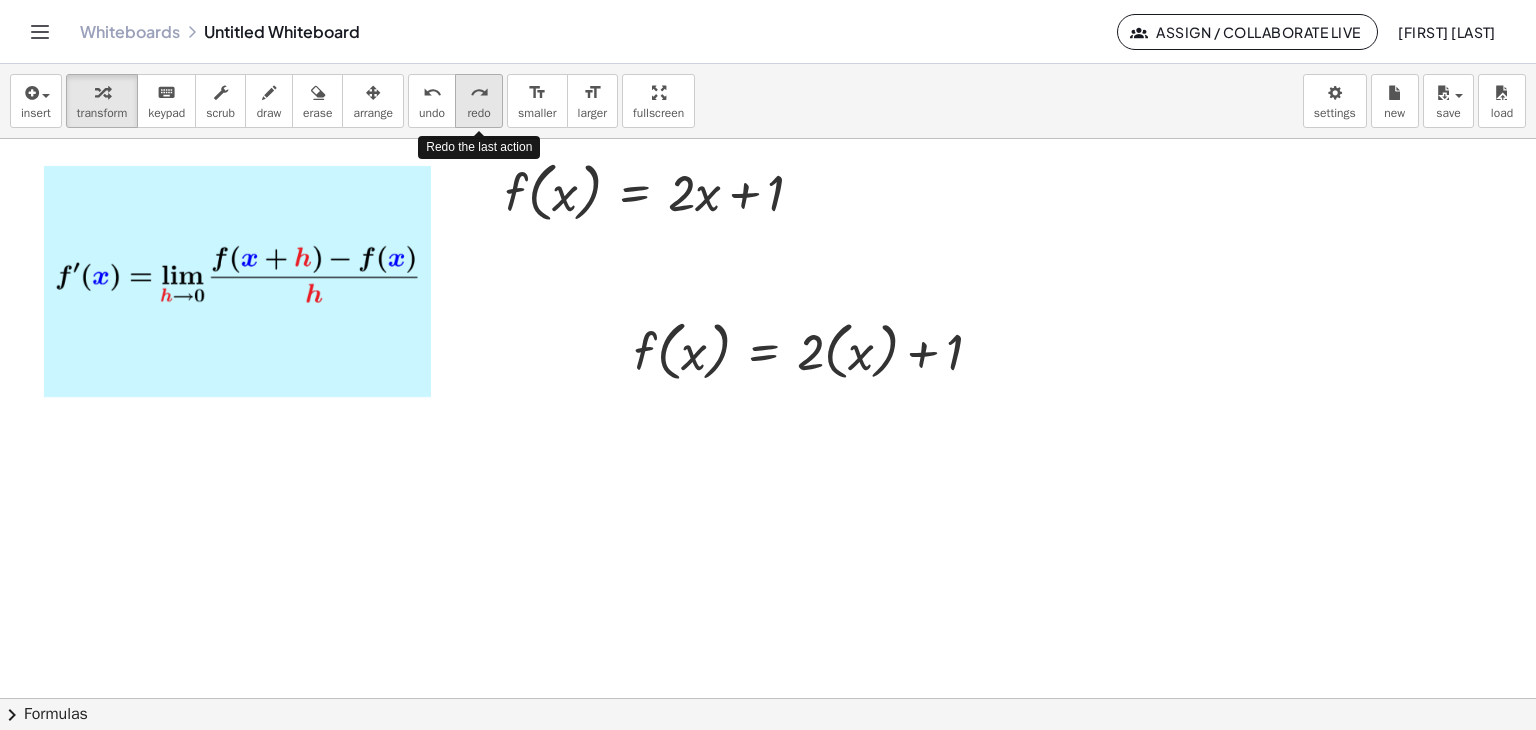 click on "redo" at bounding box center (479, 93) 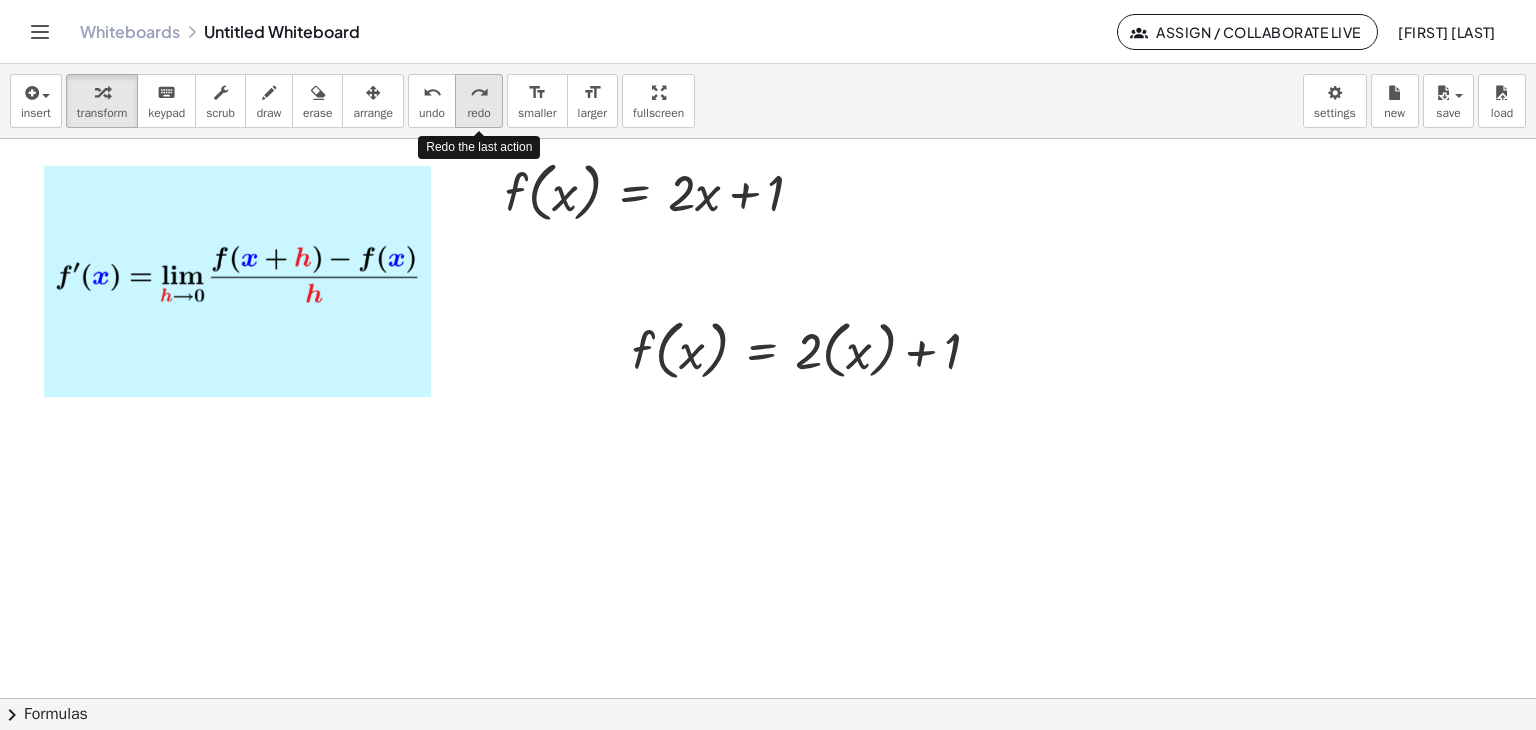 click on "redo redo" at bounding box center [479, 101] 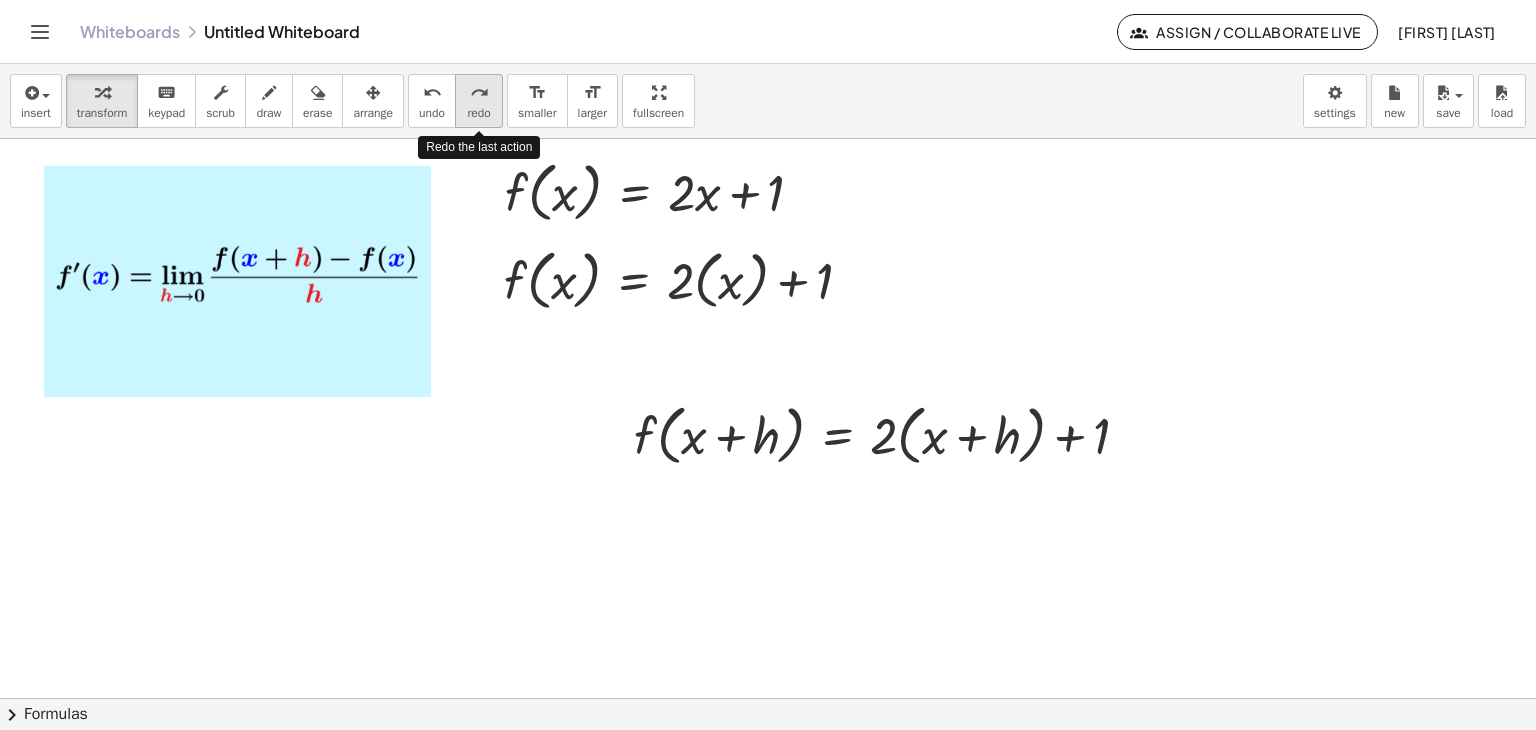click on "redo redo" at bounding box center [479, 101] 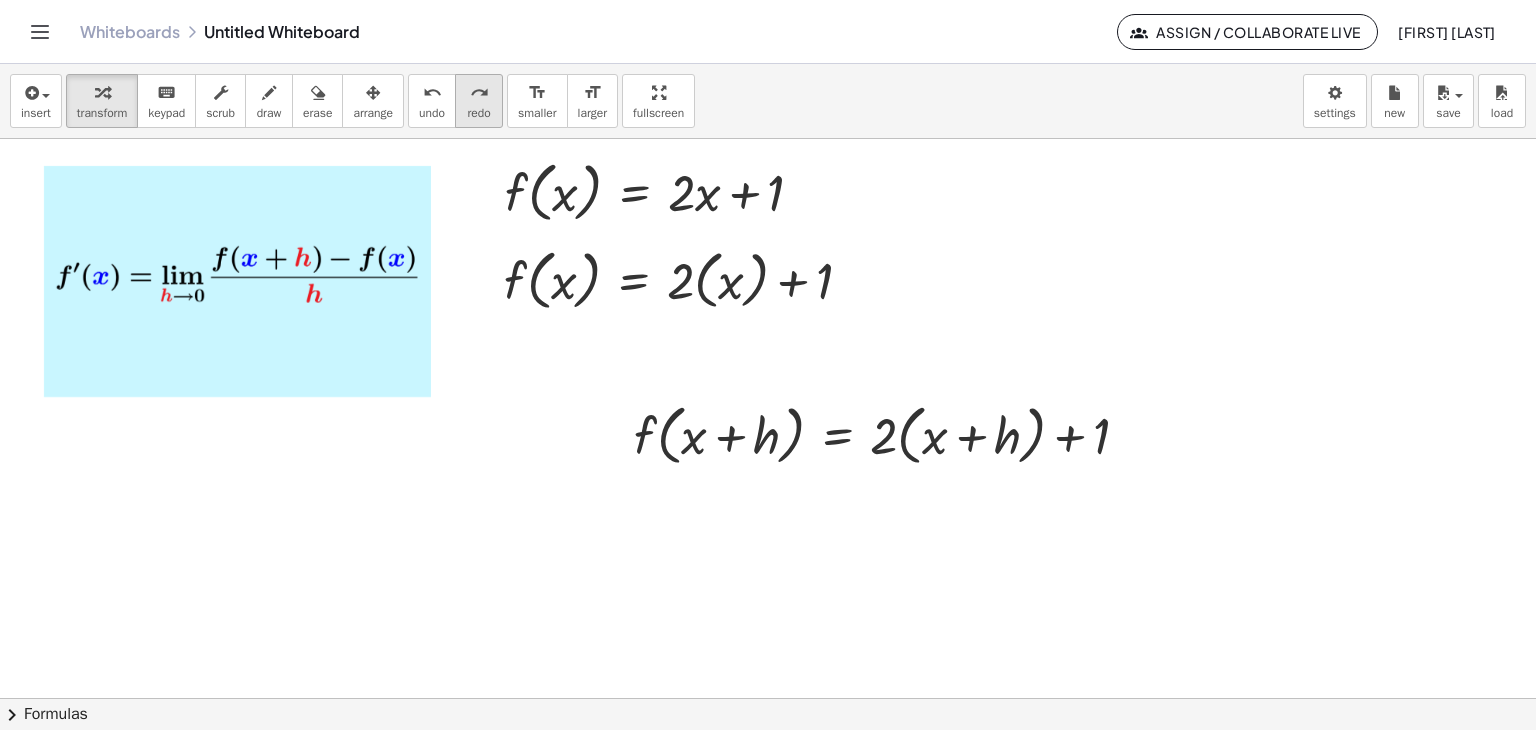 click on "redo redo" at bounding box center [479, 101] 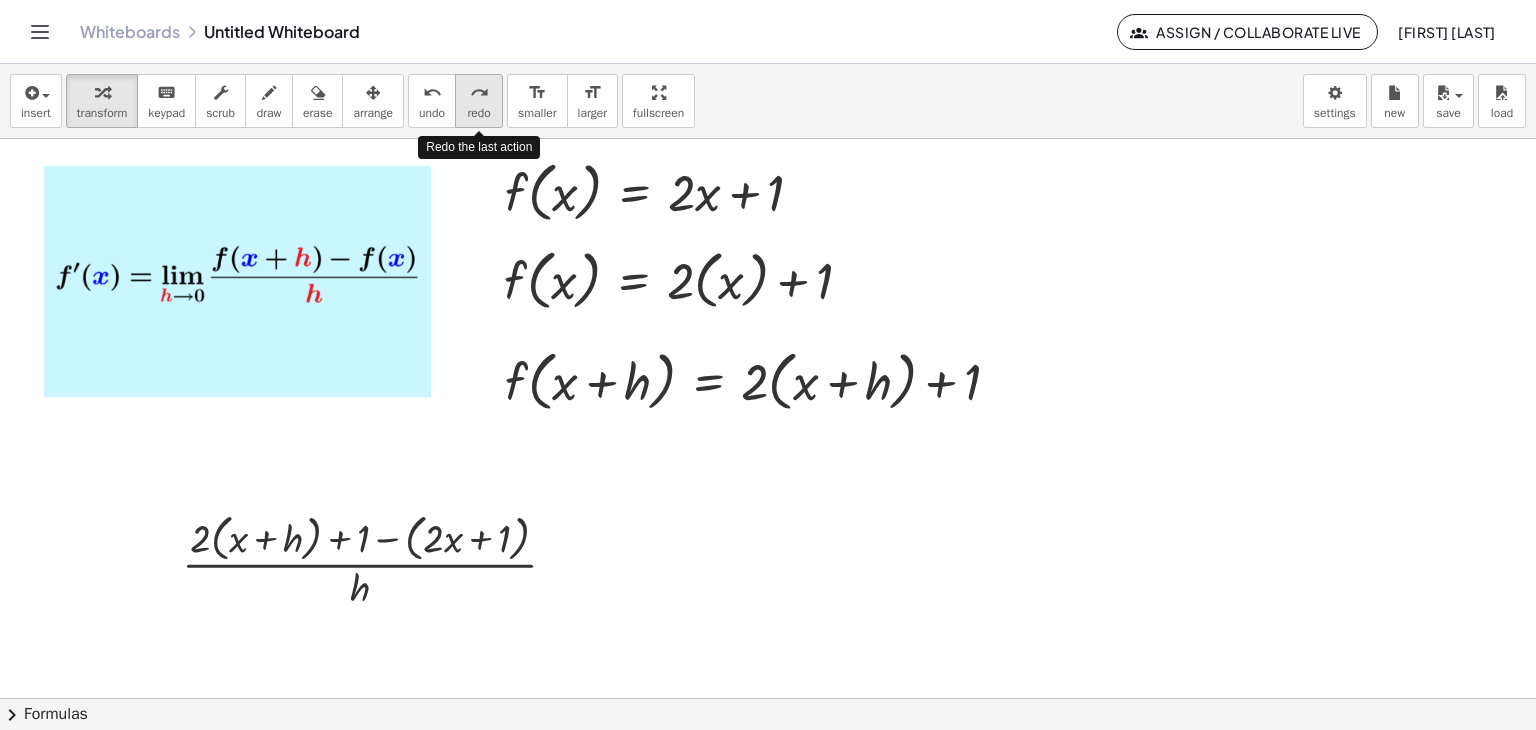 click on "redo" at bounding box center (478, 113) 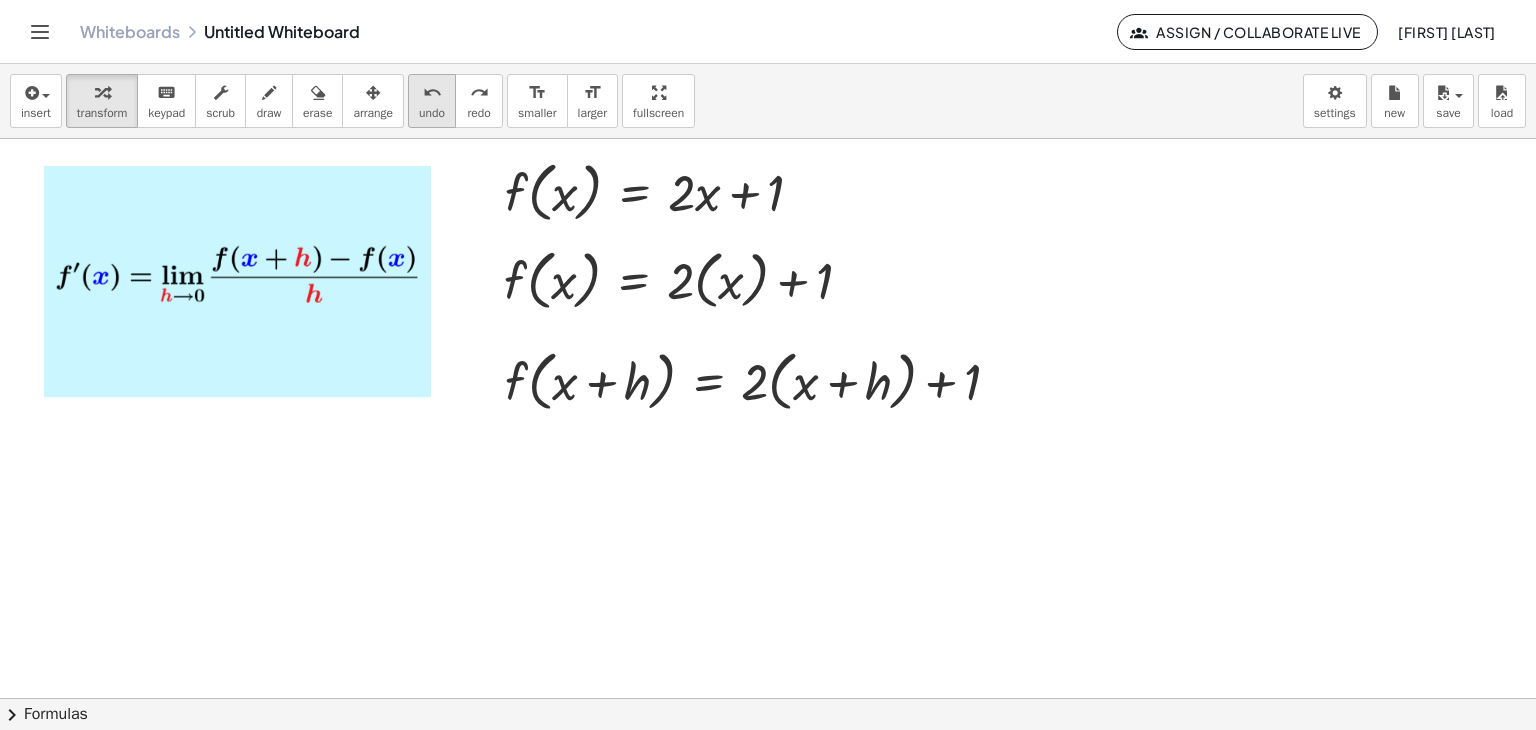 click on "undo" at bounding box center (432, 113) 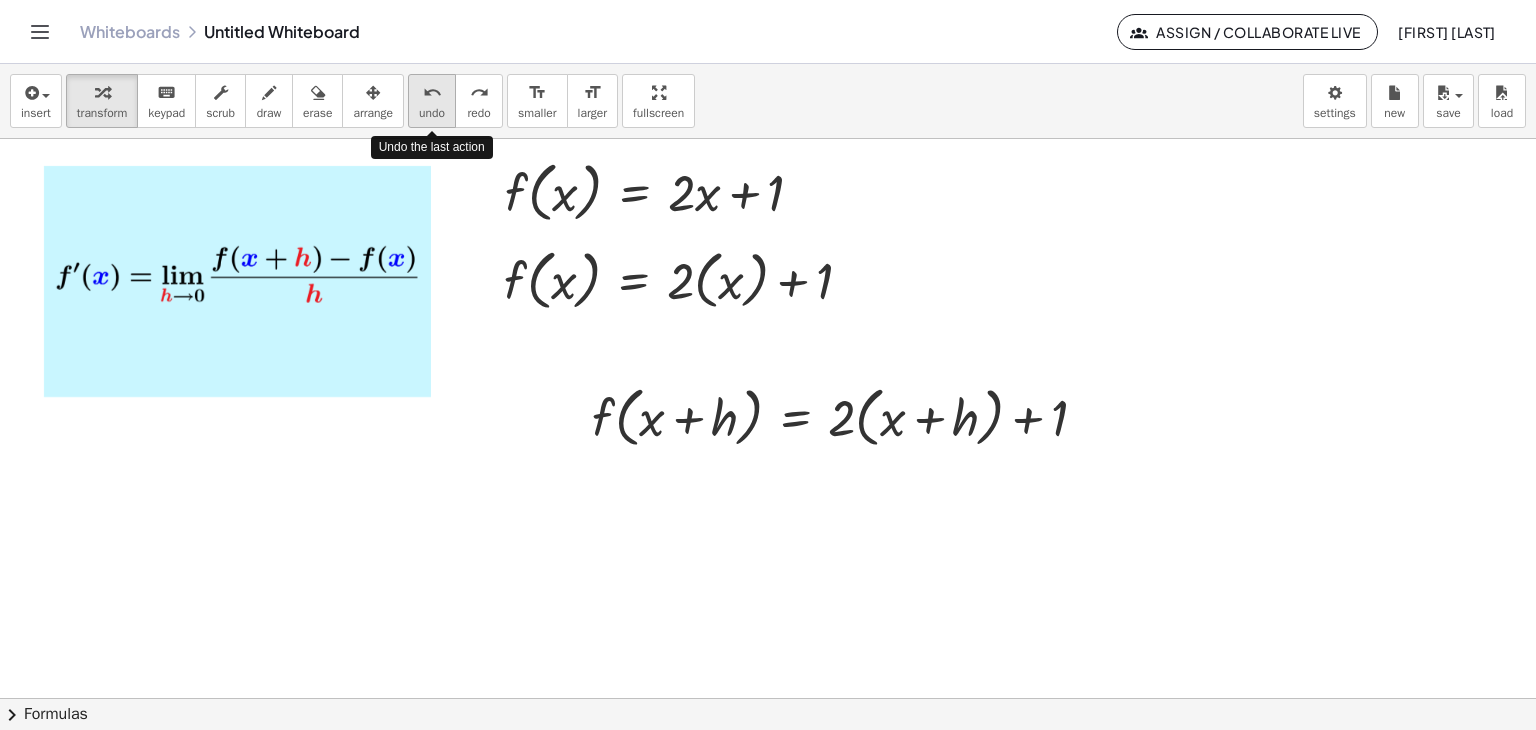 click on "undo" at bounding box center [432, 113] 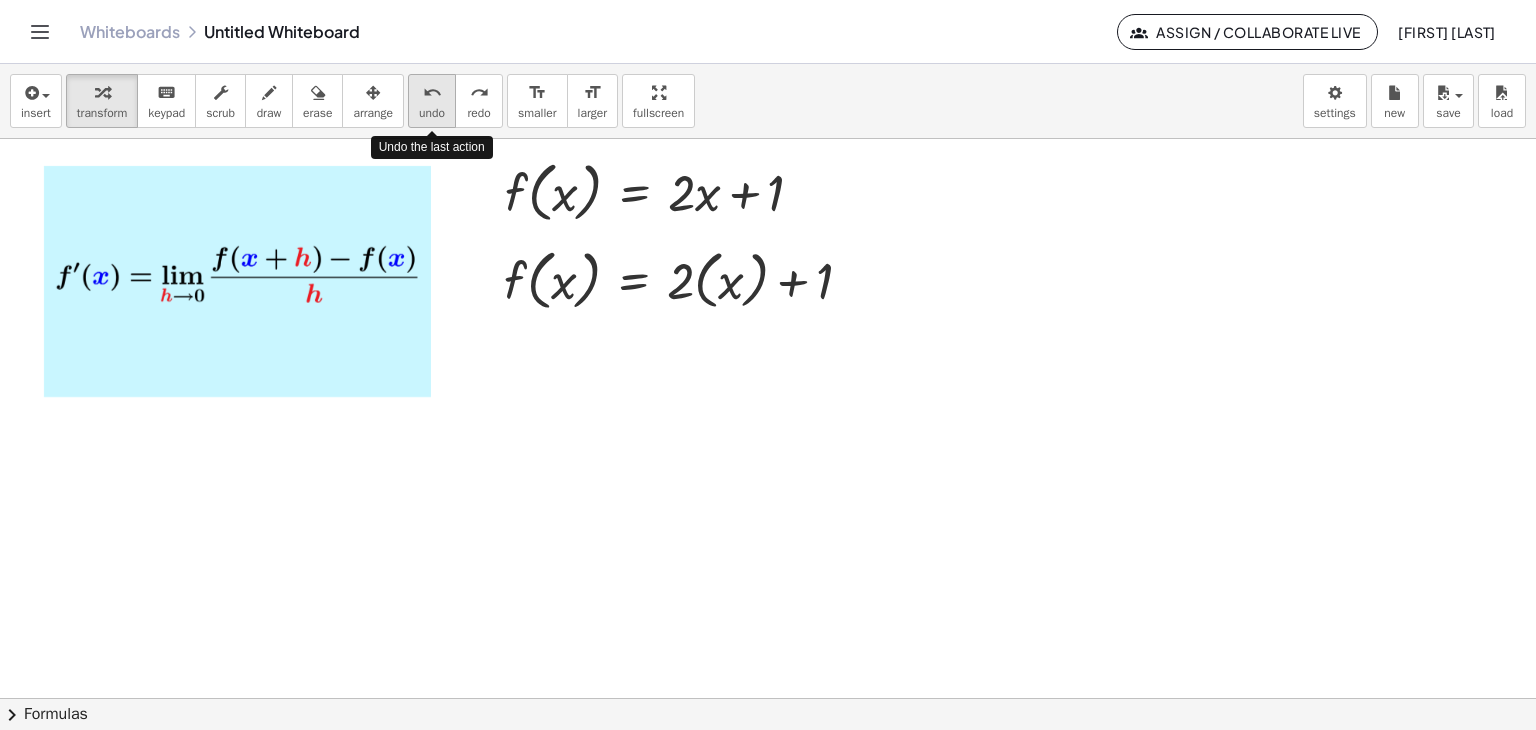 click on "undo" at bounding box center (432, 113) 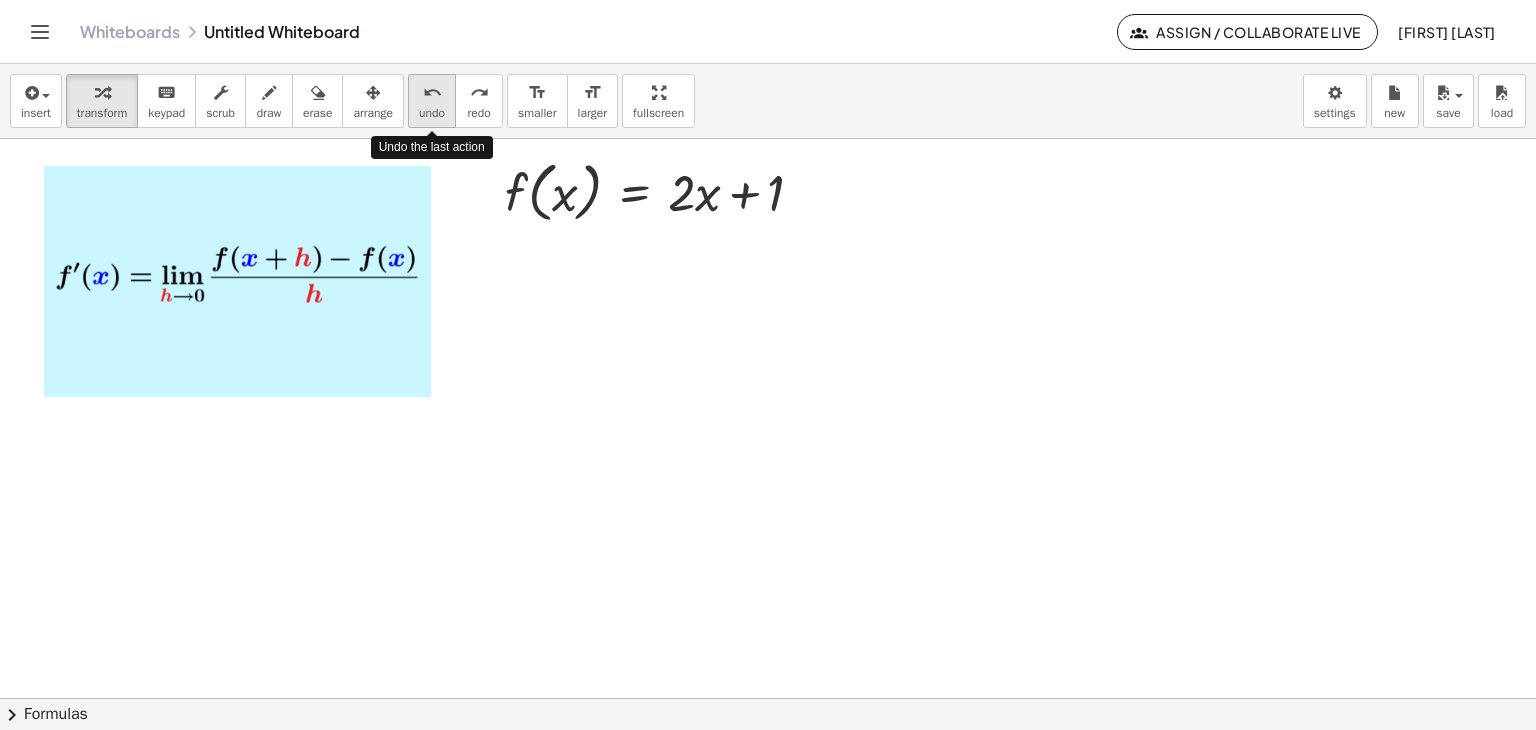 click on "undo" at bounding box center [432, 113] 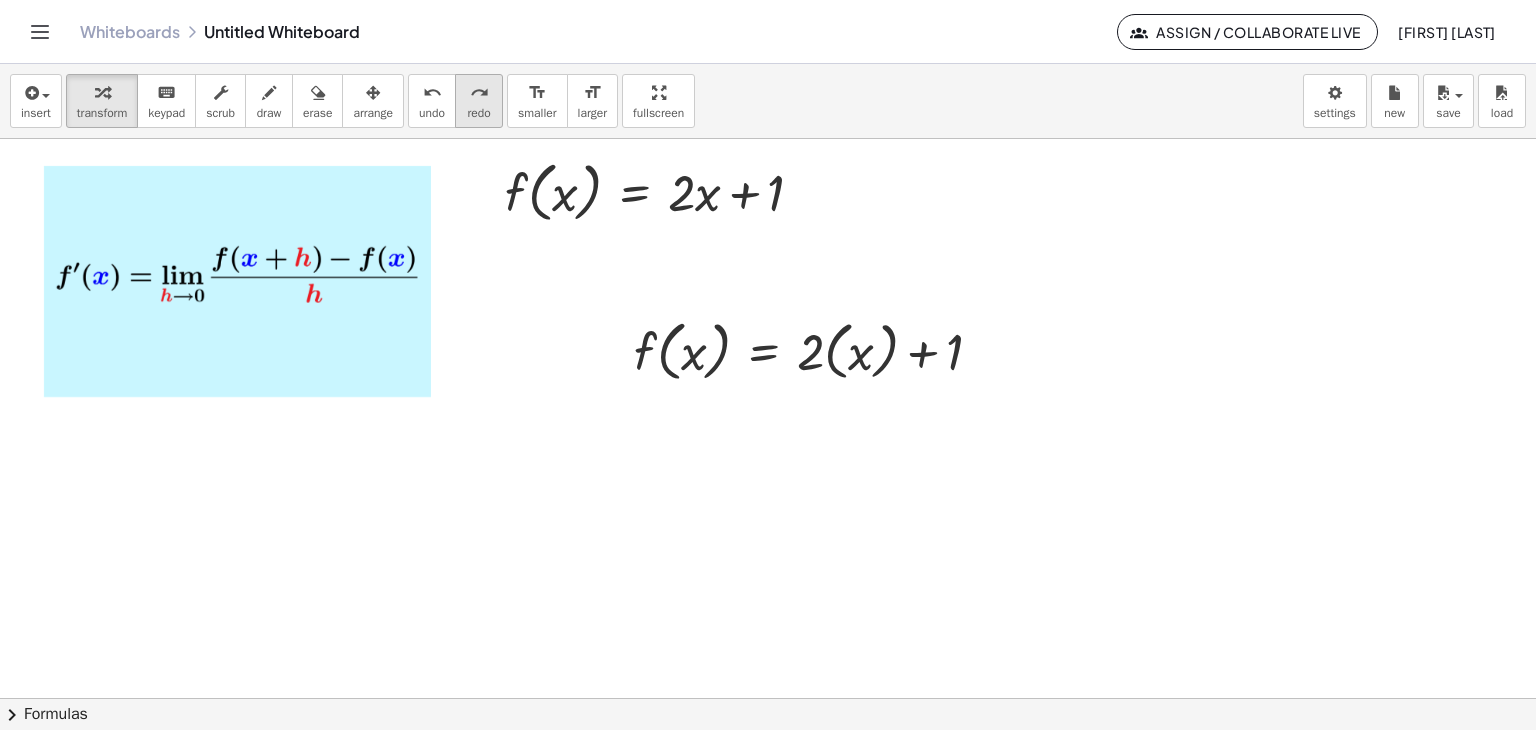 click on "redo" at bounding box center (478, 113) 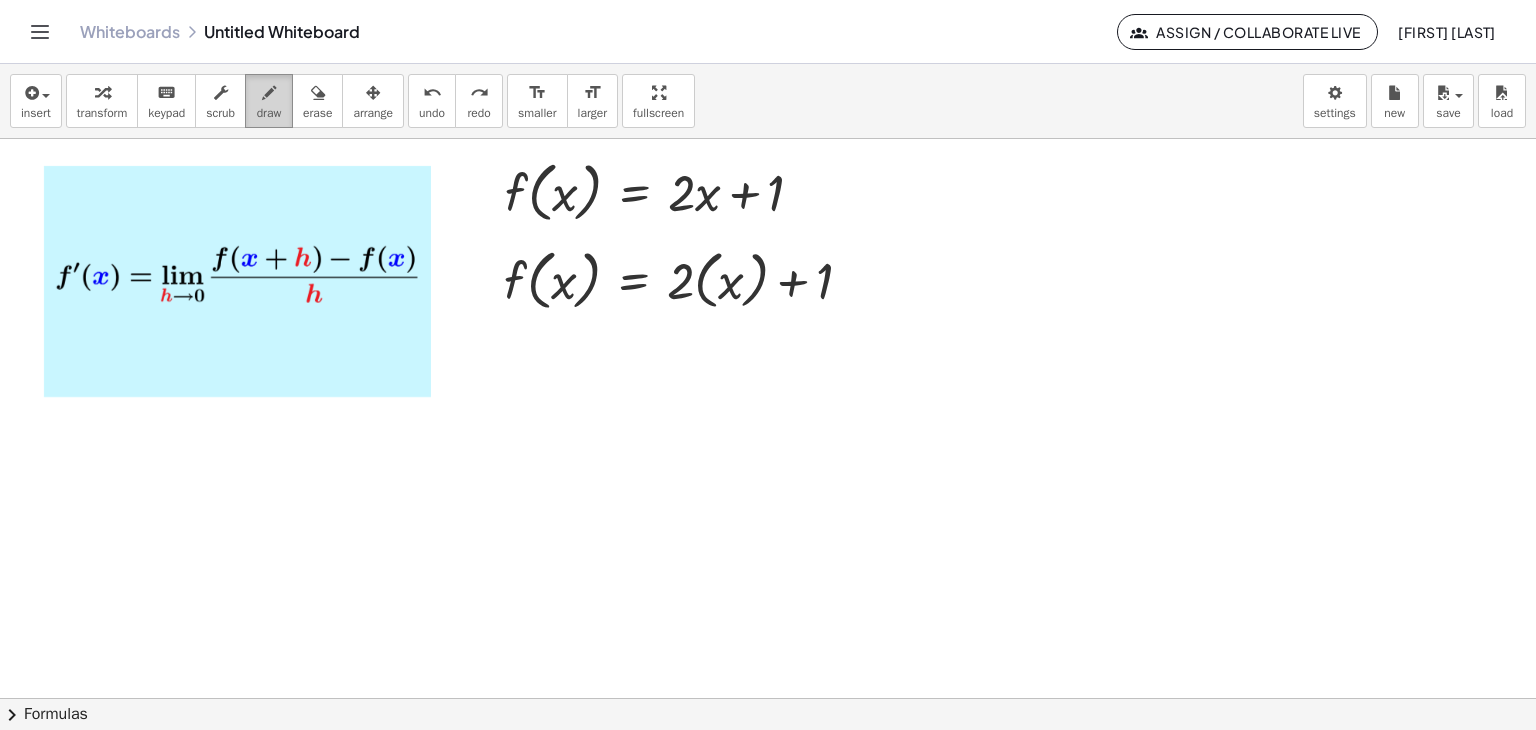 click on "draw" at bounding box center (269, 113) 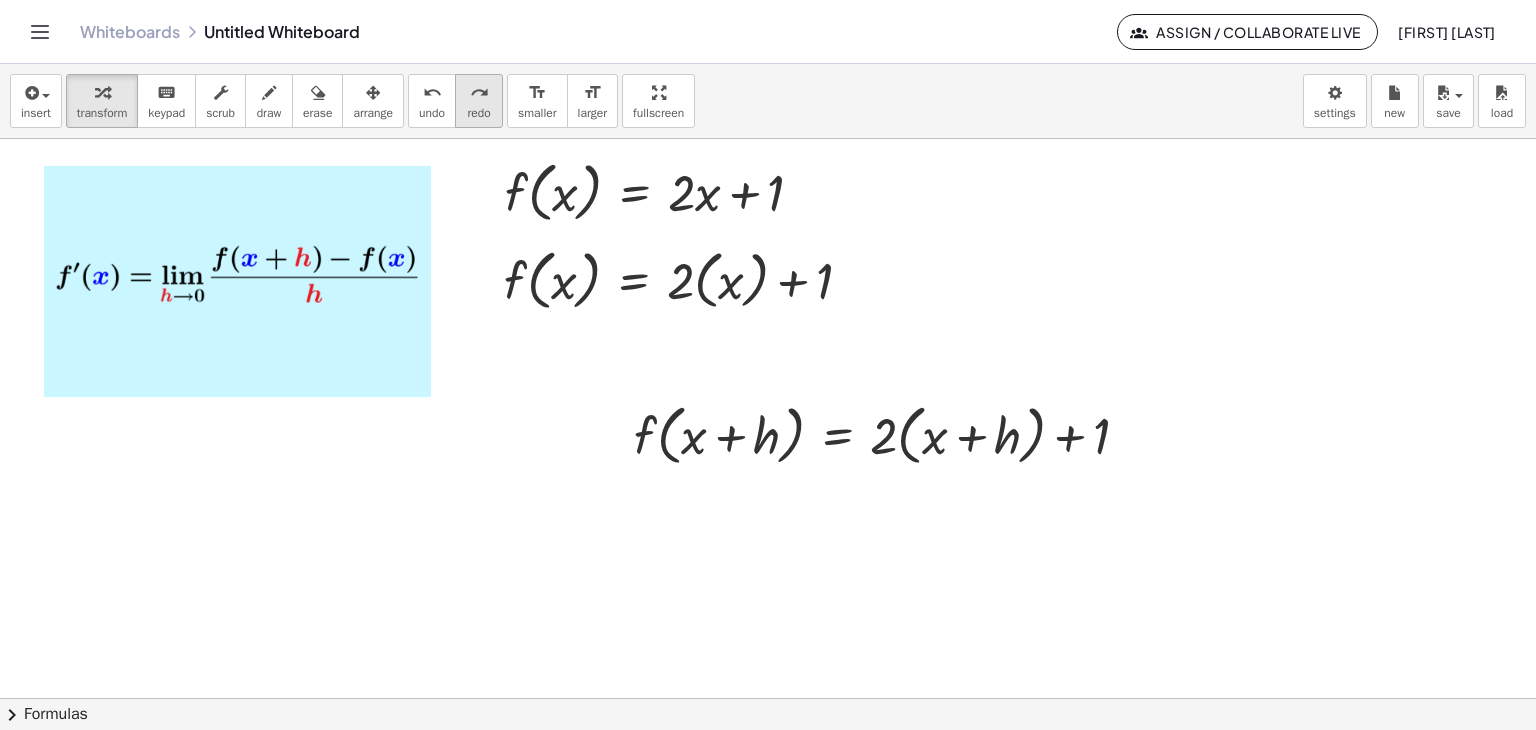 click on "redo" at bounding box center (478, 113) 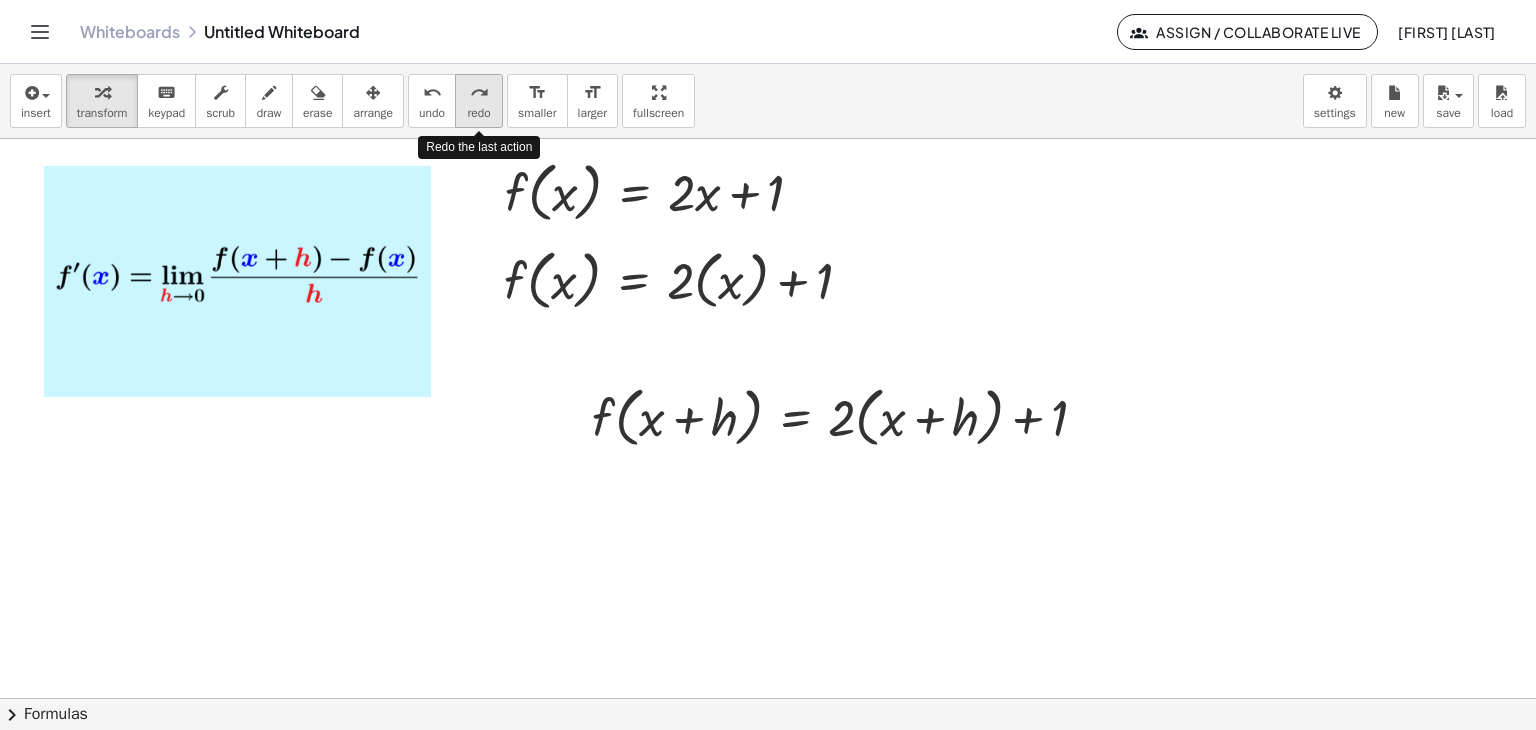 click on "redo" at bounding box center (478, 113) 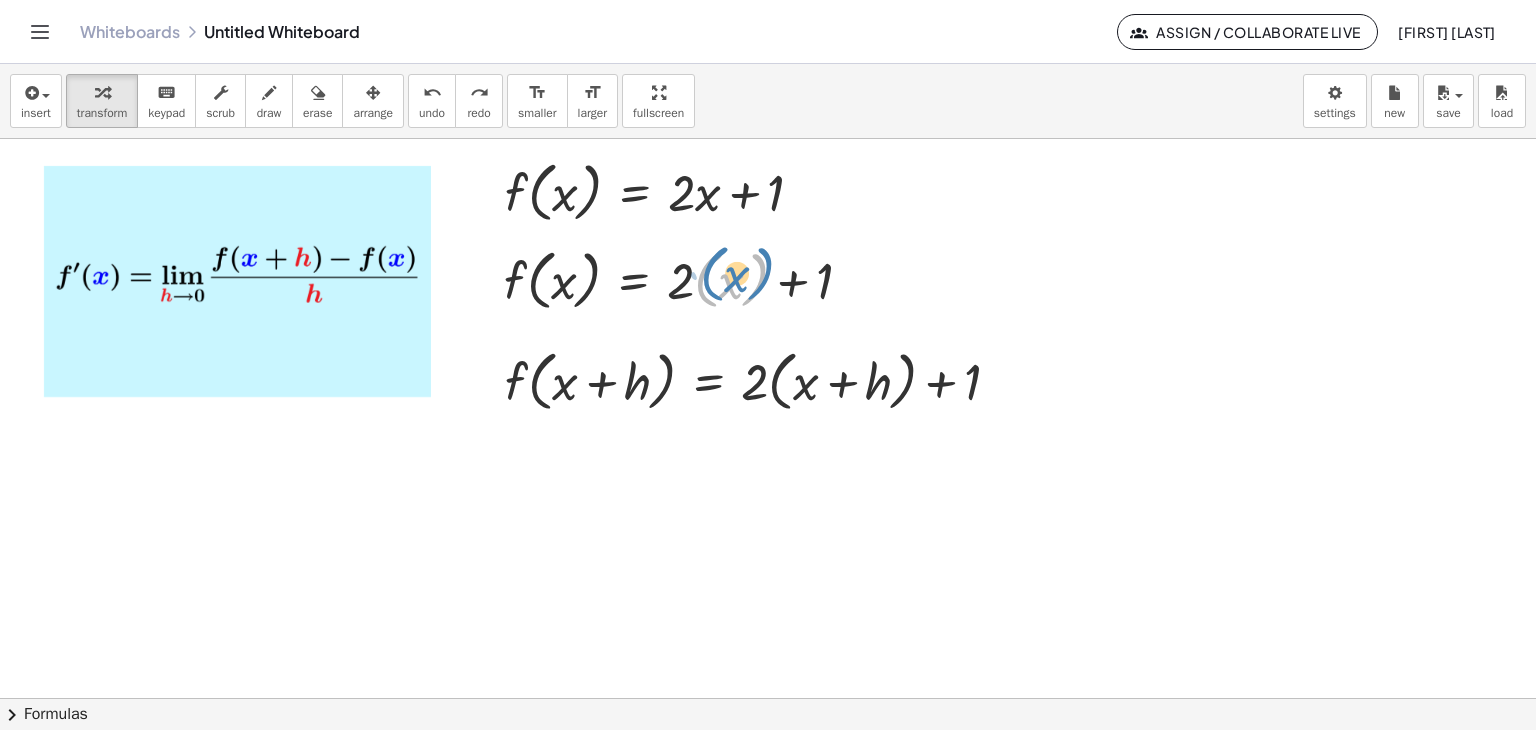 click at bounding box center [686, 279] 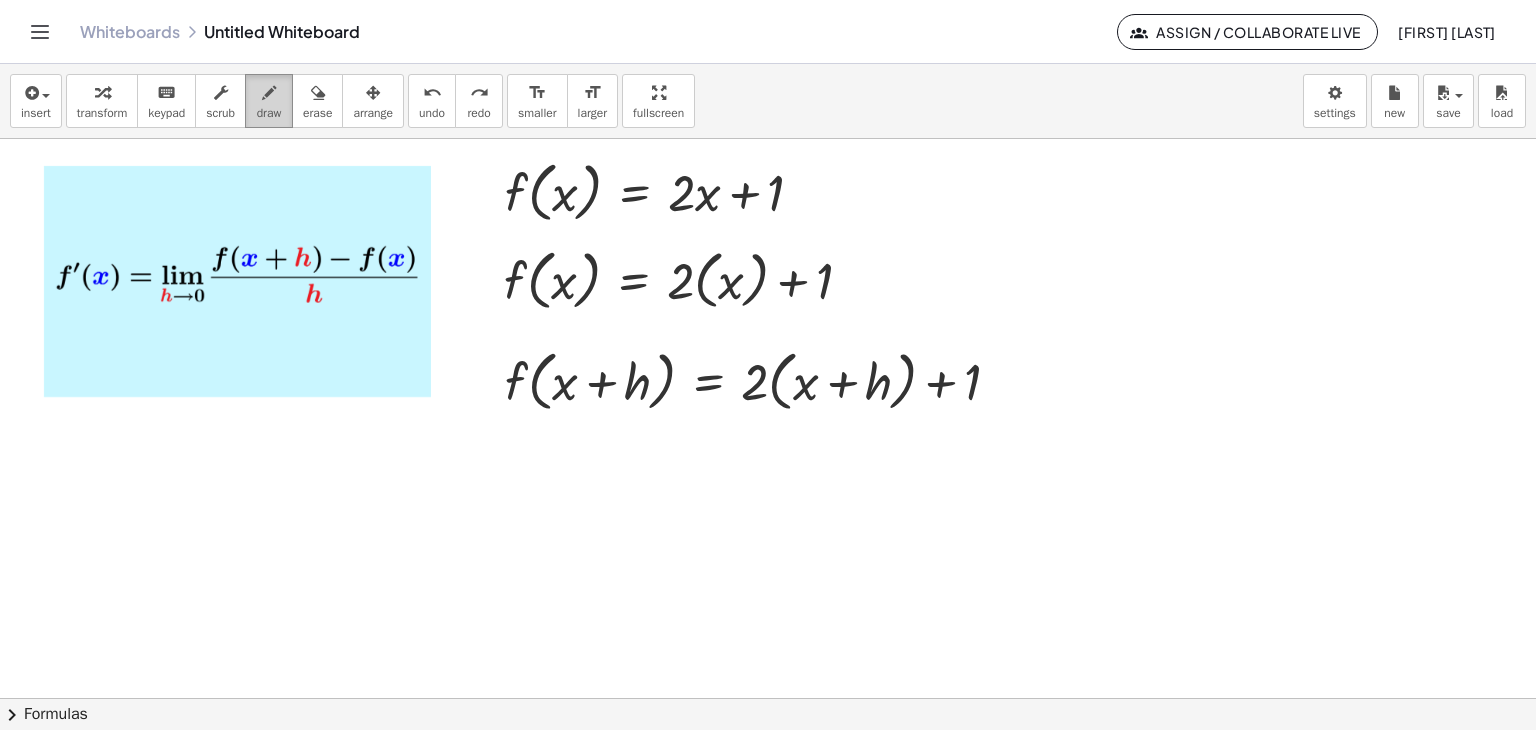 click on "draw" at bounding box center [269, 113] 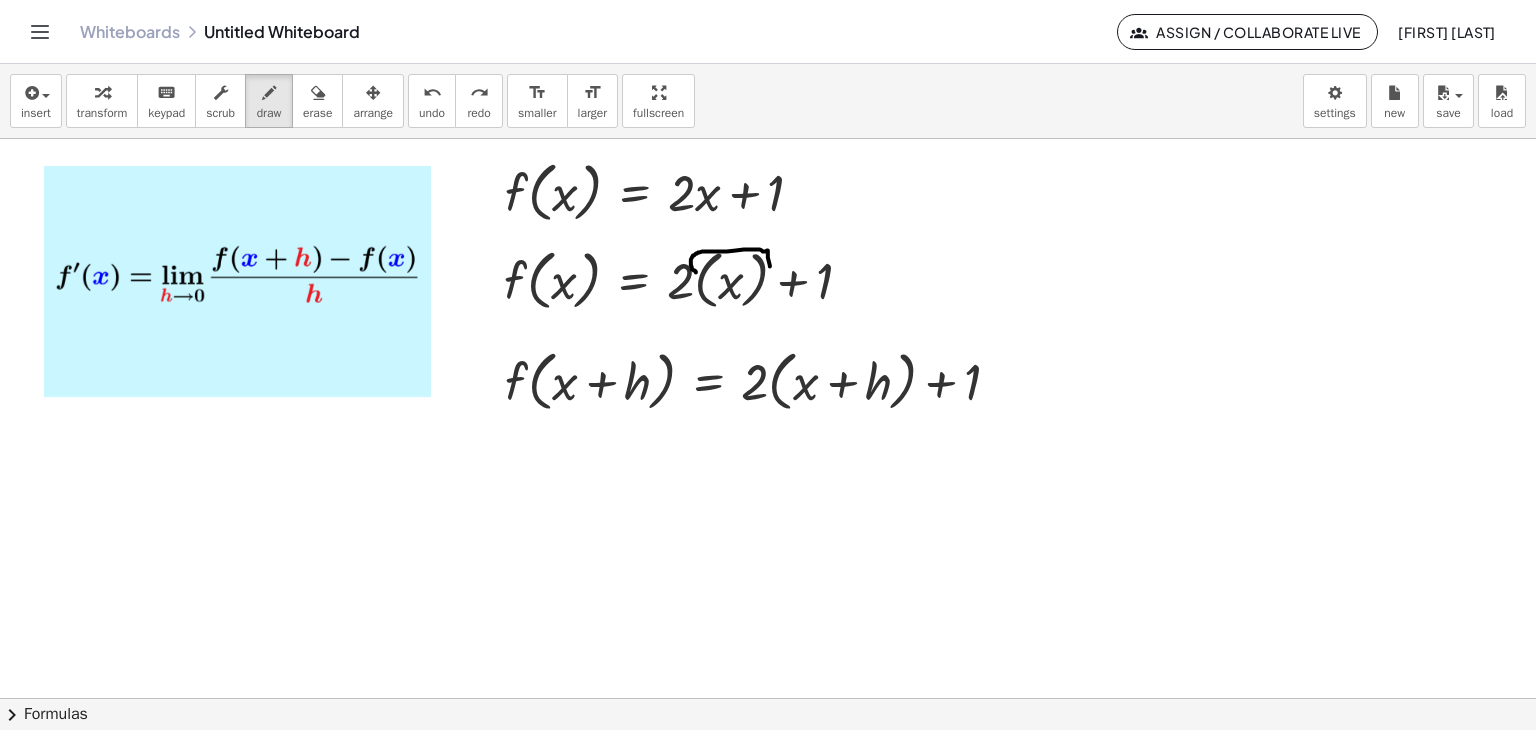 drag, startPoint x: 696, startPoint y: 271, endPoint x: 770, endPoint y: 266, distance: 74.168724 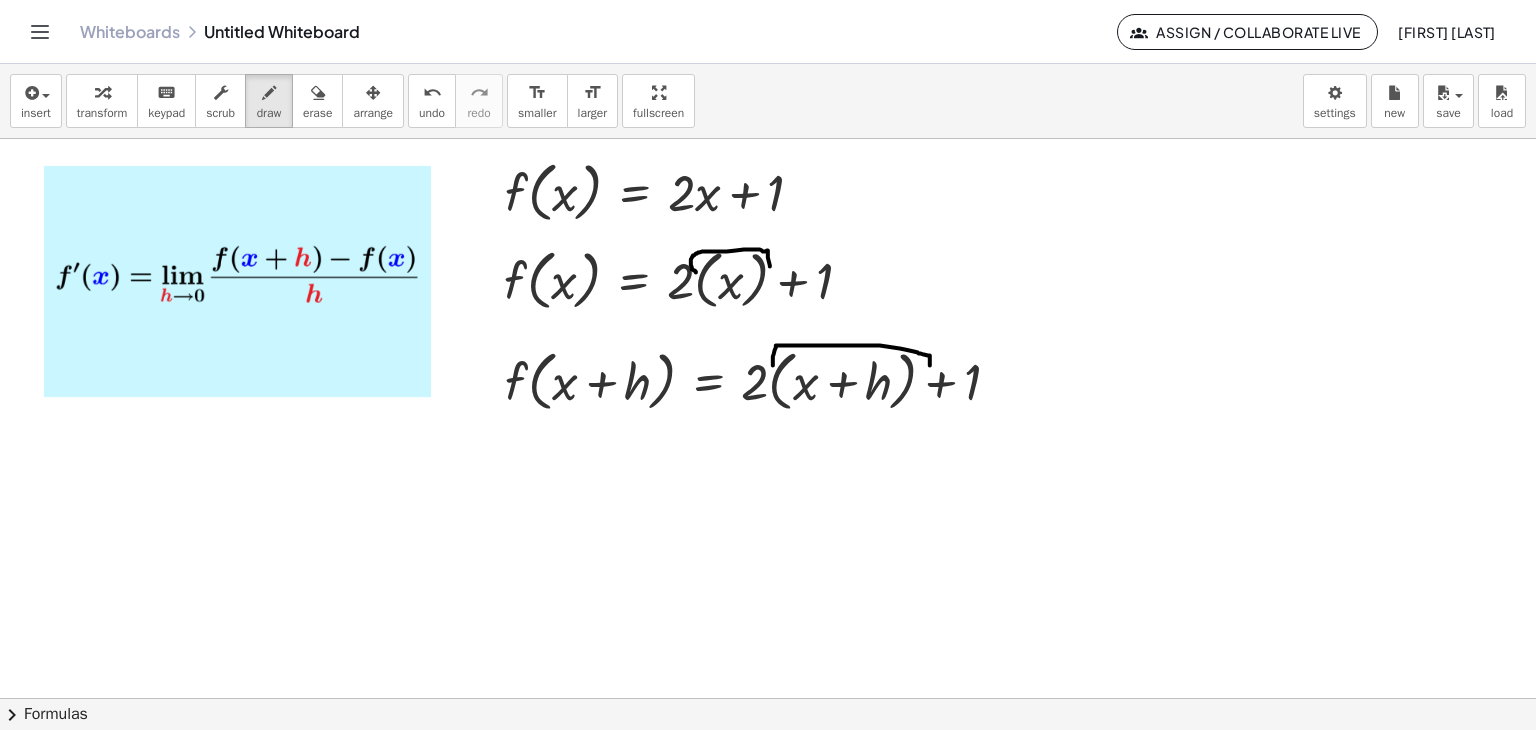 drag, startPoint x: 774, startPoint y: 353, endPoint x: 930, endPoint y: 365, distance: 156.46086 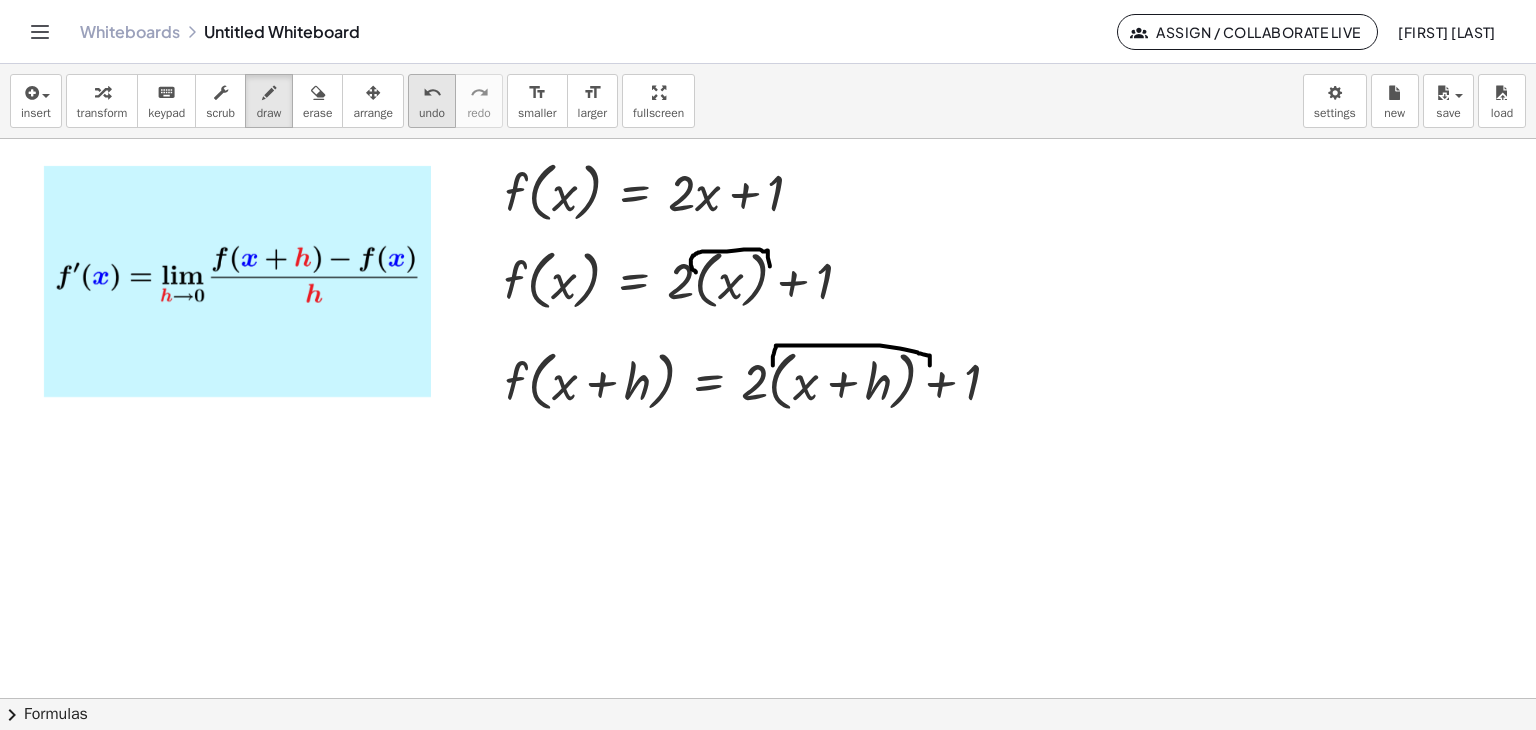 click on "undo" at bounding box center (432, 113) 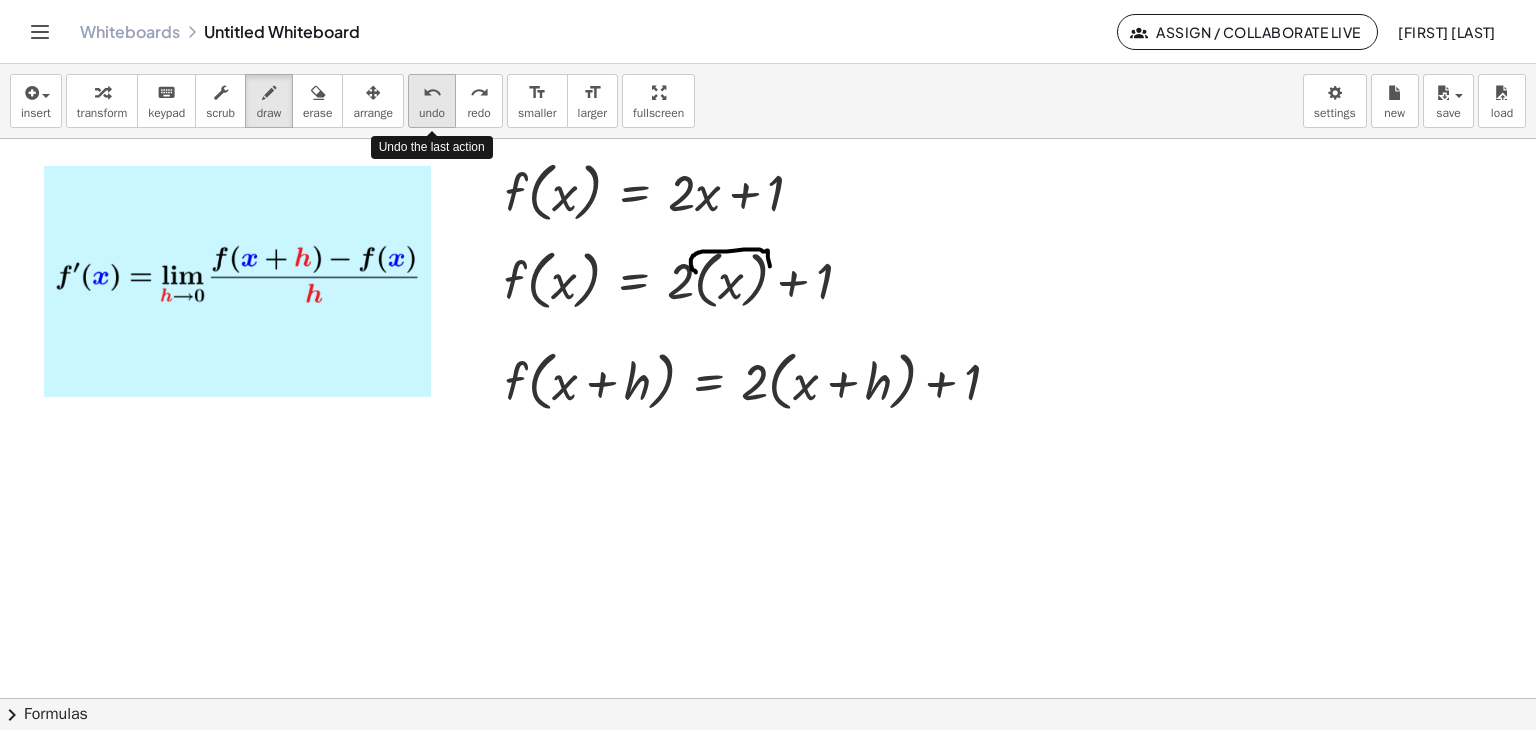 click on "undo" at bounding box center (432, 113) 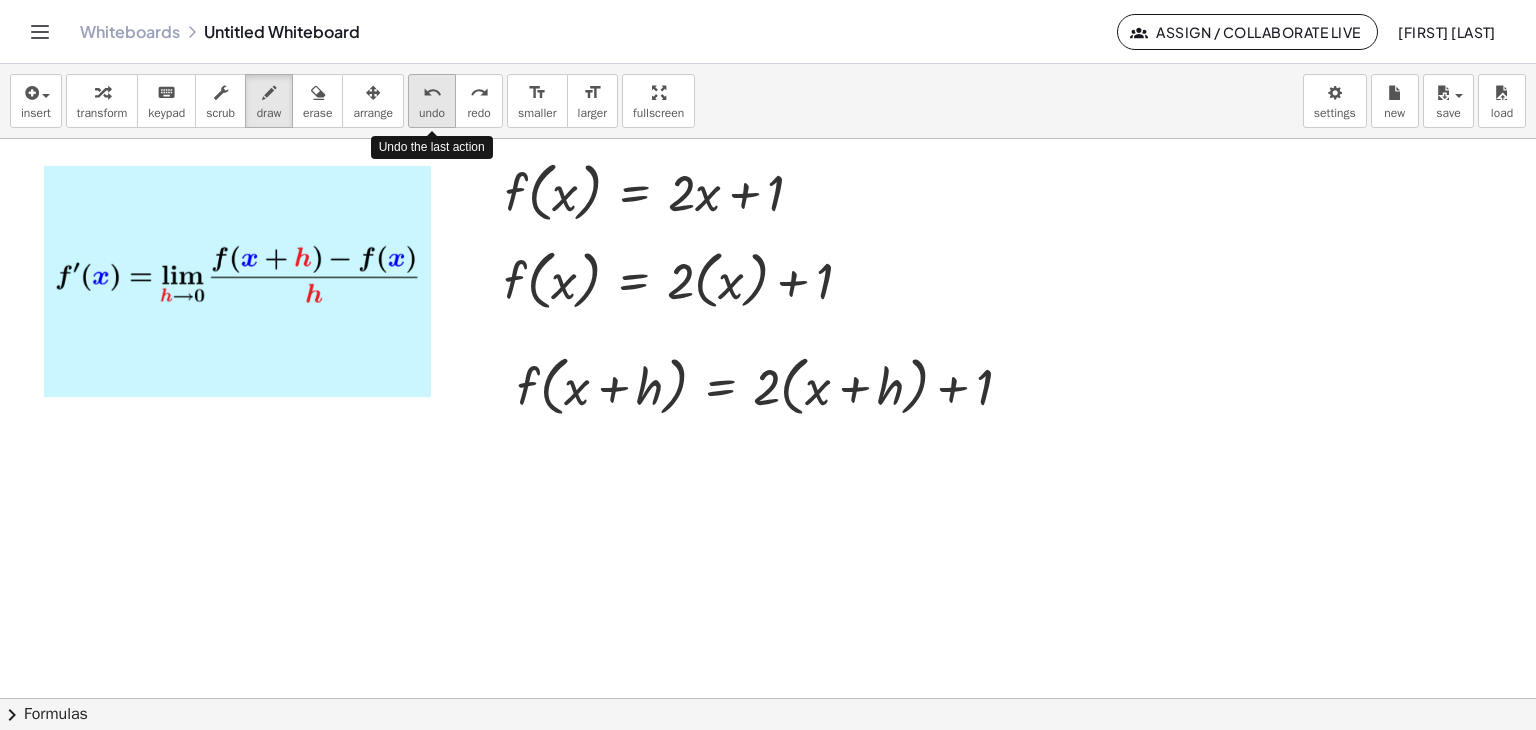 click on "undo undo" at bounding box center (432, 101) 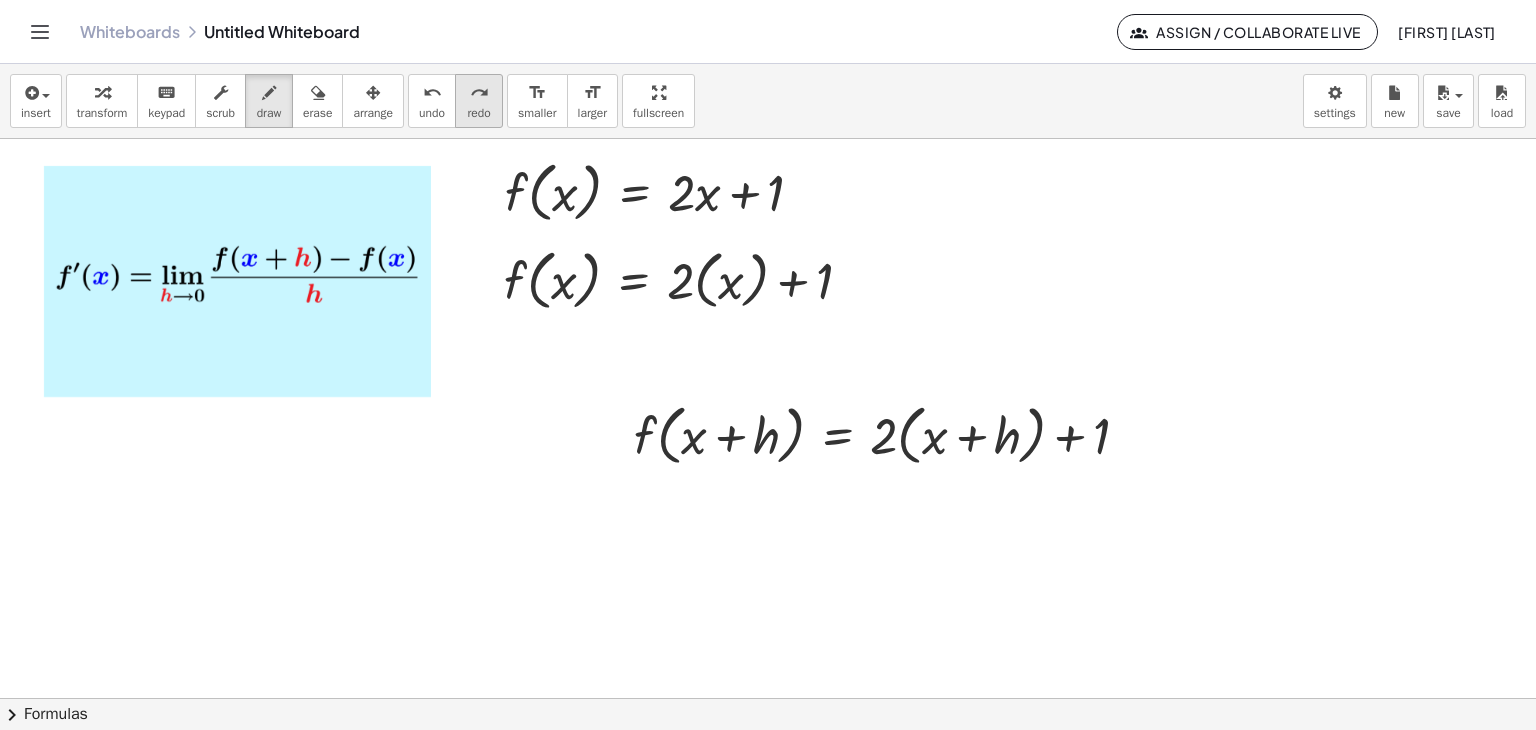 click on "redo" at bounding box center [478, 113] 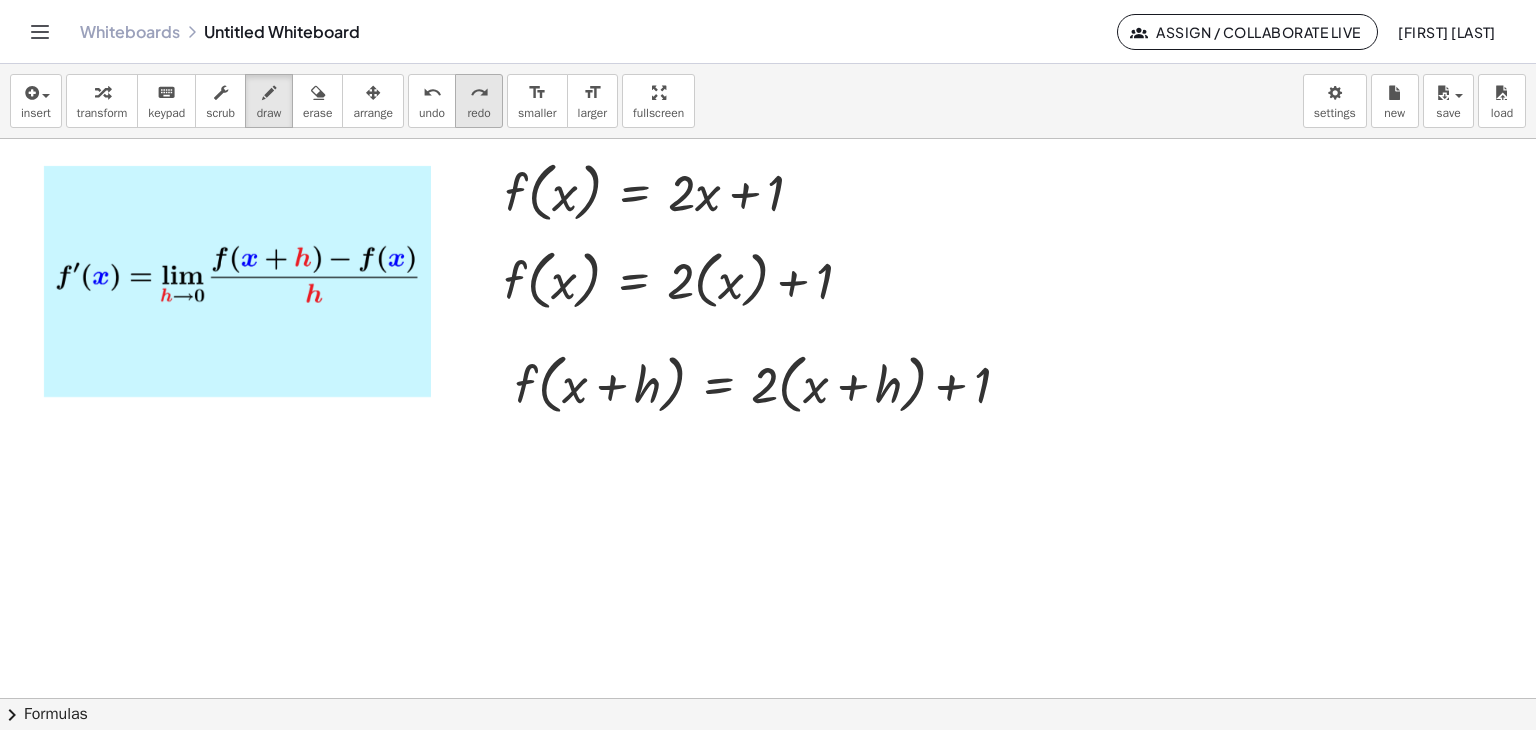 click on "redo" at bounding box center [478, 113] 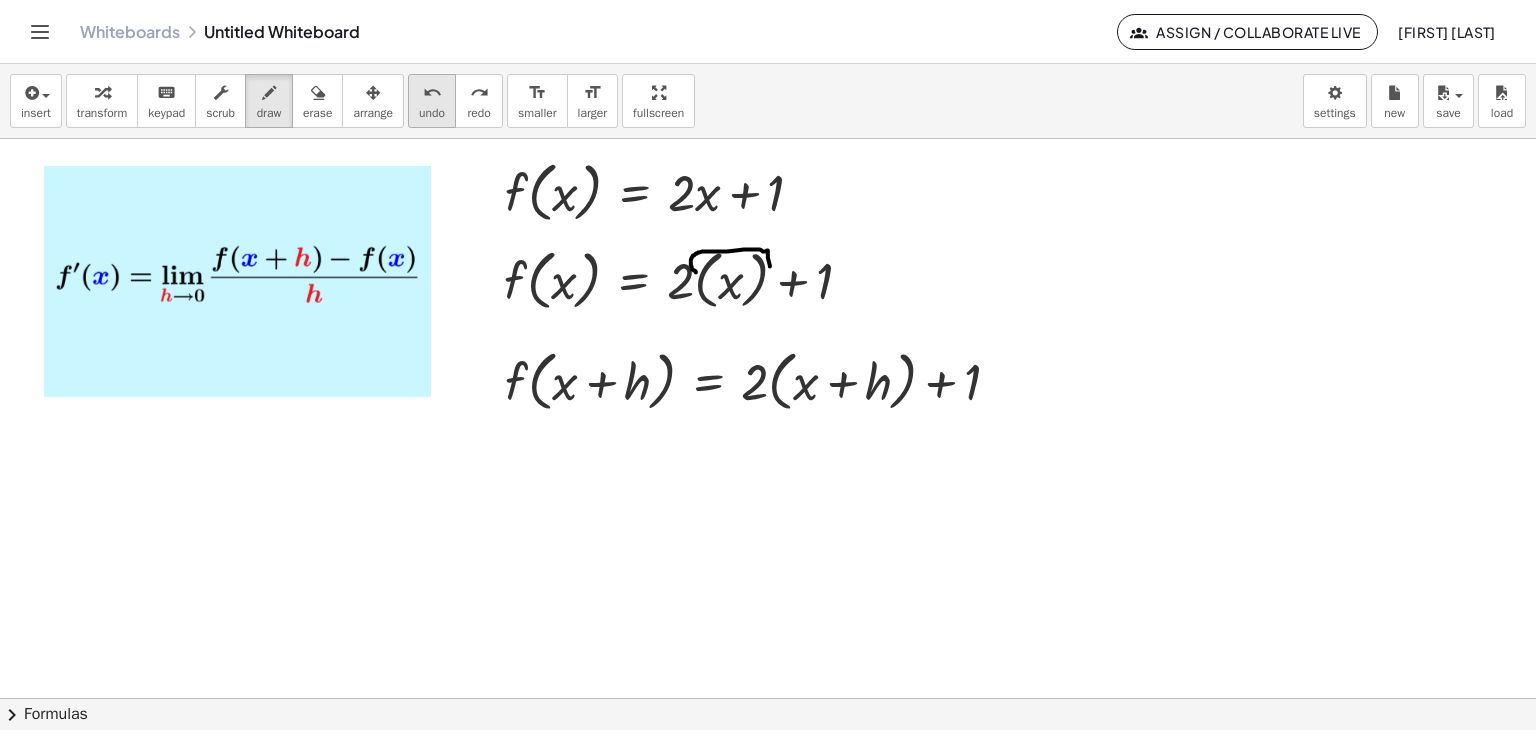 click on "undo" at bounding box center [432, 113] 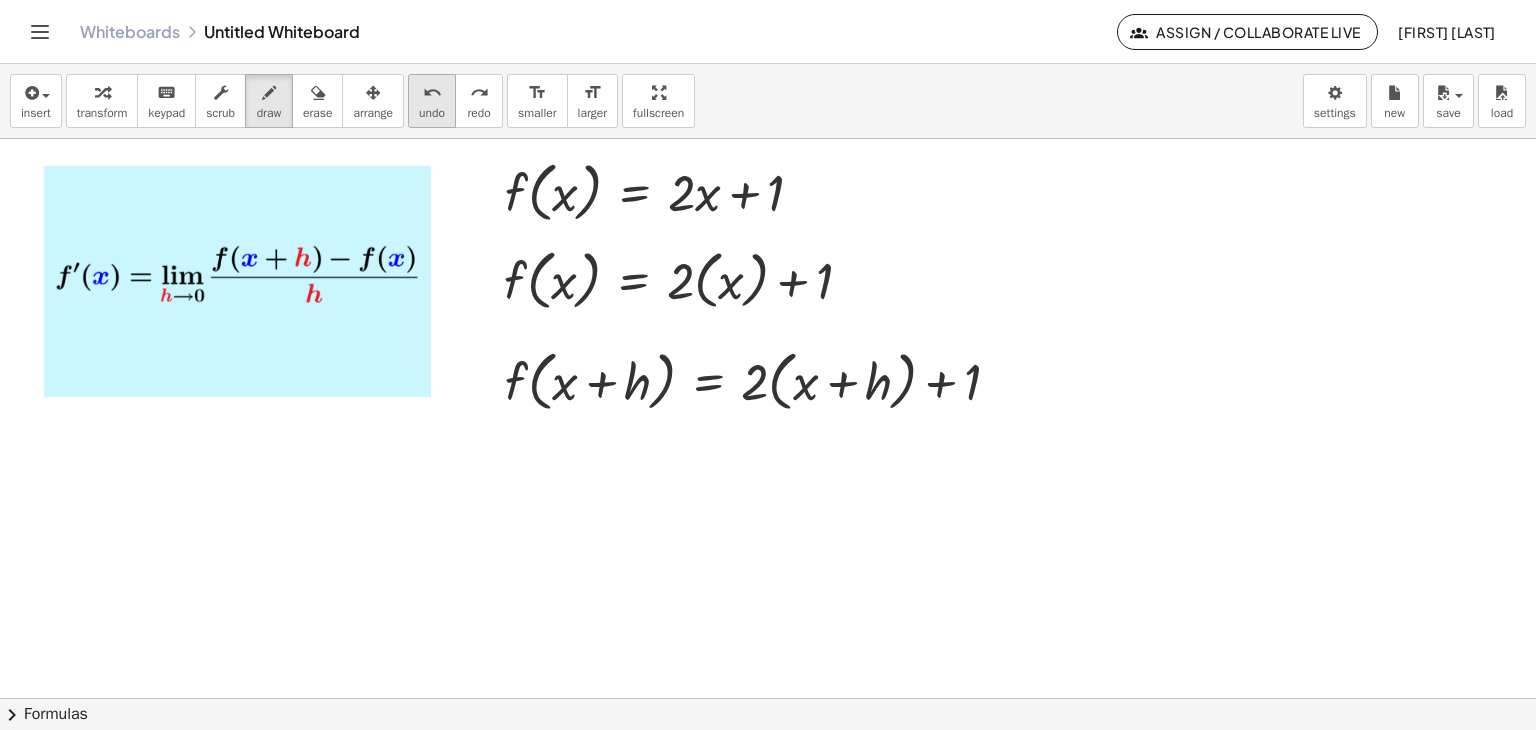 click on "undo" at bounding box center (432, 113) 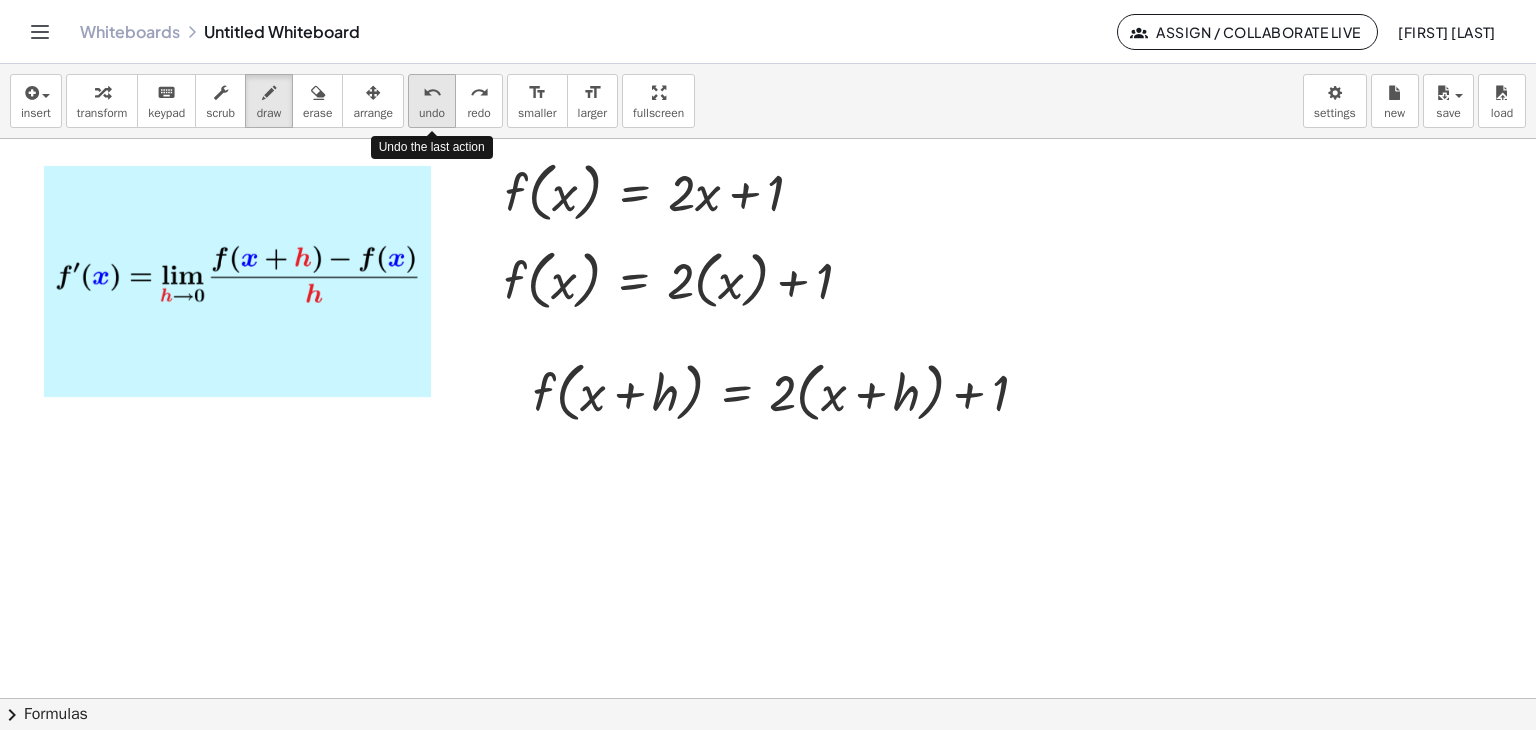 click on "undo" at bounding box center [432, 113] 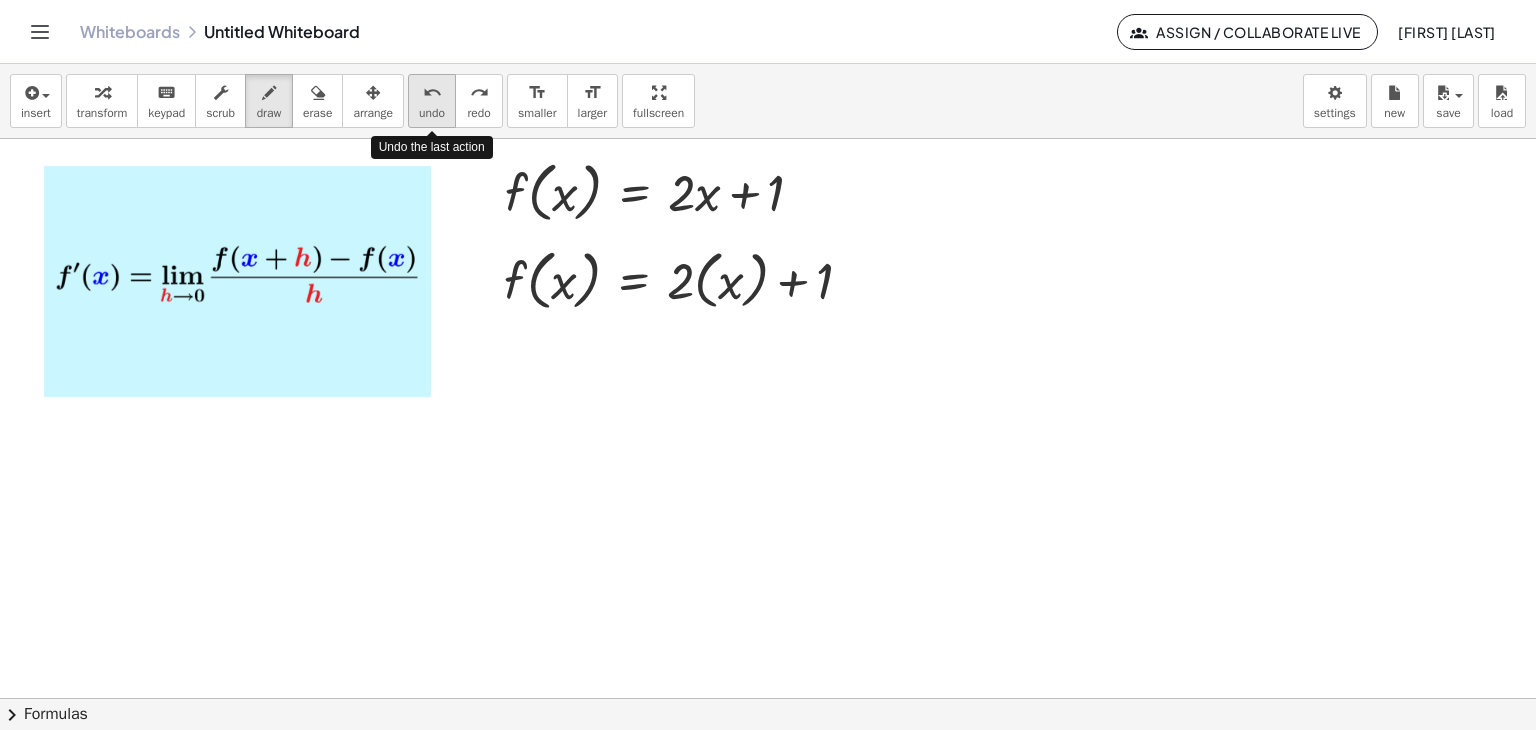 click on "undo" at bounding box center (432, 113) 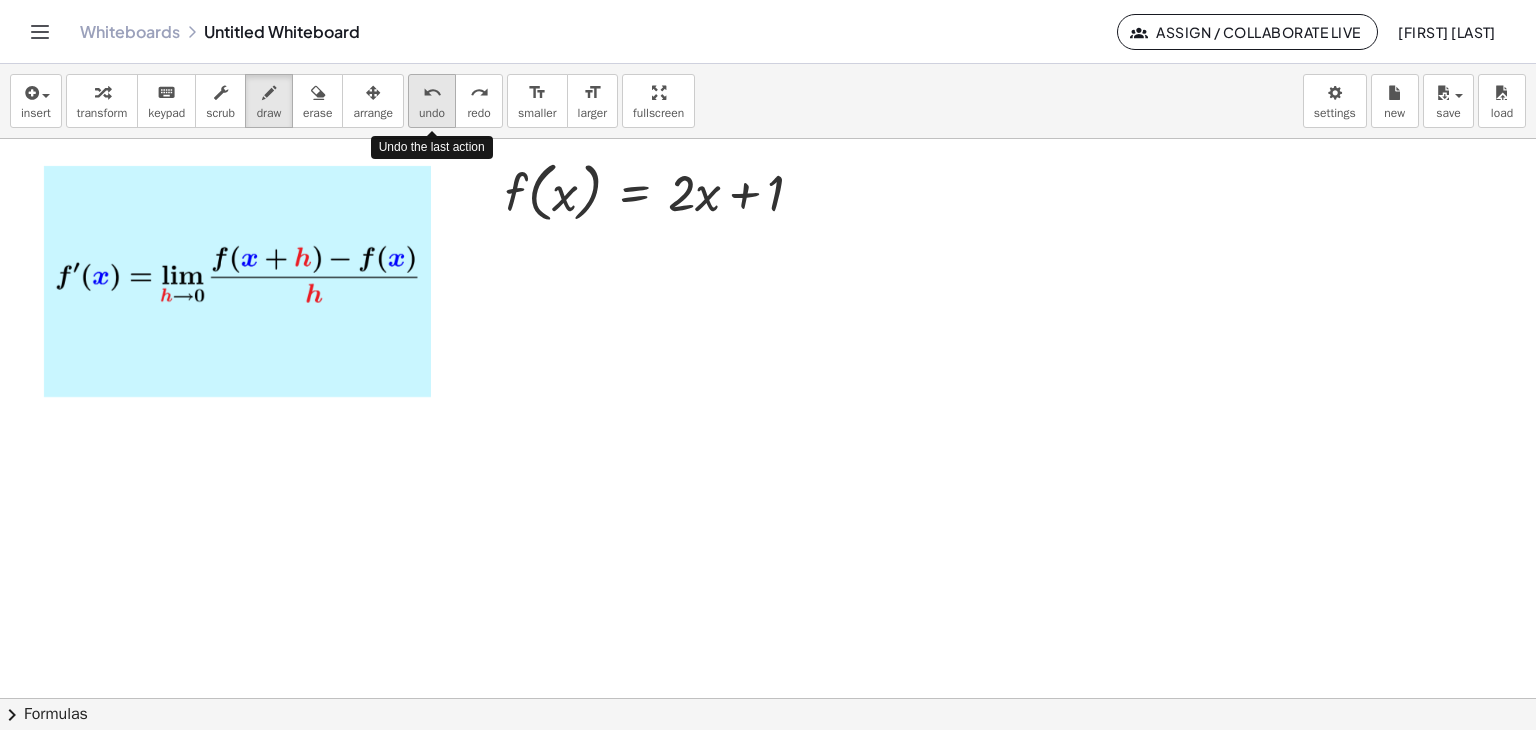 click on "undo" at bounding box center (432, 113) 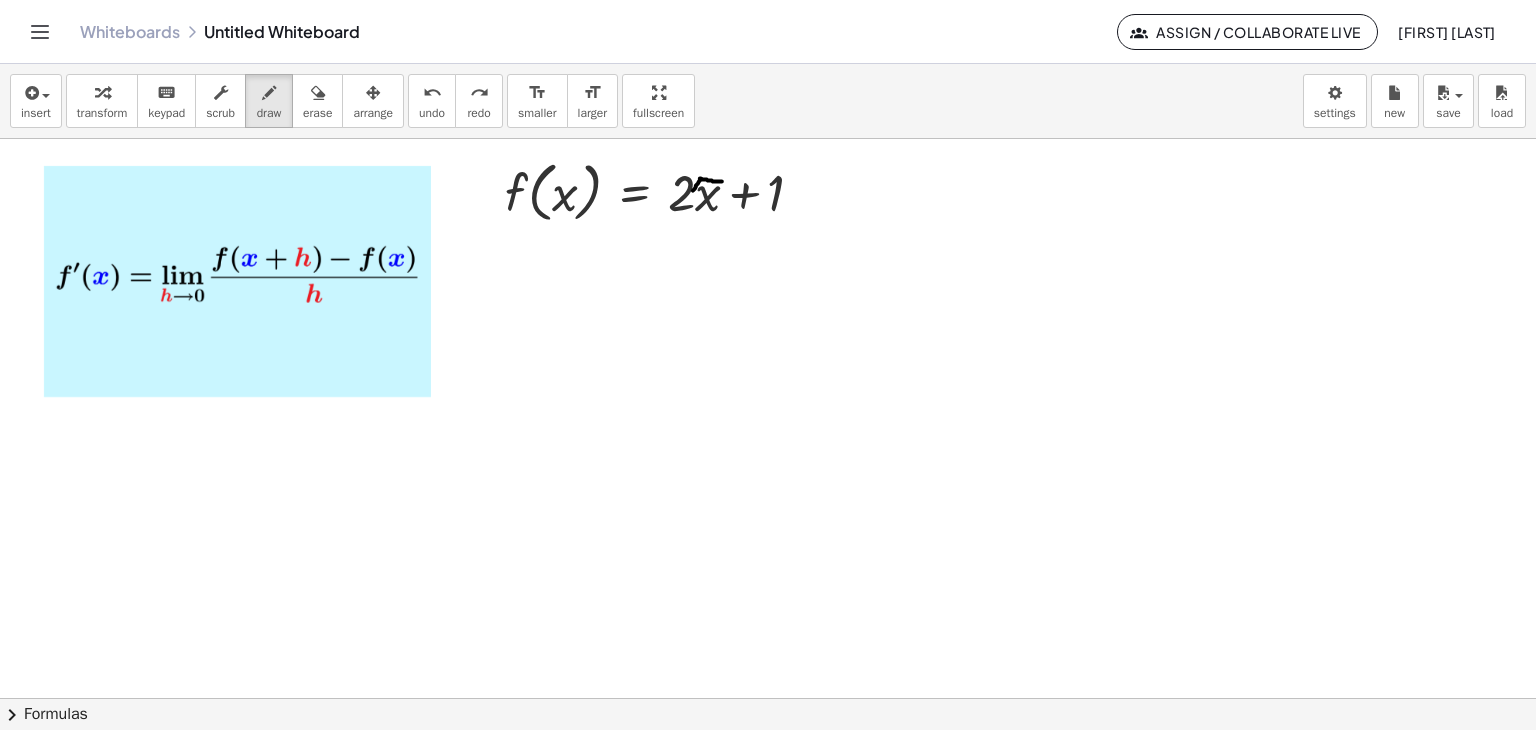 drag, startPoint x: 693, startPoint y: 190, endPoint x: 724, endPoint y: 189, distance: 31.016125 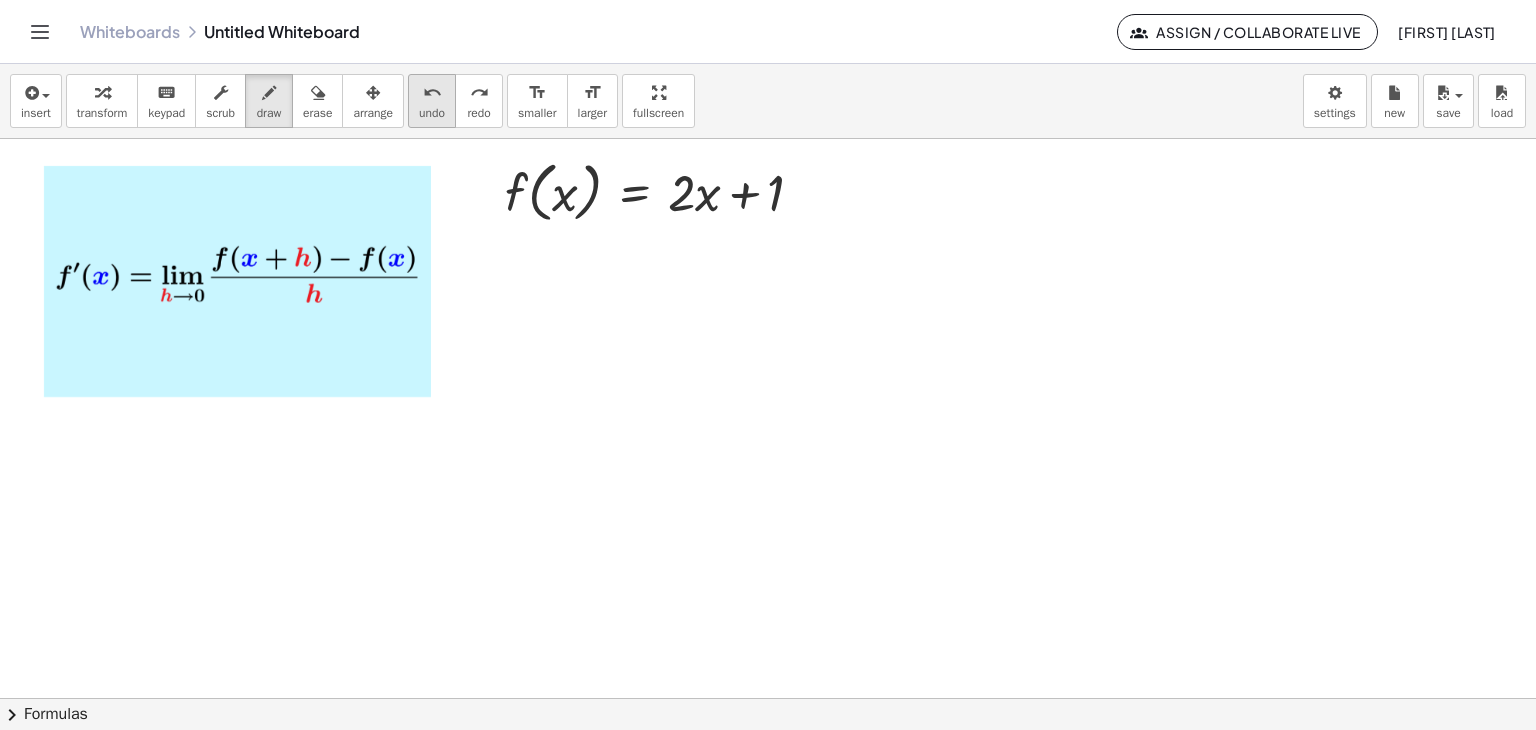 click on "undo undo" at bounding box center [432, 101] 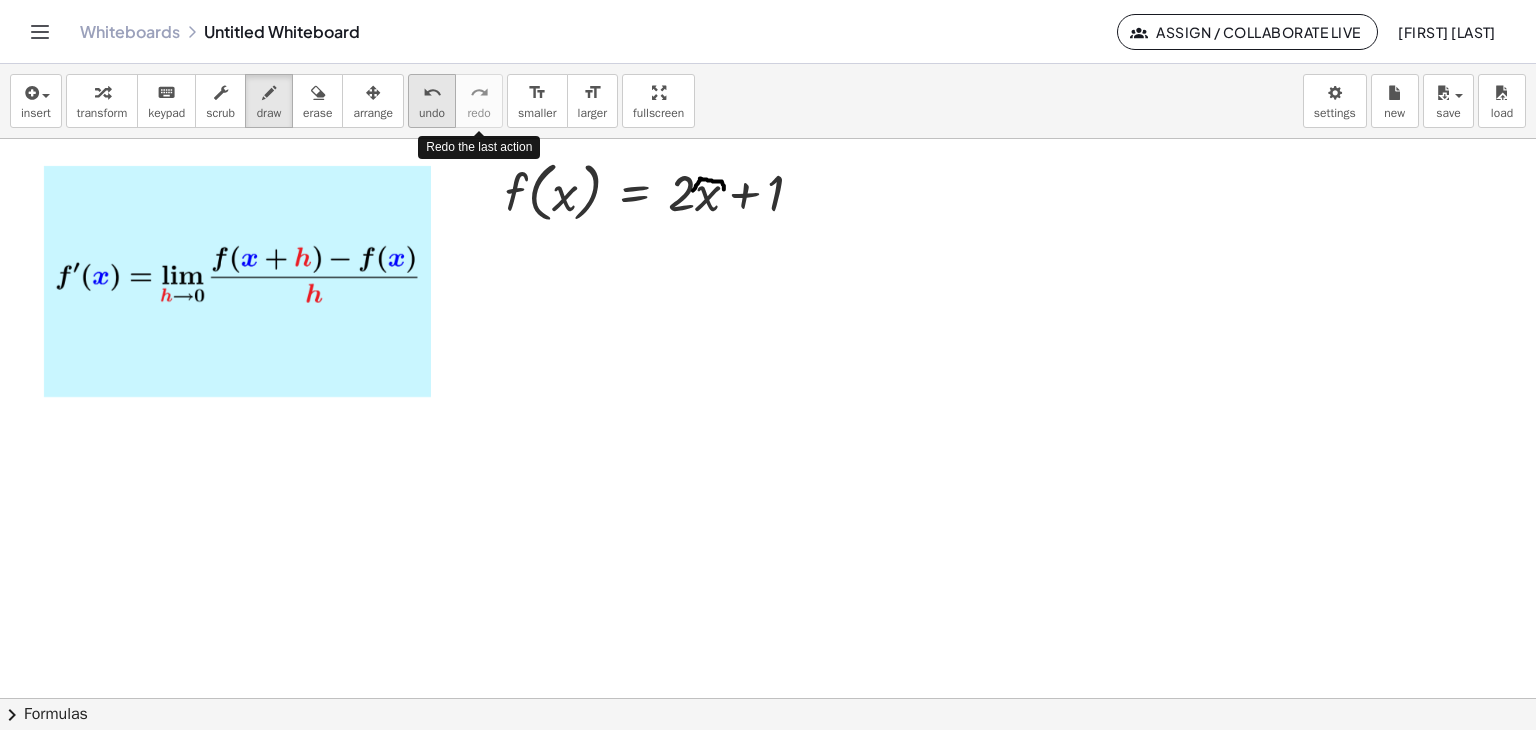 click on "undo undo" at bounding box center [432, 101] 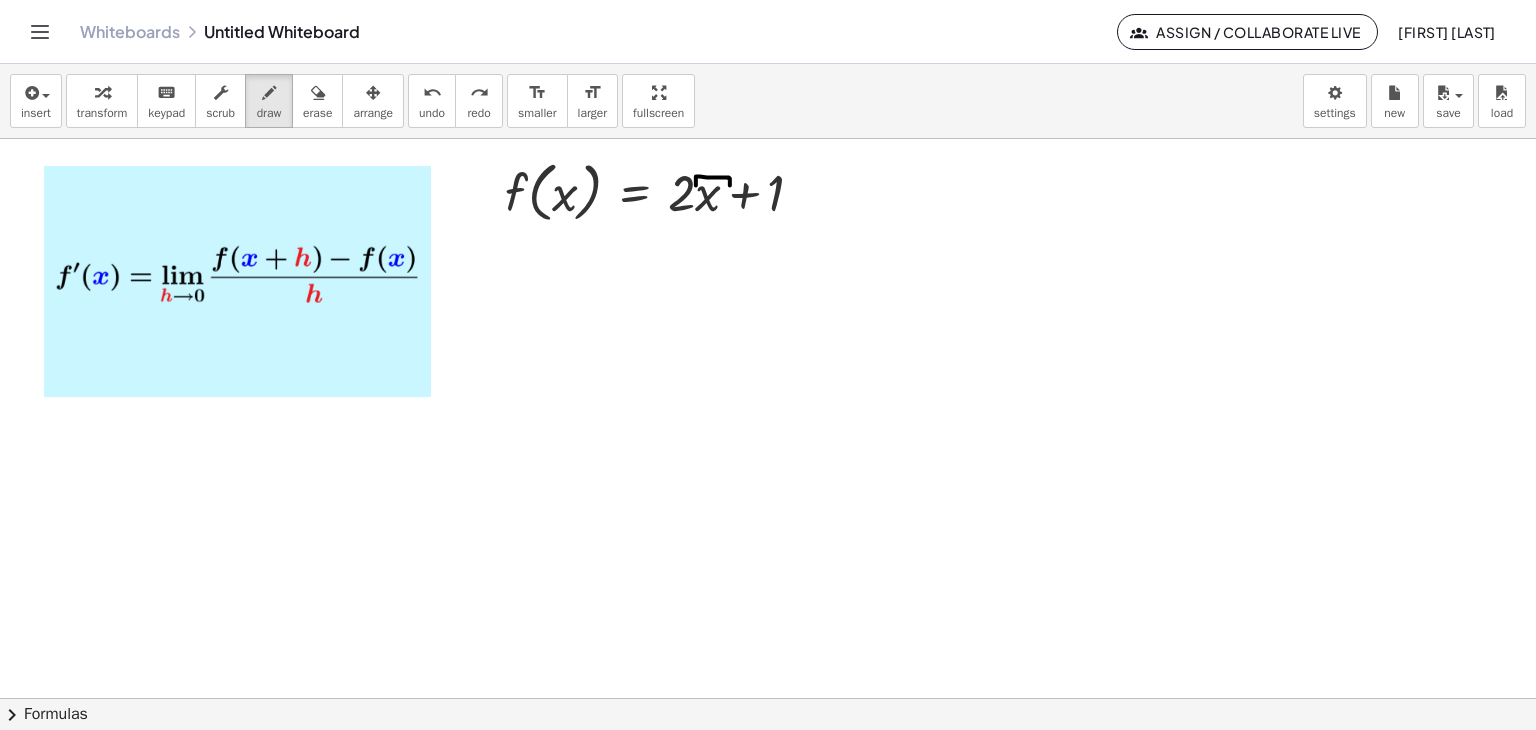 drag, startPoint x: 696, startPoint y: 185, endPoint x: 730, endPoint y: 186, distance: 34.0147 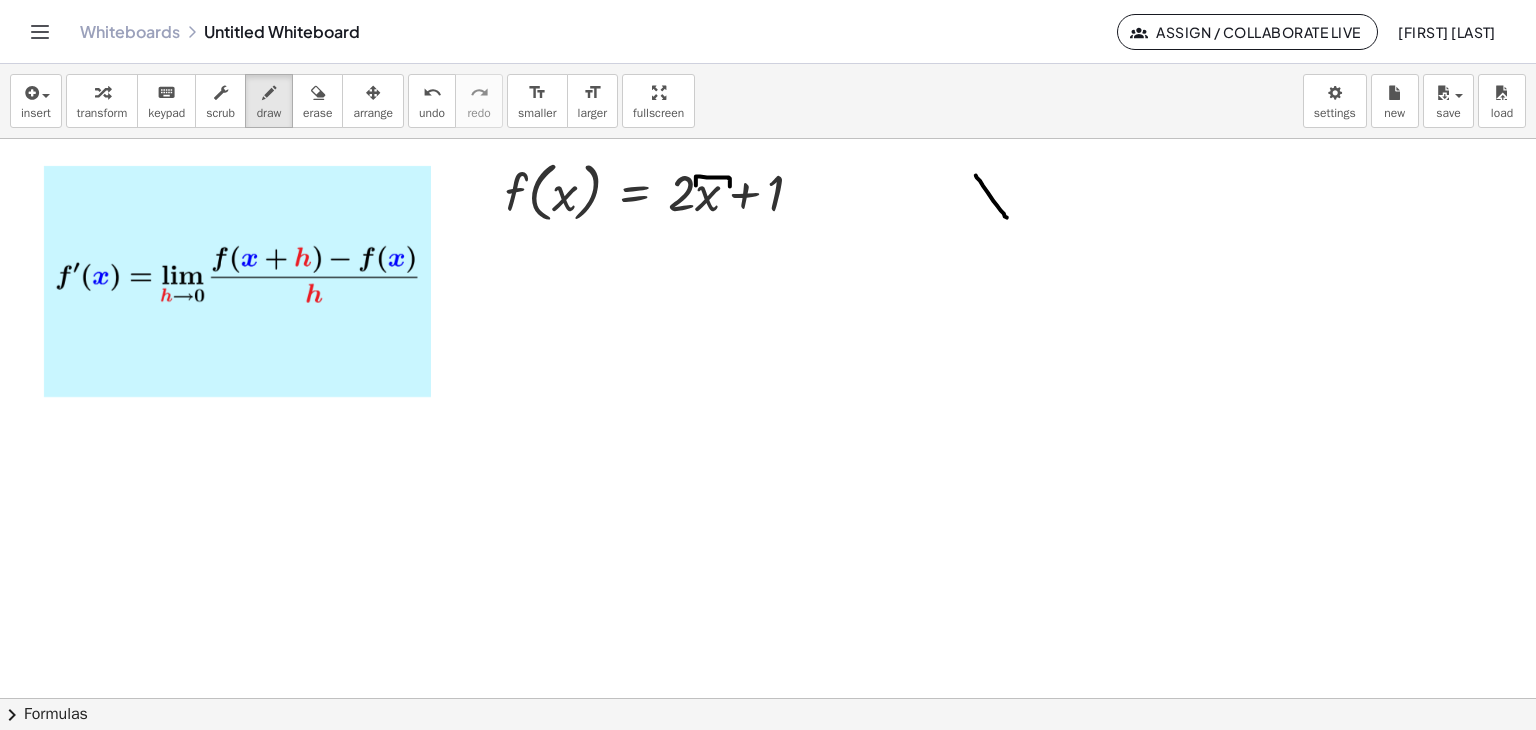 drag, startPoint x: 976, startPoint y: 175, endPoint x: 1008, endPoint y: 197, distance: 38.832977 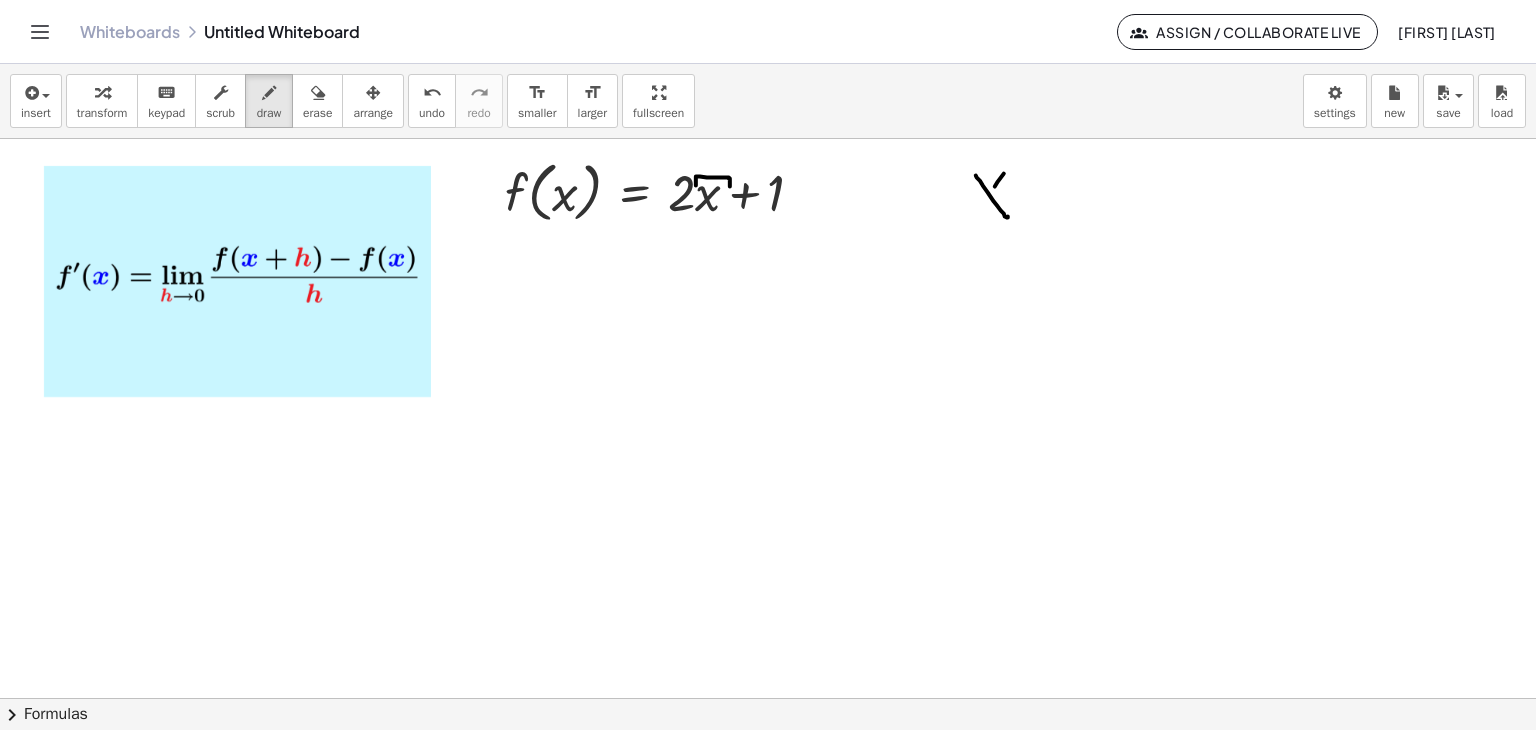 drag, startPoint x: 998, startPoint y: 181, endPoint x: 976, endPoint y: 213, distance: 38.832977 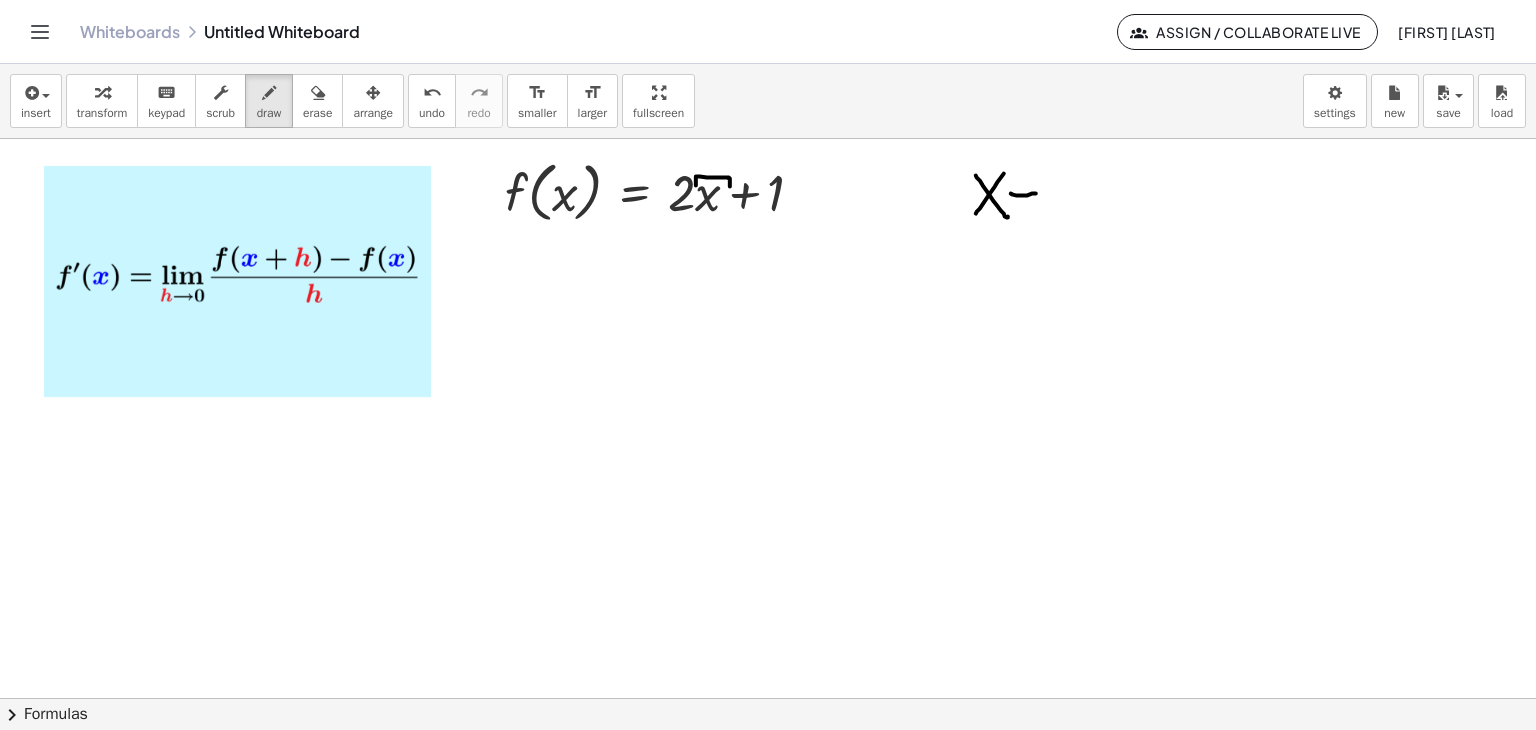 drag, startPoint x: 1032, startPoint y: 193, endPoint x: 1028, endPoint y: 180, distance: 13.601471 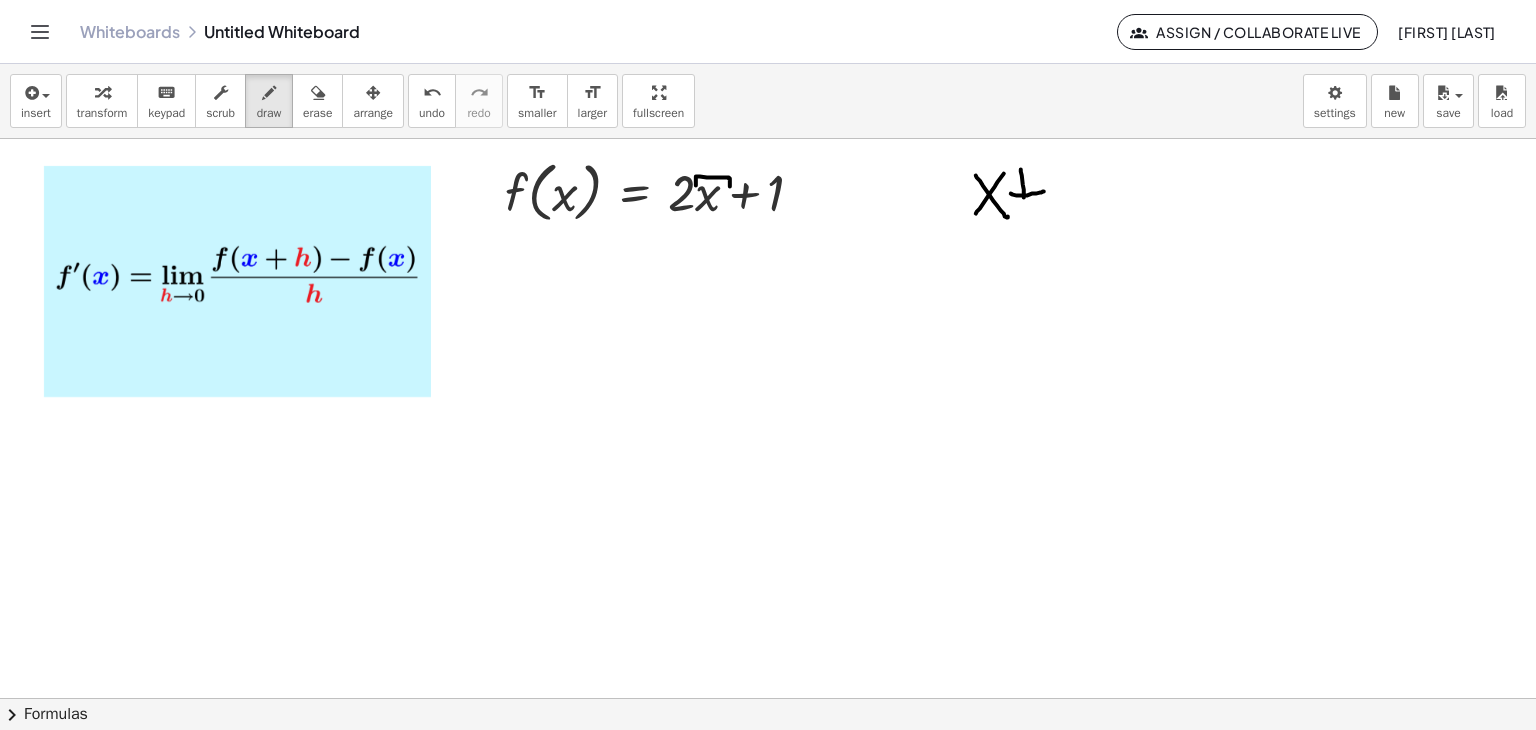 drag, startPoint x: 1023, startPoint y: 184, endPoint x: 1025, endPoint y: 200, distance: 16.124516 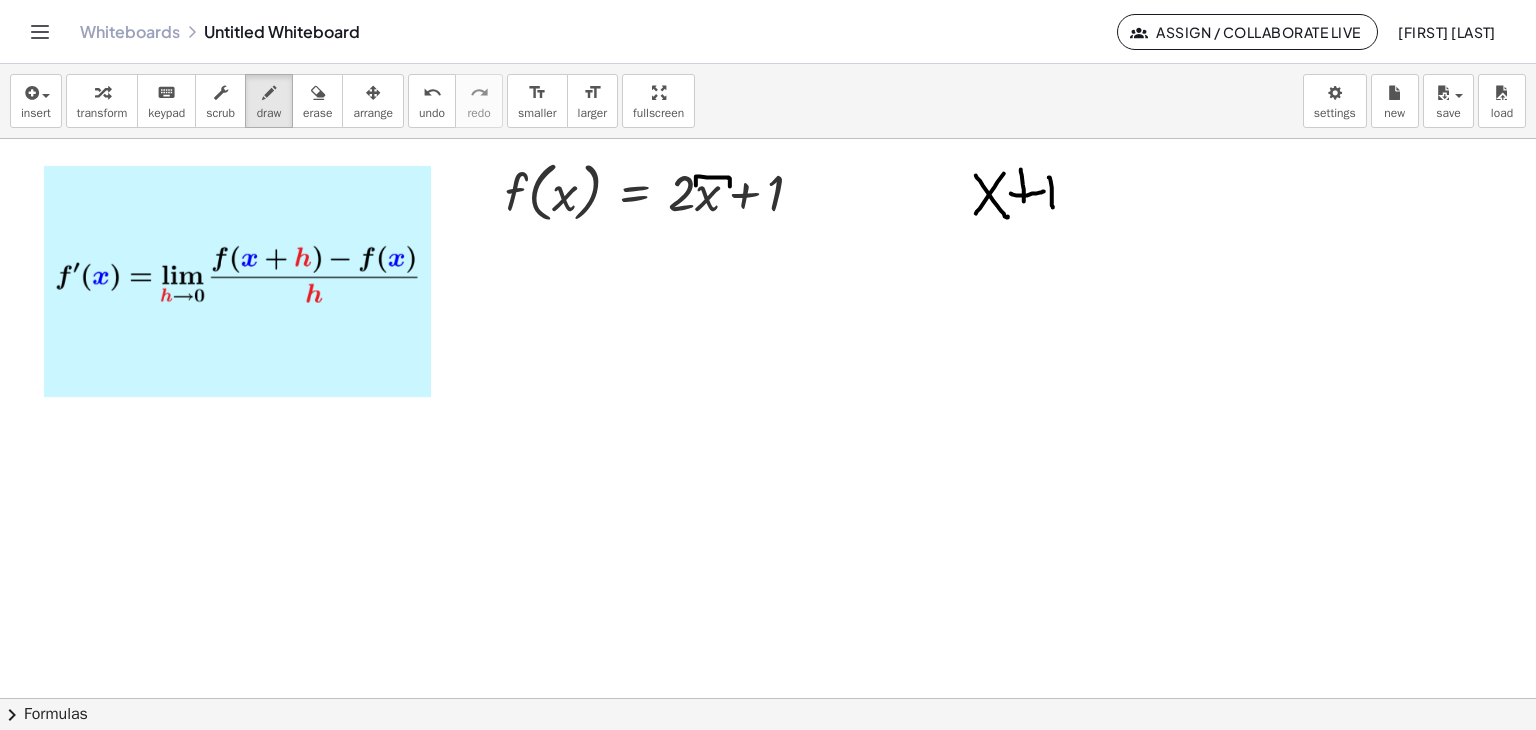 drag, startPoint x: 1049, startPoint y: 177, endPoint x: 1053, endPoint y: 207, distance: 30.265491 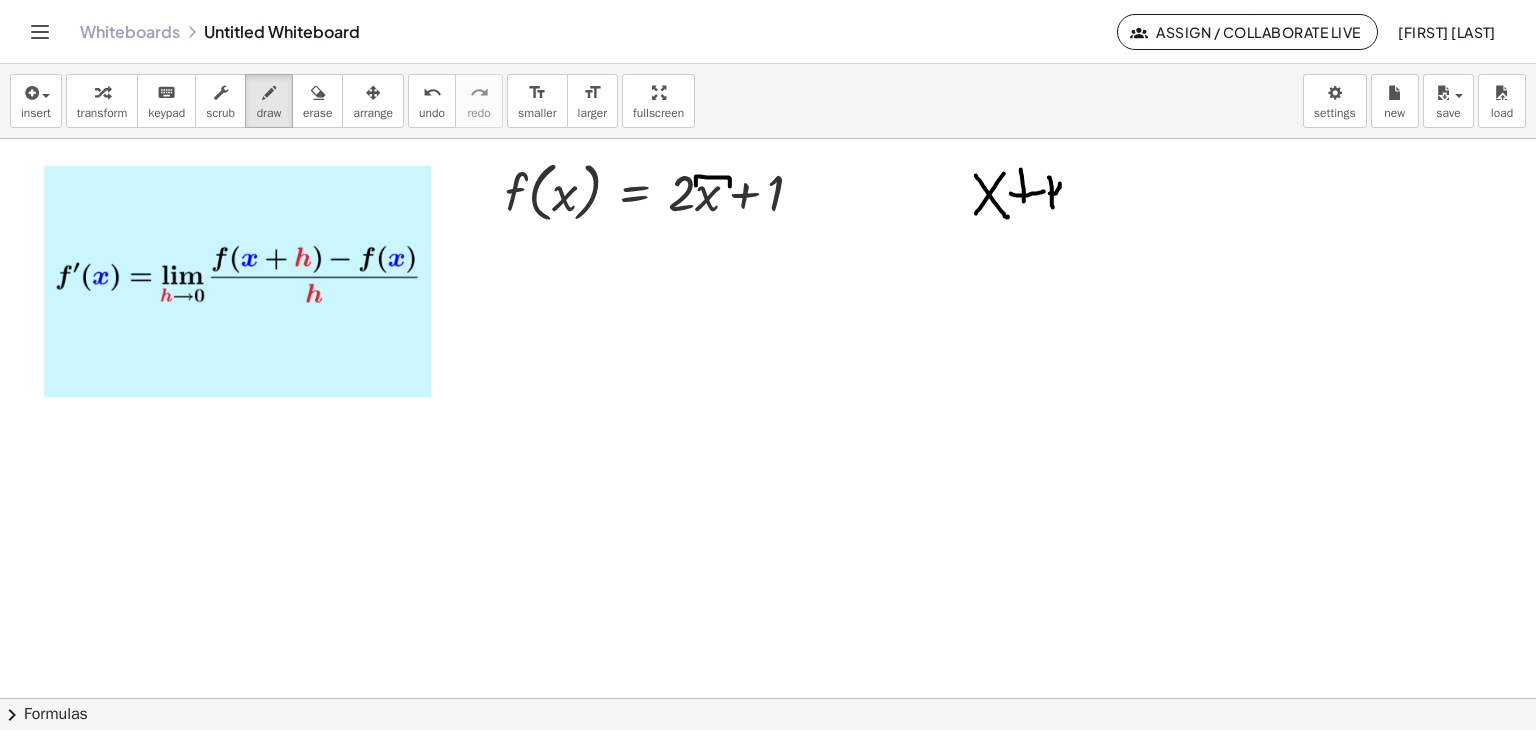 drag, startPoint x: 1050, startPoint y: 193, endPoint x: 1060, endPoint y: 183, distance: 14.142136 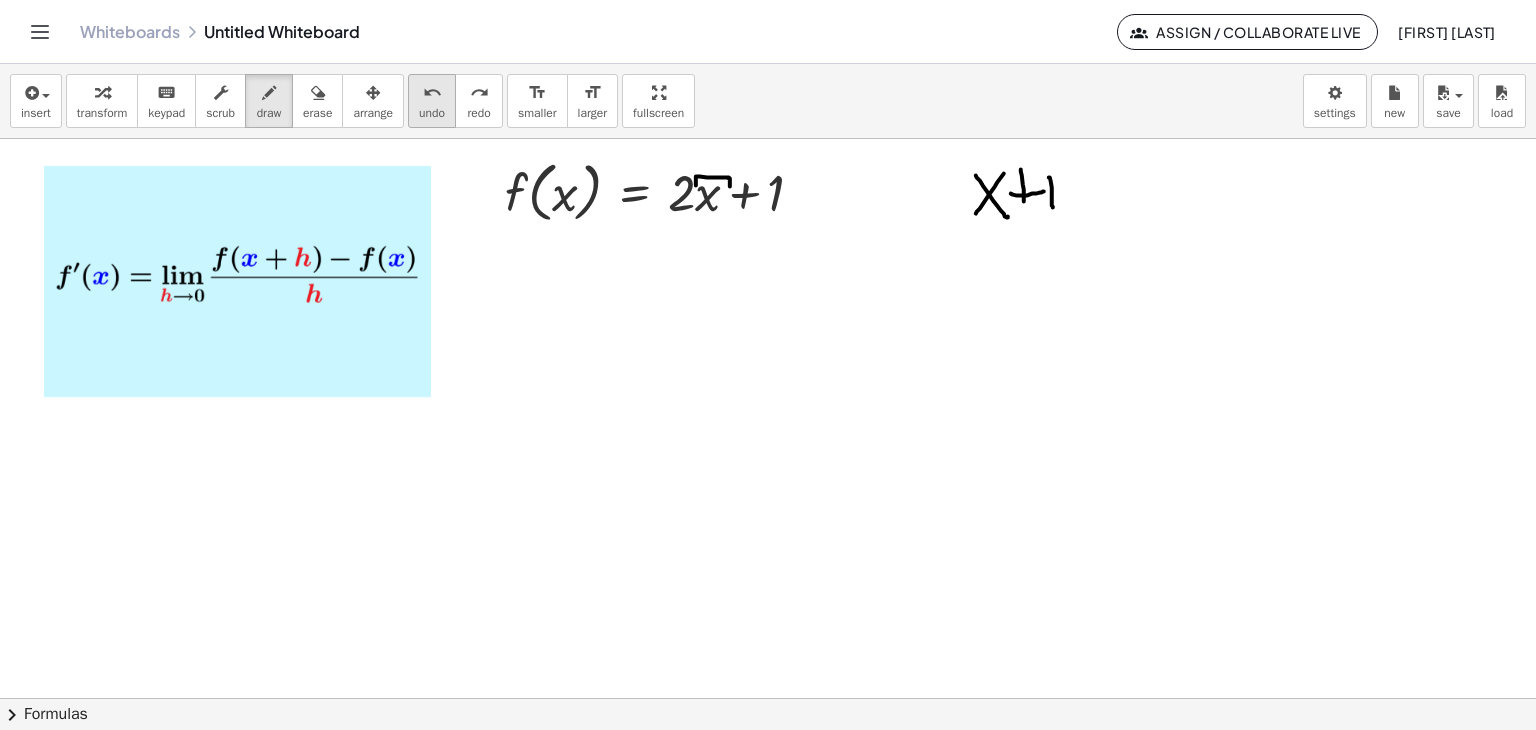 click on "undo undo" at bounding box center [432, 101] 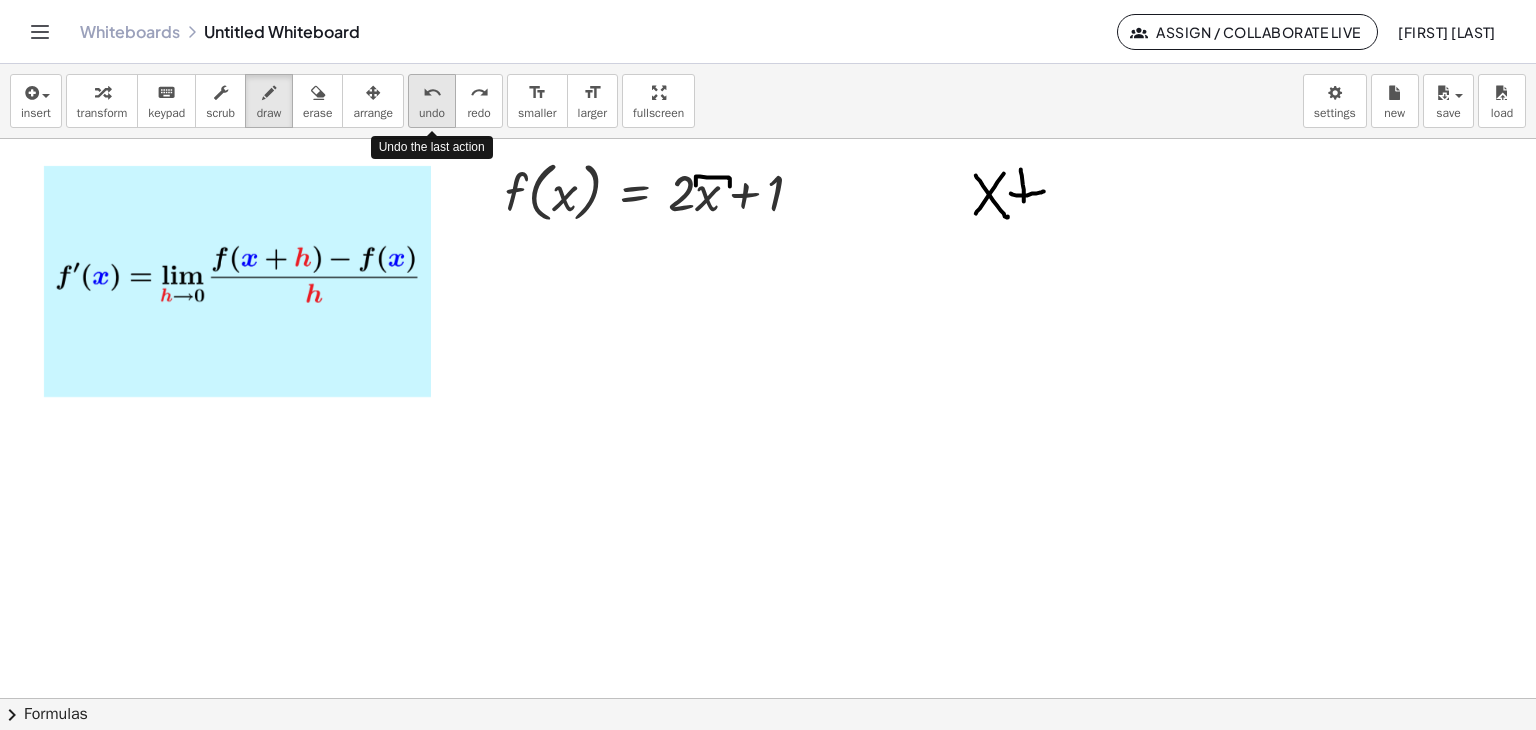 click on "undo undo" at bounding box center [432, 101] 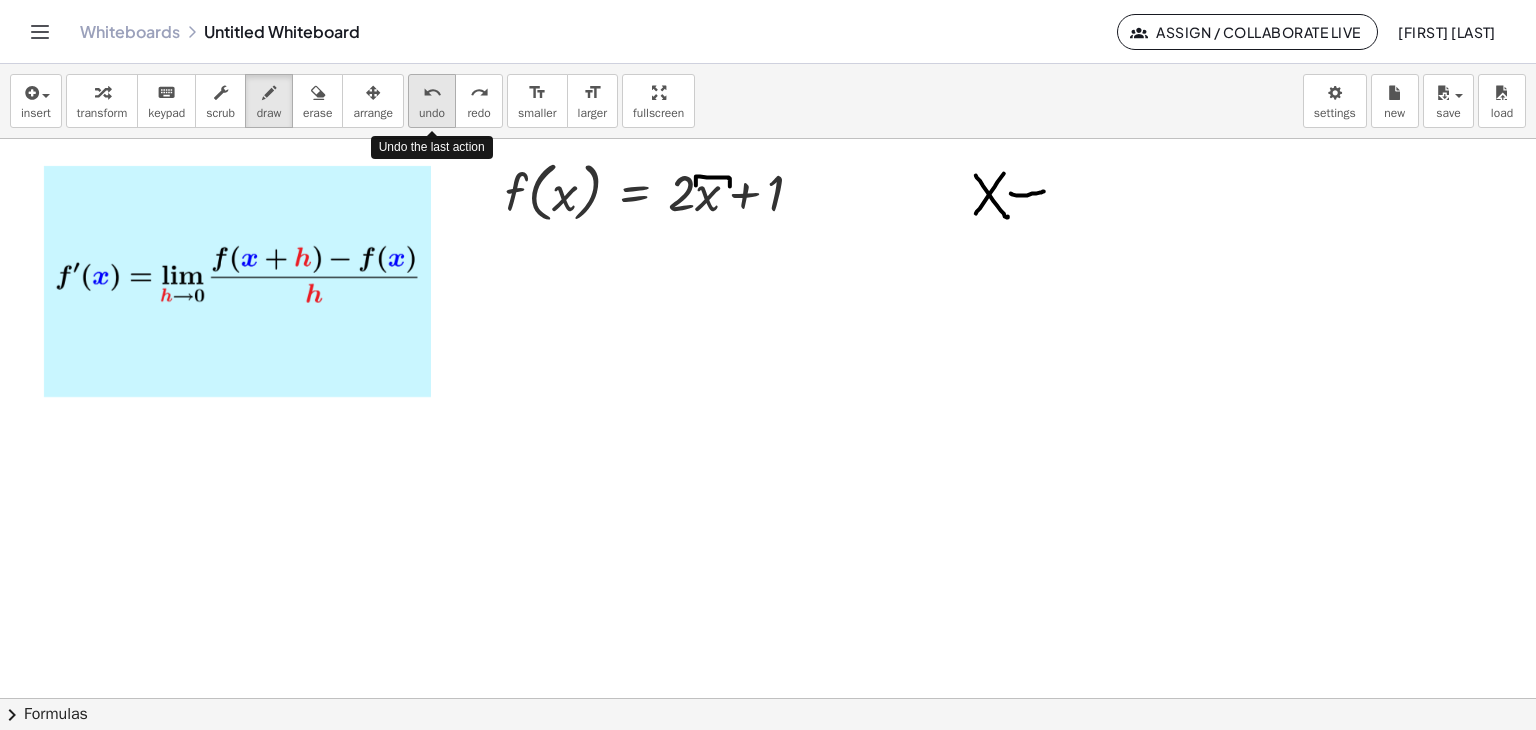 click on "undo undo" at bounding box center [432, 101] 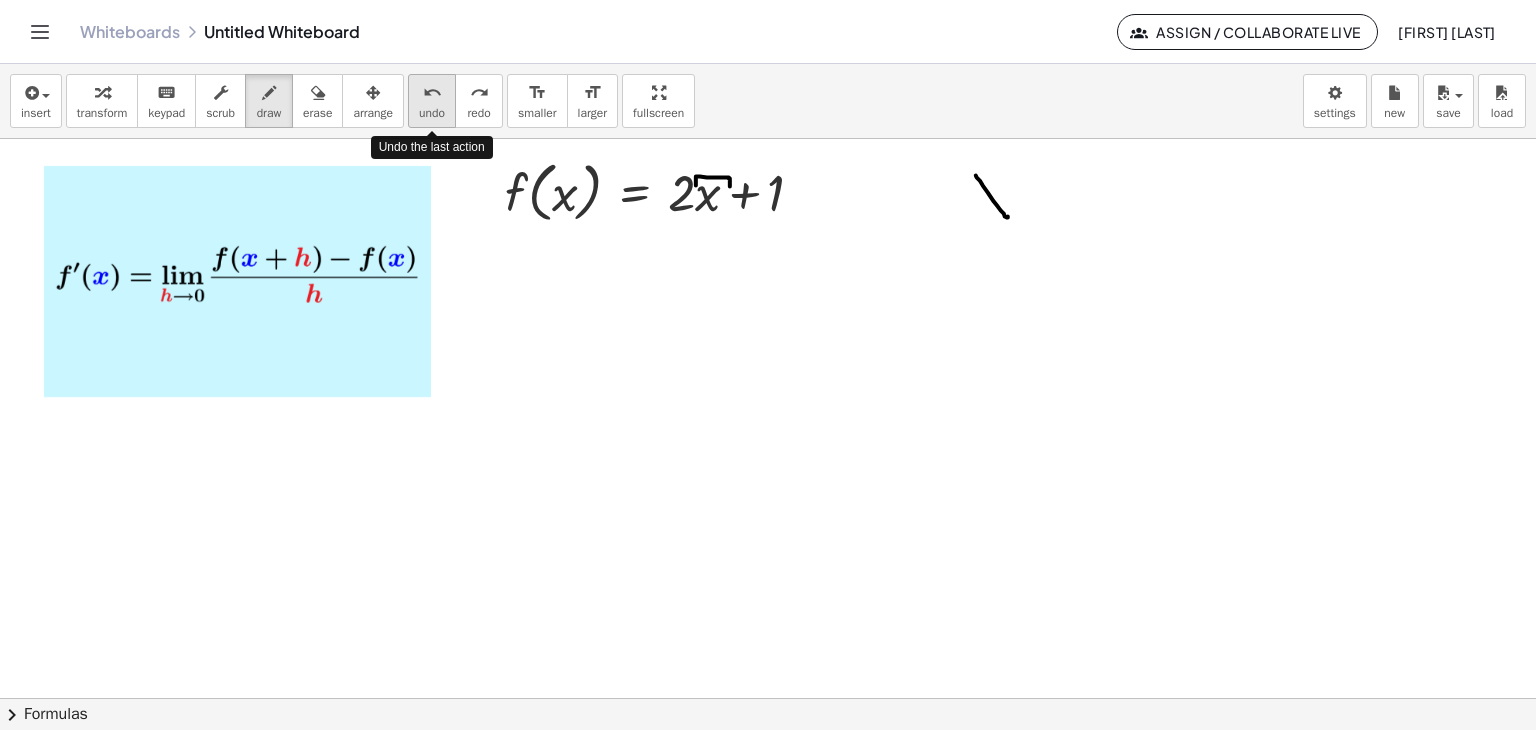 click on "undo undo" at bounding box center (432, 101) 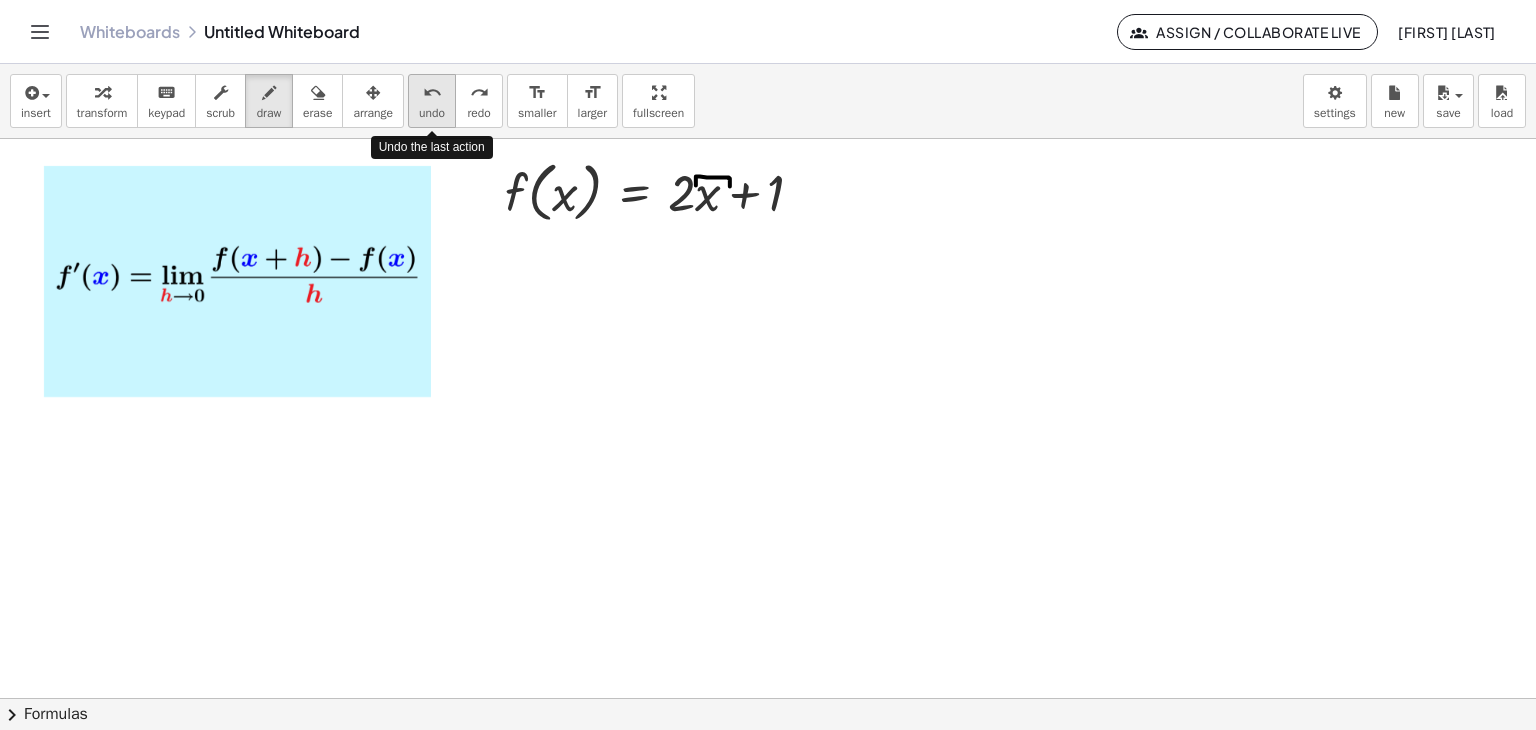 click on "undo undo" at bounding box center (432, 101) 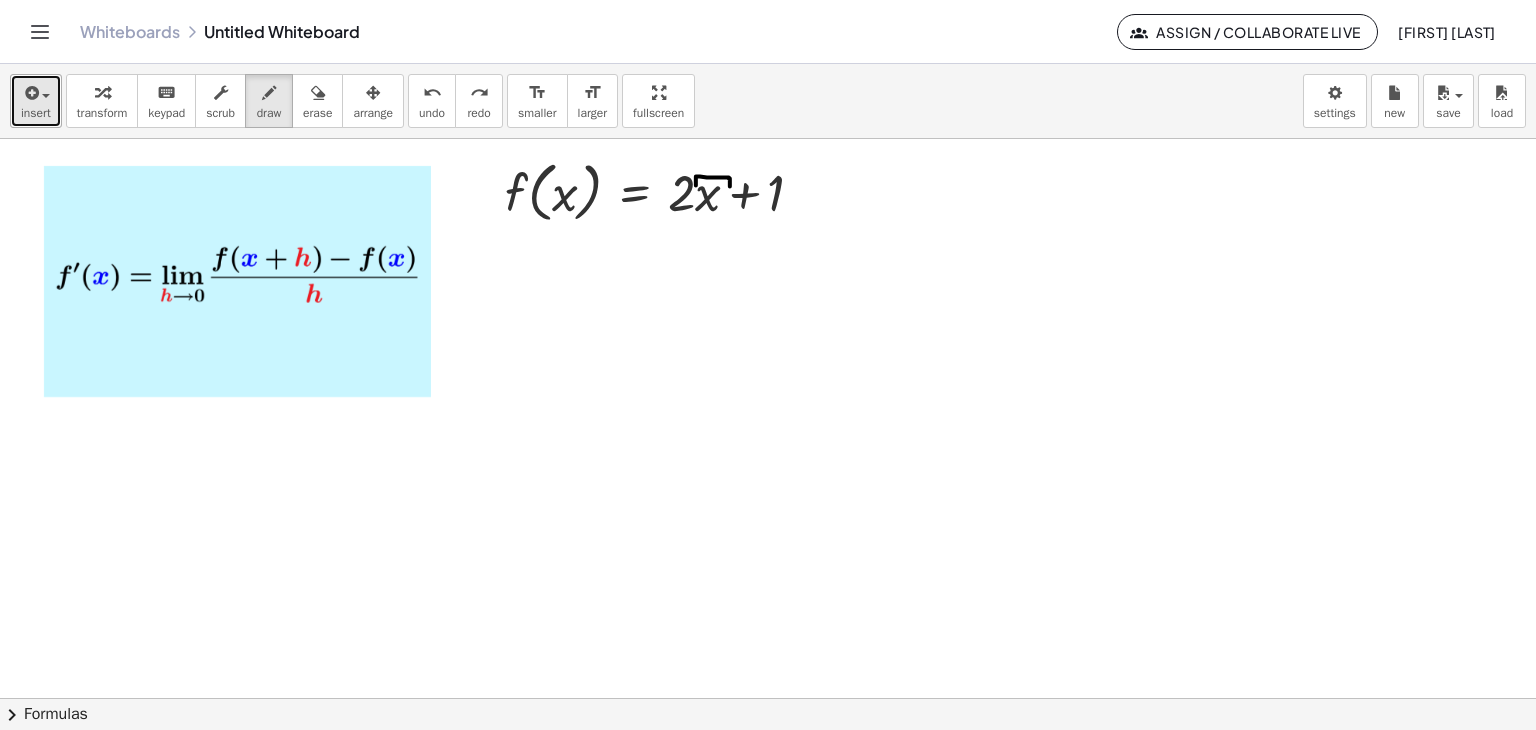 click at bounding box center [30, 93] 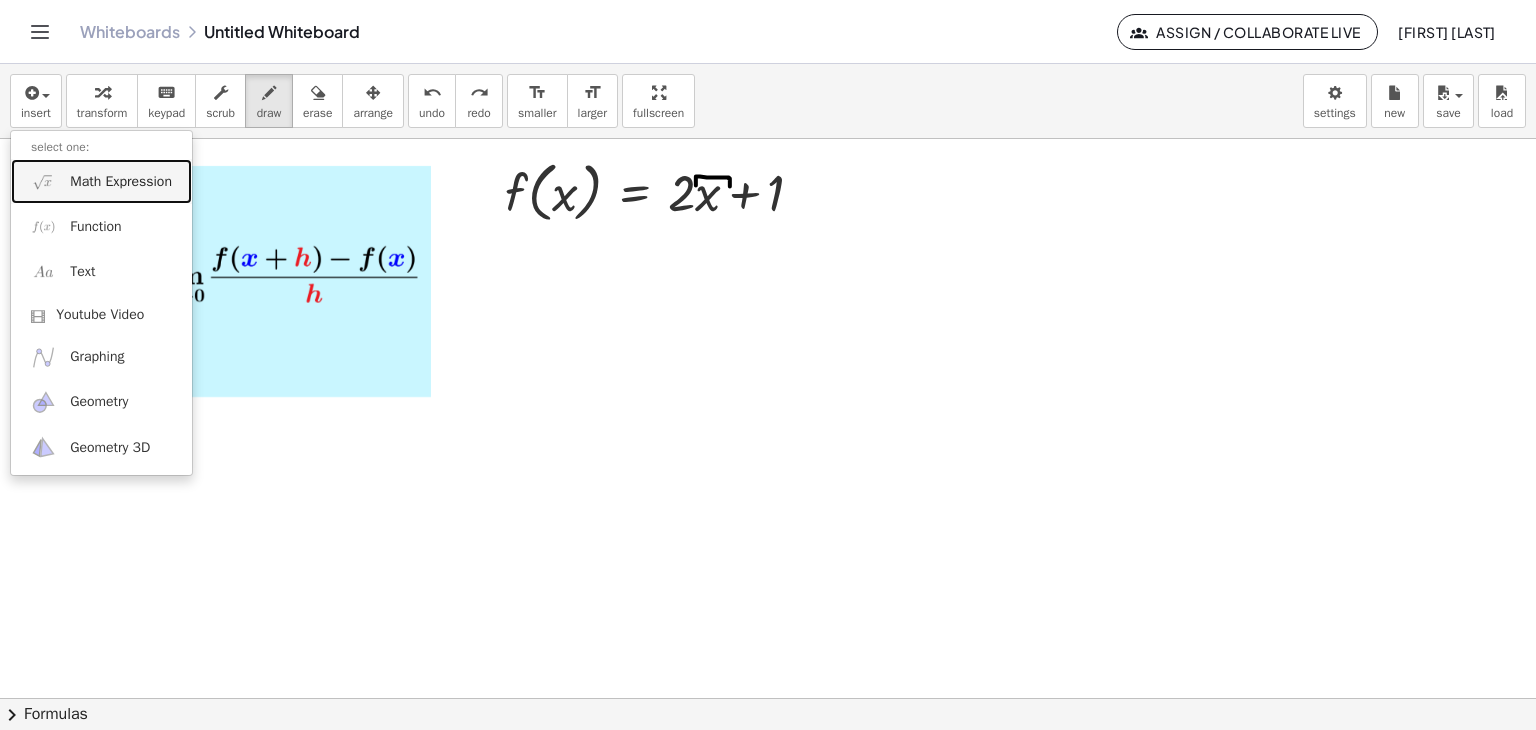 click on "Math Expression" at bounding box center (121, 182) 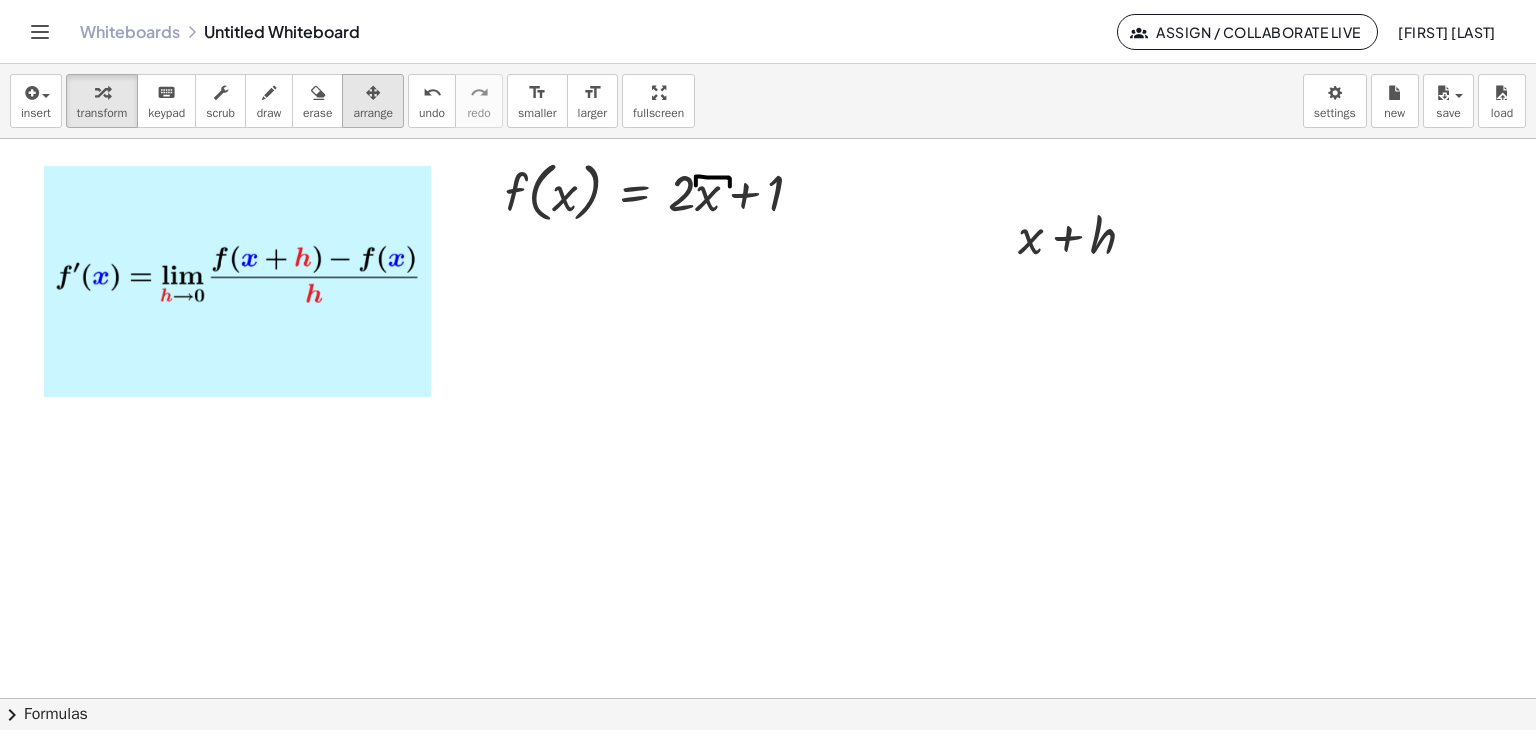 click on "arrange" at bounding box center (373, 113) 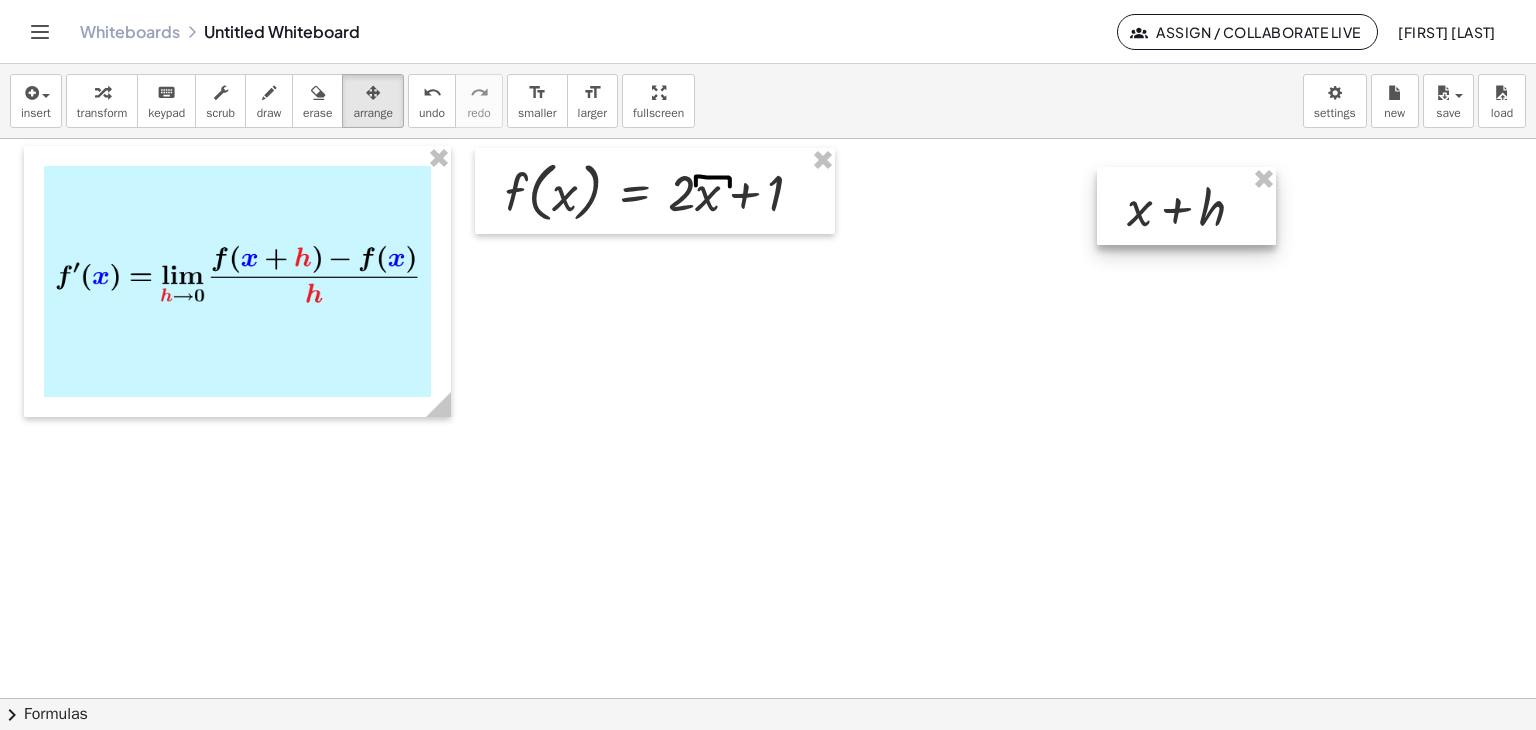 drag, startPoint x: 1028, startPoint y: 241, endPoint x: 1140, endPoint y: 214, distance: 115.2085 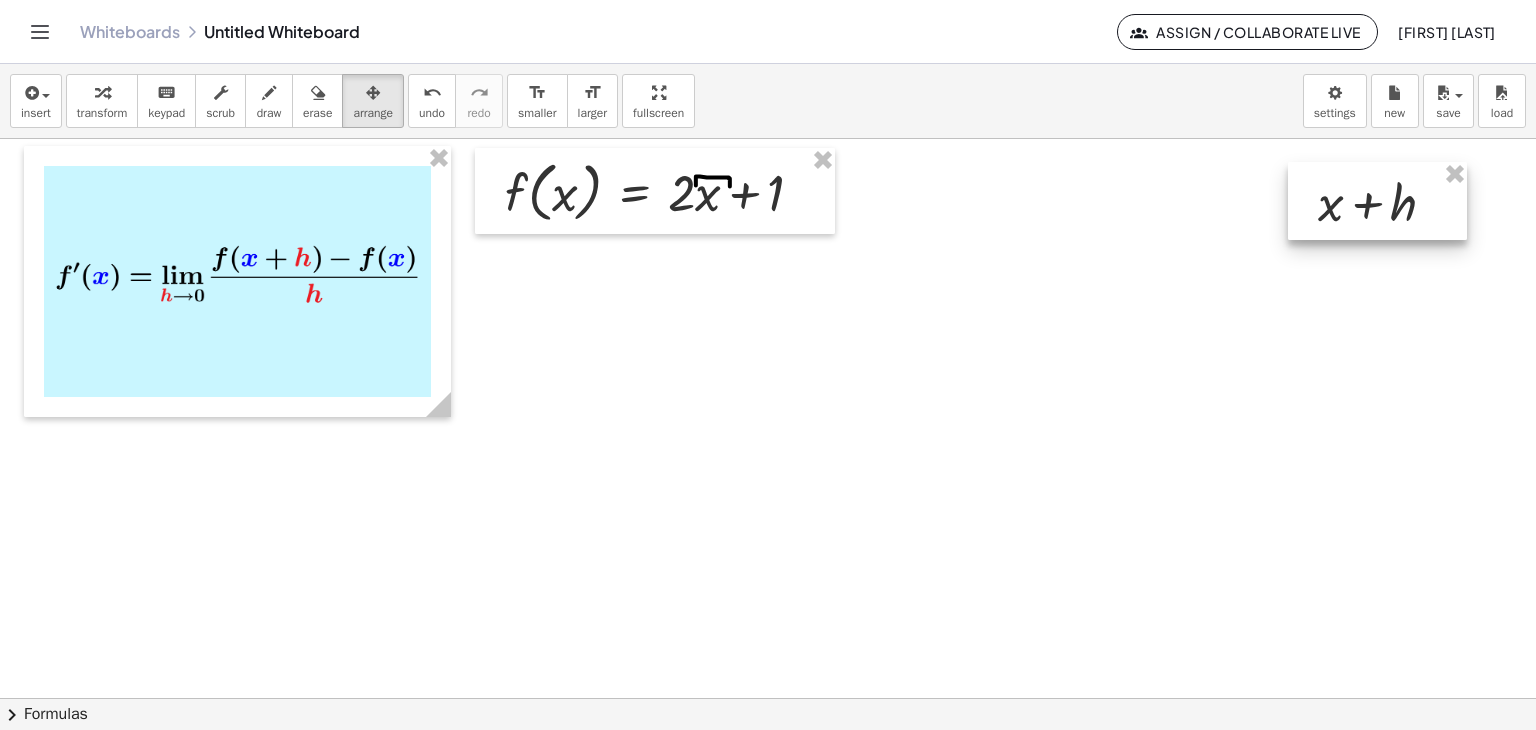 drag, startPoint x: 1156, startPoint y: 219, endPoint x: 1336, endPoint y: 216, distance: 180.025 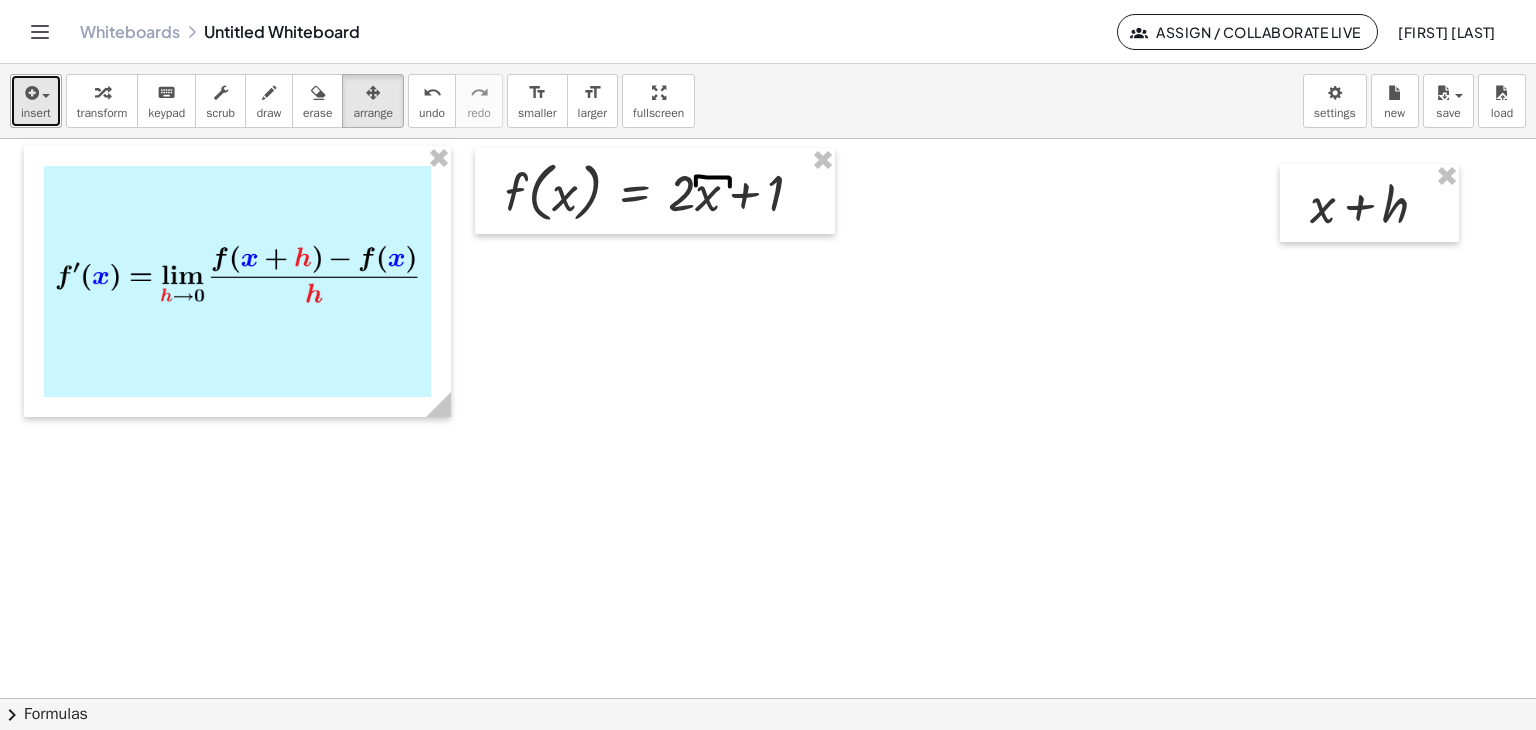 click on "insert" at bounding box center [36, 101] 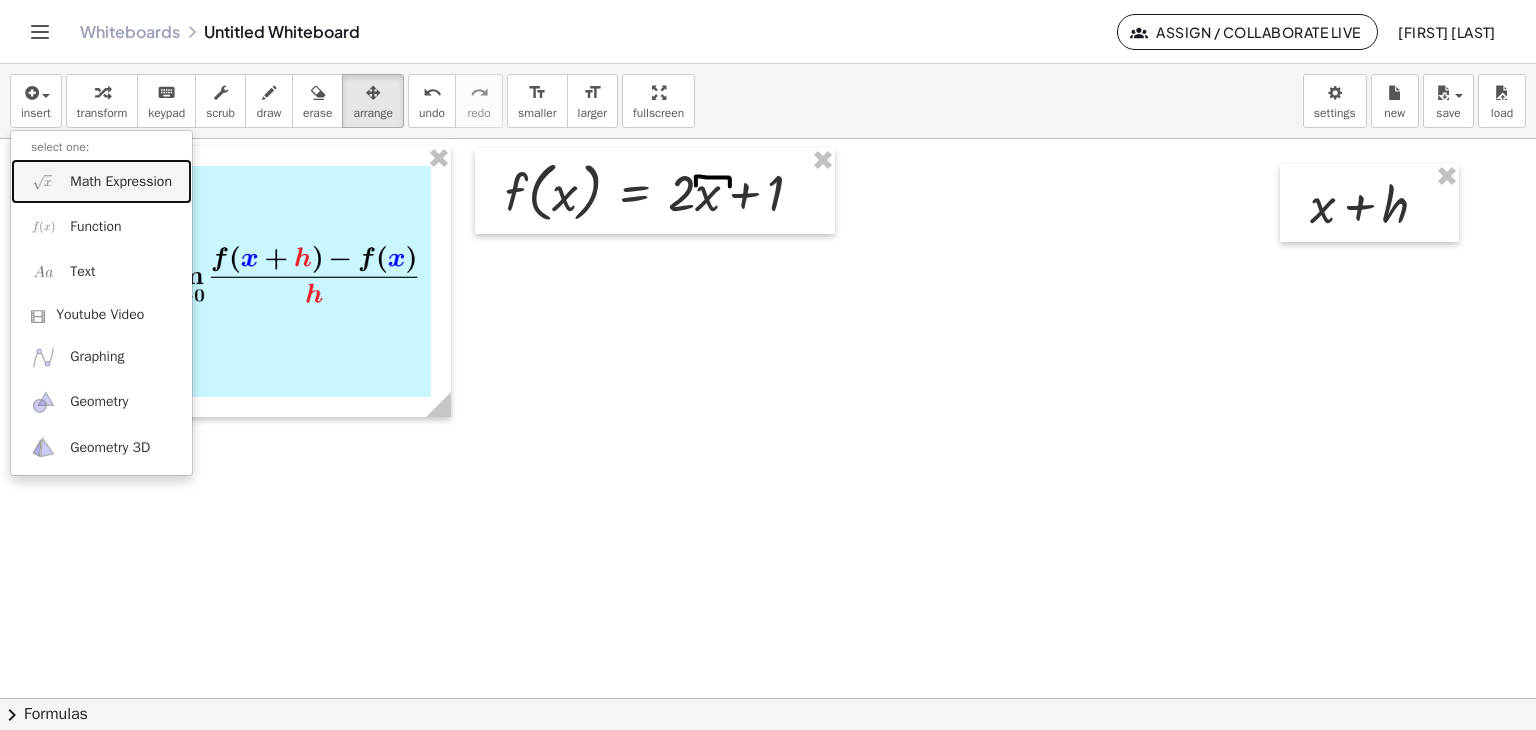 click on "Math Expression" at bounding box center [121, 182] 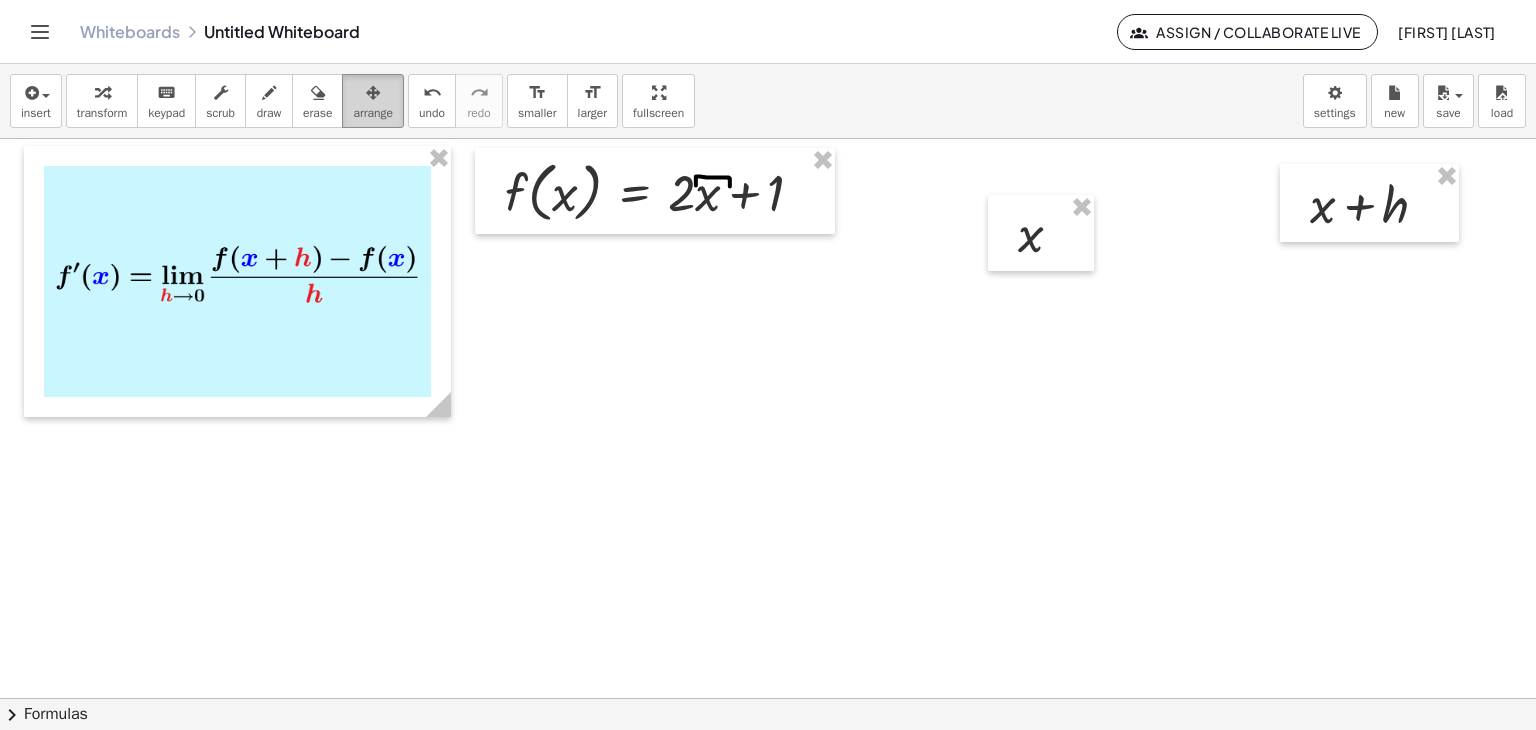 click on "arrange" at bounding box center [373, 113] 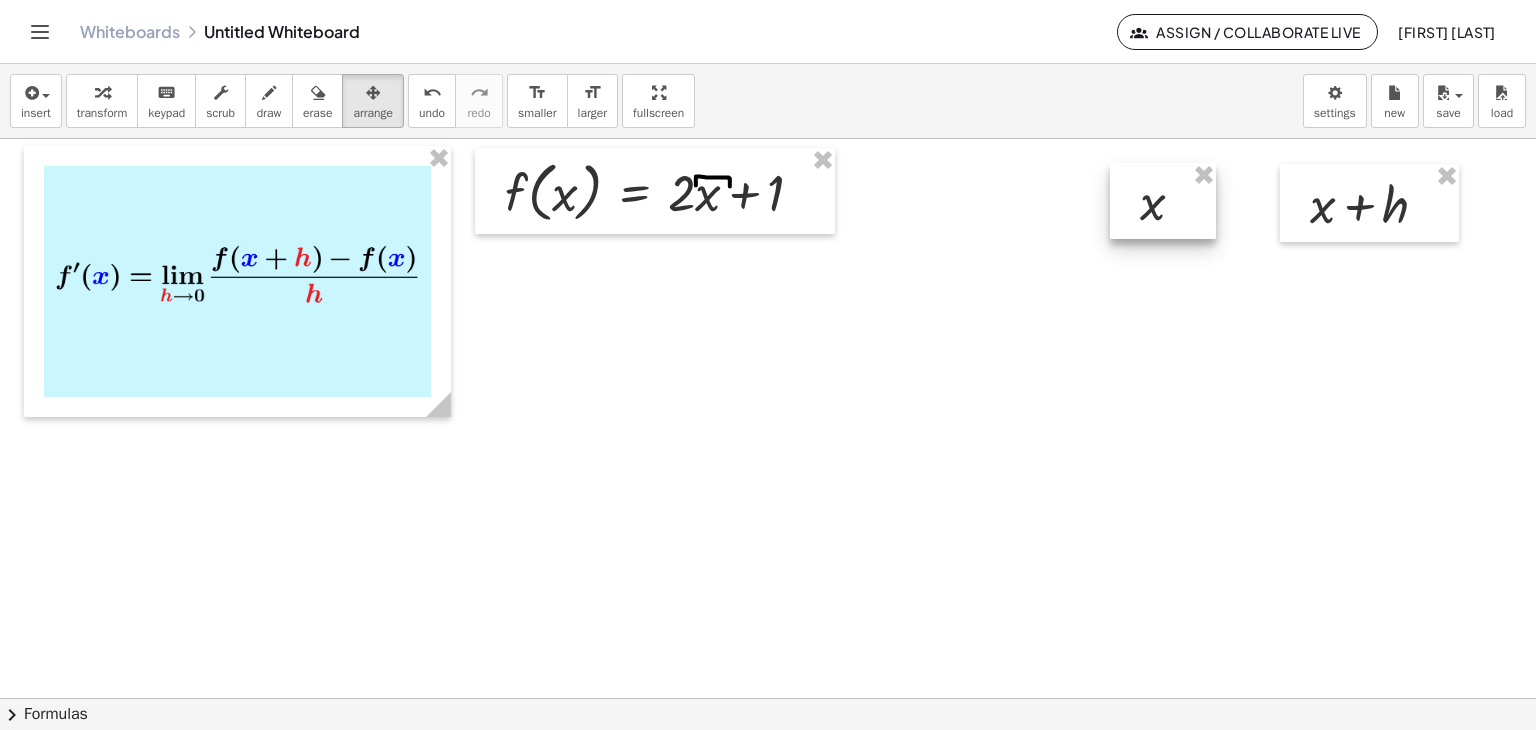 drag, startPoint x: 1125, startPoint y: 221, endPoint x: 1154, endPoint y: 203, distance: 34.132095 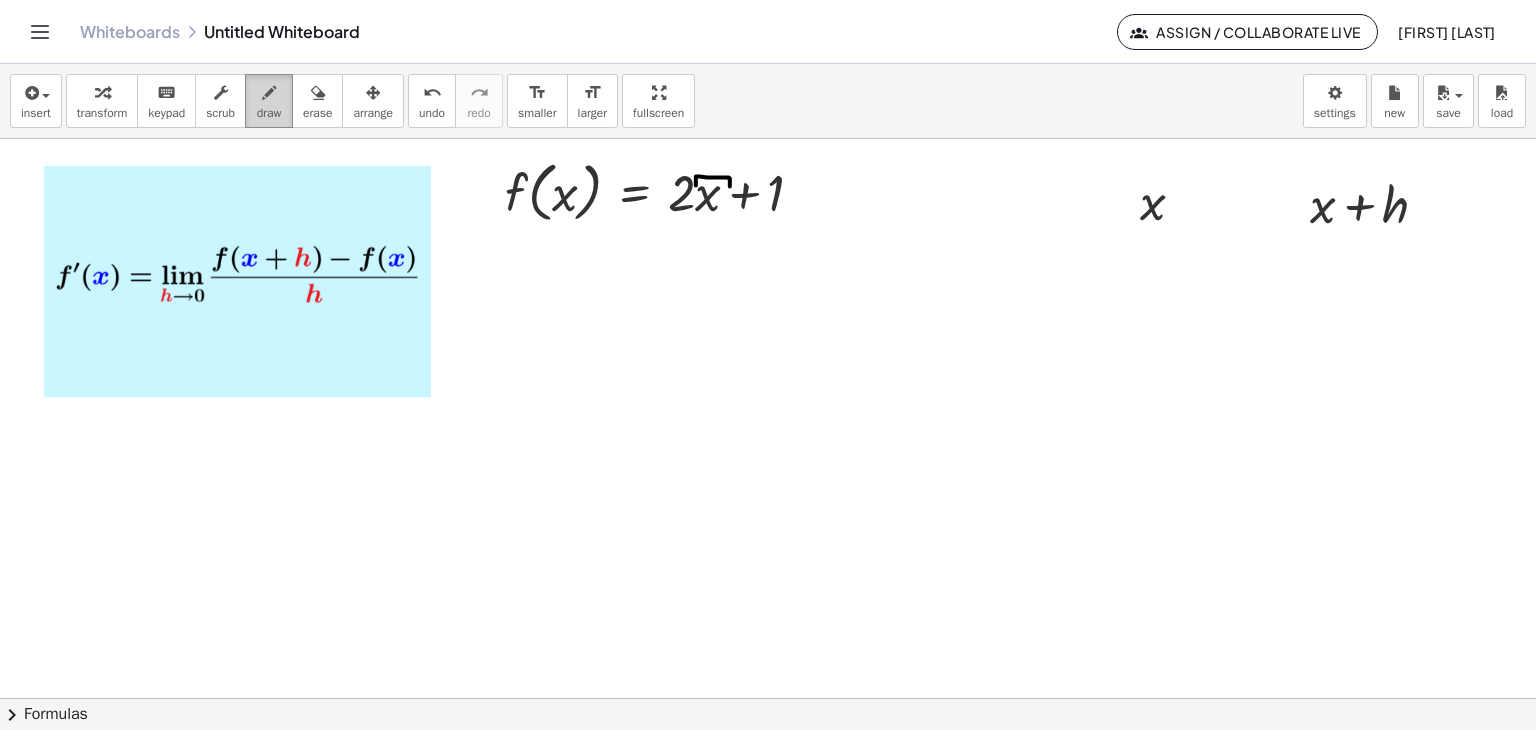 click on "draw" at bounding box center [269, 101] 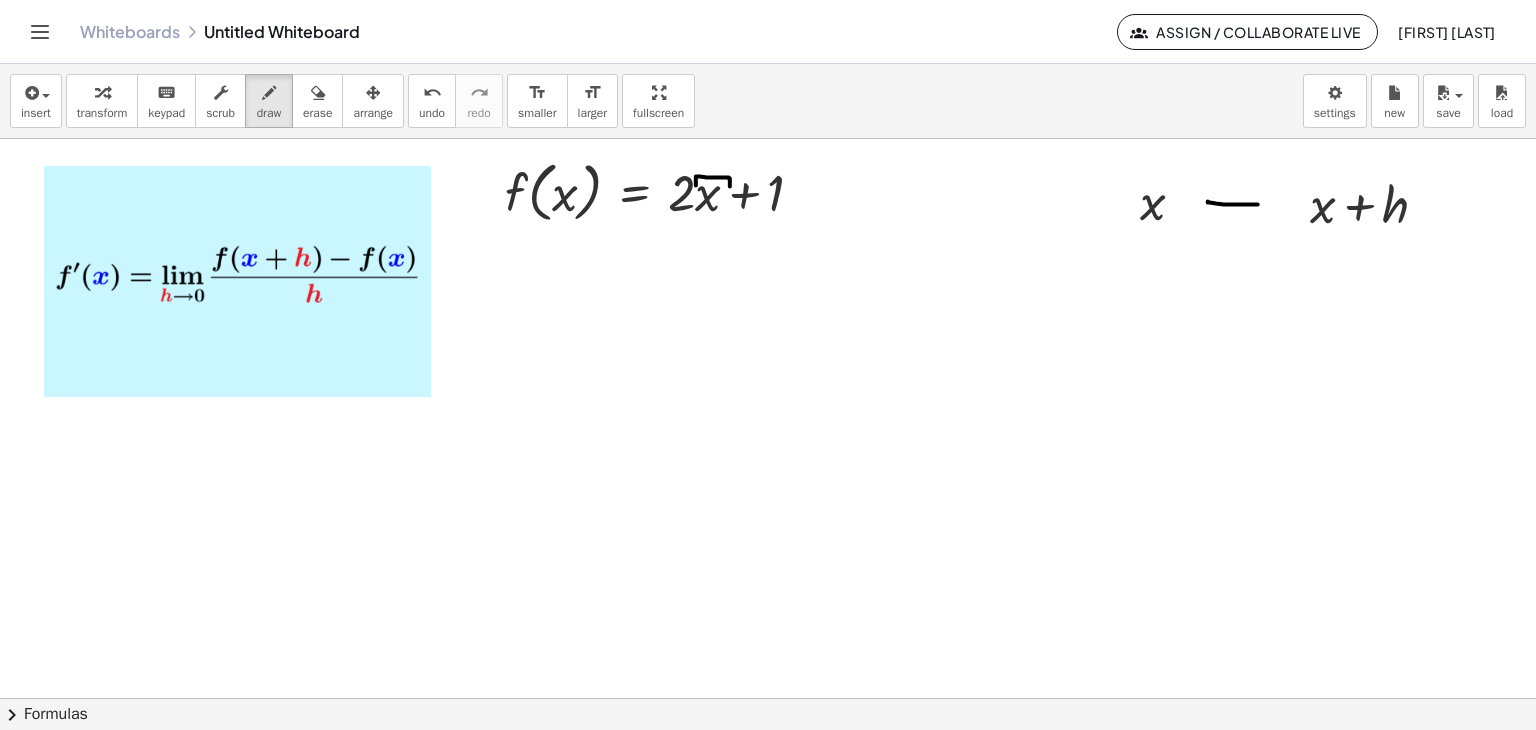 drag, startPoint x: 1216, startPoint y: 203, endPoint x: 1270, endPoint y: 202, distance: 54.00926 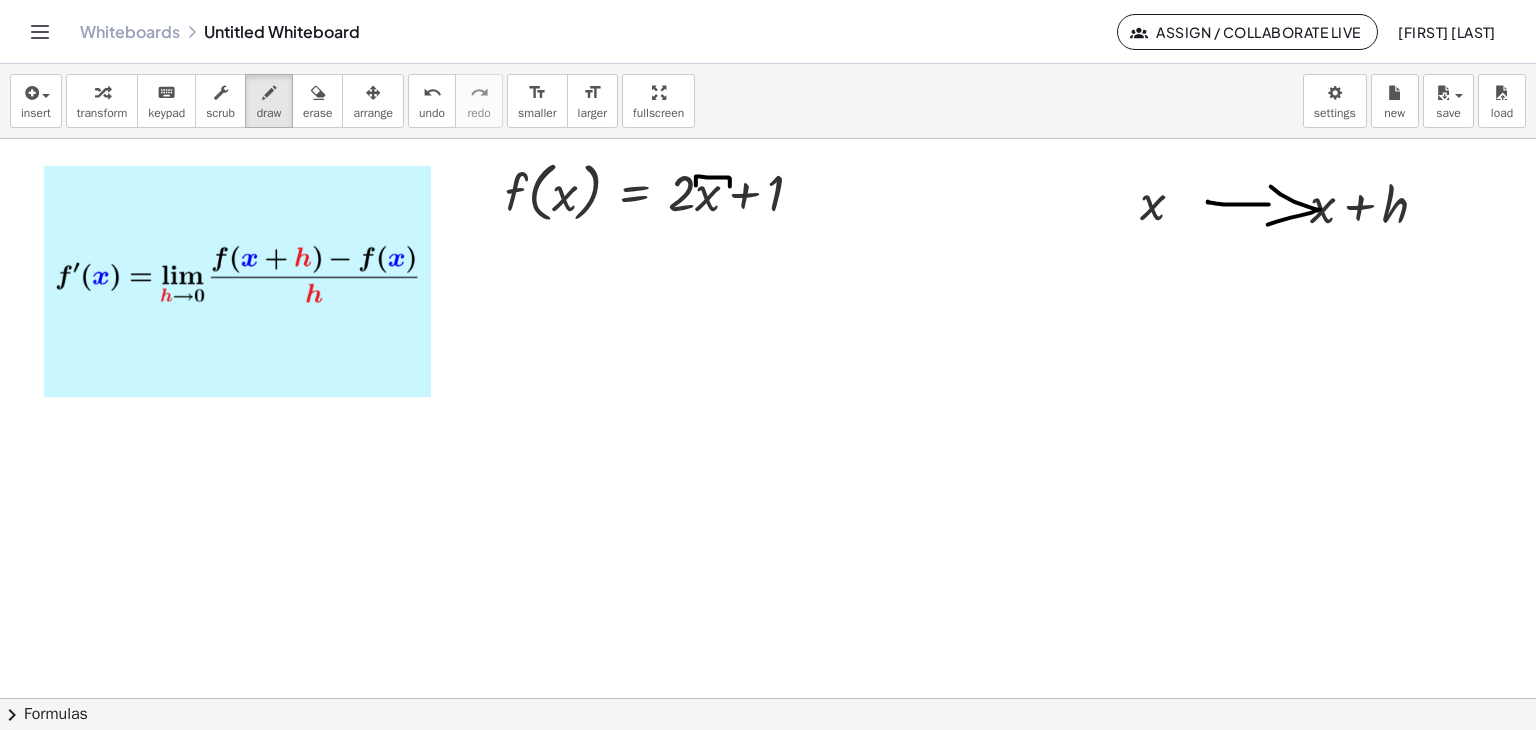 drag, startPoint x: 1308, startPoint y: 206, endPoint x: 1268, endPoint y: 224, distance: 43.863426 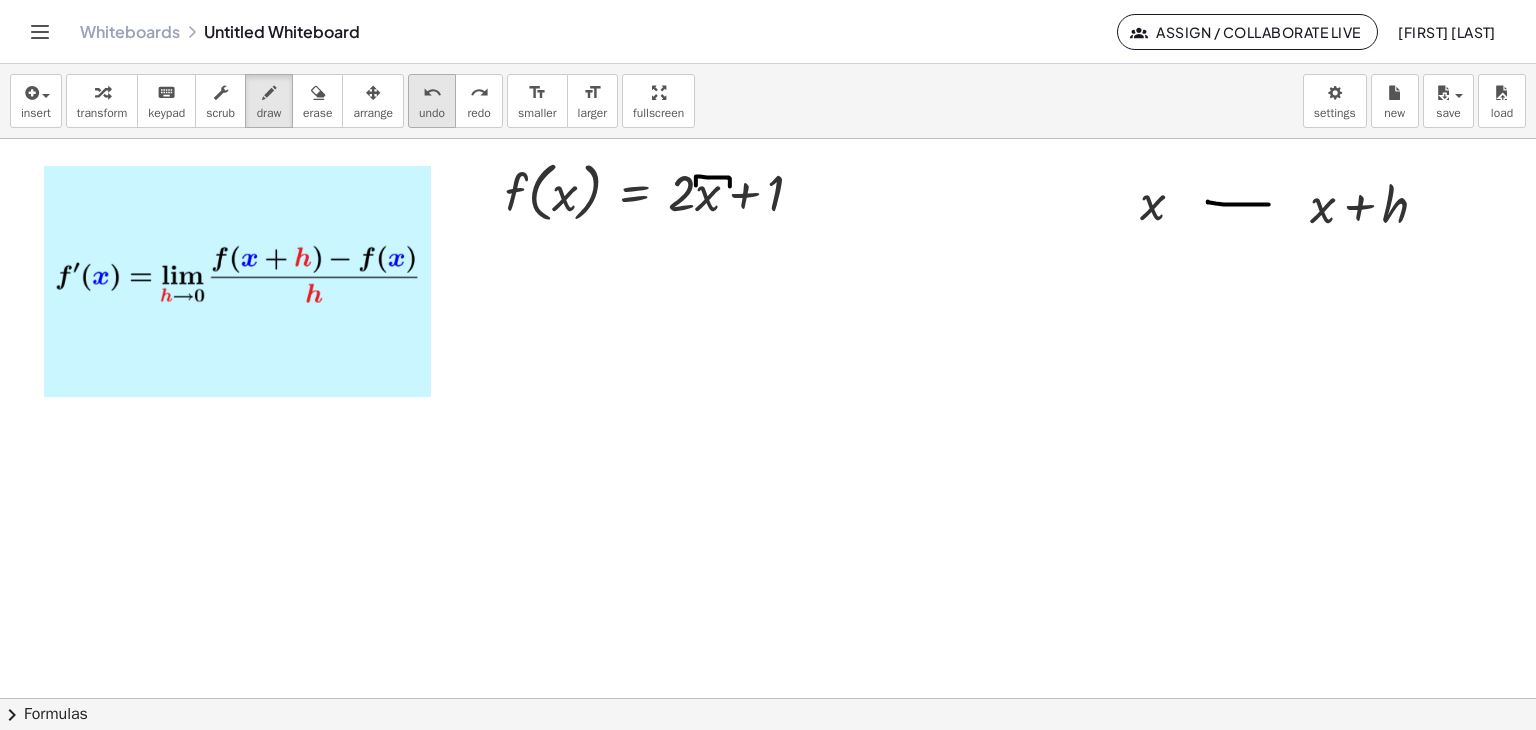 click on "undo" at bounding box center [432, 113] 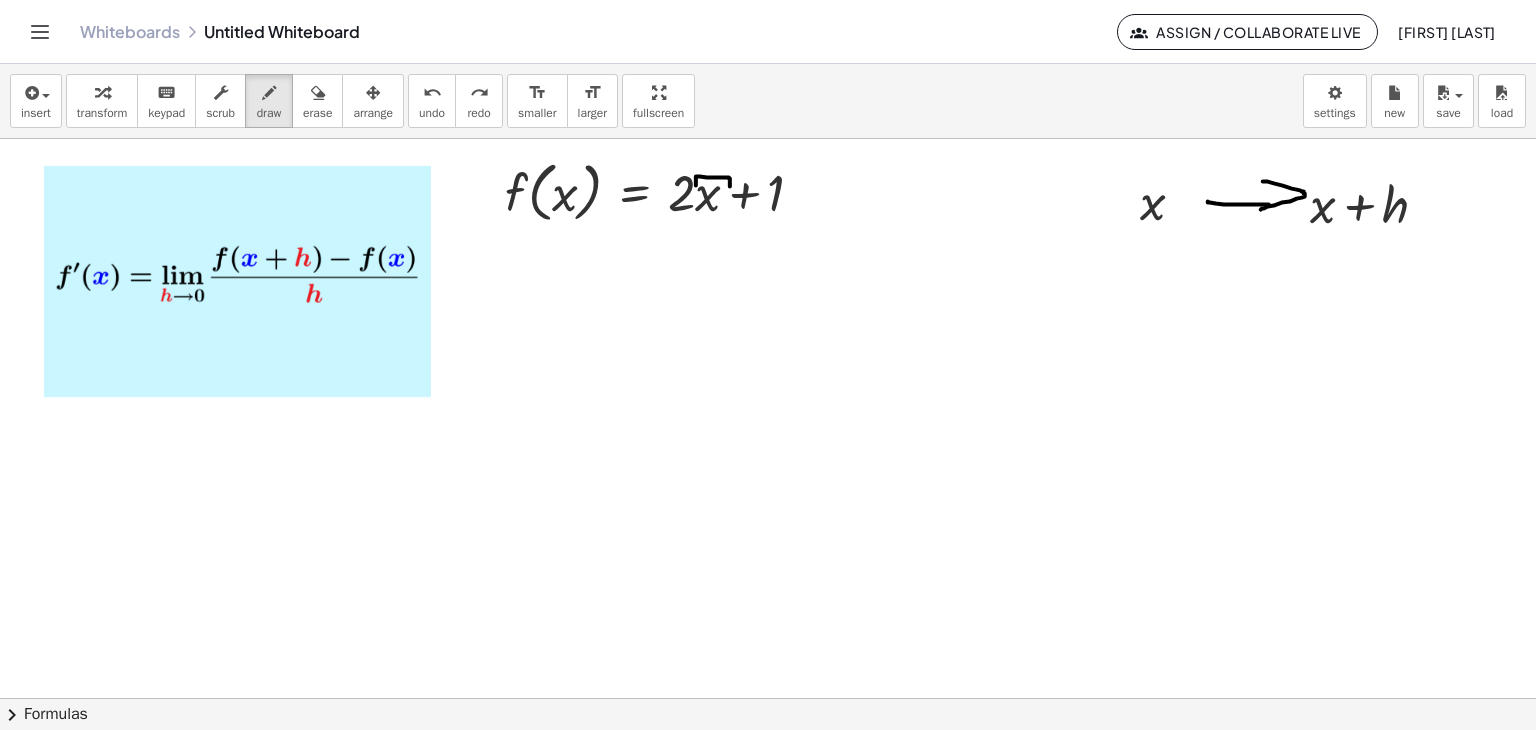 drag, startPoint x: 1263, startPoint y: 181, endPoint x: 1261, endPoint y: 209, distance: 28.071337 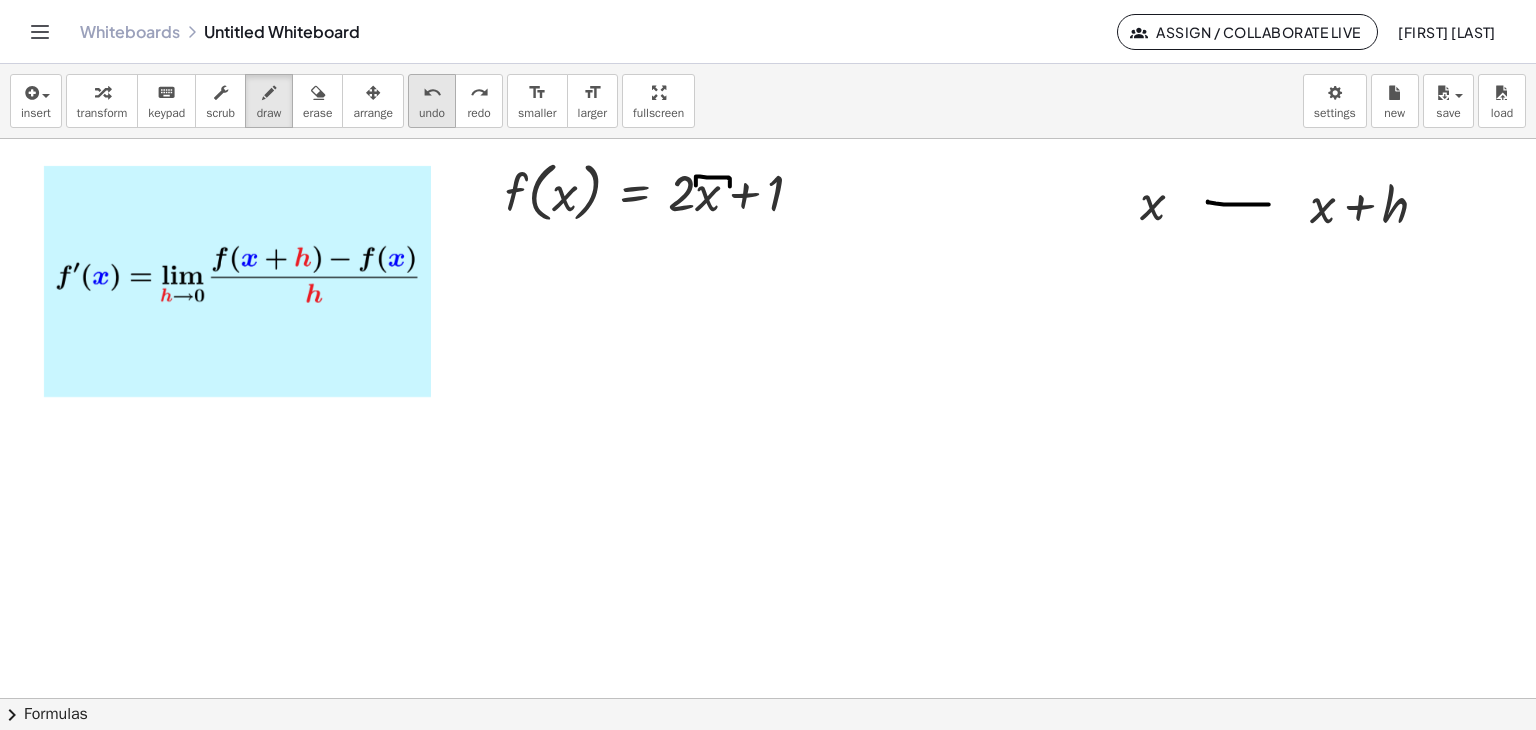 click on "undo undo" at bounding box center [432, 101] 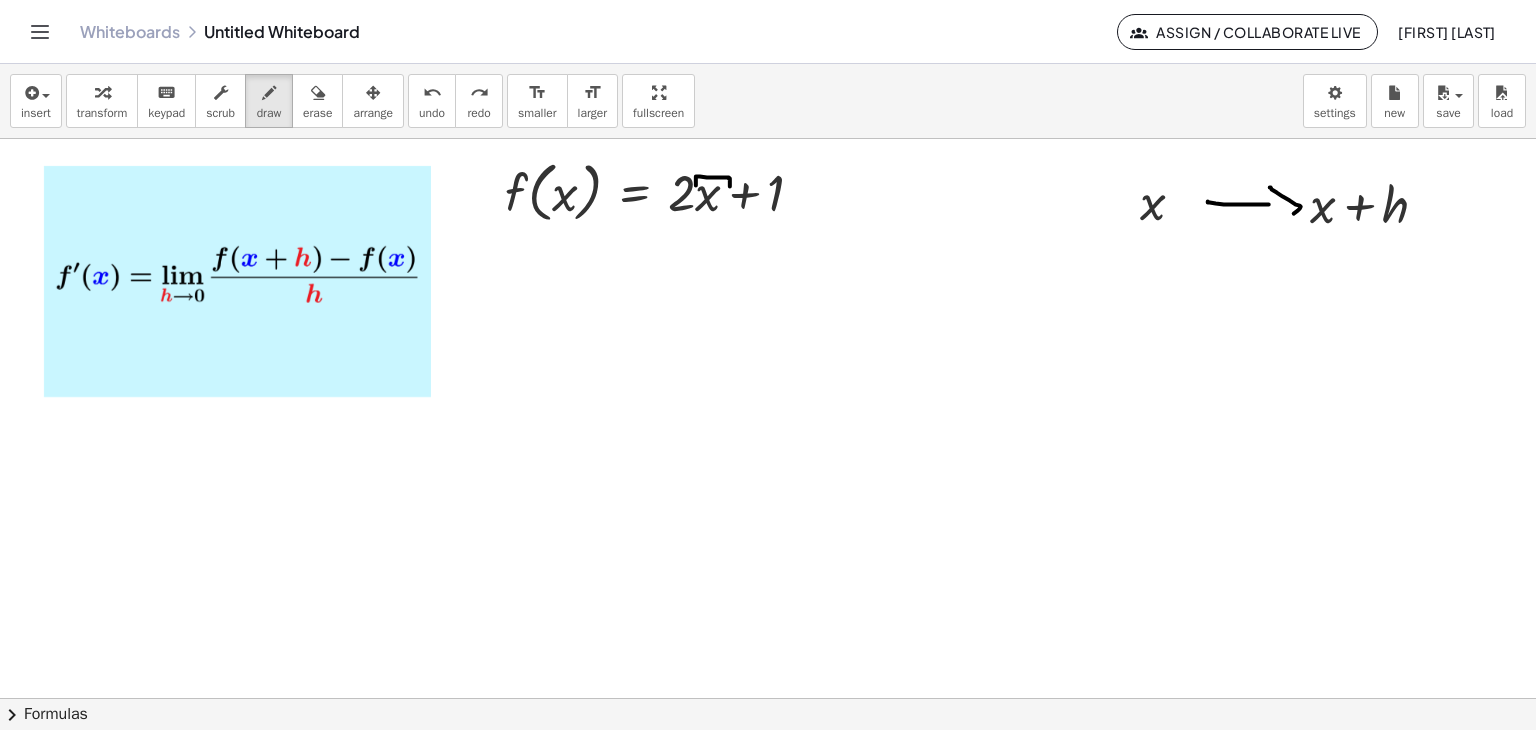 drag, startPoint x: 1270, startPoint y: 187, endPoint x: 1272, endPoint y: 221, distance: 34.058773 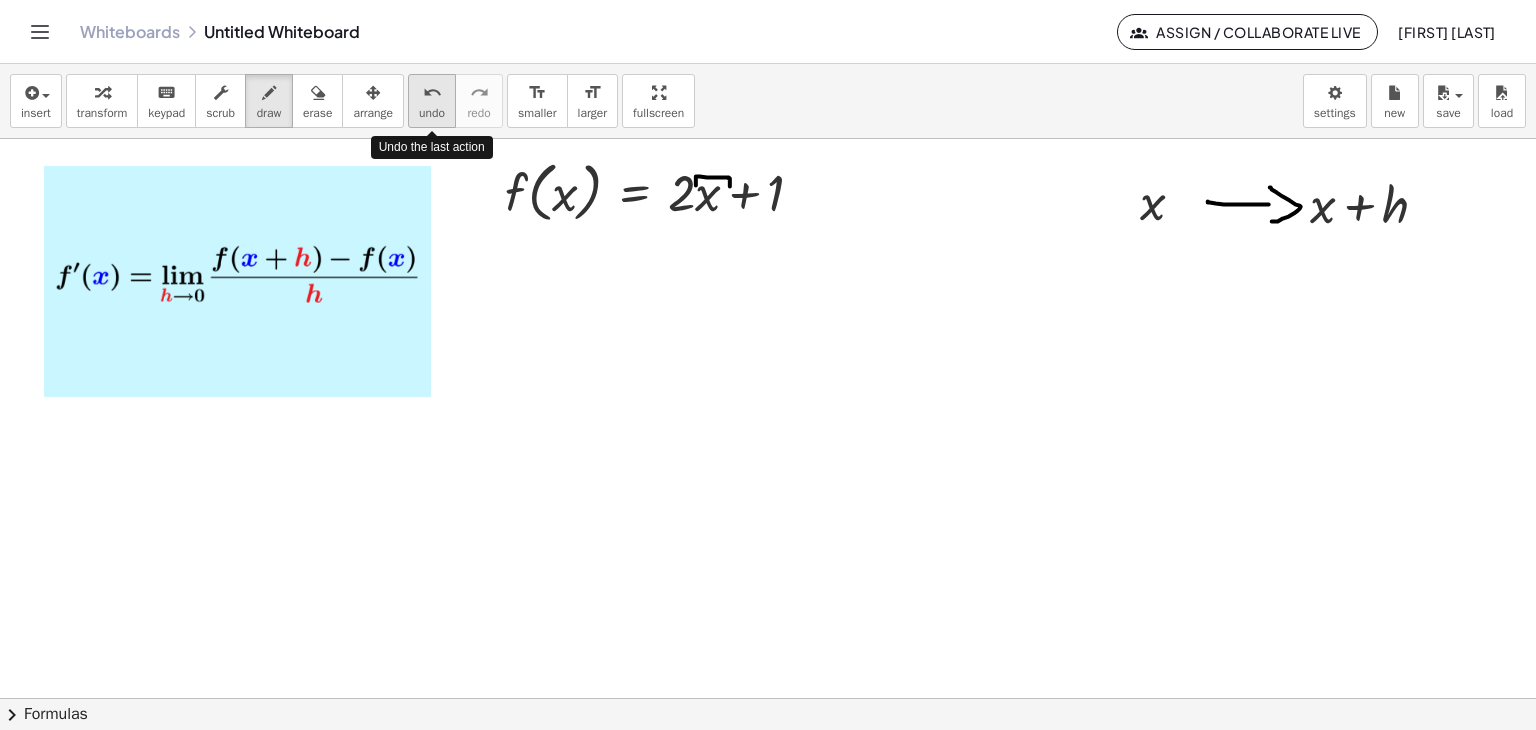 click on "undo undo" at bounding box center [432, 101] 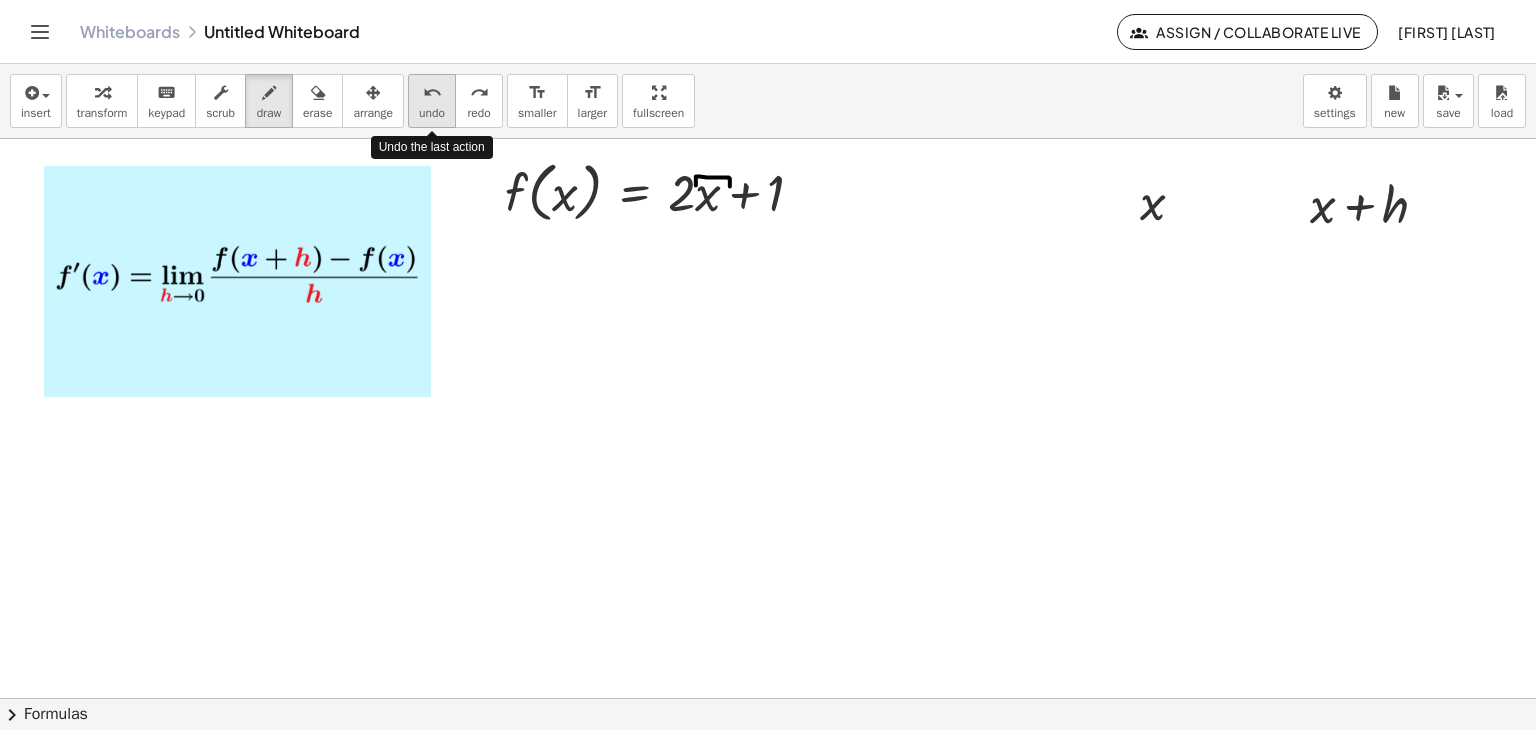 click on "undo undo" at bounding box center (432, 101) 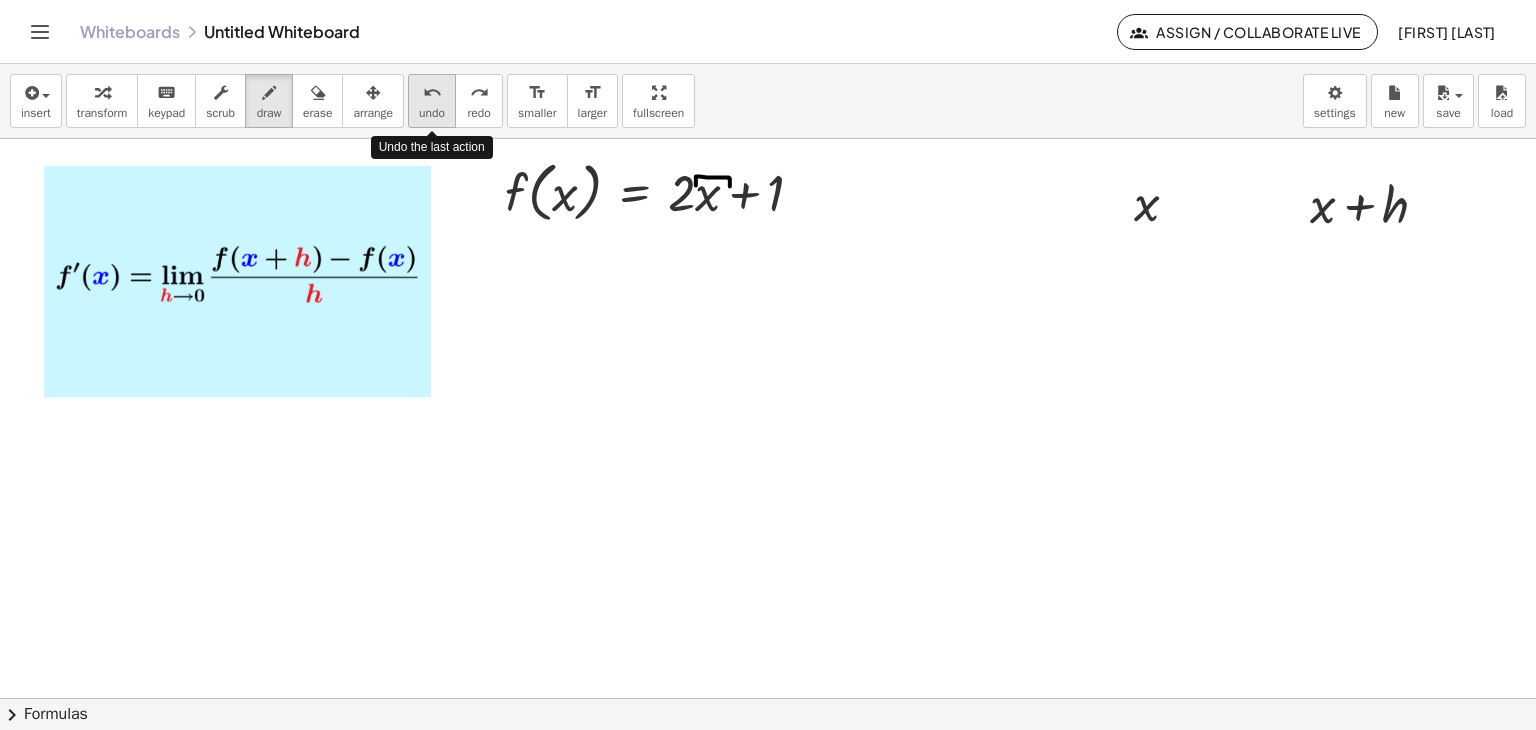 click on "undo undo" at bounding box center (432, 101) 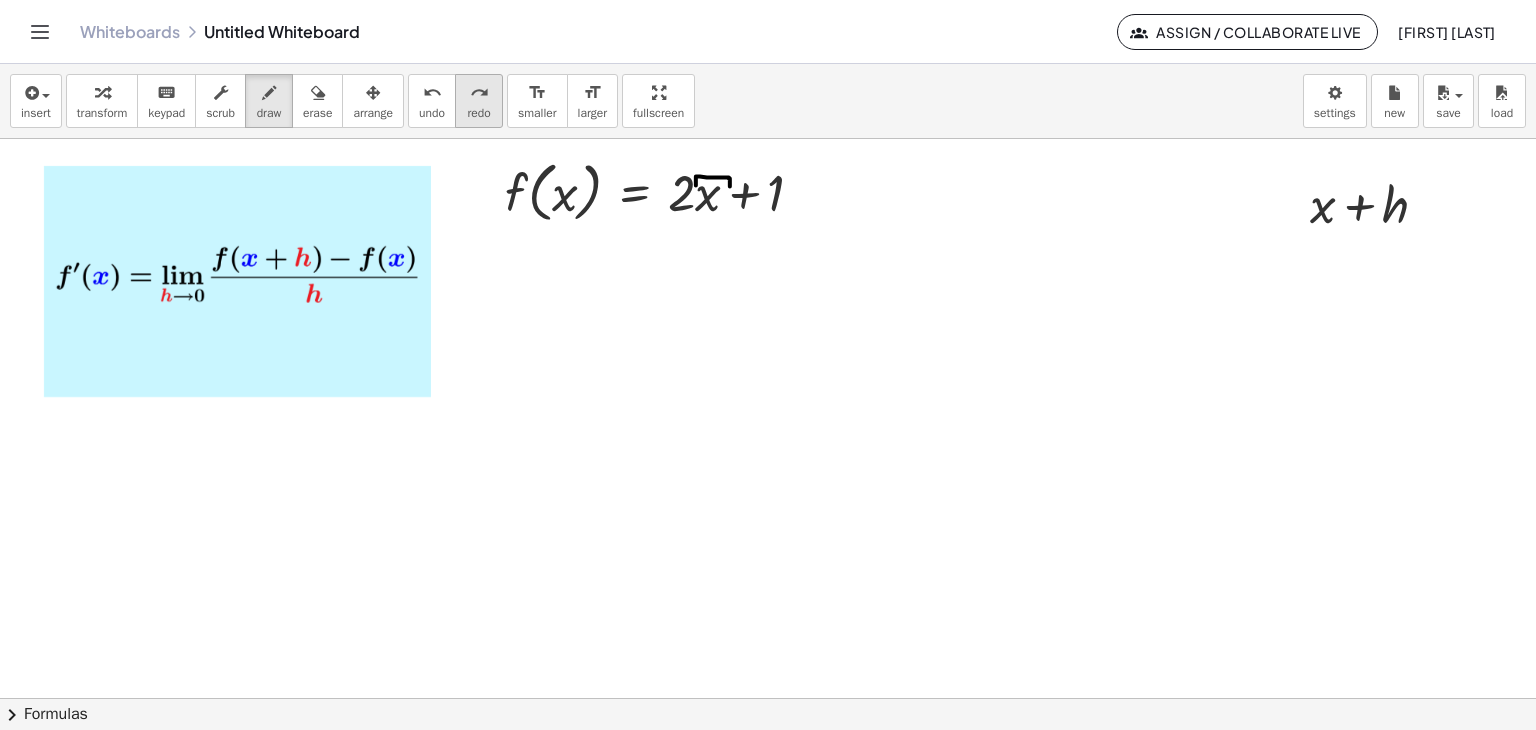 click on "redo" at bounding box center [478, 113] 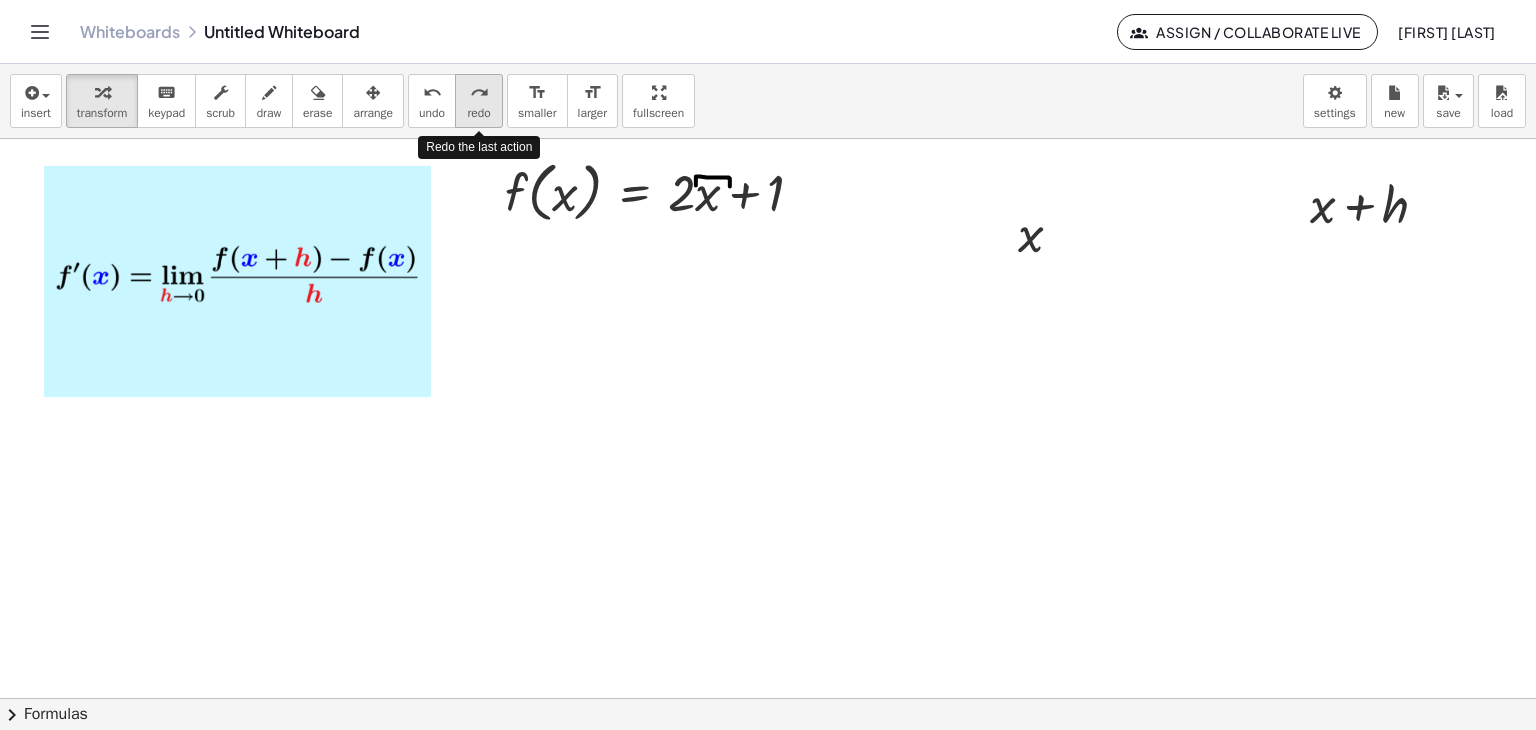 click on "redo" at bounding box center [478, 113] 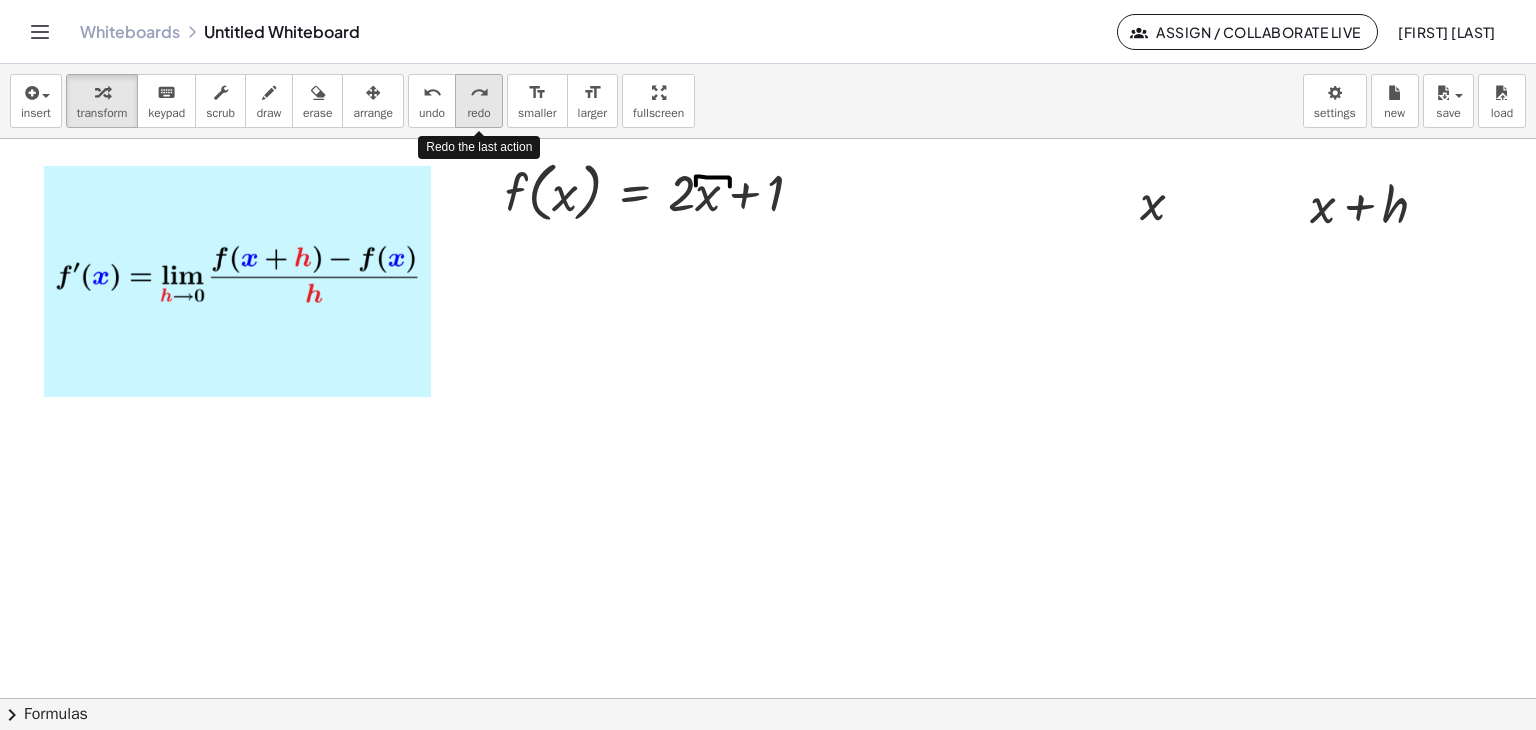 click on "redo" at bounding box center [478, 113] 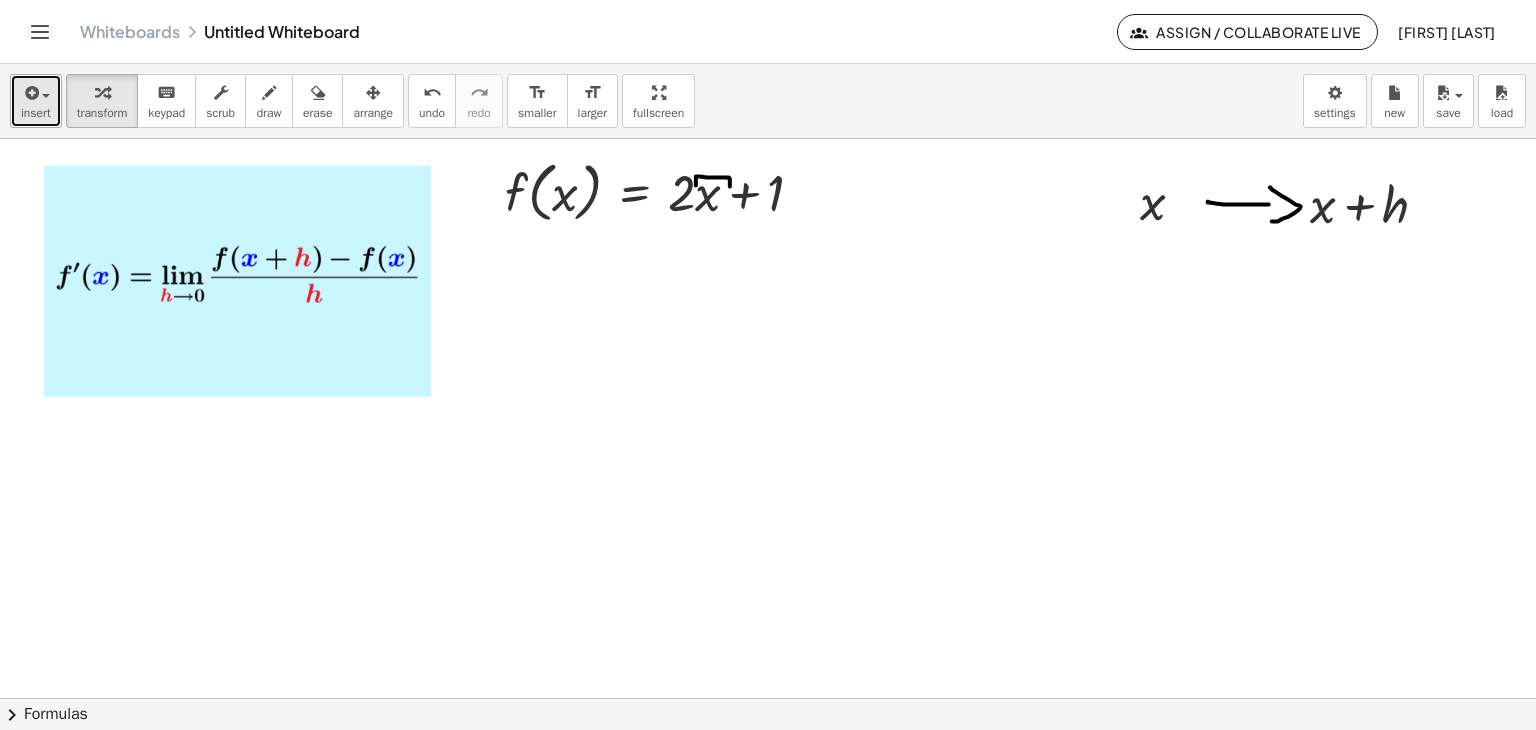 click on "insert" at bounding box center (36, 113) 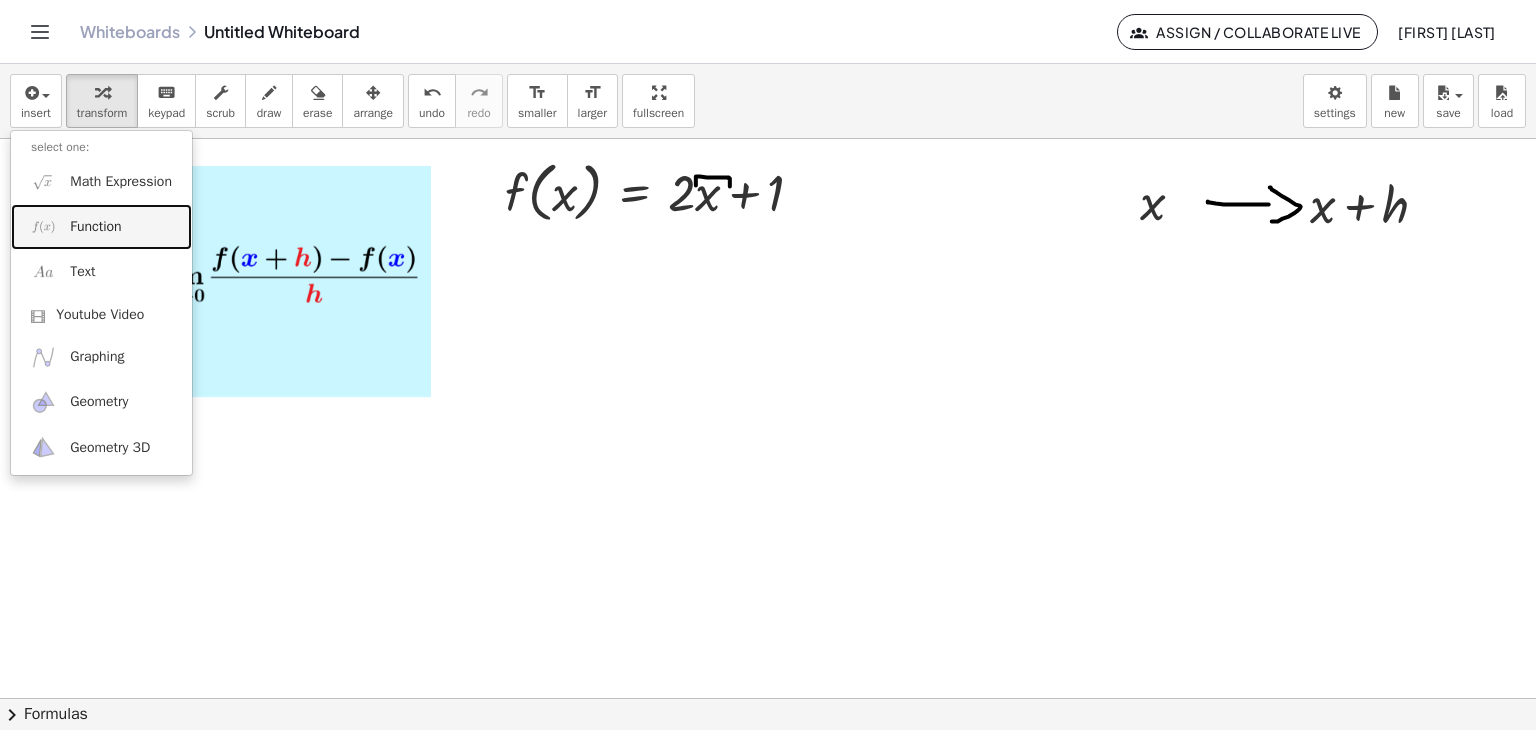click on "Function" at bounding box center (101, 226) 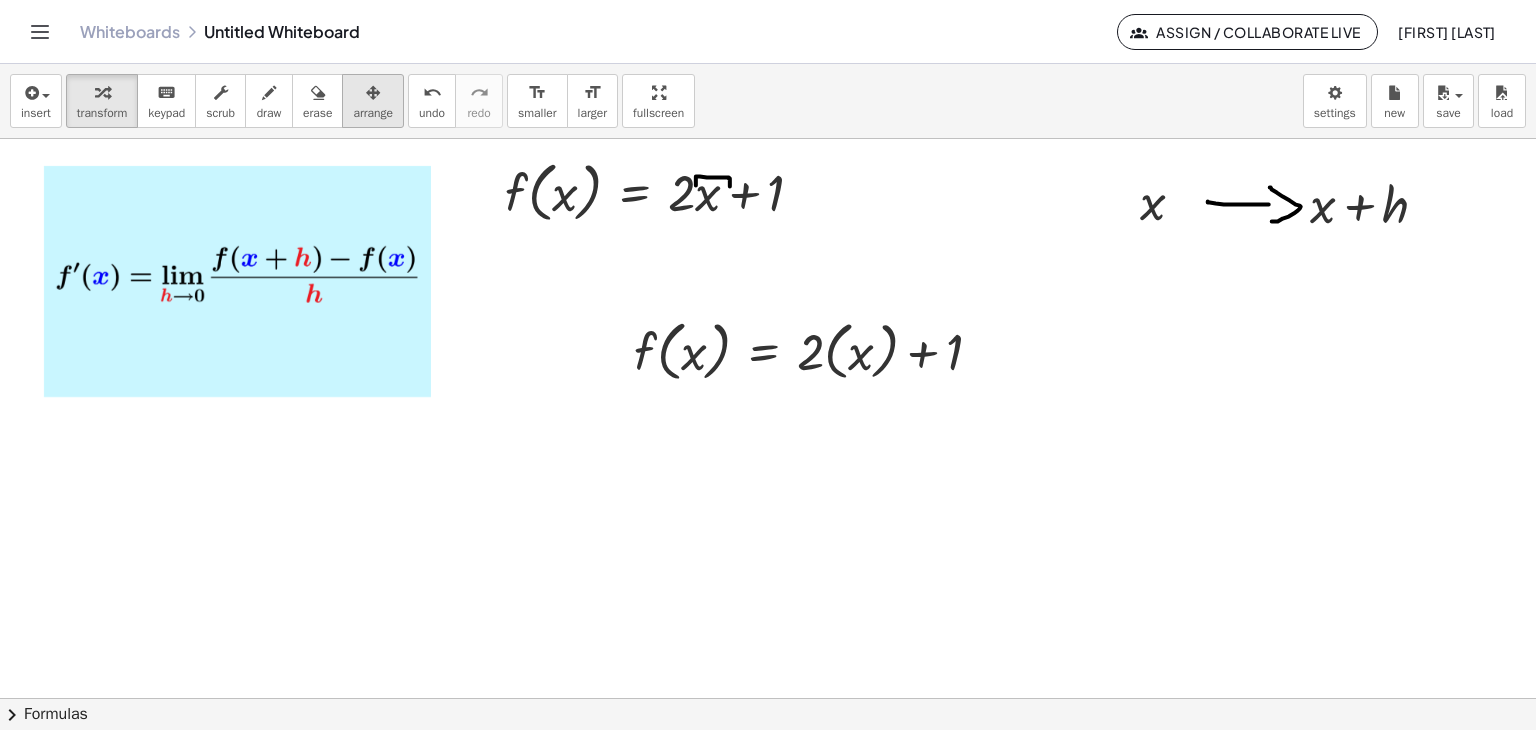 click on "arrange" at bounding box center (373, 113) 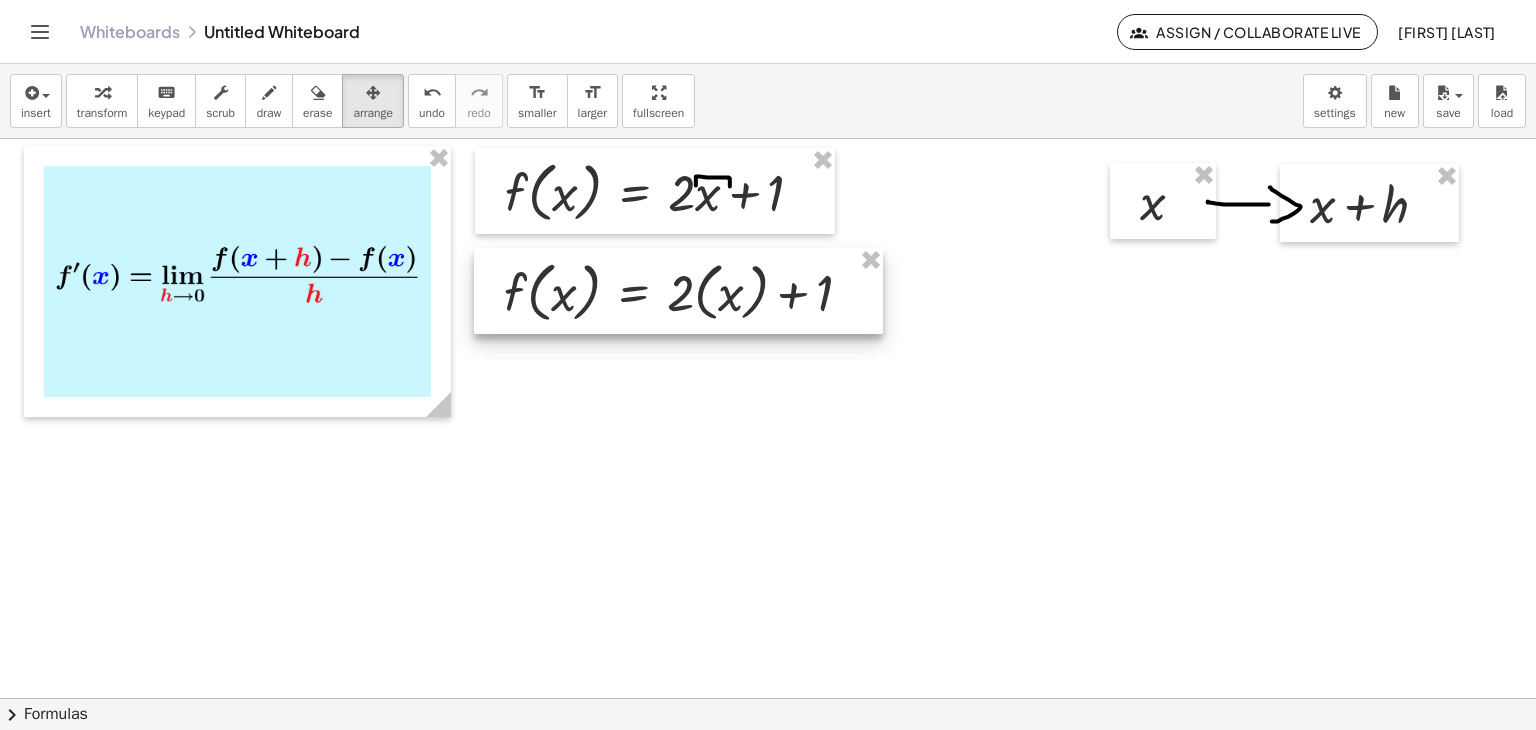 drag, startPoint x: 779, startPoint y: 343, endPoint x: 657, endPoint y: 281, distance: 136.85028 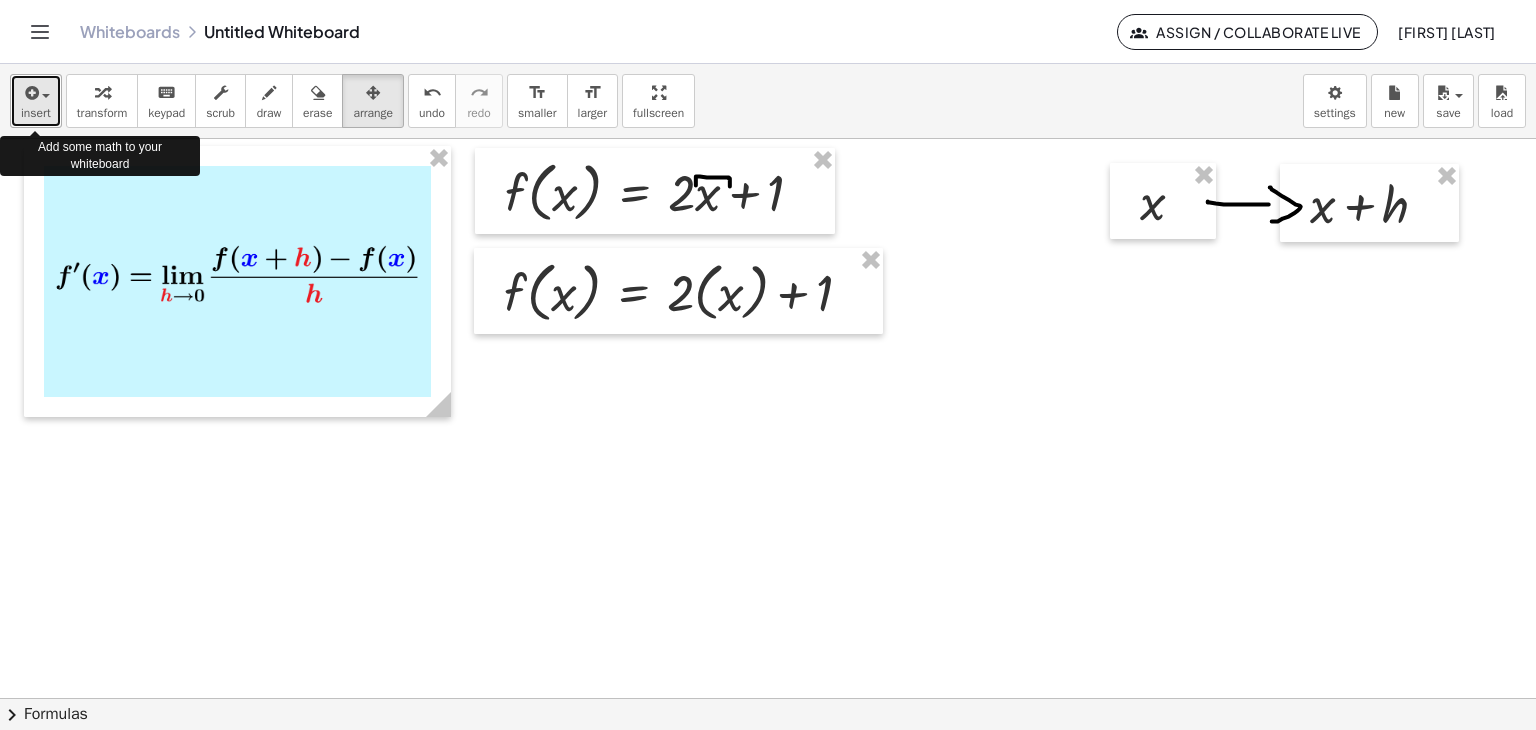 click on "insert" at bounding box center [36, 113] 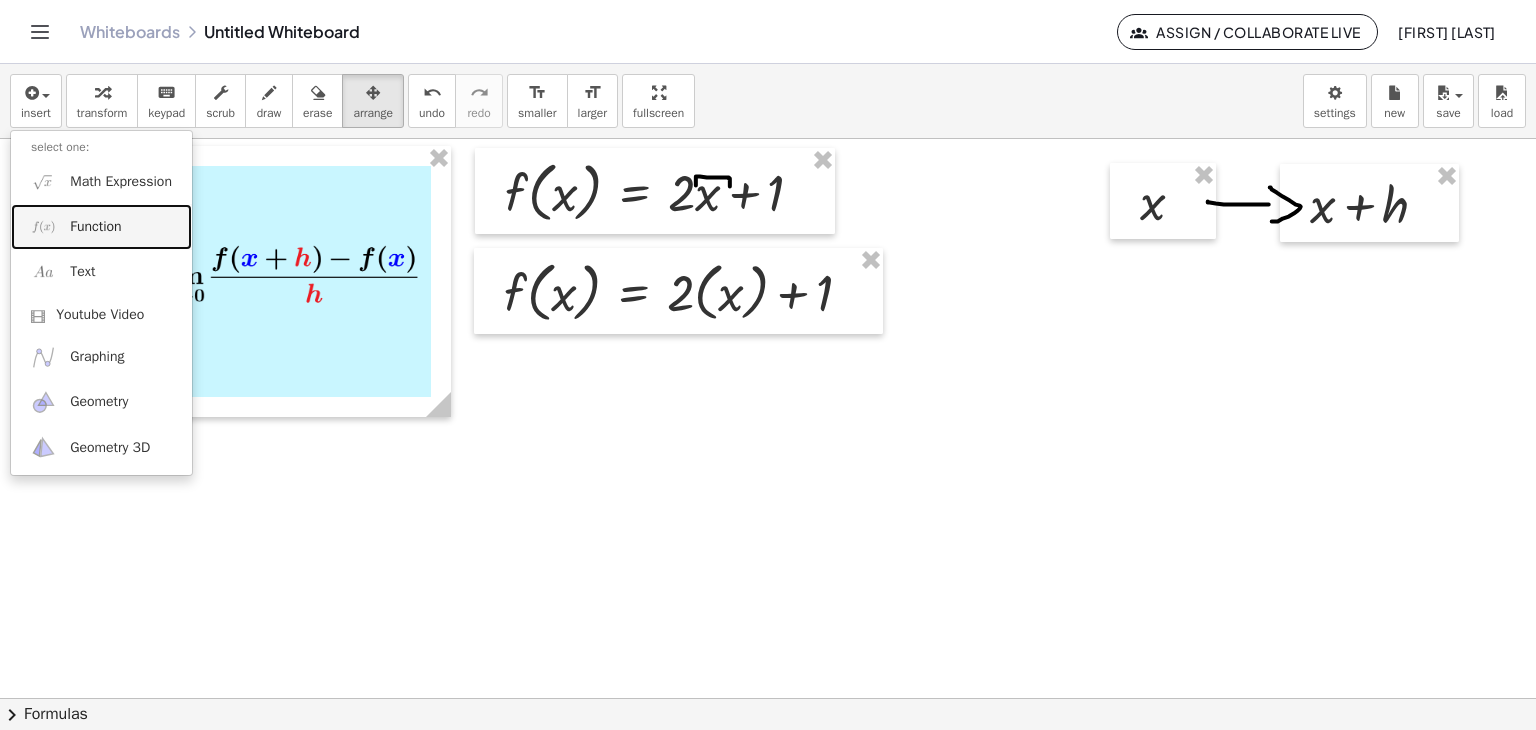 click on "Function" at bounding box center (101, 226) 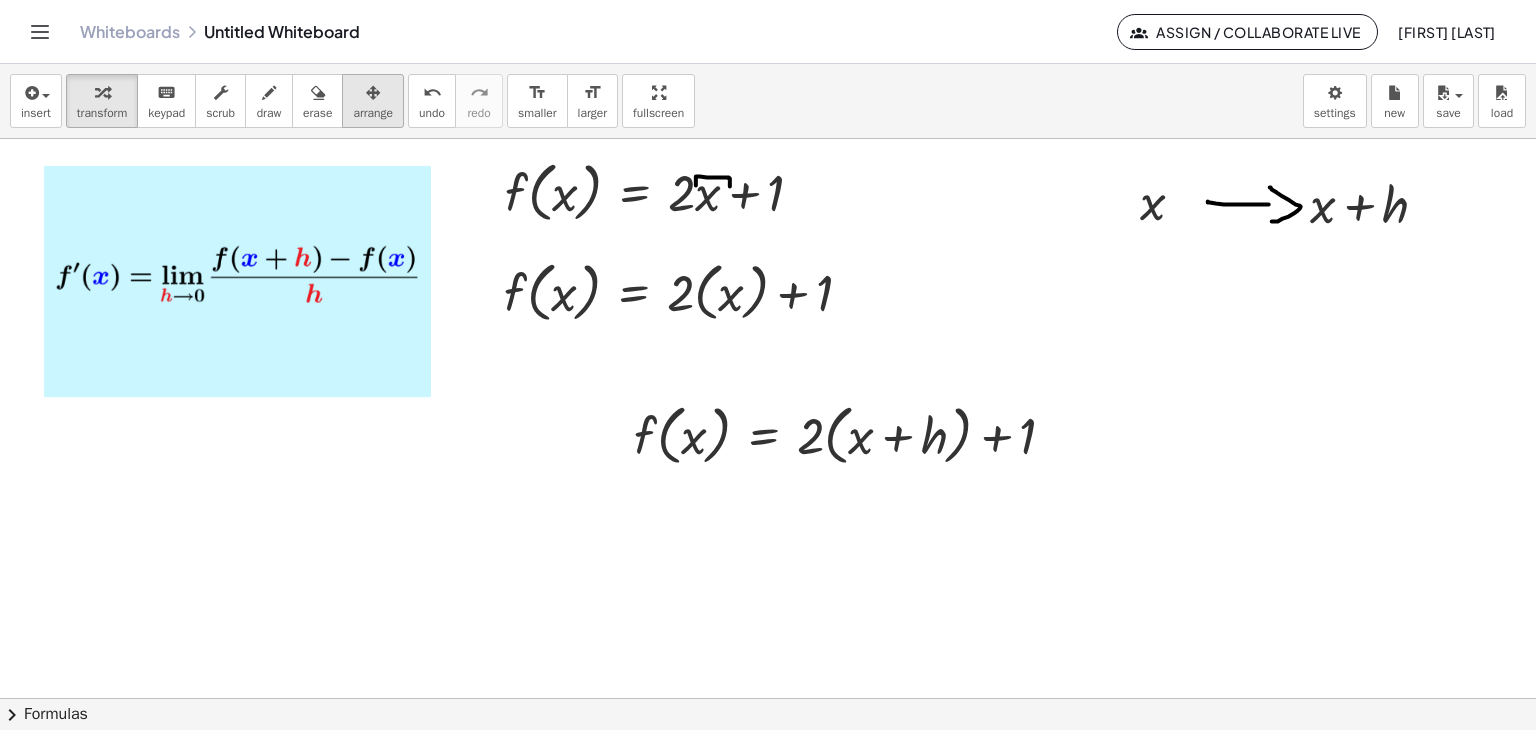 click at bounding box center (373, 92) 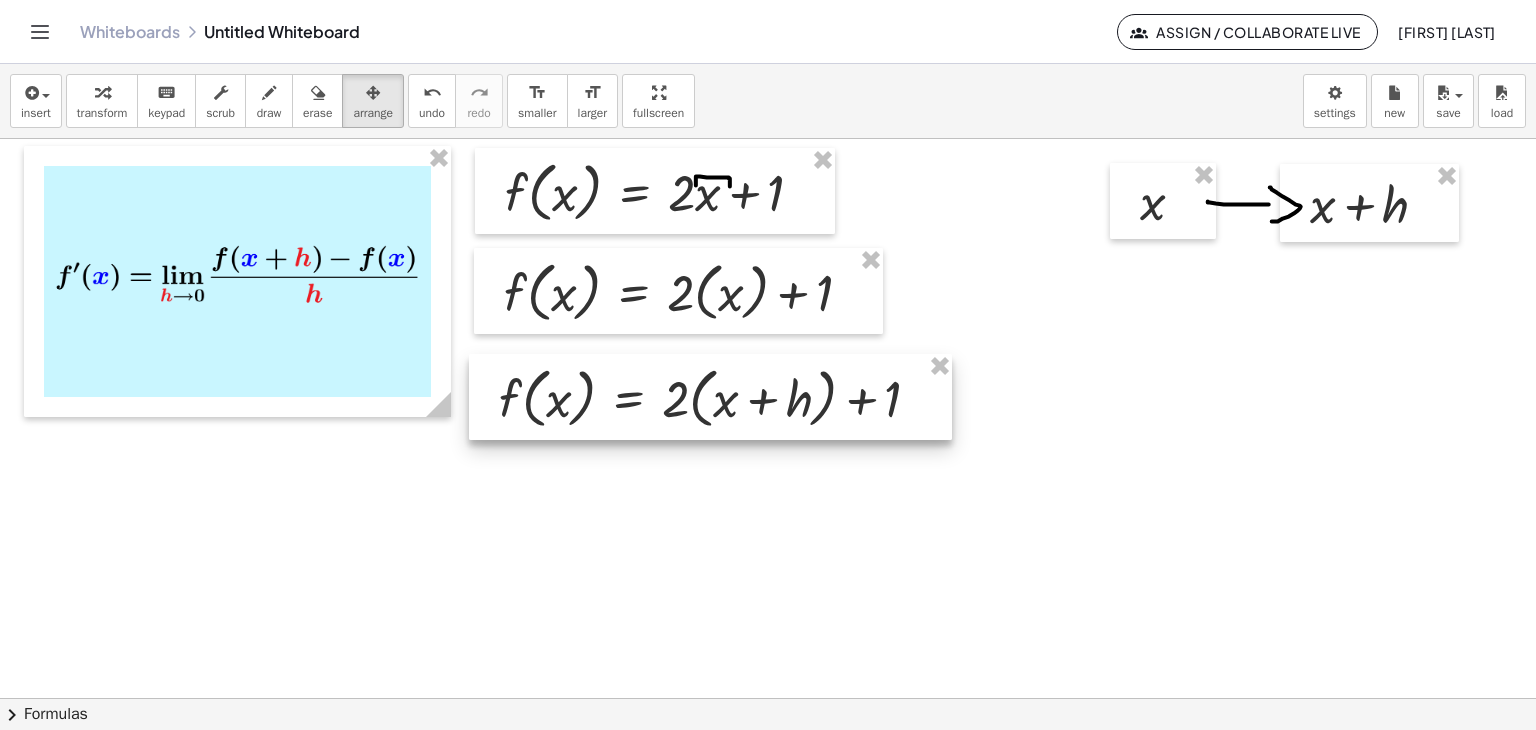 drag, startPoint x: 740, startPoint y: 436, endPoint x: 605, endPoint y: 399, distance: 139.97858 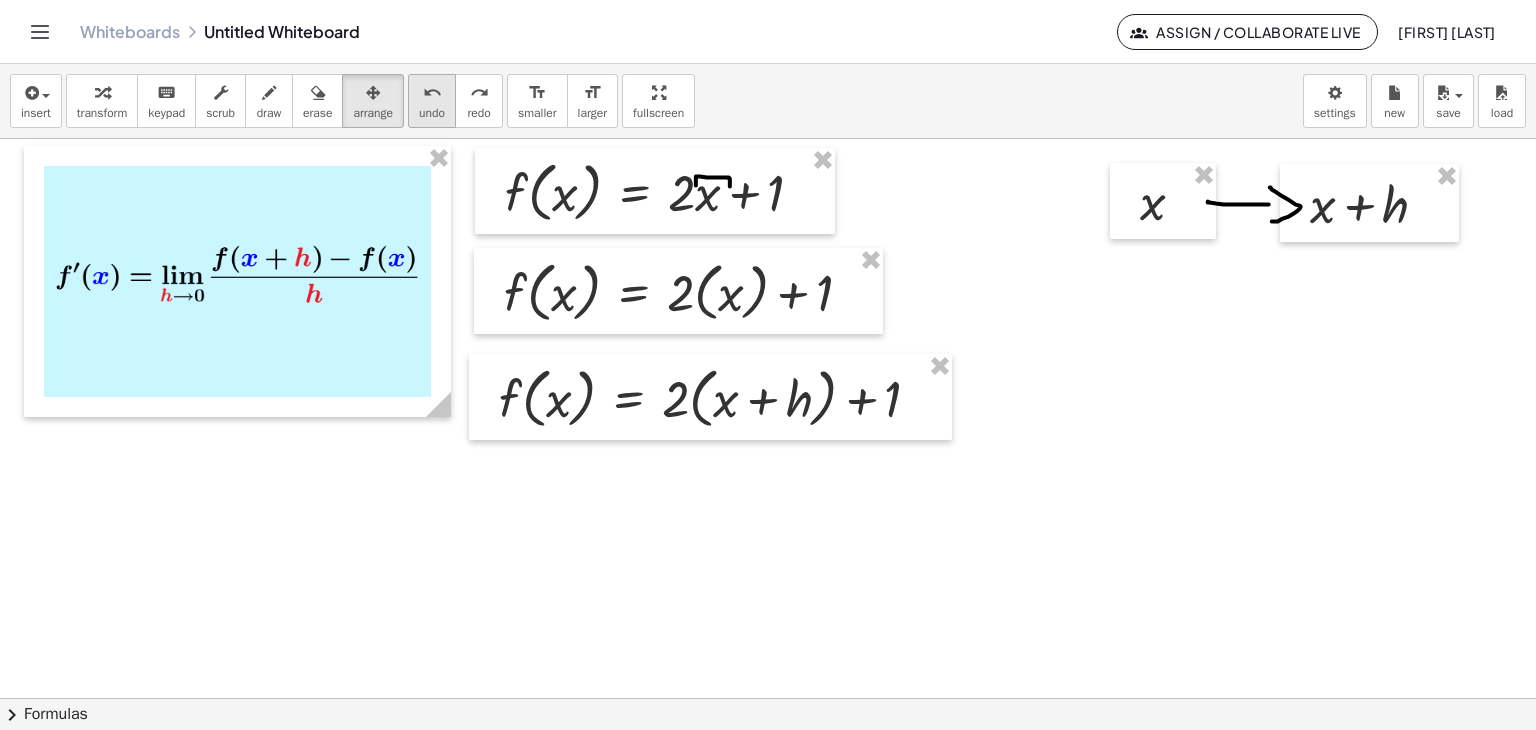 click on "undo" at bounding box center [432, 113] 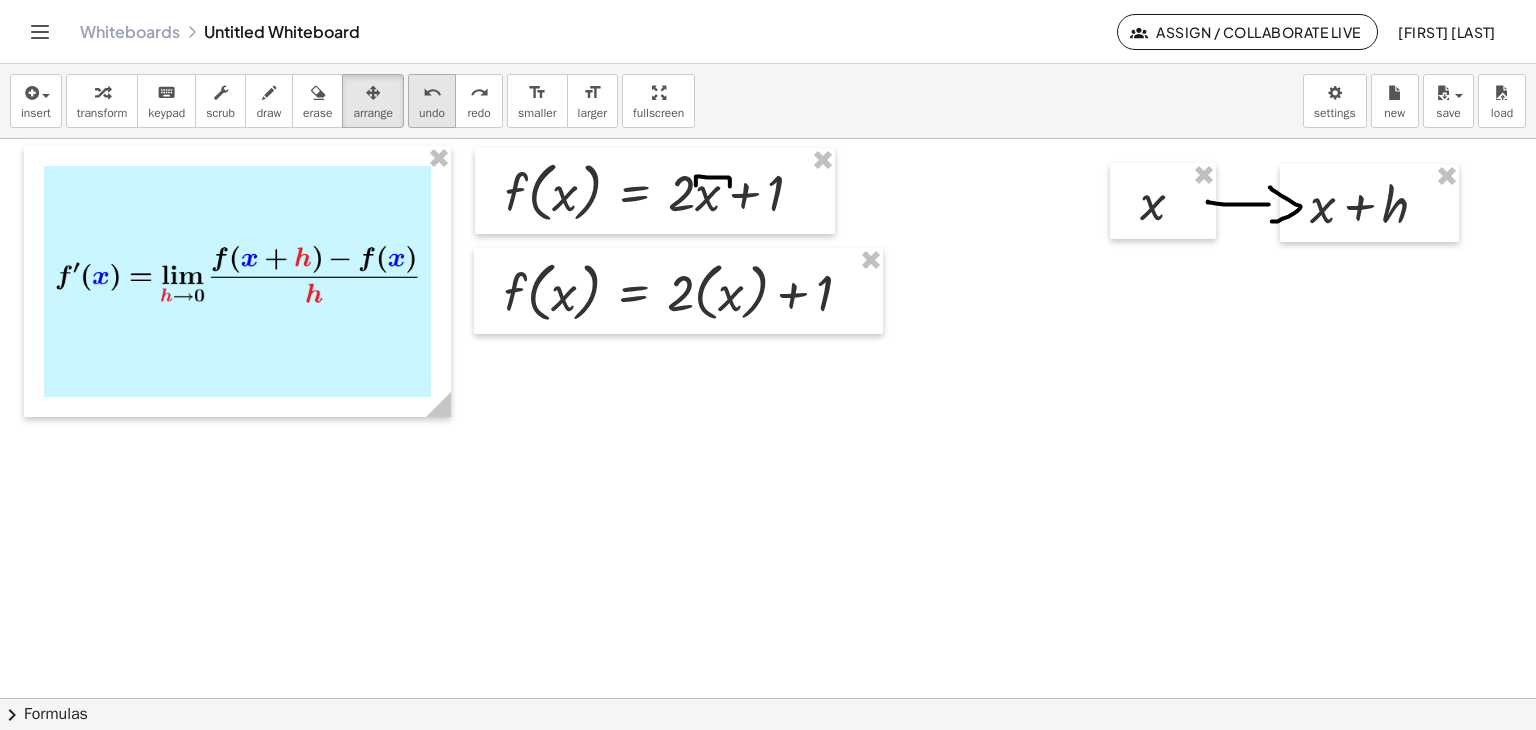 click on "undo" at bounding box center (432, 113) 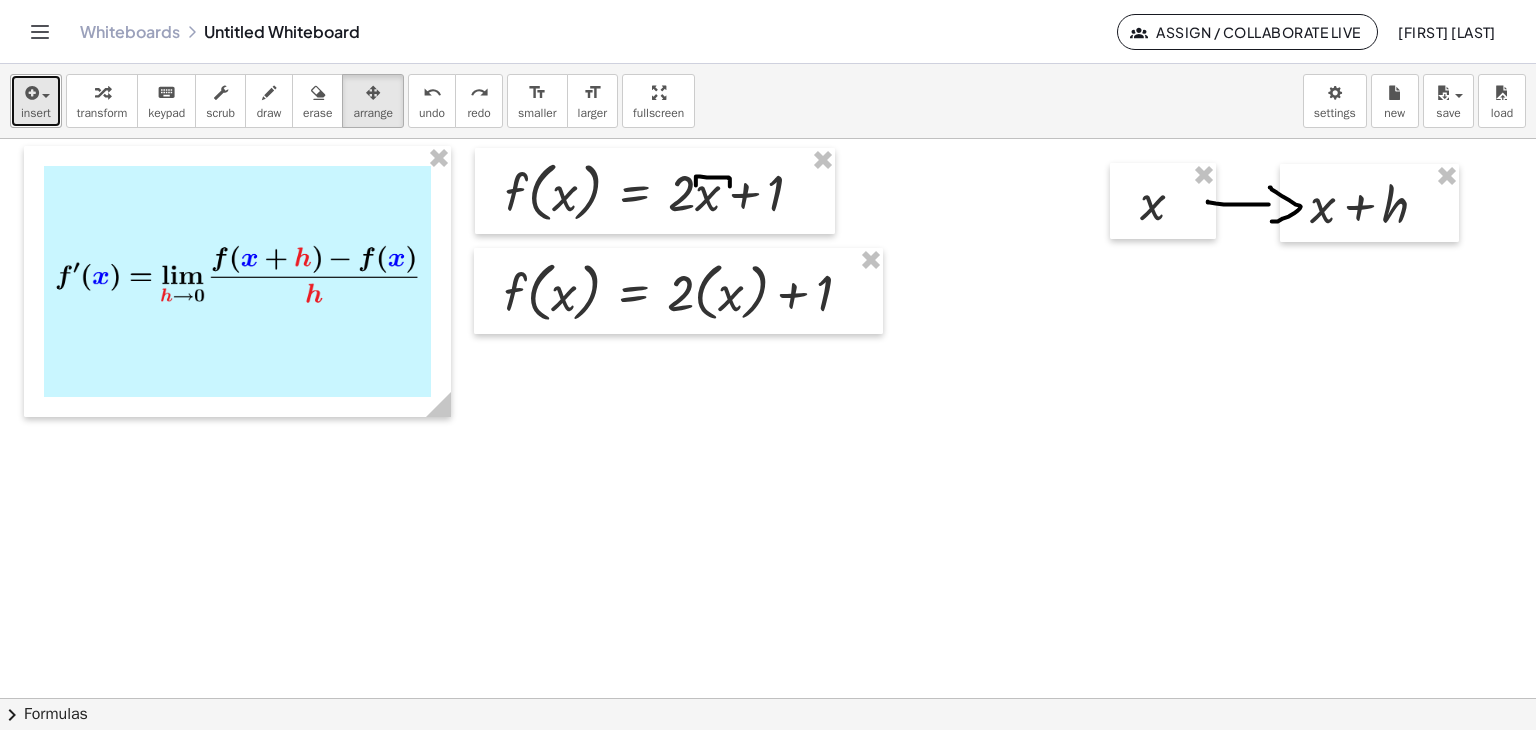 click on "insert" at bounding box center (36, 113) 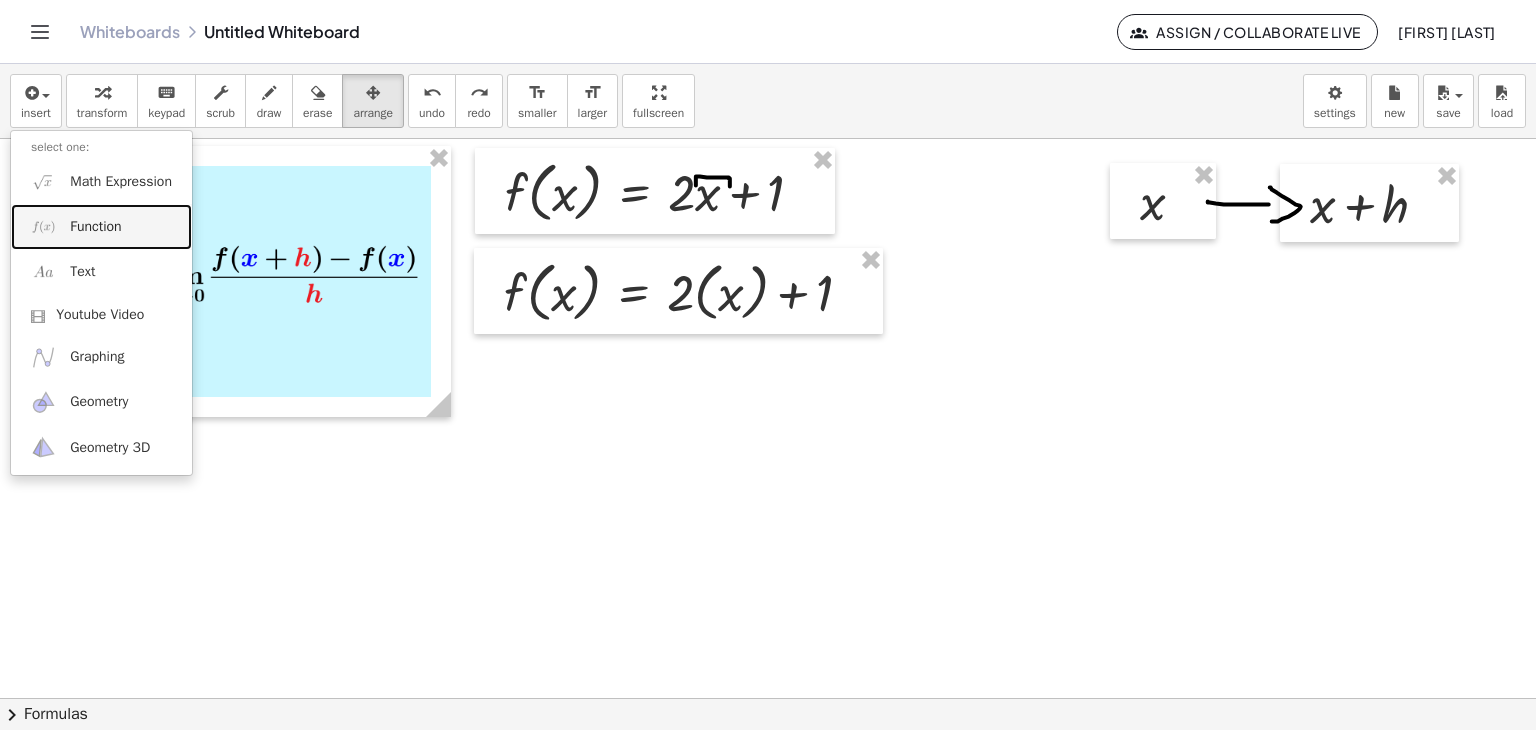 click on "Function" at bounding box center (95, 227) 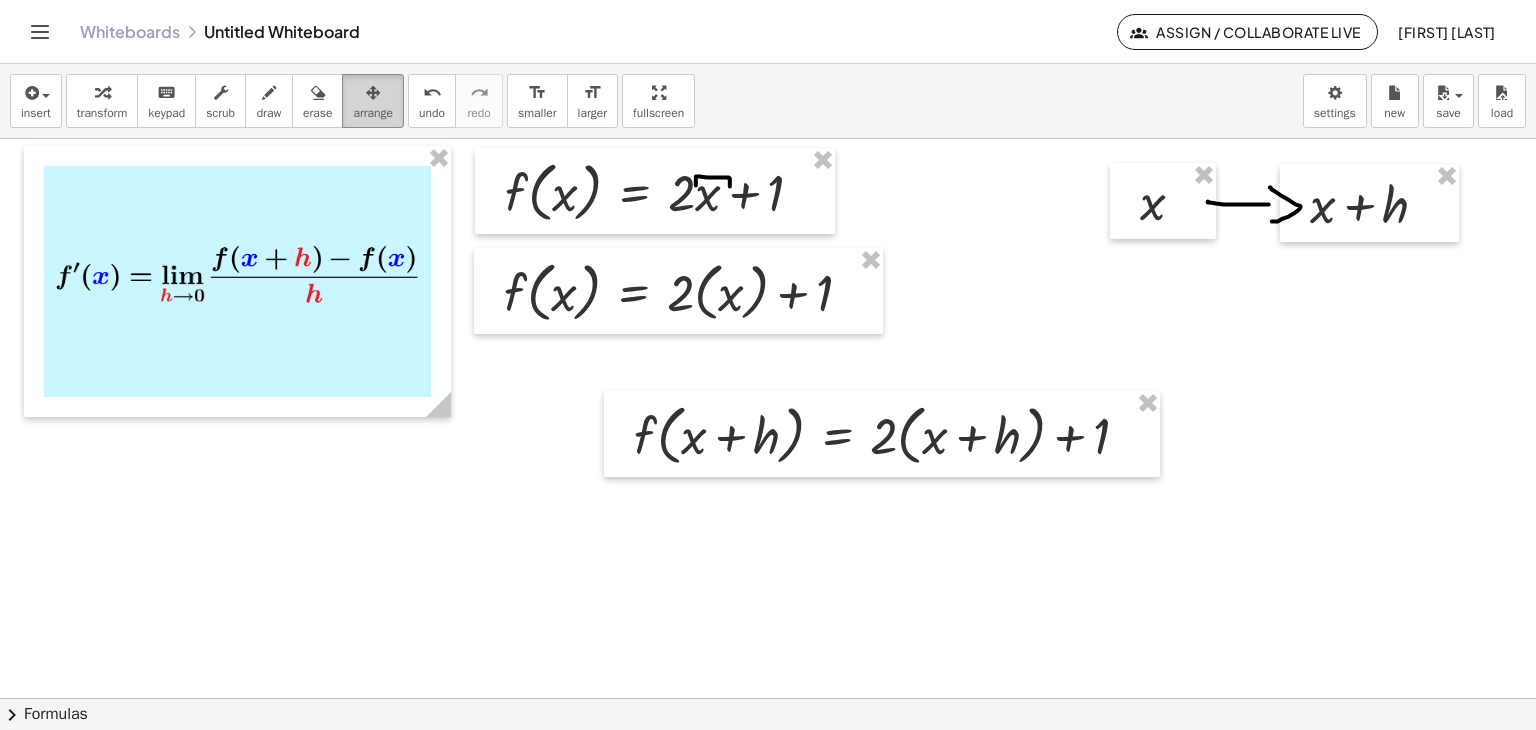 click at bounding box center [373, 92] 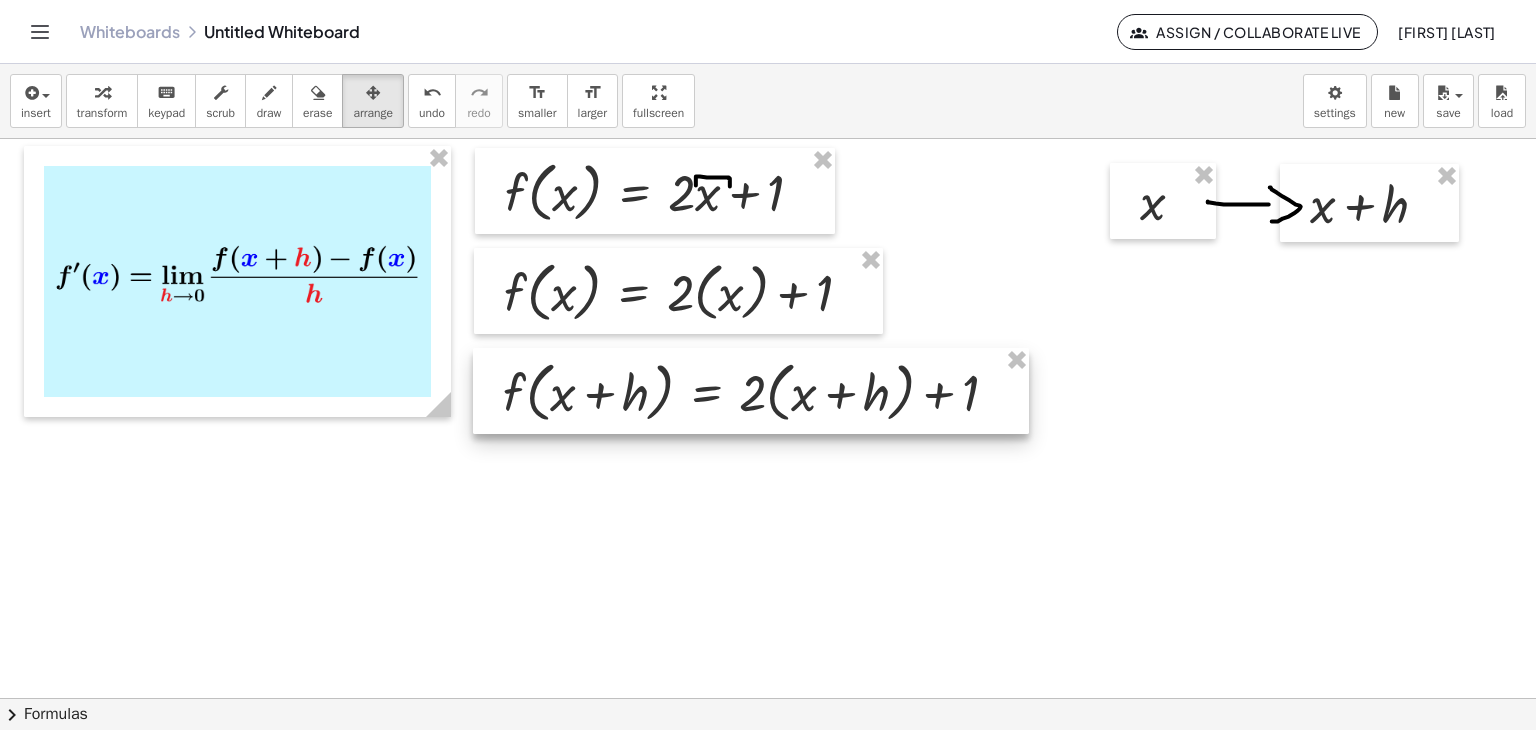 drag, startPoint x: 800, startPoint y: 427, endPoint x: 684, endPoint y: 385, distance: 123.36936 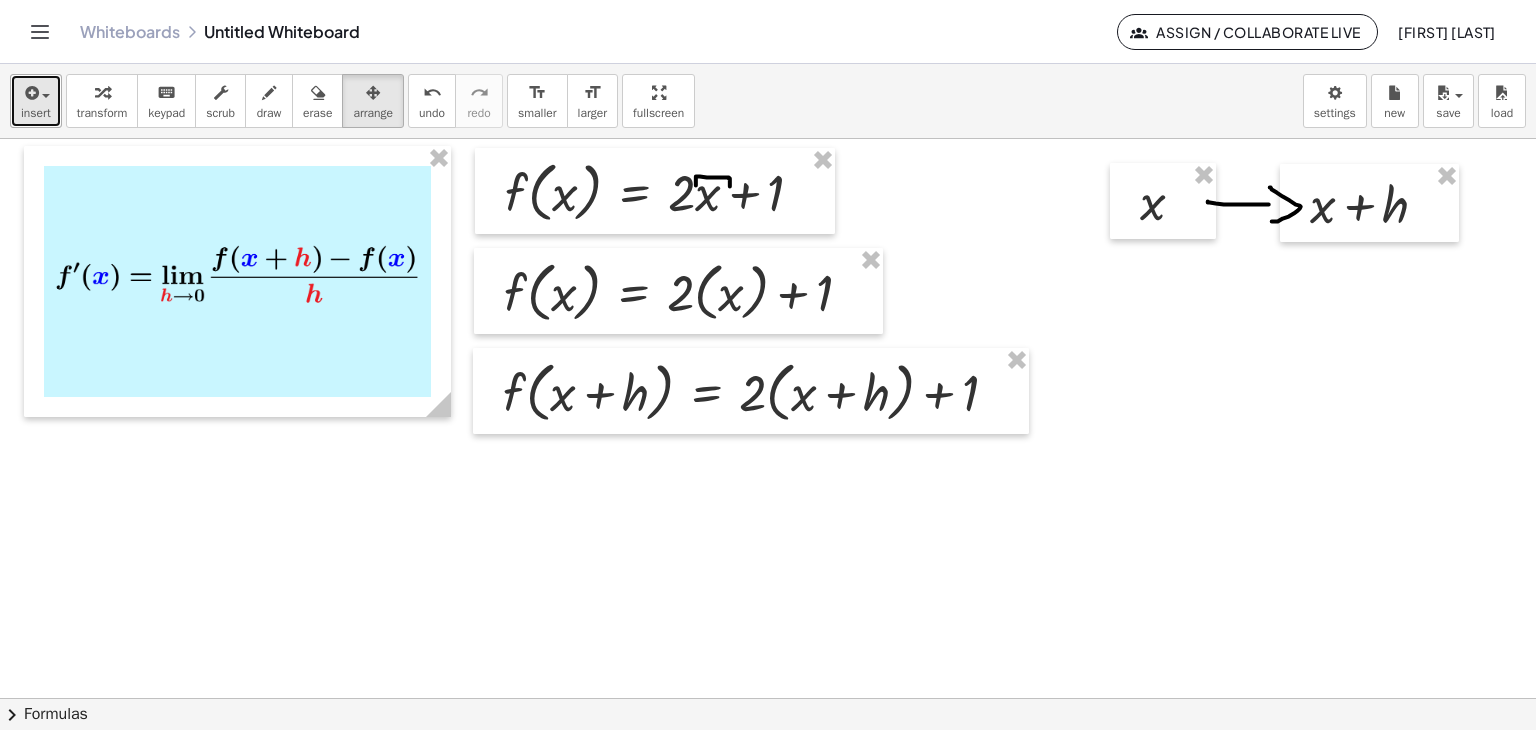 click on "insert" at bounding box center (36, 113) 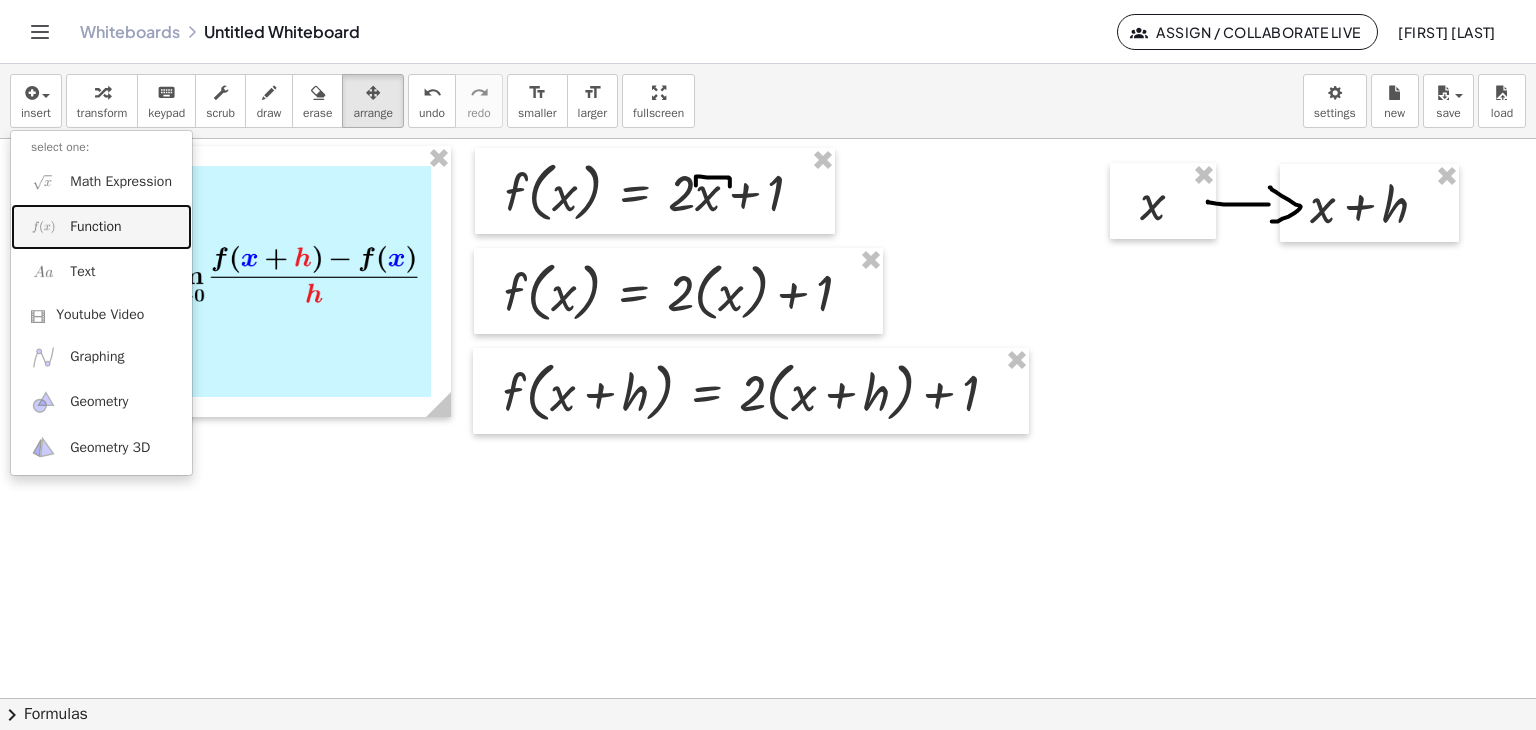 click on "Function" at bounding box center (101, 226) 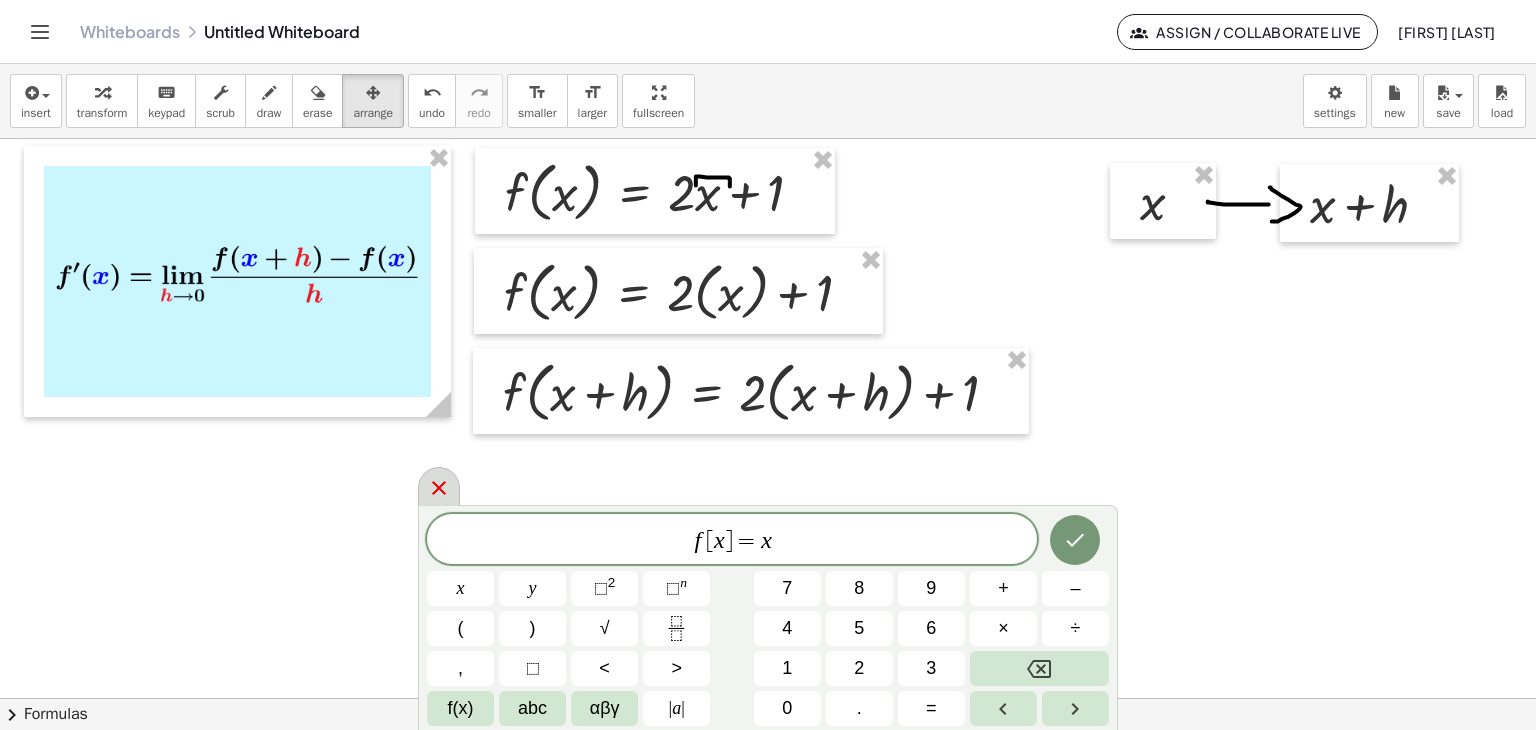 click 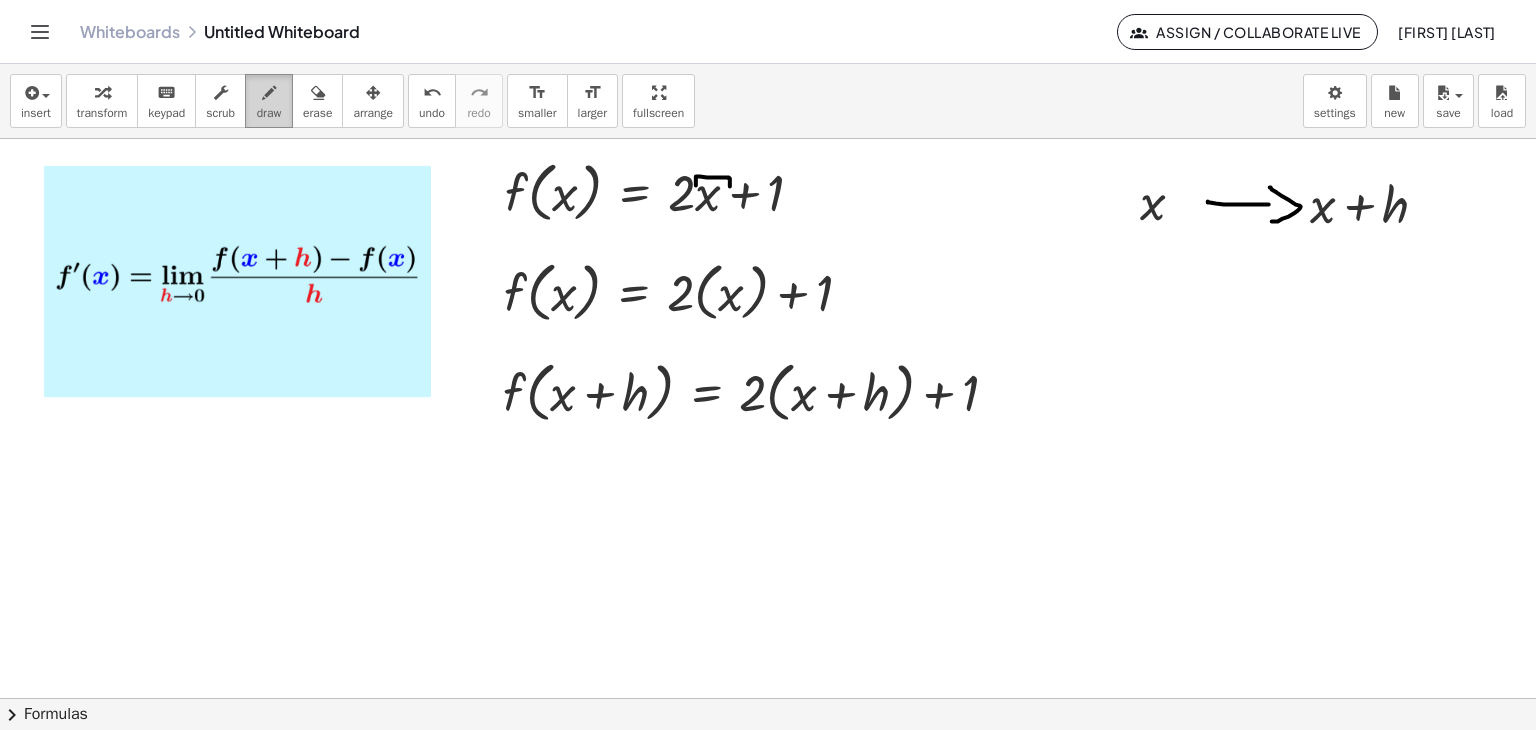 click at bounding box center (269, 93) 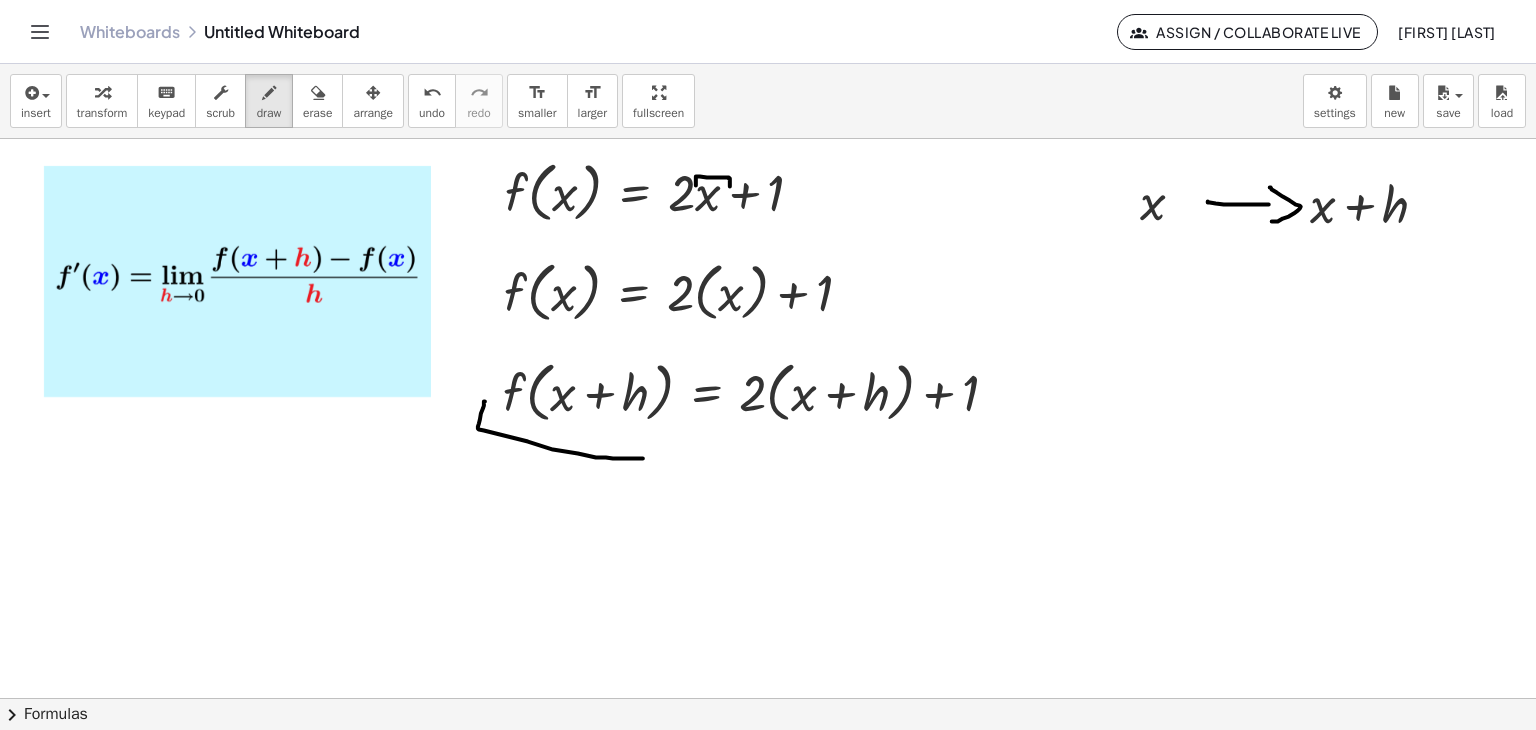 drag, startPoint x: 485, startPoint y: 401, endPoint x: 520, endPoint y: 302, distance: 105.00476 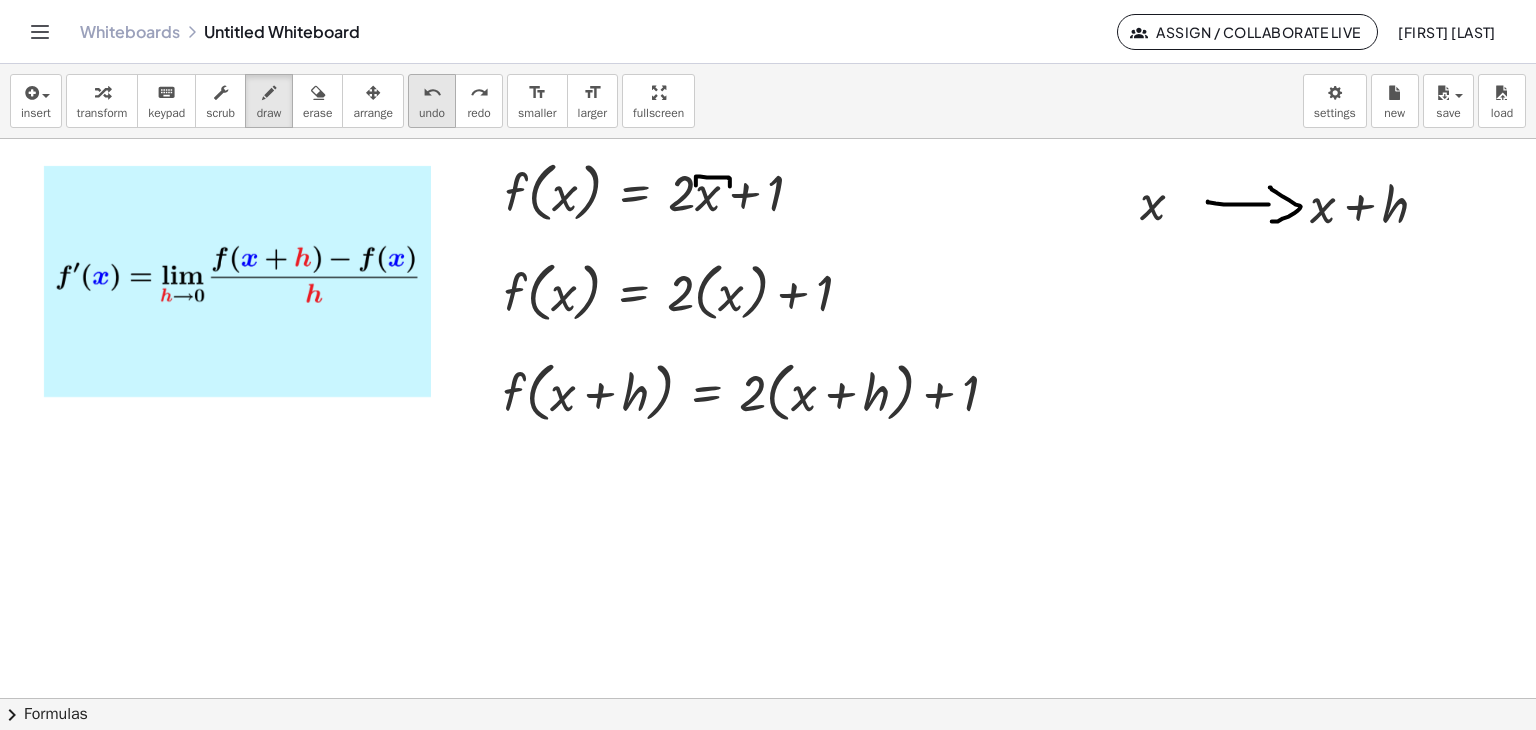 click on "undo" at bounding box center [432, 113] 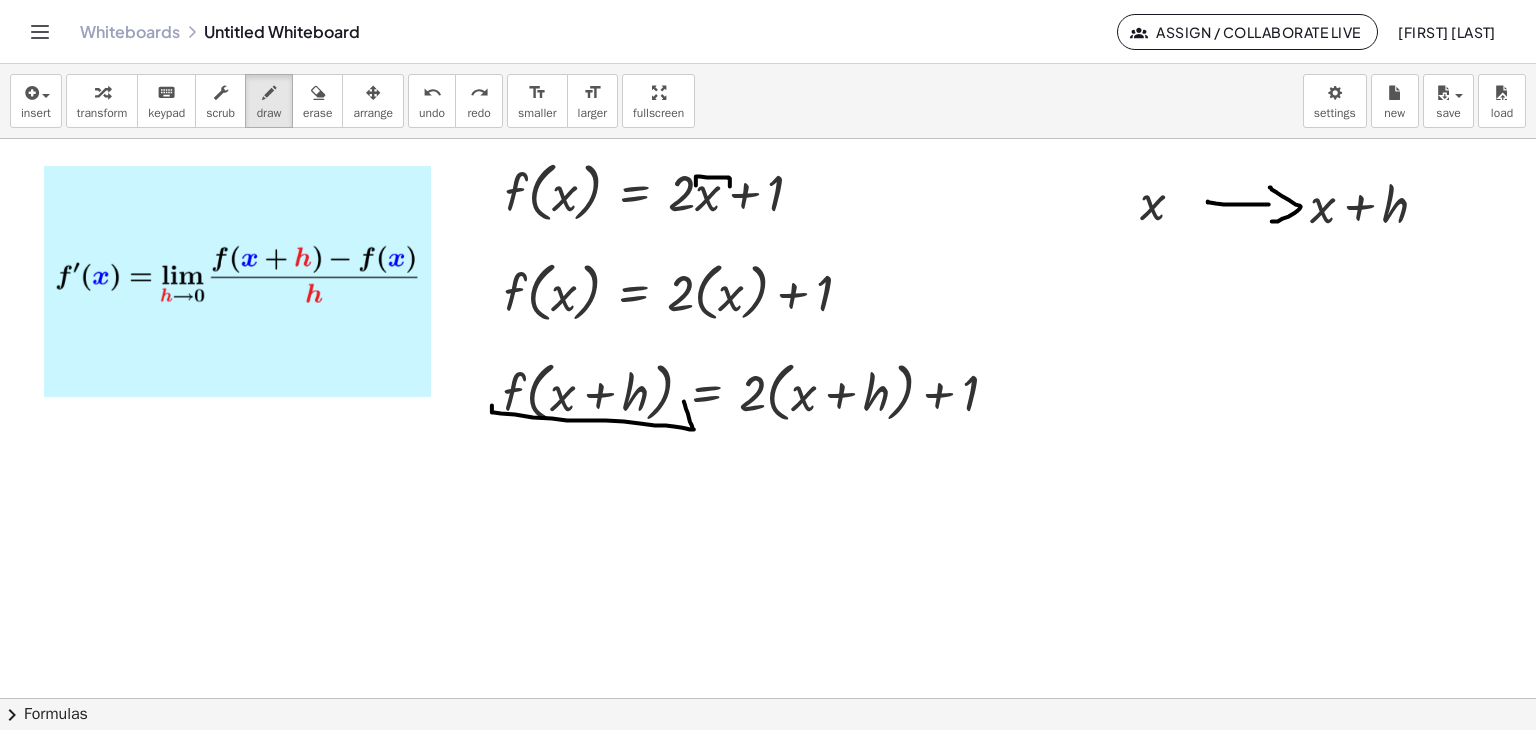 drag, startPoint x: 492, startPoint y: 405, endPoint x: 684, endPoint y: 401, distance: 192.04166 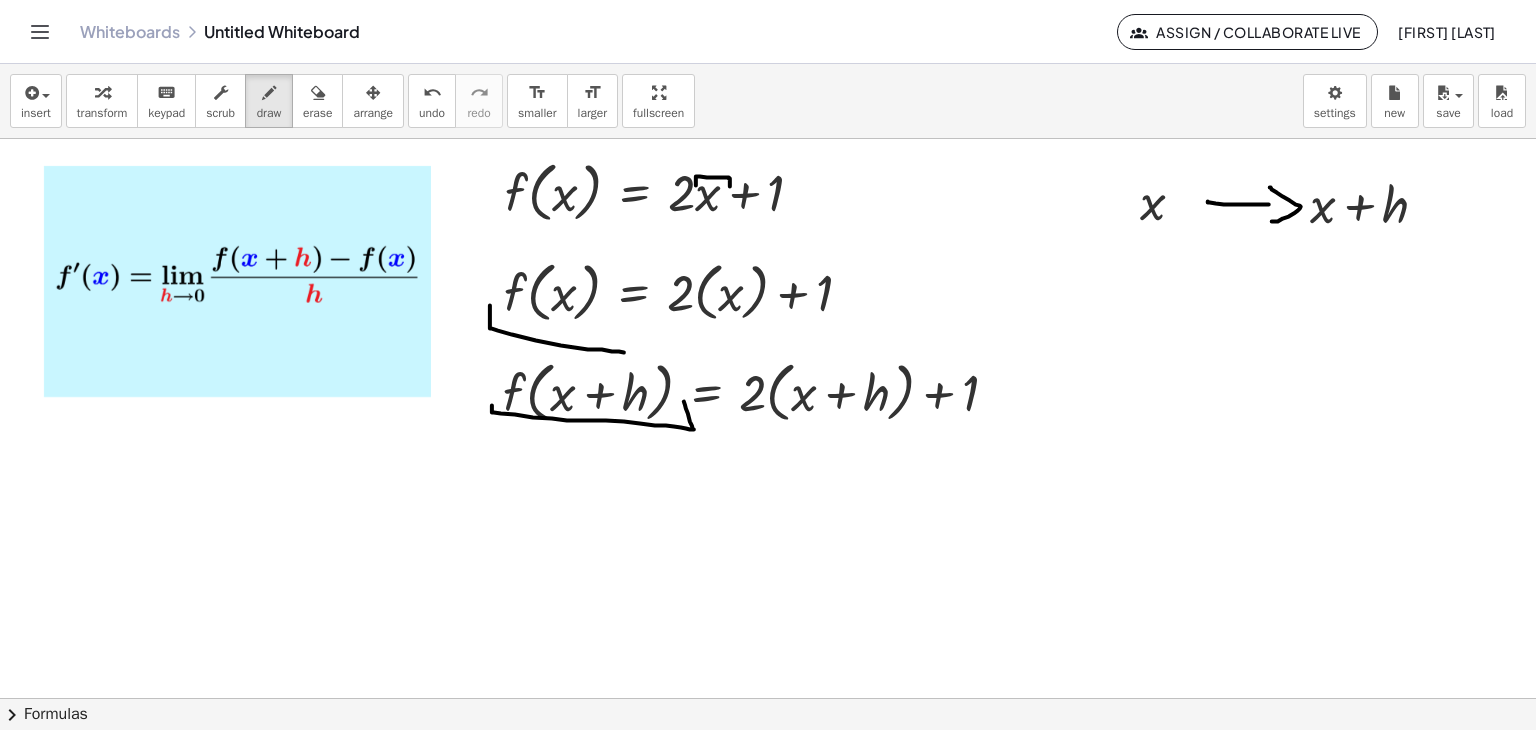 drag, startPoint x: 490, startPoint y: 305, endPoint x: 609, endPoint y: 300, distance: 119.104996 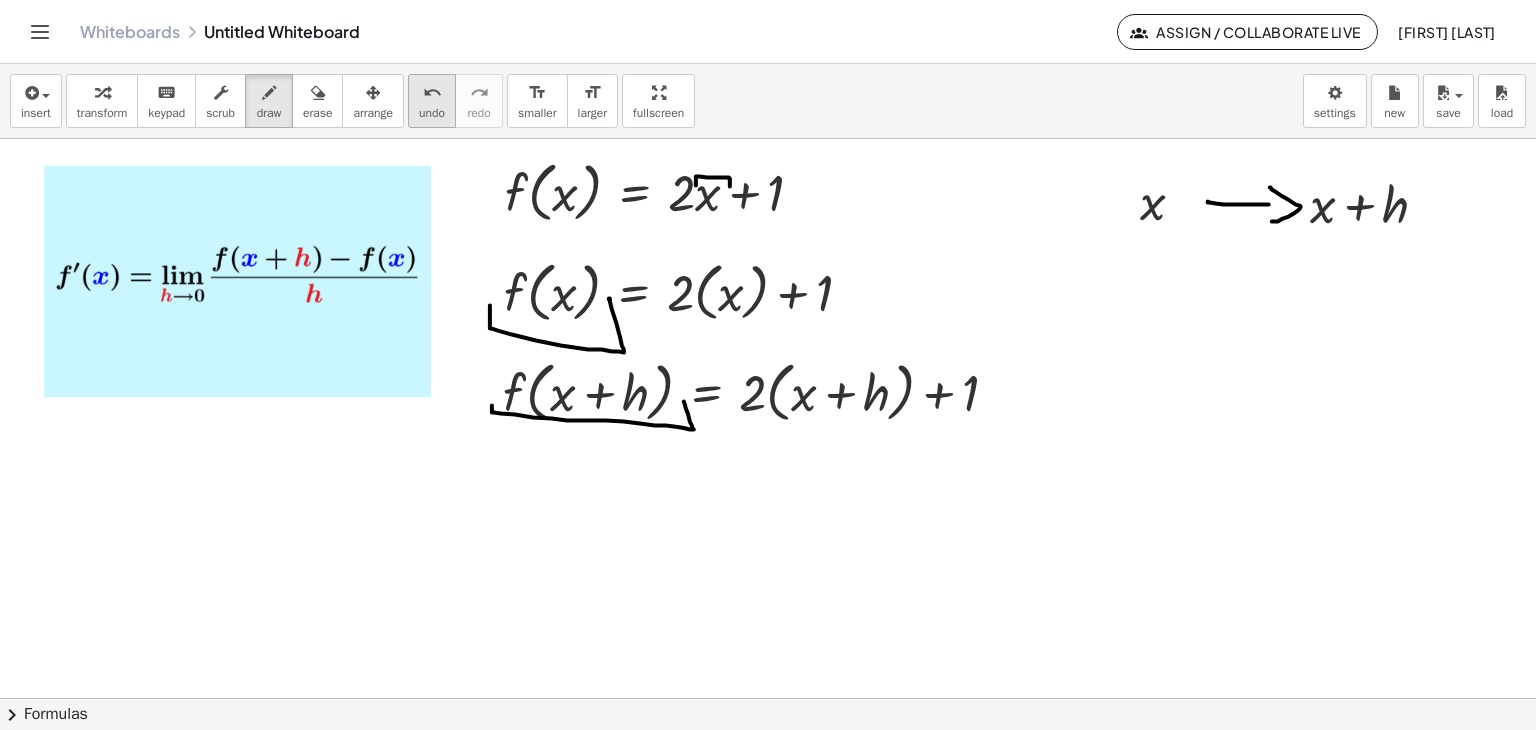 click on "undo" at bounding box center (432, 92) 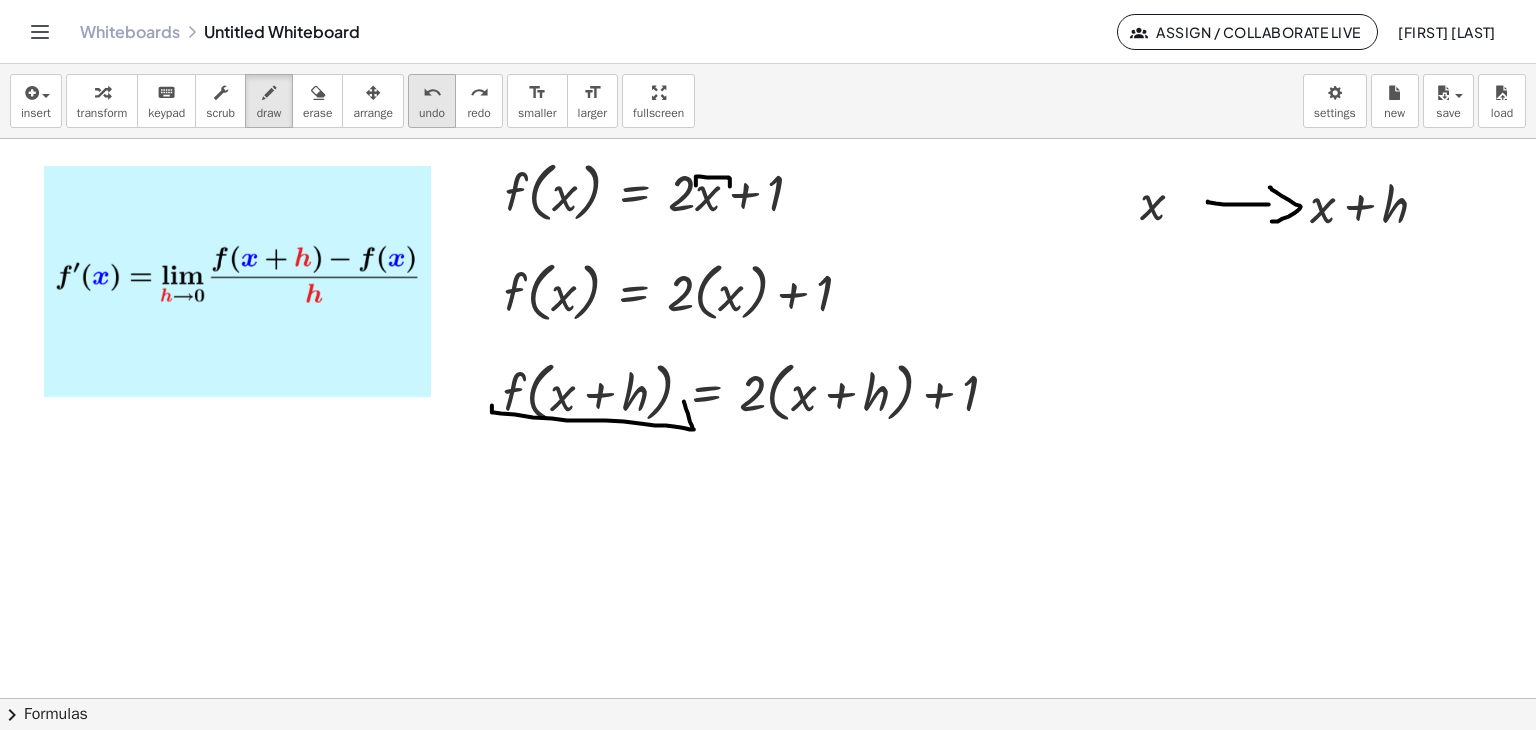 click on "undo" at bounding box center (432, 92) 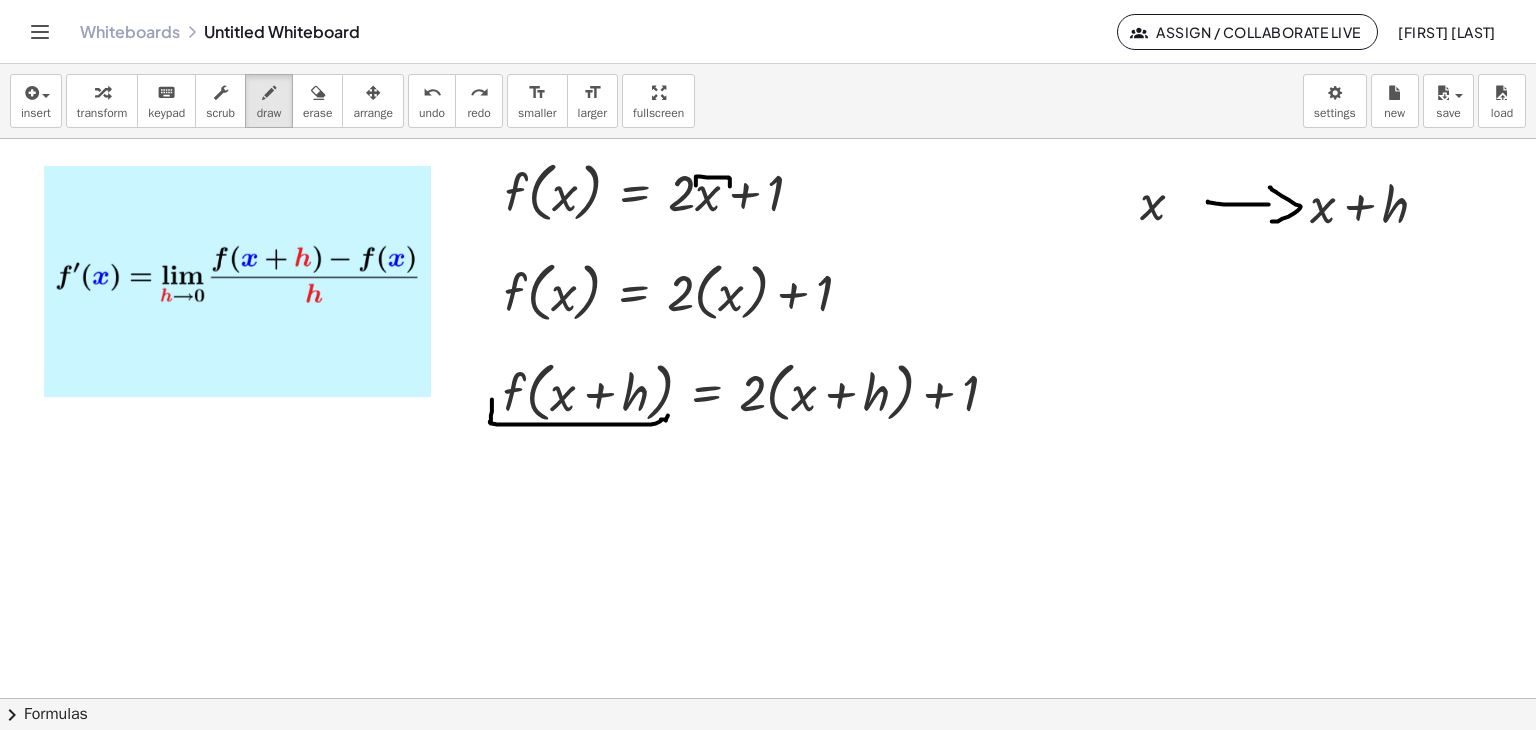 drag, startPoint x: 492, startPoint y: 399, endPoint x: 670, endPoint y: 407, distance: 178.17969 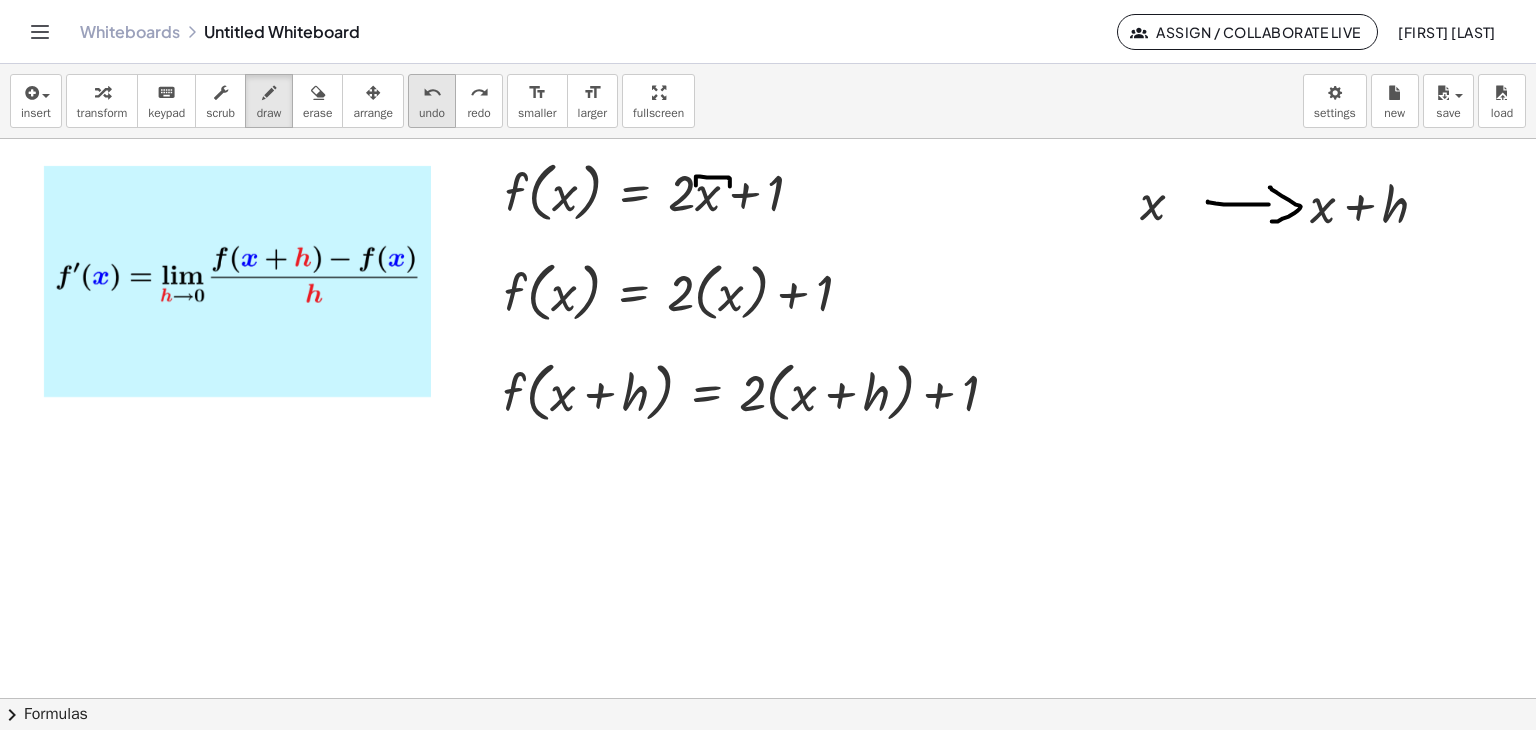 click on "undo" at bounding box center (432, 113) 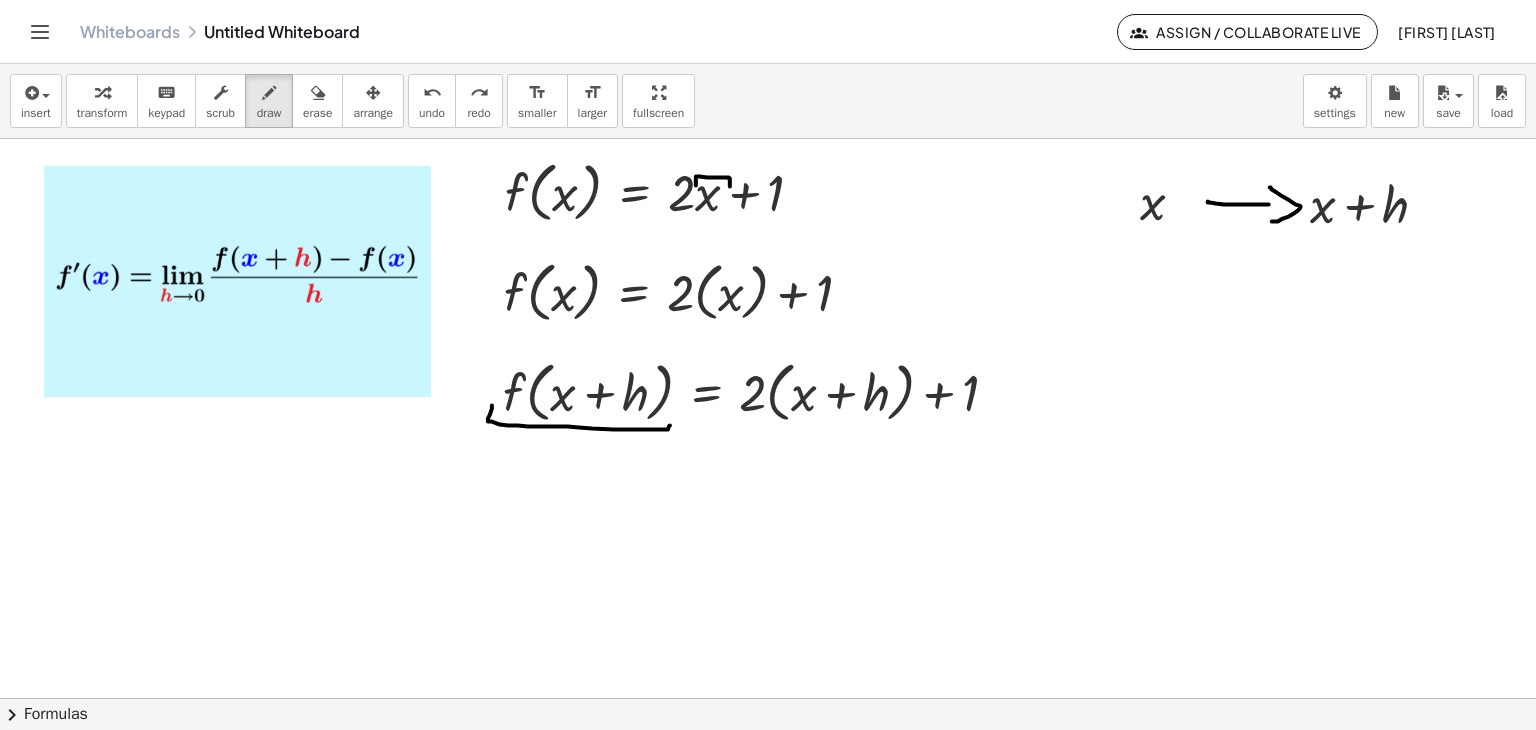 drag, startPoint x: 492, startPoint y: 405, endPoint x: 677, endPoint y: 411, distance: 185.09727 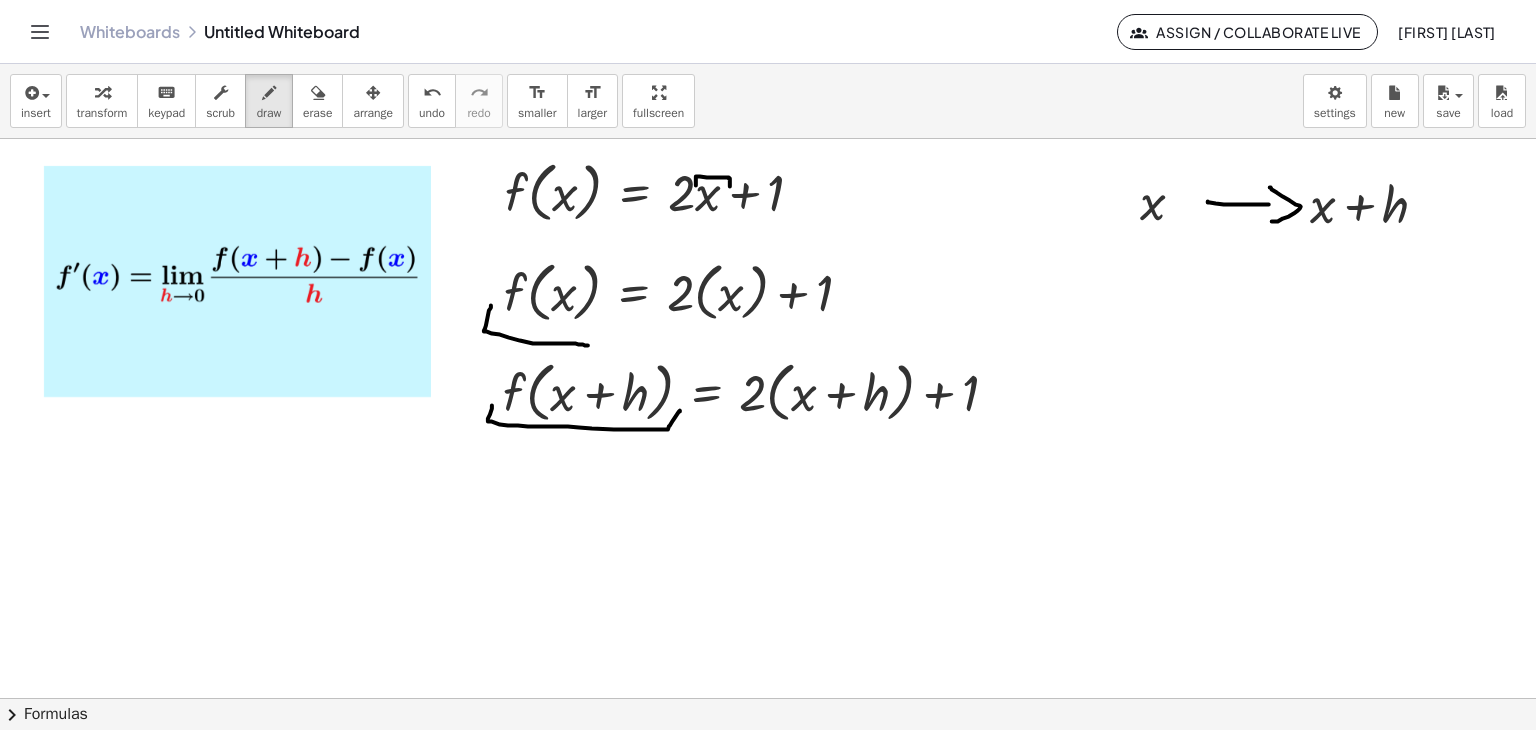 drag, startPoint x: 491, startPoint y: 305, endPoint x: 603, endPoint y: 323, distance: 113.43721 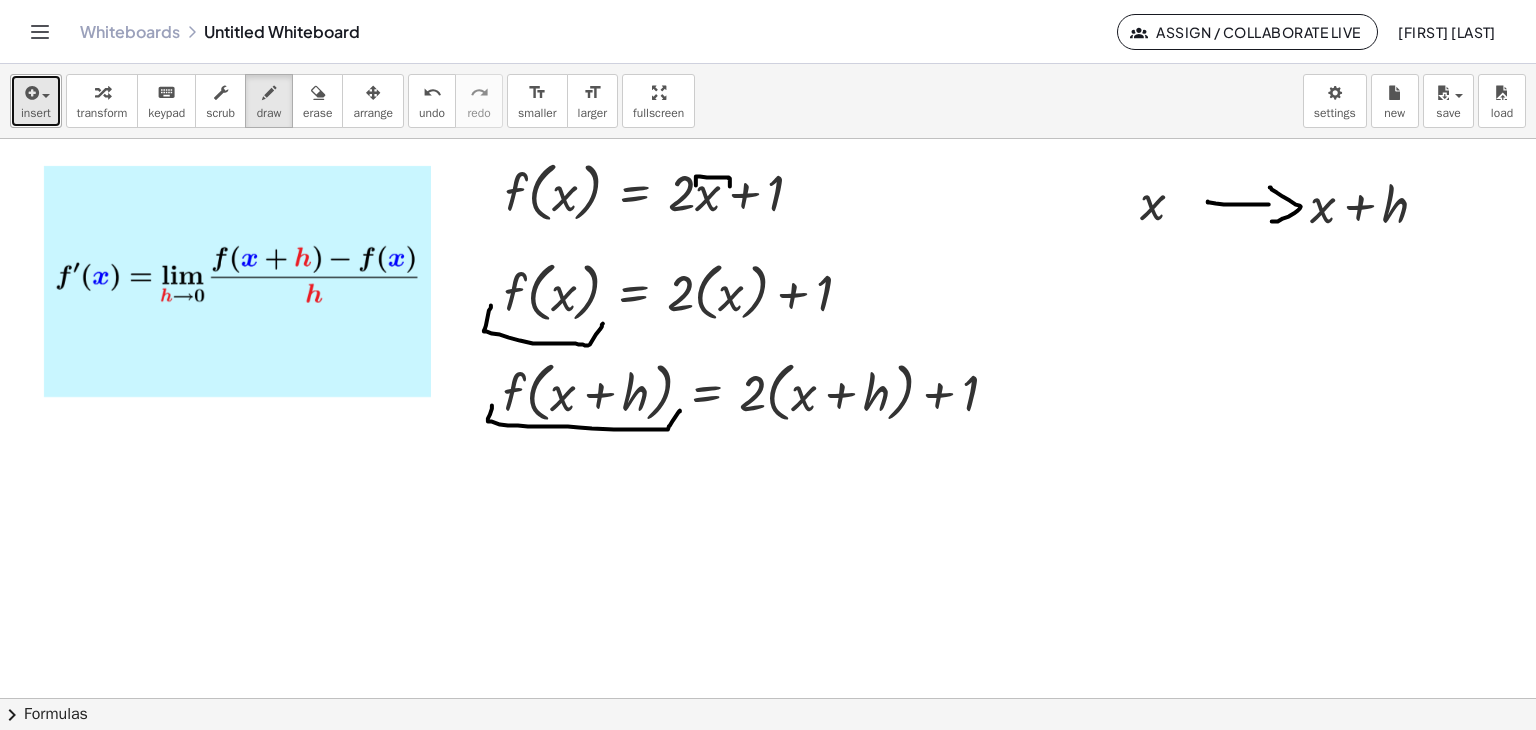 click at bounding box center [30, 93] 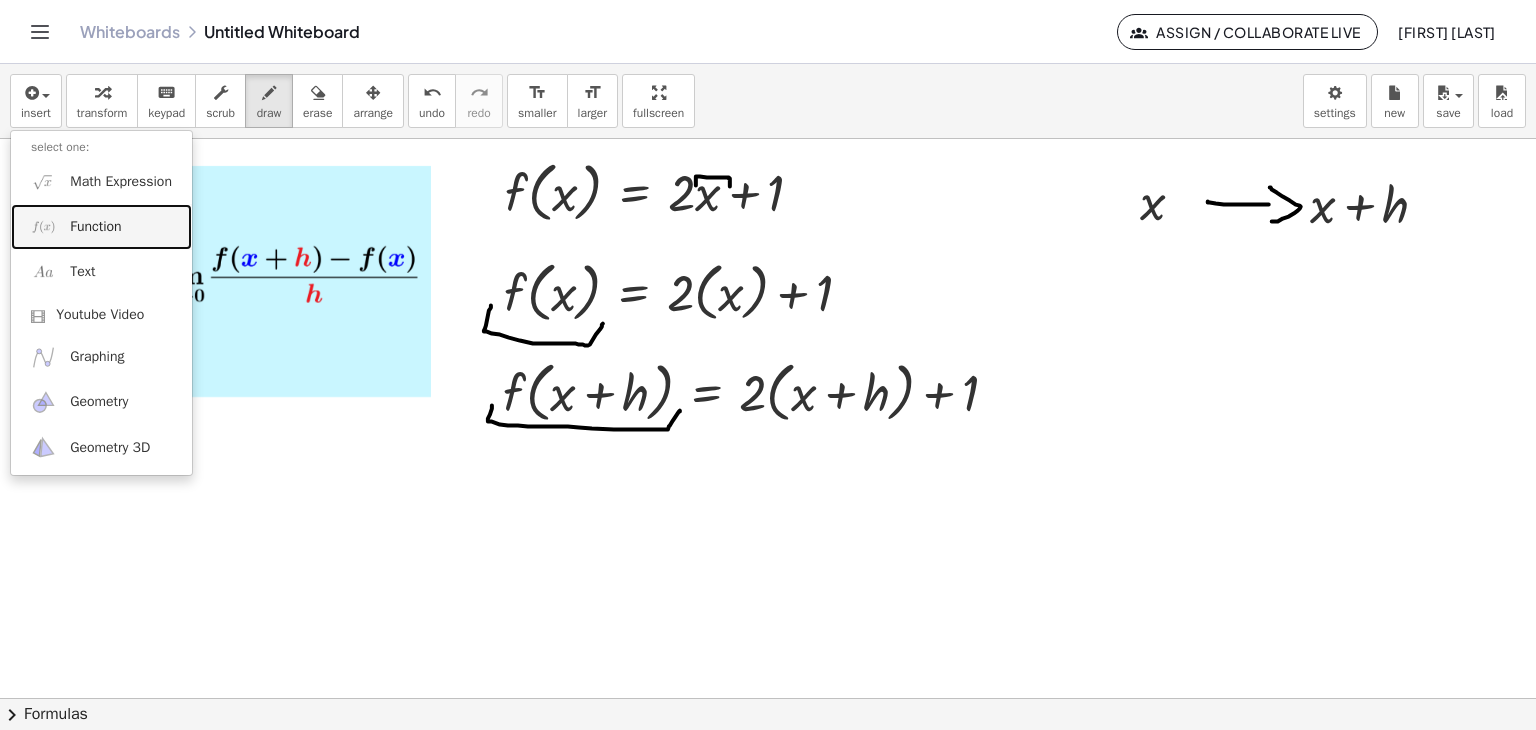 click on "Function" at bounding box center [95, 227] 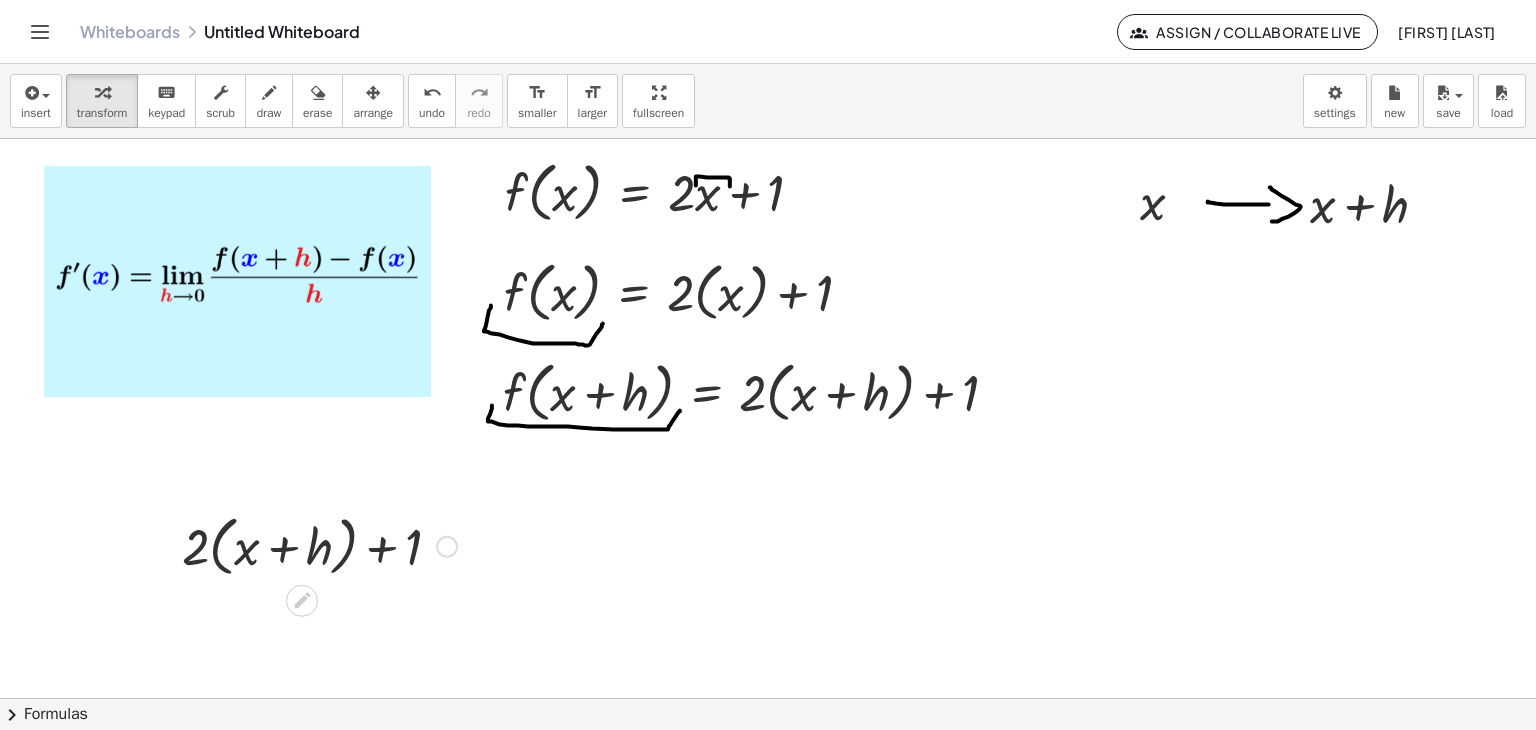 click at bounding box center (447, 547) 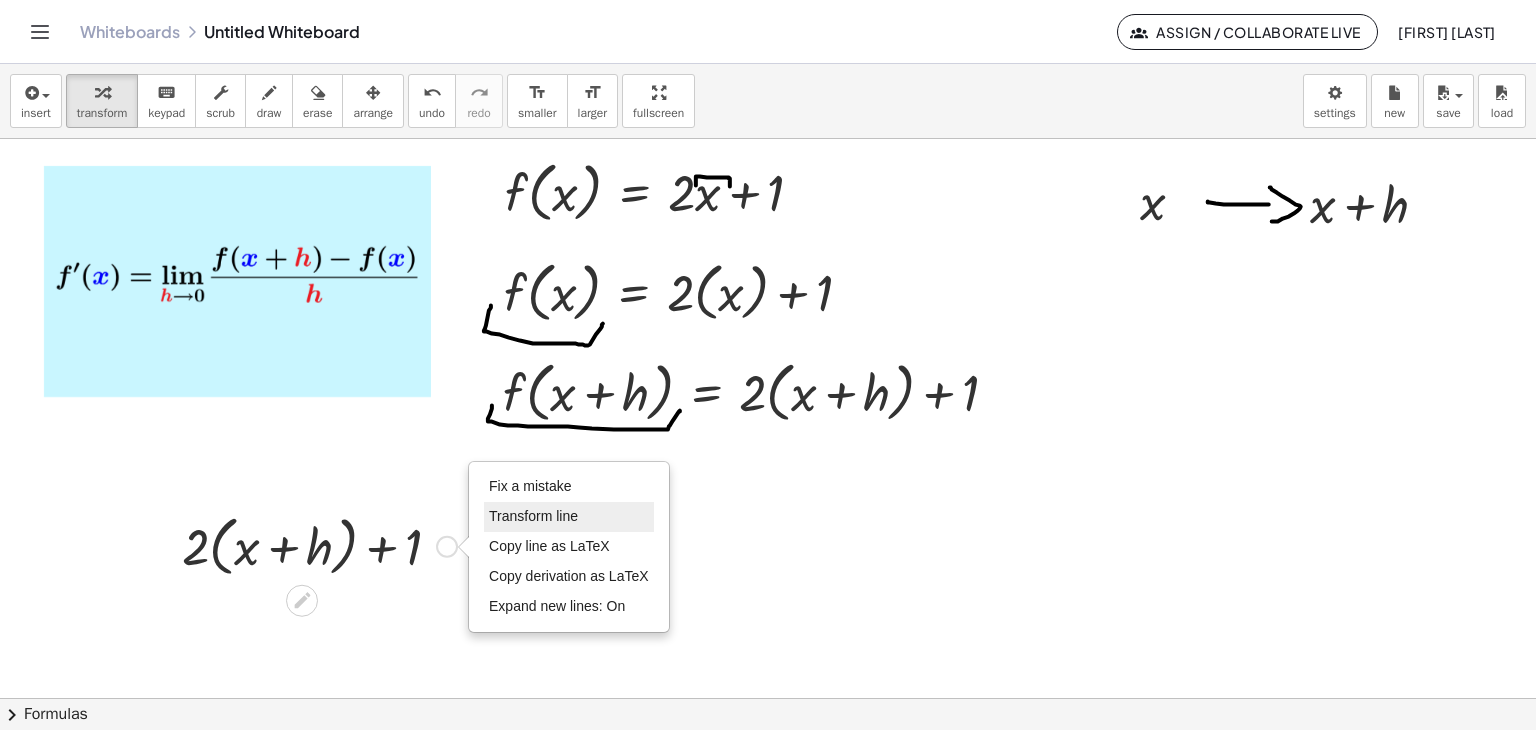 click on "Transform line" at bounding box center (533, 516) 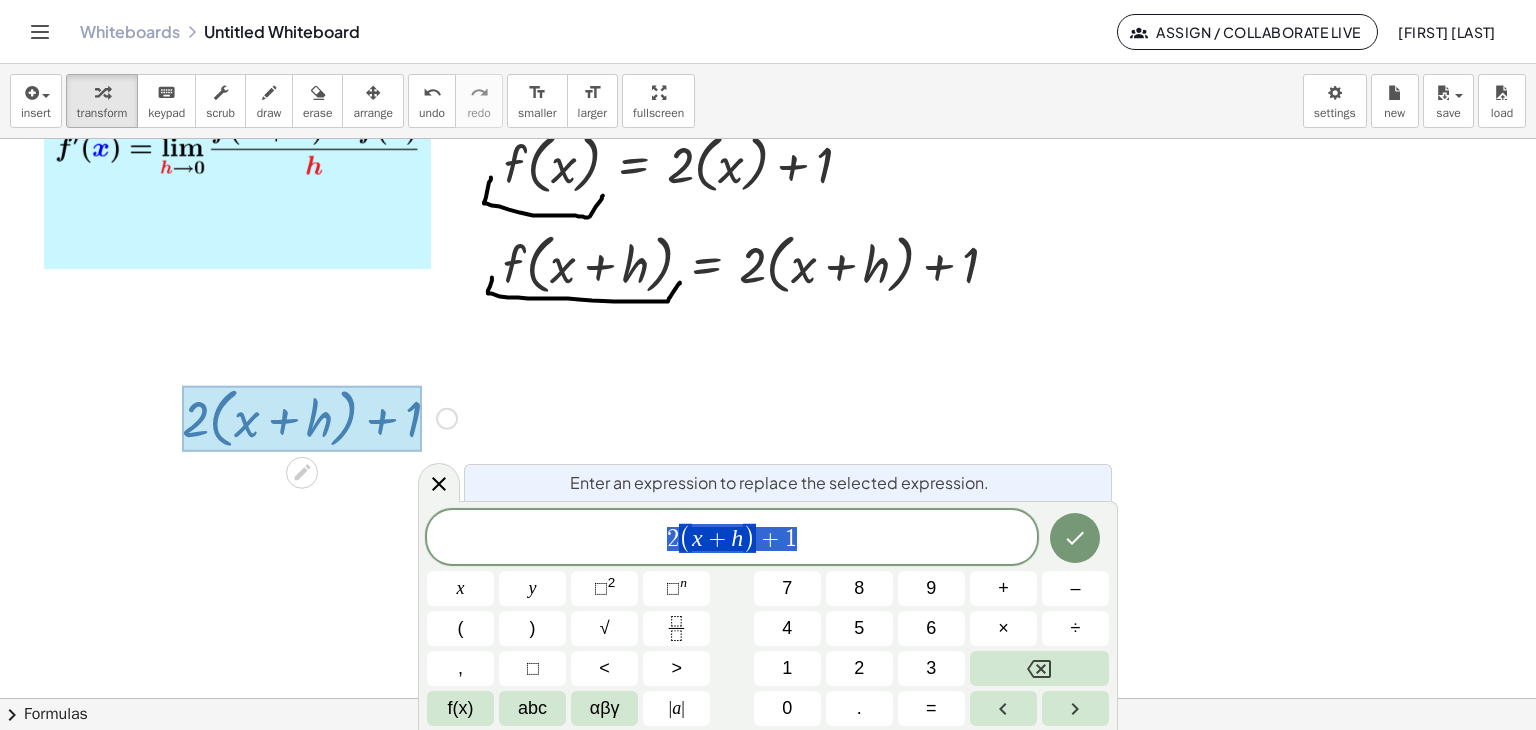 scroll, scrollTop: 132, scrollLeft: 0, axis: vertical 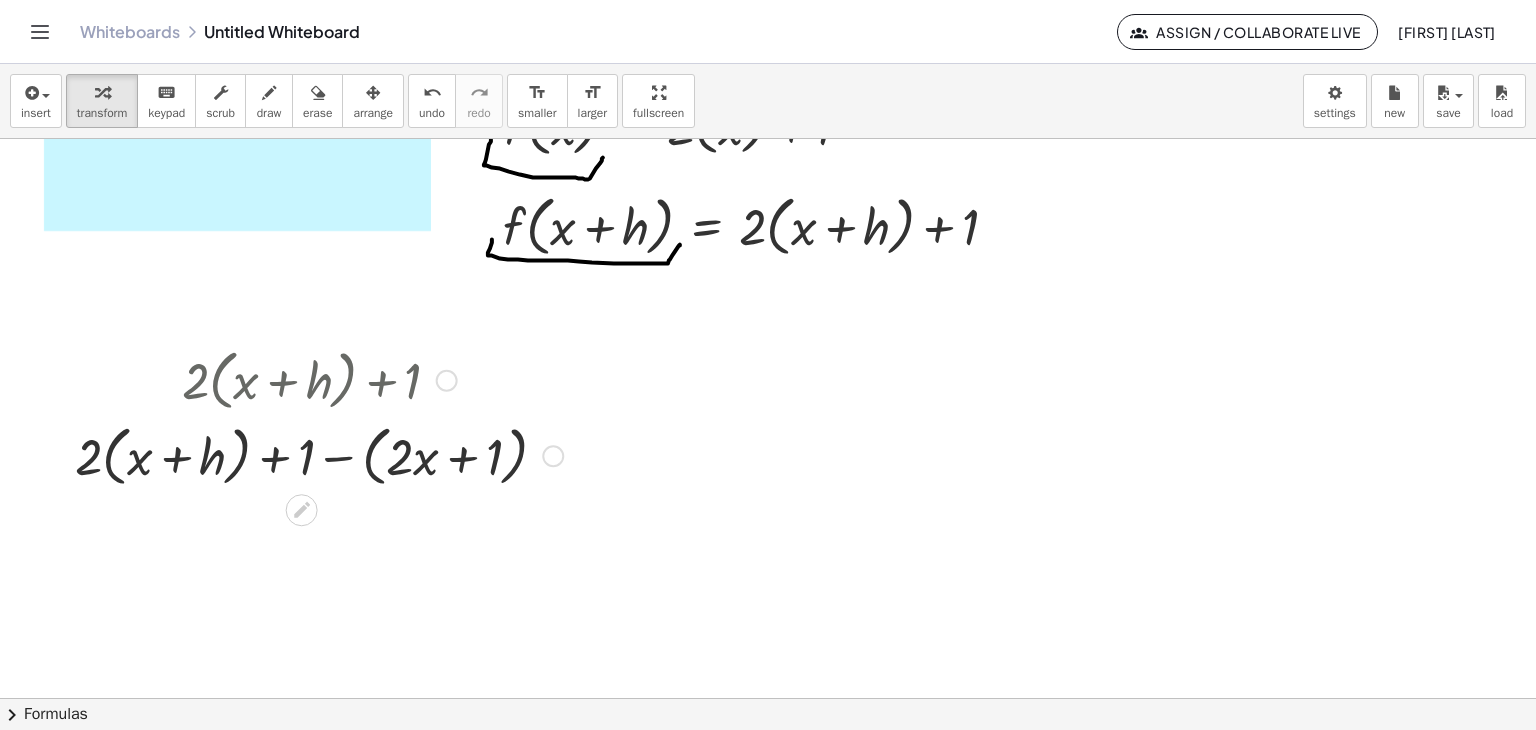 click on "Fix a mistake Transform line Copy line as LaTeX Copy derivation as LaTeX Expand new lines: On" at bounding box center (553, 456) 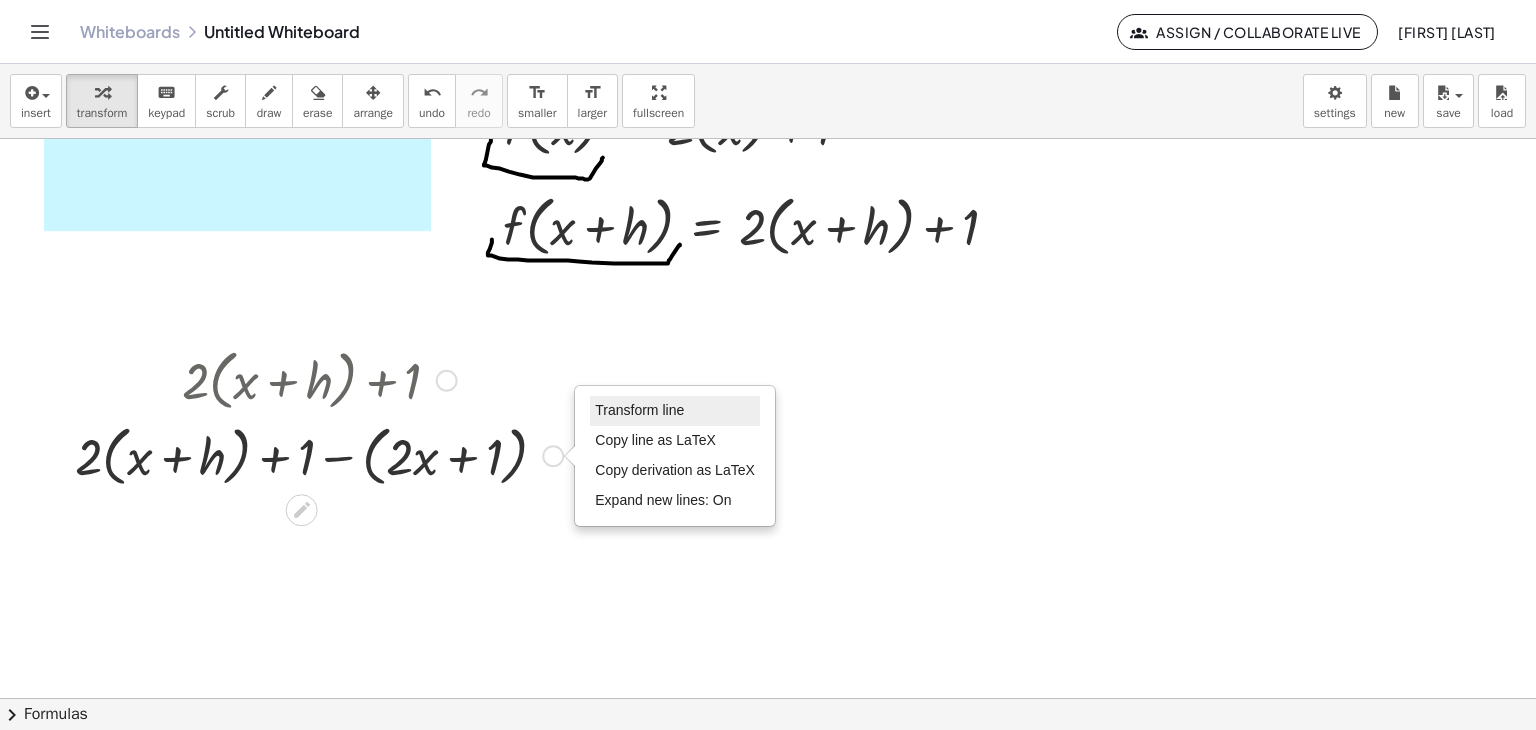 click on "Transform line" at bounding box center [639, 410] 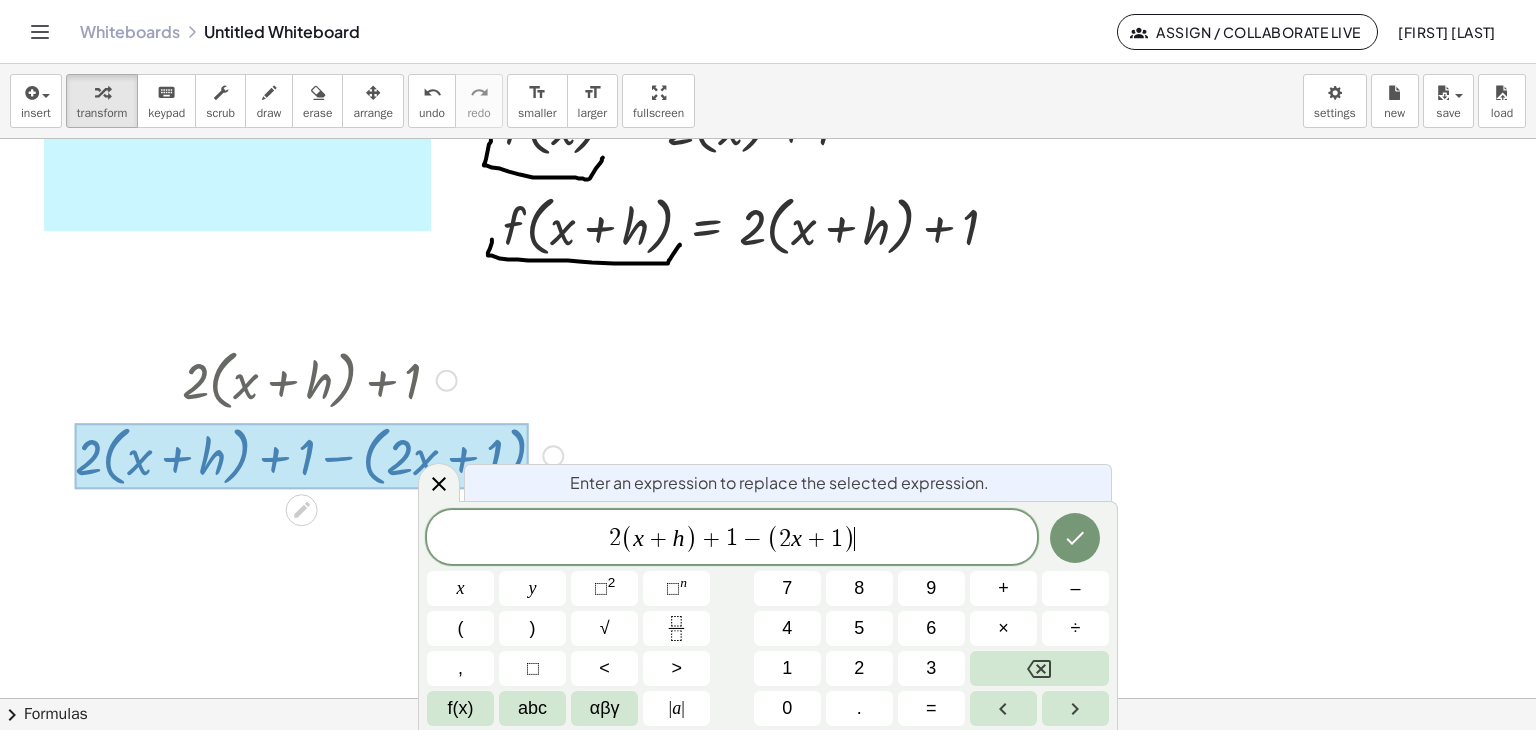 click on "2 ( x + h ) + 1 − ( 2 x + 1 ) ​" at bounding box center (732, 538) 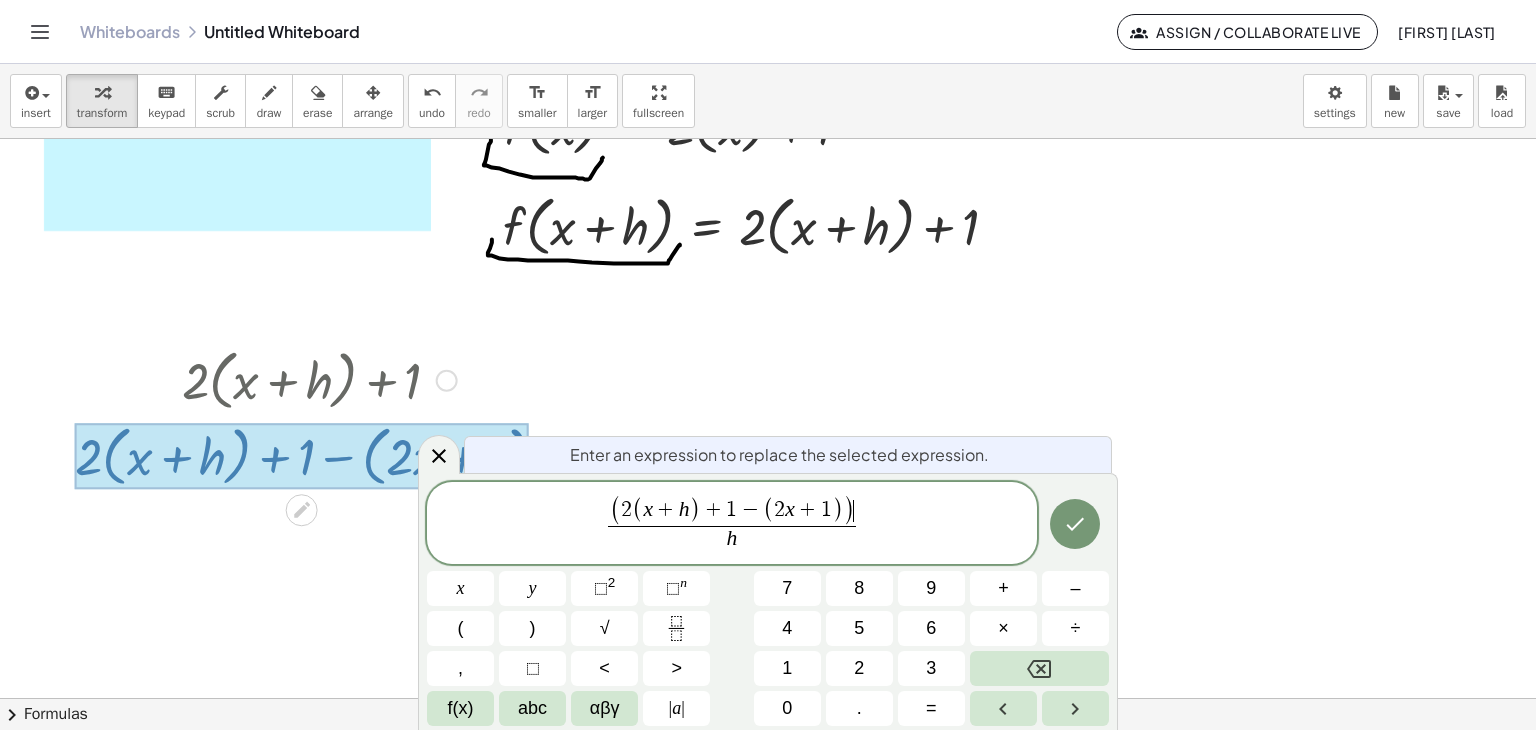 click on "( 2 ( x + h ) + 1 − ( 2 x + 1 ) ) ​ h ​" at bounding box center (731, 524) 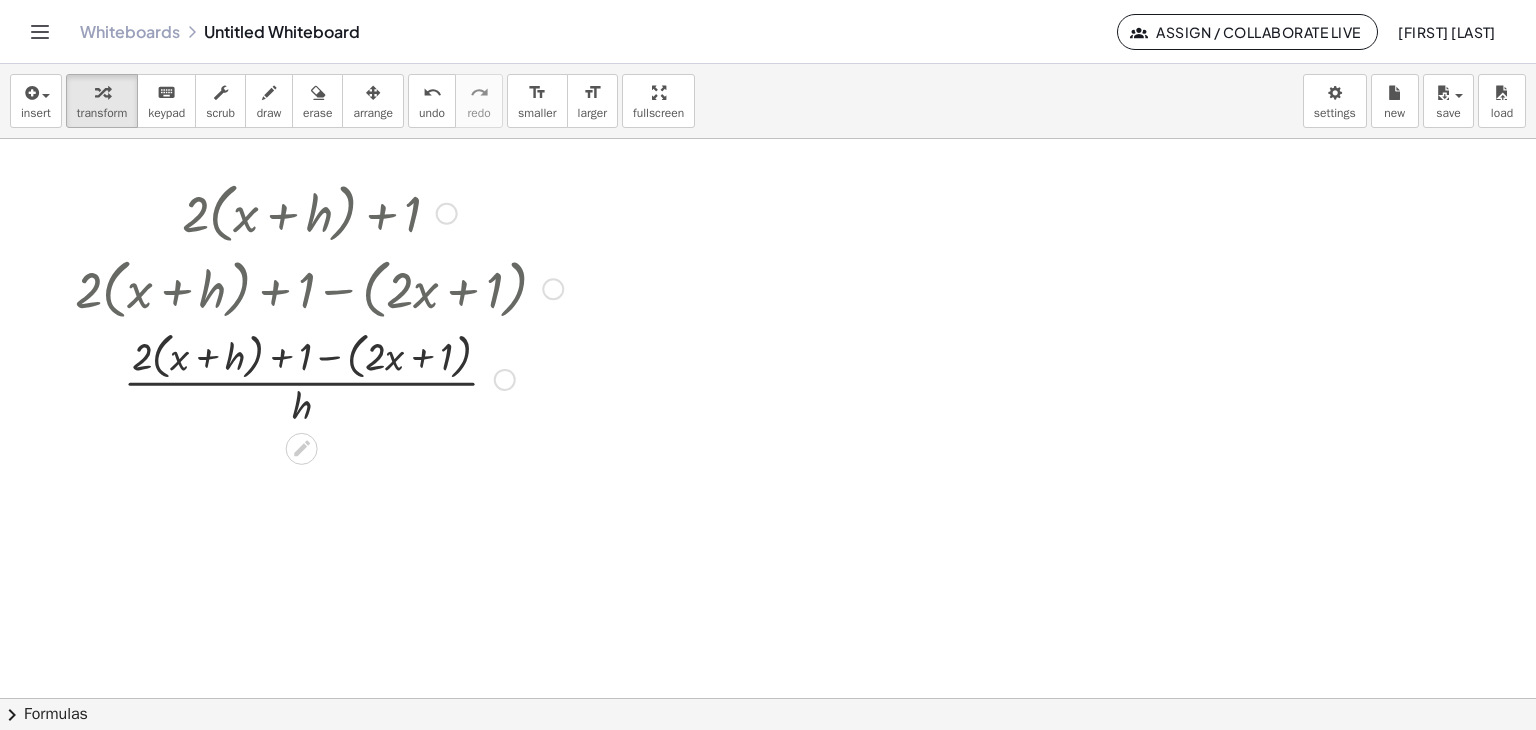 scroll, scrollTop: 166, scrollLeft: 0, axis: vertical 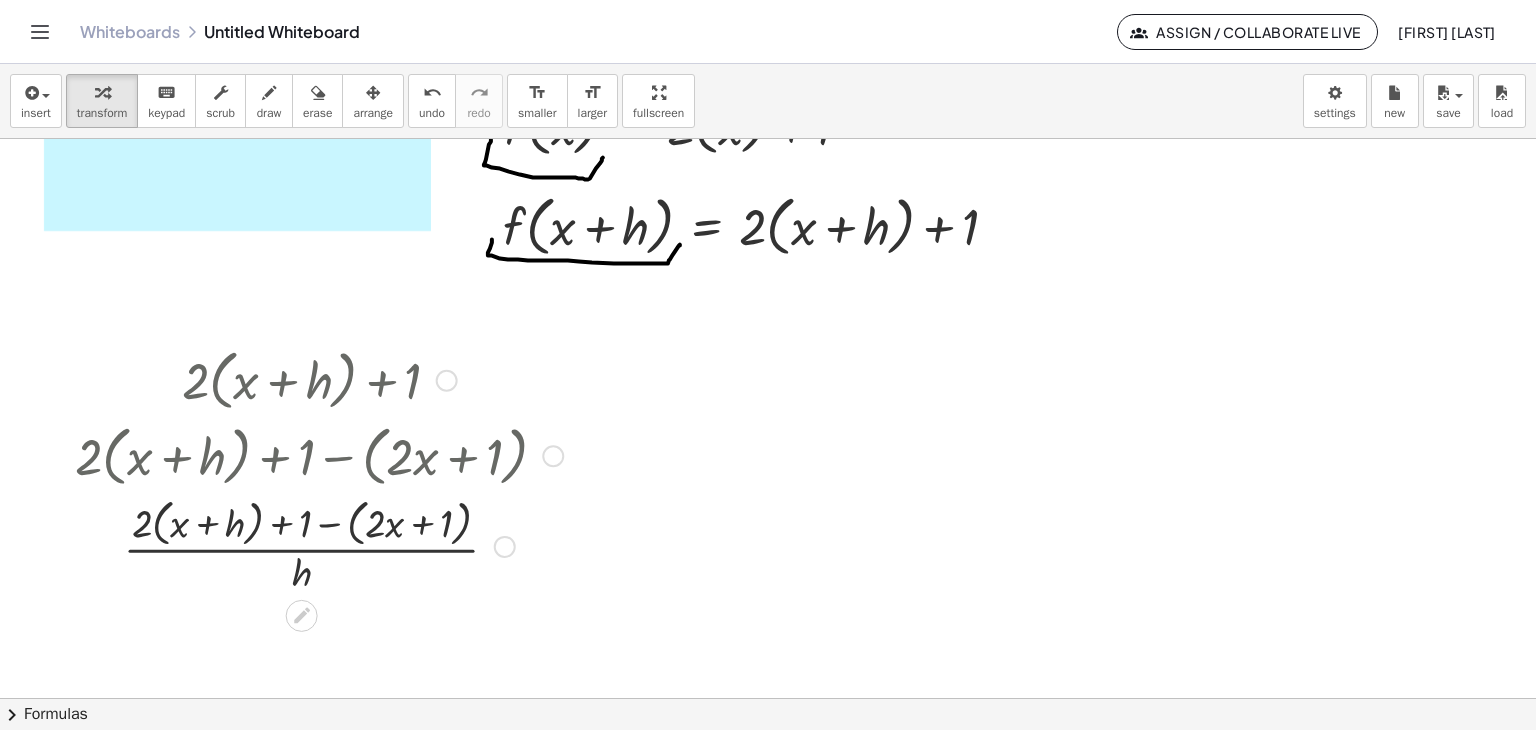 click on "Transform line Copy line as LaTeX Copy derivation as LaTeX Expand new lines: On" at bounding box center (505, 547) 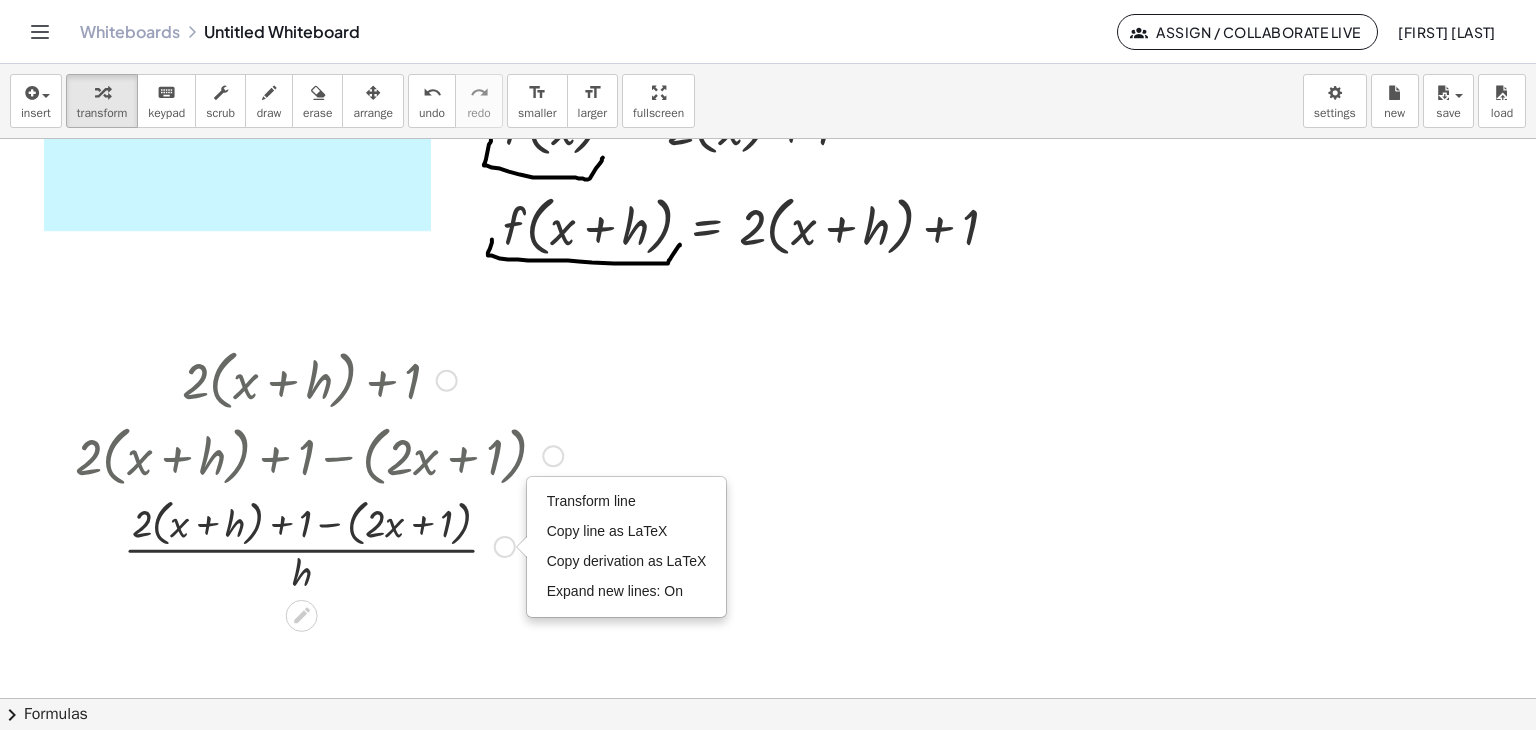click on "Transform line Copy line as LaTeX Copy derivation as LaTeX Expand new lines: On" at bounding box center (505, 547) 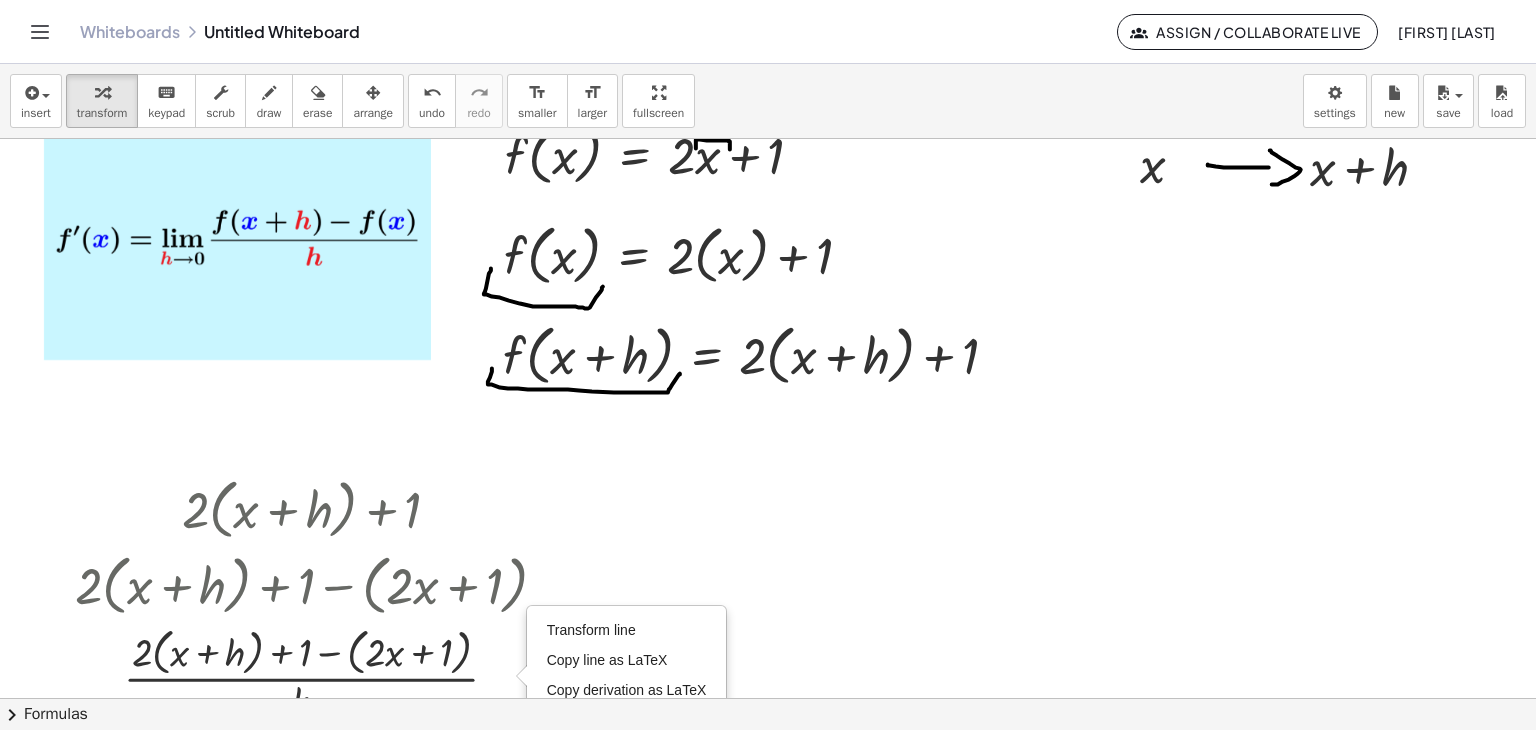 scroll, scrollTop: 0, scrollLeft: 0, axis: both 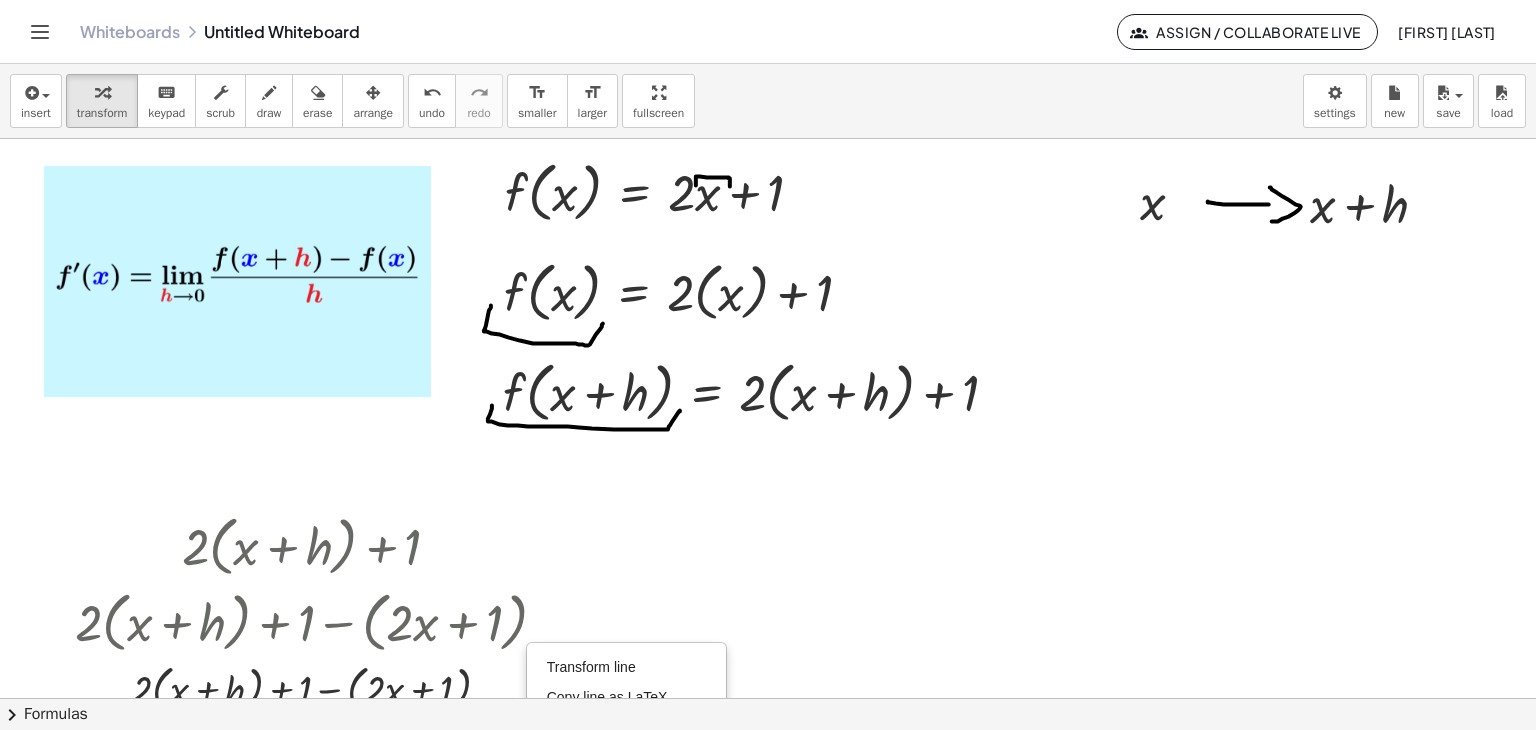 click at bounding box center (768, 698) 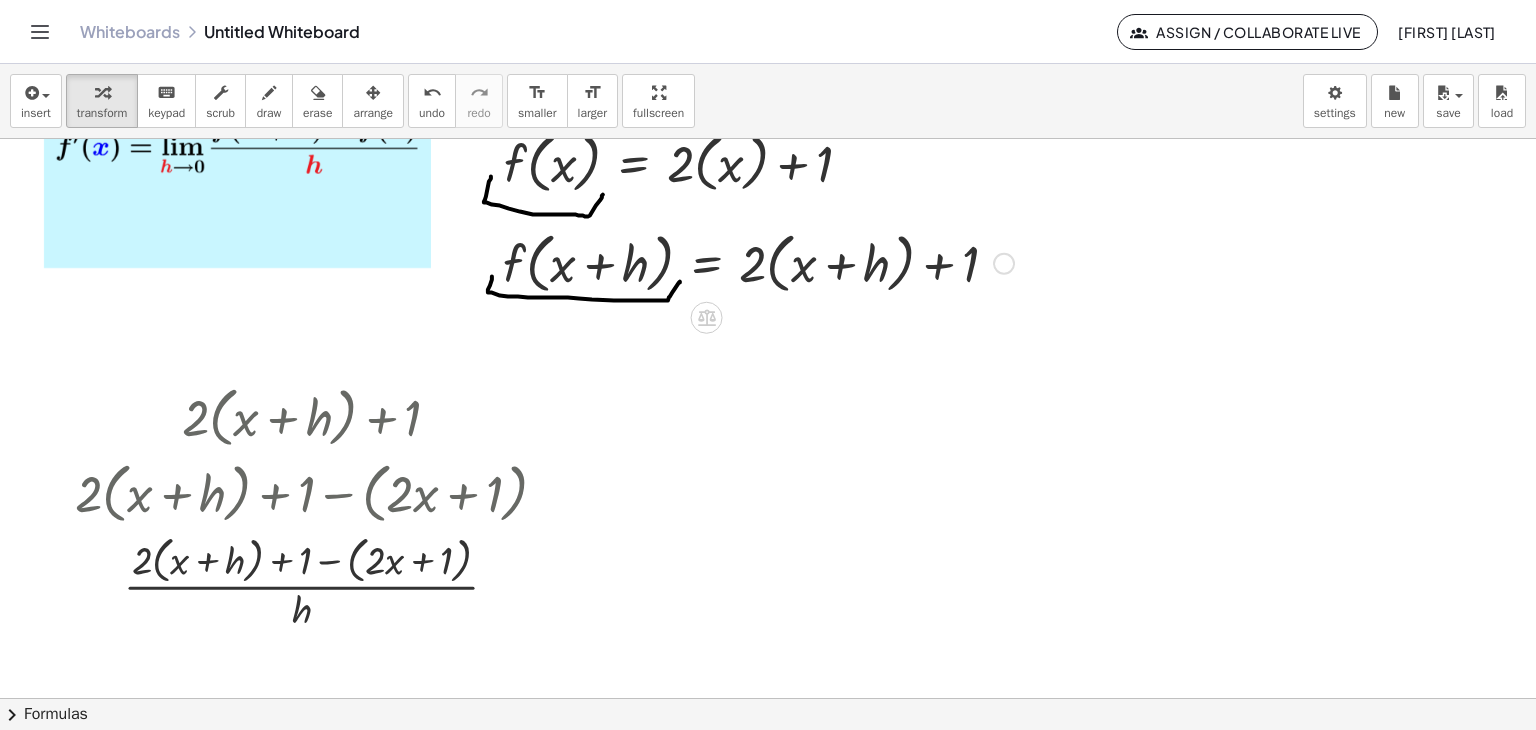 scroll, scrollTop: 166, scrollLeft: 0, axis: vertical 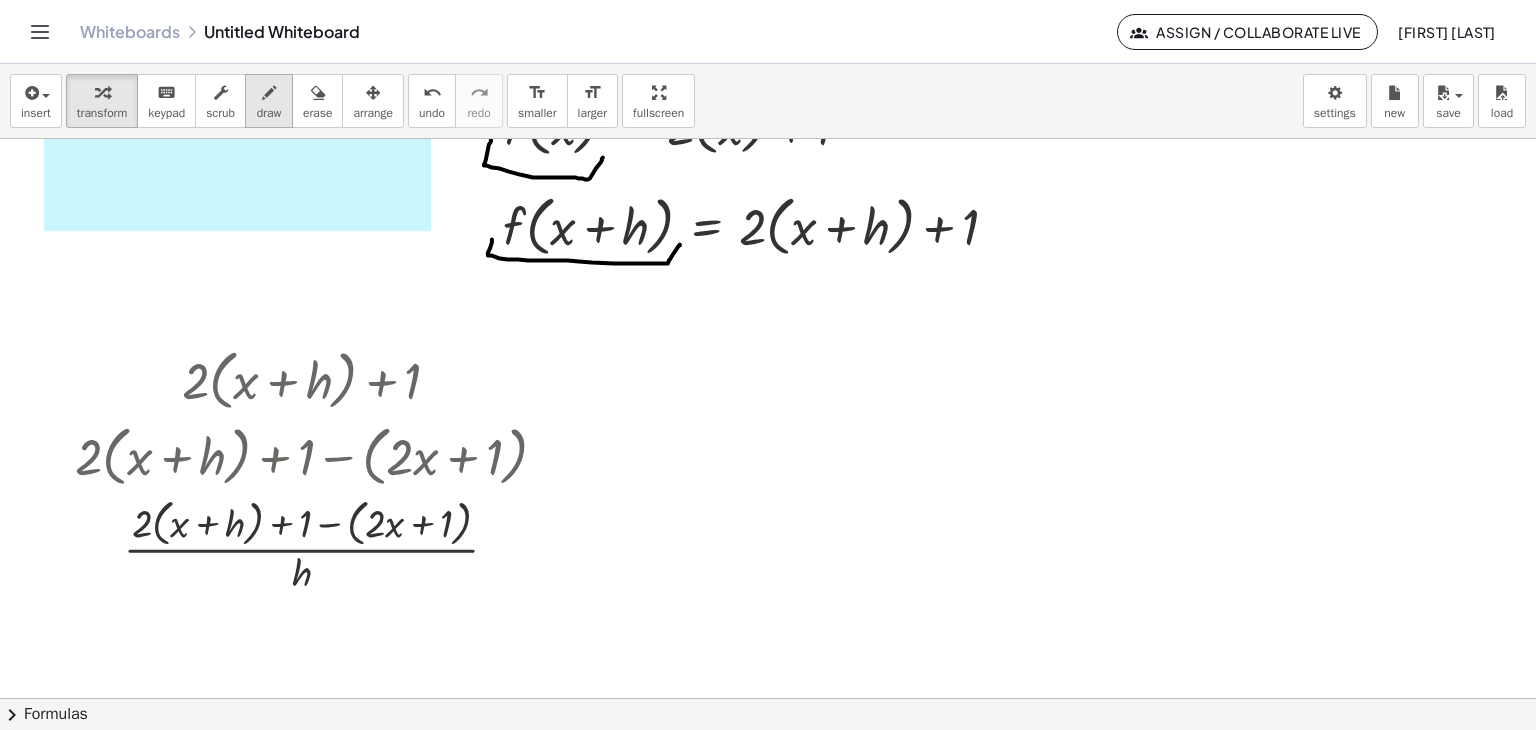 click on "draw" at bounding box center [269, 113] 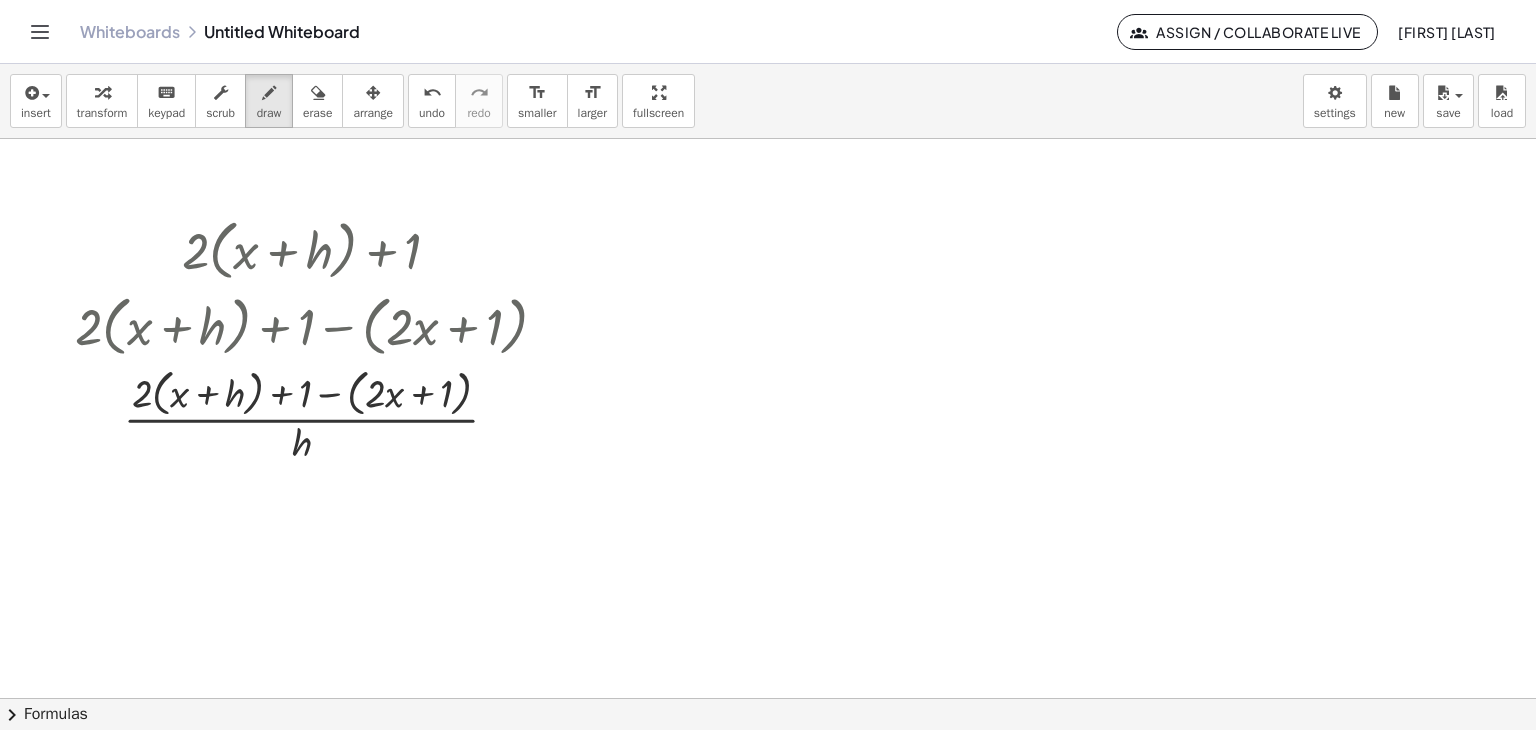 scroll, scrollTop: 333, scrollLeft: 0, axis: vertical 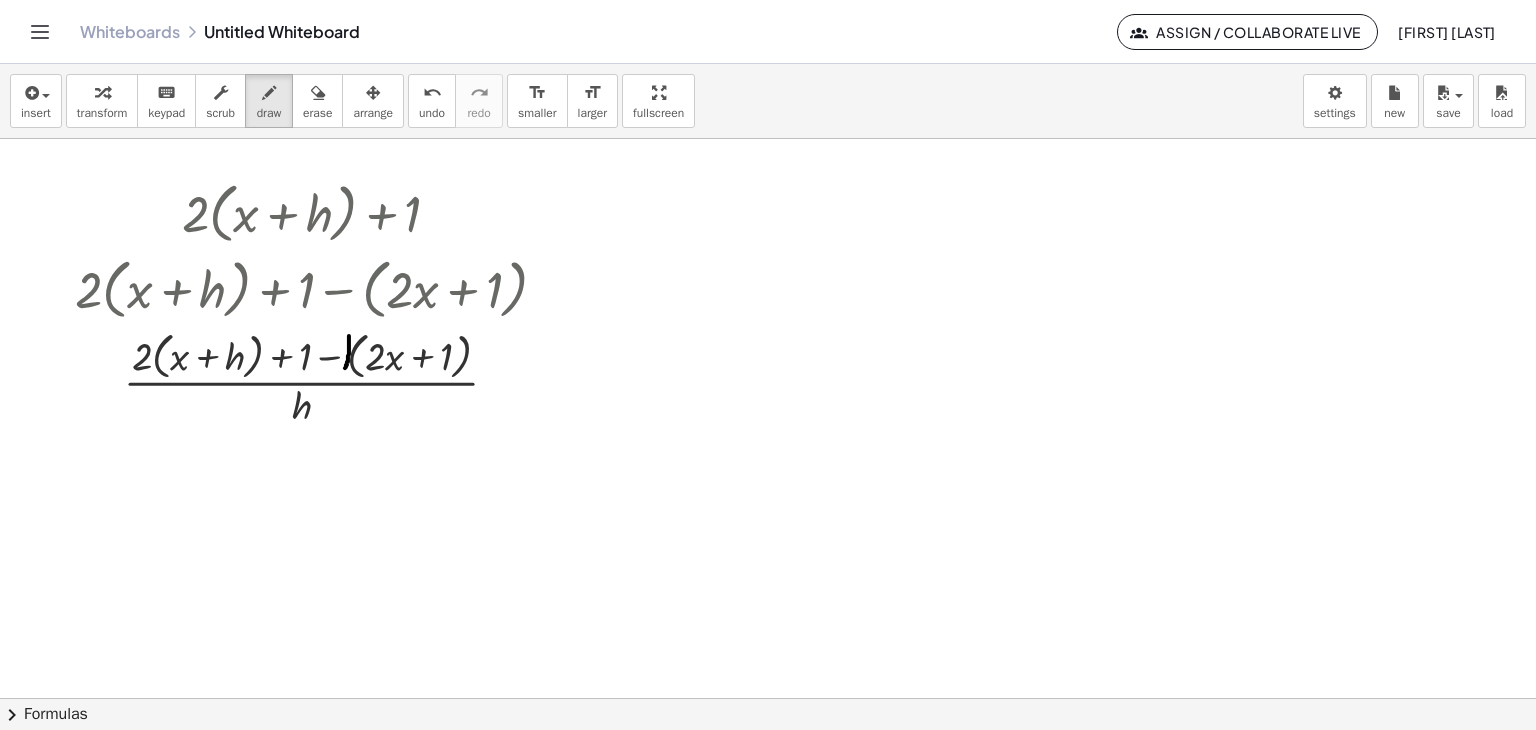drag, startPoint x: 345, startPoint y: 367, endPoint x: 349, endPoint y: 335, distance: 32.24903 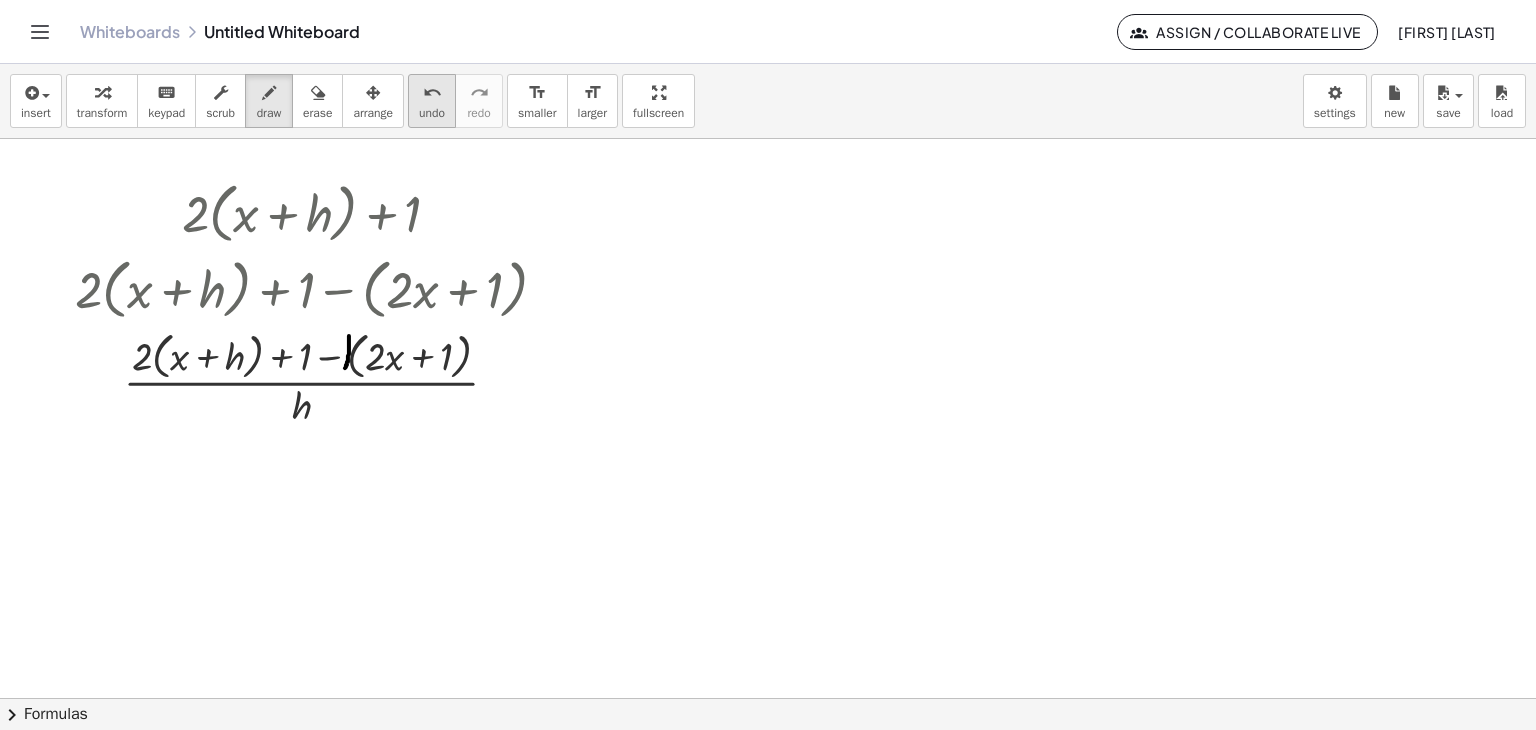 click on "undo" at bounding box center [432, 113] 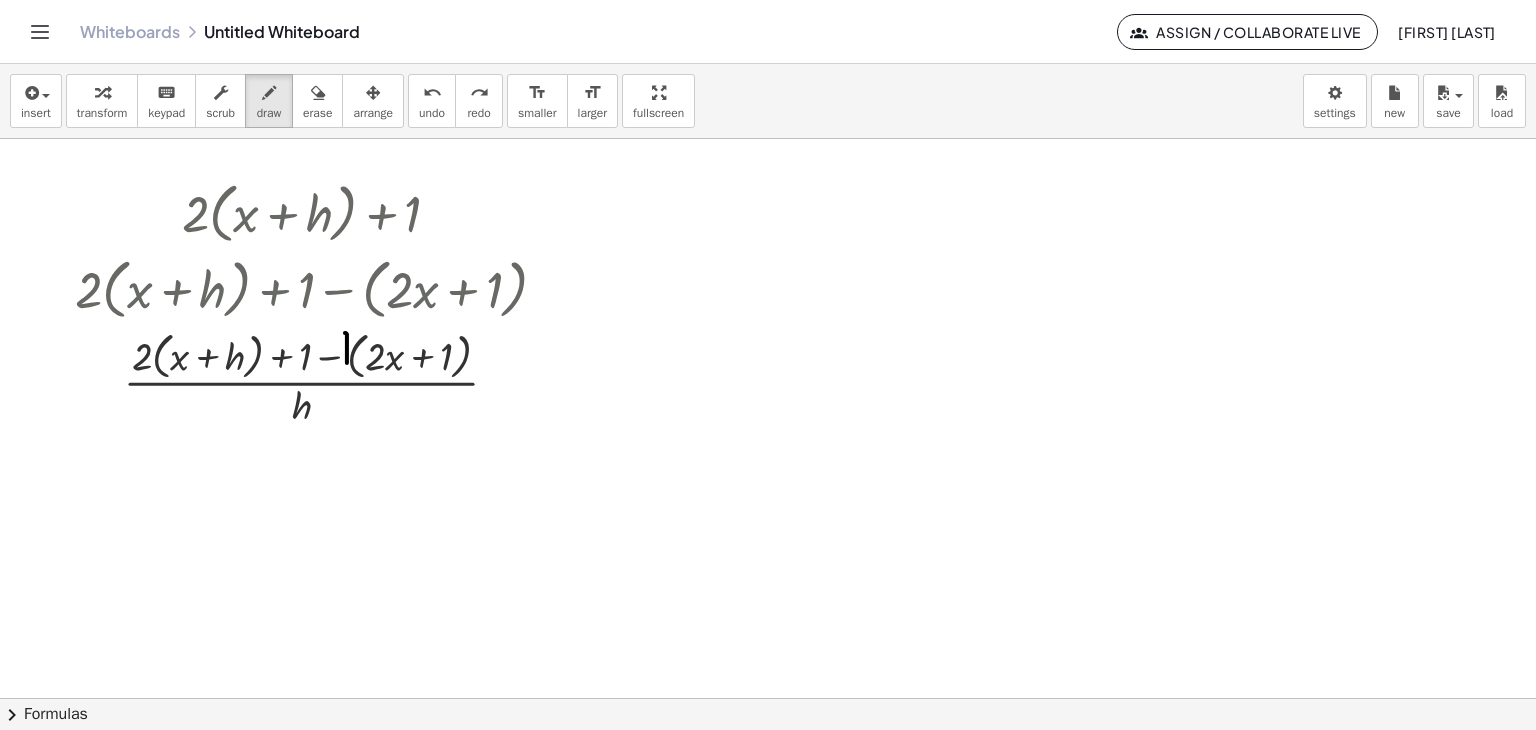drag, startPoint x: 345, startPoint y: 332, endPoint x: 348, endPoint y: 368, distance: 36.124783 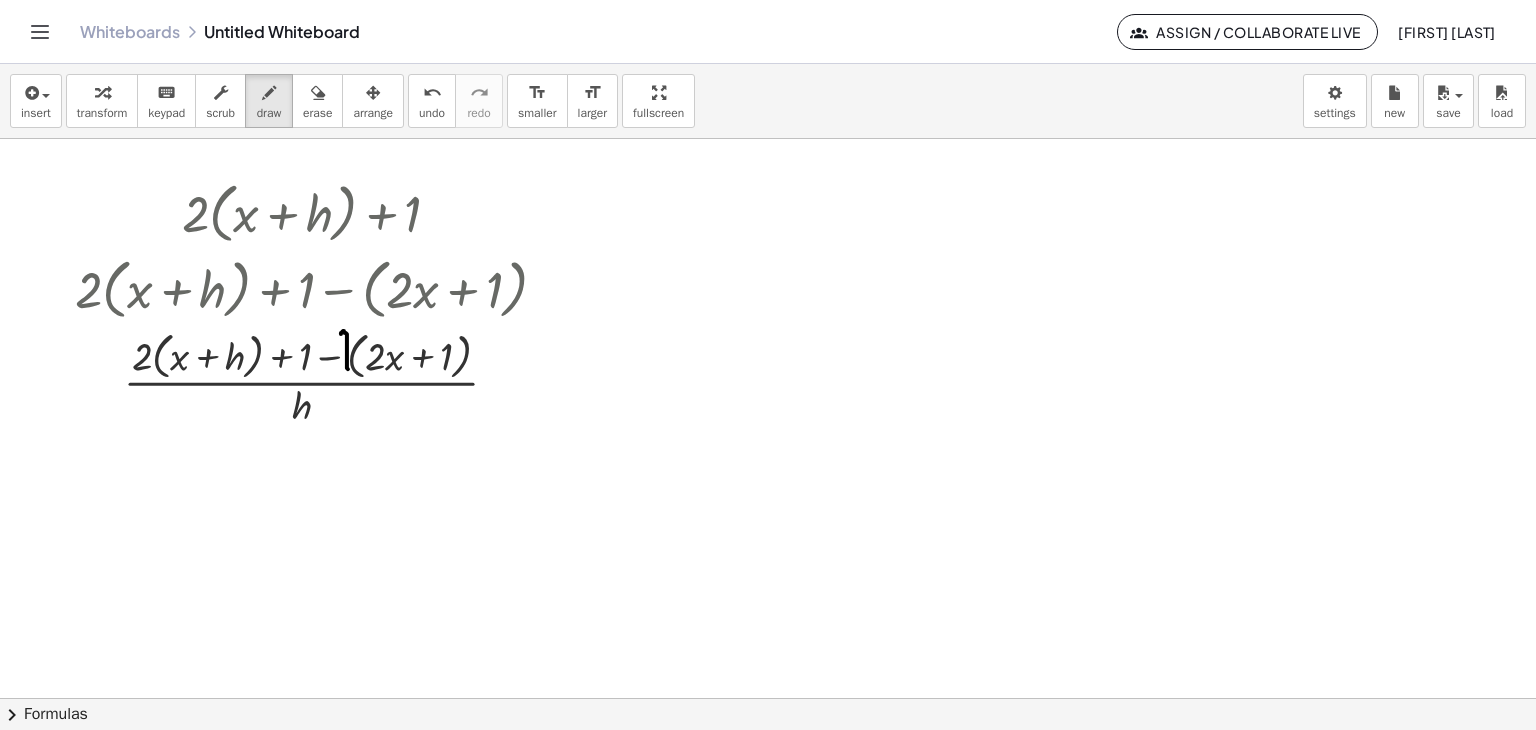 click at bounding box center (768, 365) 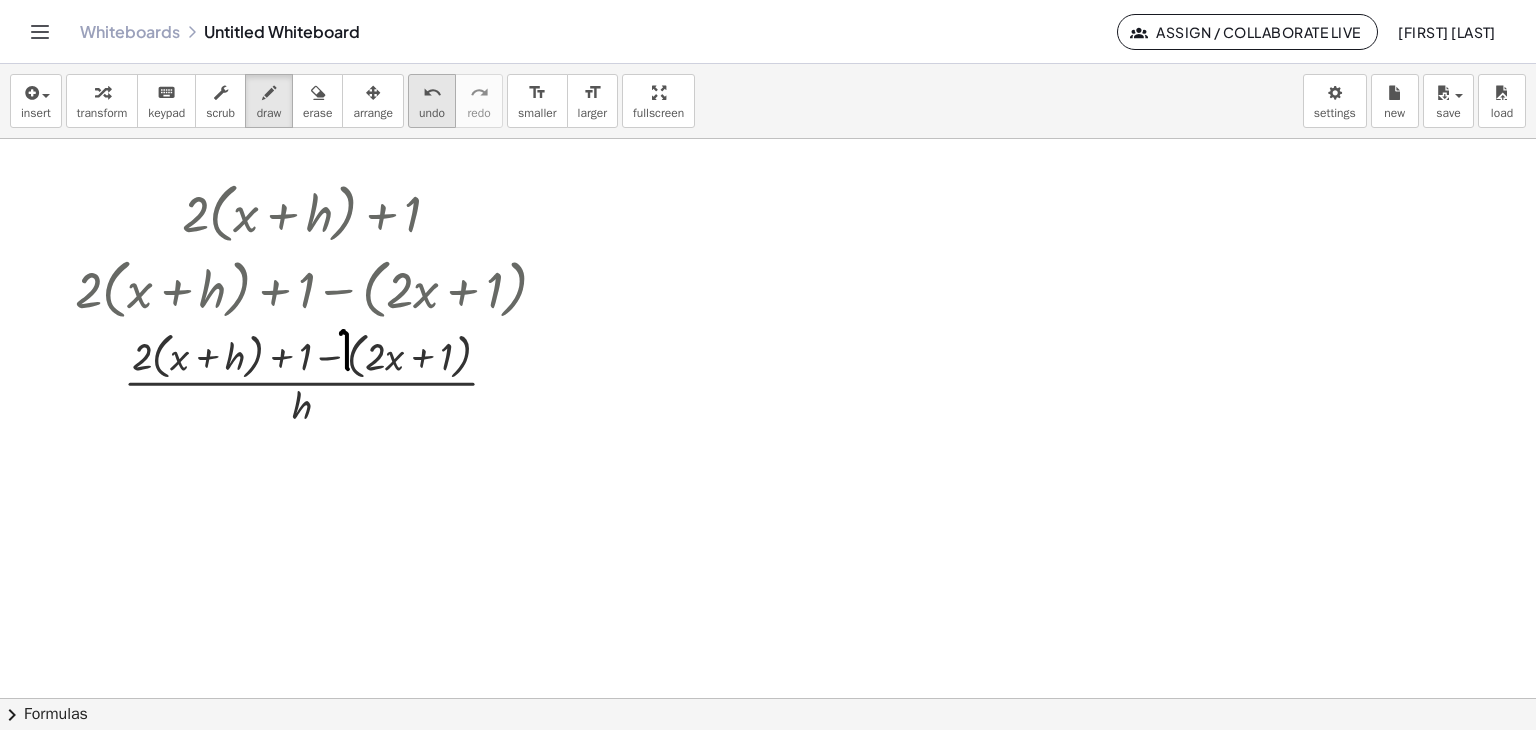 click on "undo" at bounding box center [432, 93] 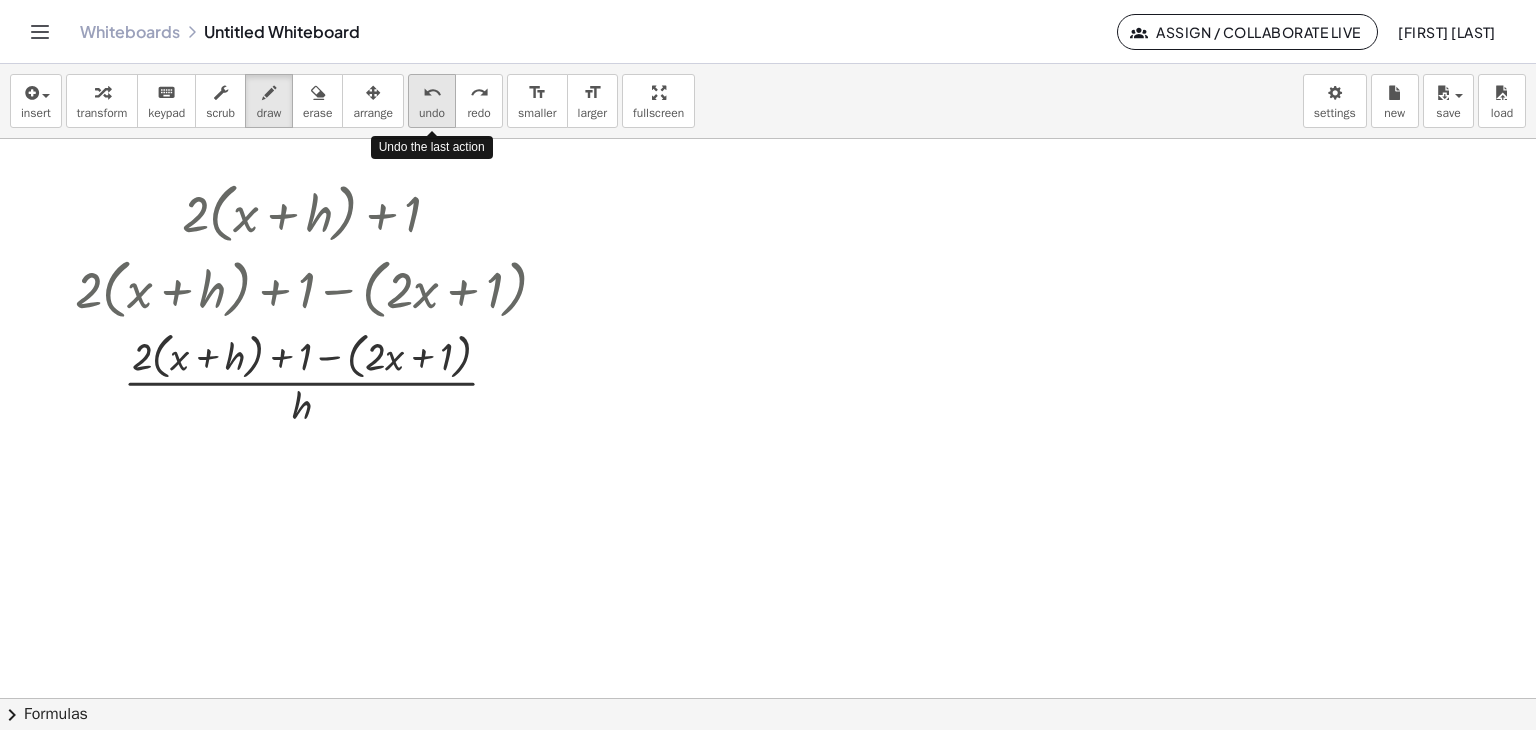 click on "undo" at bounding box center (432, 113) 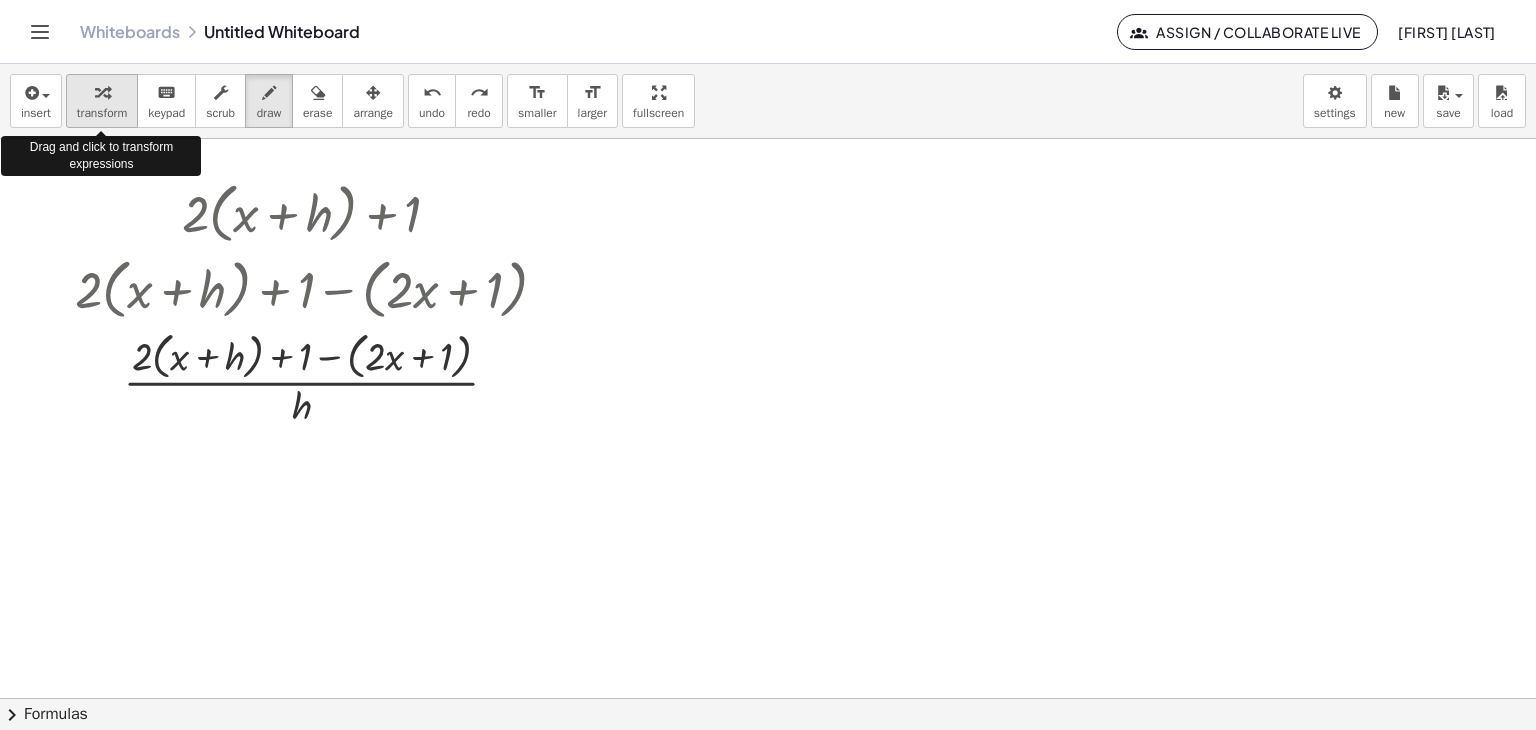 click on "transform" at bounding box center (102, 113) 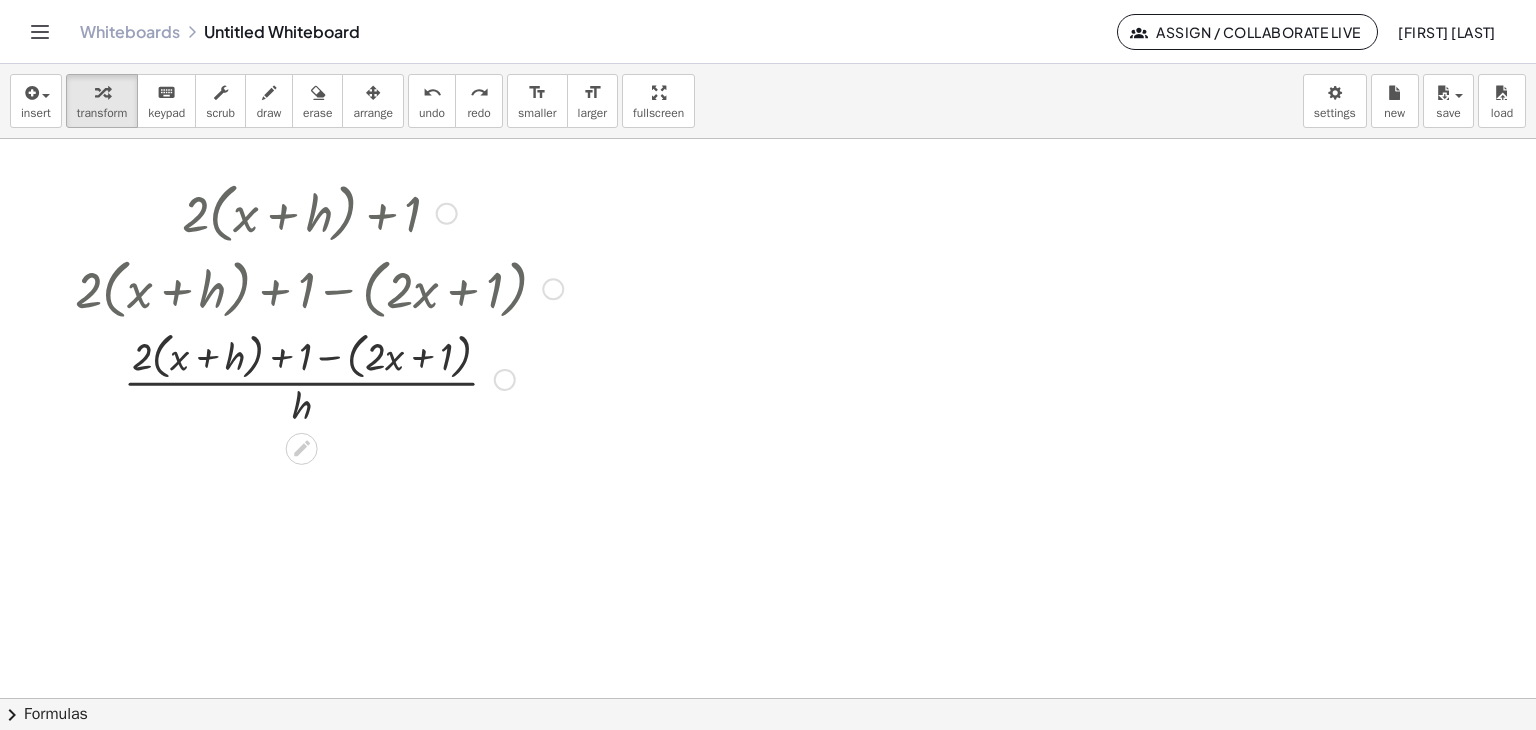 click on "Transform line Copy line as LaTeX Copy derivation as LaTeX Expand new lines: On" at bounding box center [505, 380] 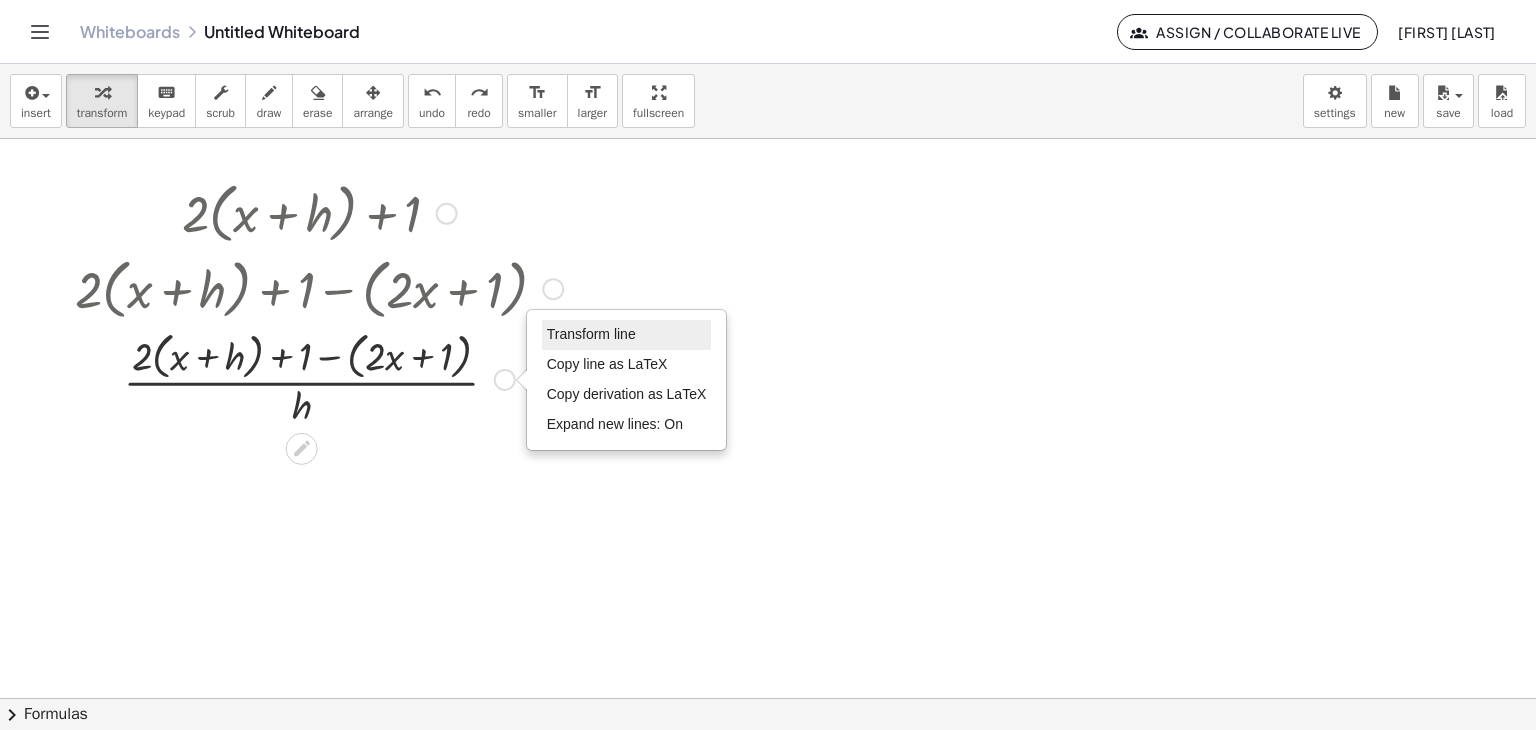 click on "Transform line" at bounding box center [591, 334] 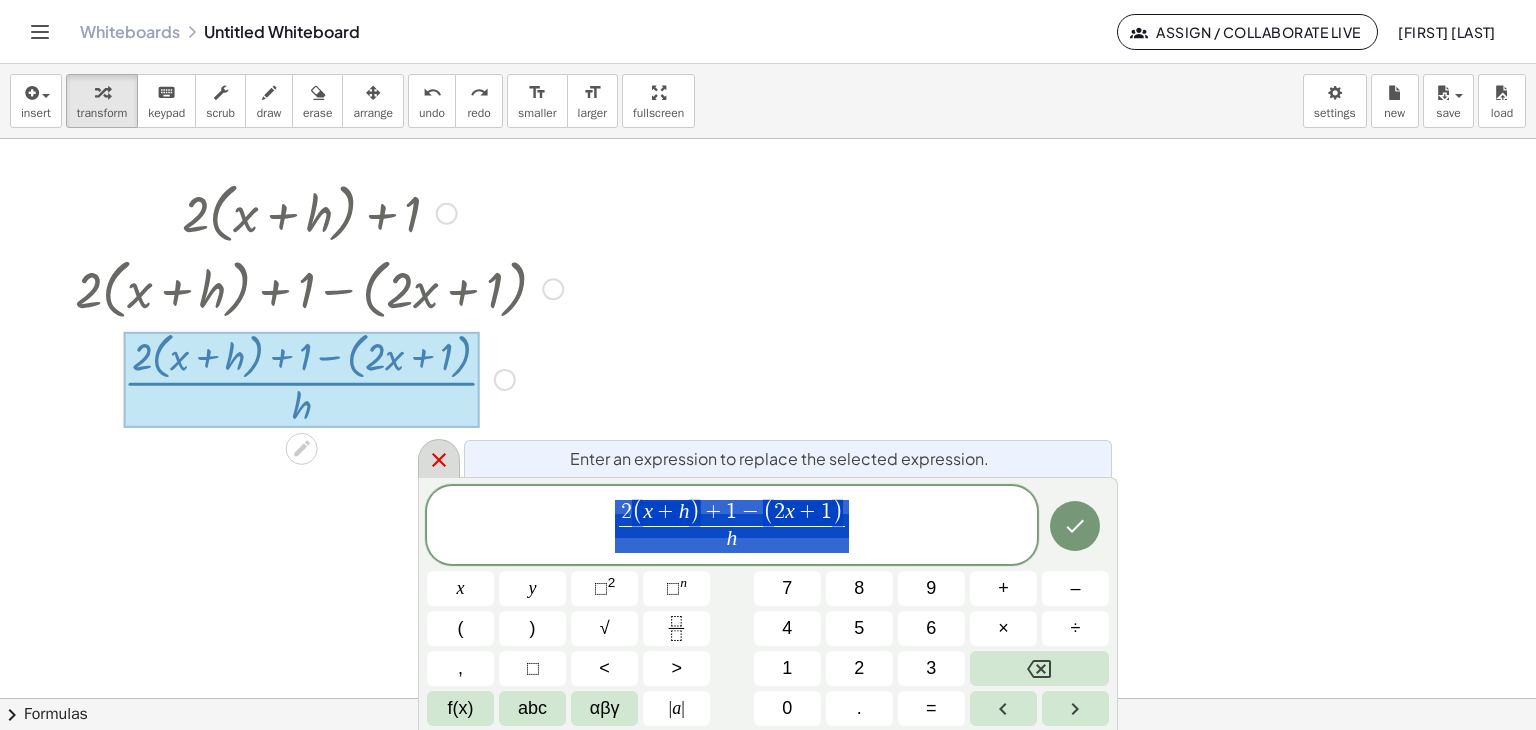 click 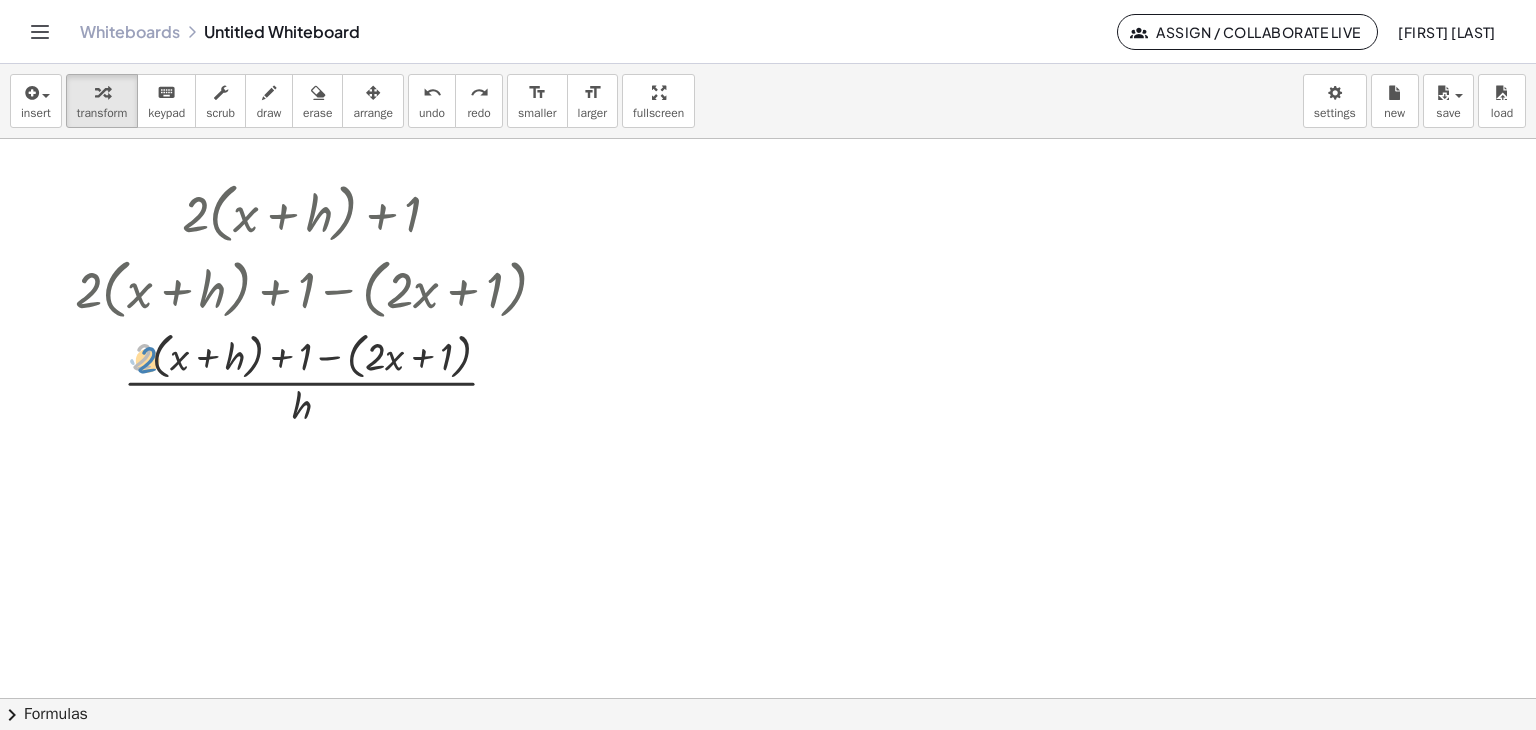 click at bounding box center (319, 378) 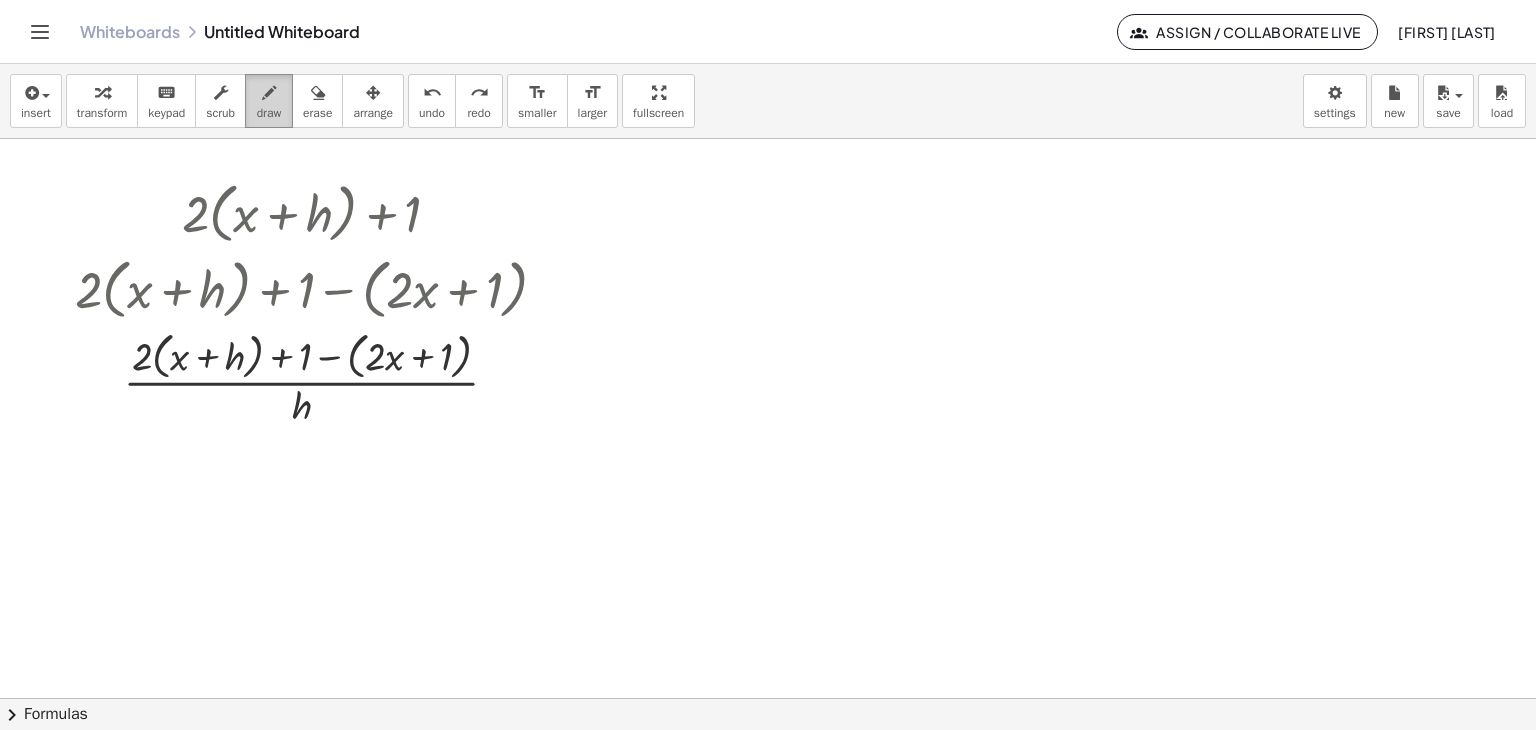 click on "draw" at bounding box center (269, 101) 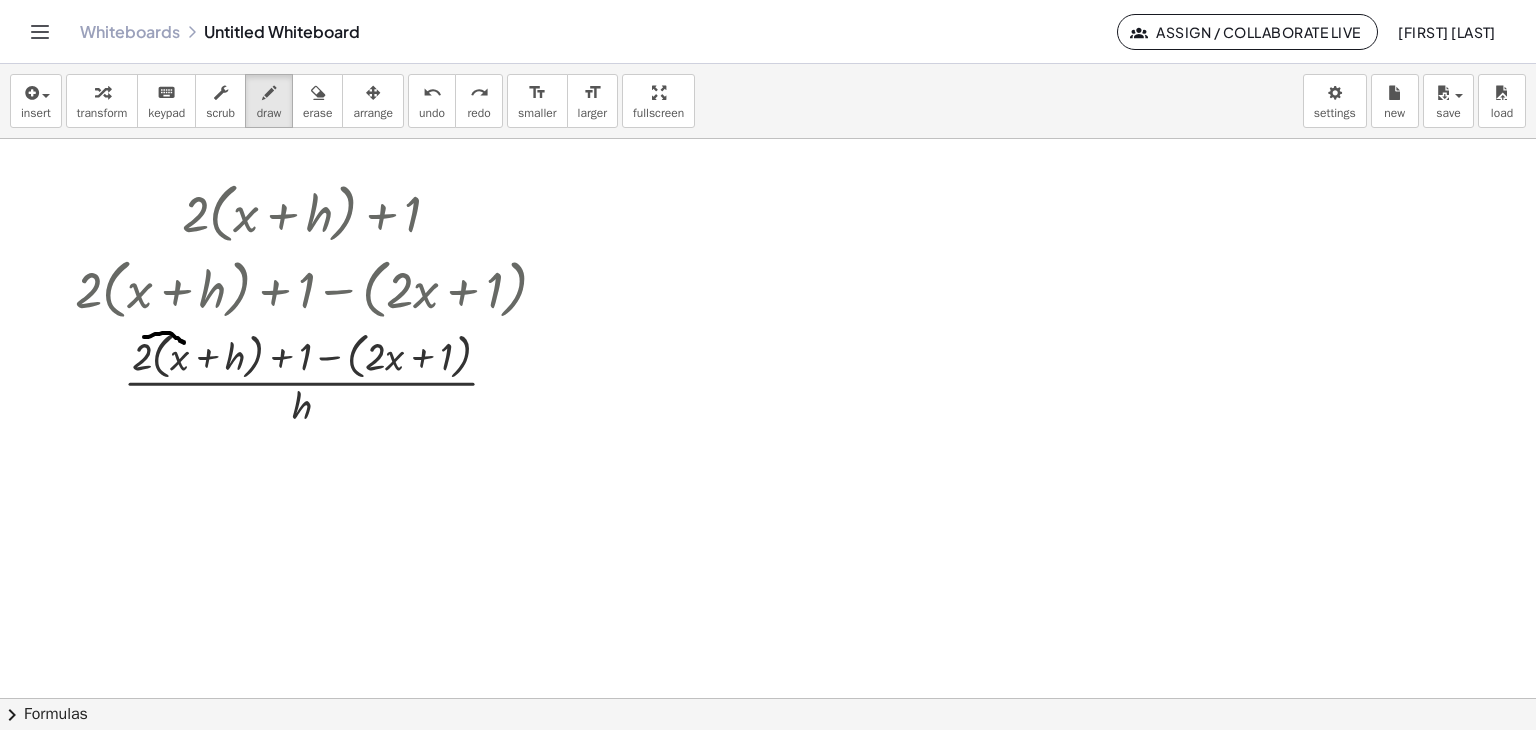 drag, startPoint x: 159, startPoint y: 333, endPoint x: 184, endPoint y: 342, distance: 26.57066 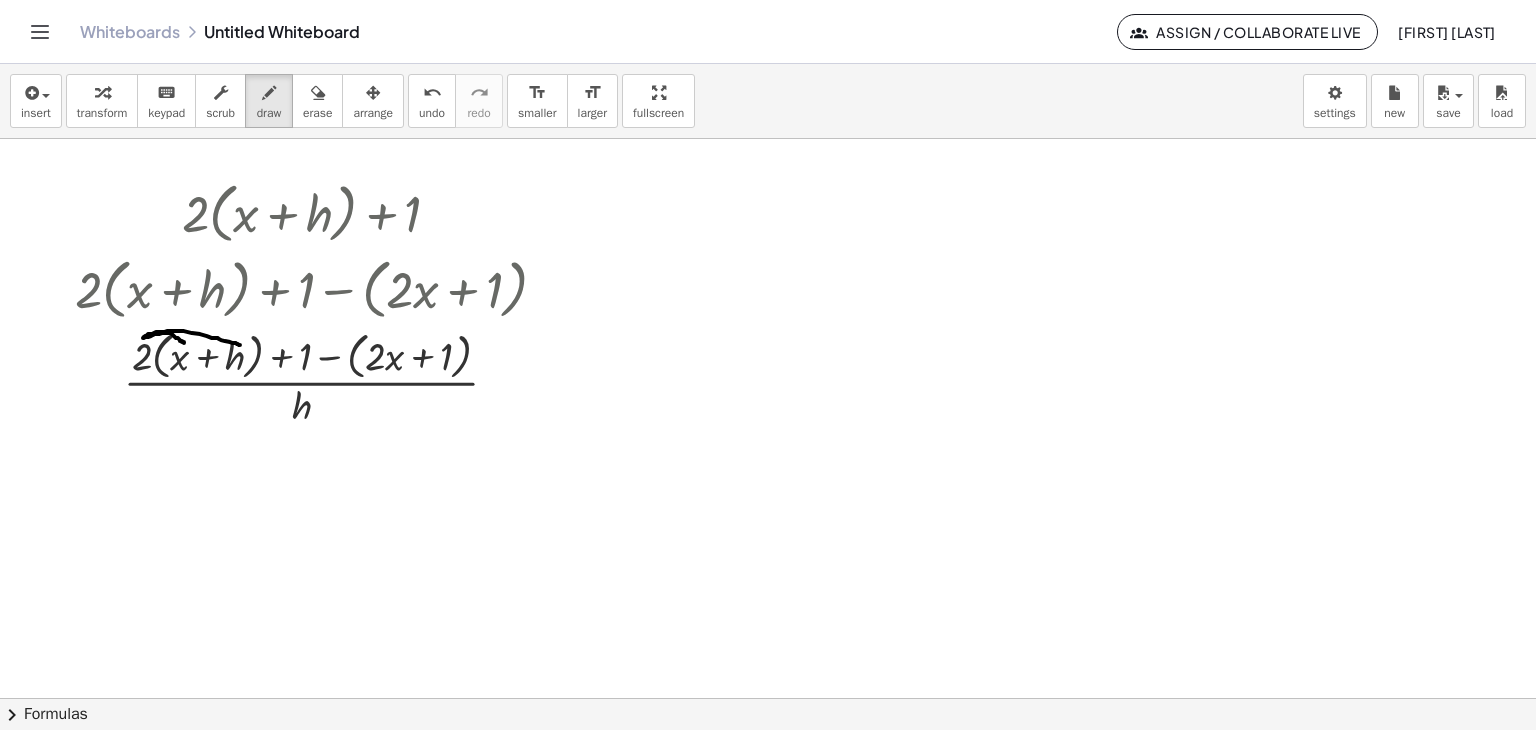 drag, startPoint x: 144, startPoint y: 336, endPoint x: 240, endPoint y: 344, distance: 96.332756 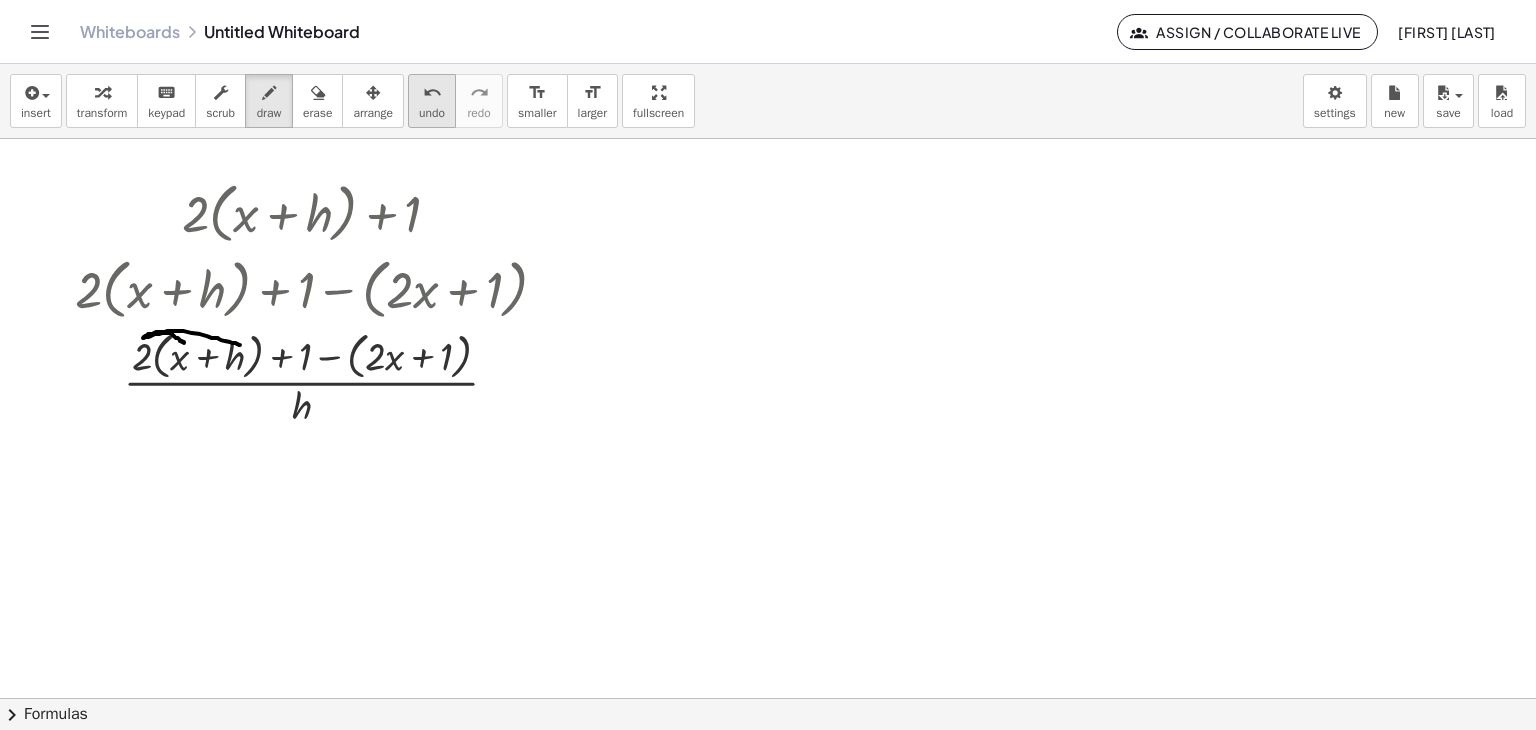click on "undo" at bounding box center (432, 113) 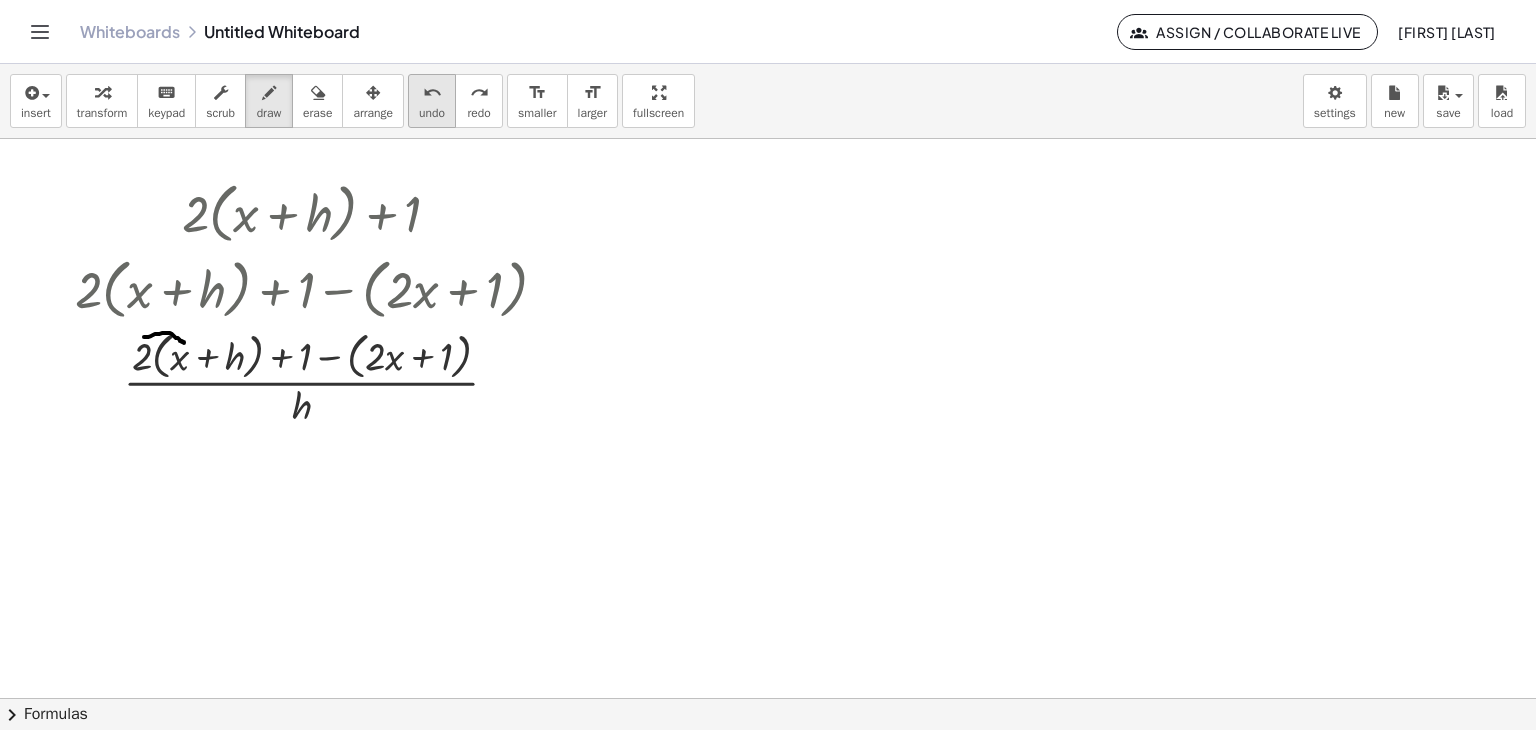 click on "undo" at bounding box center [432, 113] 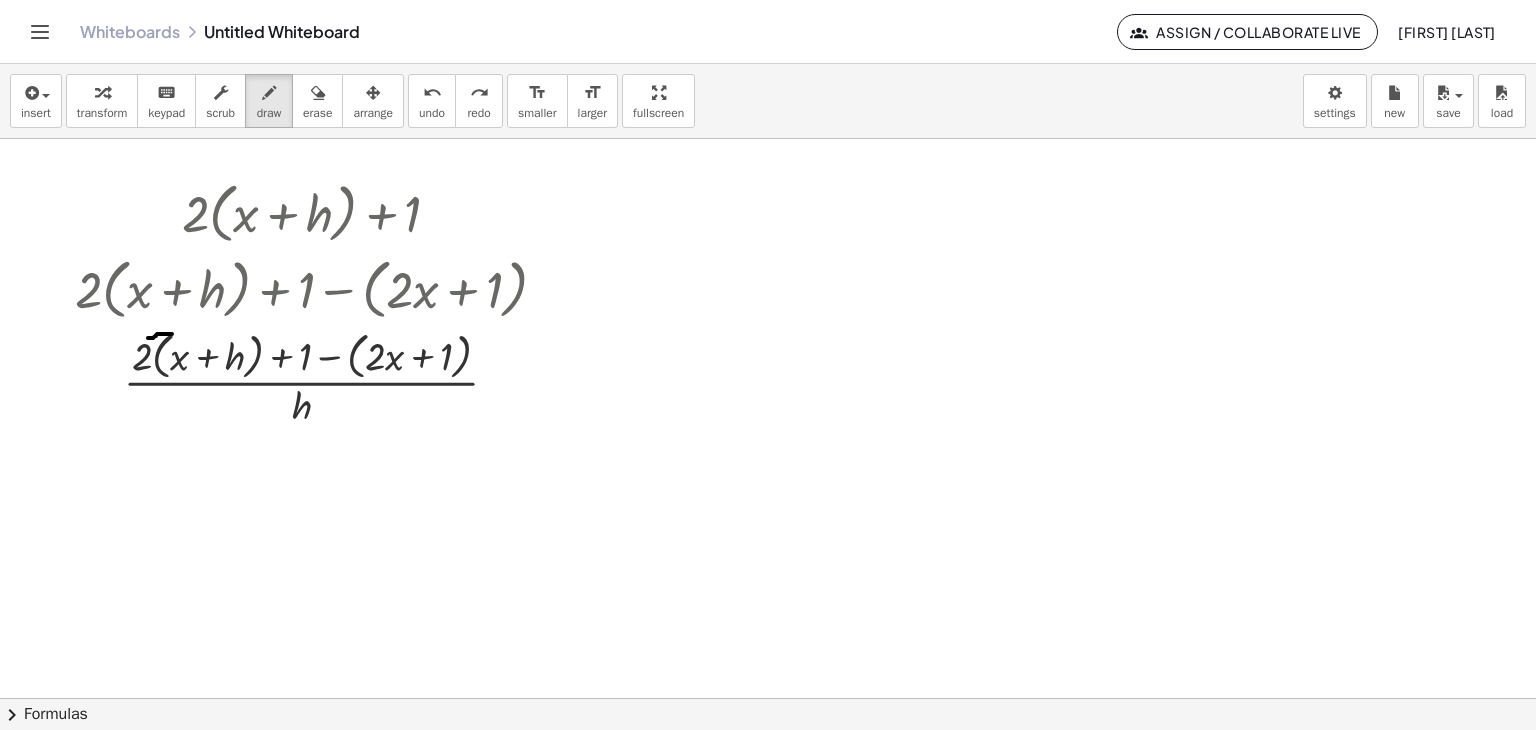 drag, startPoint x: 148, startPoint y: 337, endPoint x: 172, endPoint y: 333, distance: 24.33105 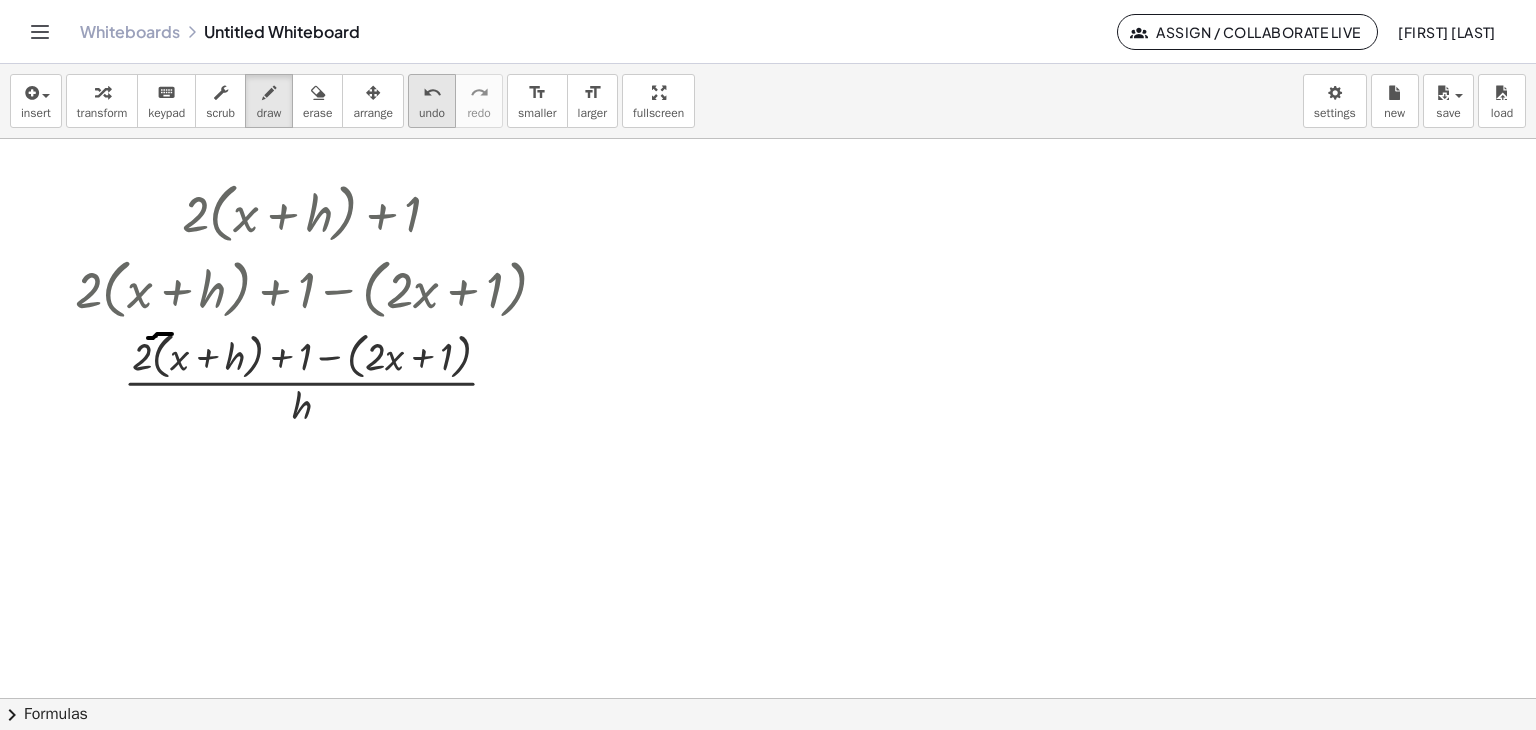 click on "undo" at bounding box center [432, 113] 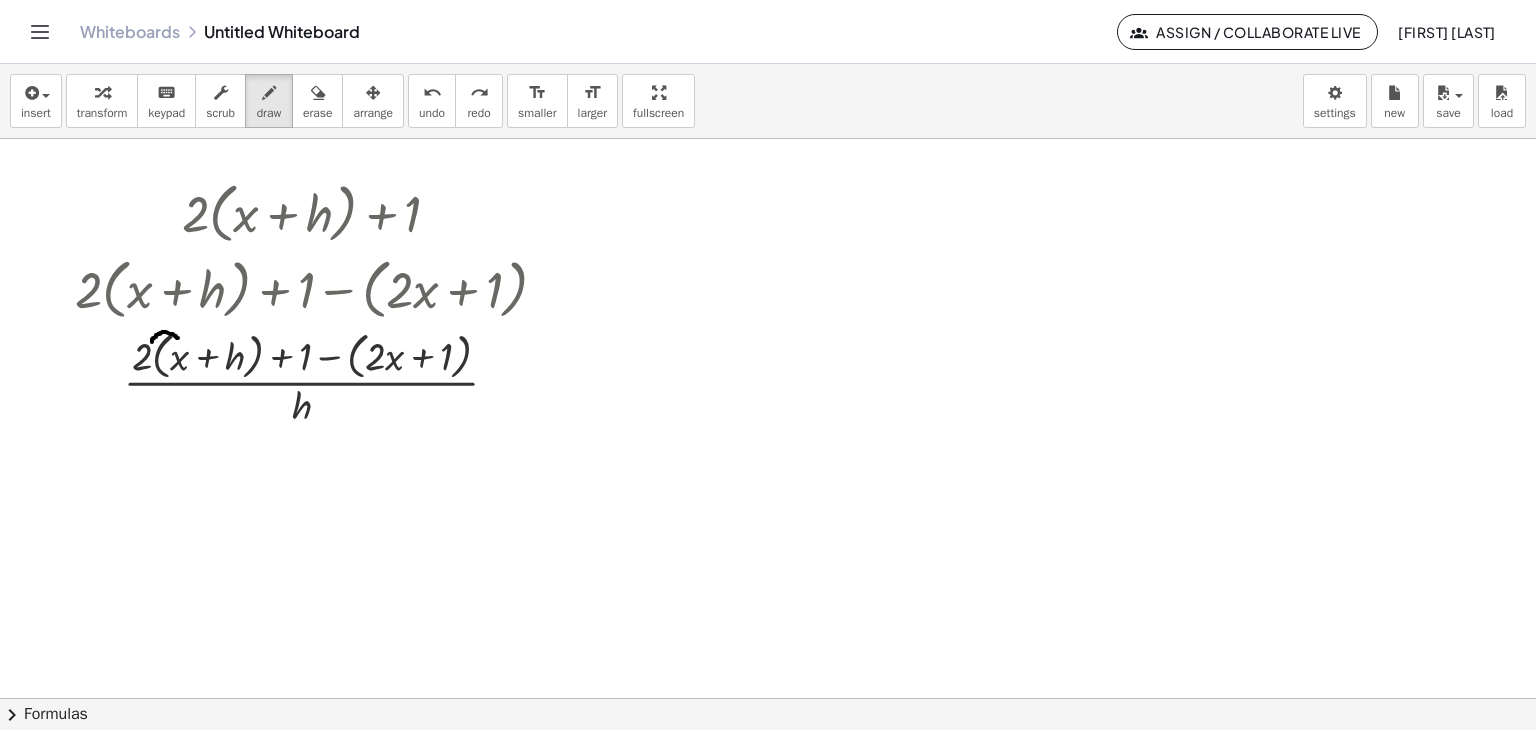 drag, startPoint x: 152, startPoint y: 341, endPoint x: 180, endPoint y: 339, distance: 28.071337 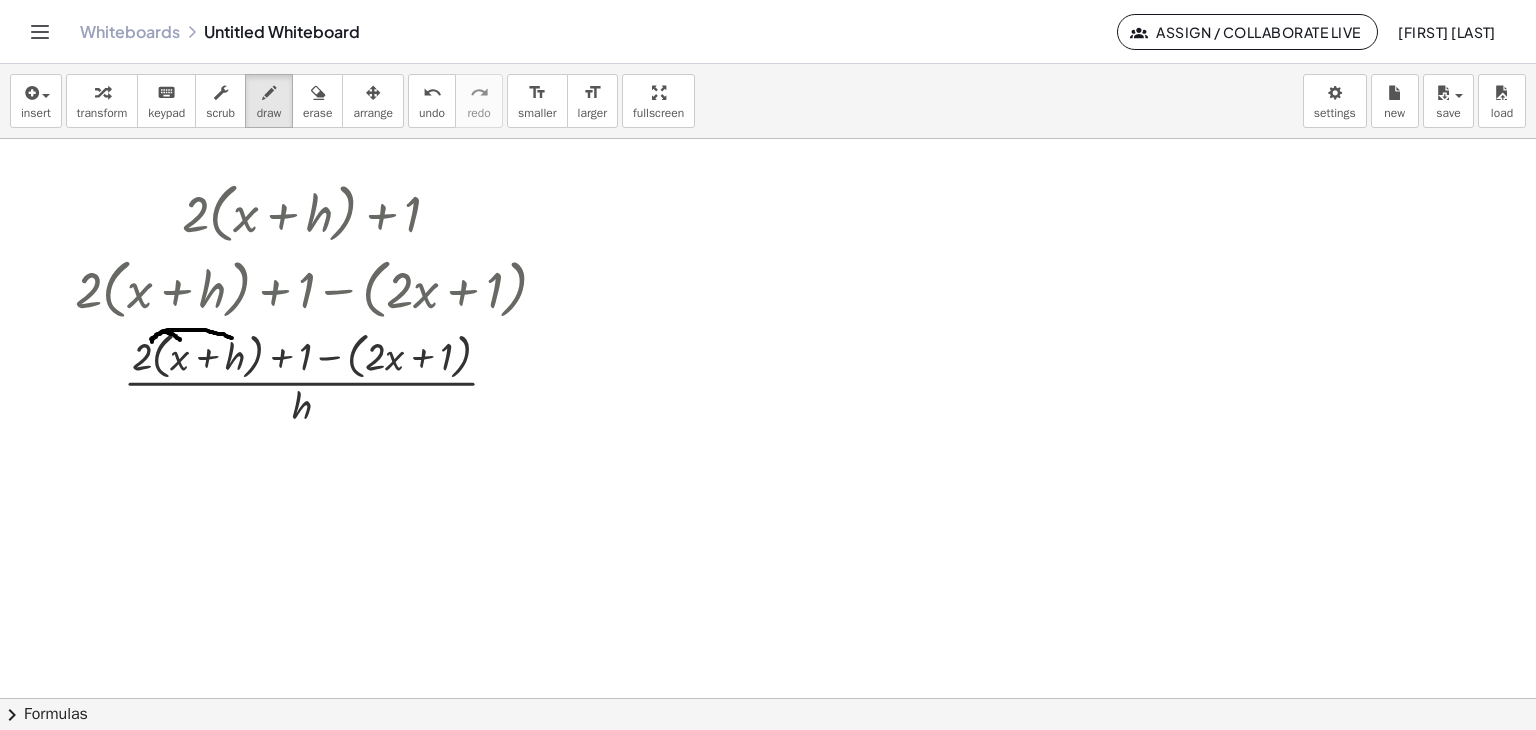 drag, startPoint x: 151, startPoint y: 338, endPoint x: 232, endPoint y: 337, distance: 81.00617 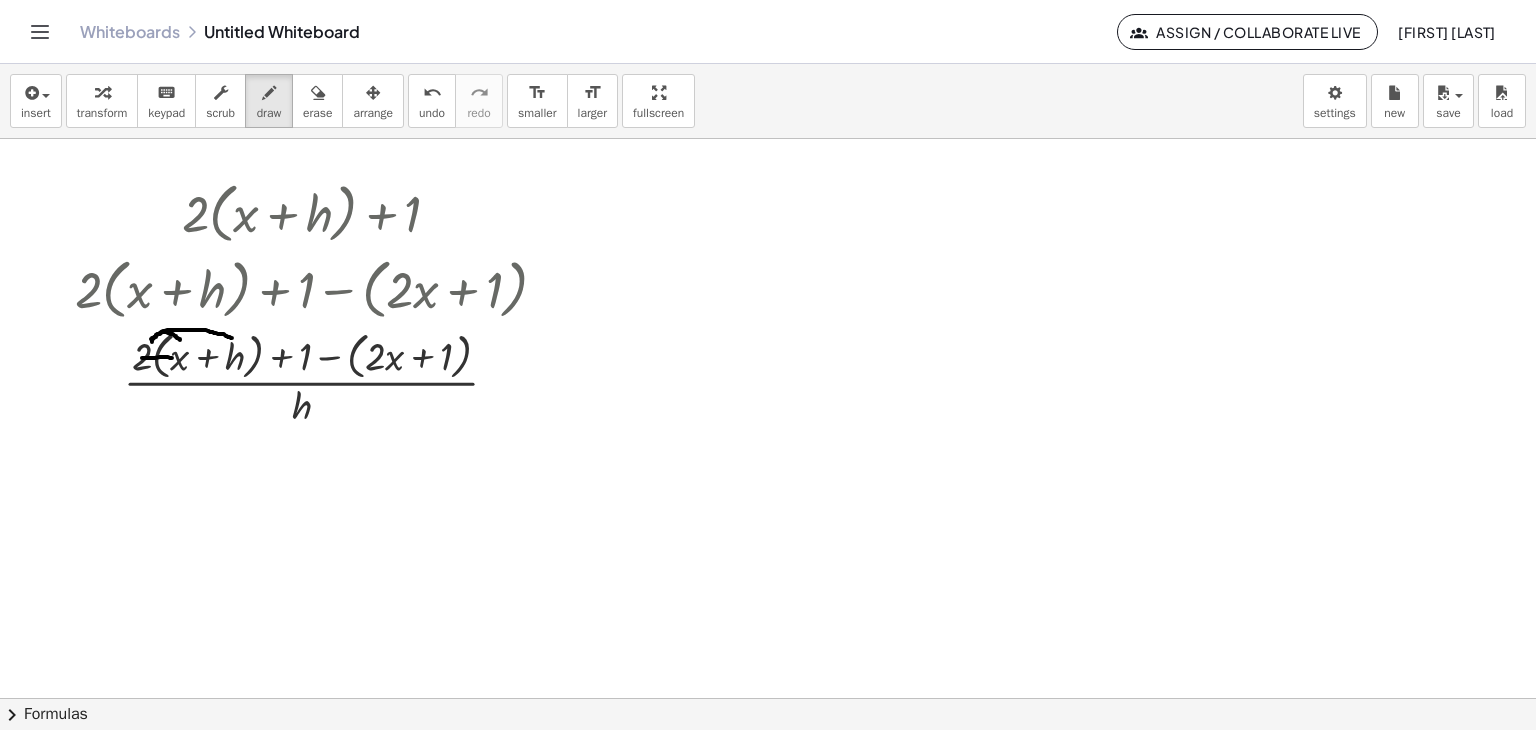drag, startPoint x: 143, startPoint y: 357, endPoint x: 172, endPoint y: 357, distance: 29 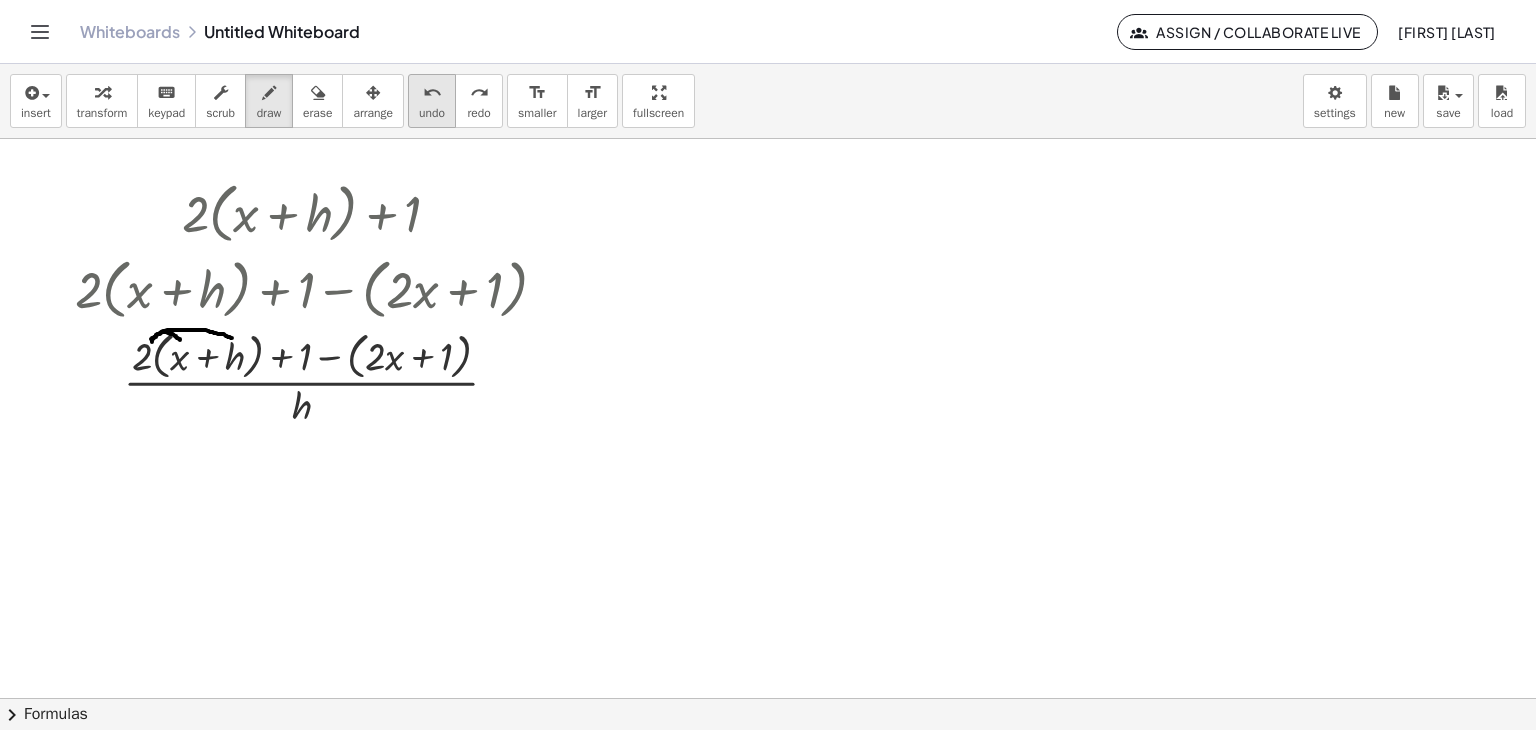 click on "undo" at bounding box center (432, 93) 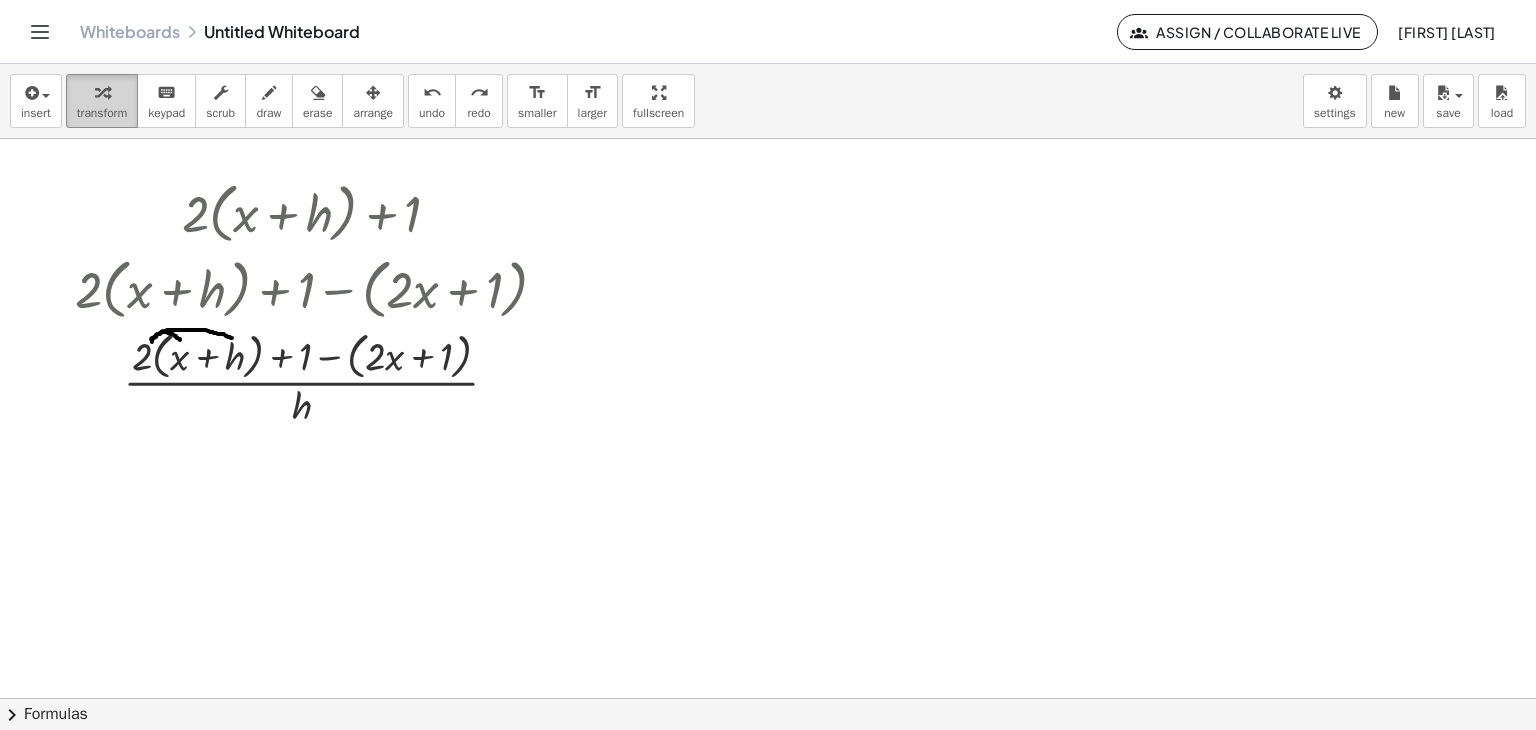 click at bounding box center [102, 93] 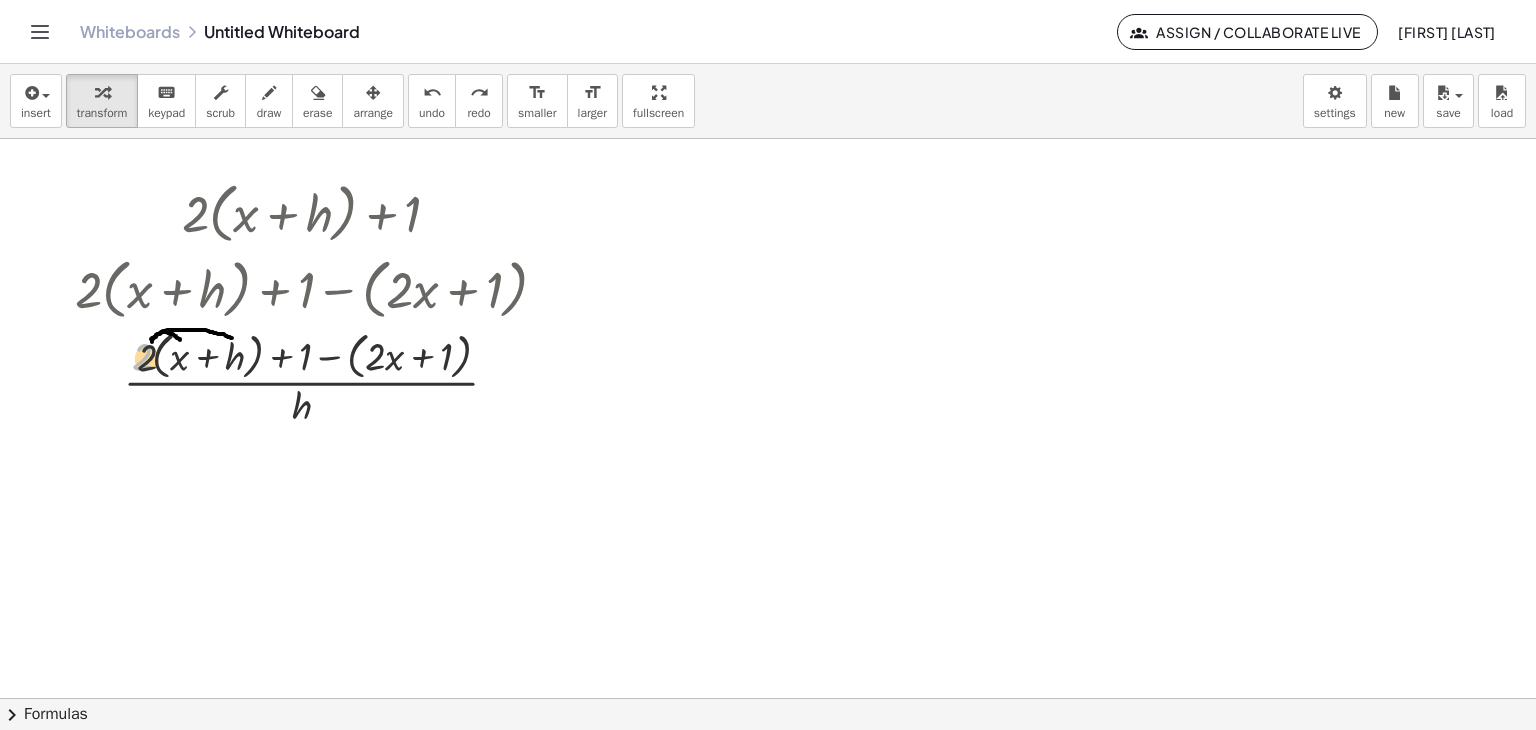 click at bounding box center (319, 378) 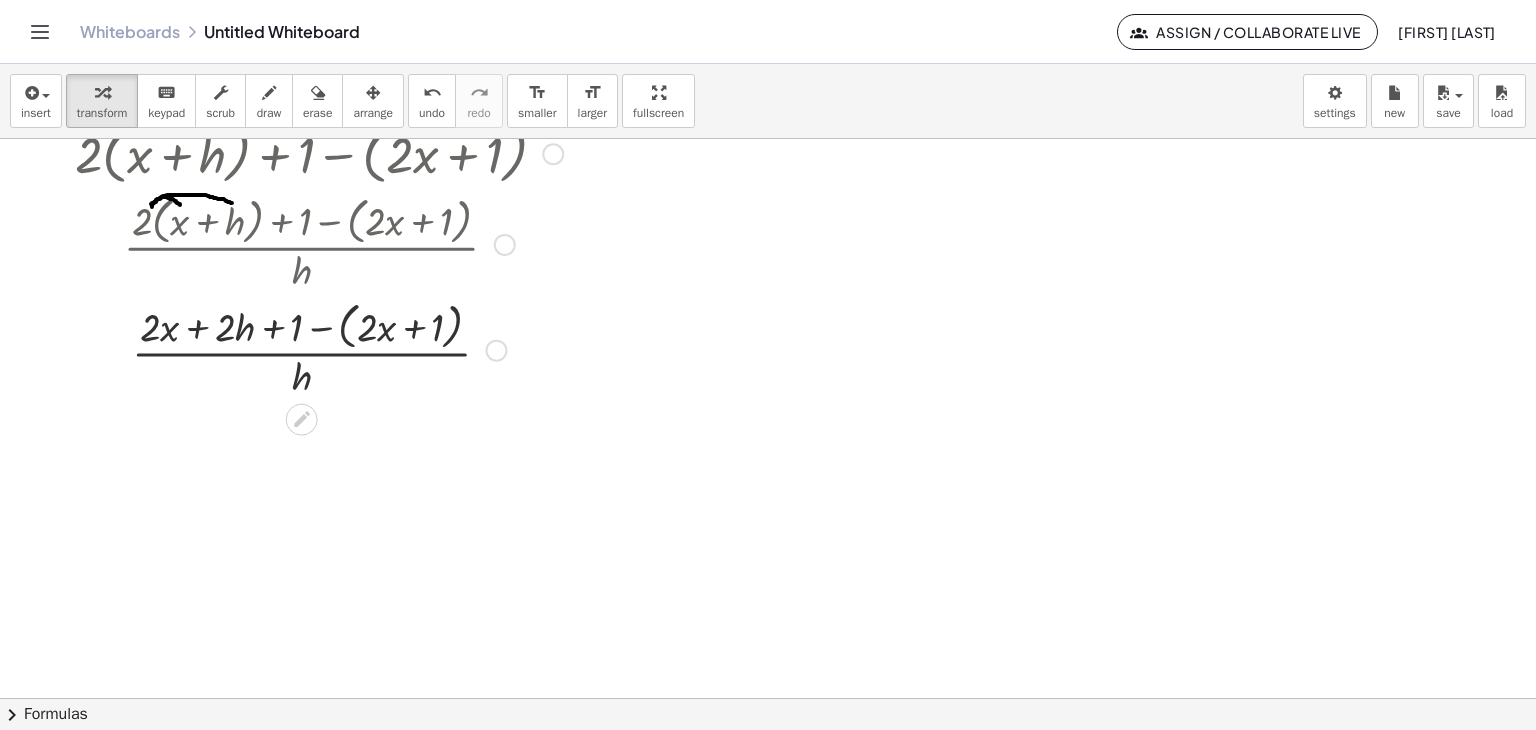 scroll, scrollTop: 500, scrollLeft: 0, axis: vertical 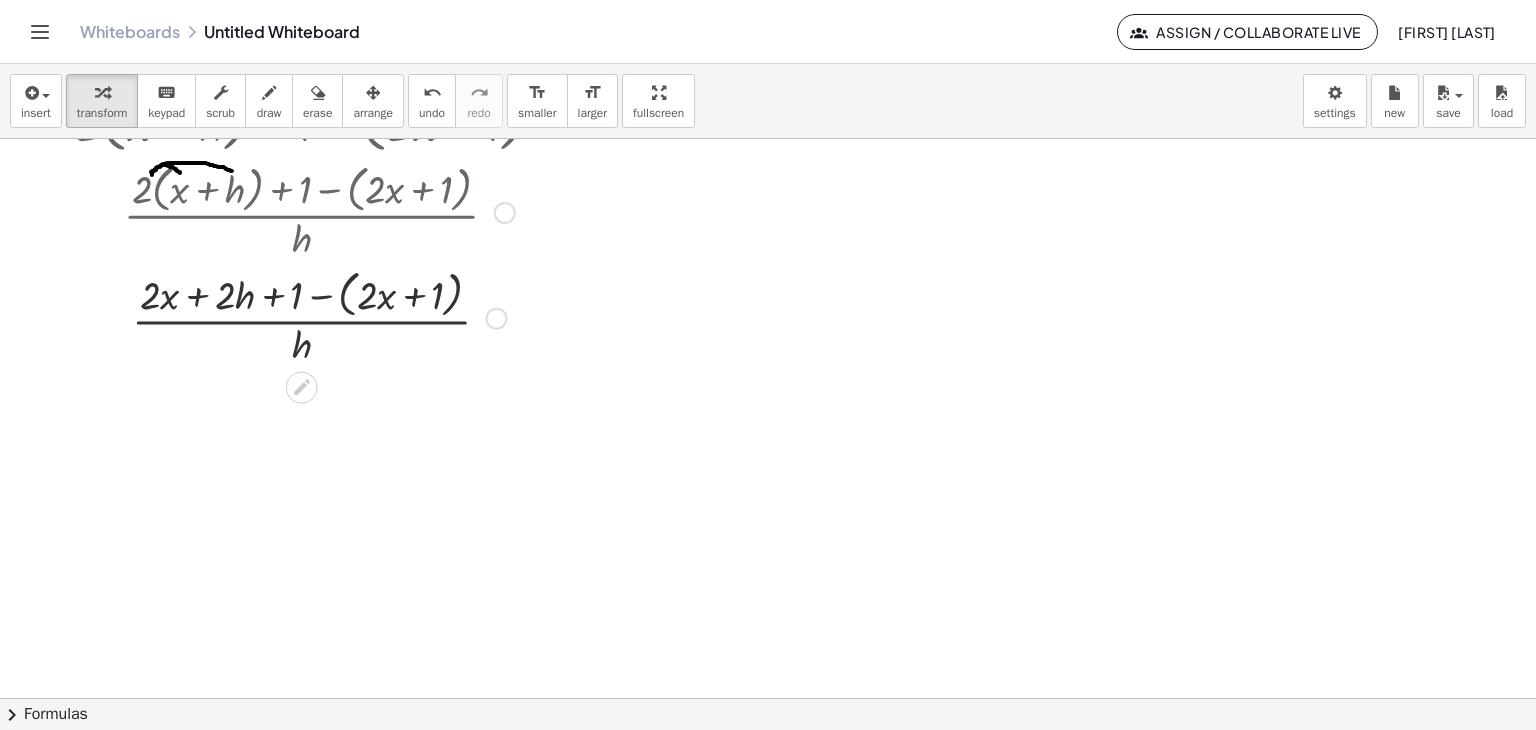 click on "Transform line Copy line as LaTeX Copy derivation as LaTeX Expand new lines: On" at bounding box center (496, 319) 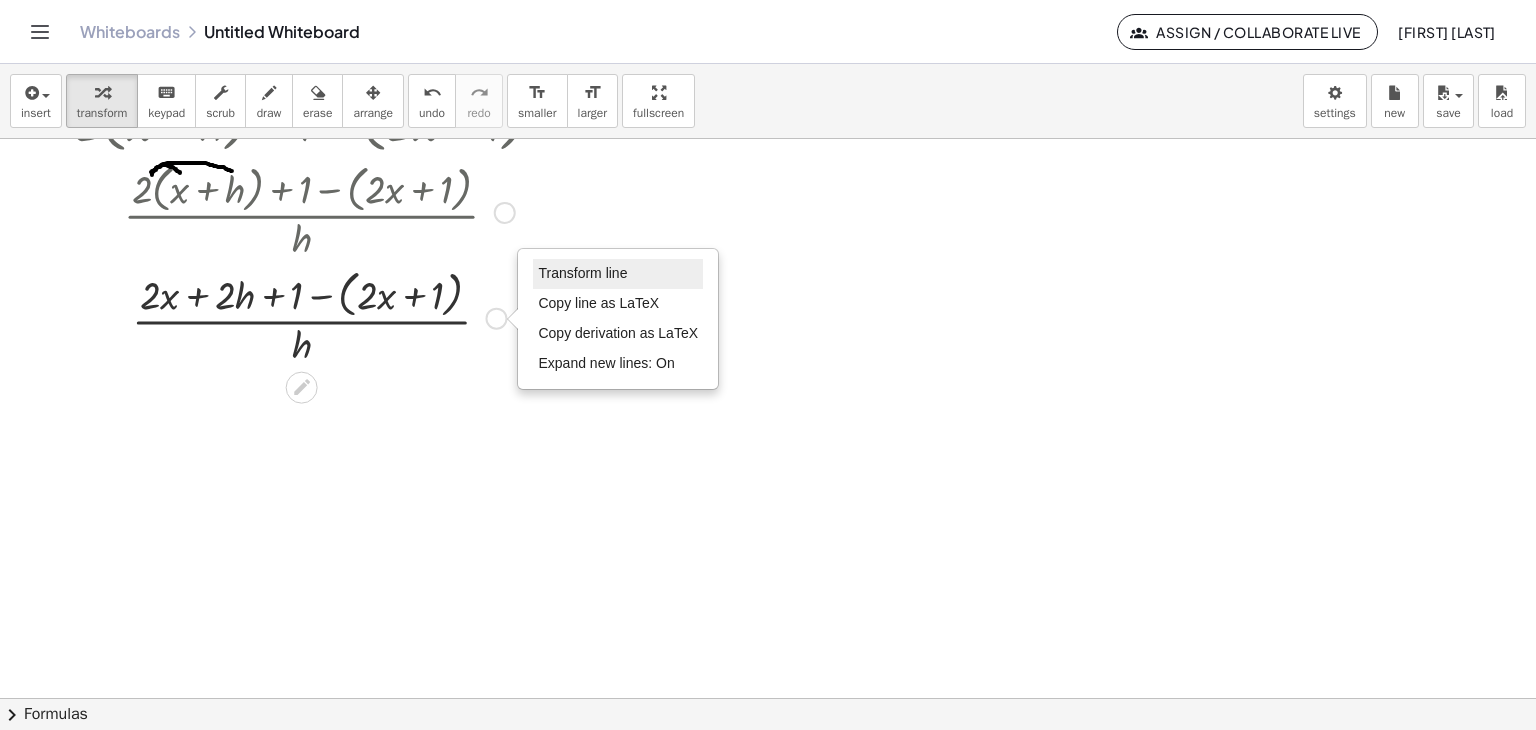 click on "Transform line" at bounding box center (582, 273) 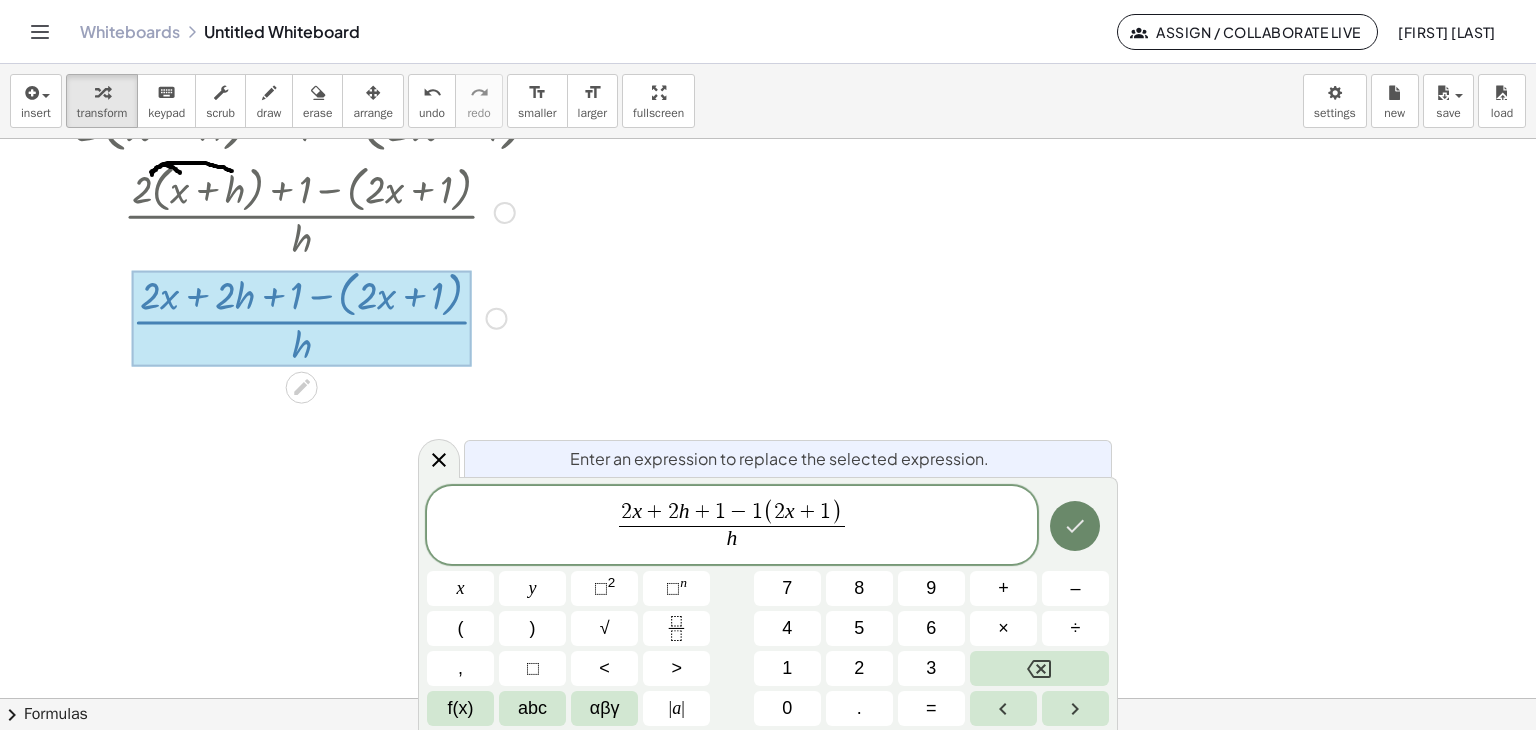 click 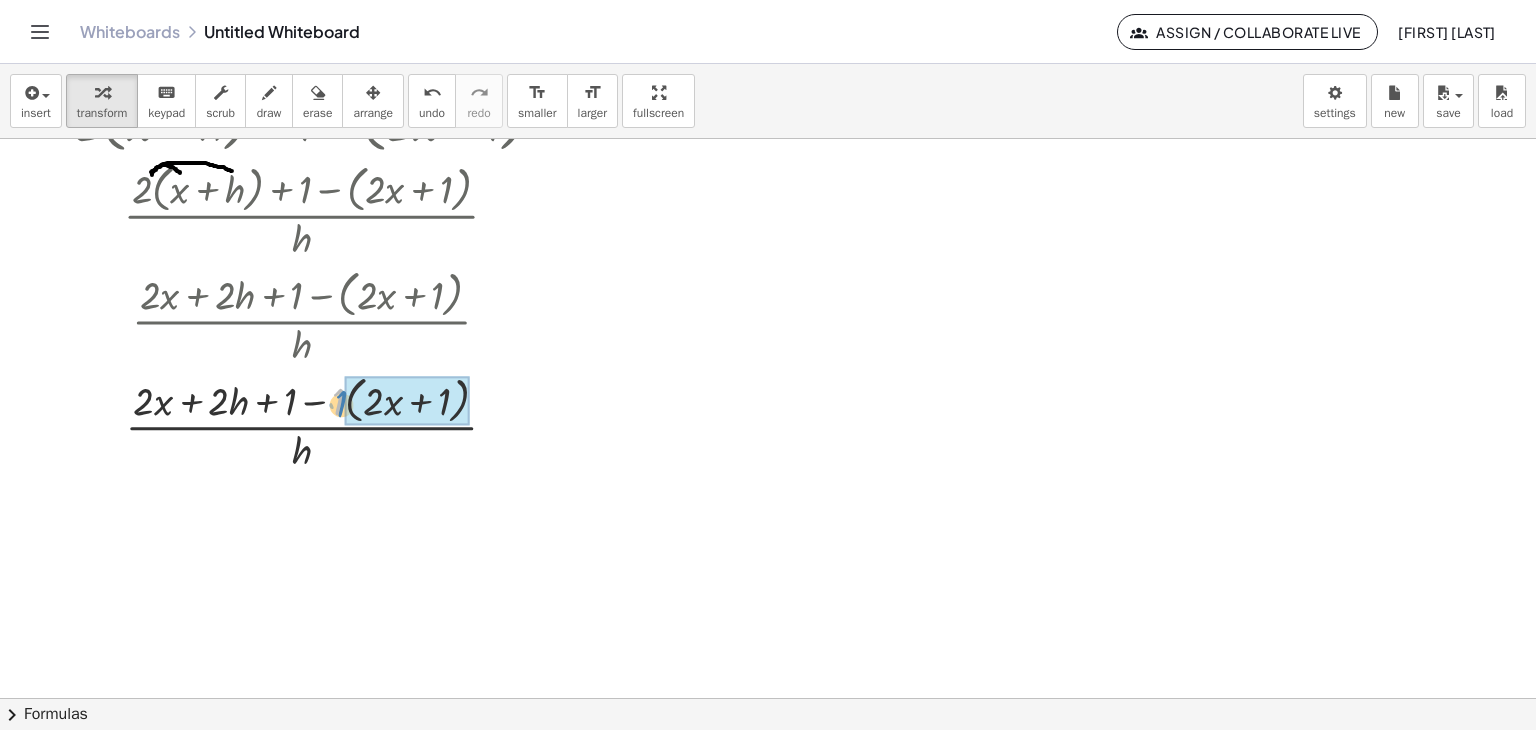 click at bounding box center (319, 423) 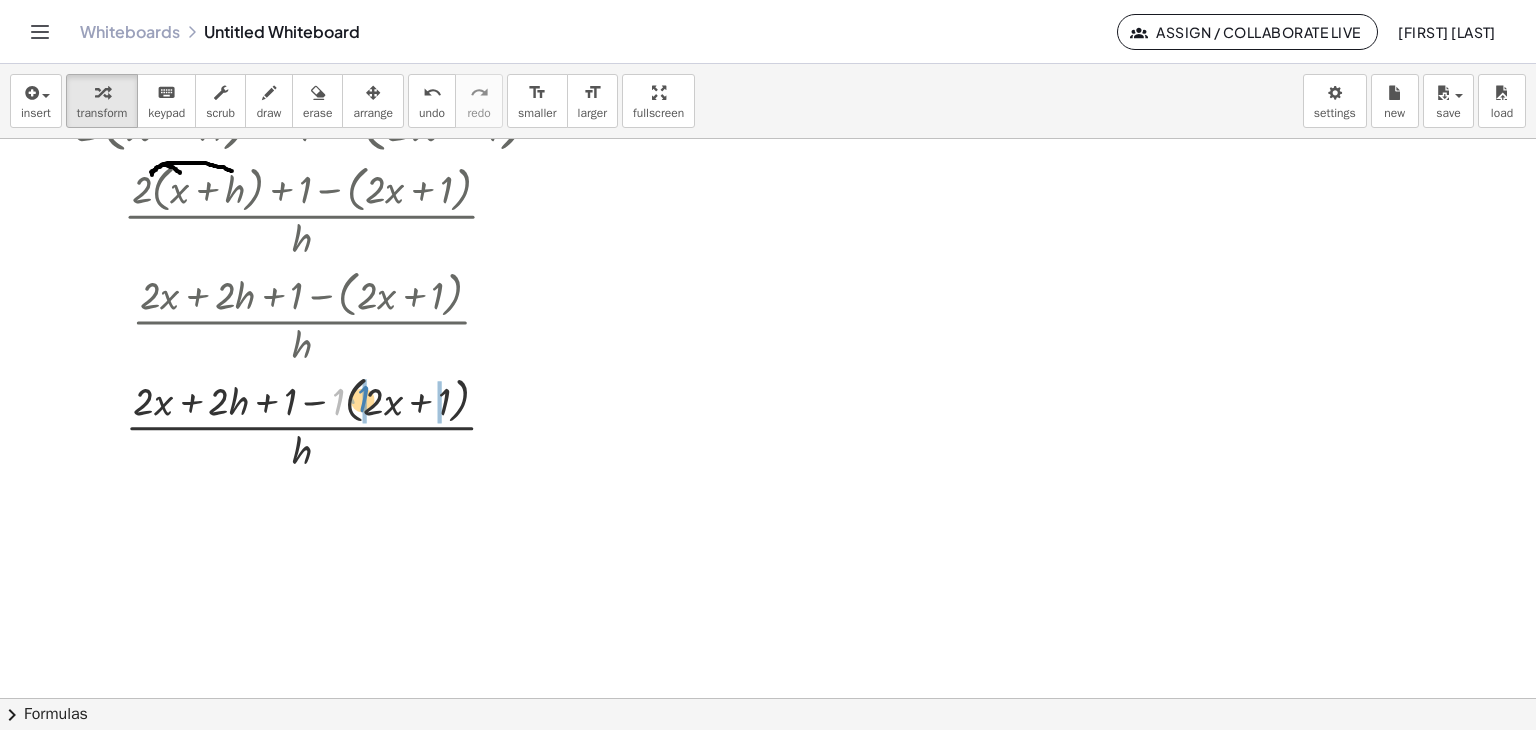 drag, startPoint x: 343, startPoint y: 397, endPoint x: 370, endPoint y: 398, distance: 27.018513 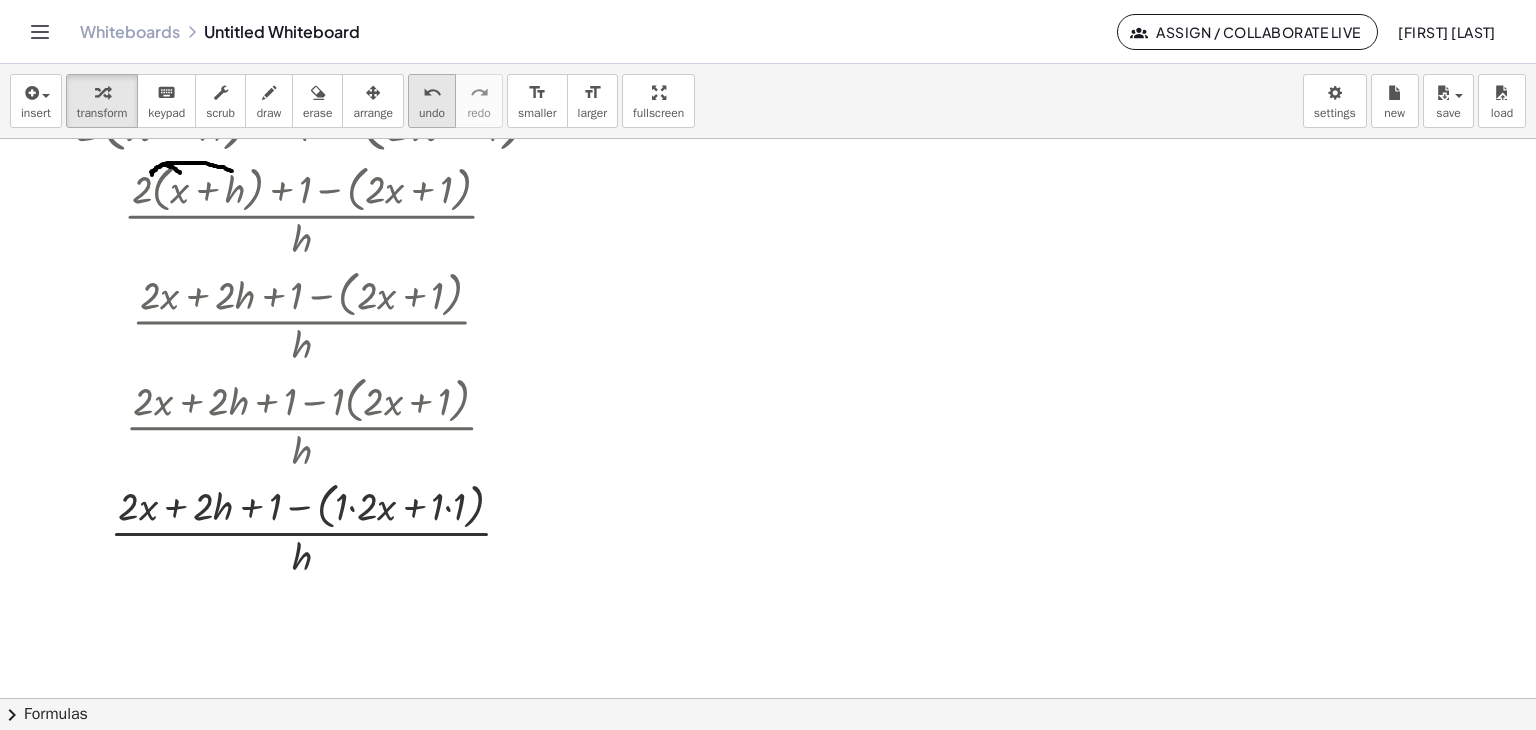 click on "undo" at bounding box center [432, 93] 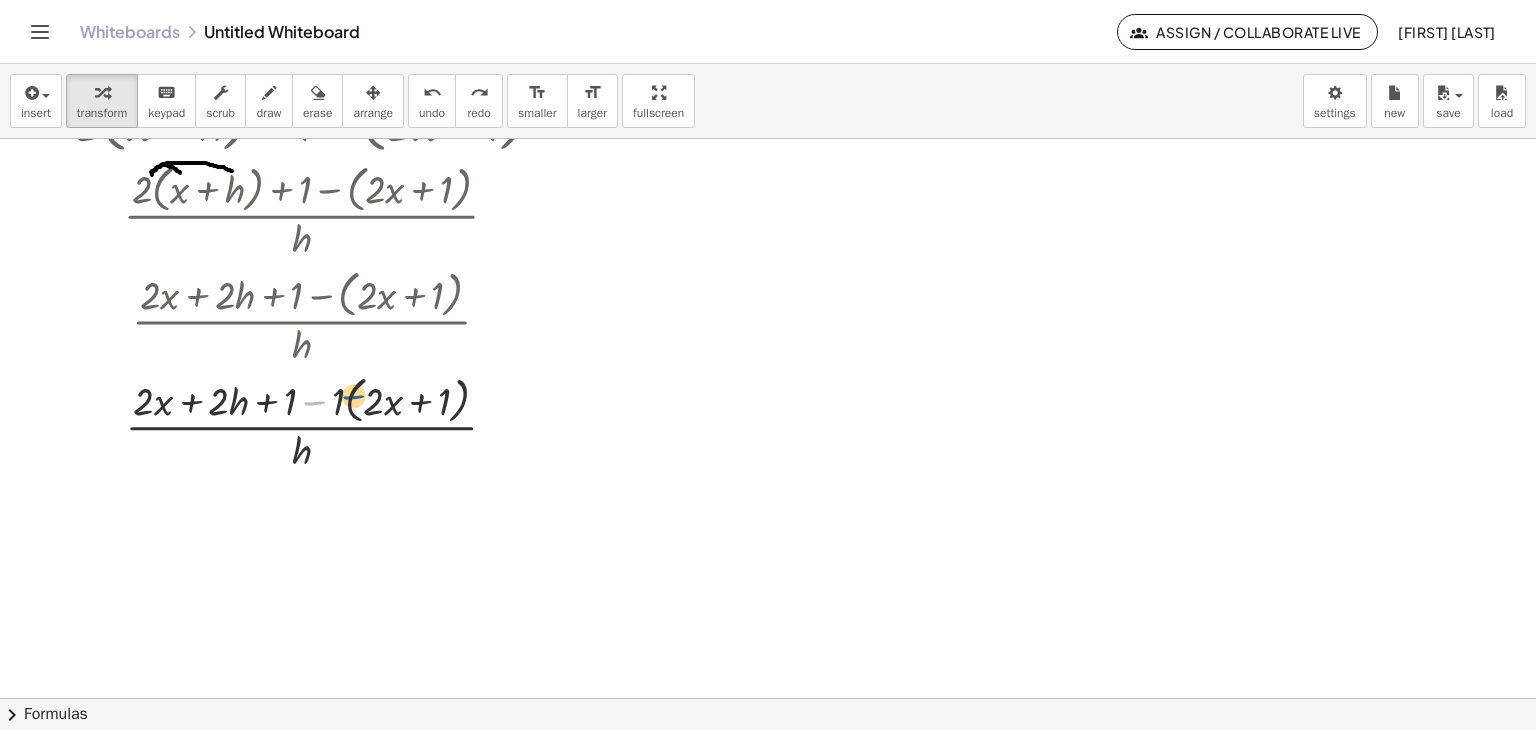 drag, startPoint x: 317, startPoint y: 398, endPoint x: 352, endPoint y: 394, distance: 35.22783 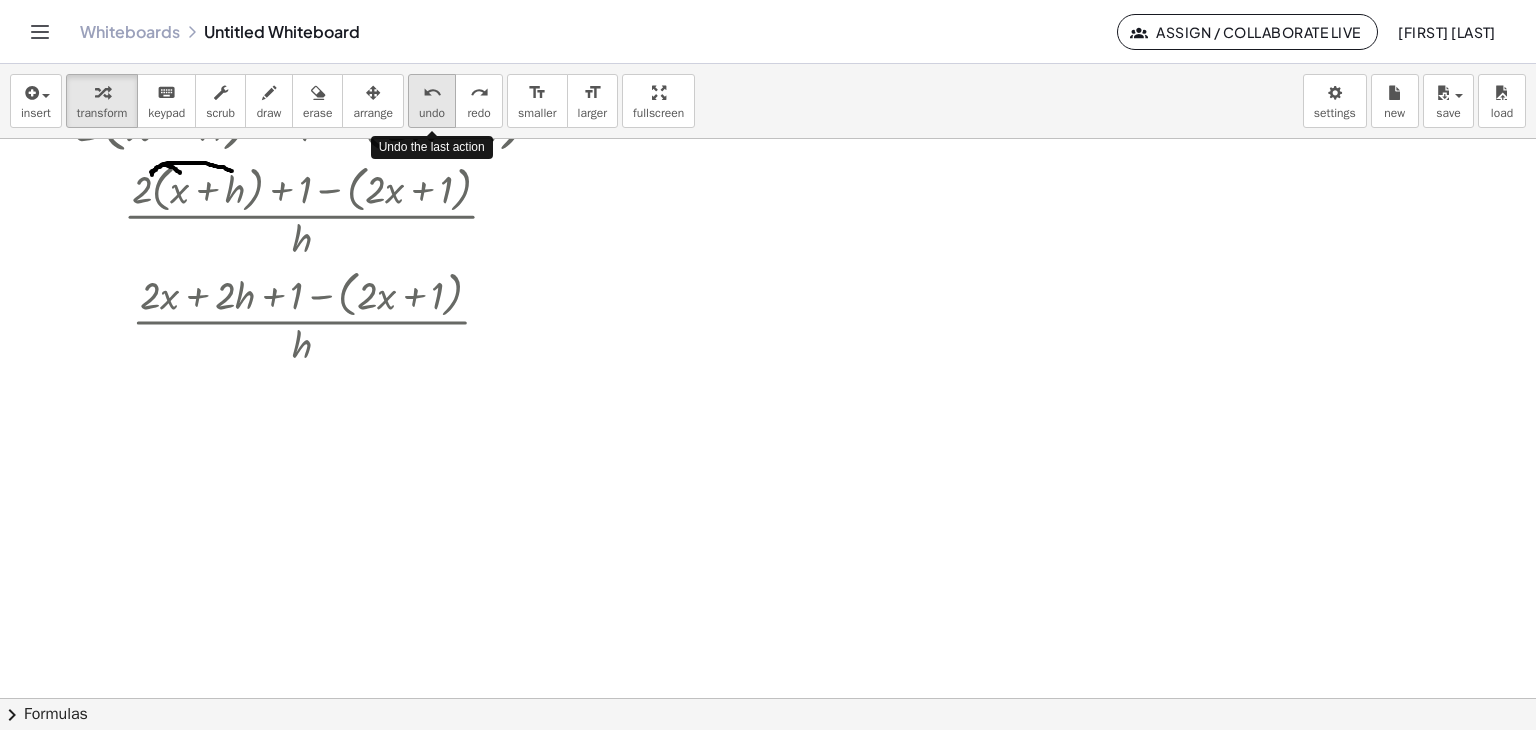 click on "undo" at bounding box center [432, 113] 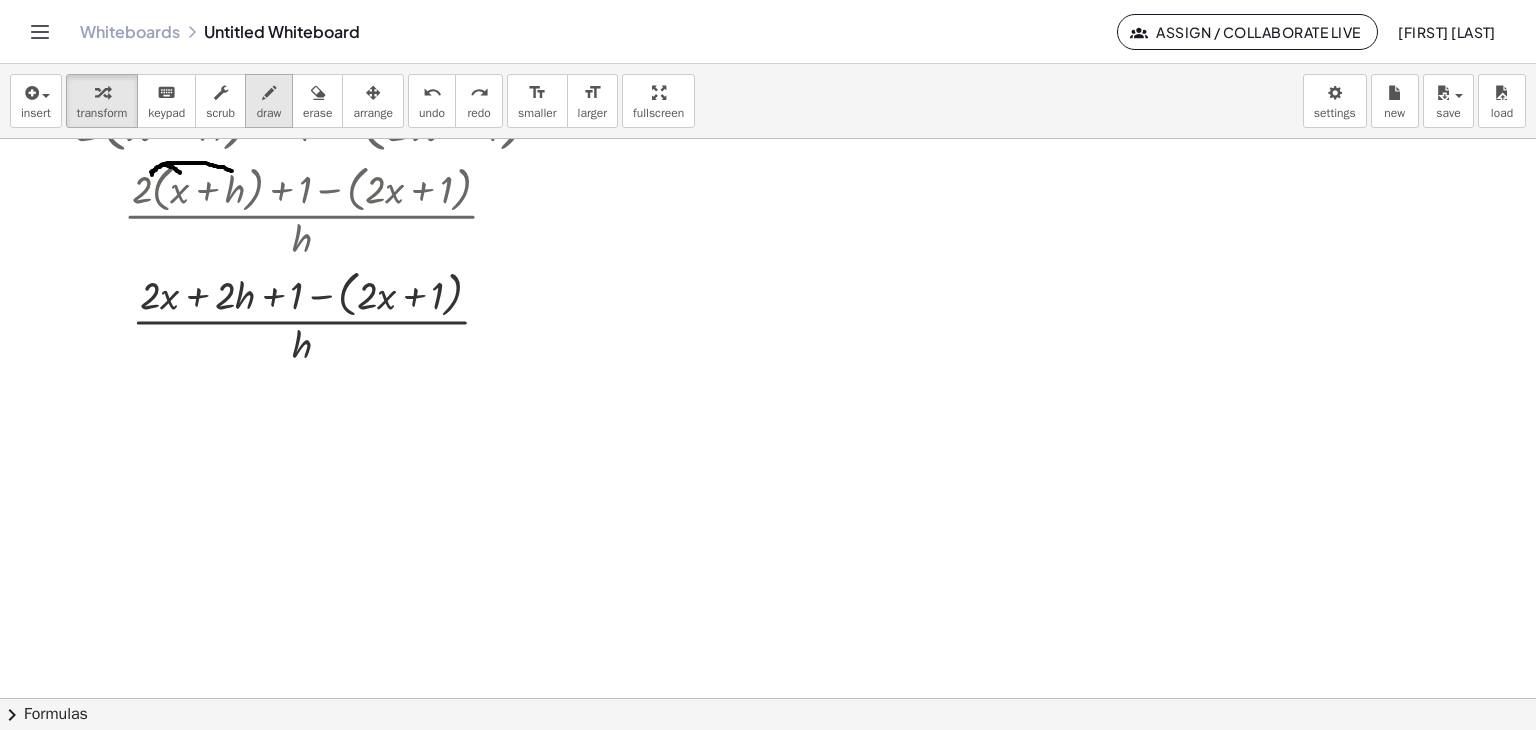 click on "draw" at bounding box center (269, 113) 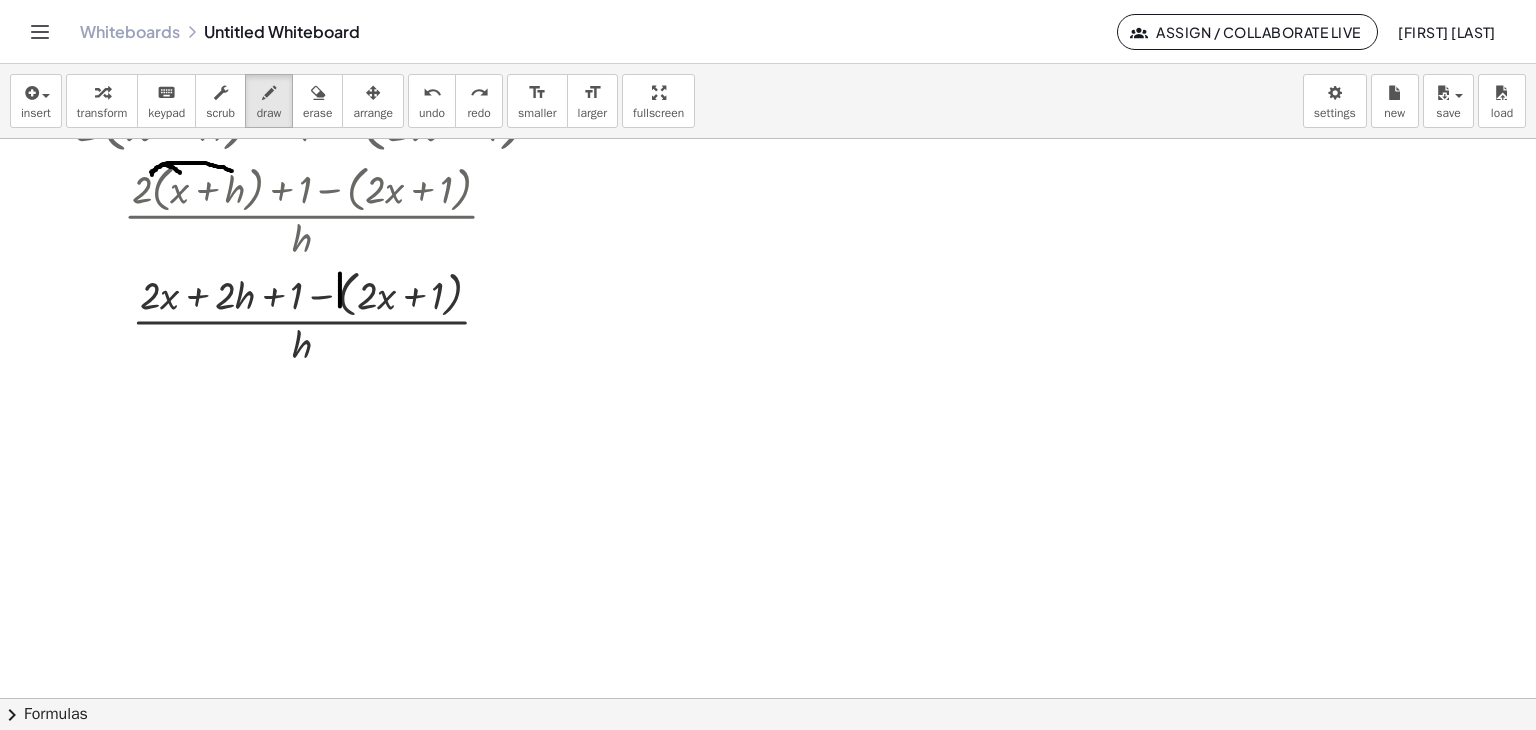 drag, startPoint x: 340, startPoint y: 273, endPoint x: 341, endPoint y: 309, distance: 36.013885 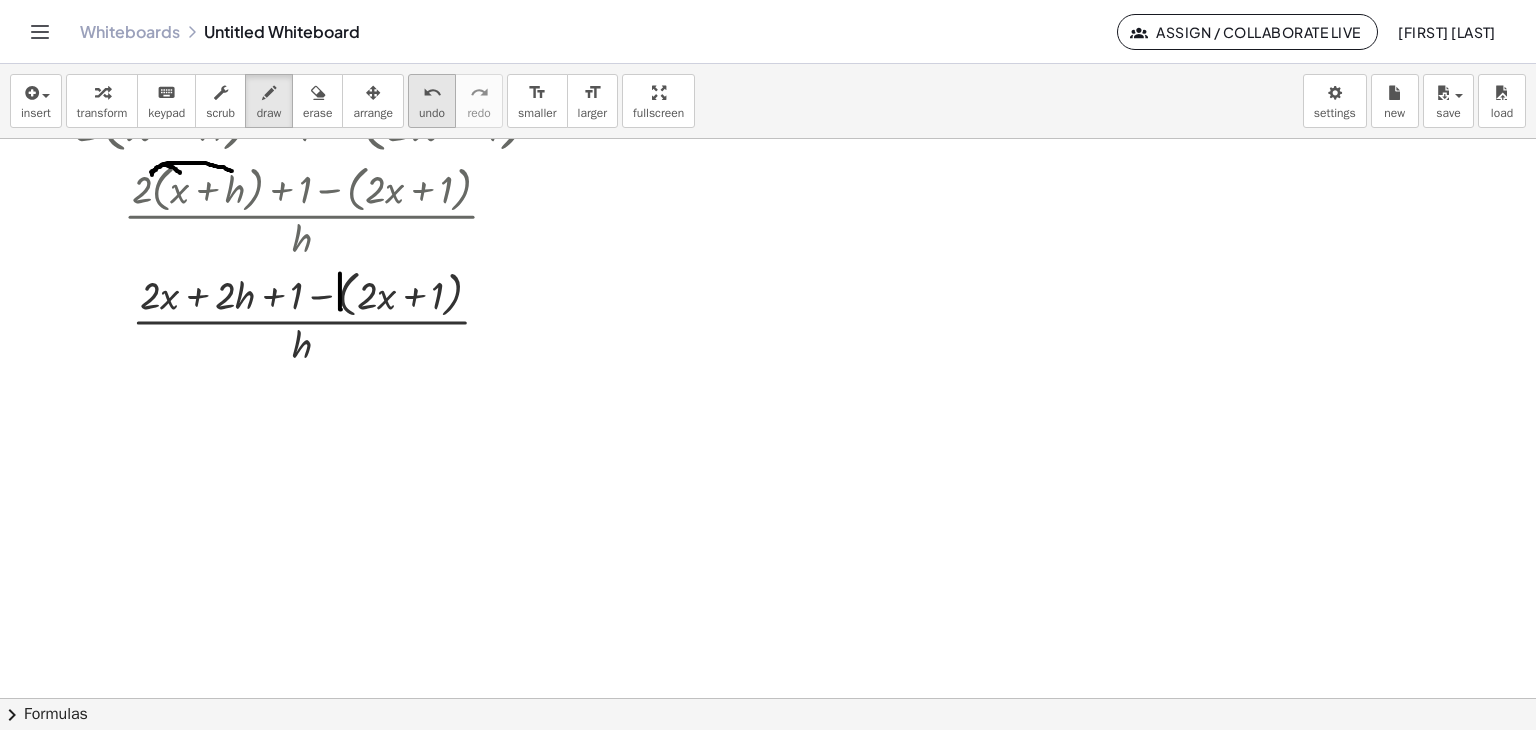 click on "undo" at bounding box center [432, 113] 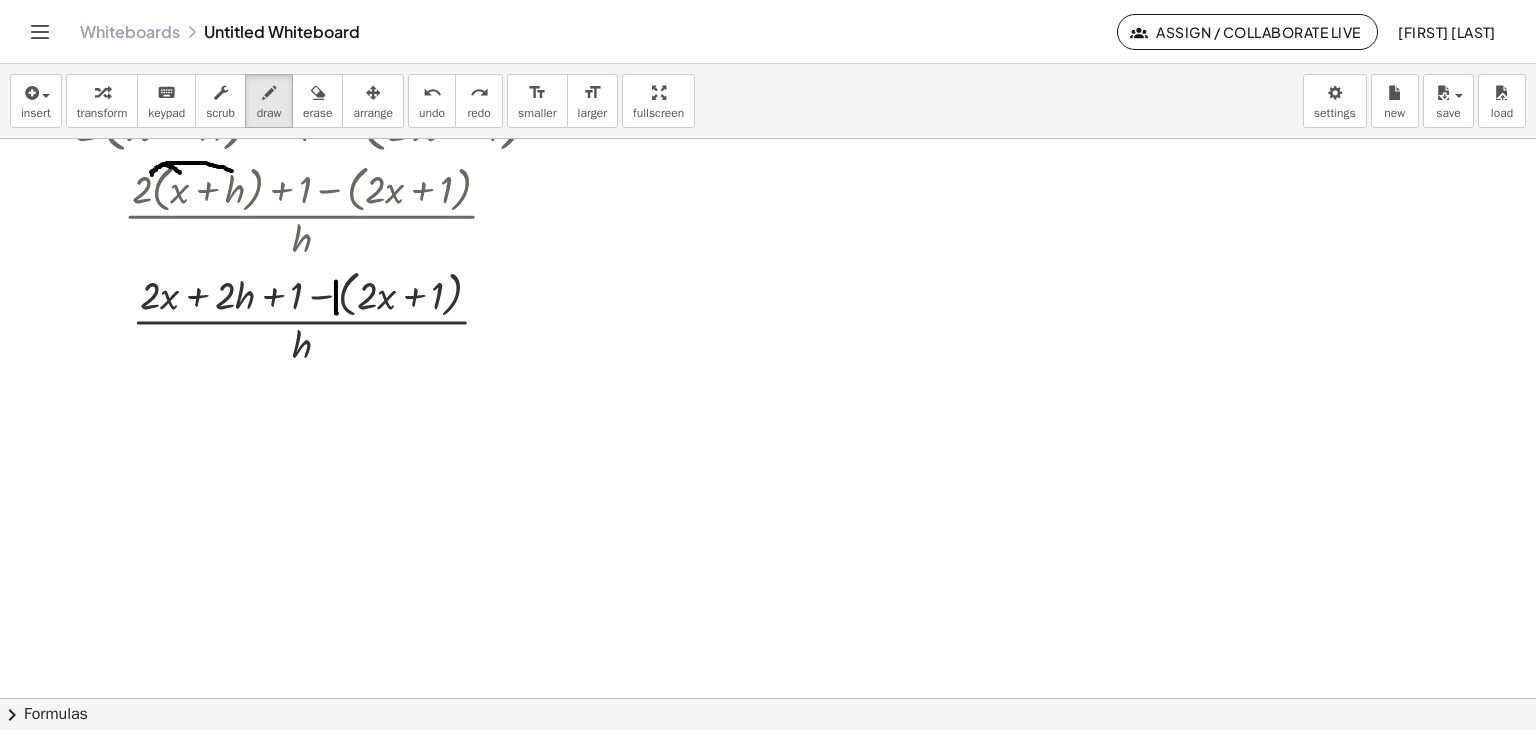 drag, startPoint x: 336, startPoint y: 281, endPoint x: 337, endPoint y: 313, distance: 32.01562 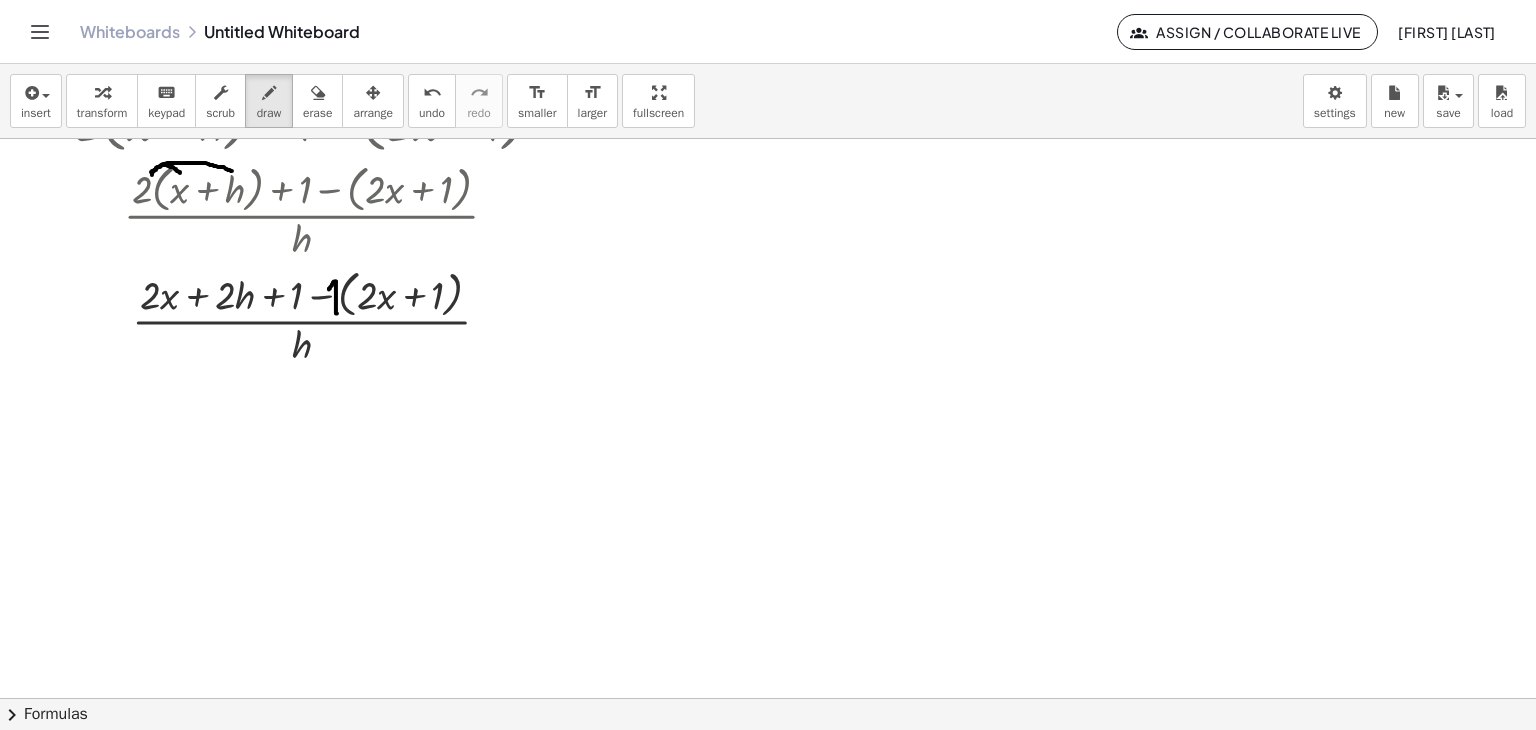drag, startPoint x: 336, startPoint y: 281, endPoint x: 328, endPoint y: 290, distance: 12.0415945 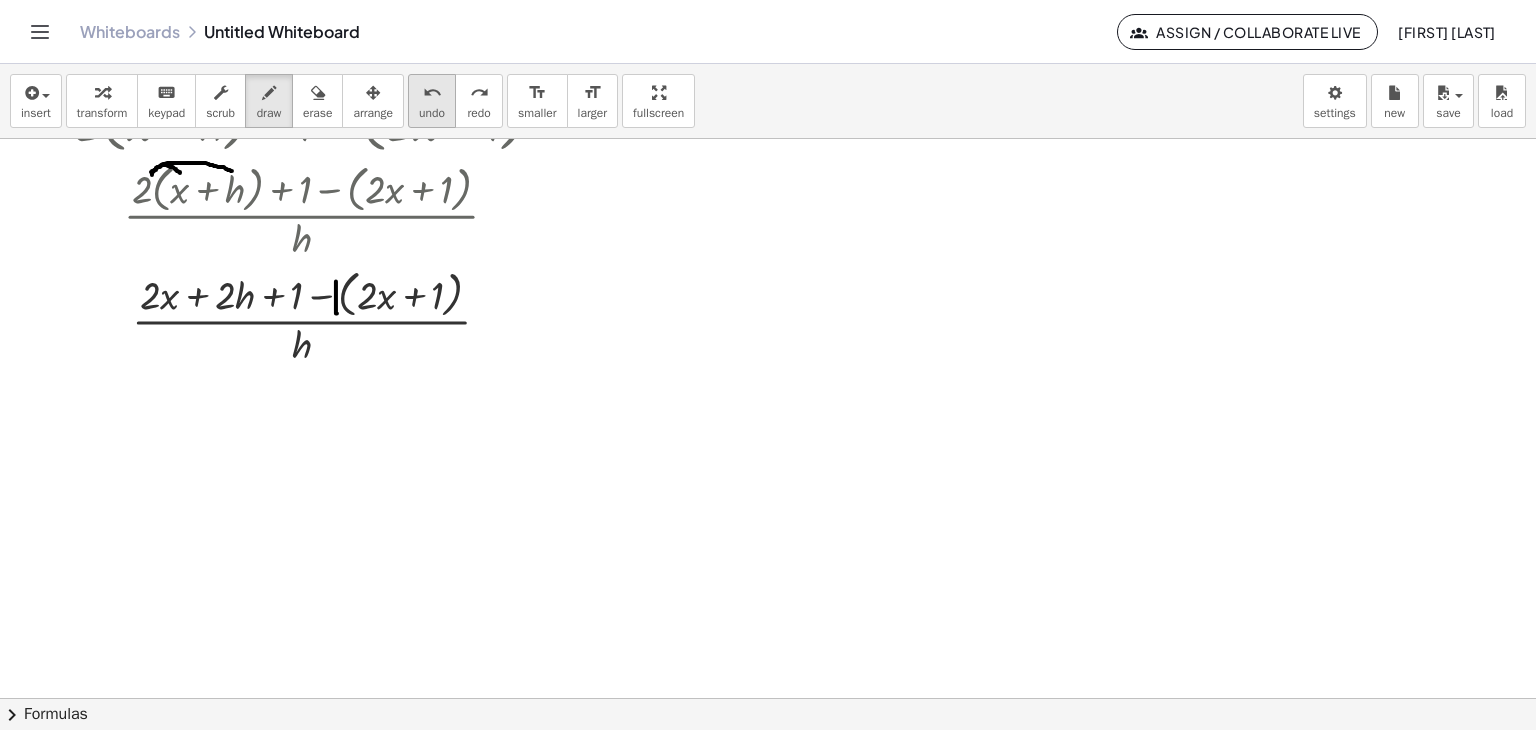 click on "undo undo" at bounding box center (432, 101) 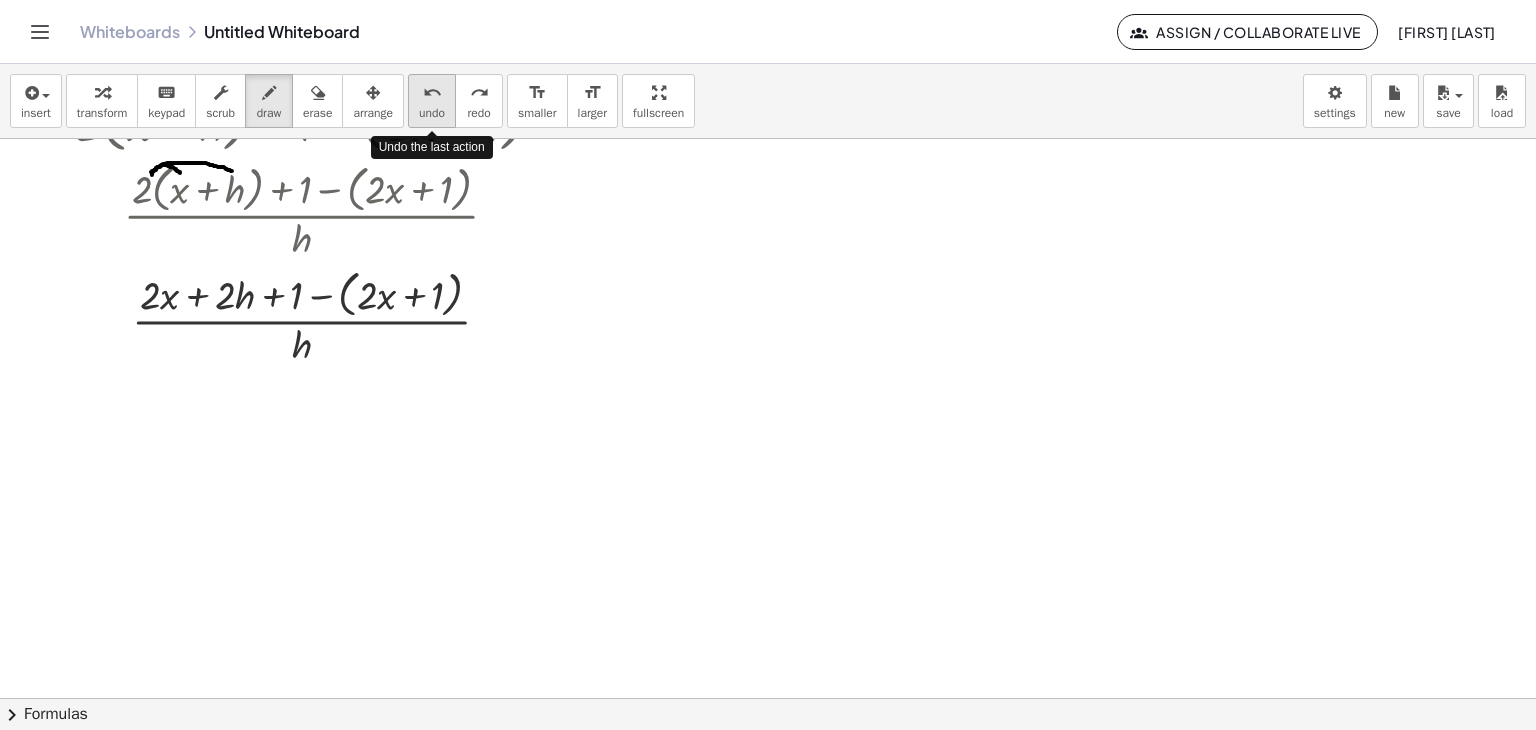 click on "undo undo" at bounding box center (432, 101) 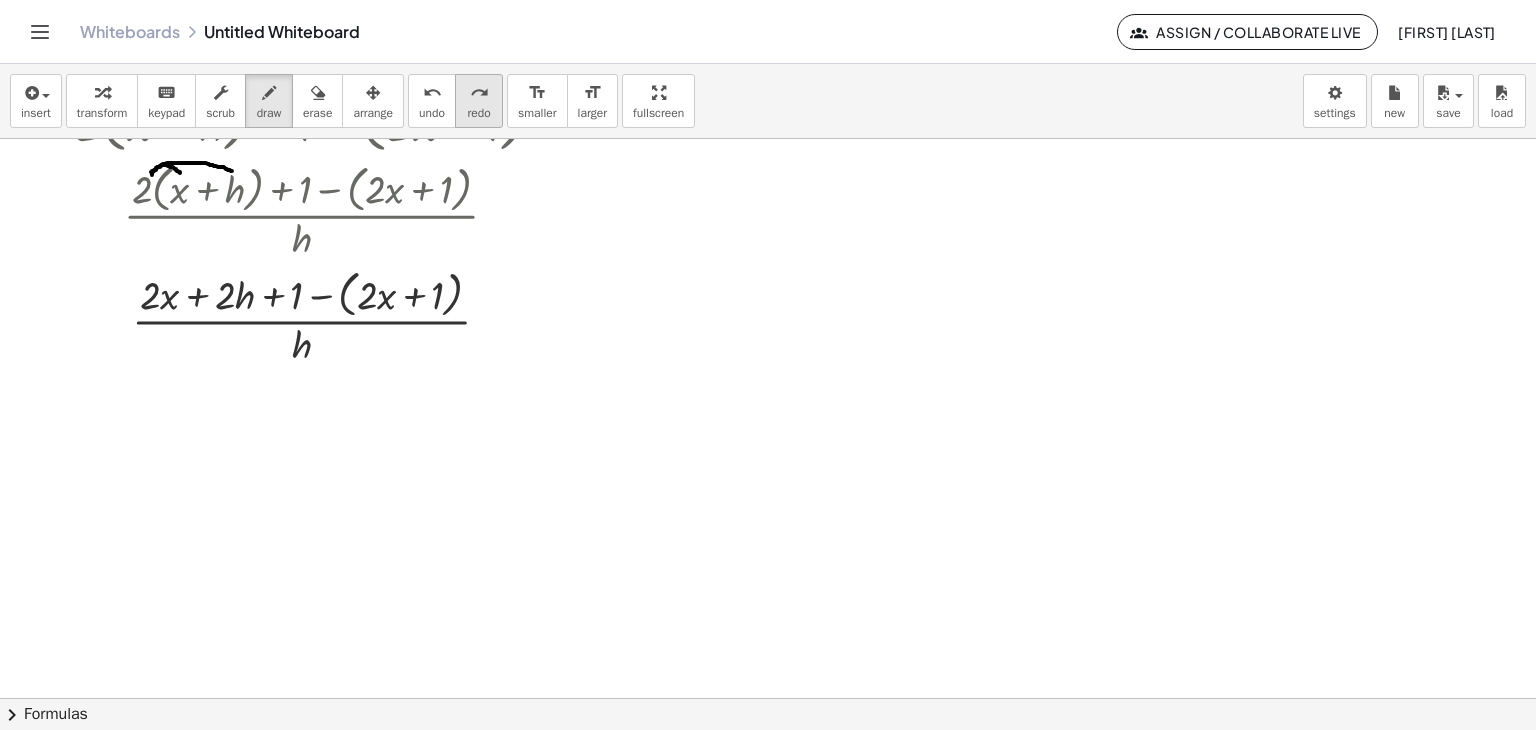 click on "redo" at bounding box center [478, 113] 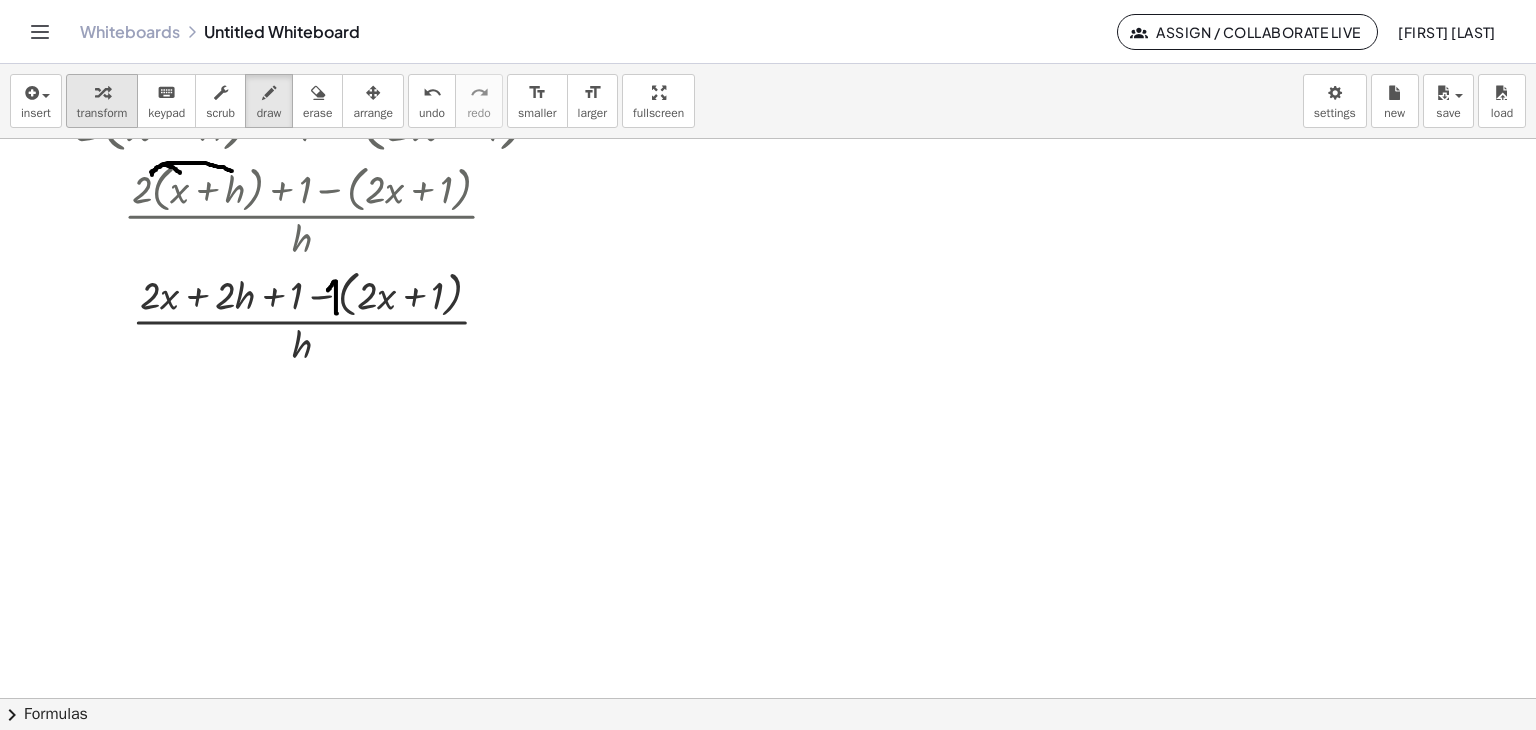 click on "transform" at bounding box center [102, 113] 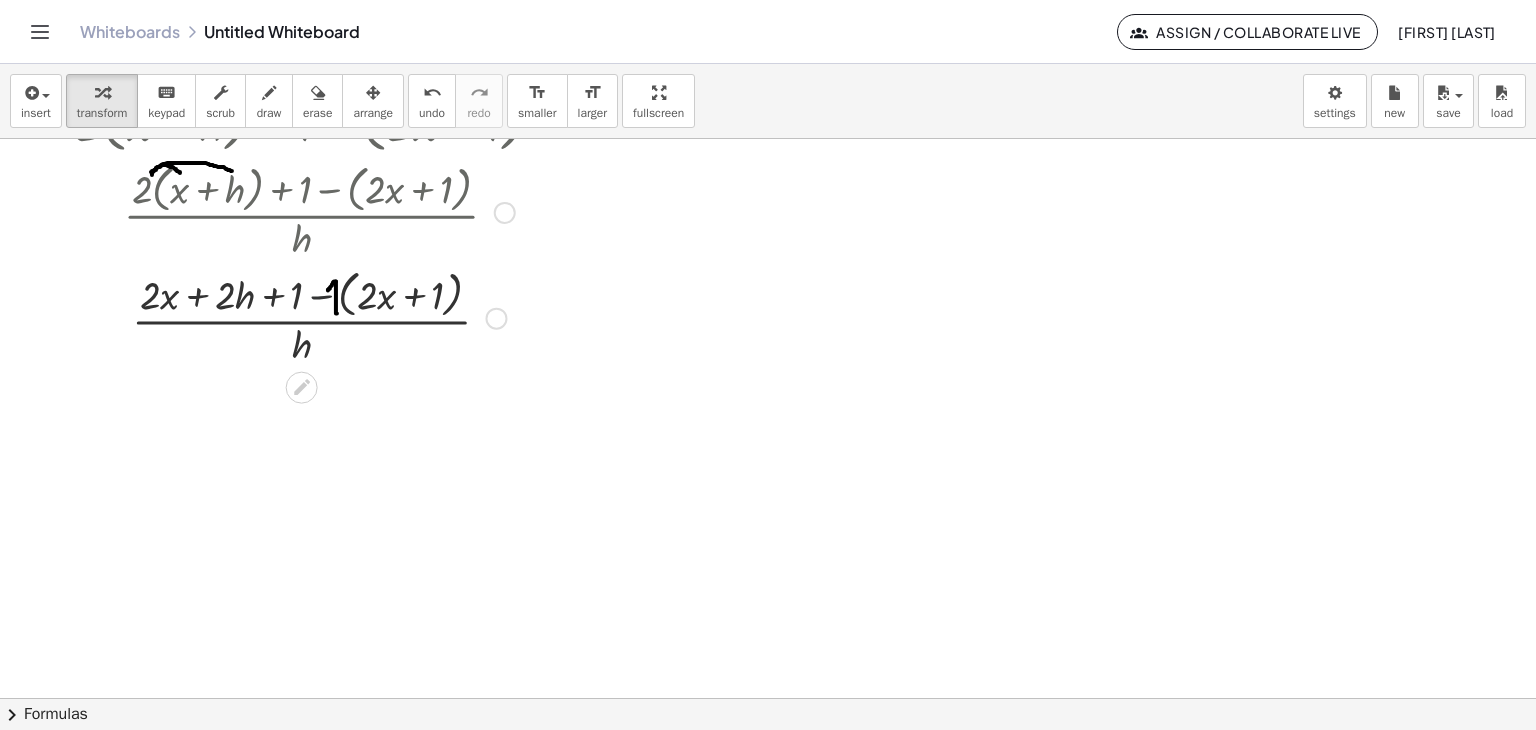 click at bounding box center (318, 317) 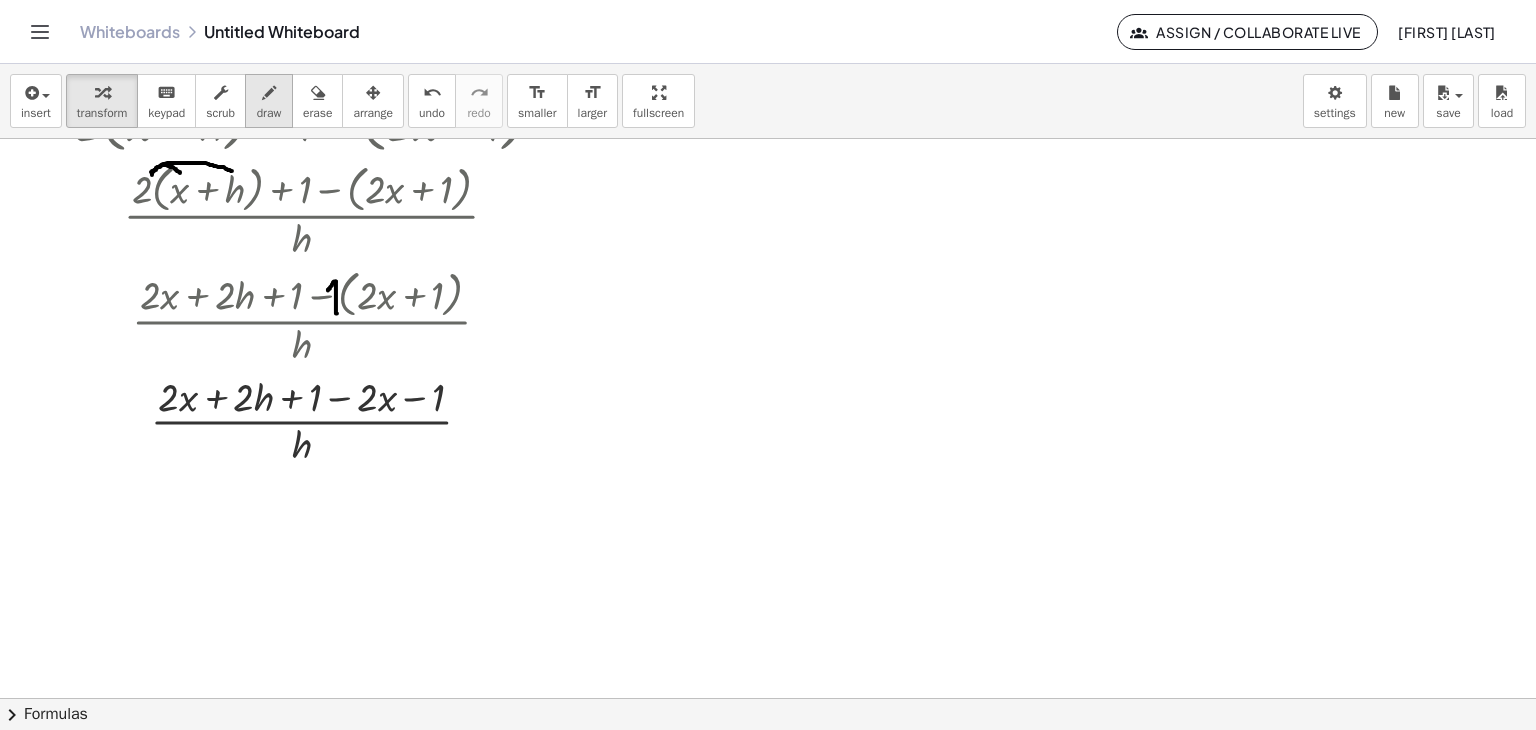 click on "draw" at bounding box center [269, 101] 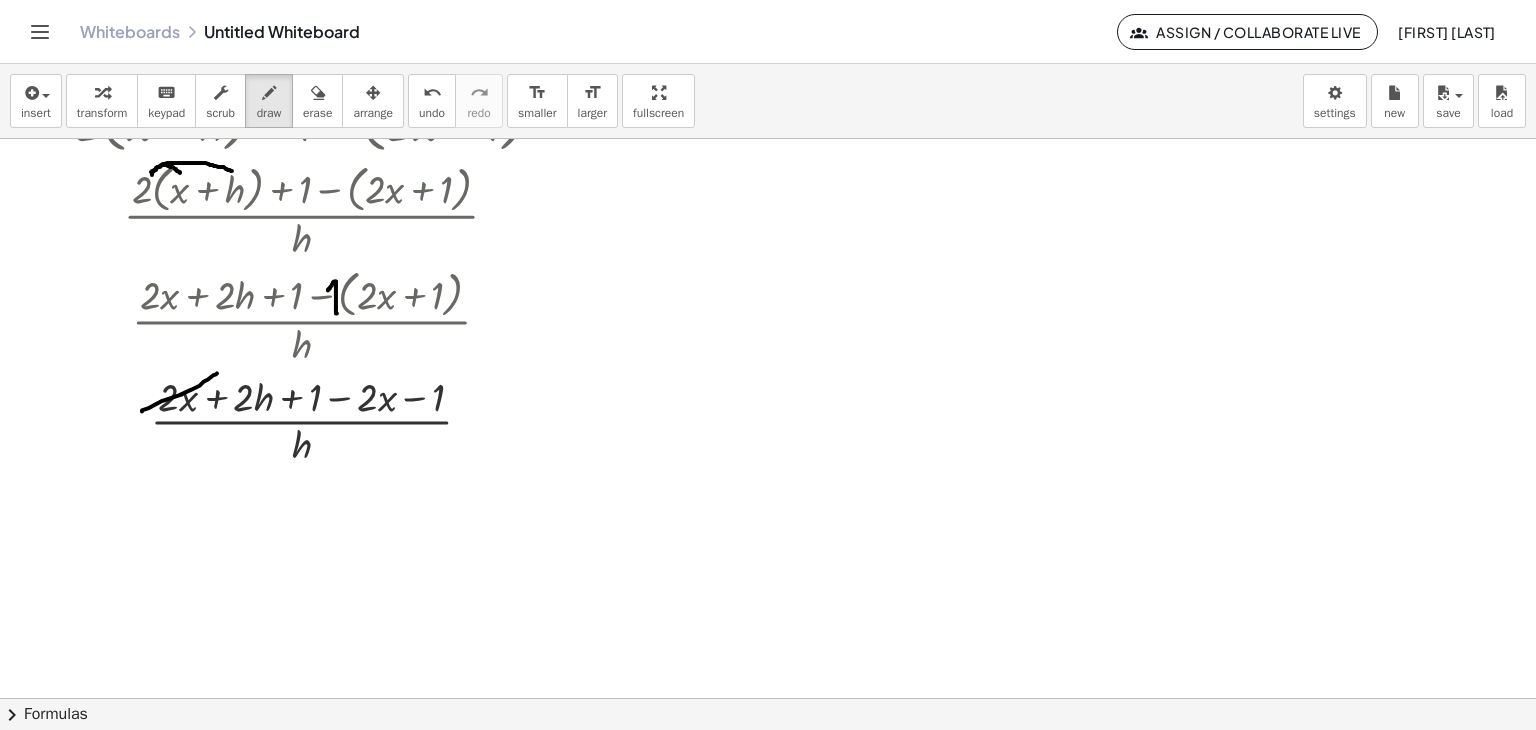 drag, startPoint x: 142, startPoint y: 411, endPoint x: 217, endPoint y: 373, distance: 84.07735 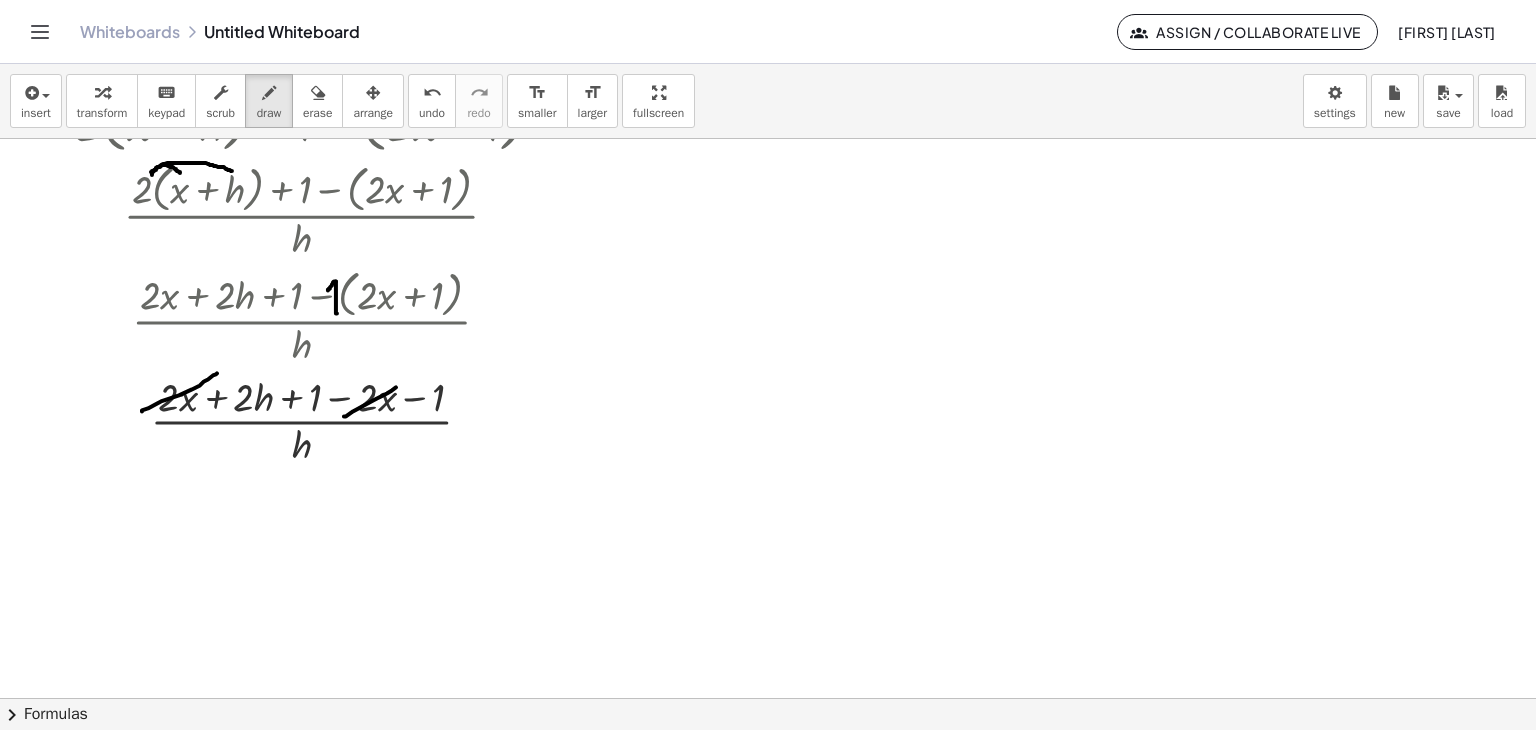 drag, startPoint x: 344, startPoint y: 416, endPoint x: 404, endPoint y: 381, distance: 69.46222 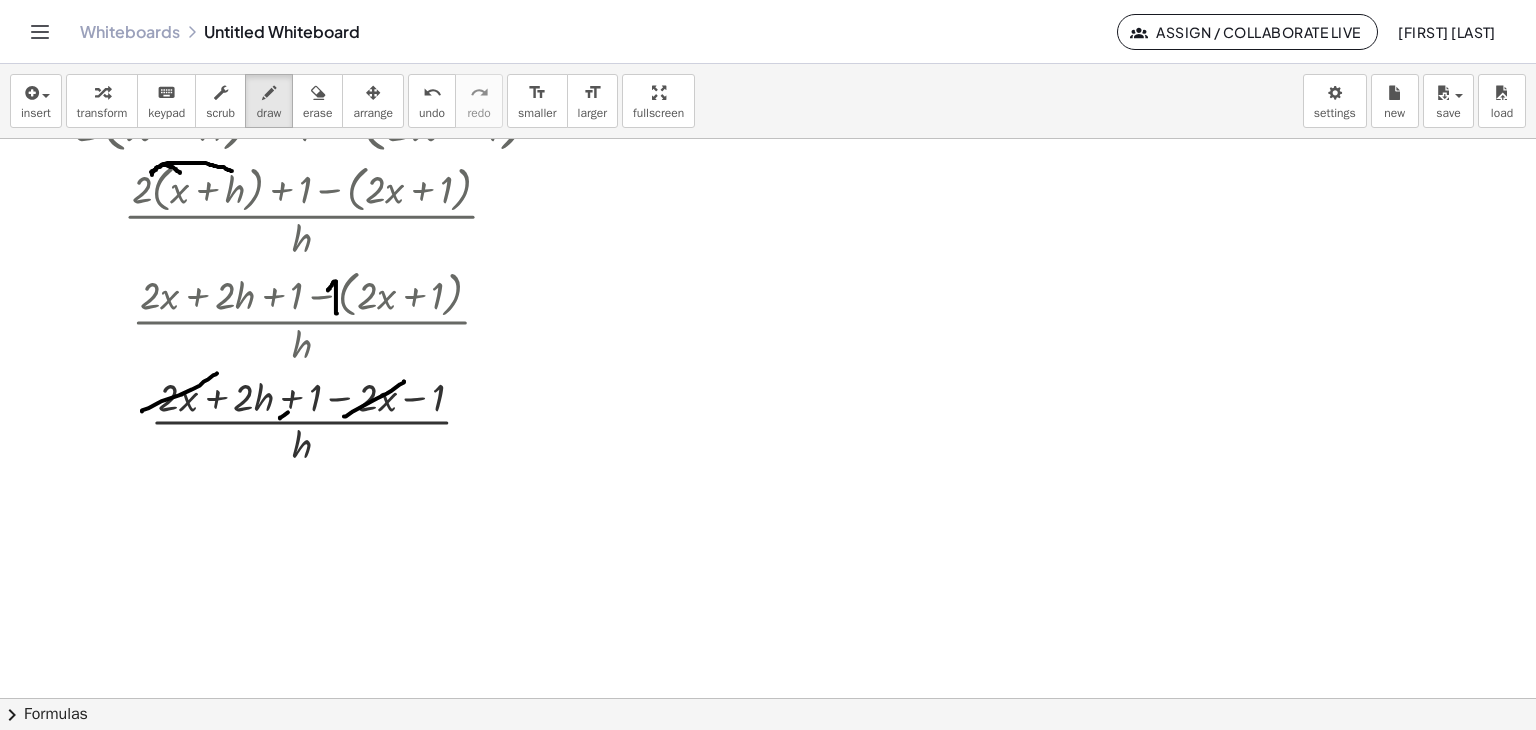 drag, startPoint x: 280, startPoint y: 418, endPoint x: 332, endPoint y: 384, distance: 62.1289 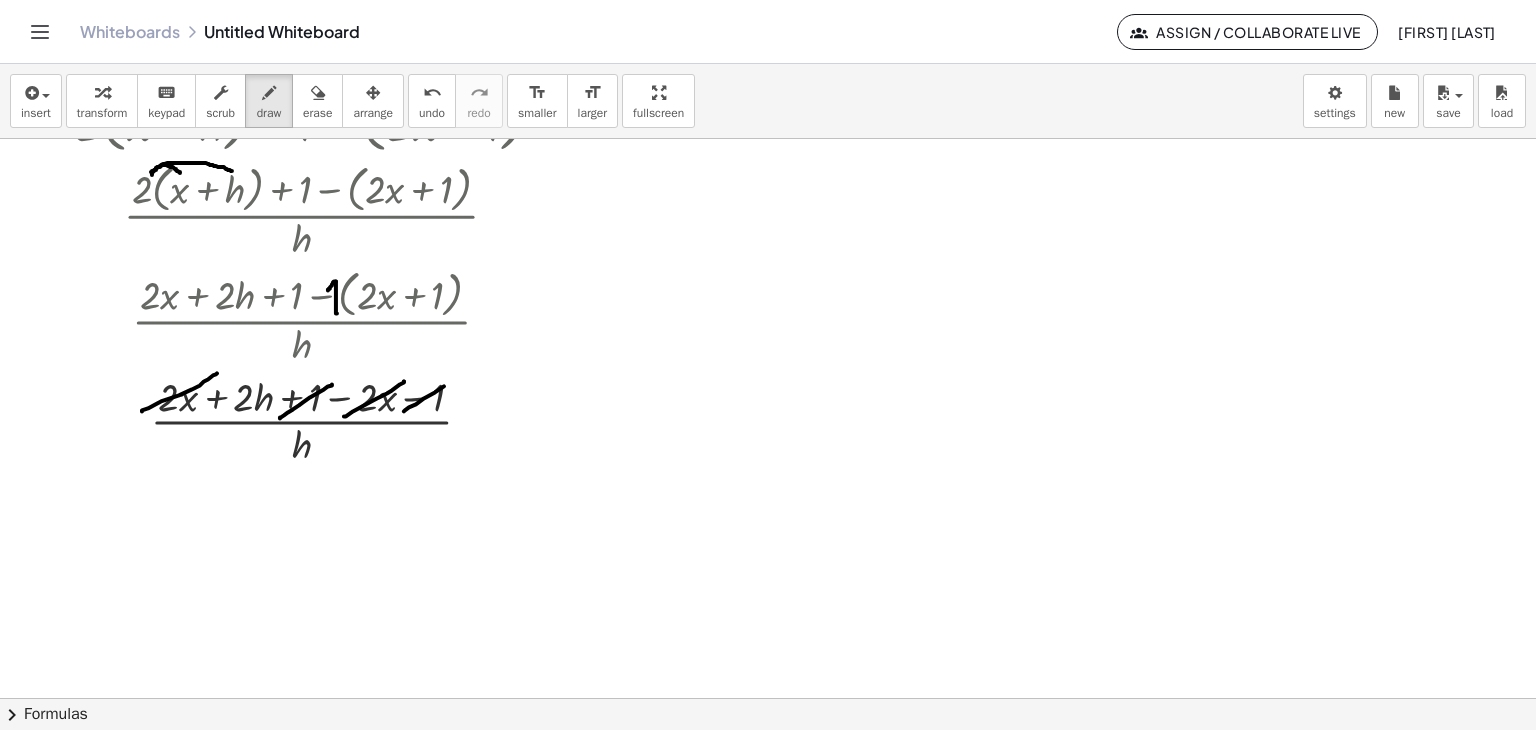 drag, startPoint x: 404, startPoint y: 411, endPoint x: 464, endPoint y: 374, distance: 70.491135 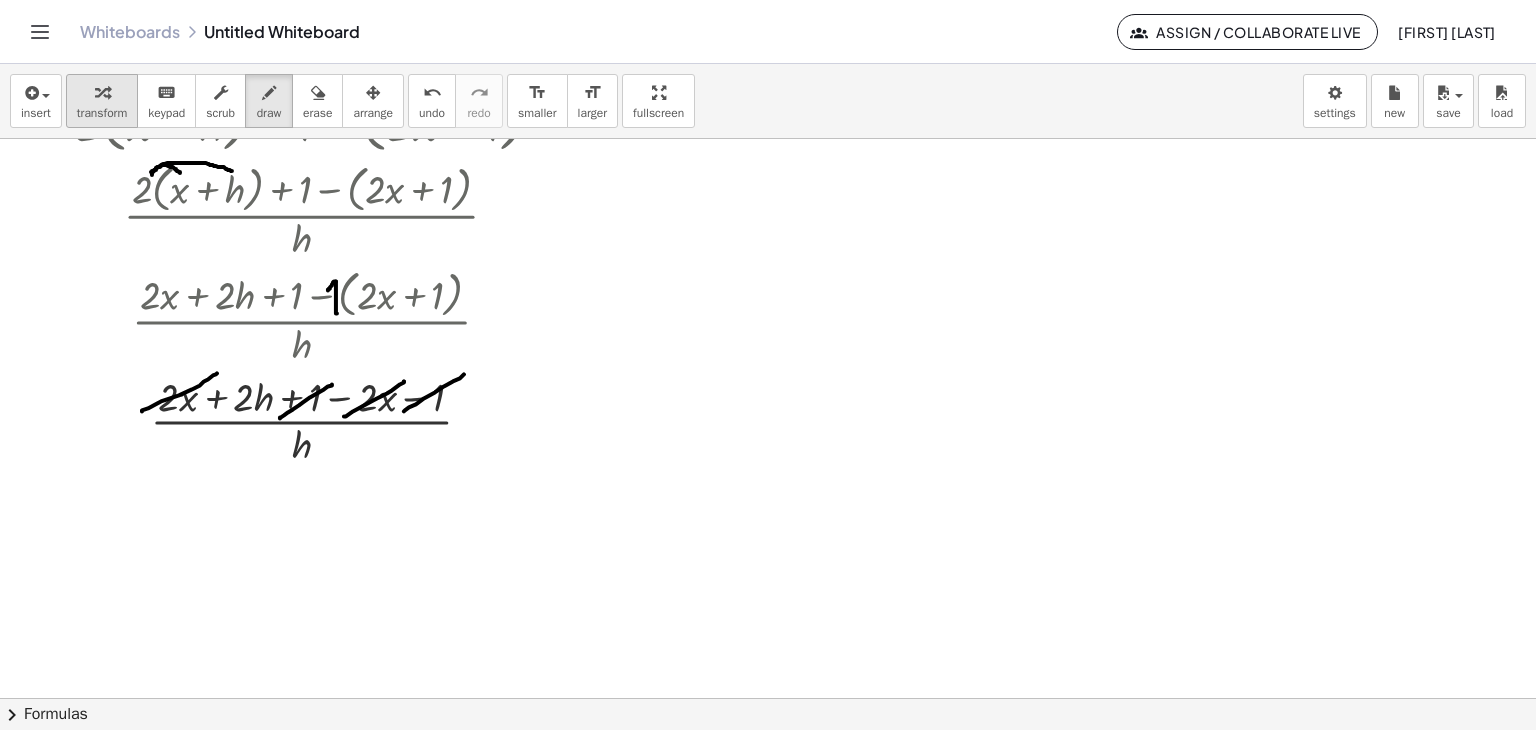 click on "transform" at bounding box center [102, 113] 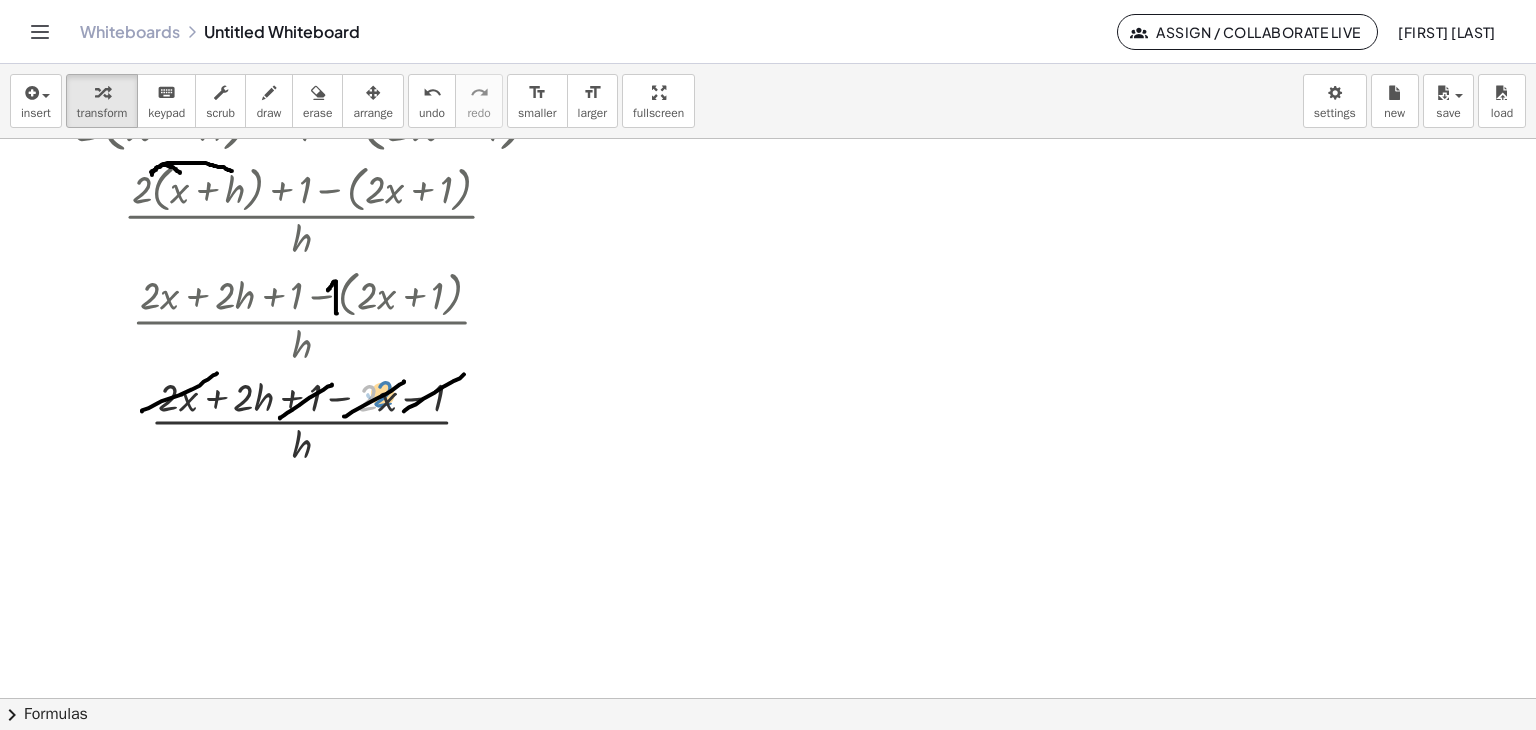 drag, startPoint x: 366, startPoint y: 401, endPoint x: 385, endPoint y: 401, distance: 19 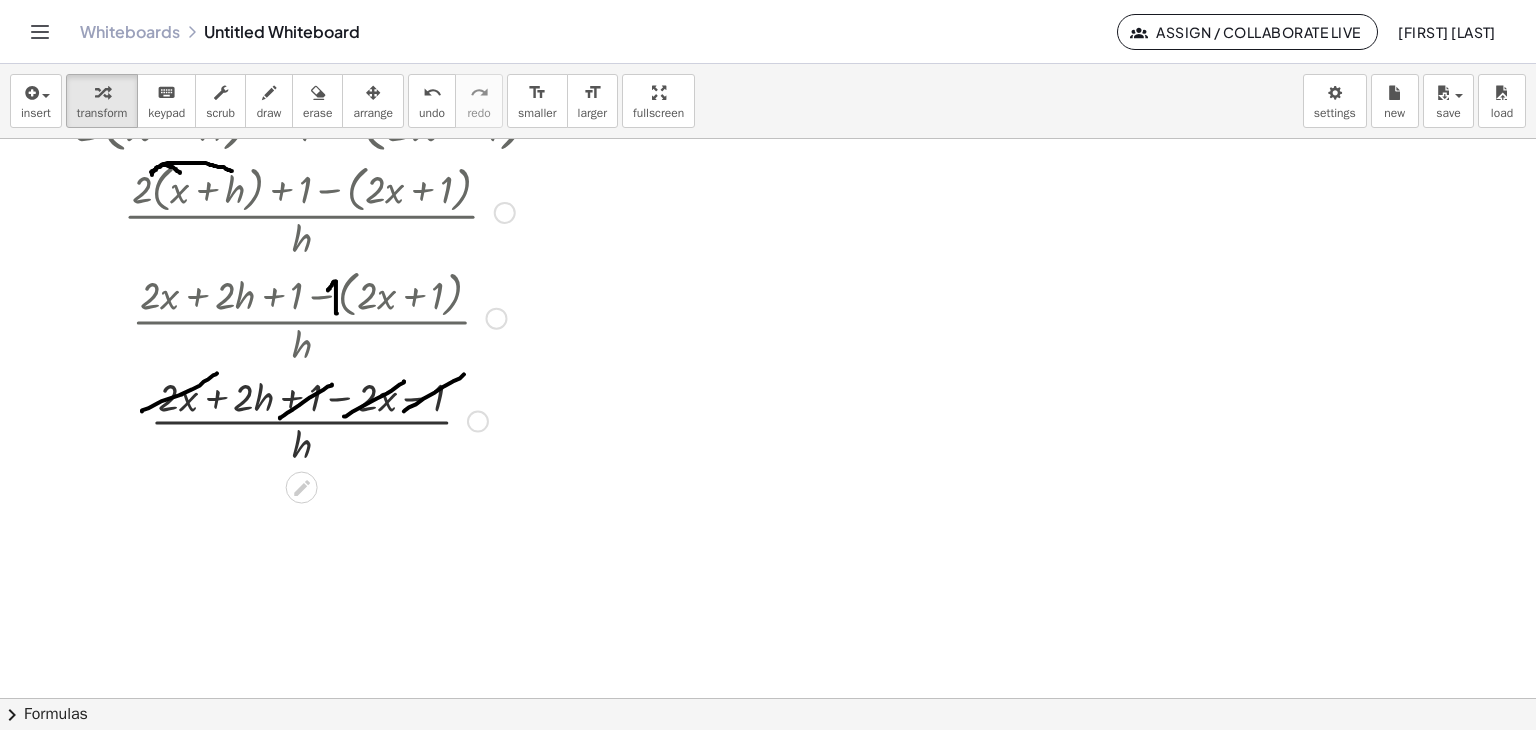 click at bounding box center (478, 422) 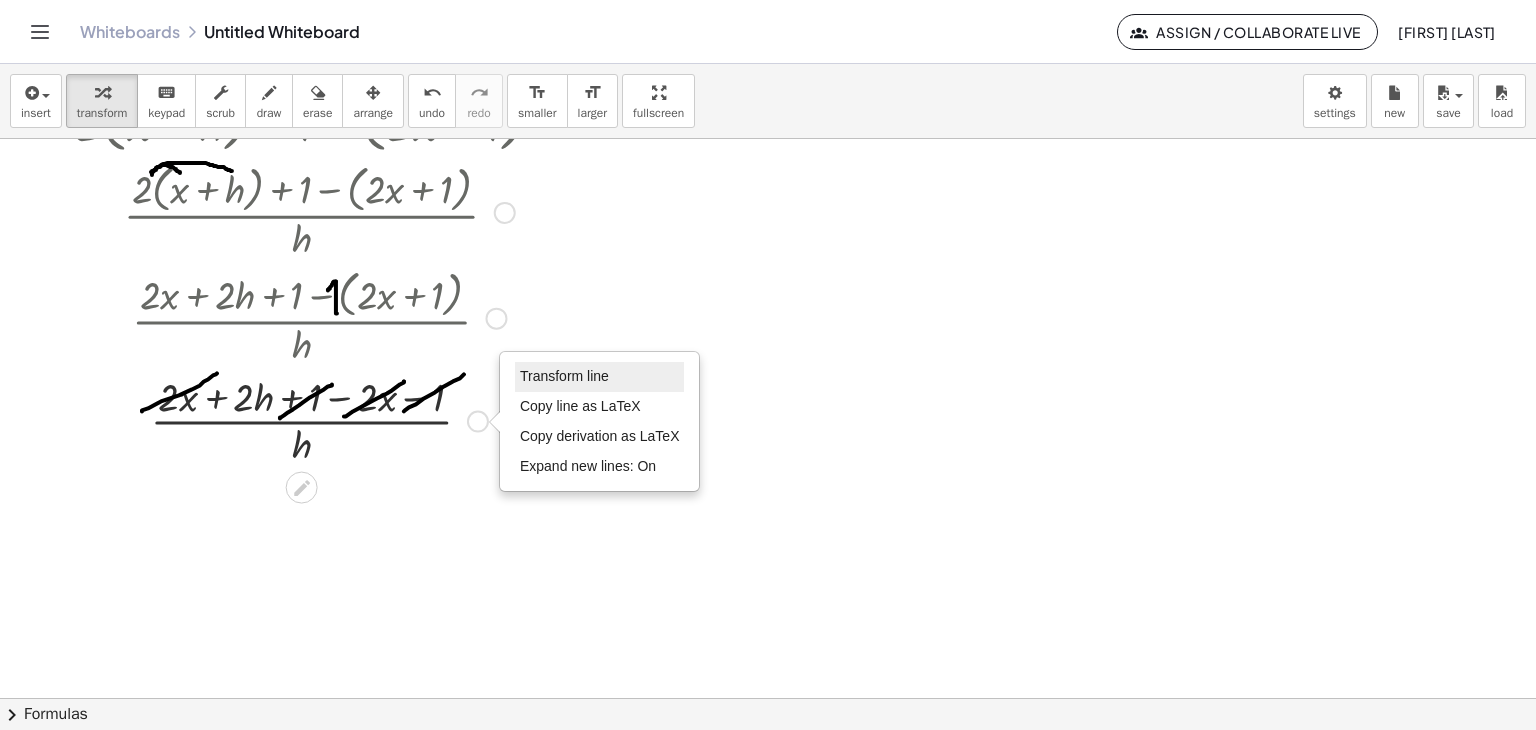 click on "Transform line" at bounding box center [564, 376] 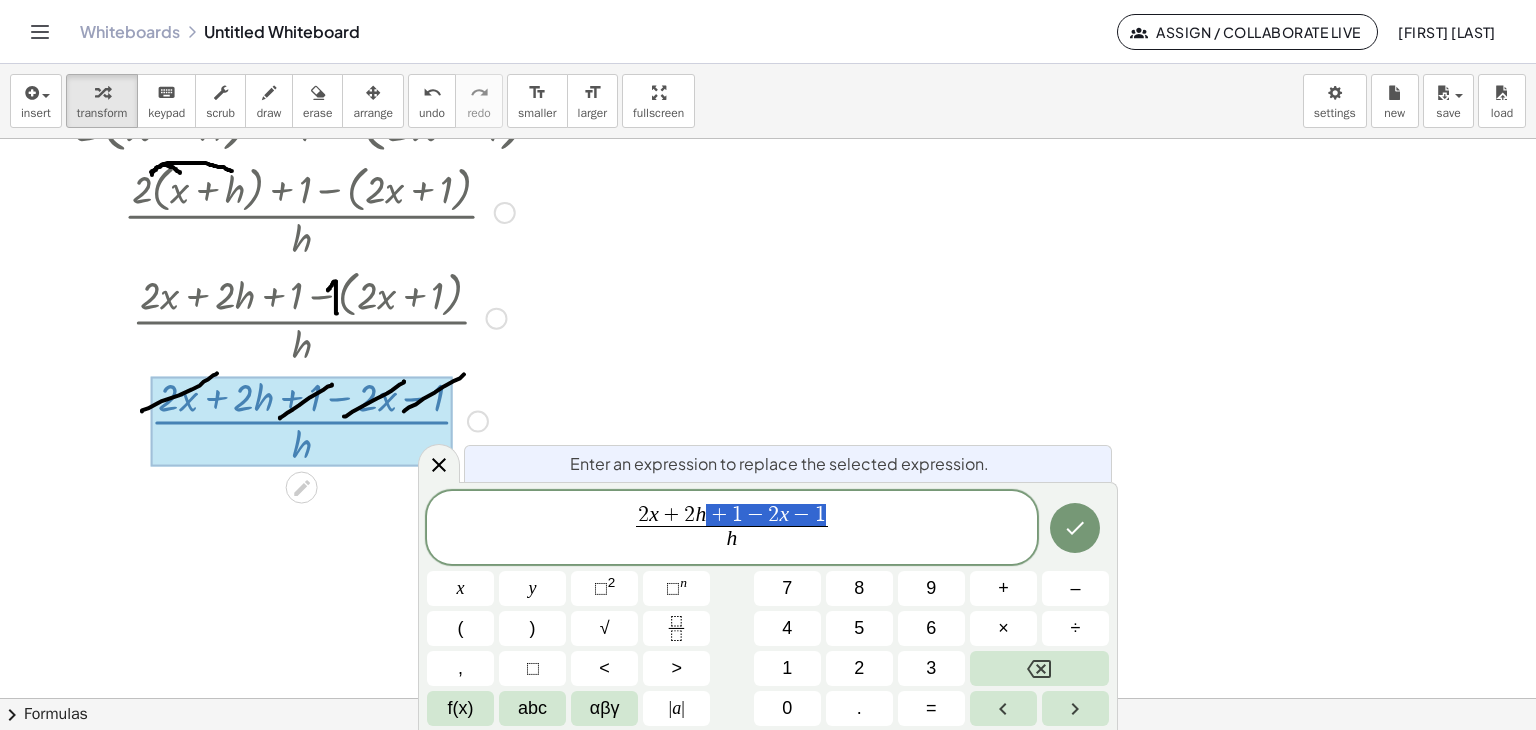 drag, startPoint x: 826, startPoint y: 506, endPoint x: 708, endPoint y: 515, distance: 118.34272 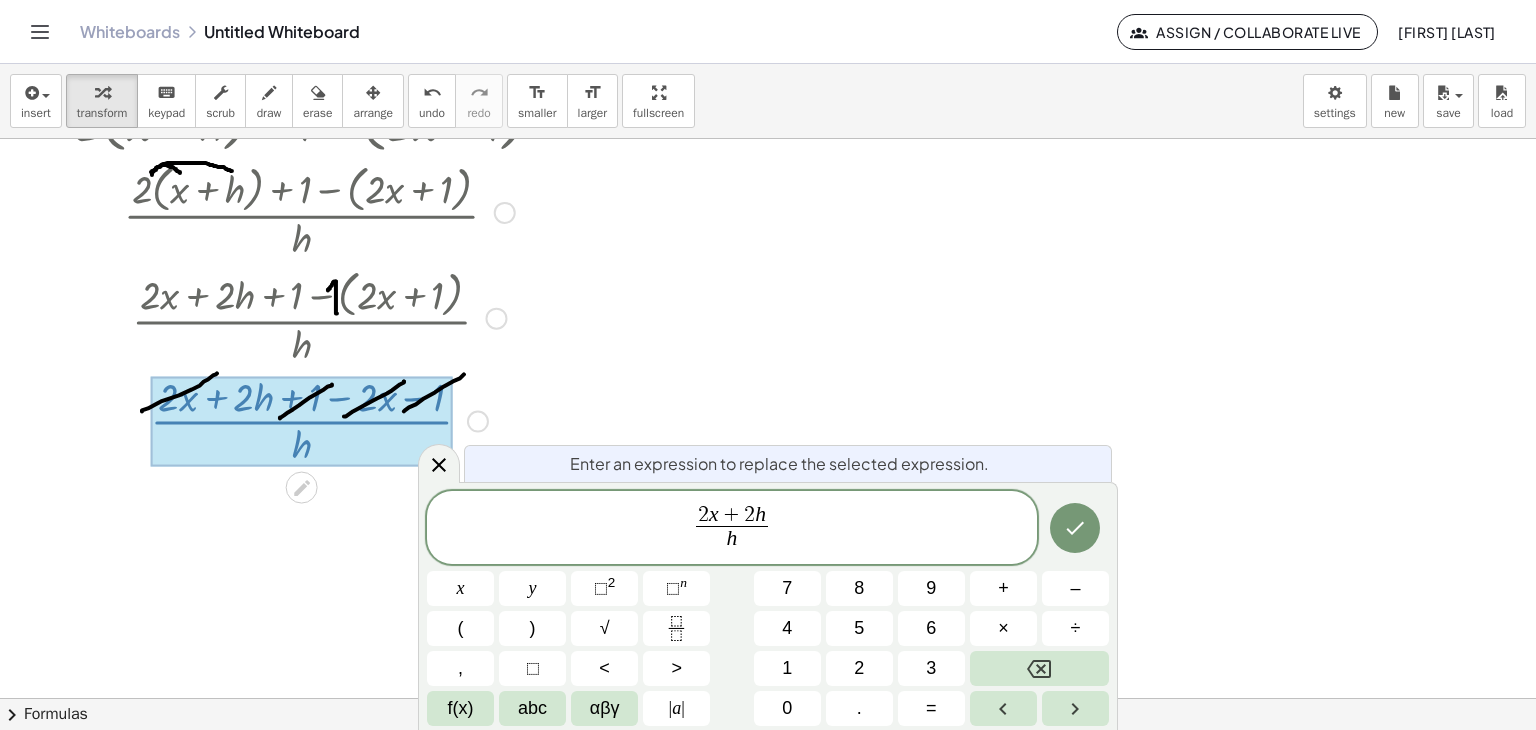 click on "2 x + 2 h ​" at bounding box center (732, 516) 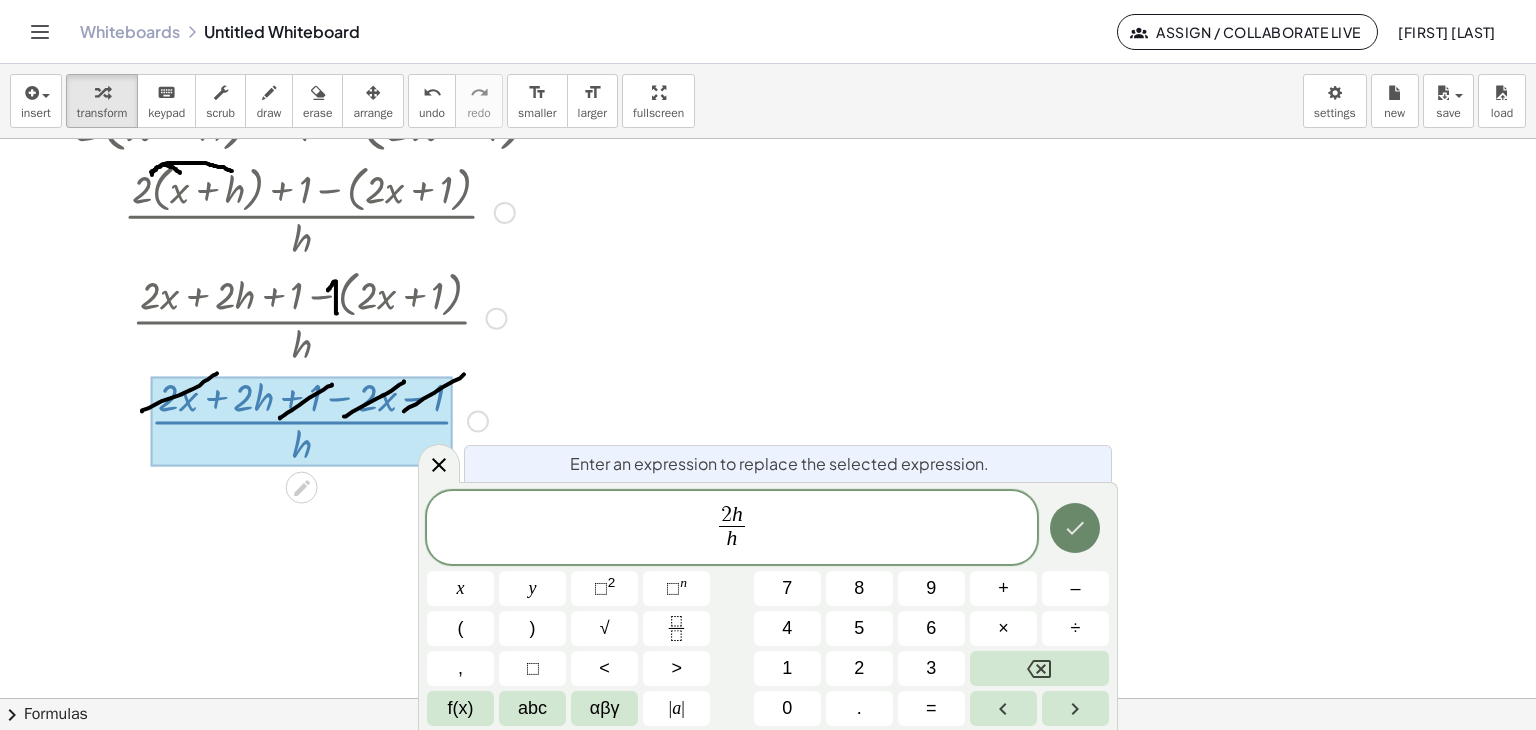 click 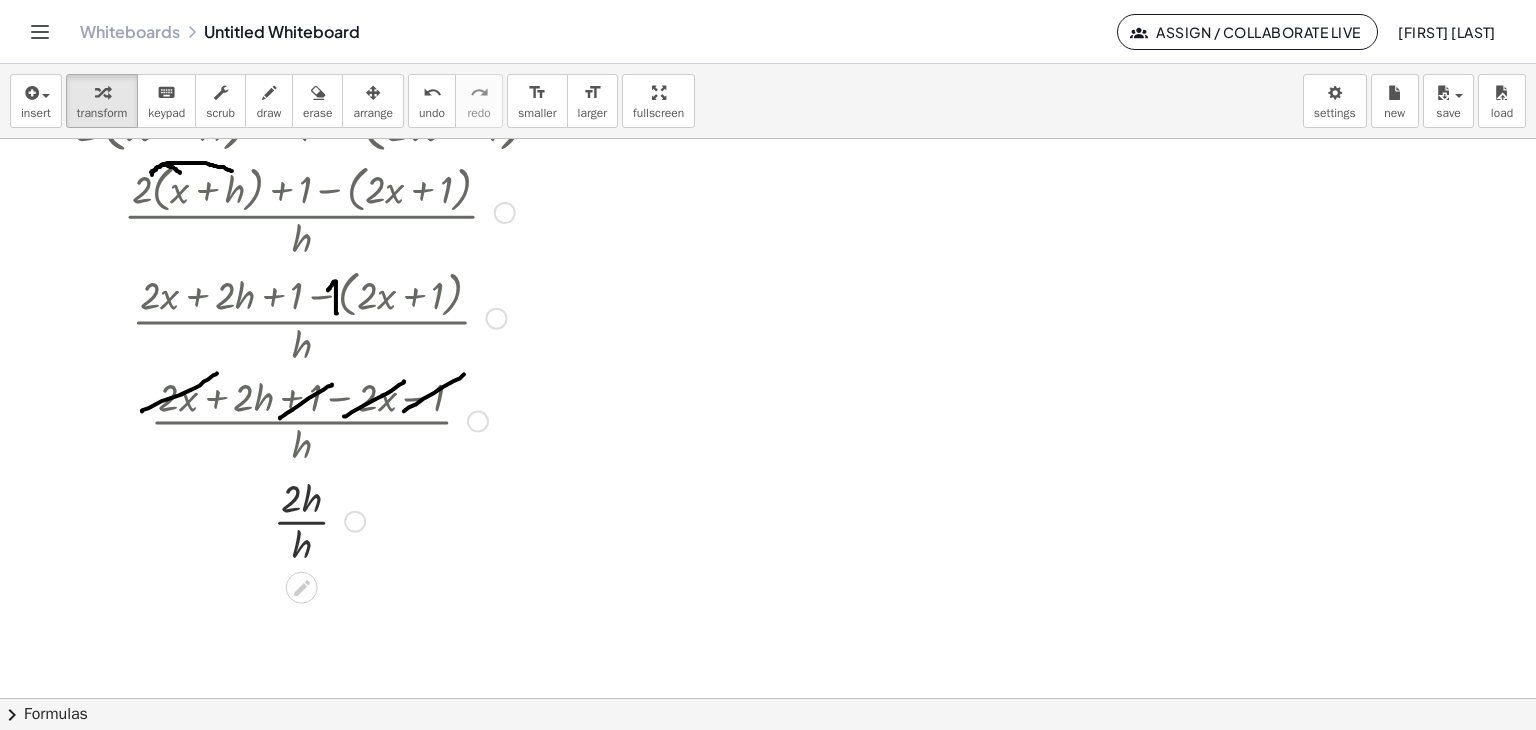 click at bounding box center (319, 520) 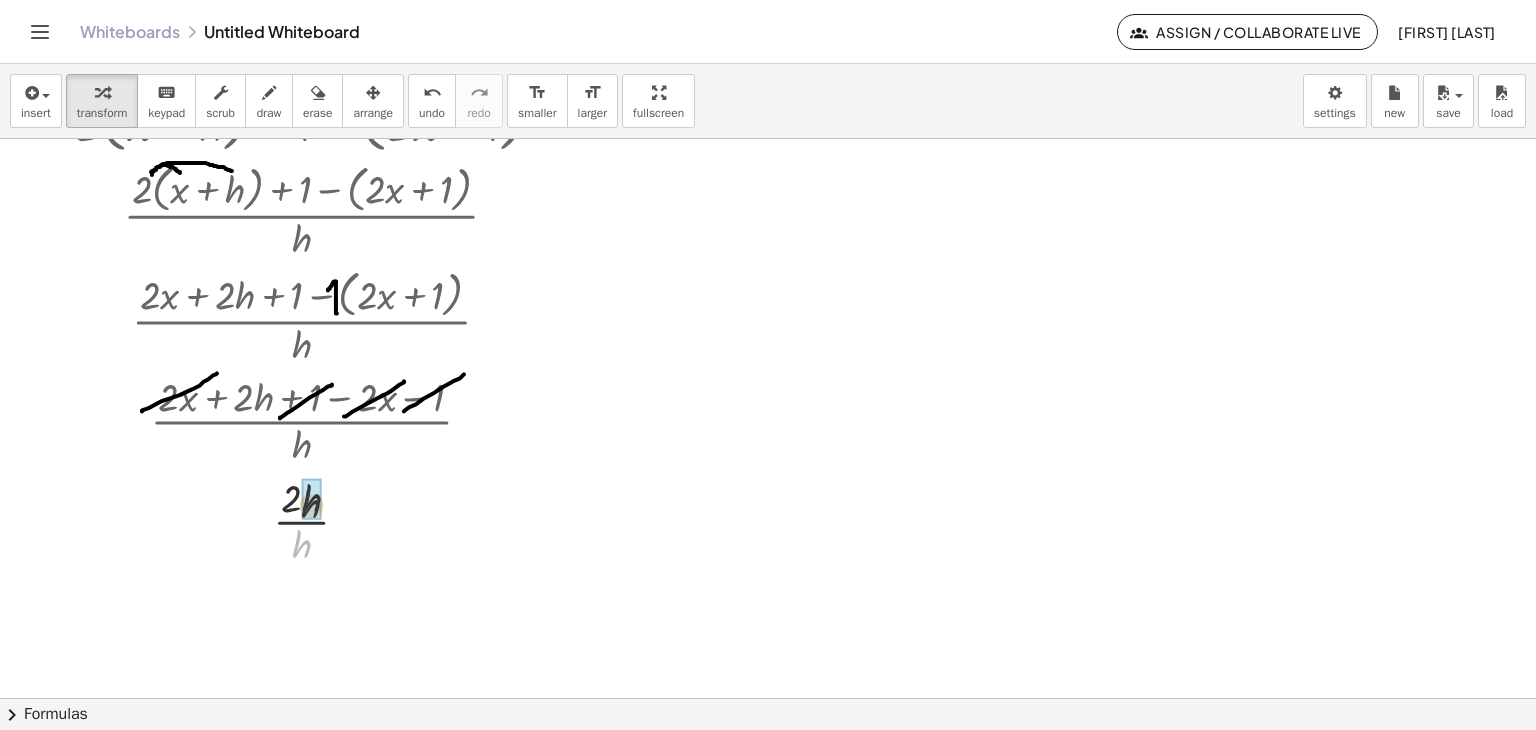 drag, startPoint x: 303, startPoint y: 549, endPoint x: 316, endPoint y: 500, distance: 50.695168 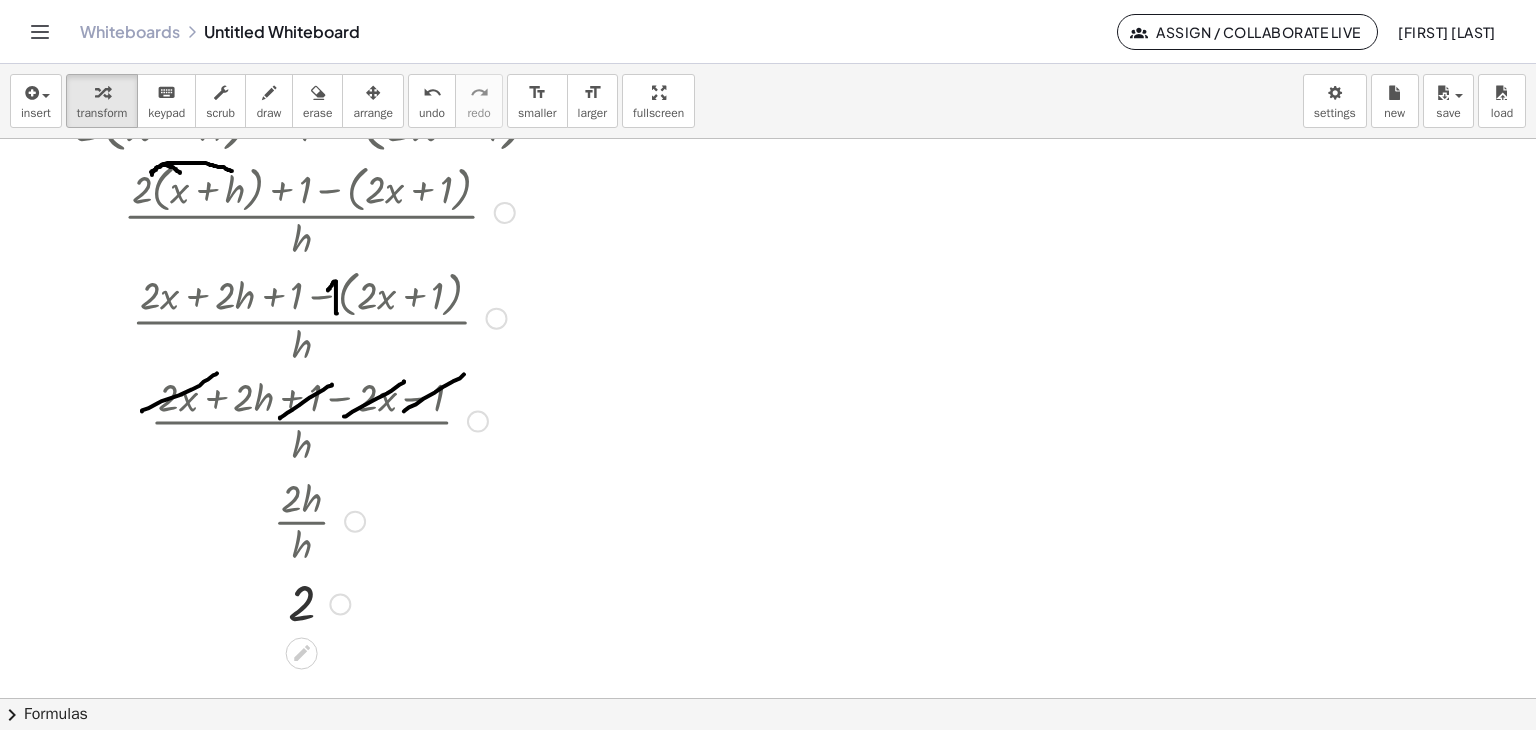 scroll, scrollTop: 0, scrollLeft: 0, axis: both 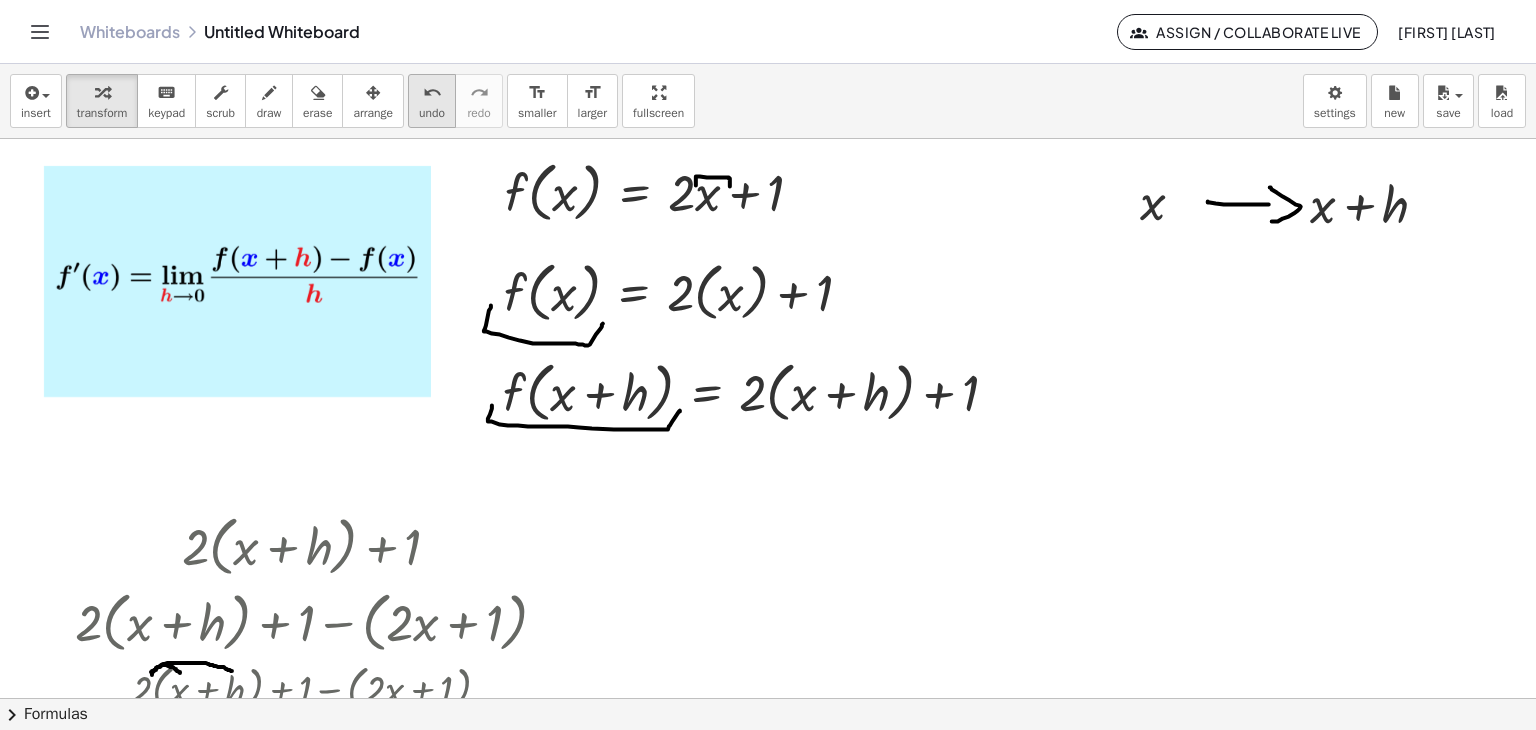 click on "undo" at bounding box center [432, 113] 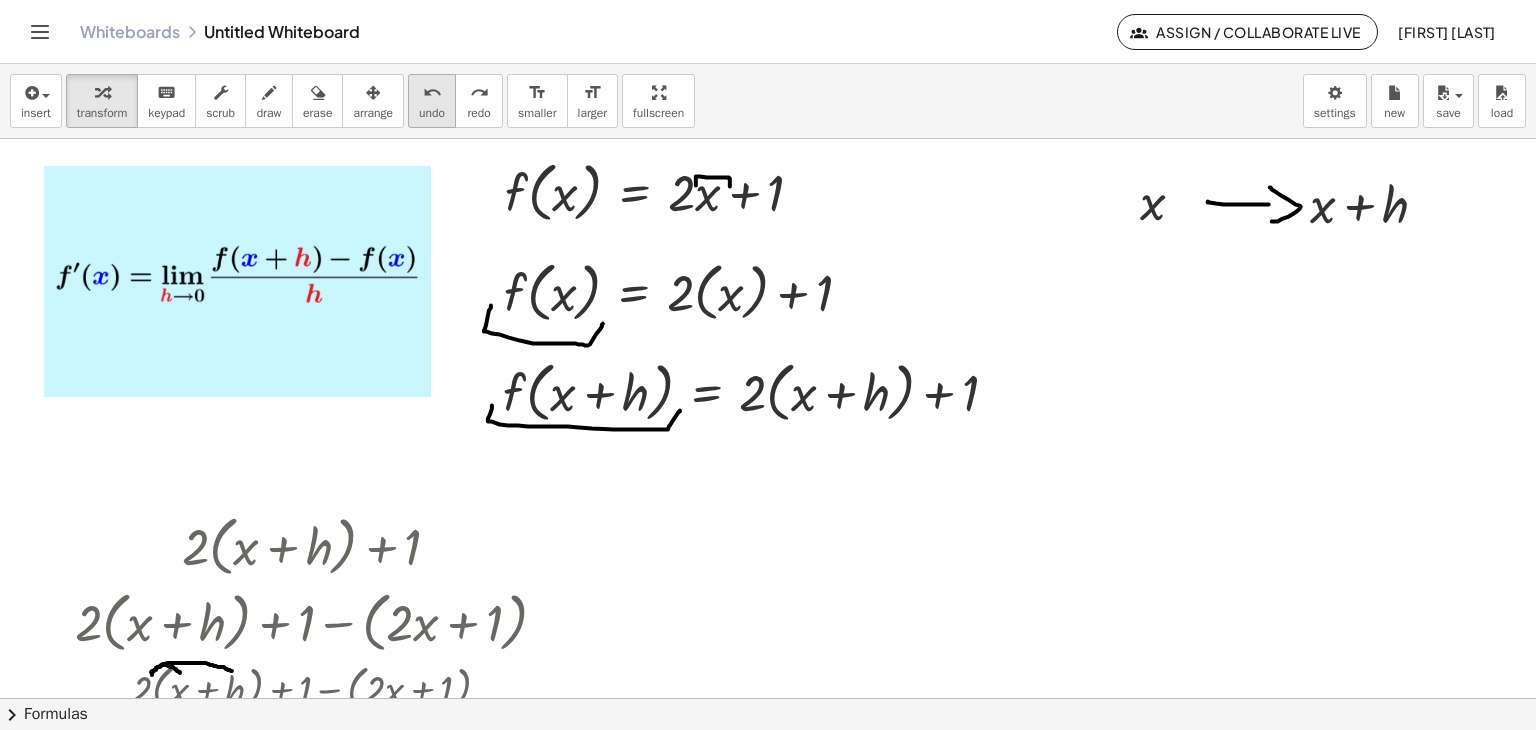 click on "undo" at bounding box center (432, 113) 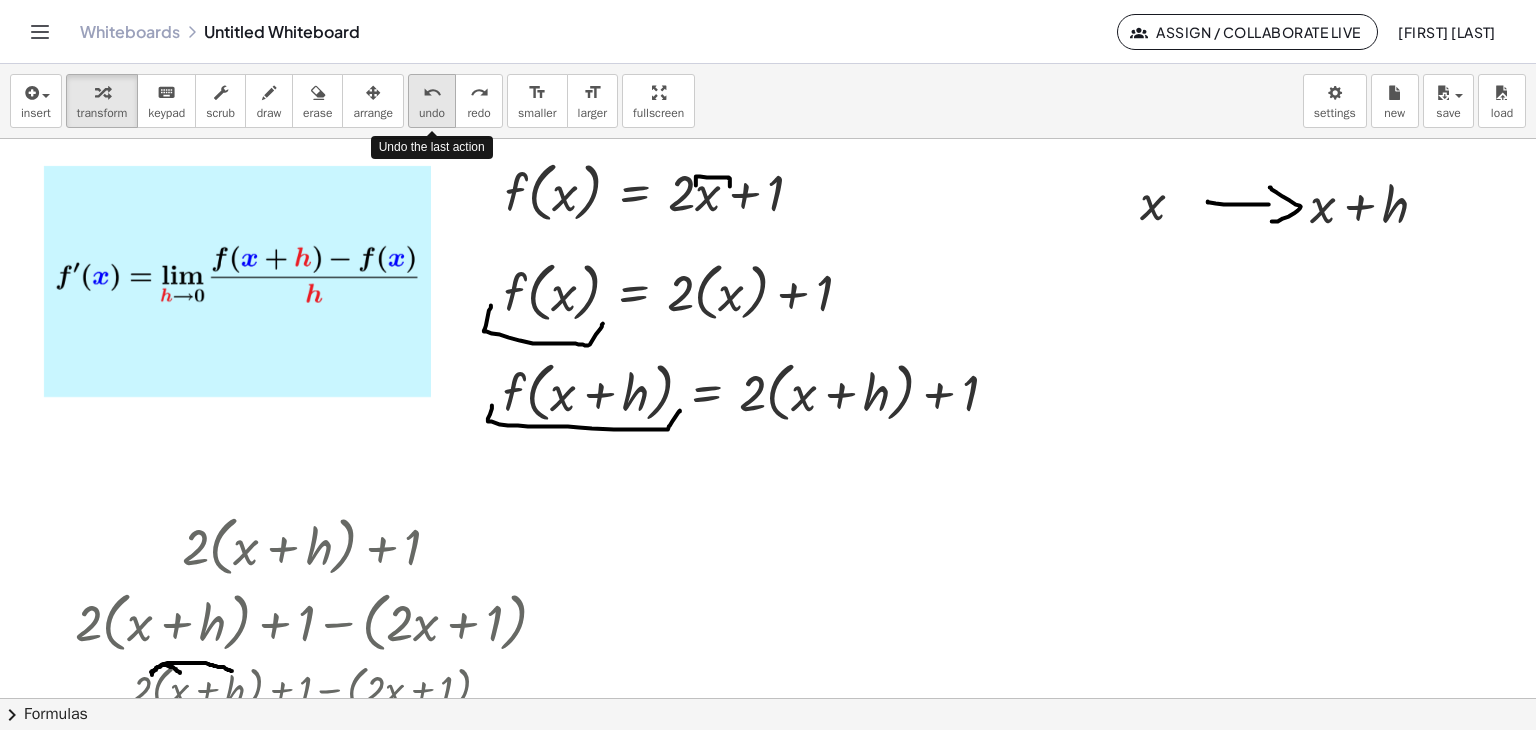click on "undo" at bounding box center [432, 113] 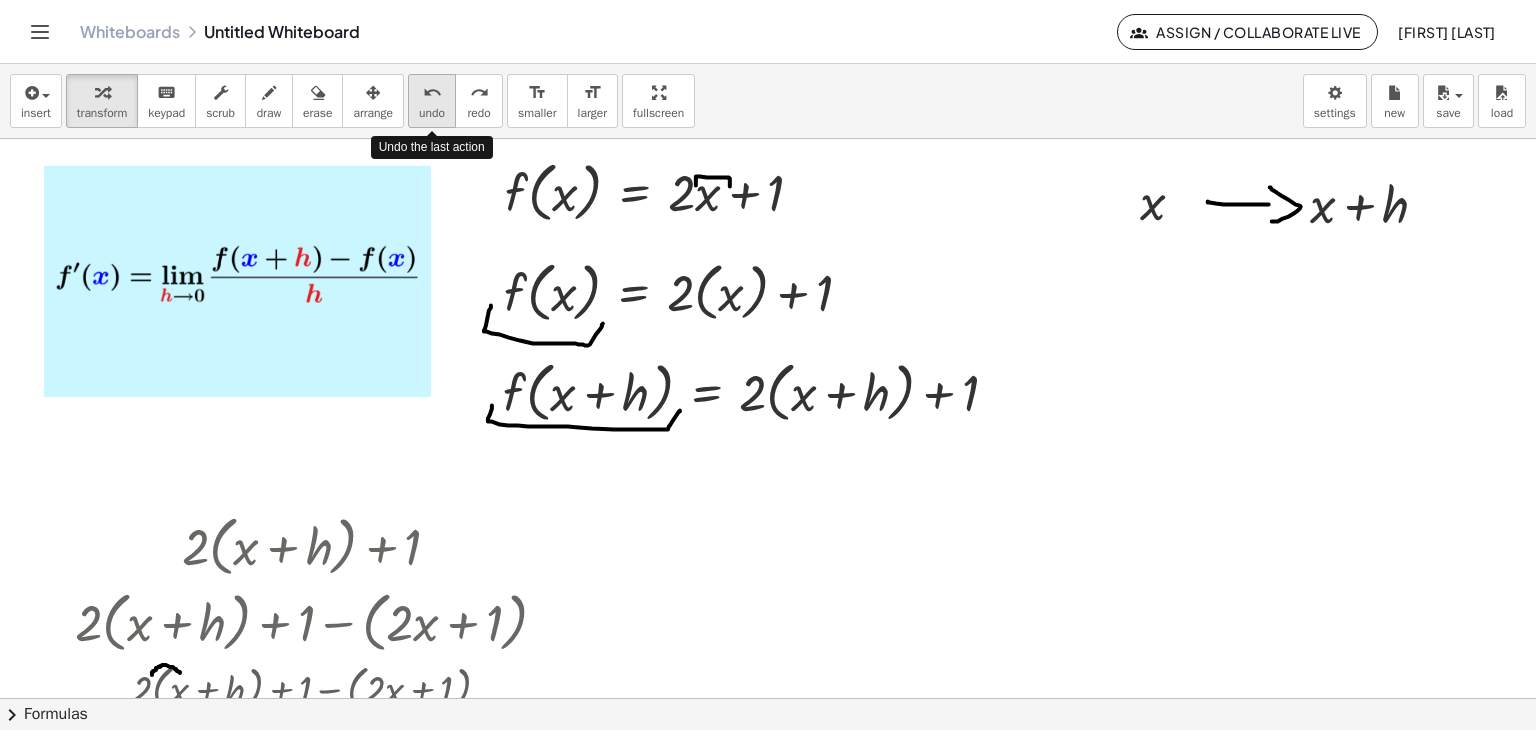 click on "undo" at bounding box center (432, 113) 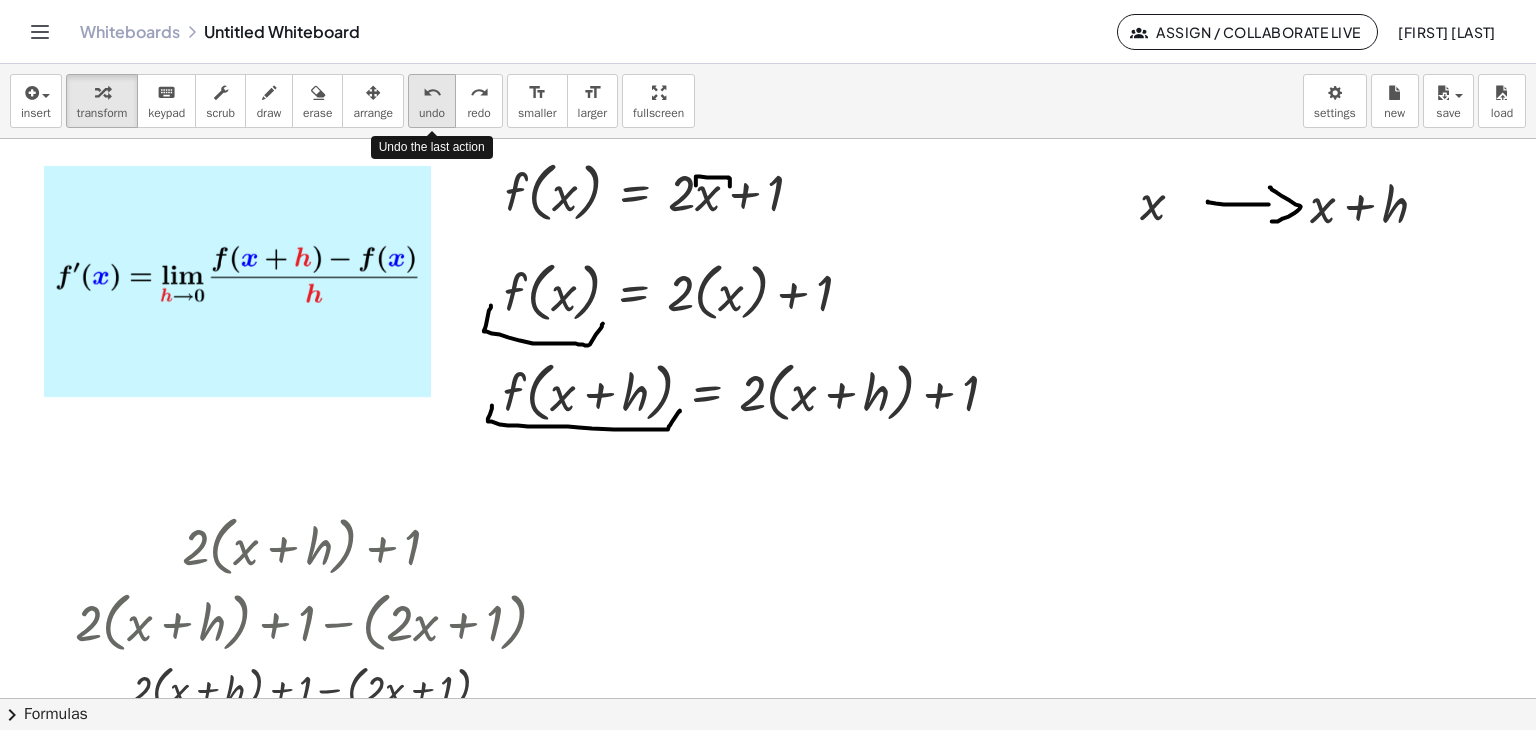 click on "undo" at bounding box center [432, 113] 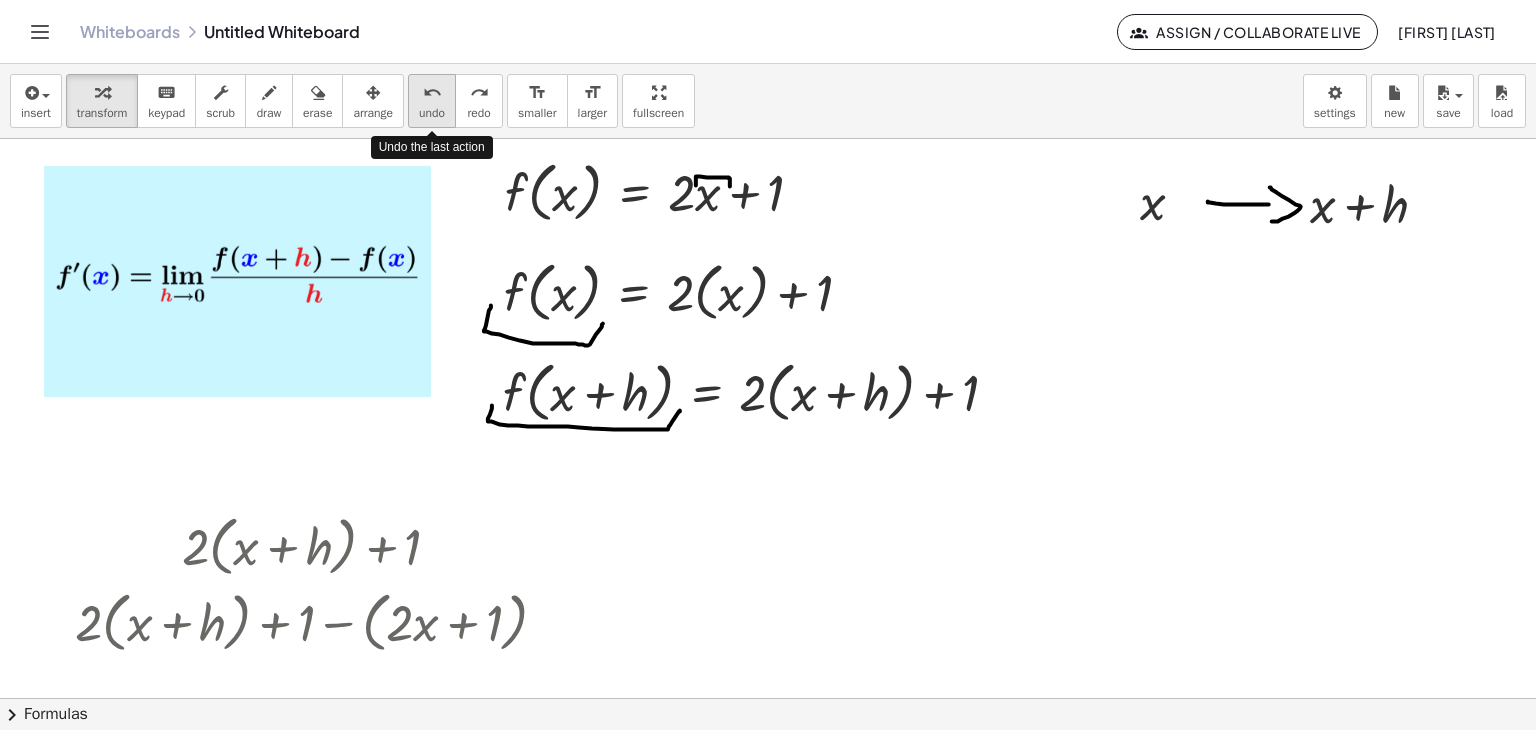 click on "undo" at bounding box center (432, 113) 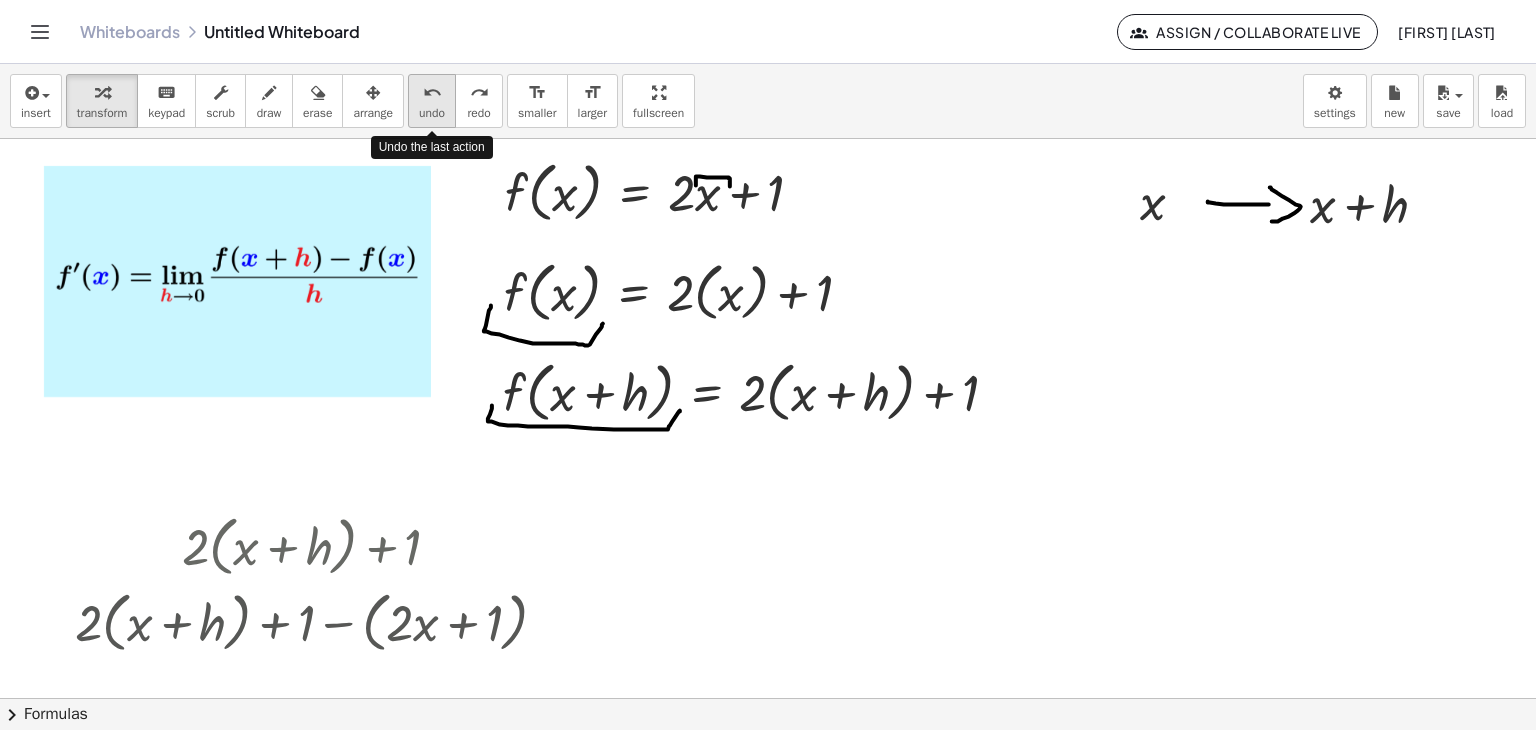 click on "undo" at bounding box center [432, 113] 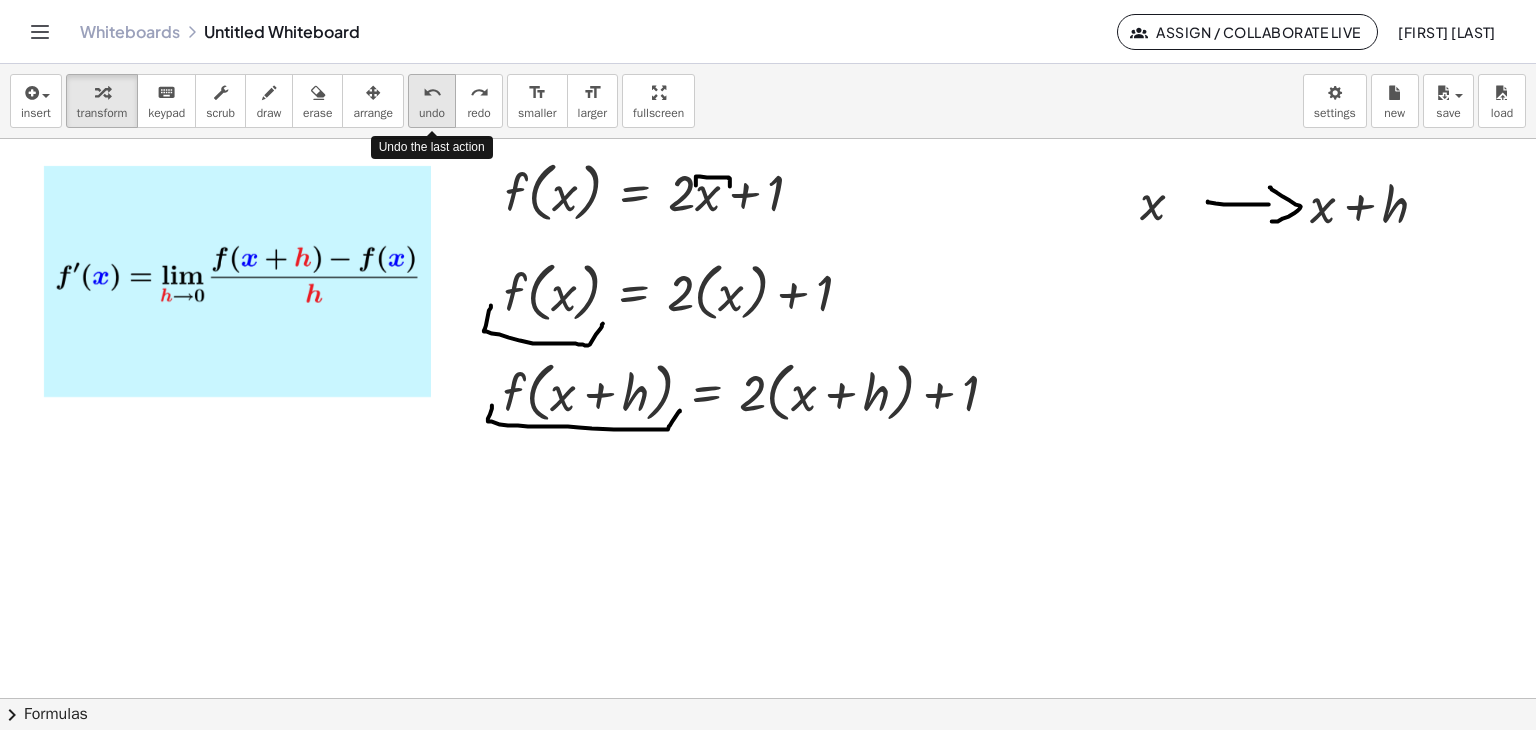 click on "undo" at bounding box center (432, 113) 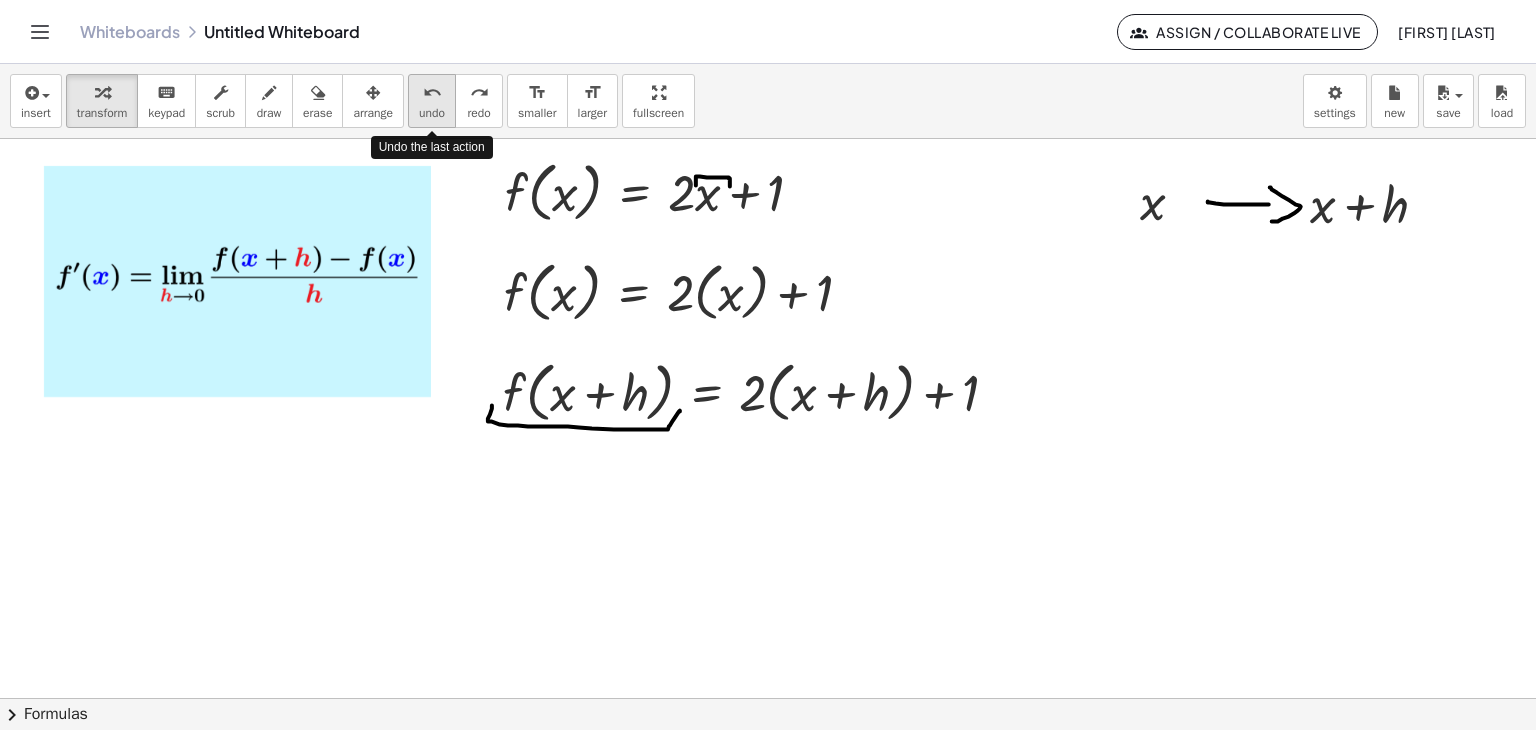 click on "undo" at bounding box center (432, 113) 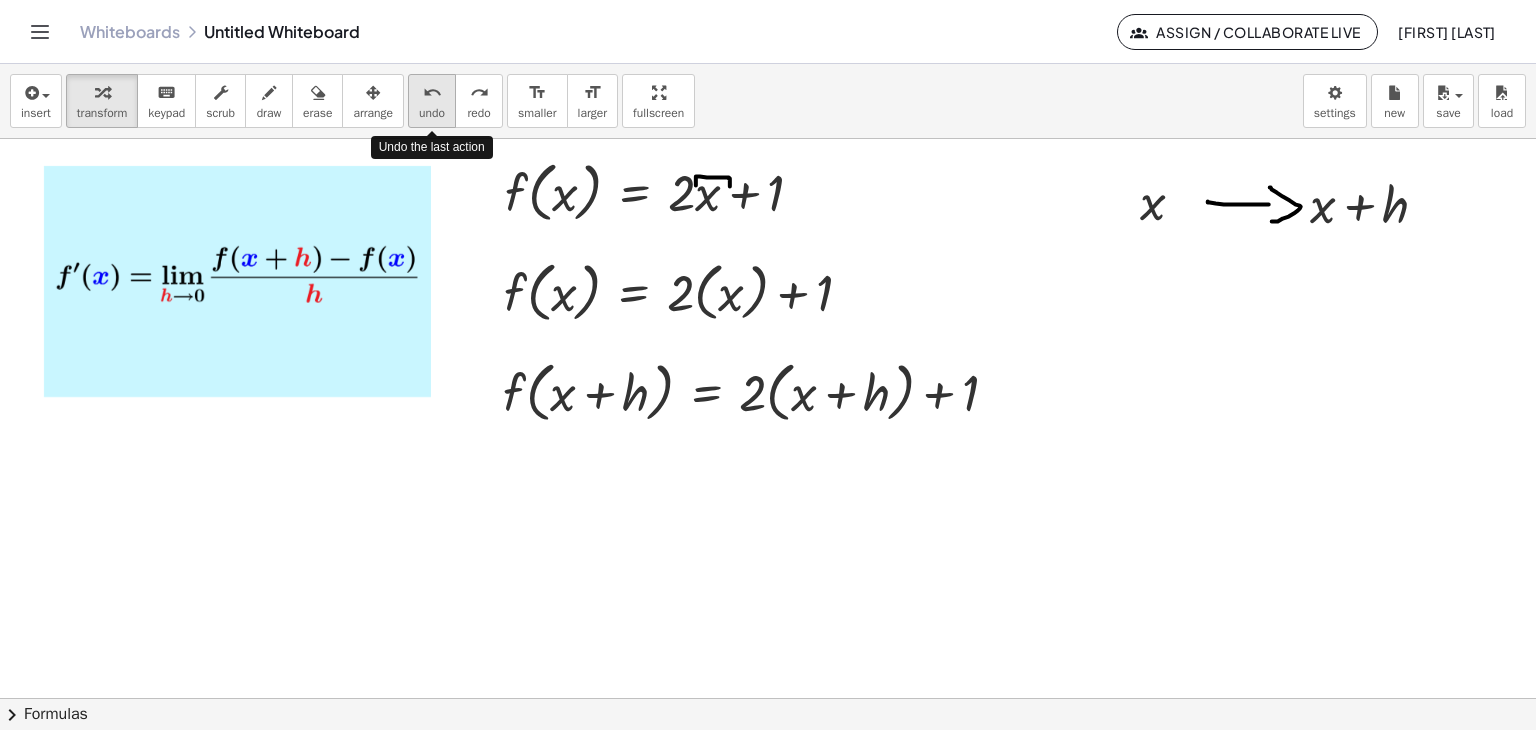 click on "undo" at bounding box center [432, 113] 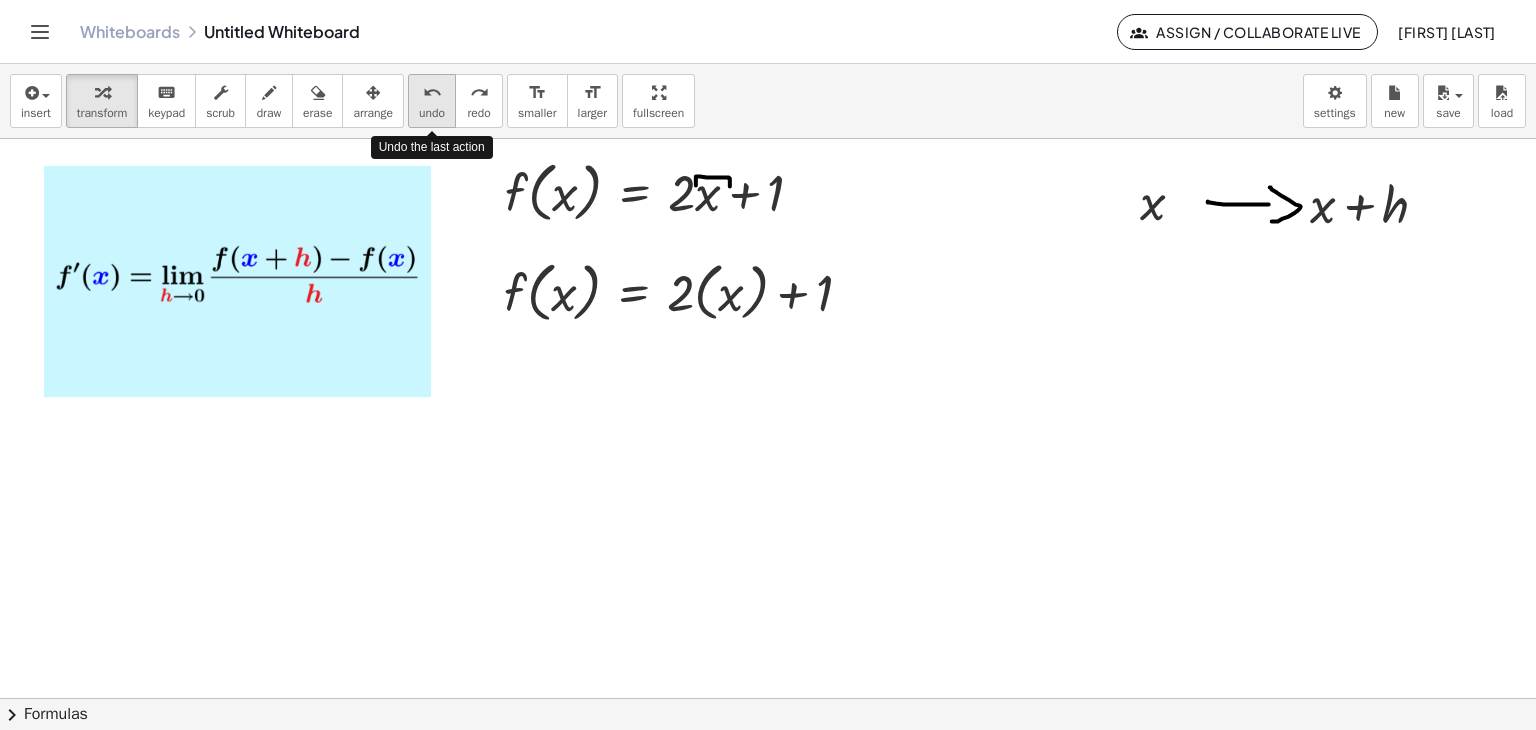 click on "undo" at bounding box center [432, 113] 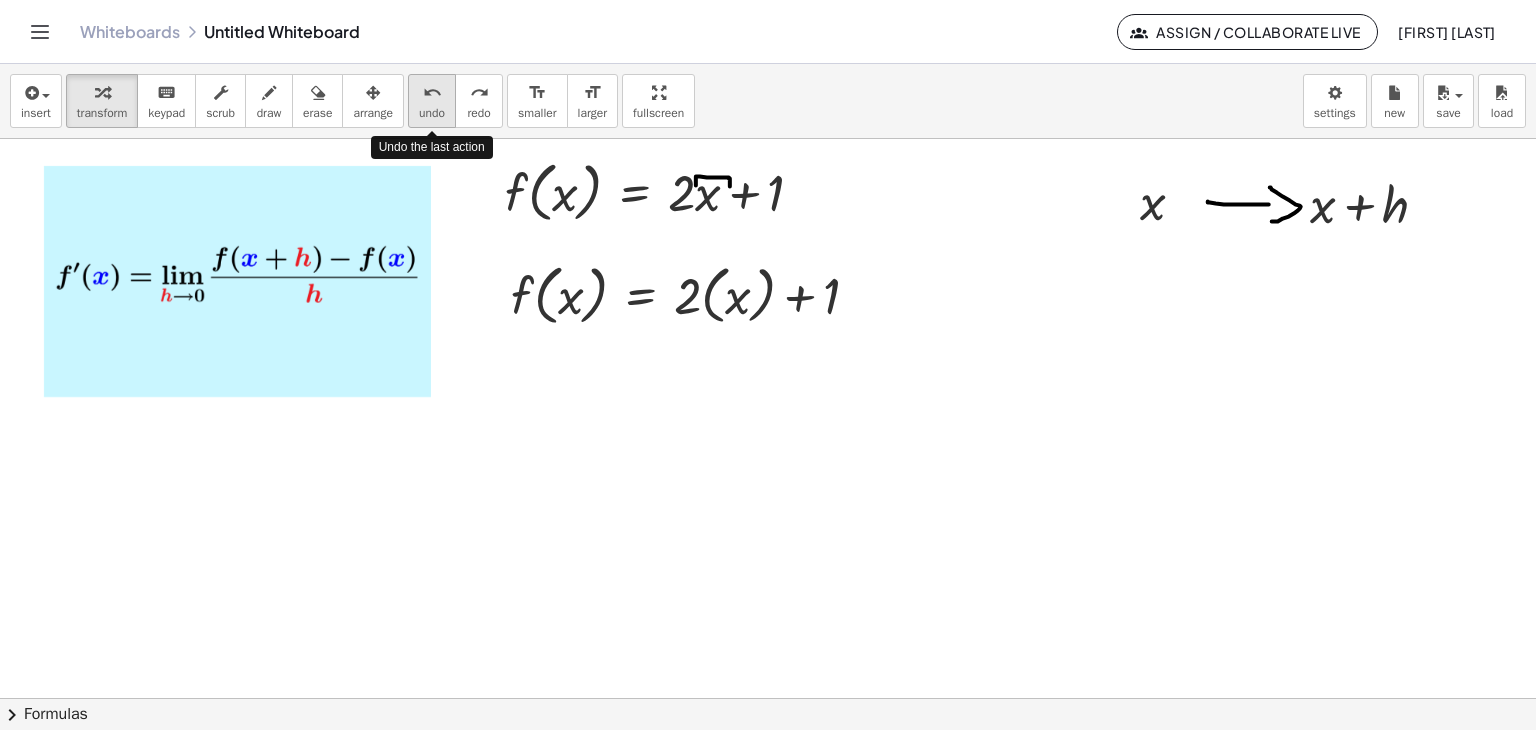 click on "undo" at bounding box center (432, 113) 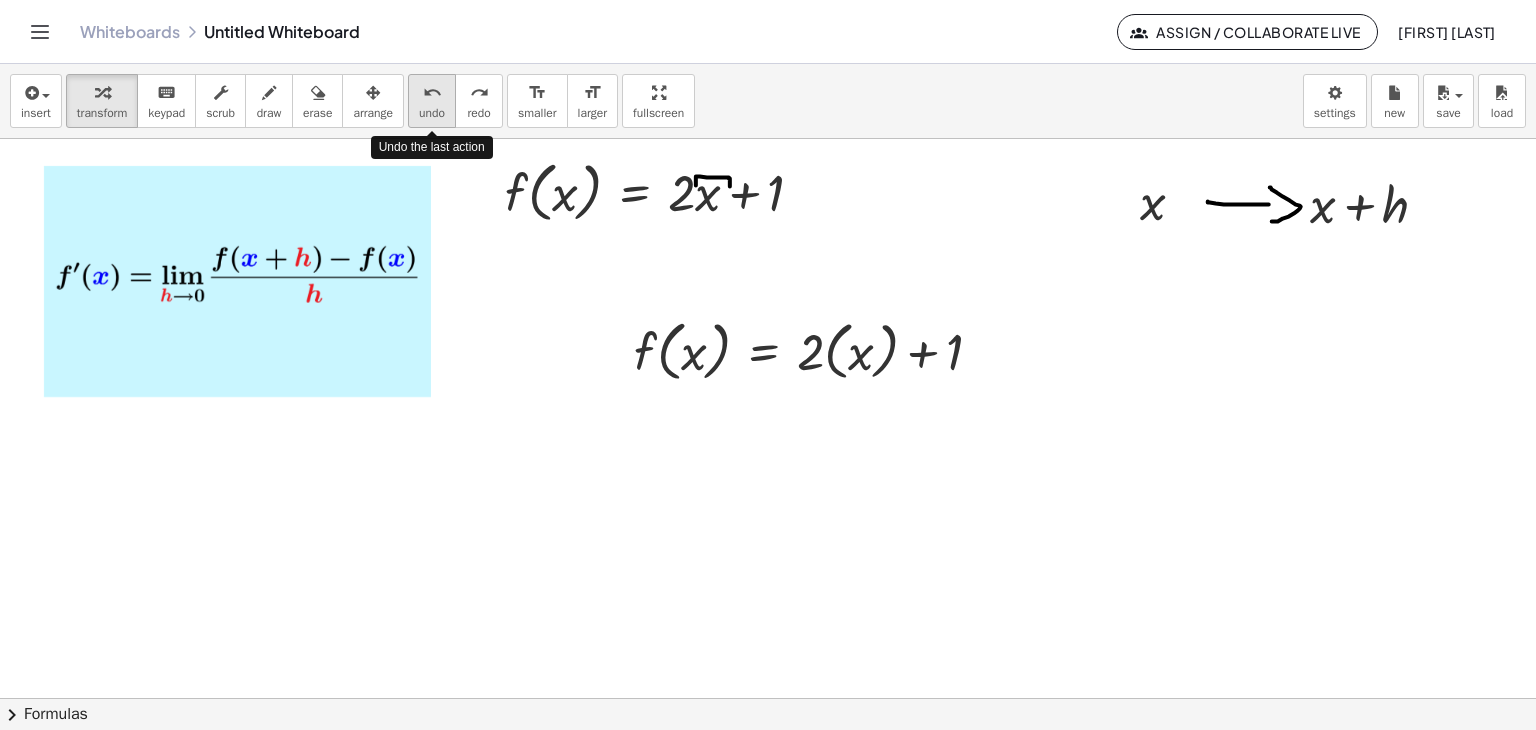 click on "undo" at bounding box center [432, 113] 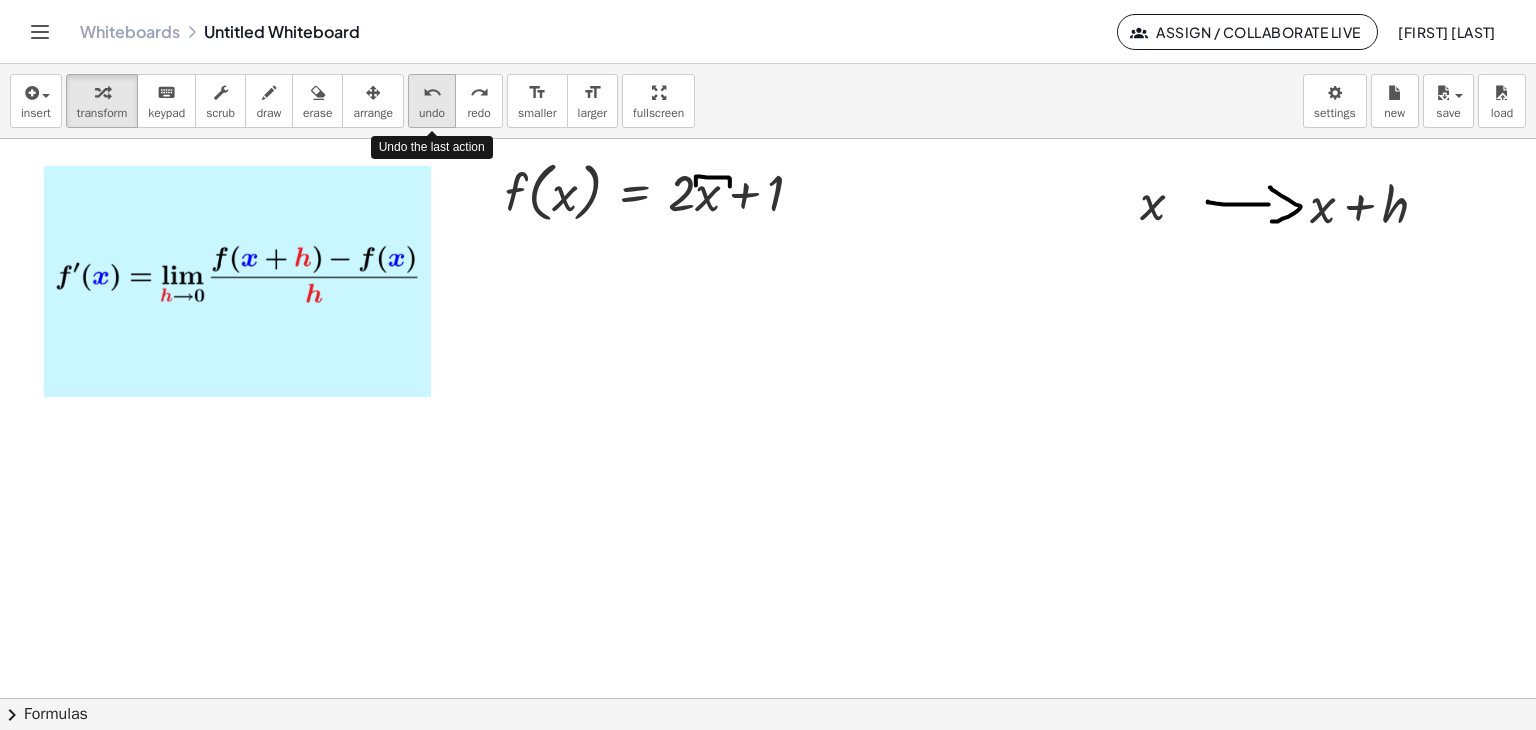 click on "undo" at bounding box center [432, 113] 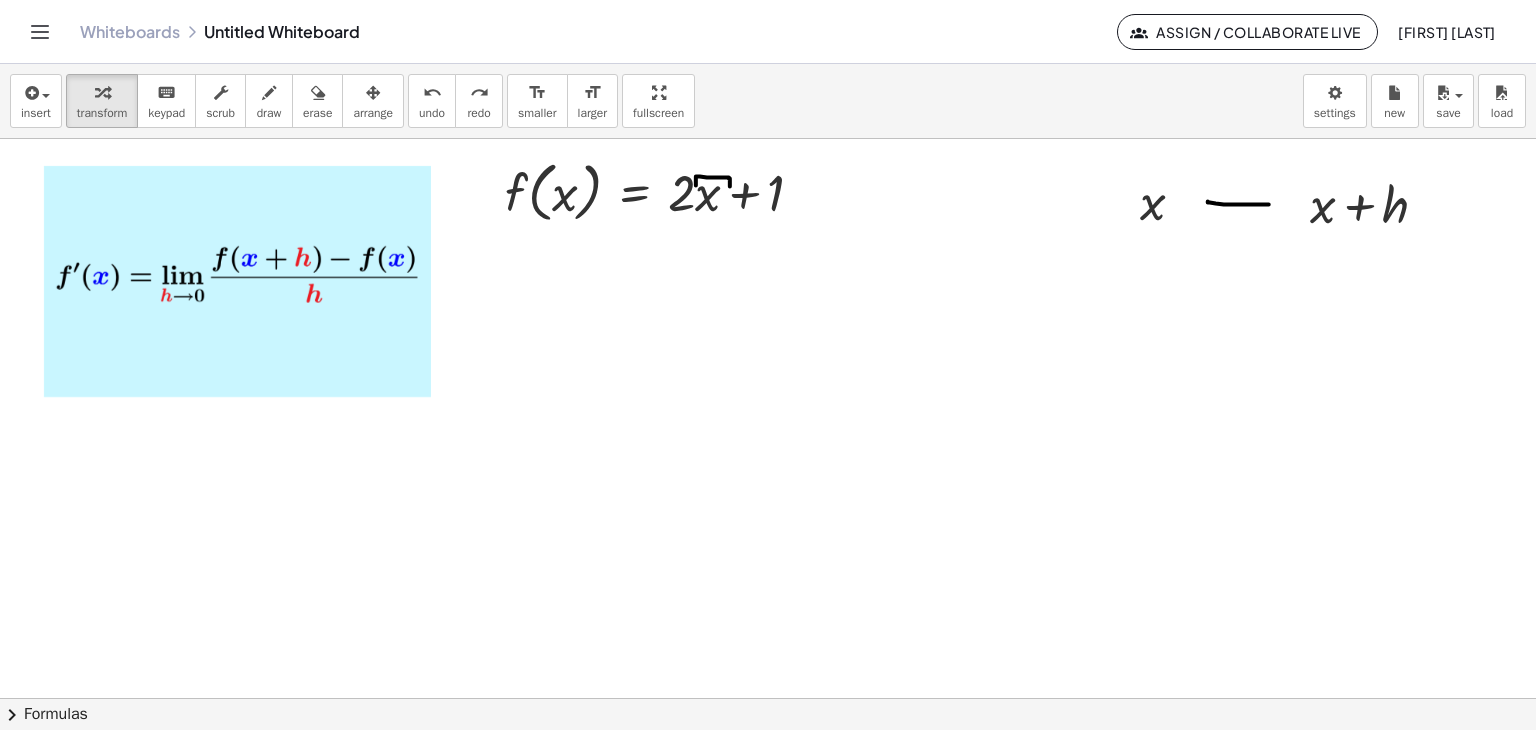 click on "insert select one: Math Expression Function Text Youtube Video Graphing Geometry Geometry 3D transform keyboard keypad scrub draw erase arrange undo undo redo redo format_size smaller format_size larger fullscreen load   save new settings - + f ( , x ) = + · 2 · x + 1 + x + h x Try to double tap. × chevron_right  Formulas
Drag one side of a formula onto a highlighted expression on the canvas to apply it.
Quadratic Formula
+ · a · x 2 + · b · x + c = 0
⇔
x = · ( − b ± 2 √ ( + b 2 − · 4 · a · c ) ) · 2 · a
+ x 2 + · p · x + q = 0
⇔
x = − · p · 2 ± 2 √ ( + ( · p · 2 ) 2 − q )
Manually Factoring a Quadratic
+ x 2 + · b · x + c ·" at bounding box center [768, 397] 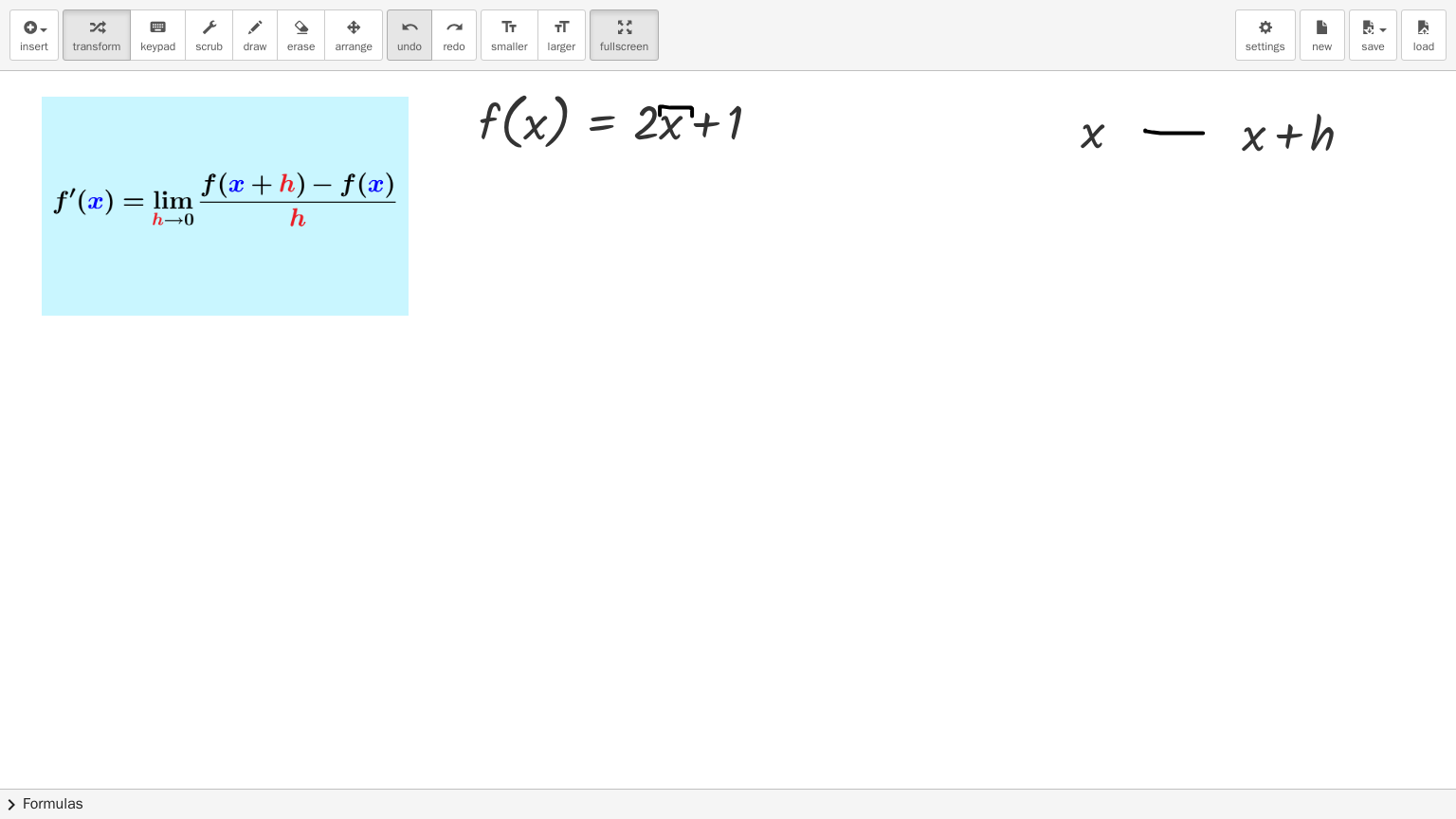 click on "undo" at bounding box center (410, 46) 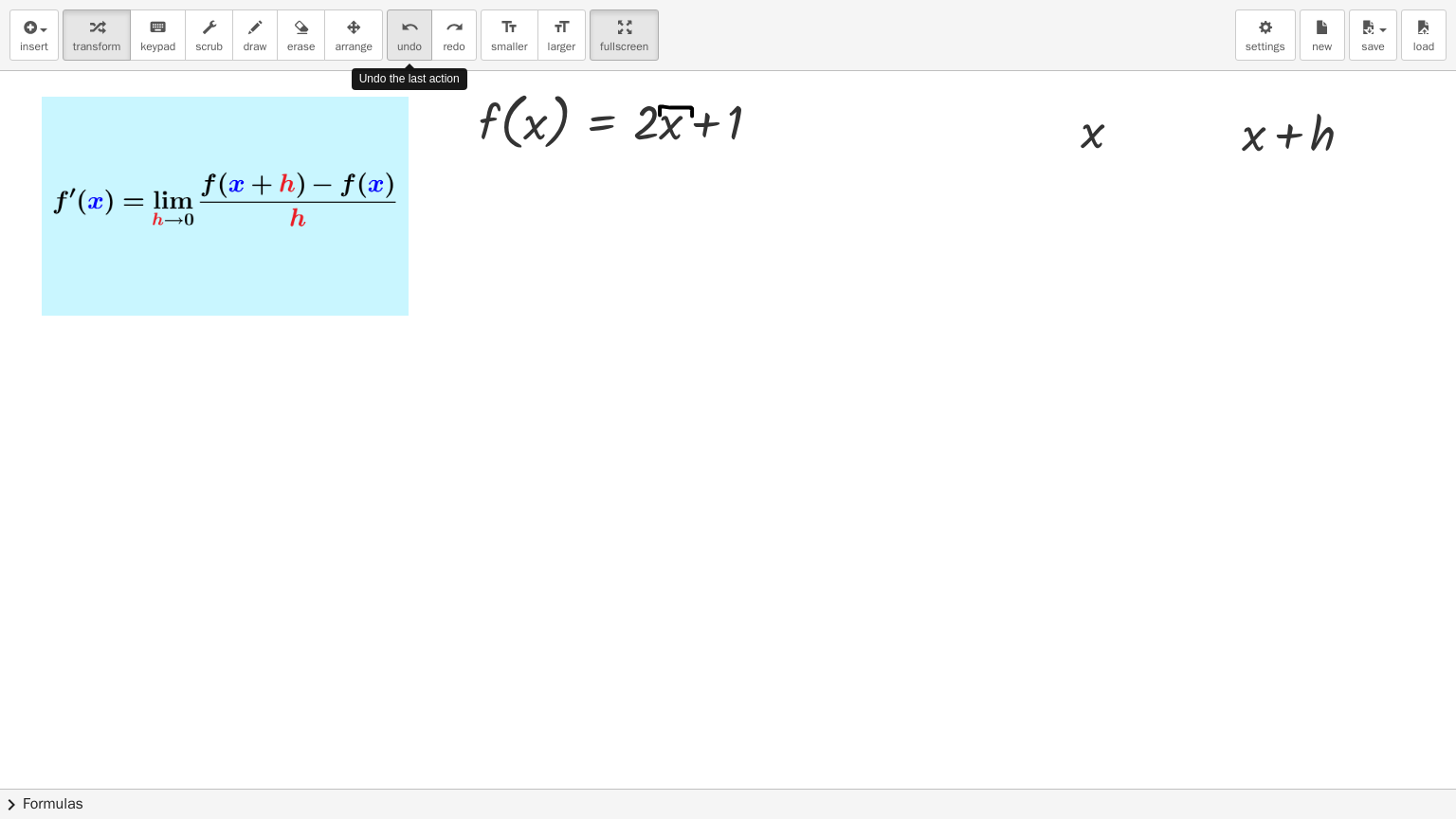 click on "undo" at bounding box center (410, 46) 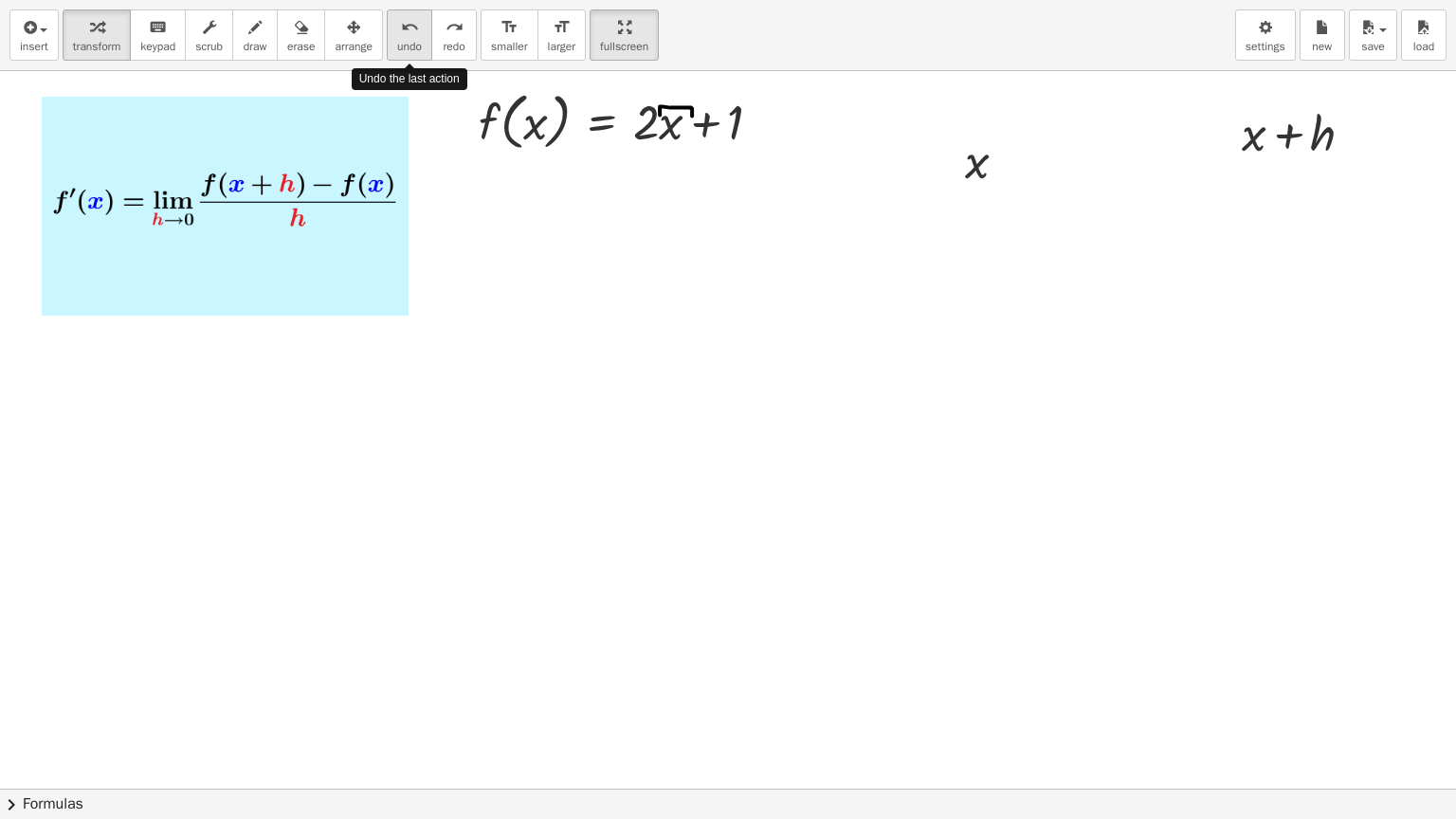 click on "undo" at bounding box center [410, 46] 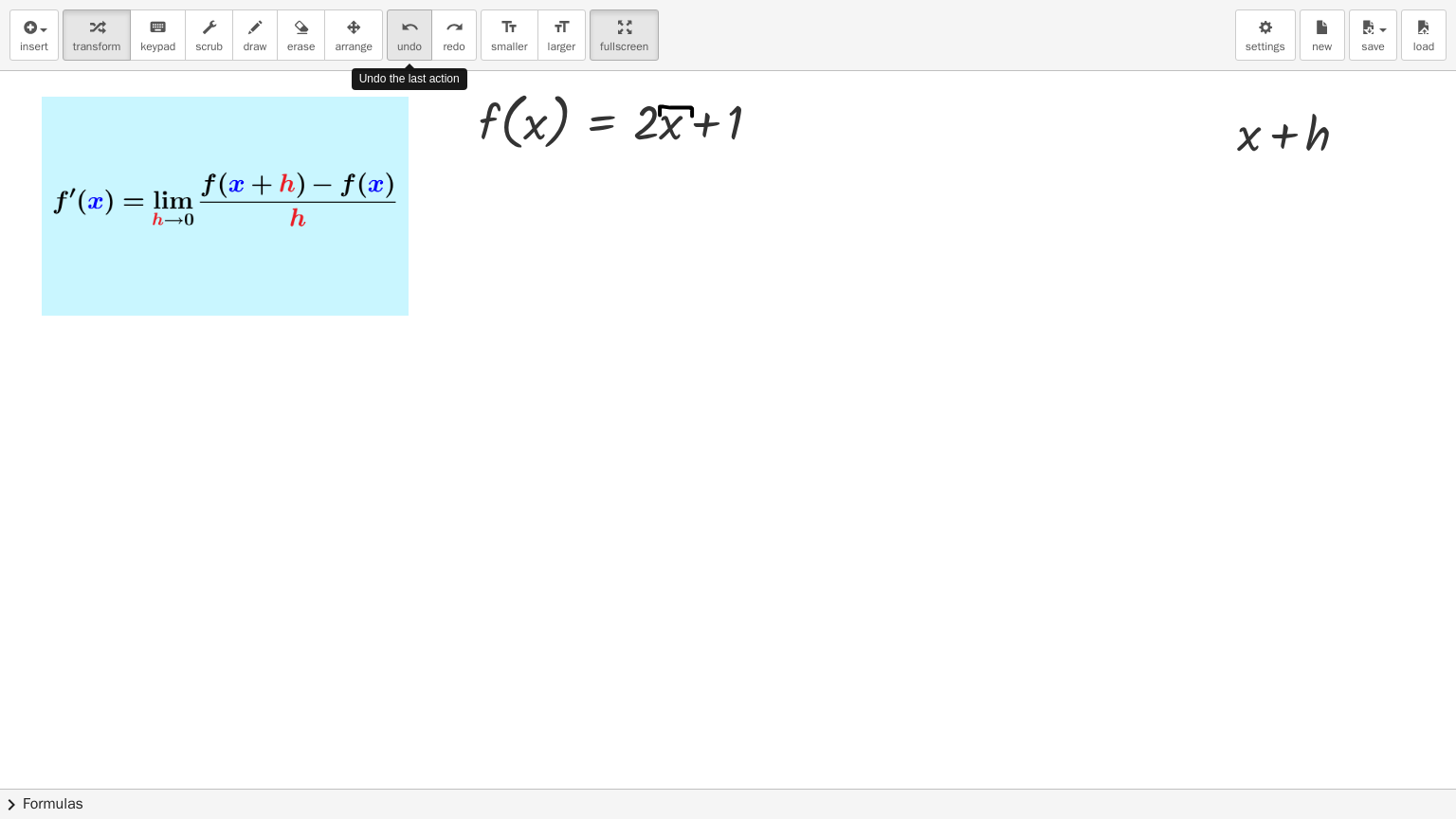 click on "undo" at bounding box center [410, 46] 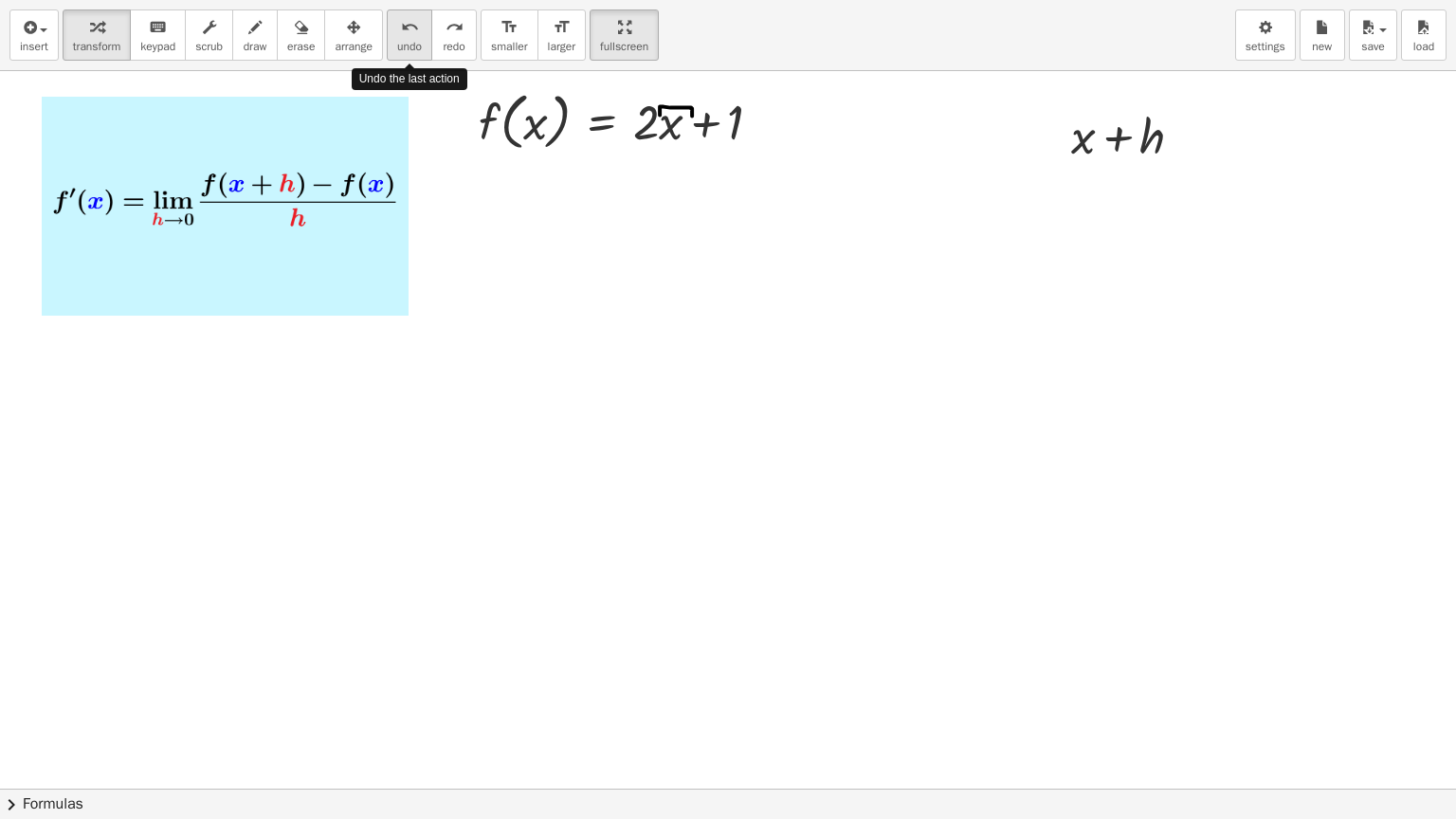 click on "undo" at bounding box center (410, 46) 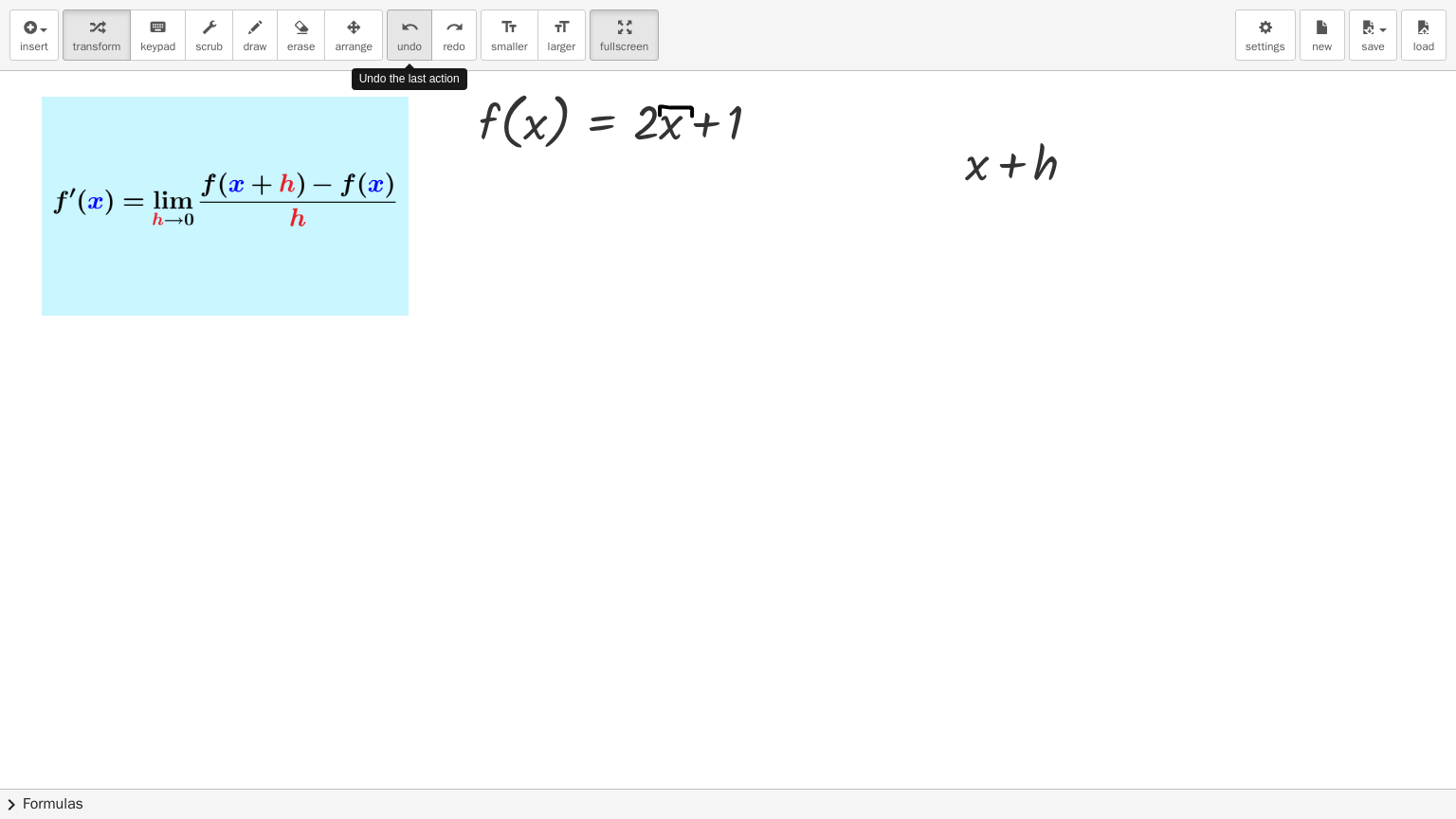 click on "undo" at bounding box center (410, 46) 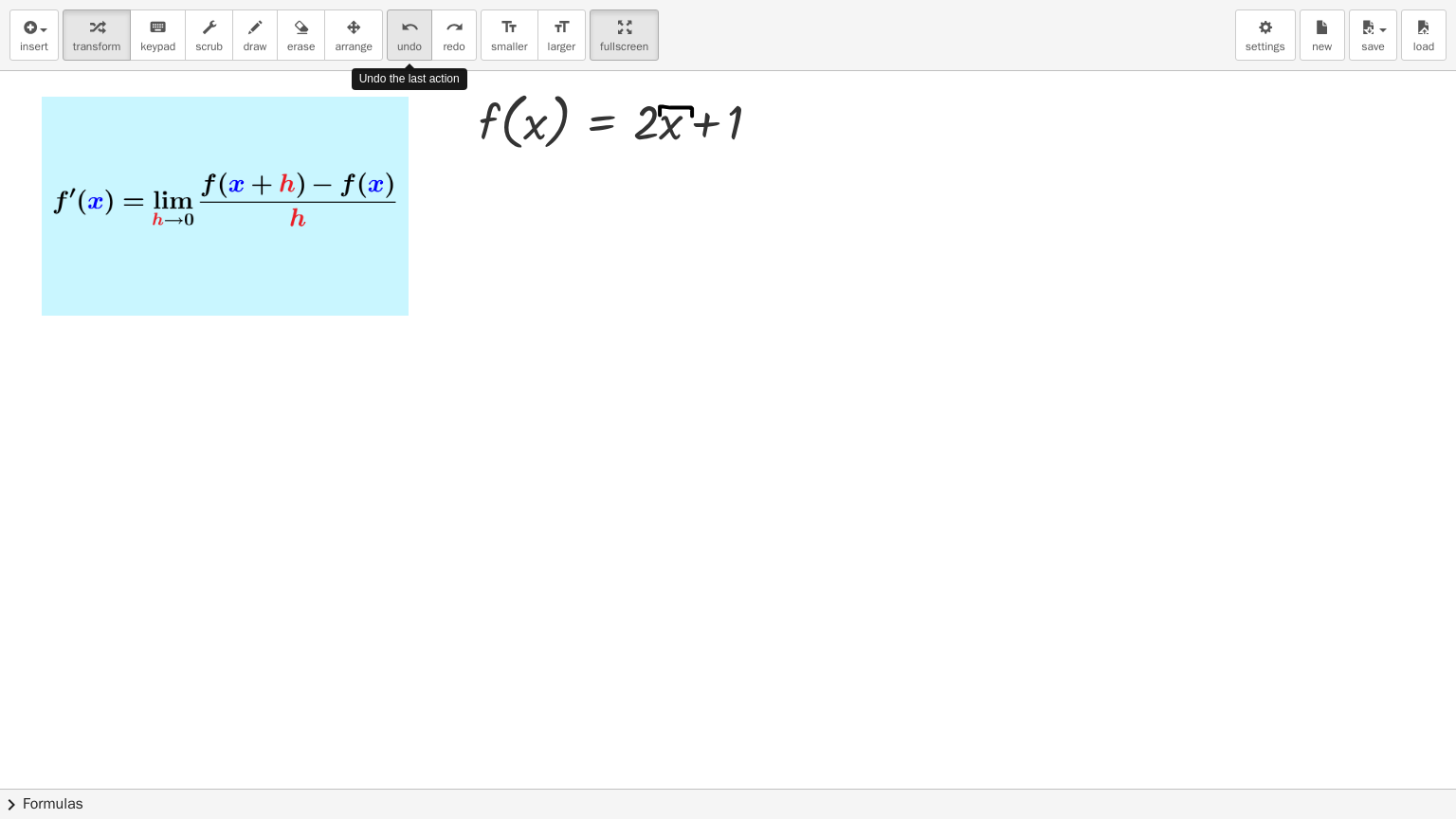 click on "undo" at bounding box center (410, 46) 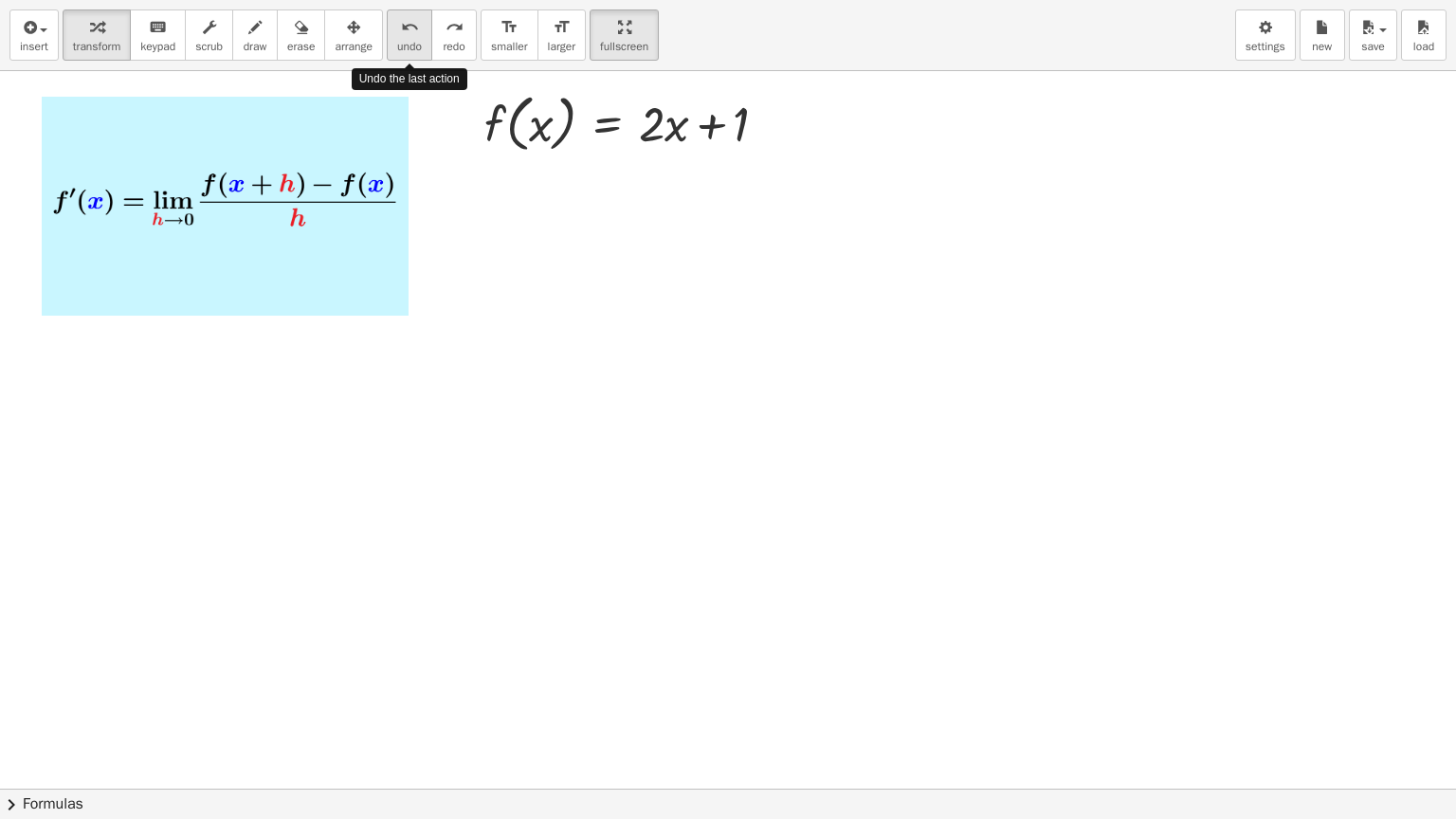 click on "undo" at bounding box center [410, 46] 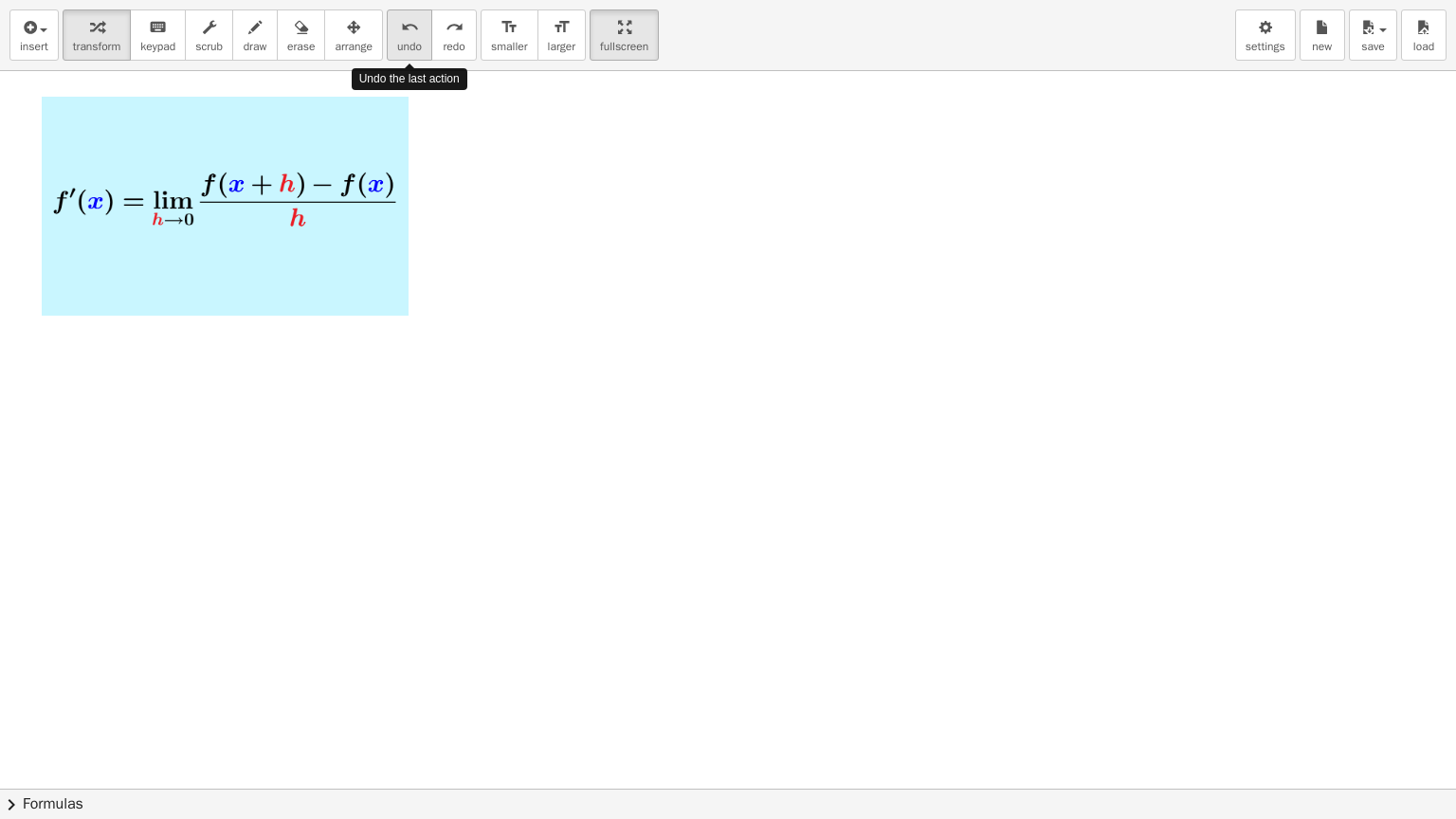 click on "undo" at bounding box center (410, 46) 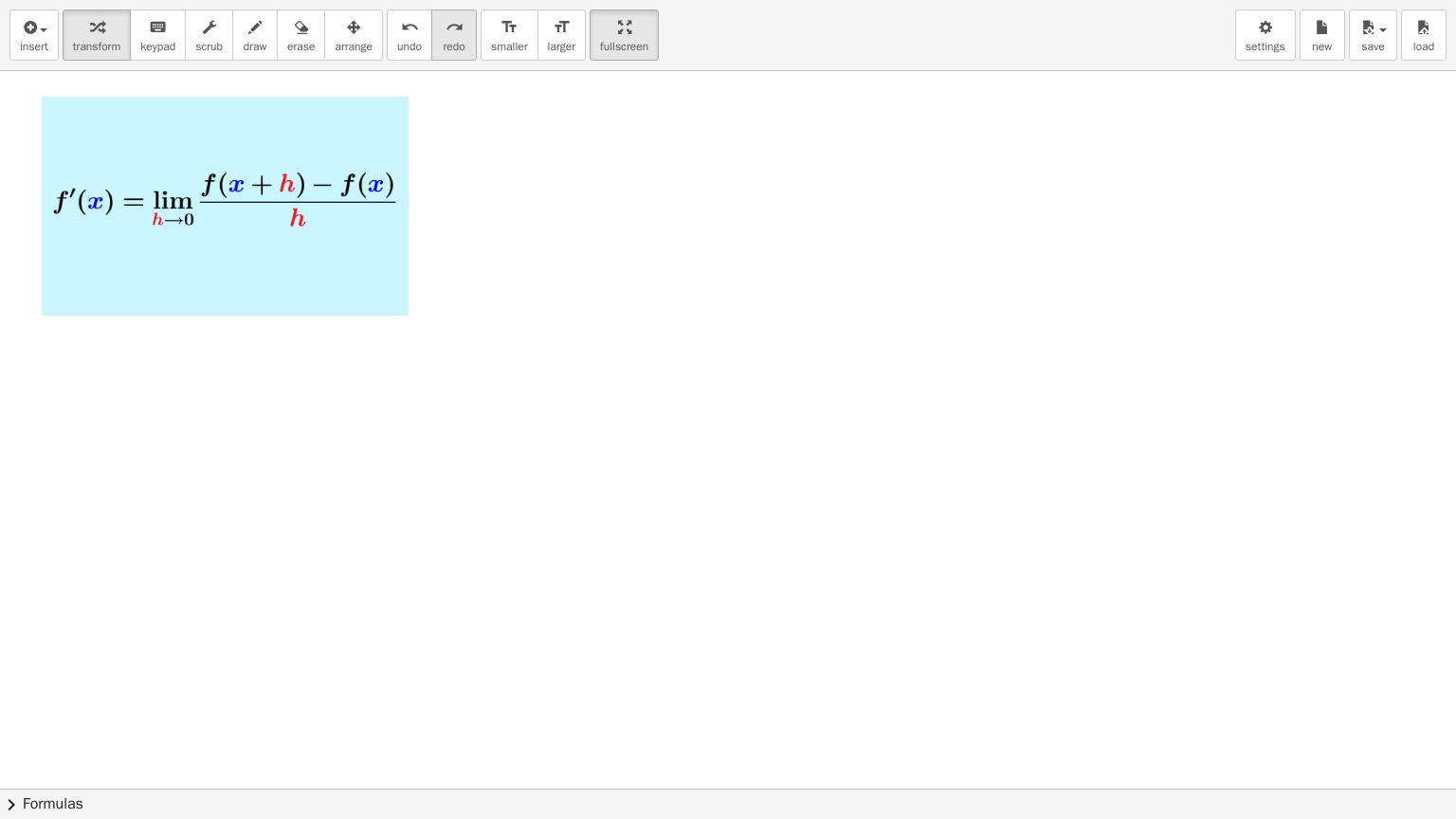 click on "redo redo" at bounding box center [454, 35] 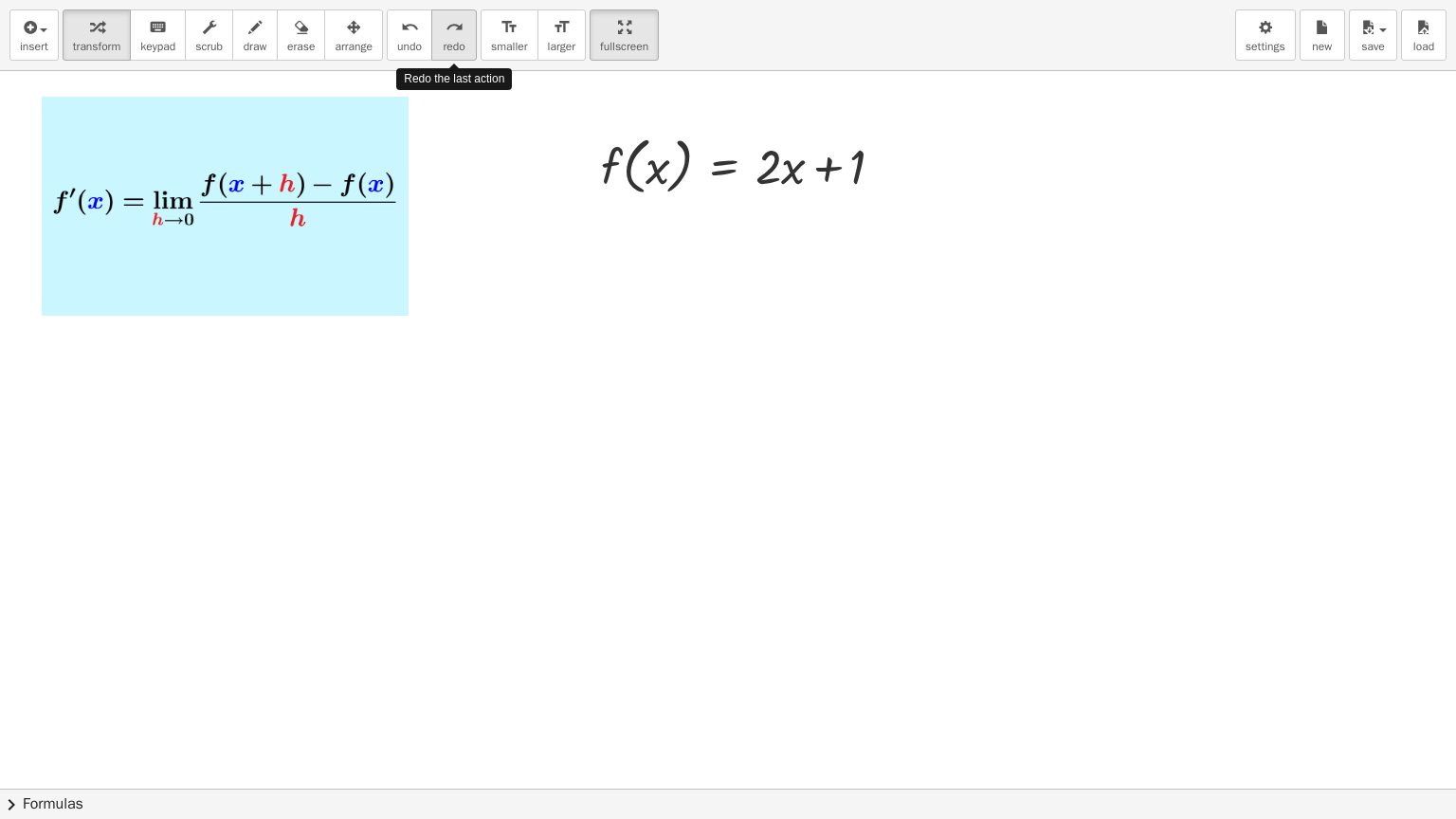 click on "redo redo" at bounding box center [454, 35] 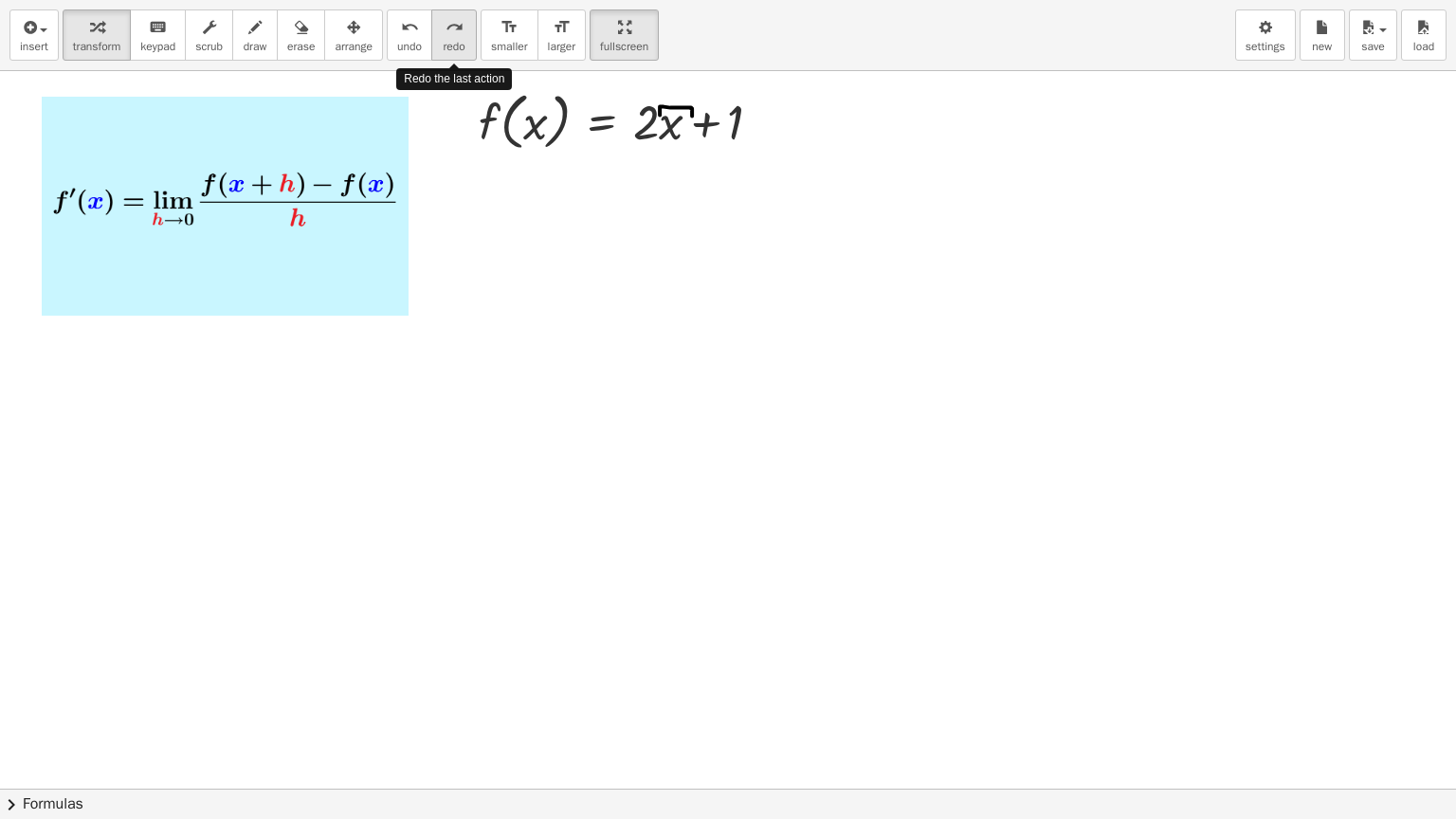 click on "redo" at bounding box center (453, 46) 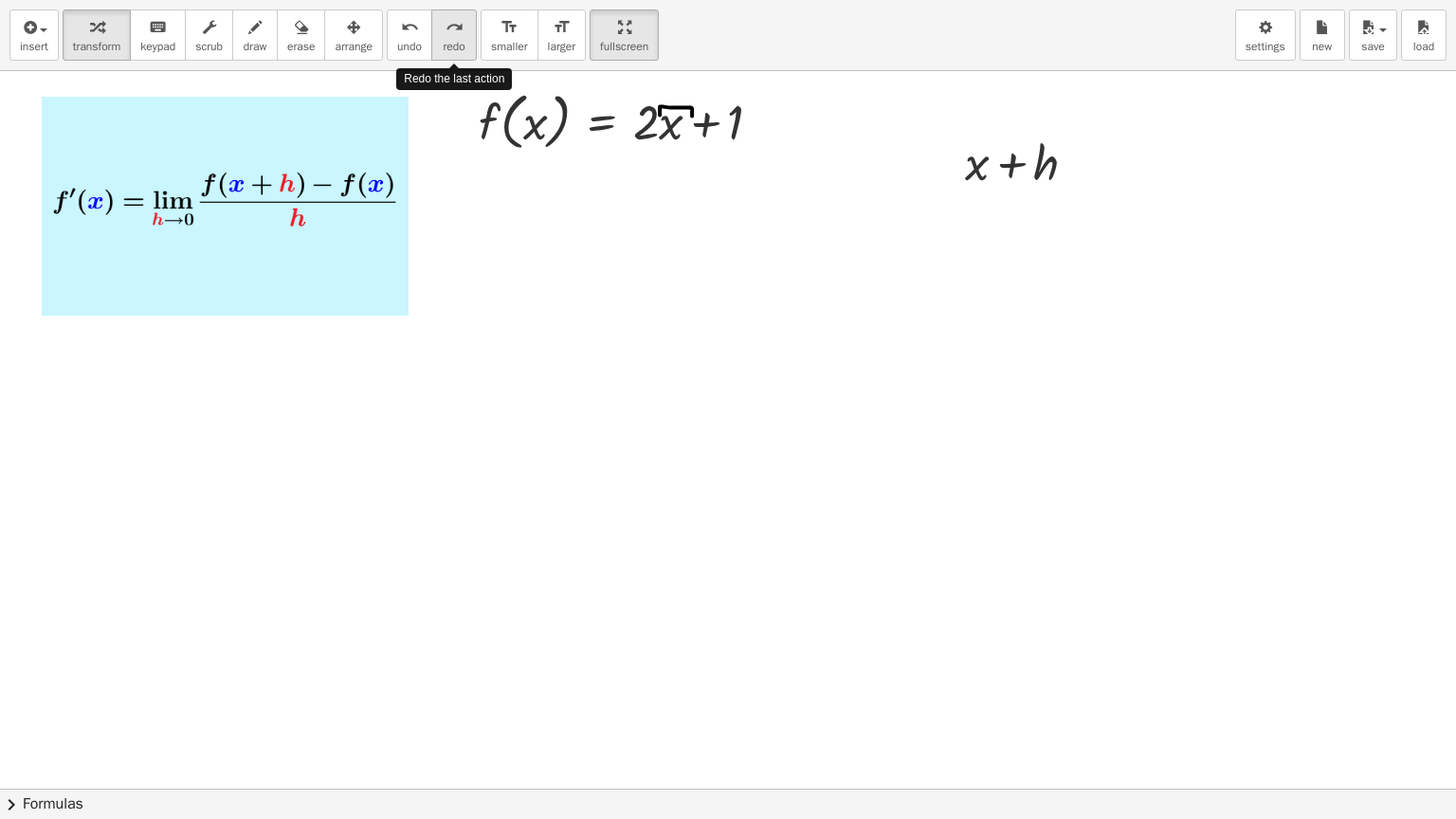 click on "redo" at bounding box center [453, 46] 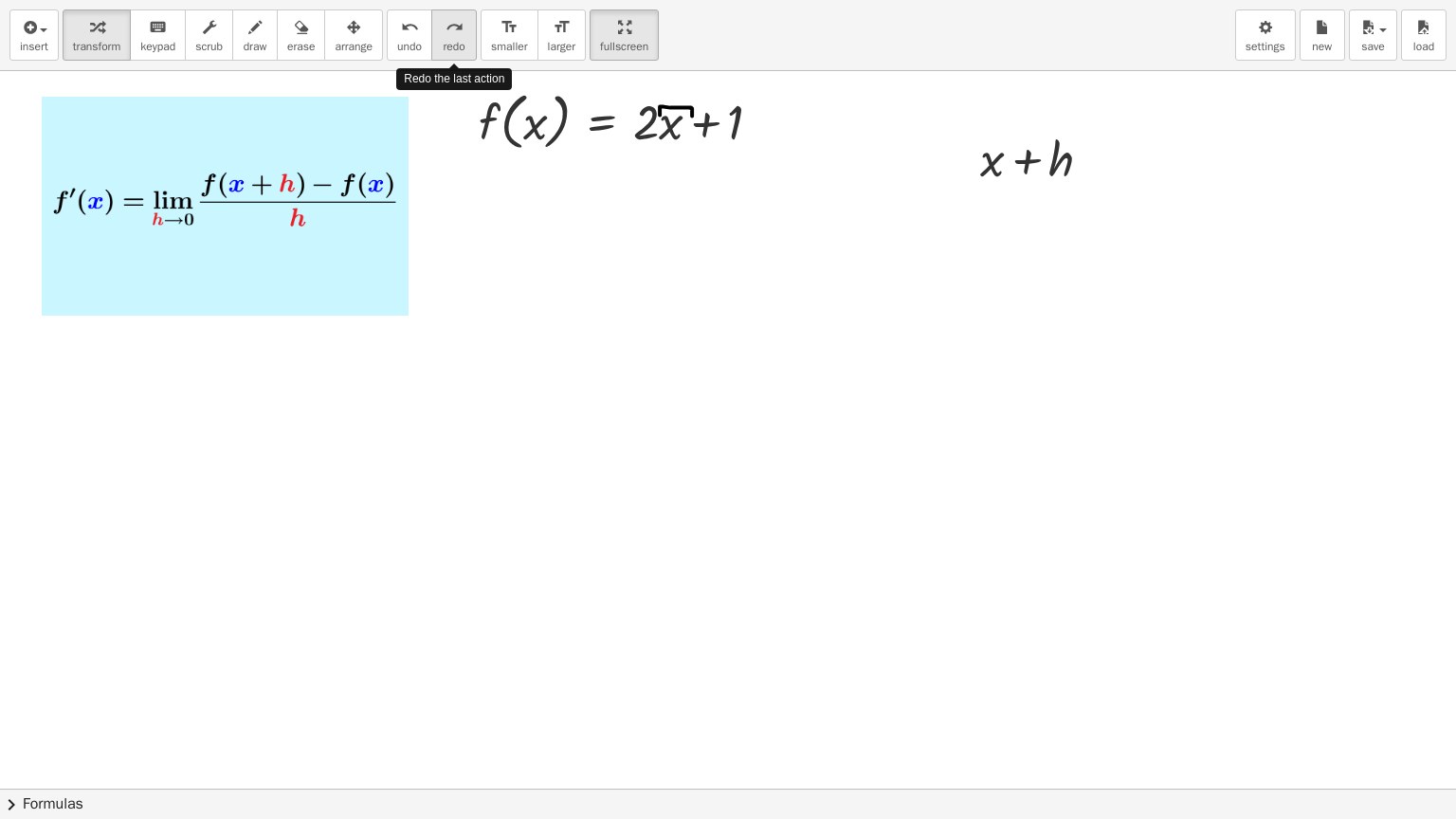 click on "redo" at bounding box center (453, 46) 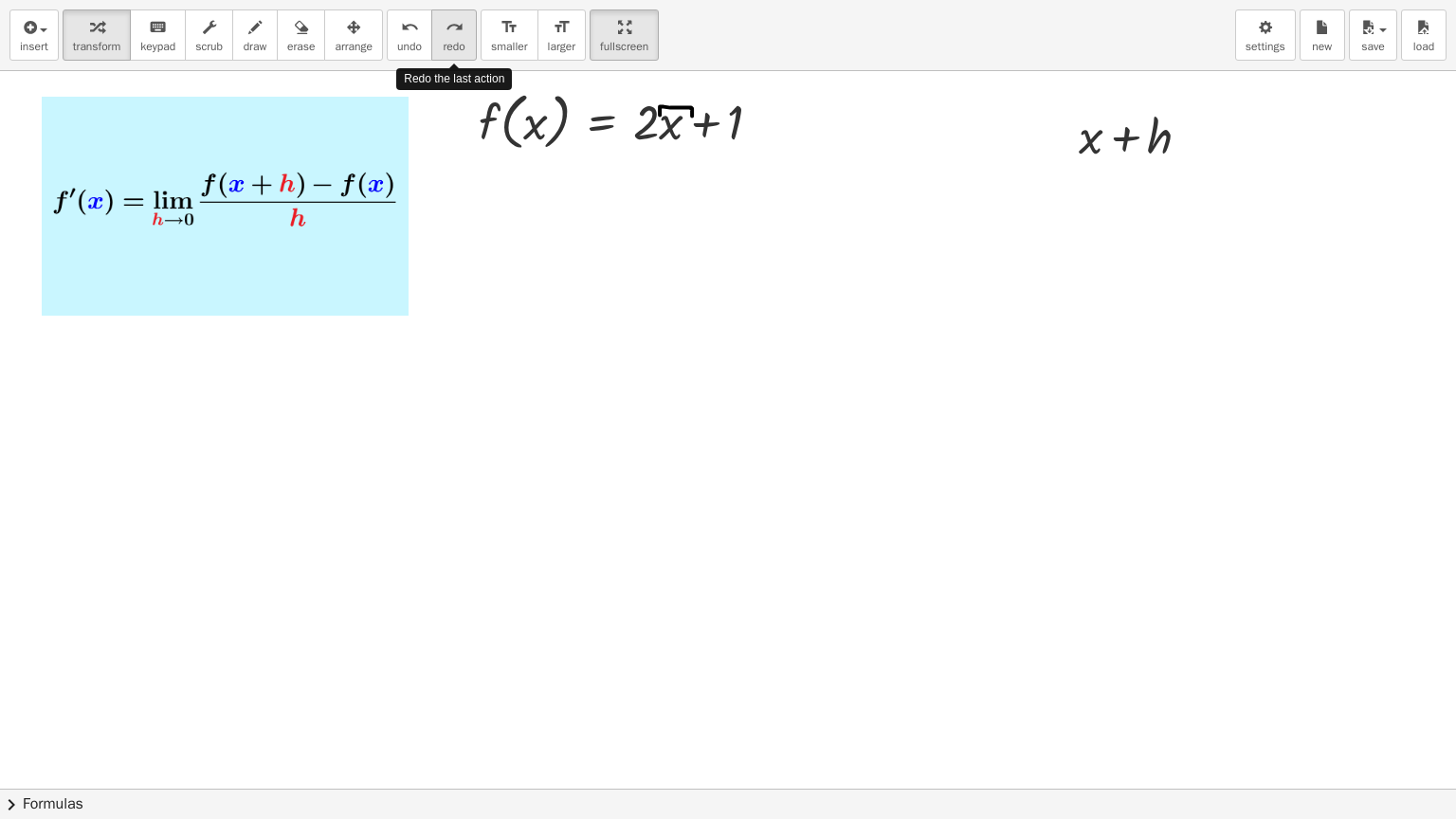 click on "redo" at bounding box center (453, 46) 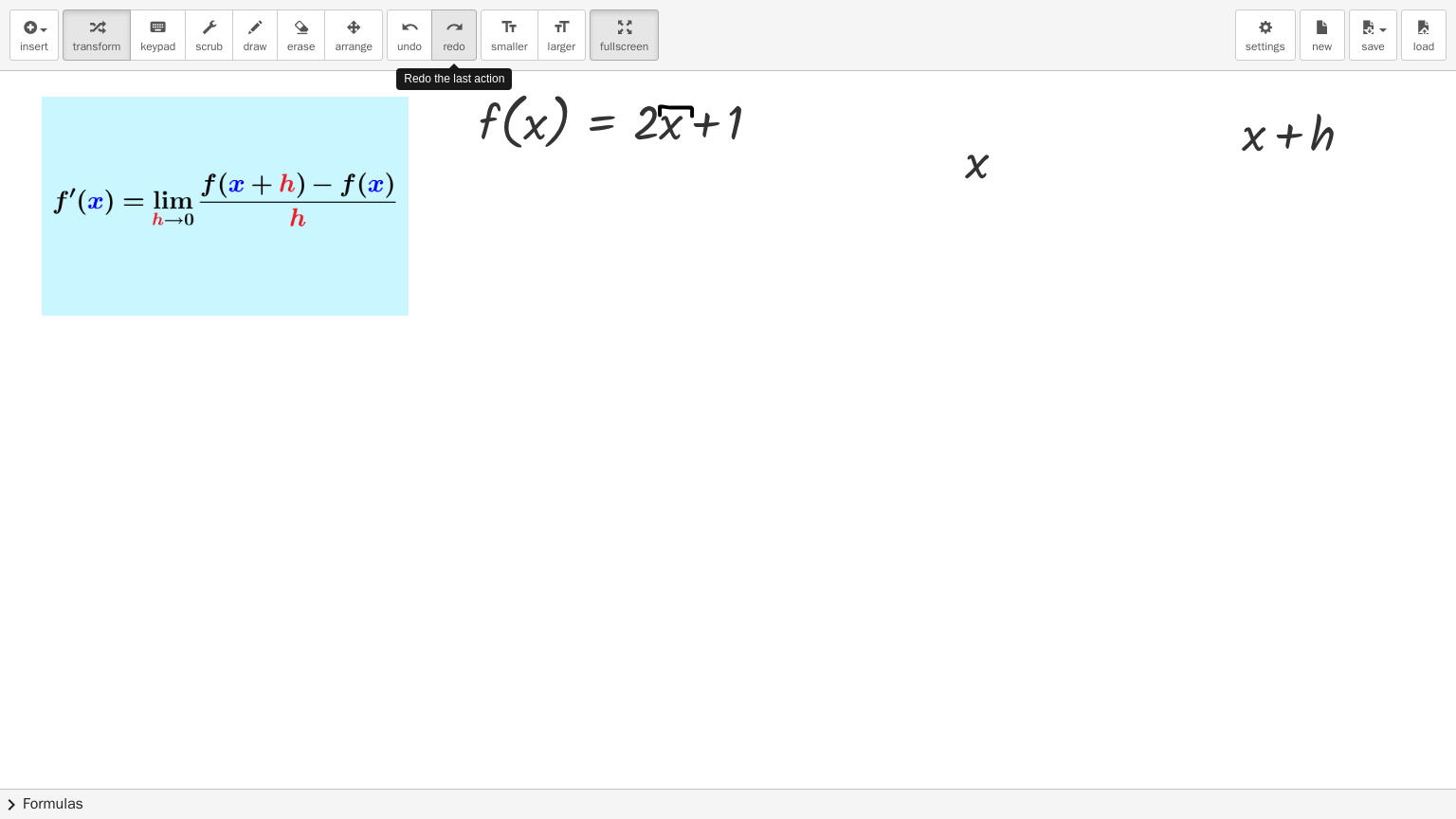 click on "redo" at bounding box center [453, 46] 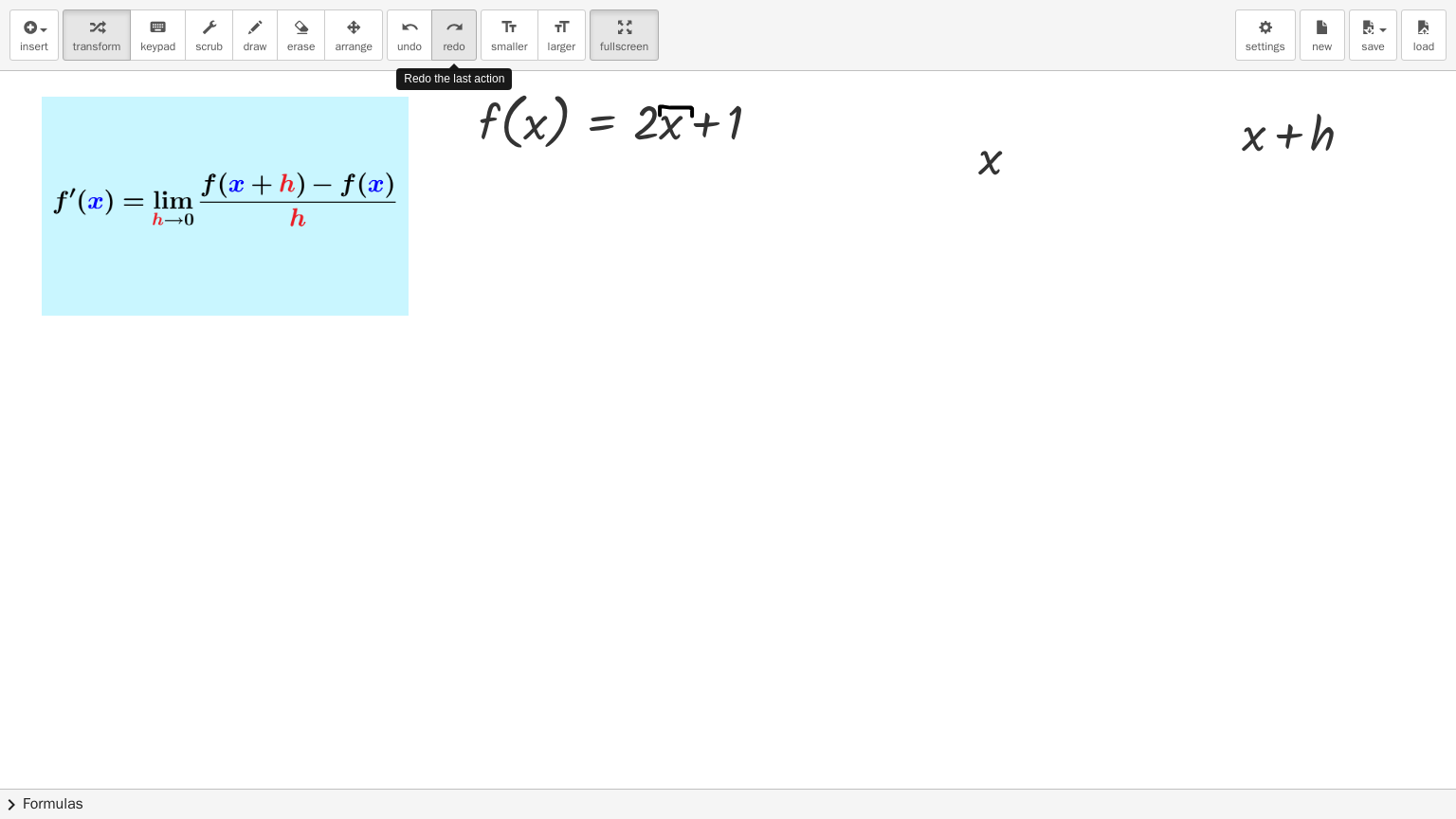 click on "redo" at bounding box center (453, 46) 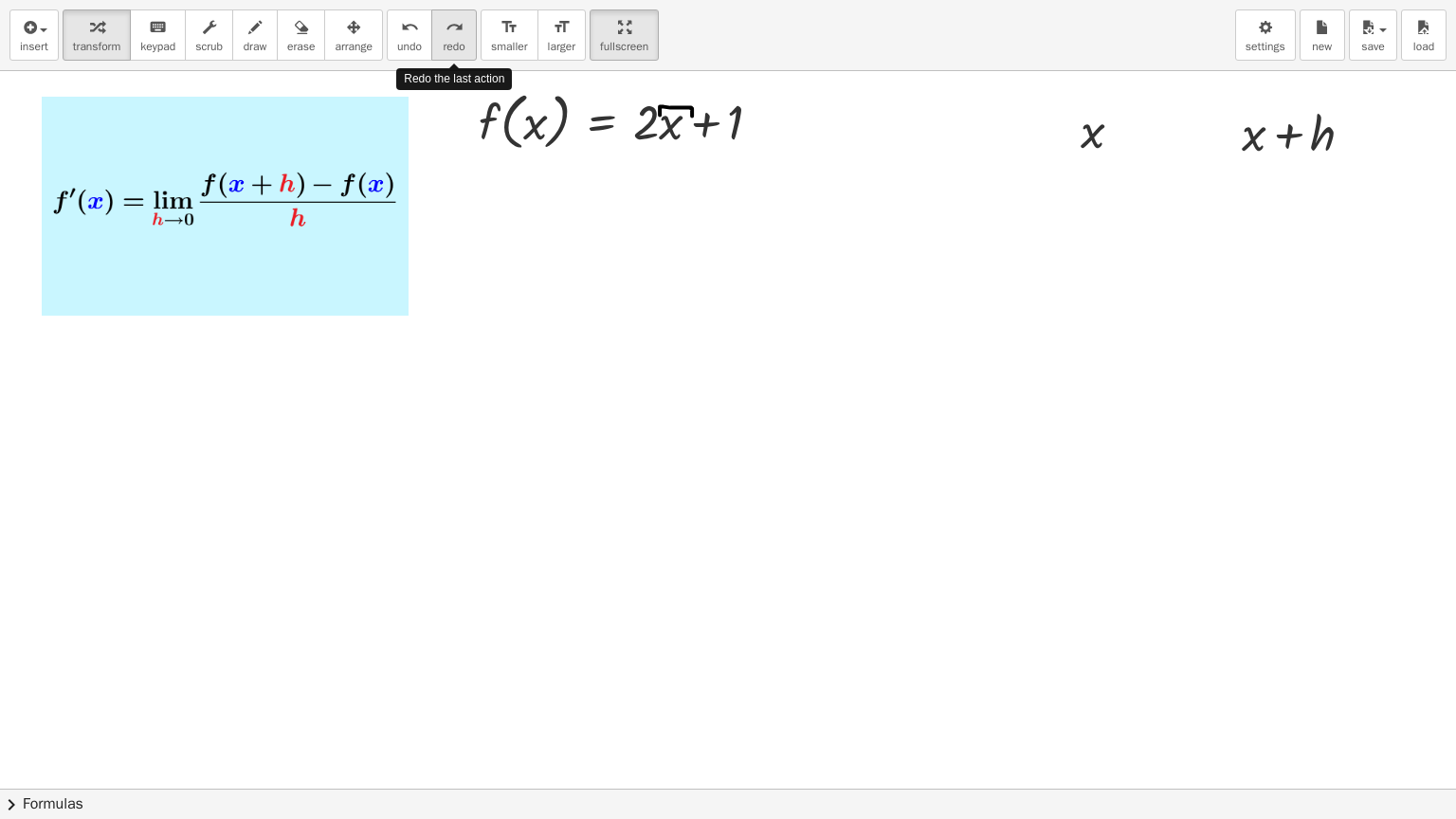 click on "redo" at bounding box center [453, 46] 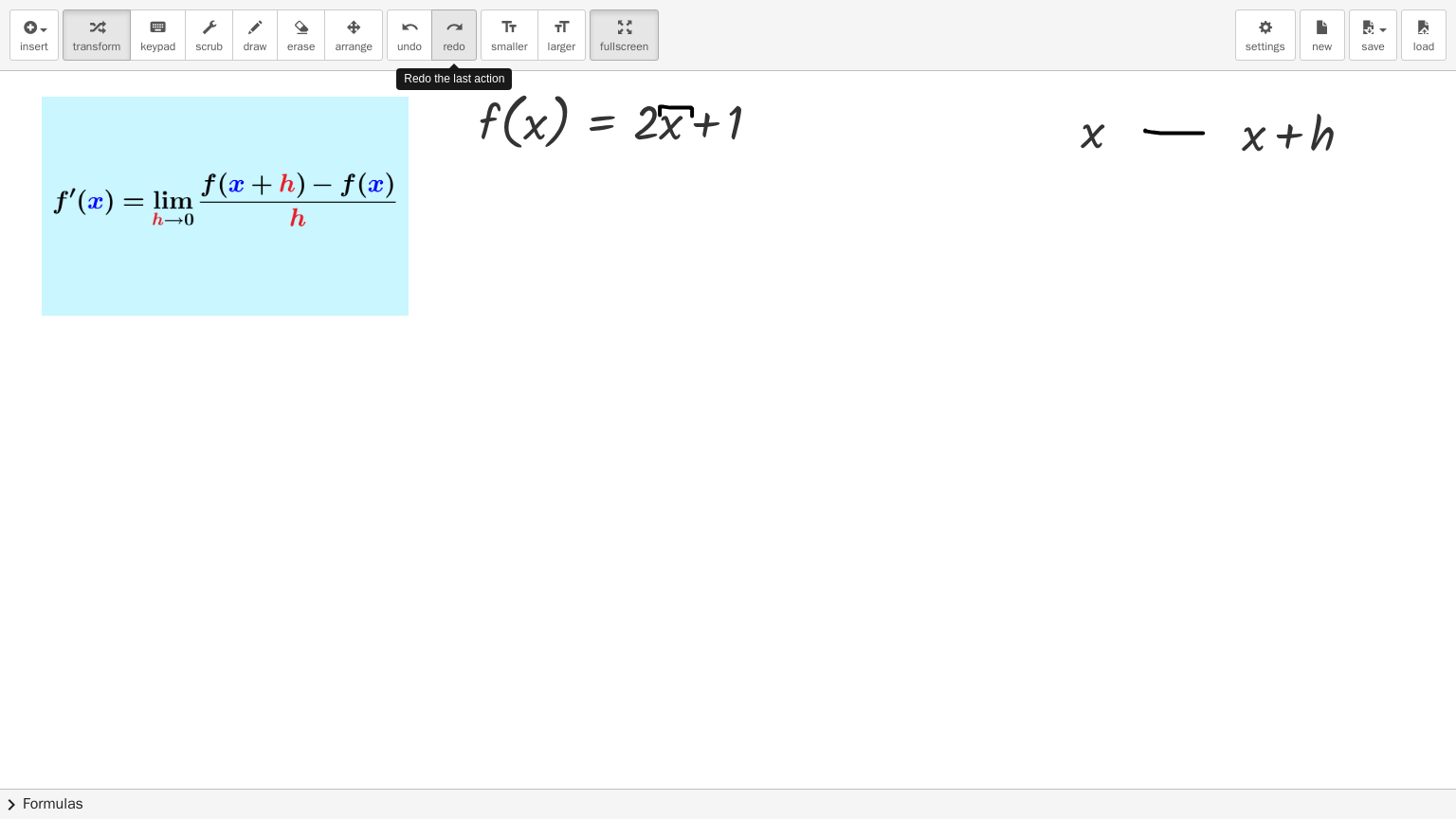 click on "redo" at bounding box center [453, 46] 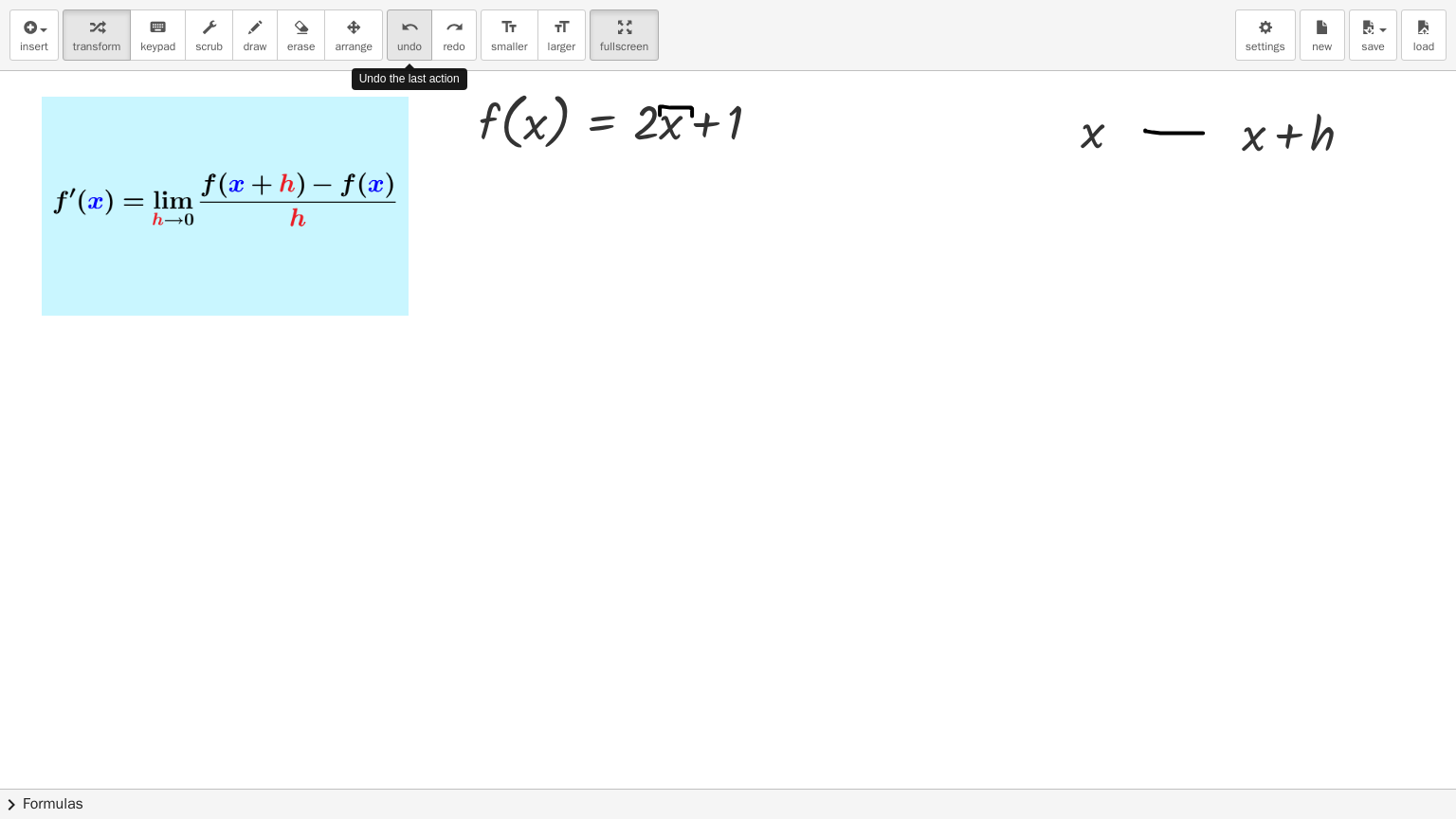 click on "undo" at bounding box center [410, 27] 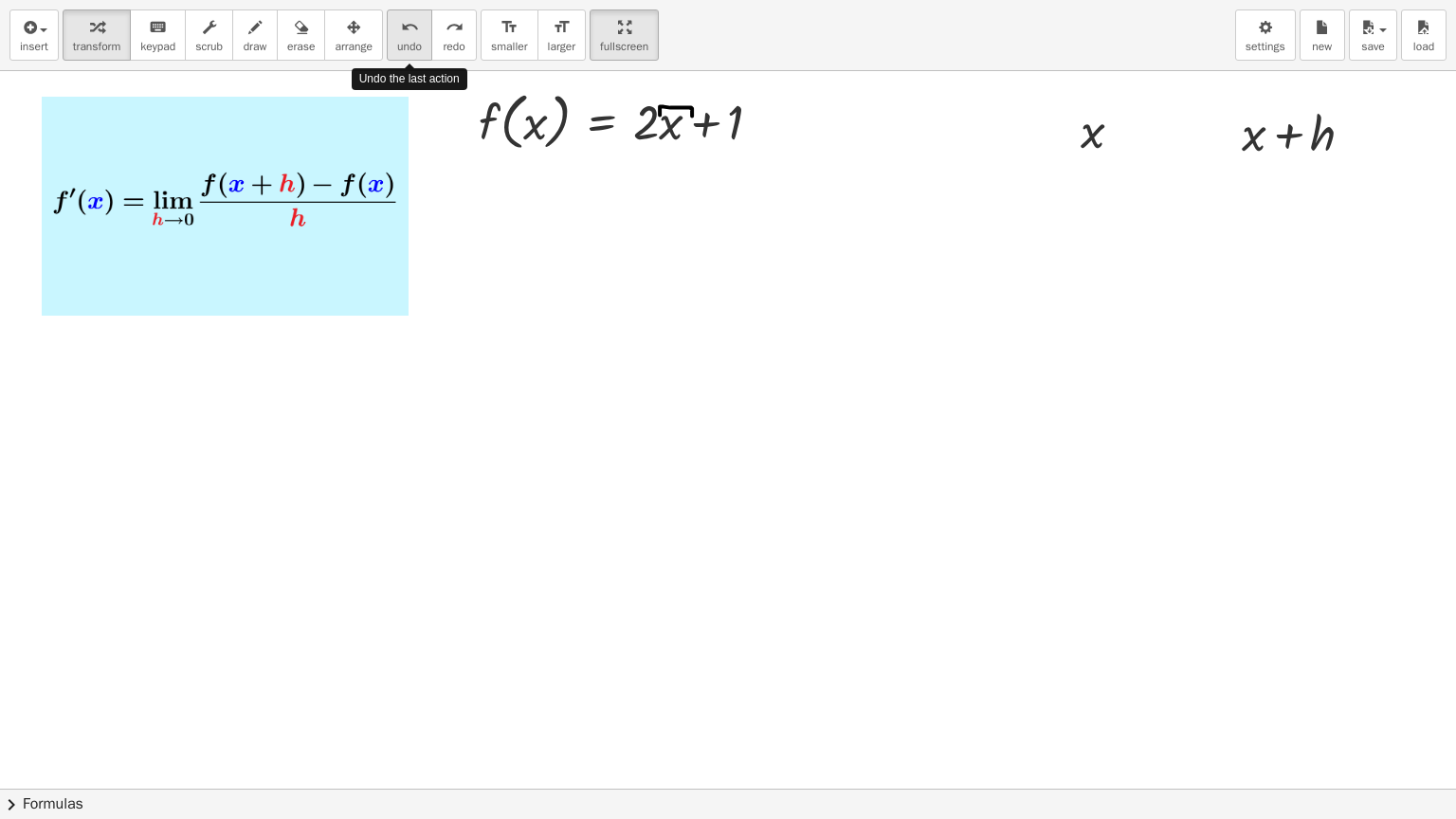 click on "undo" at bounding box center (410, 27) 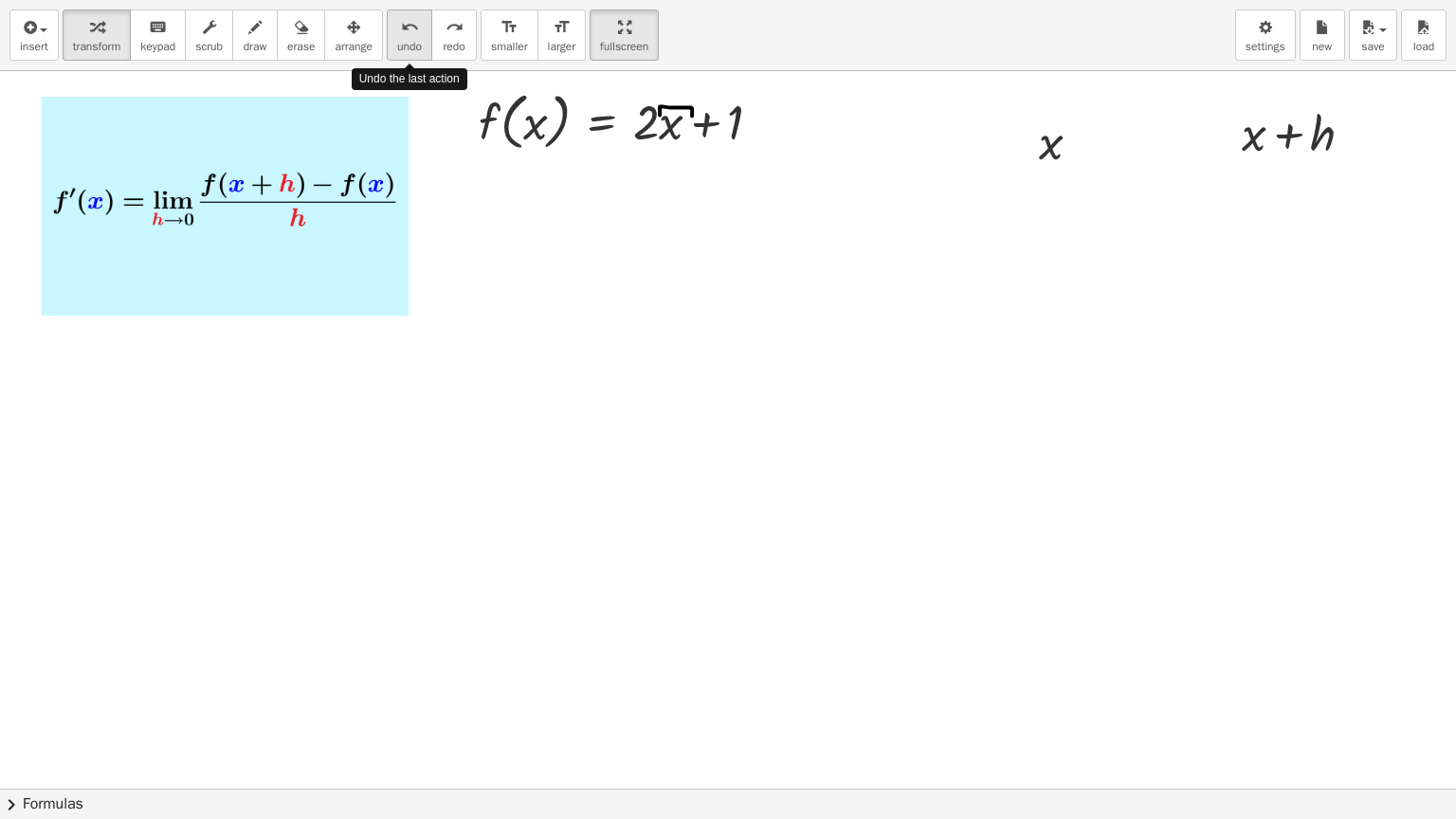 click on "undo" at bounding box center (410, 27) 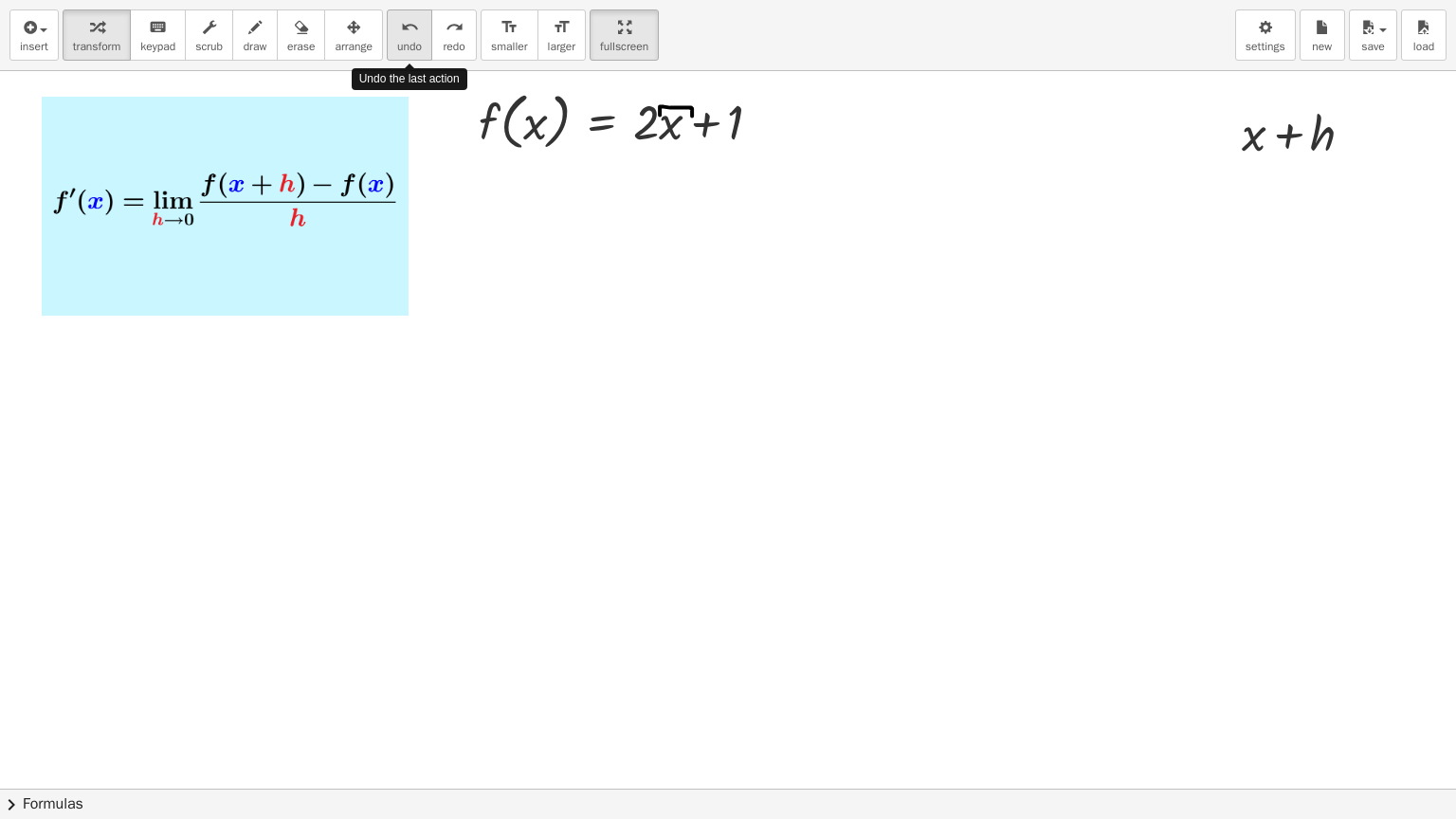 click on "undo" at bounding box center [410, 27] 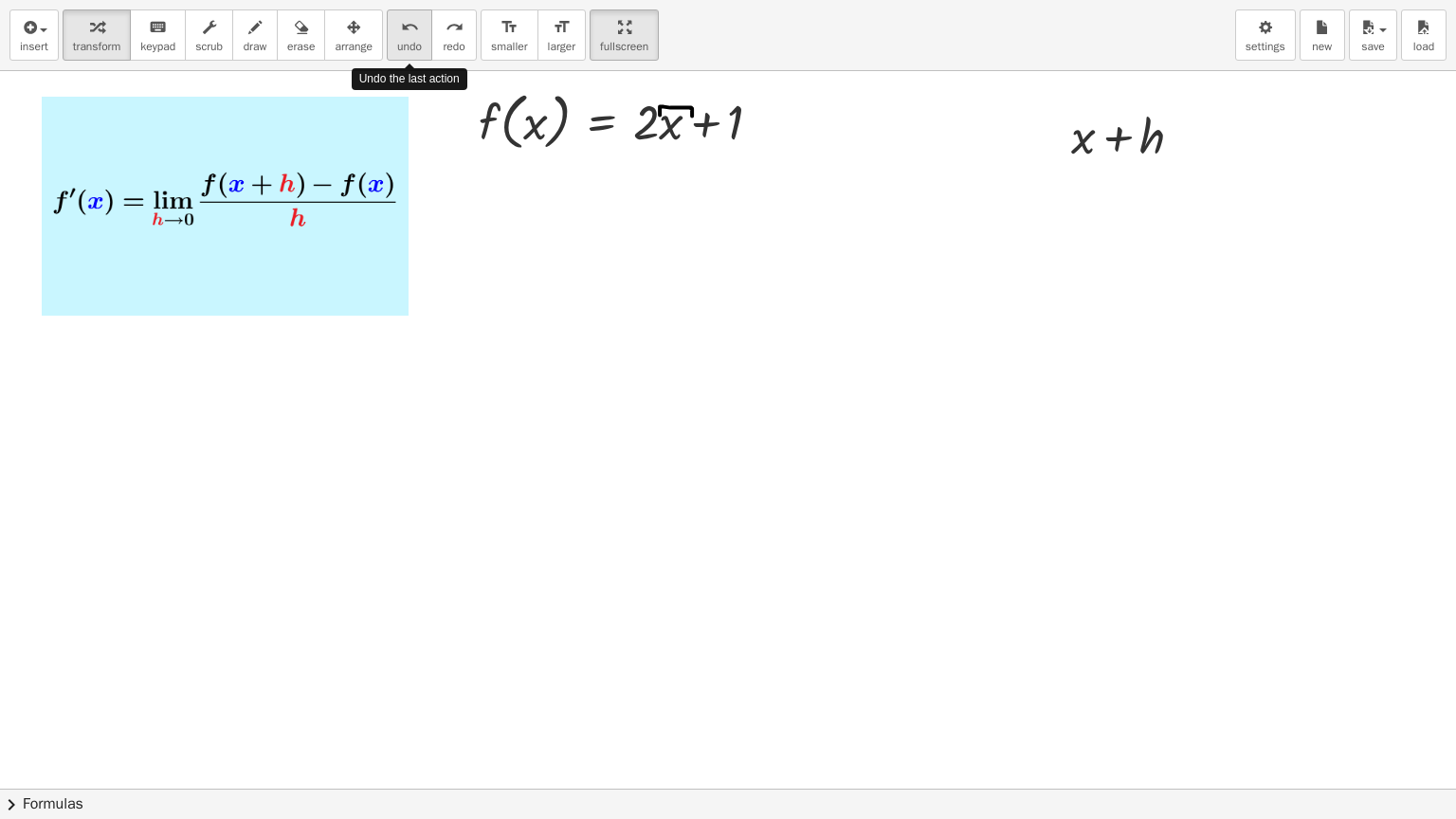 click on "undo" at bounding box center (410, 27) 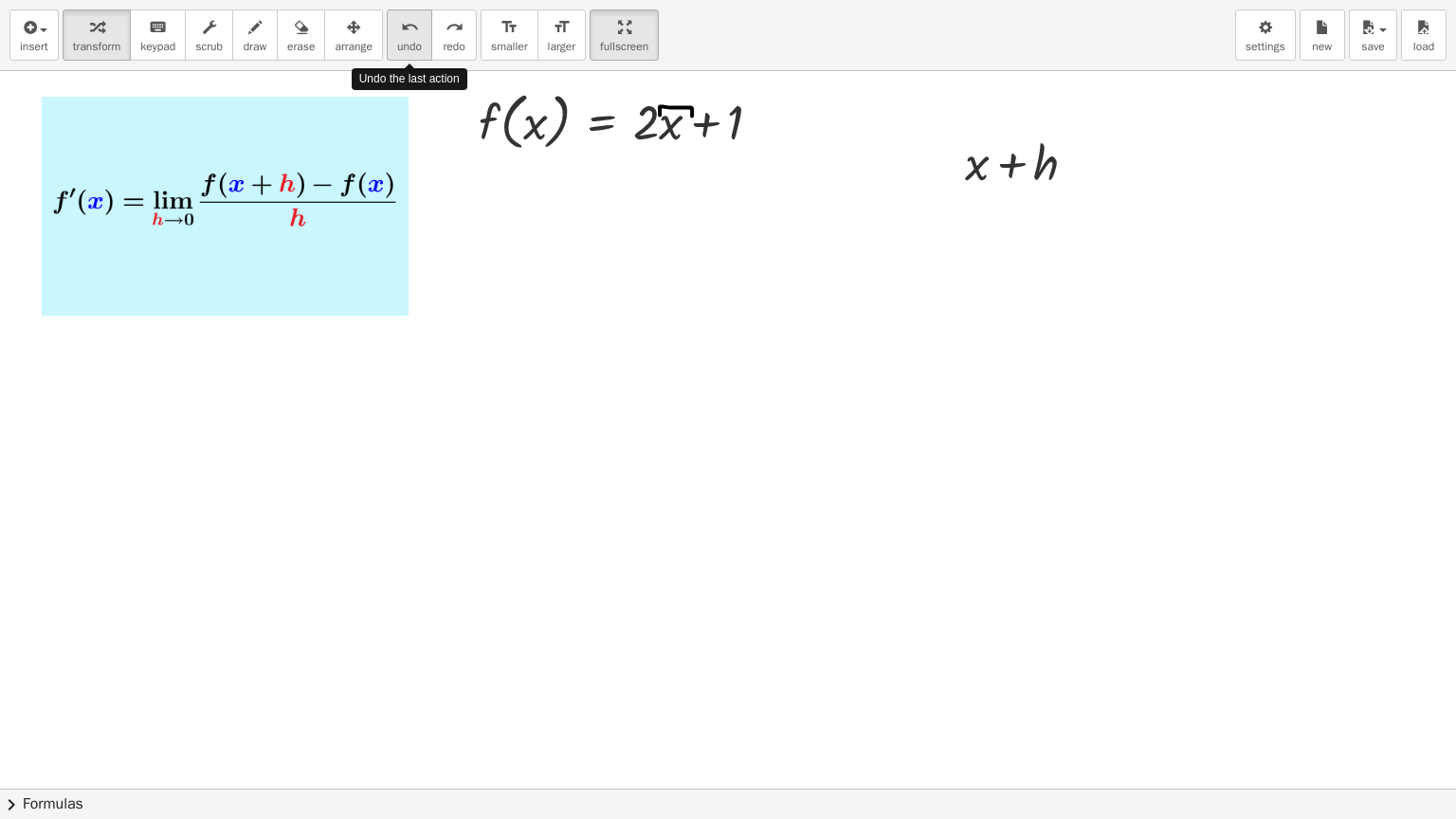 click on "undo" at bounding box center [410, 27] 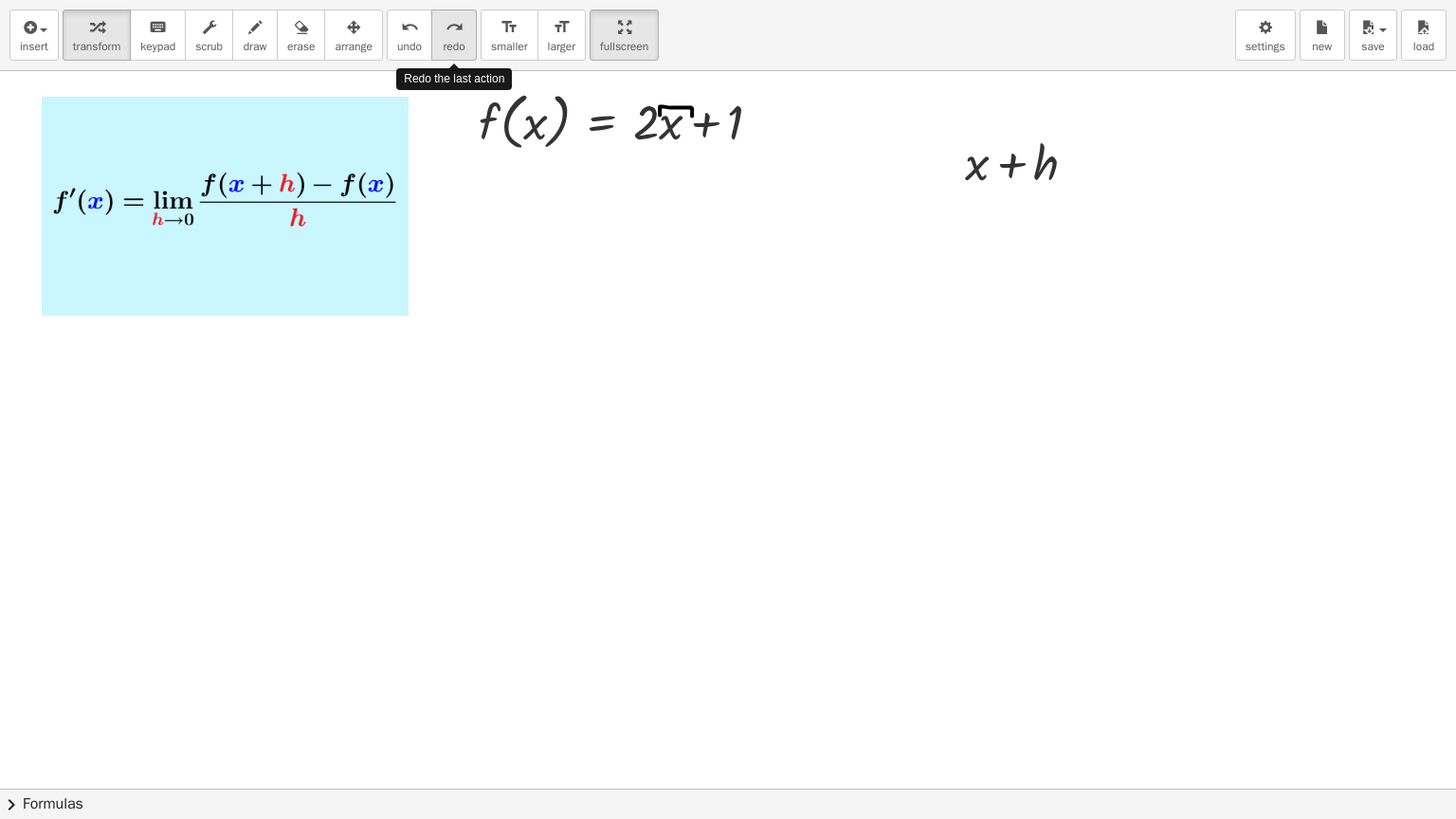 click on "redo redo" at bounding box center (454, 35) 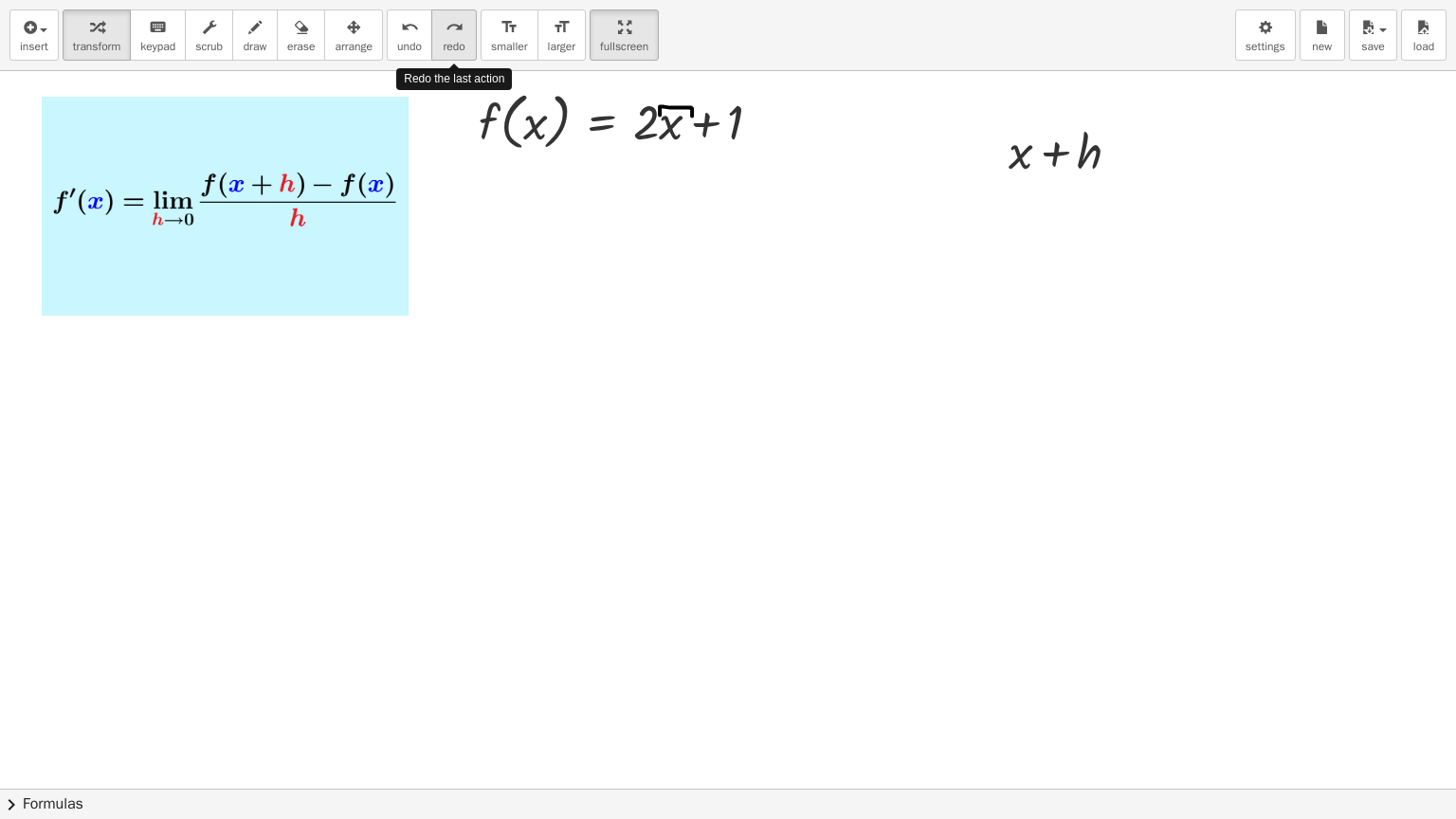 click on "redo redo" at bounding box center [454, 35] 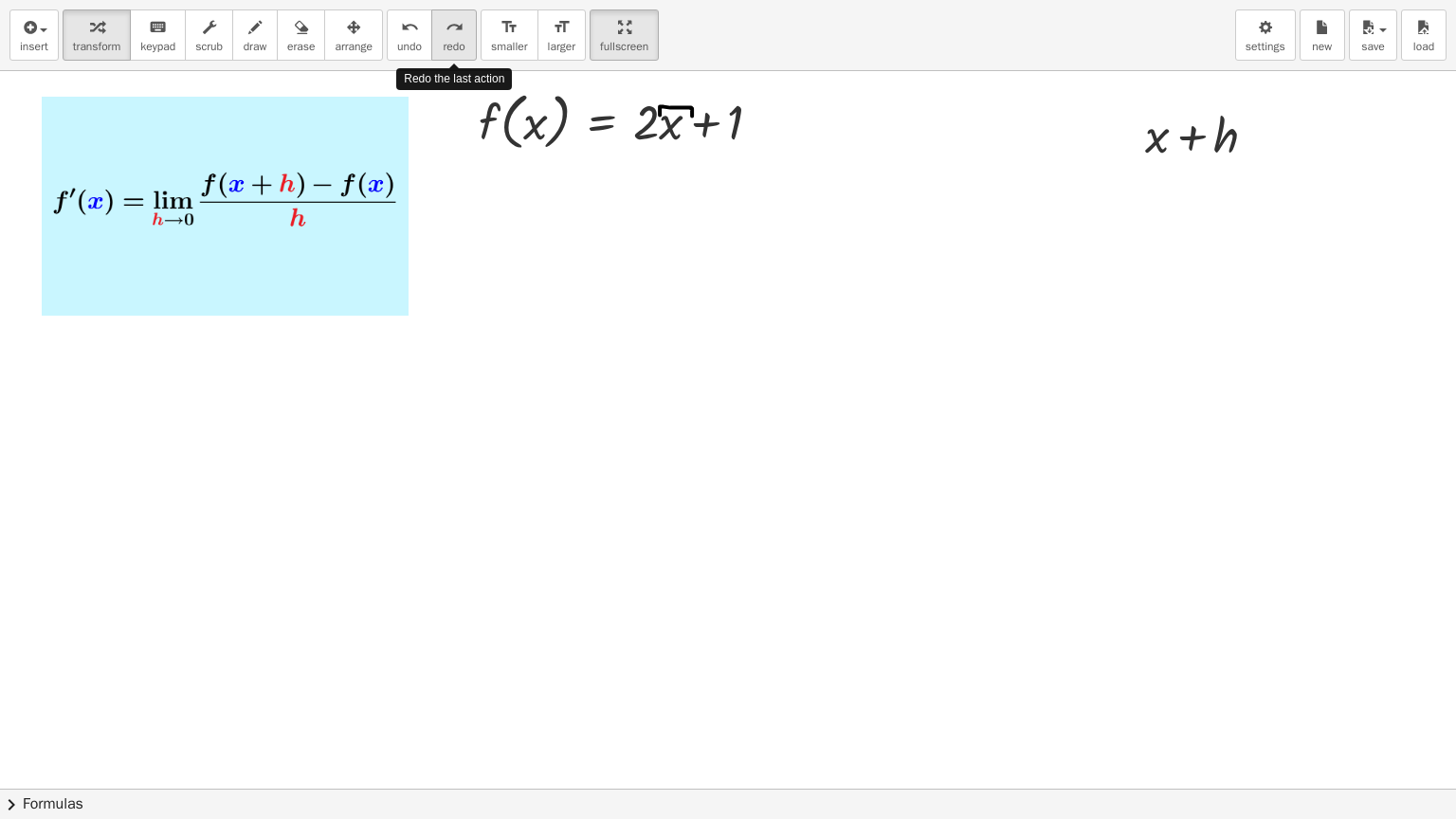 click on "redo redo" at bounding box center [454, 35] 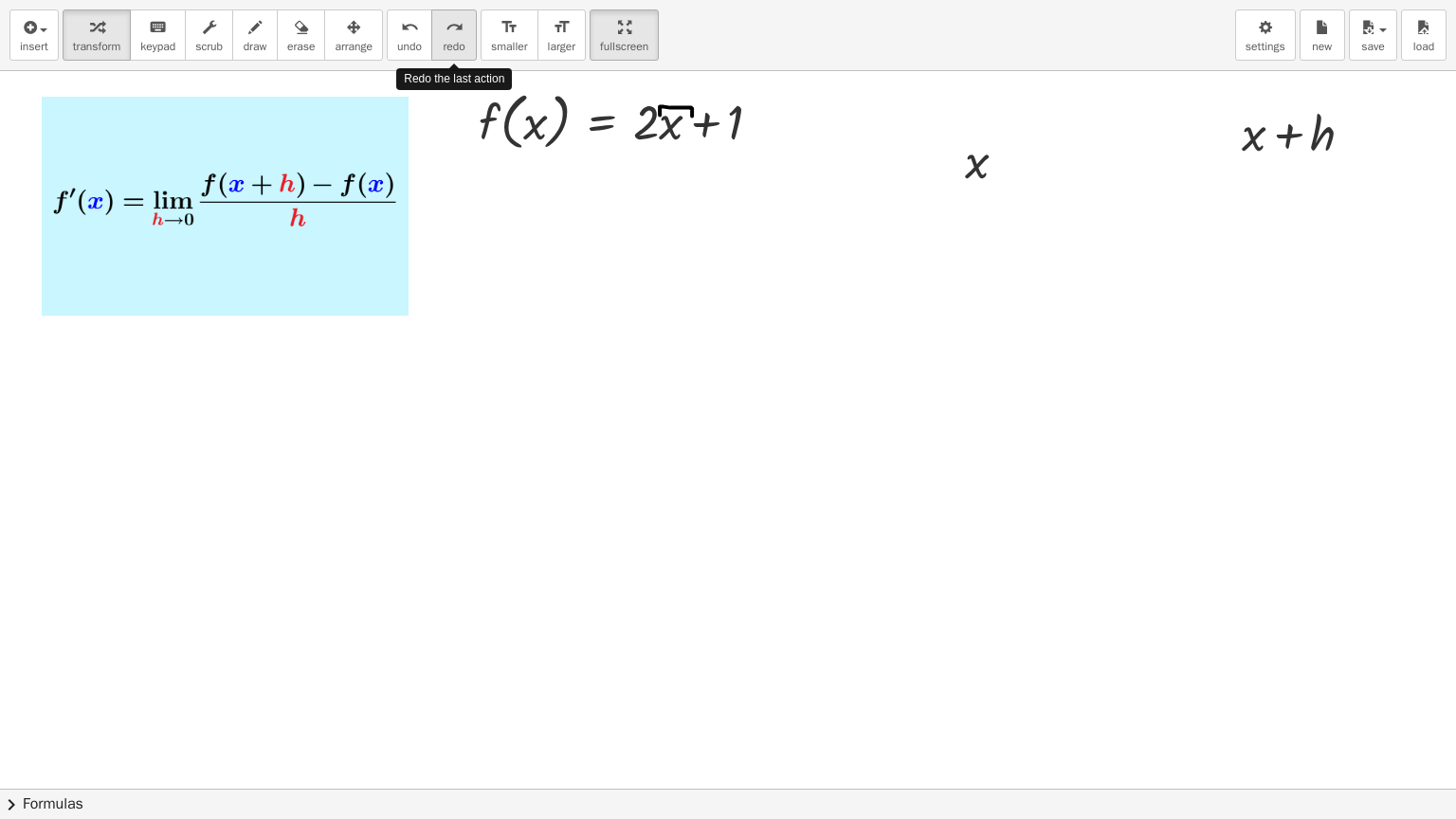 click on "redo redo" at bounding box center [454, 35] 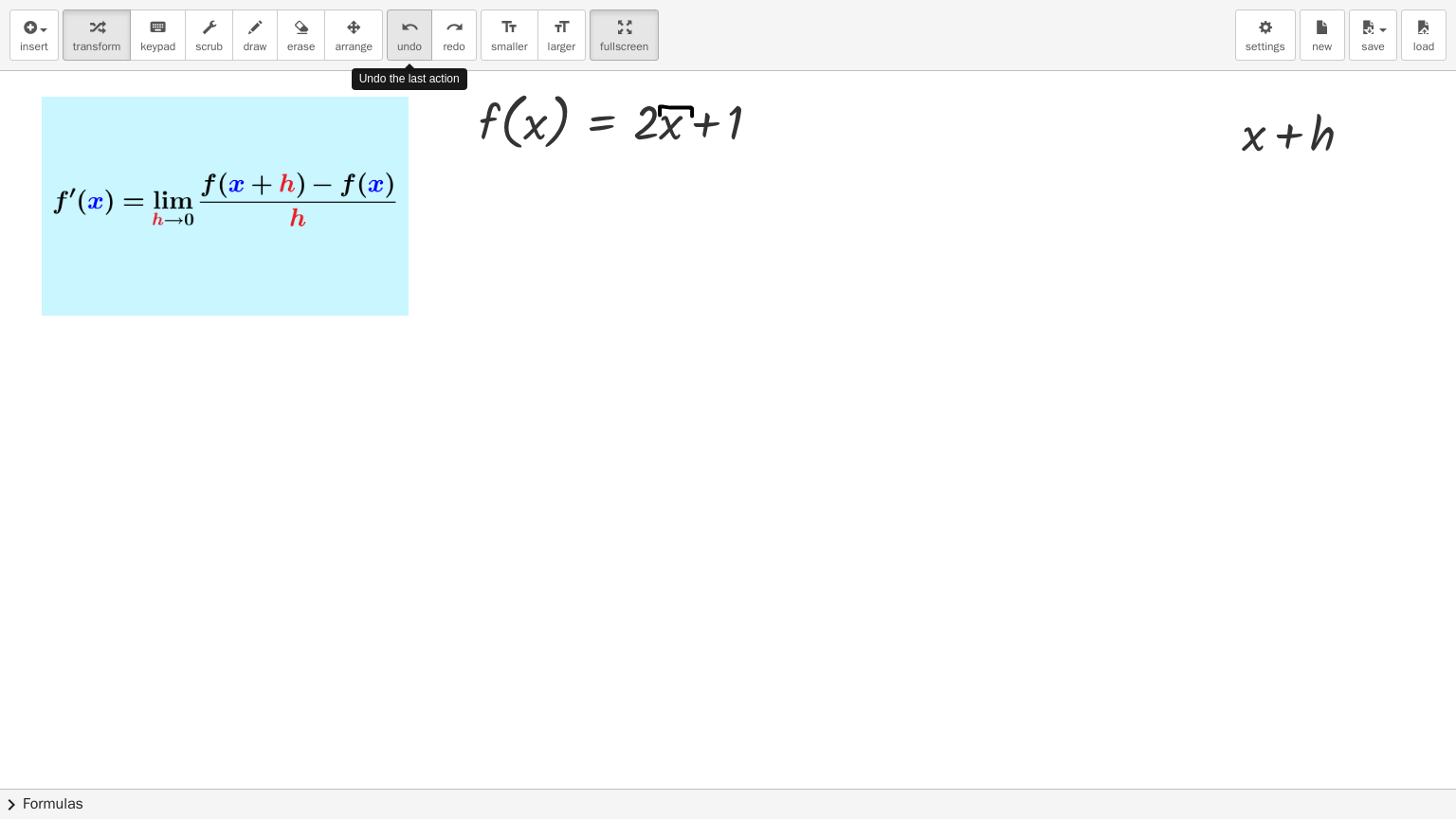click on "undo undo" at bounding box center (410, 35) 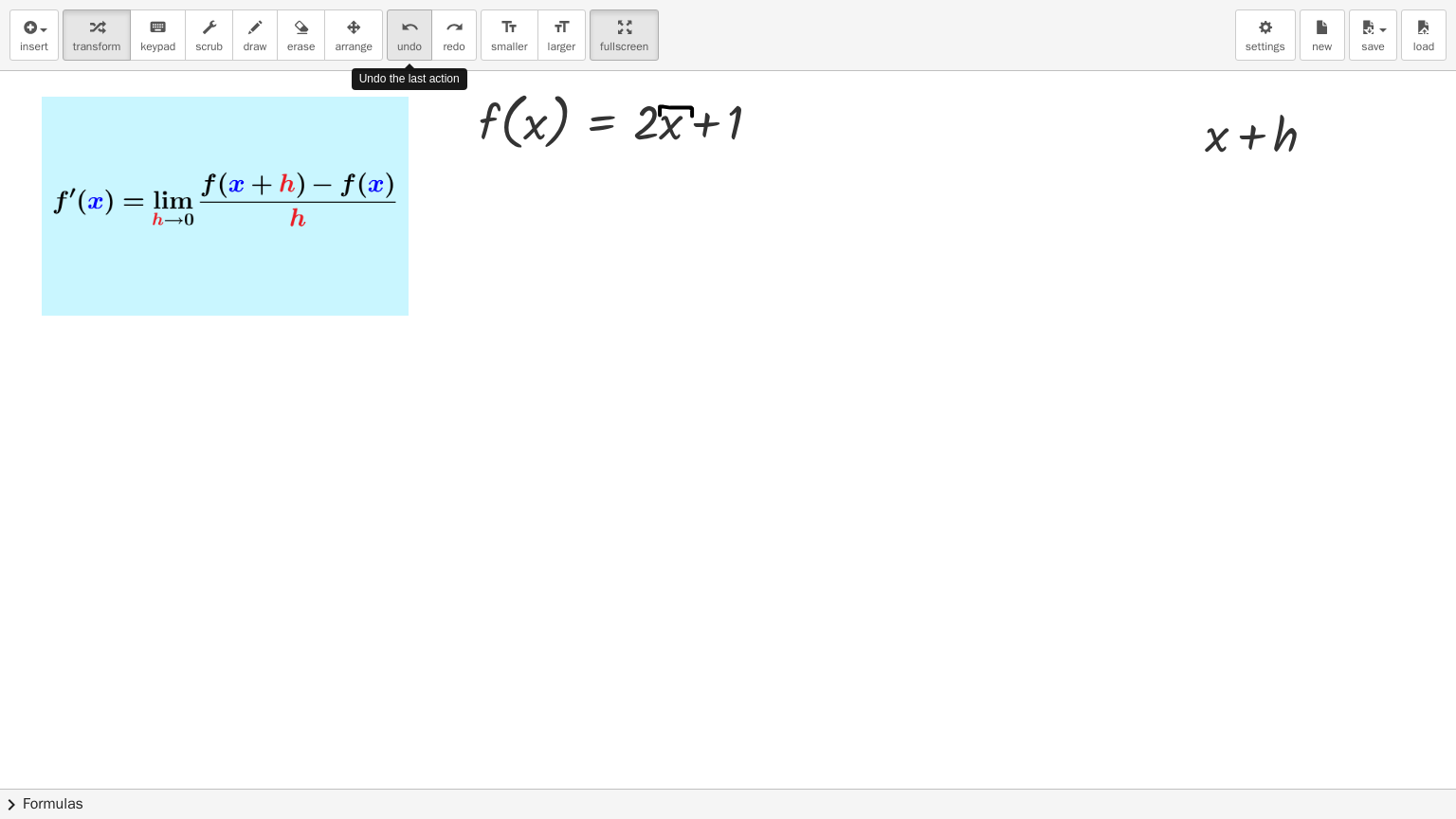click on "undo undo" at bounding box center [410, 35] 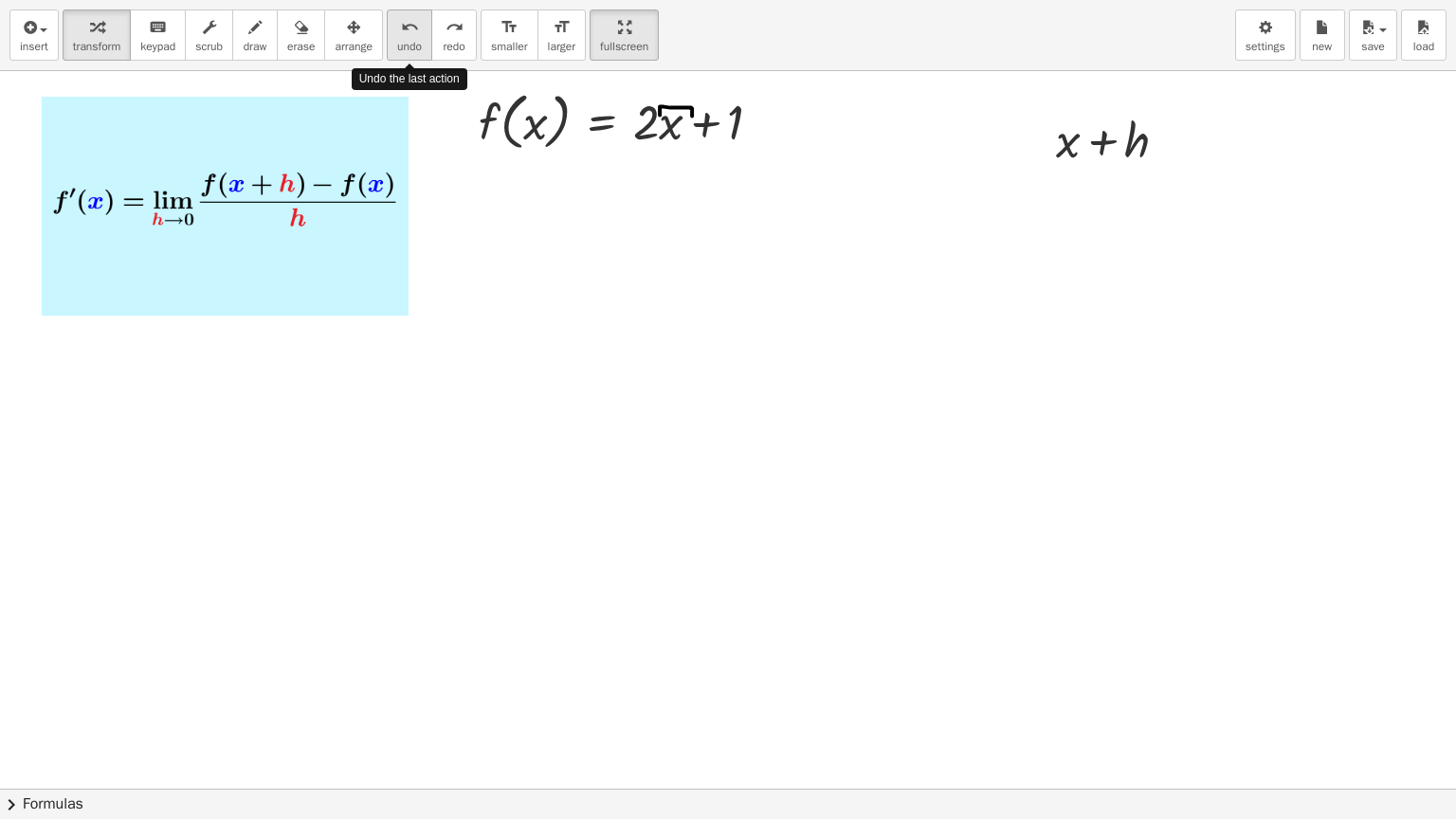click on "undo undo" at bounding box center (410, 35) 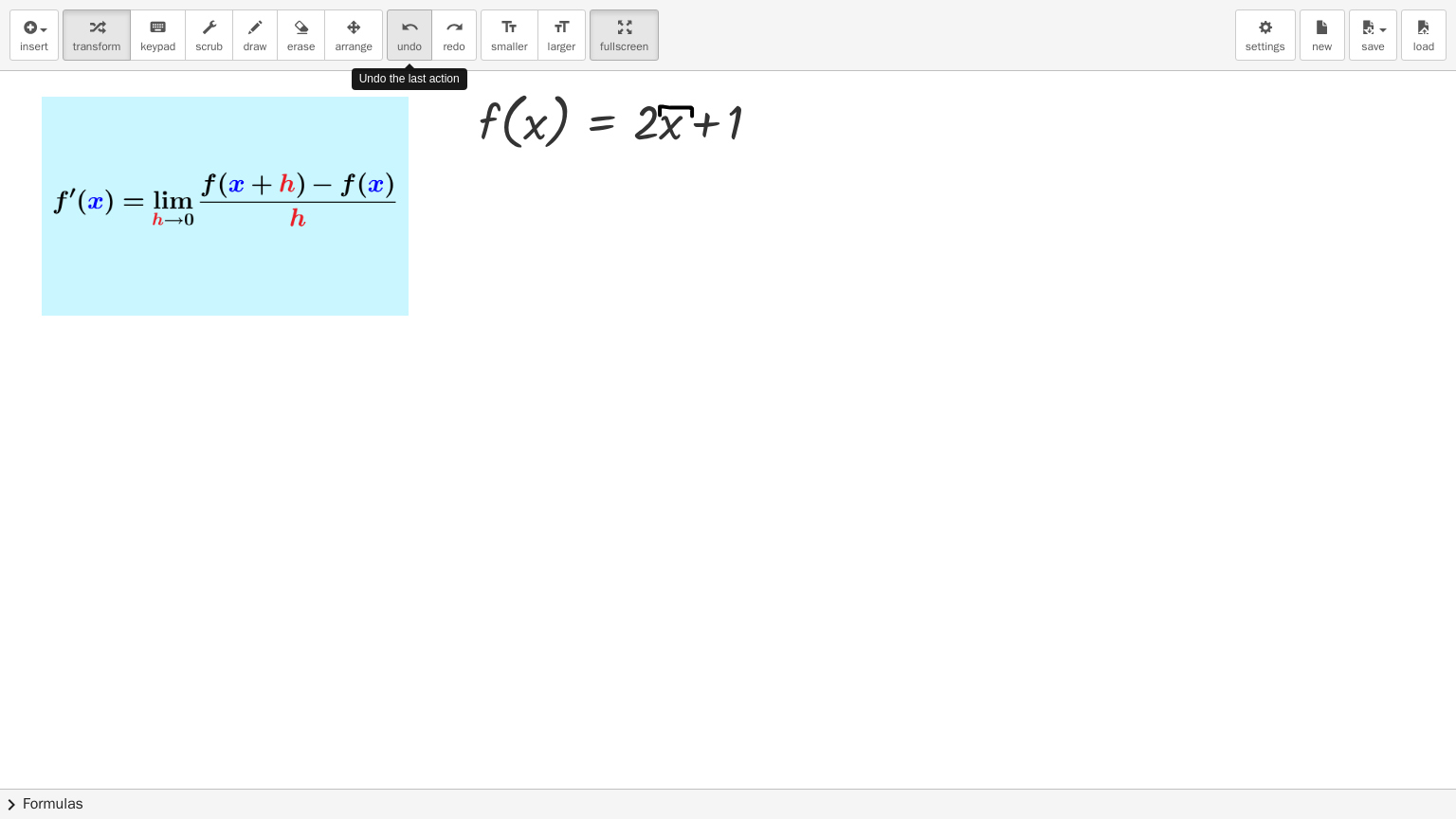 click on "undo undo" at bounding box center [410, 35] 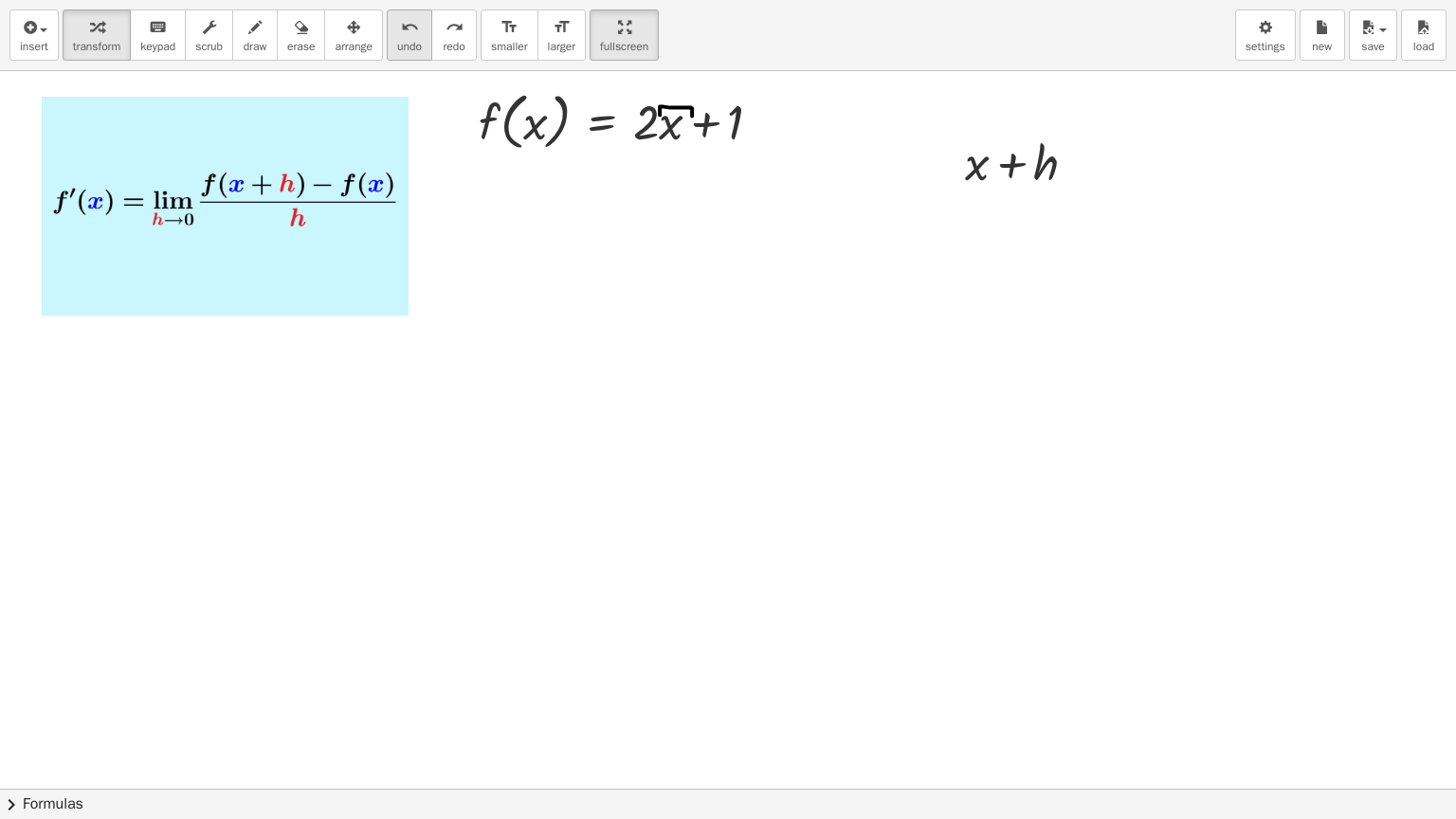click on "redo redo" at bounding box center (454, 35) 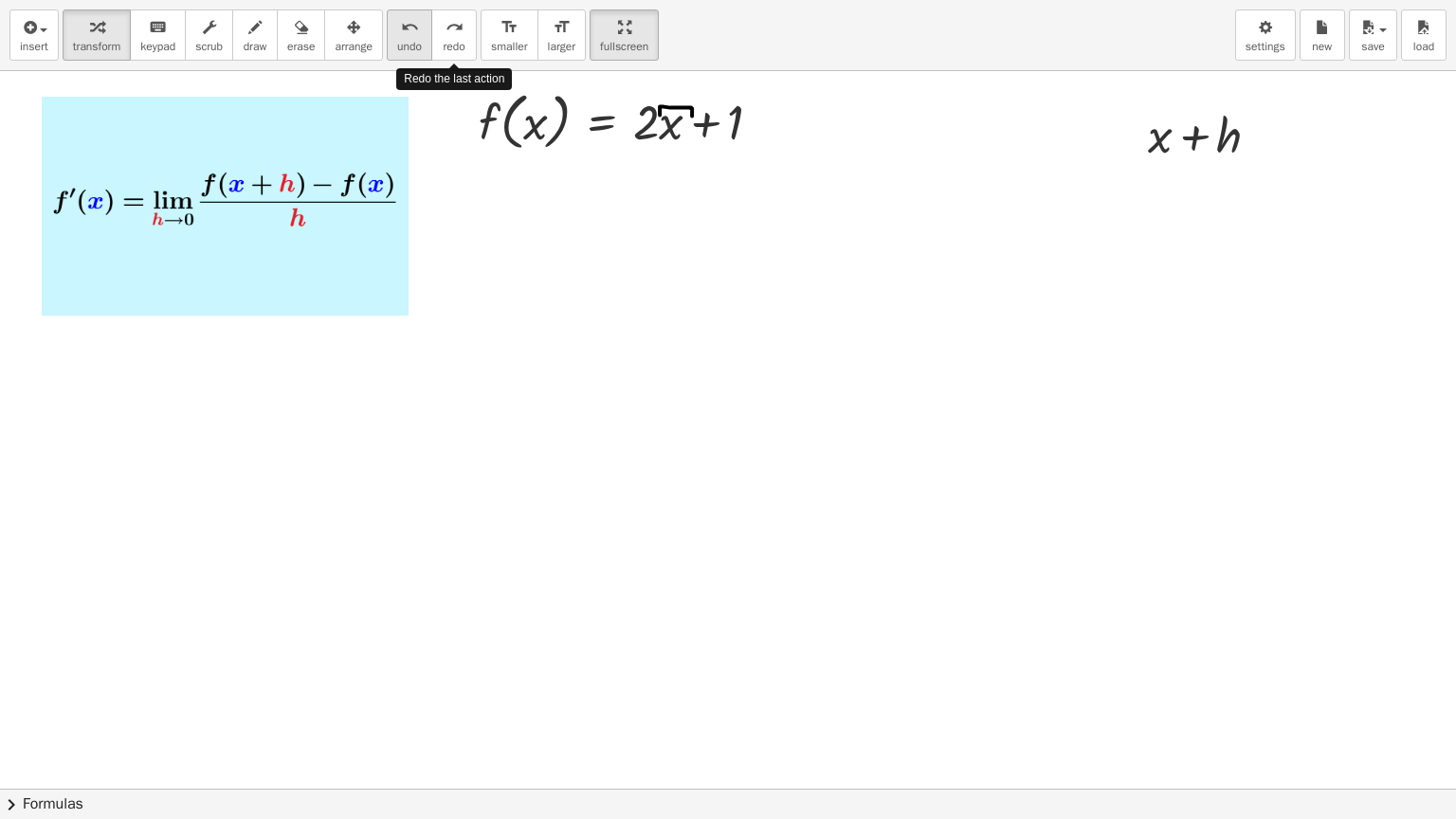 click on "redo redo" at bounding box center [454, 35] 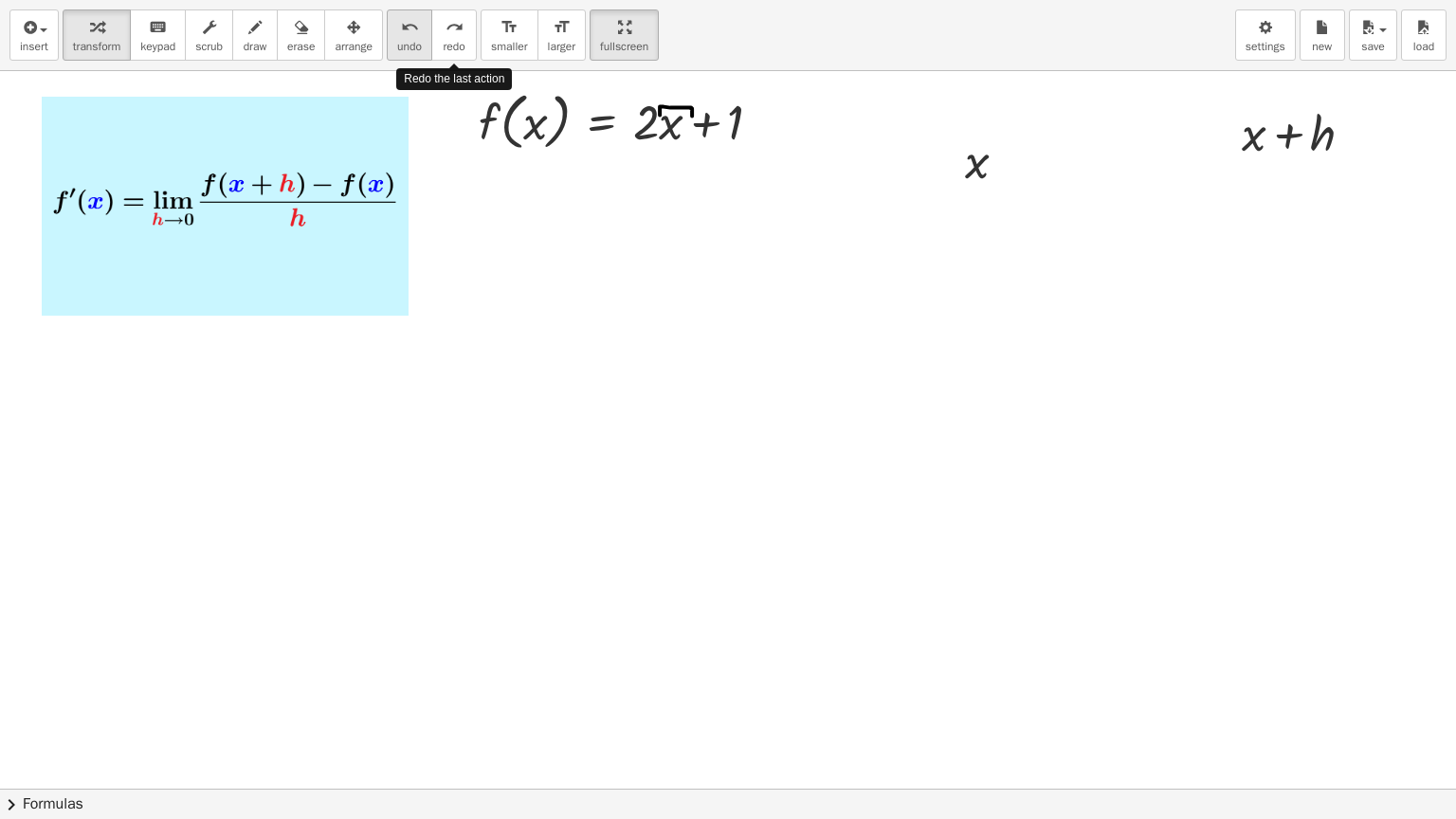 click on "redo redo" at bounding box center (454, 35) 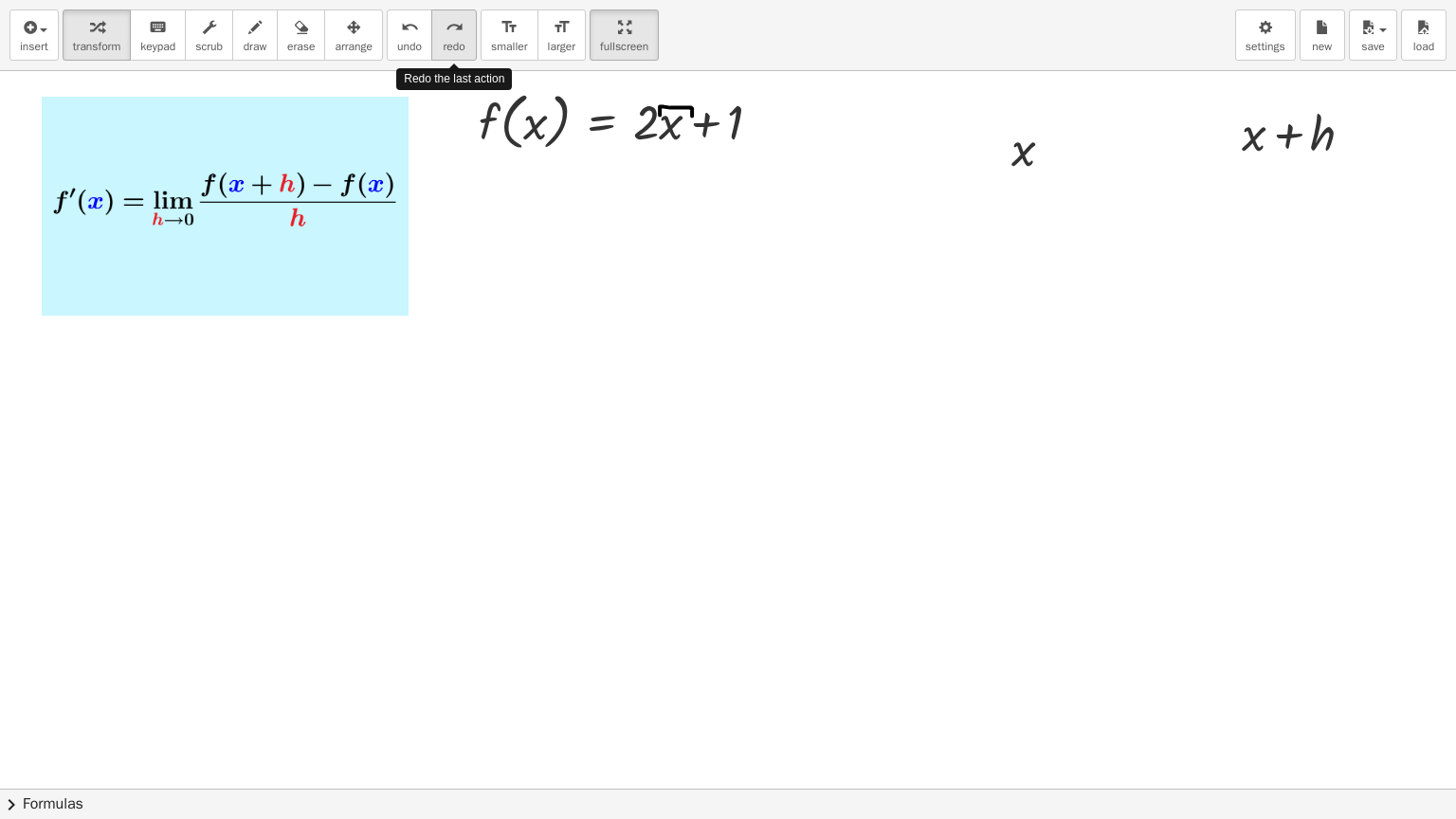 click on "redo redo" at bounding box center [454, 35] 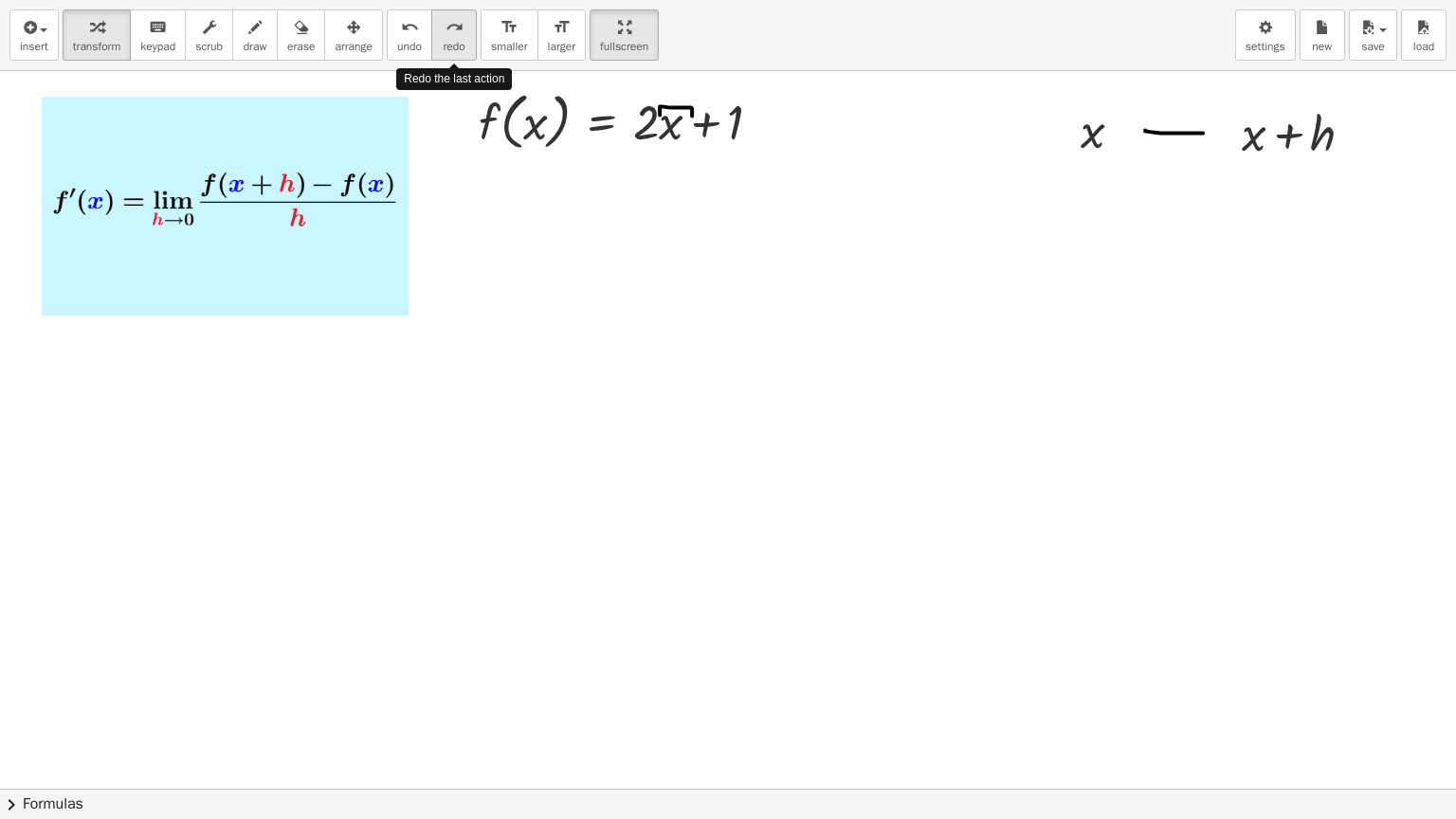 click on "redo redo" at bounding box center (454, 35) 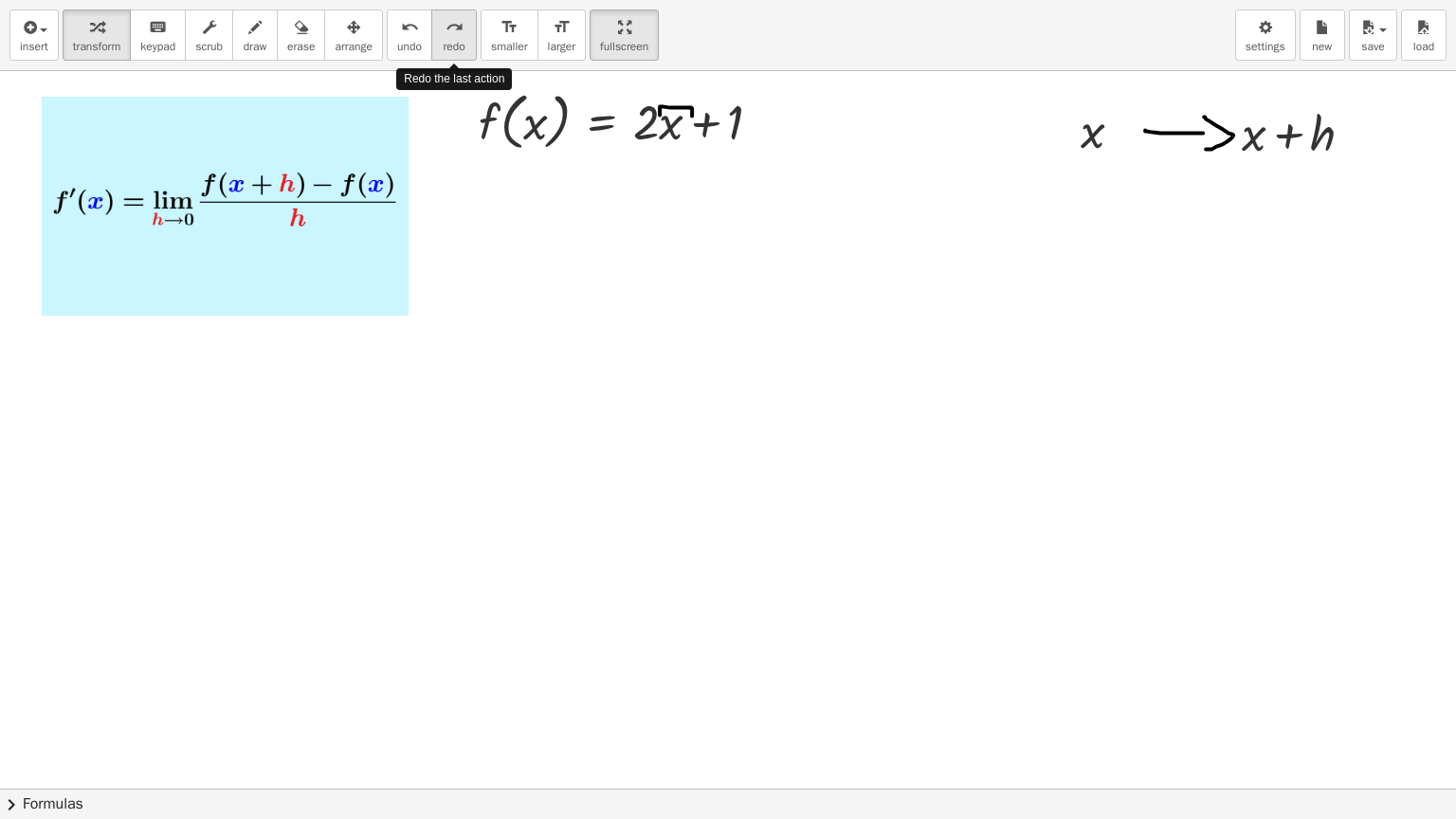 click on "redo redo" at bounding box center (454, 35) 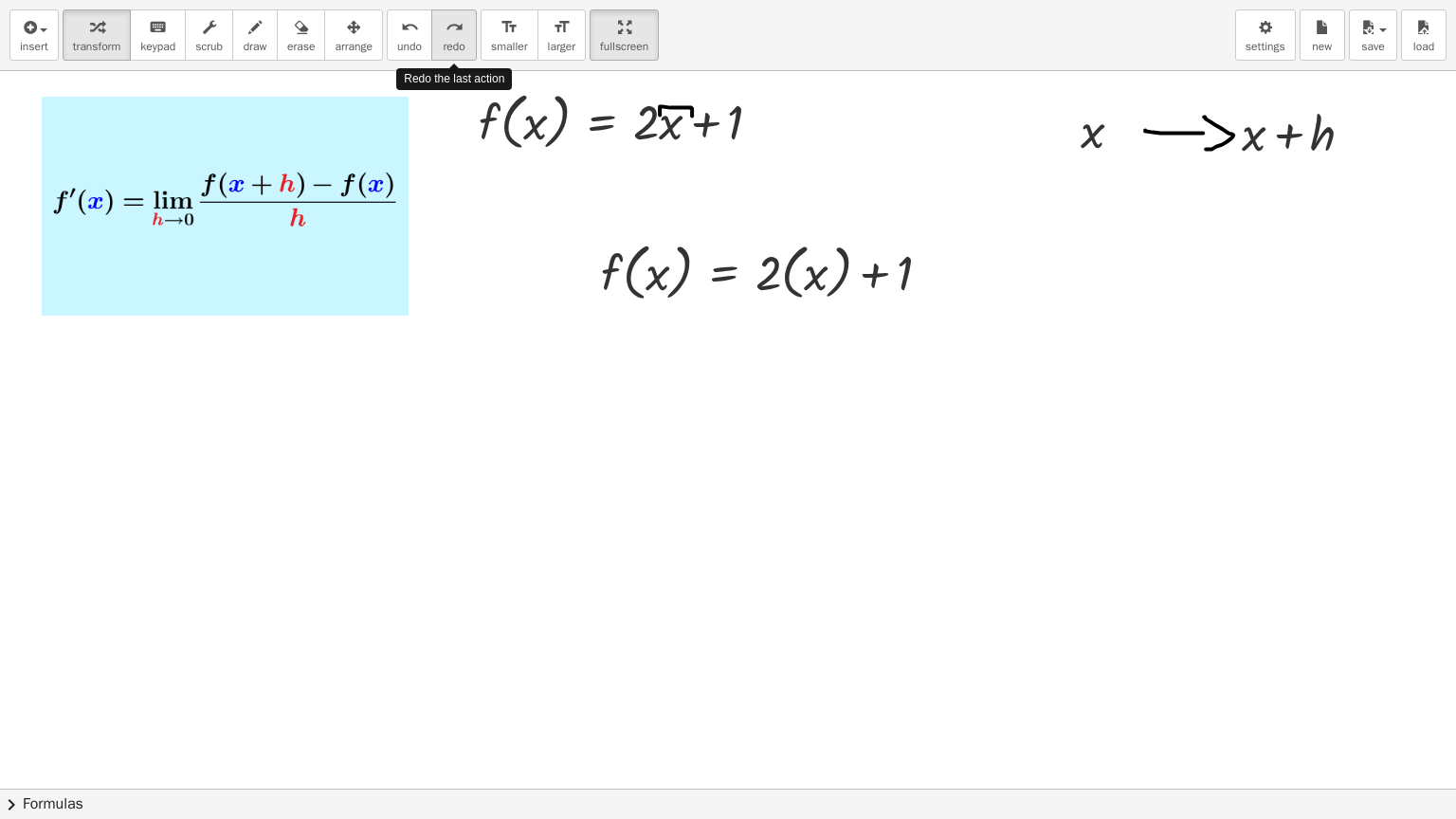 click on "redo redo" at bounding box center [454, 35] 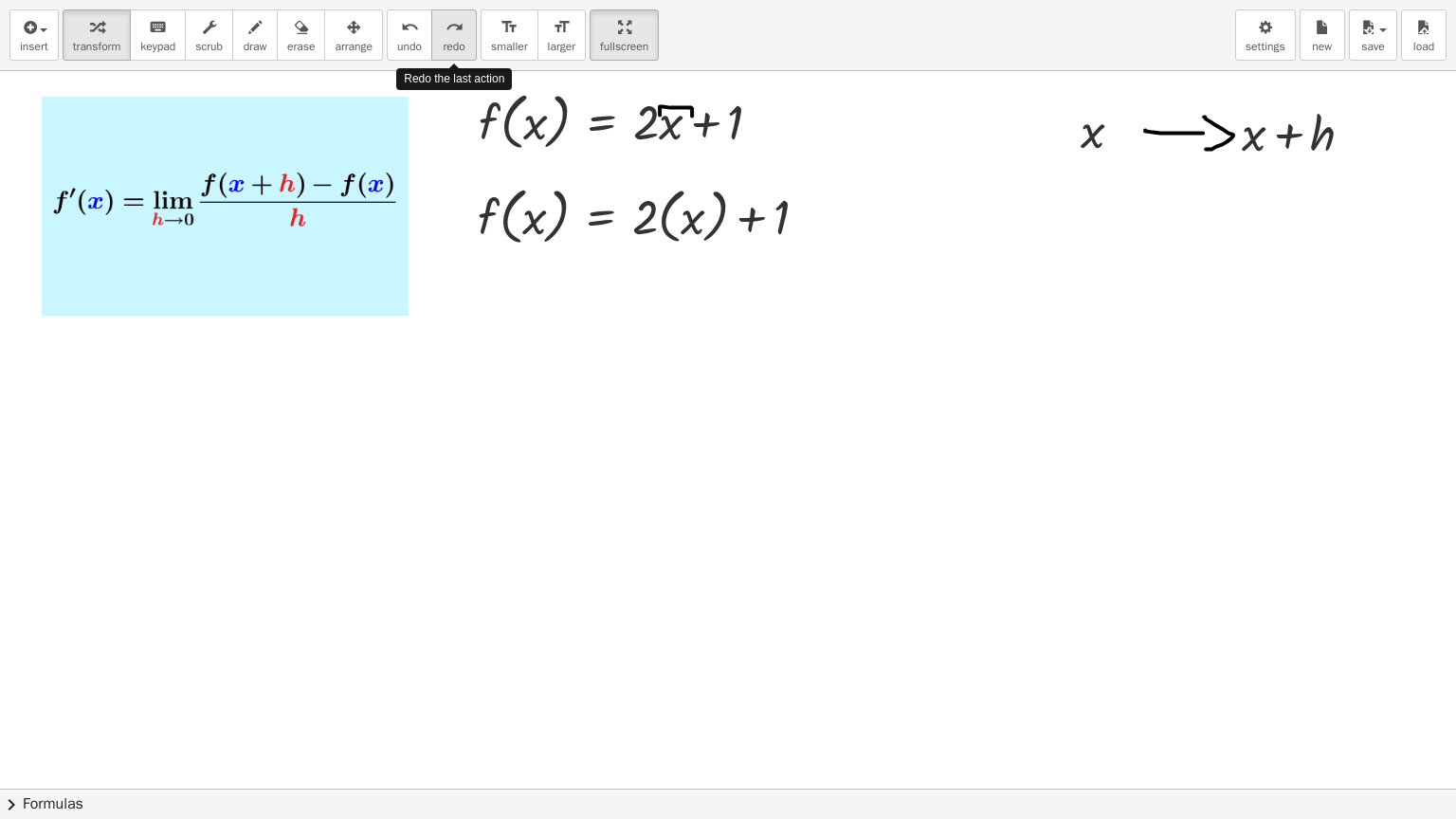 click on "redo" at bounding box center (453, 46) 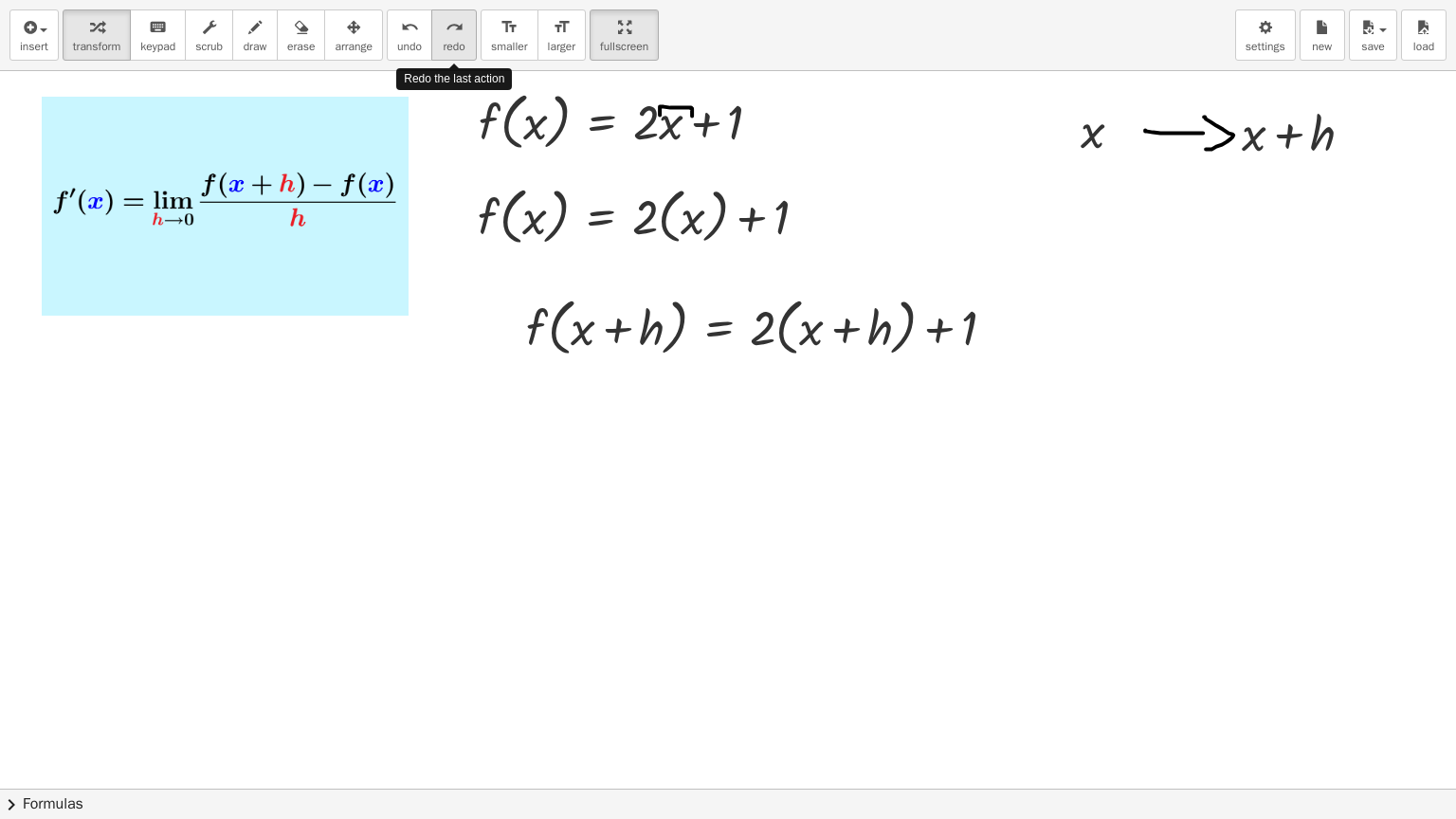click on "redo" at bounding box center [453, 46] 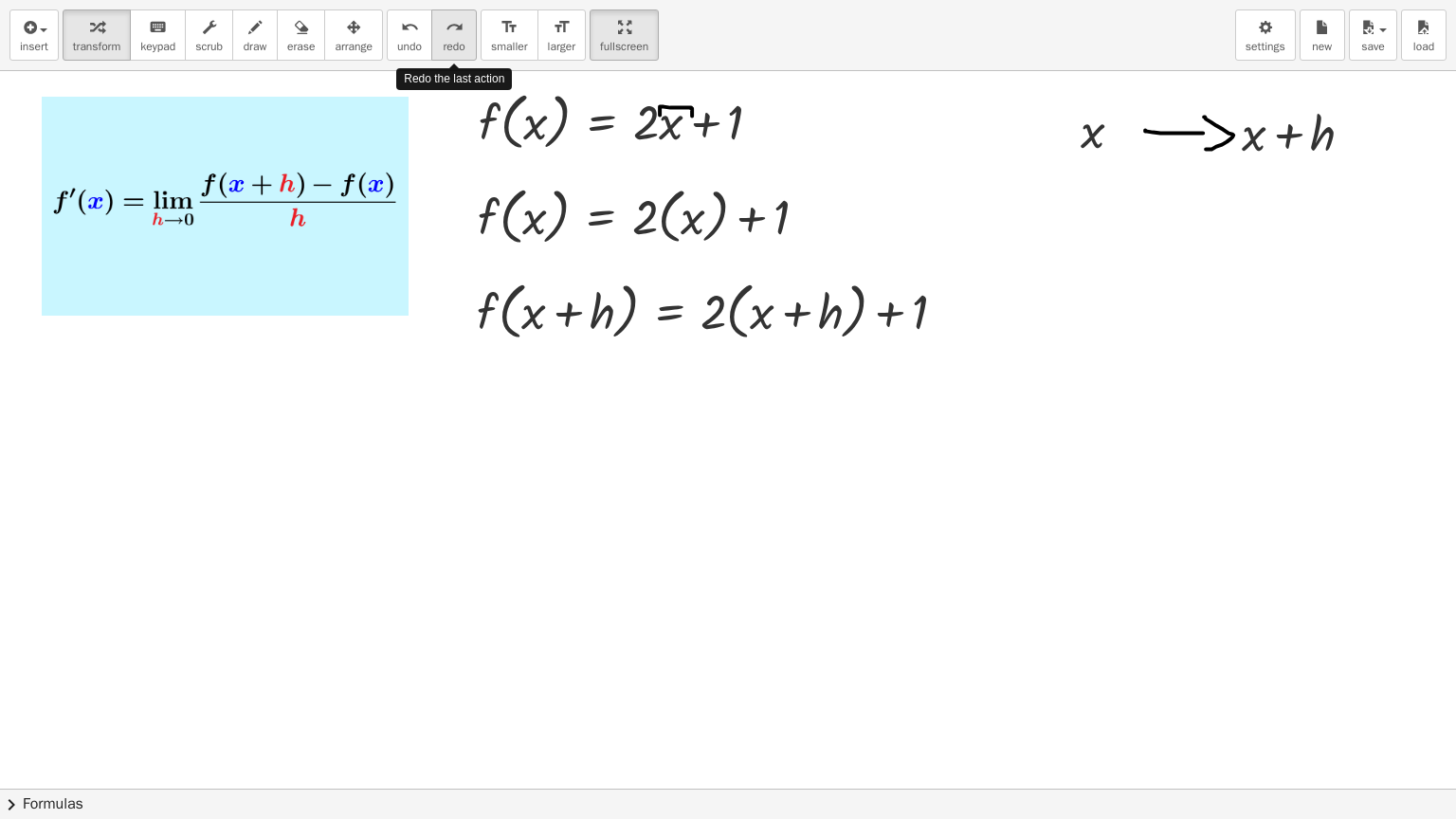 click on "redo" at bounding box center [454, 27] 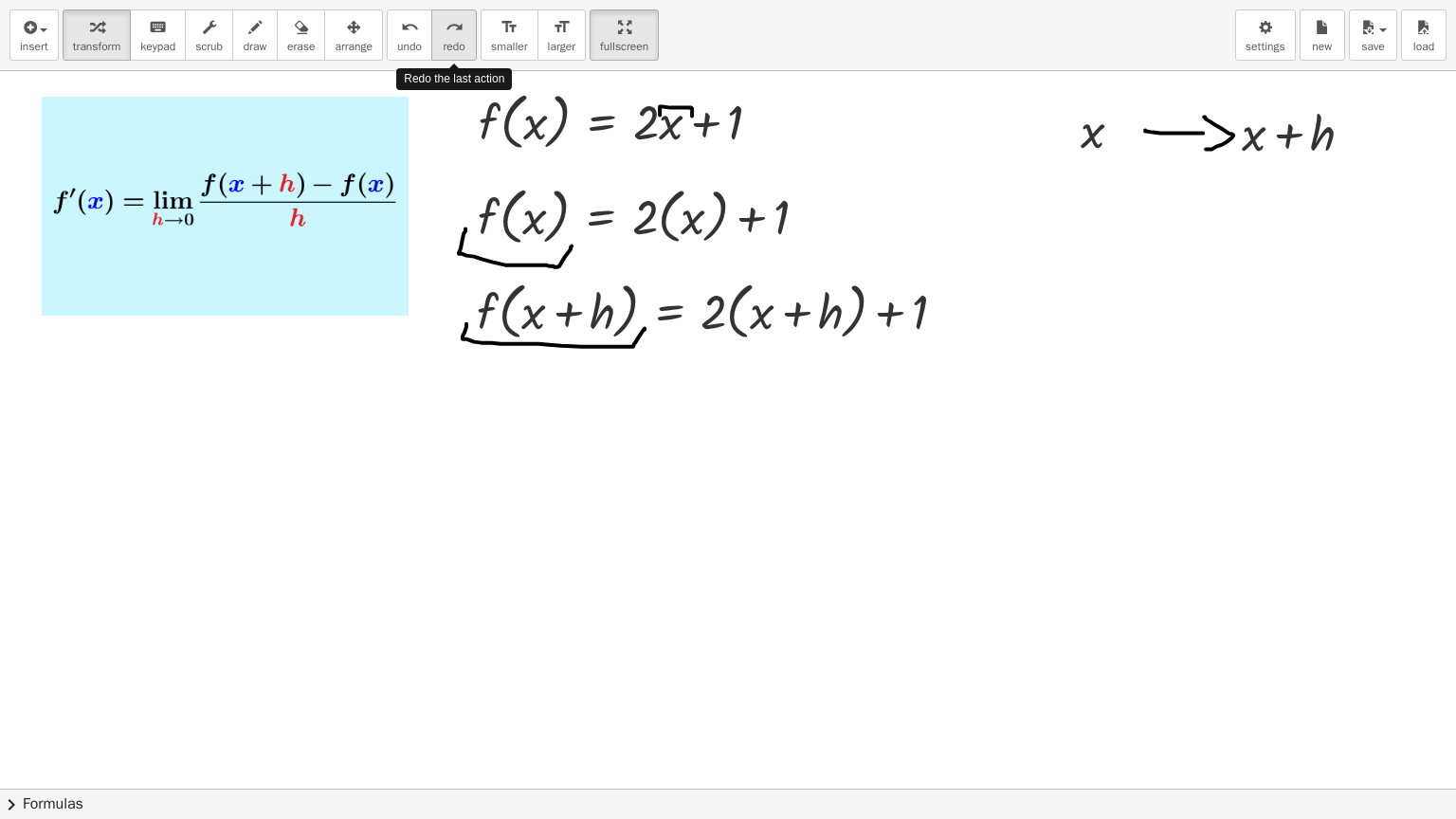 click on "redo" at bounding box center [453, 46] 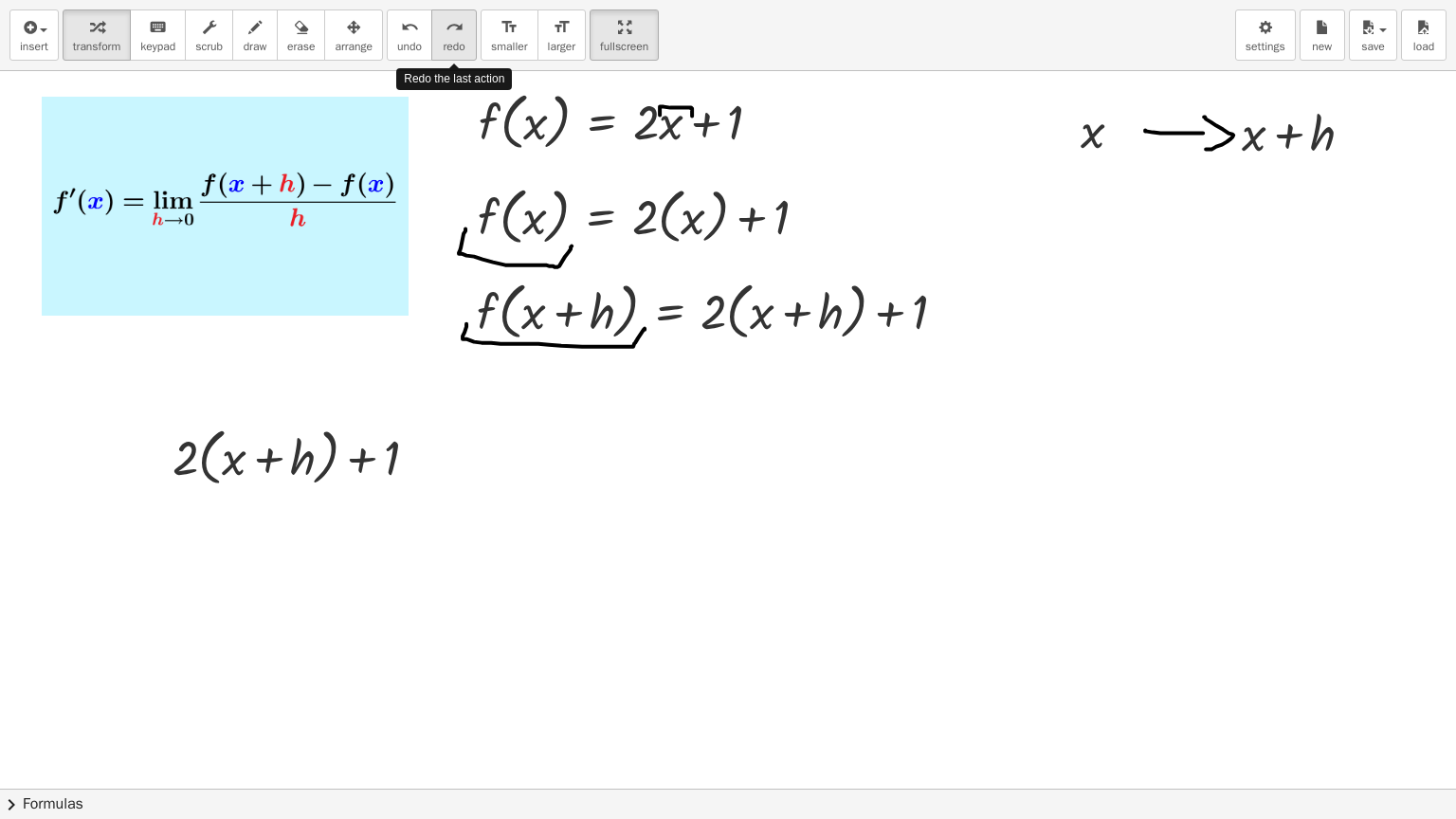 click on "redo" at bounding box center [453, 46] 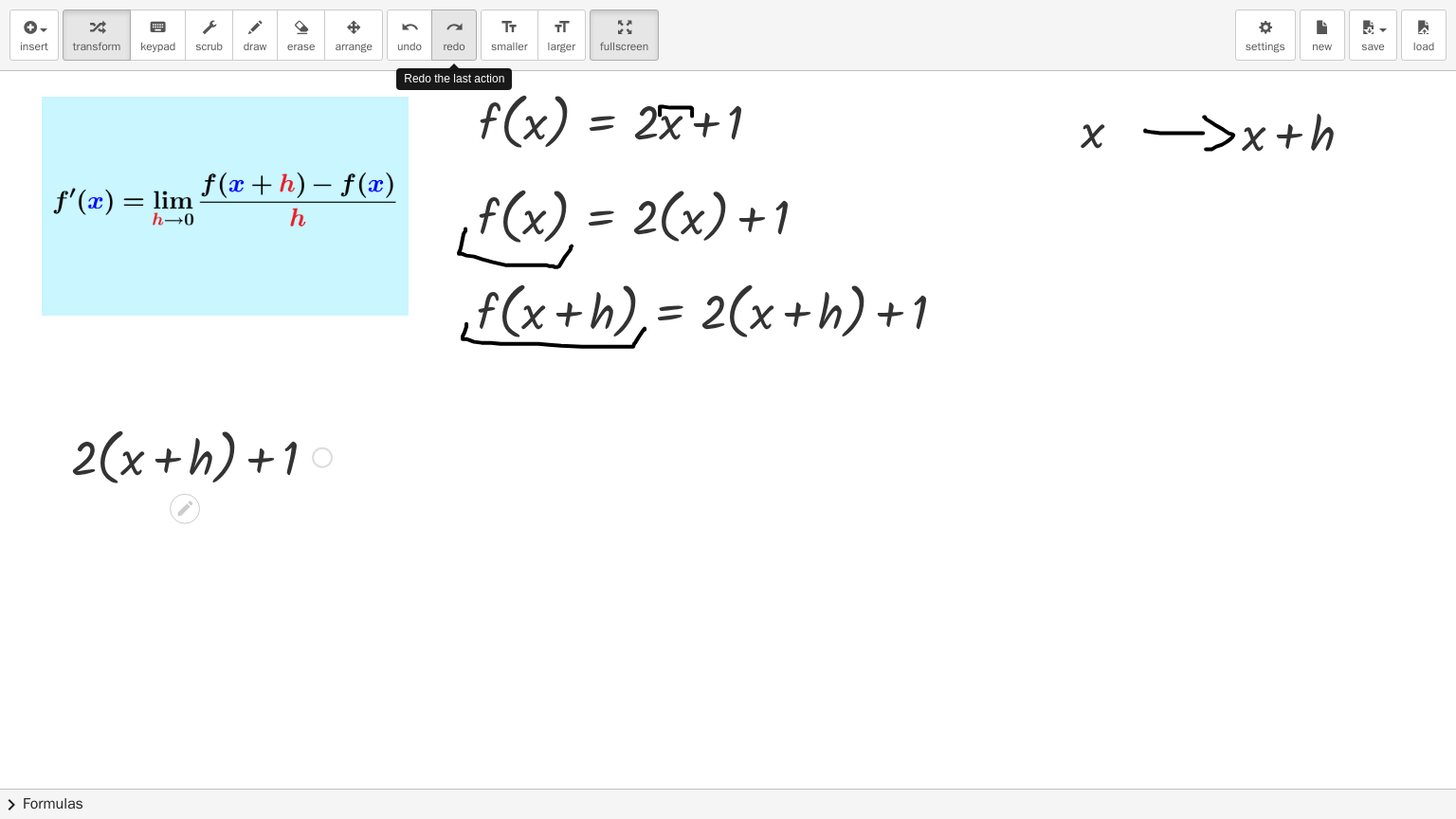 click on "redo" at bounding box center (453, 46) 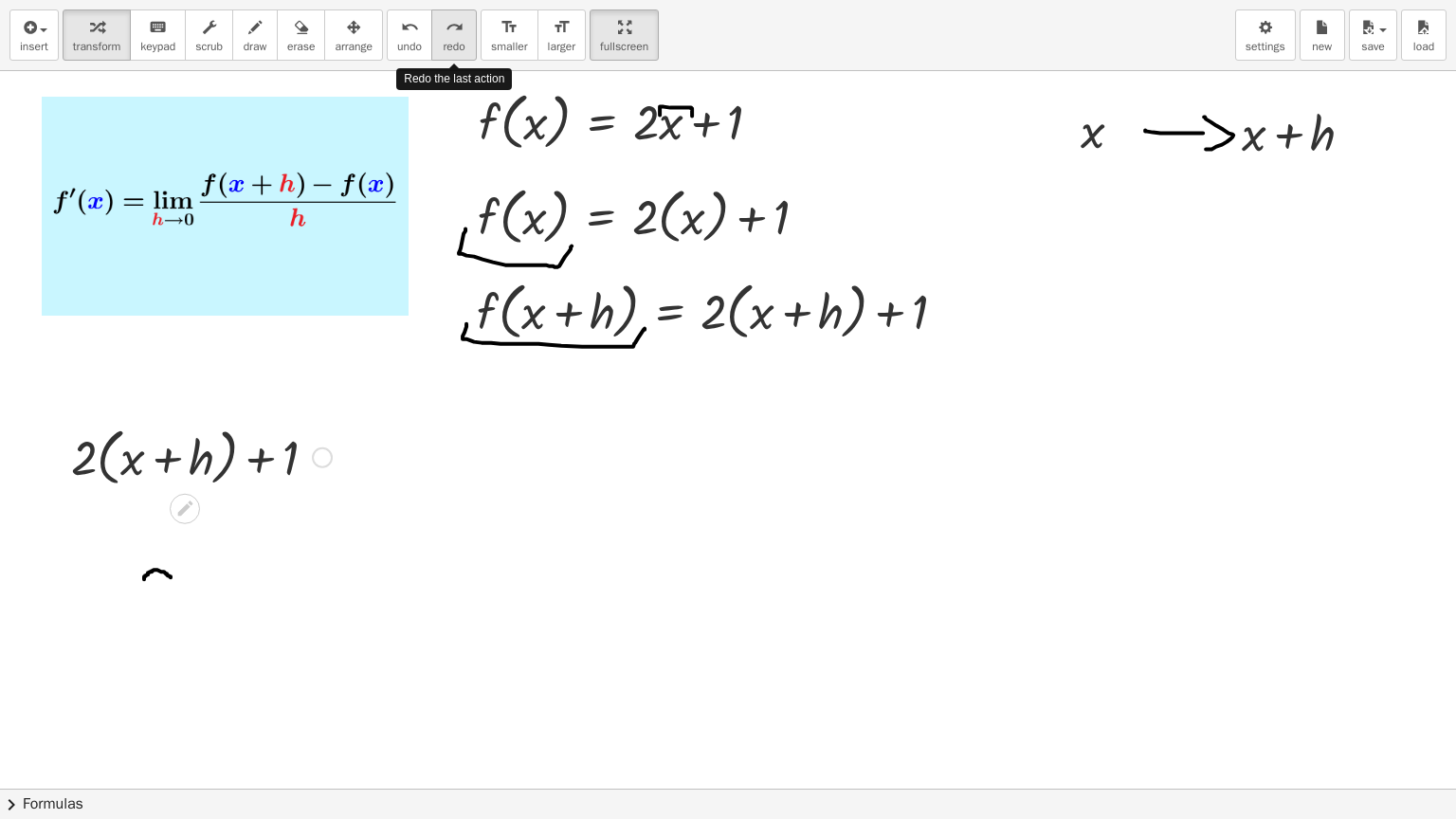 click on "redo" at bounding box center (453, 46) 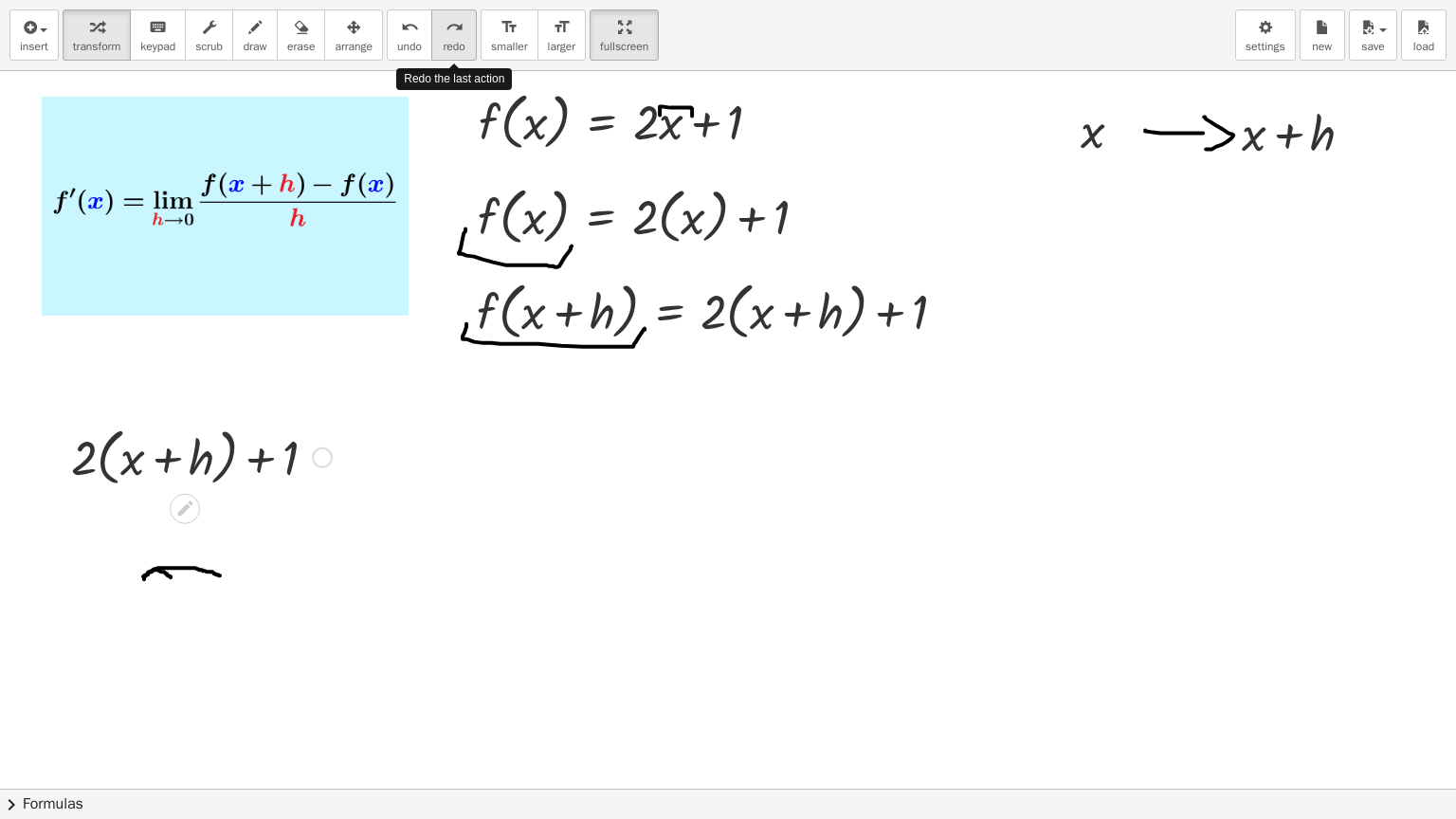click on "redo" at bounding box center [453, 46] 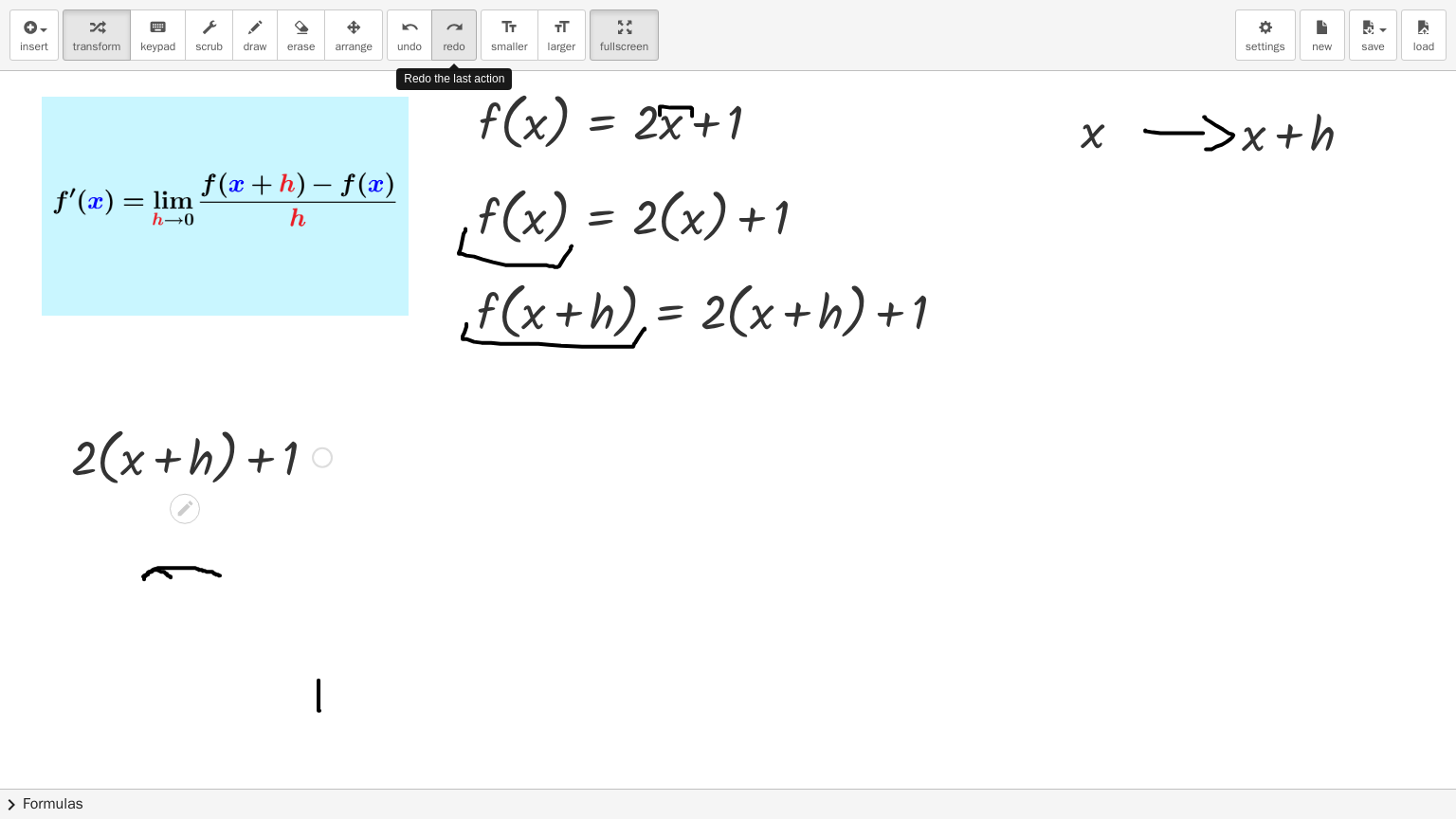 click on "redo" at bounding box center (453, 46) 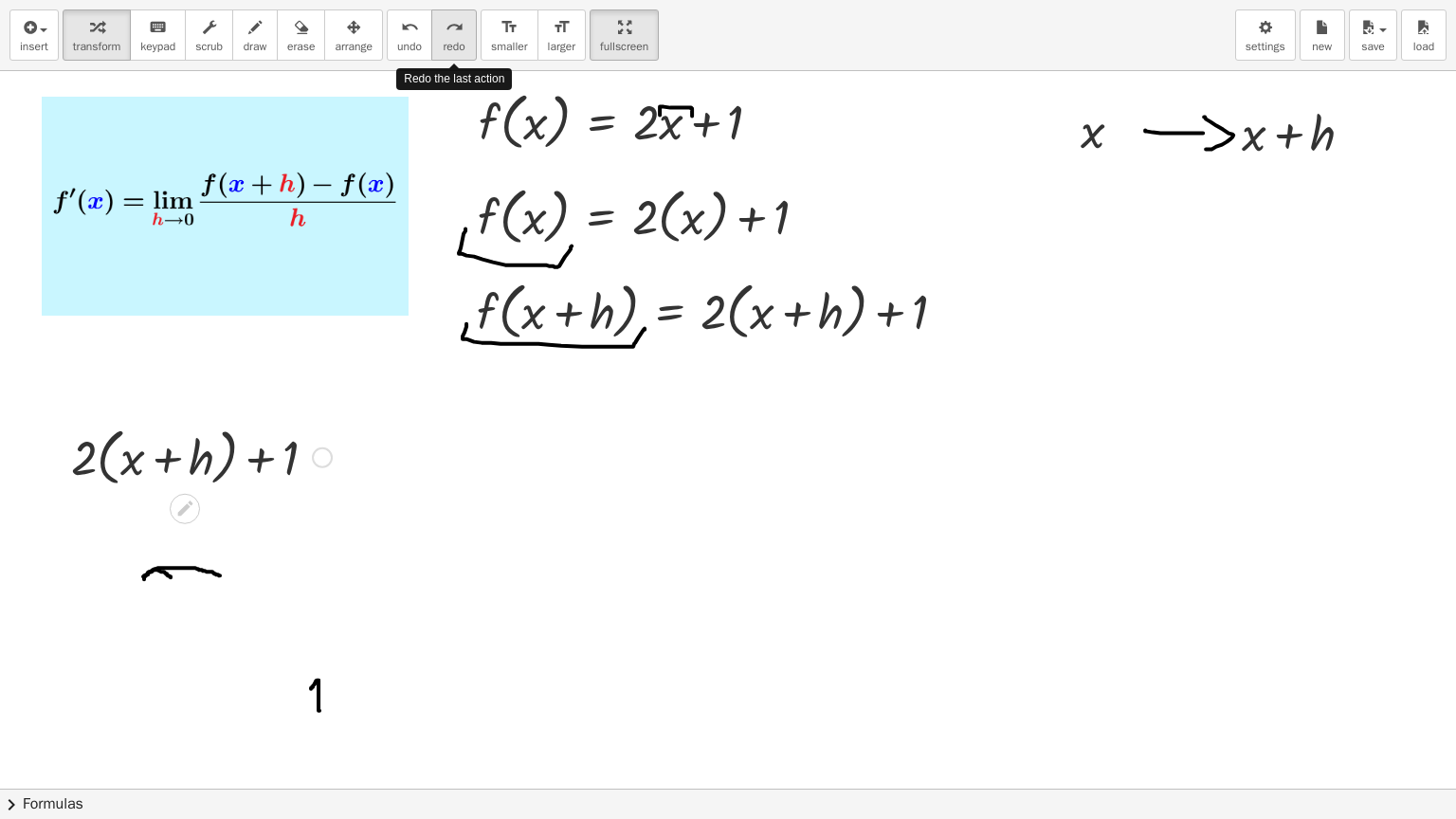 click on "redo" at bounding box center (453, 46) 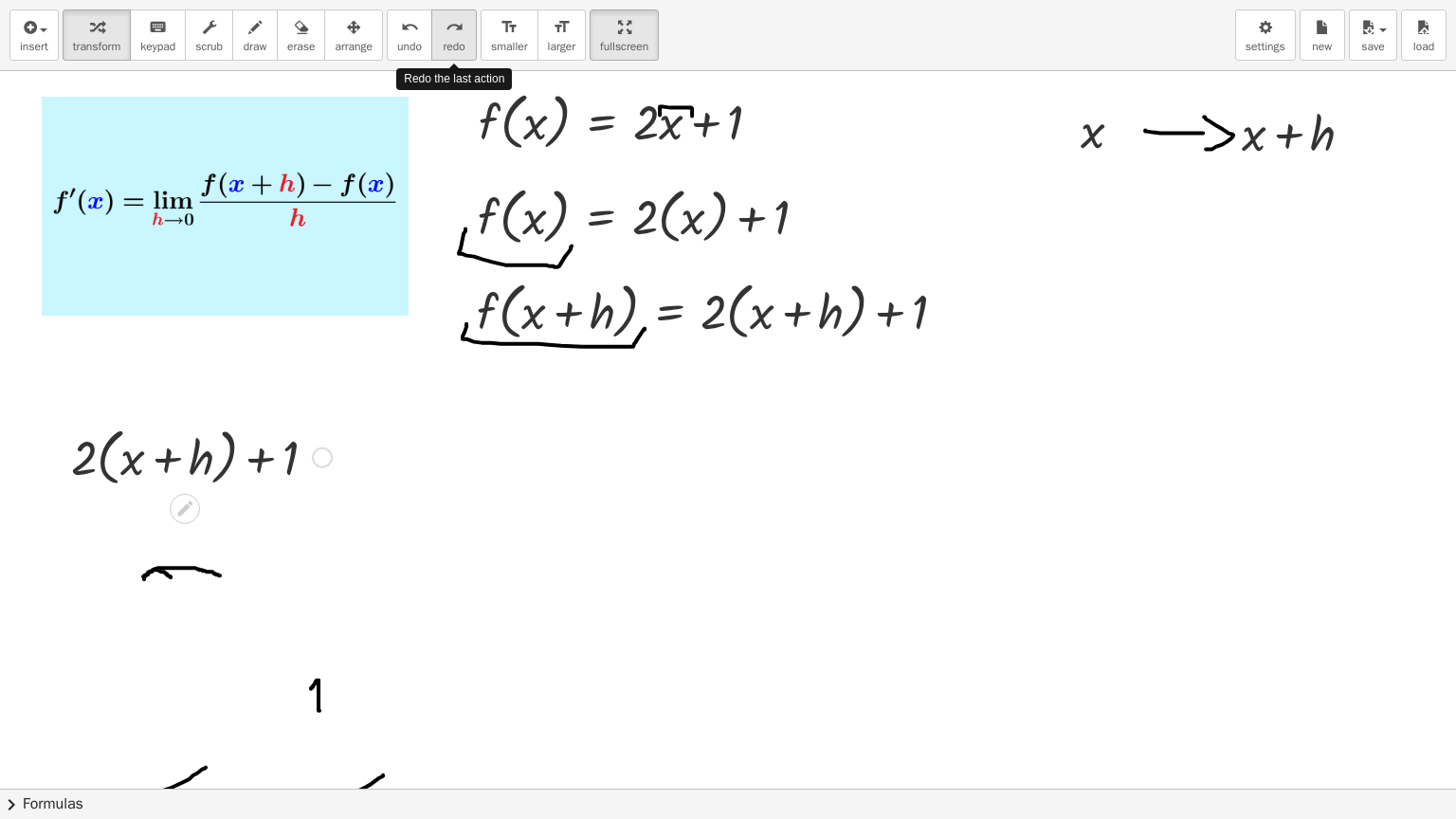 click on "redo" at bounding box center (453, 46) 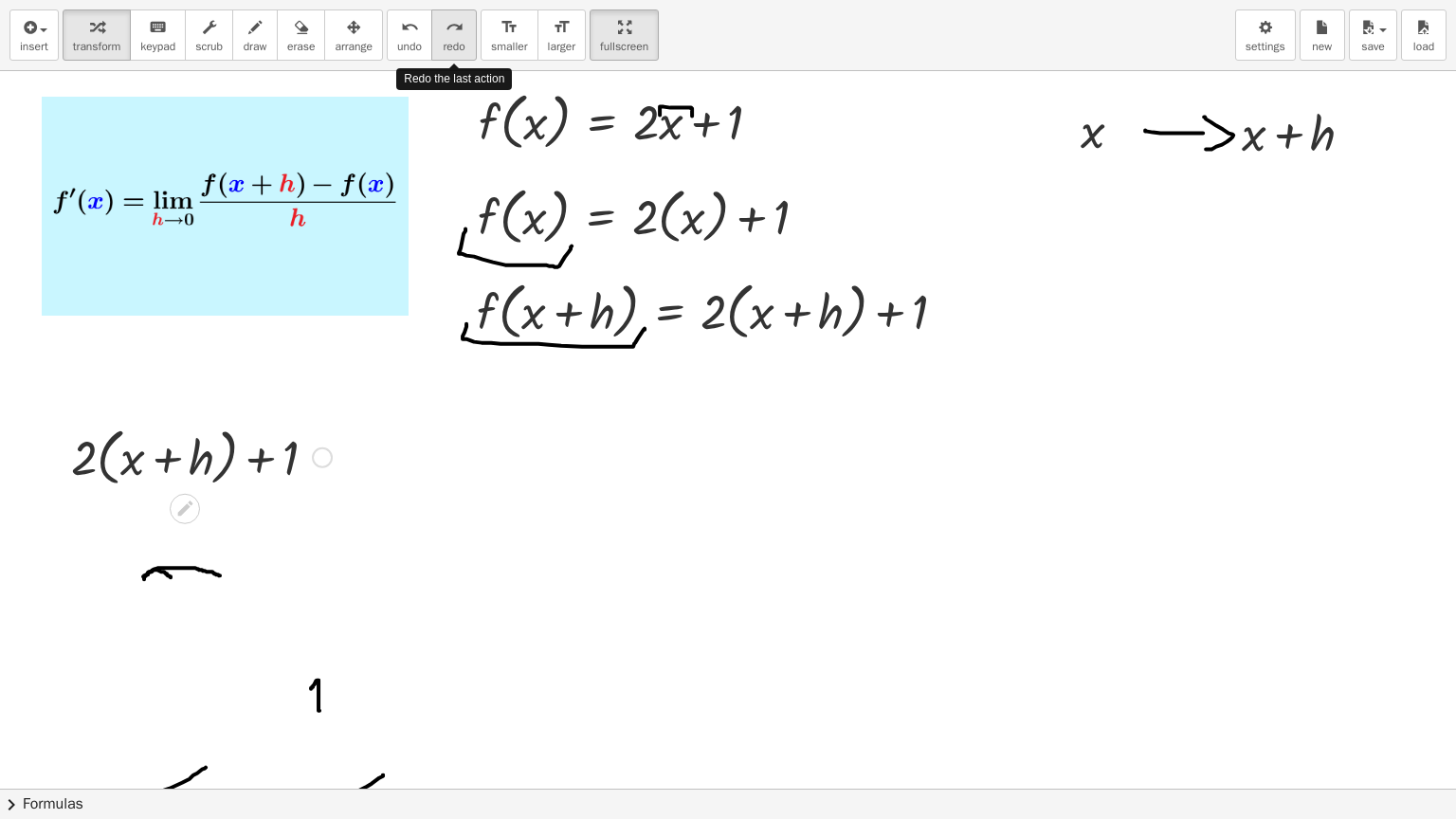 click on "redo" at bounding box center (453, 46) 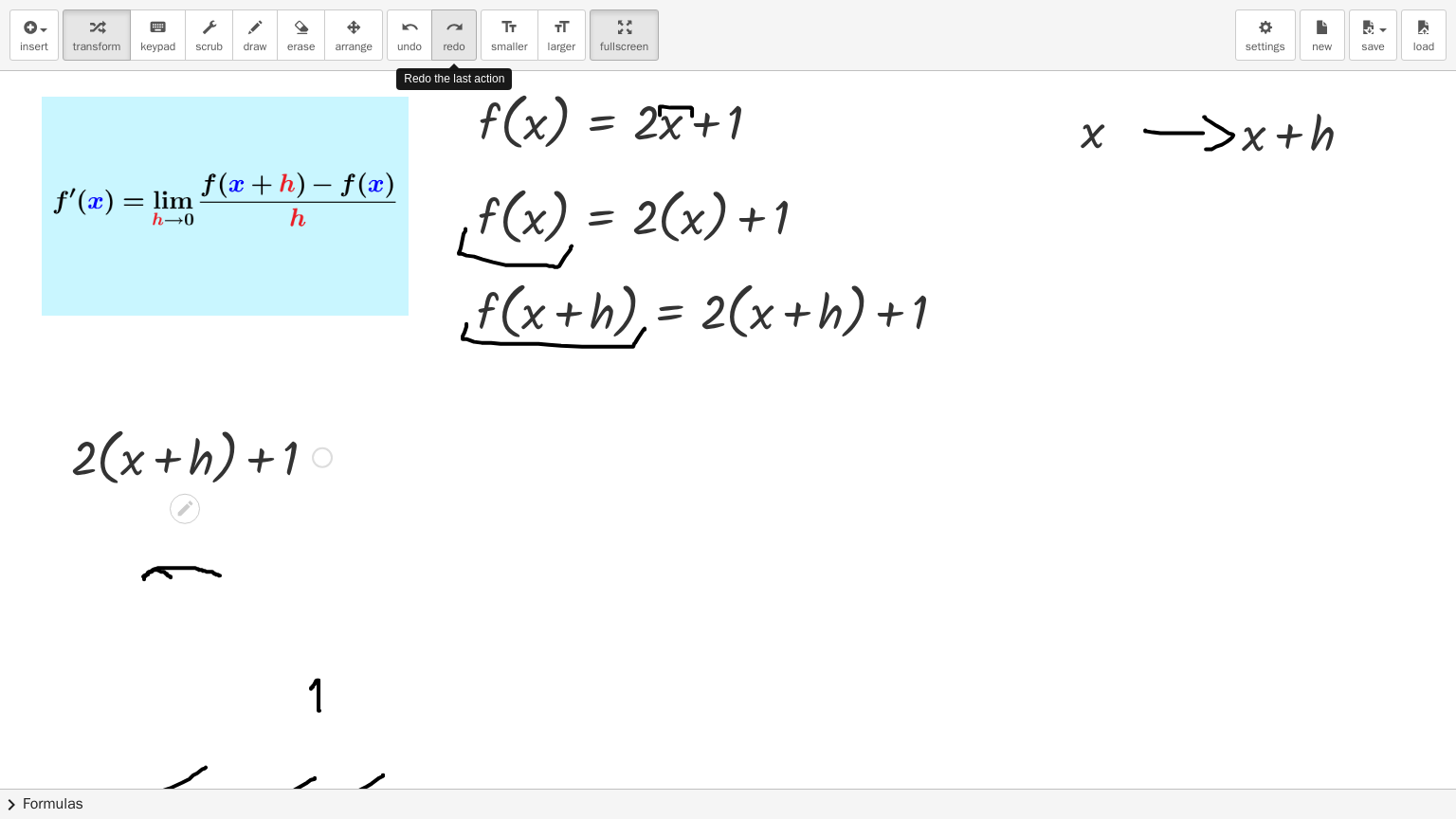 click on "redo" at bounding box center (453, 46) 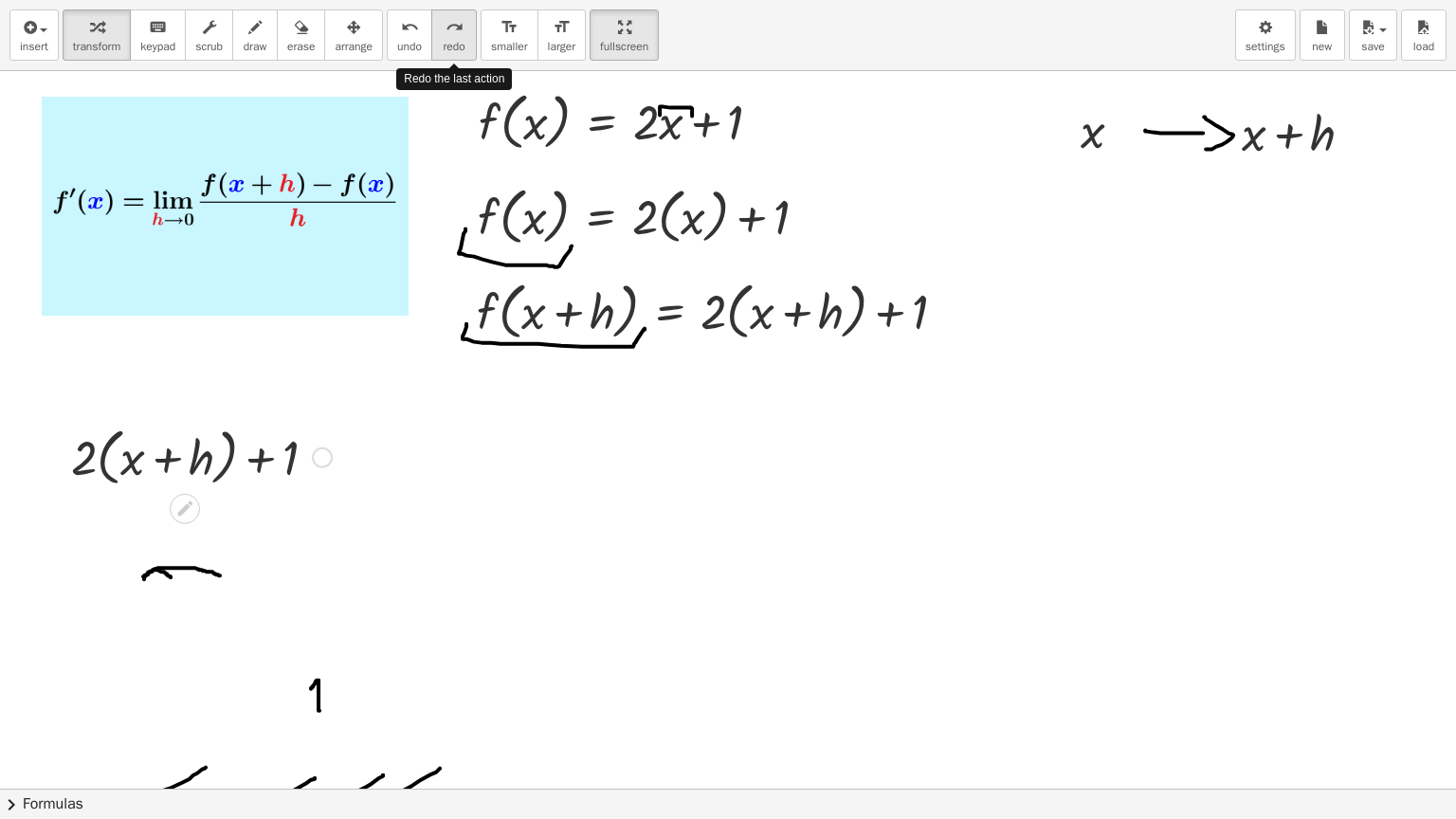 click on "redo" at bounding box center (453, 46) 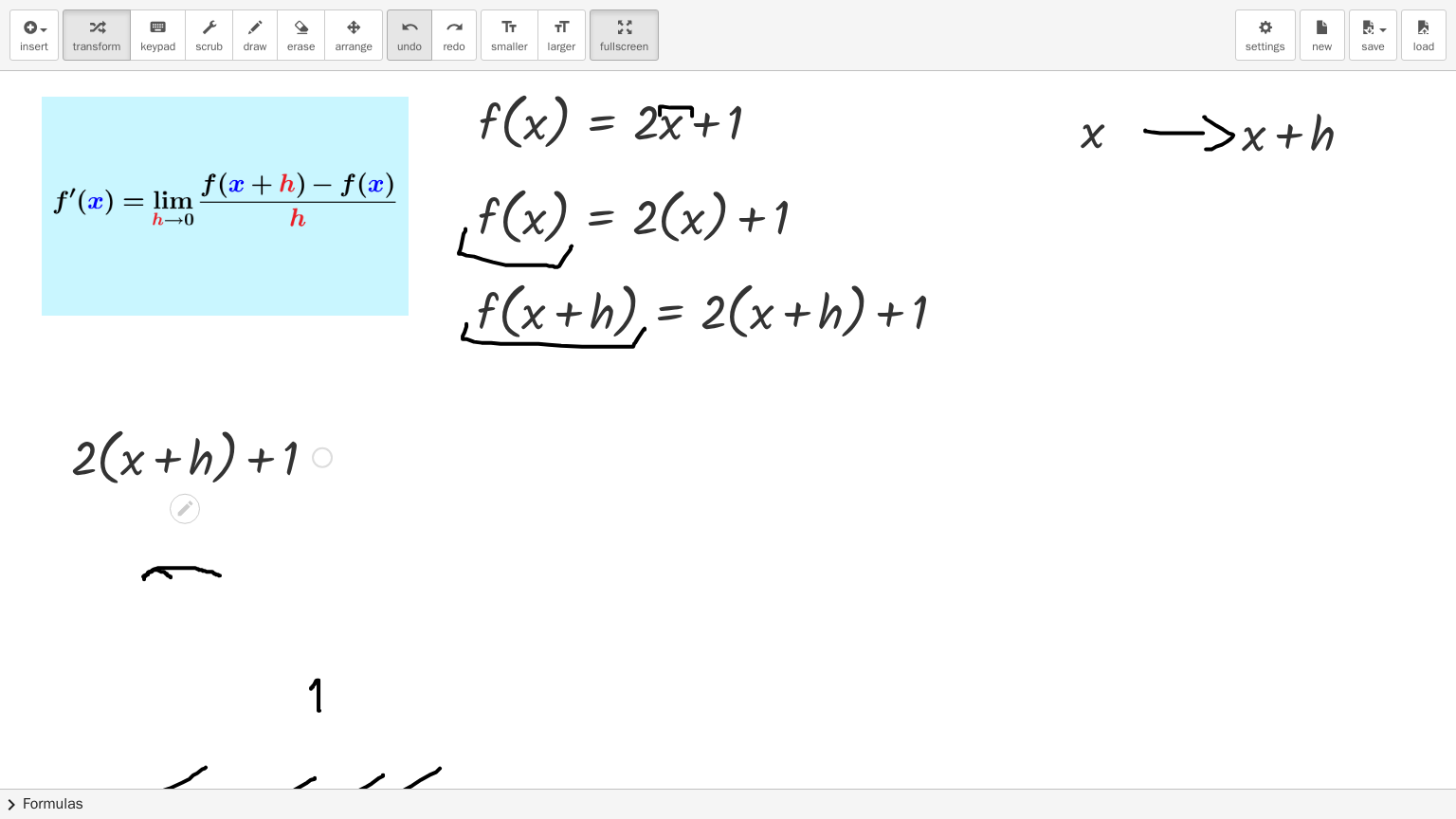 drag, startPoint x: 456, startPoint y: 48, endPoint x: 400, endPoint y: 37, distance: 57.070132 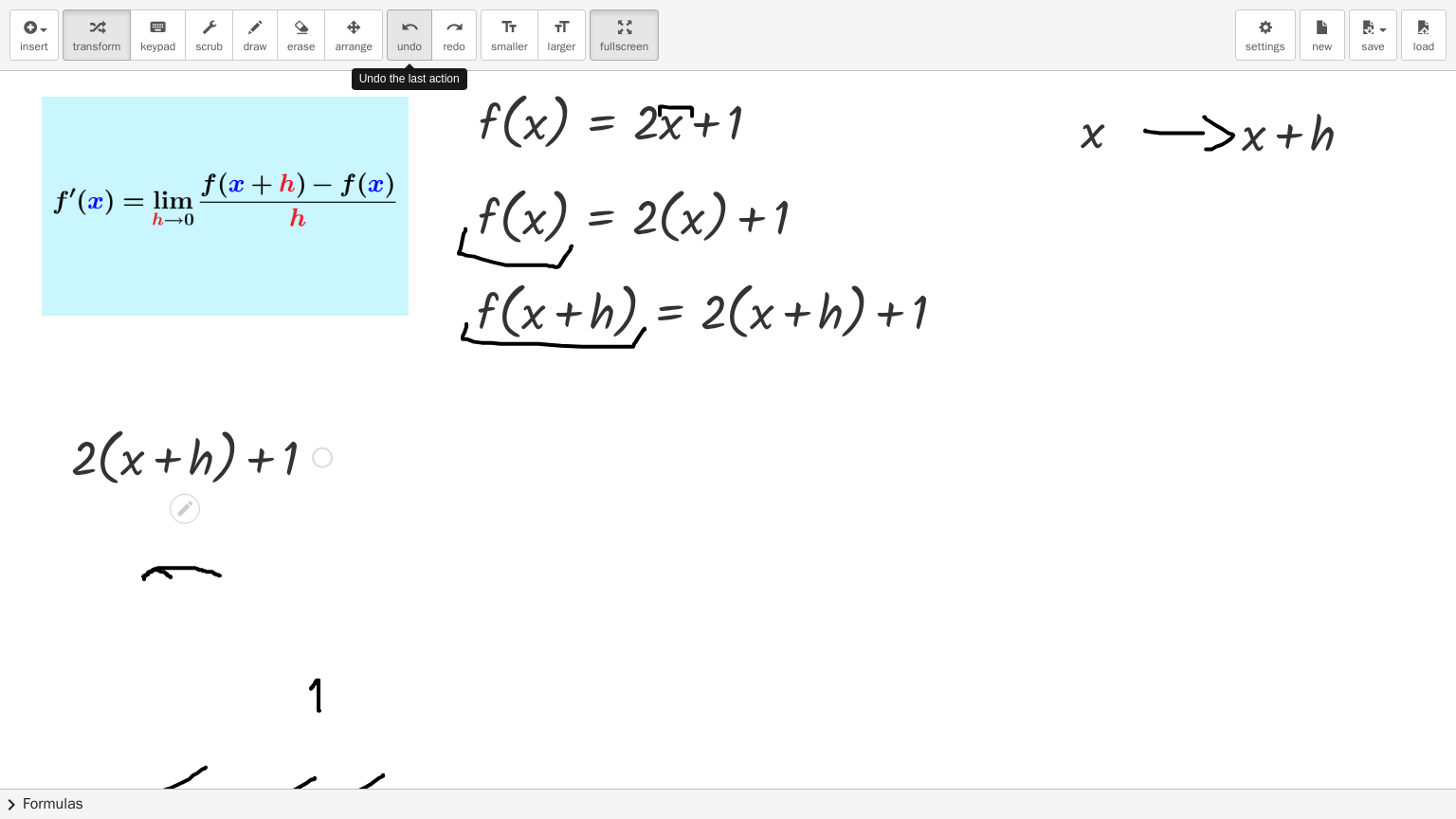 click on "undo undo" at bounding box center (410, 35) 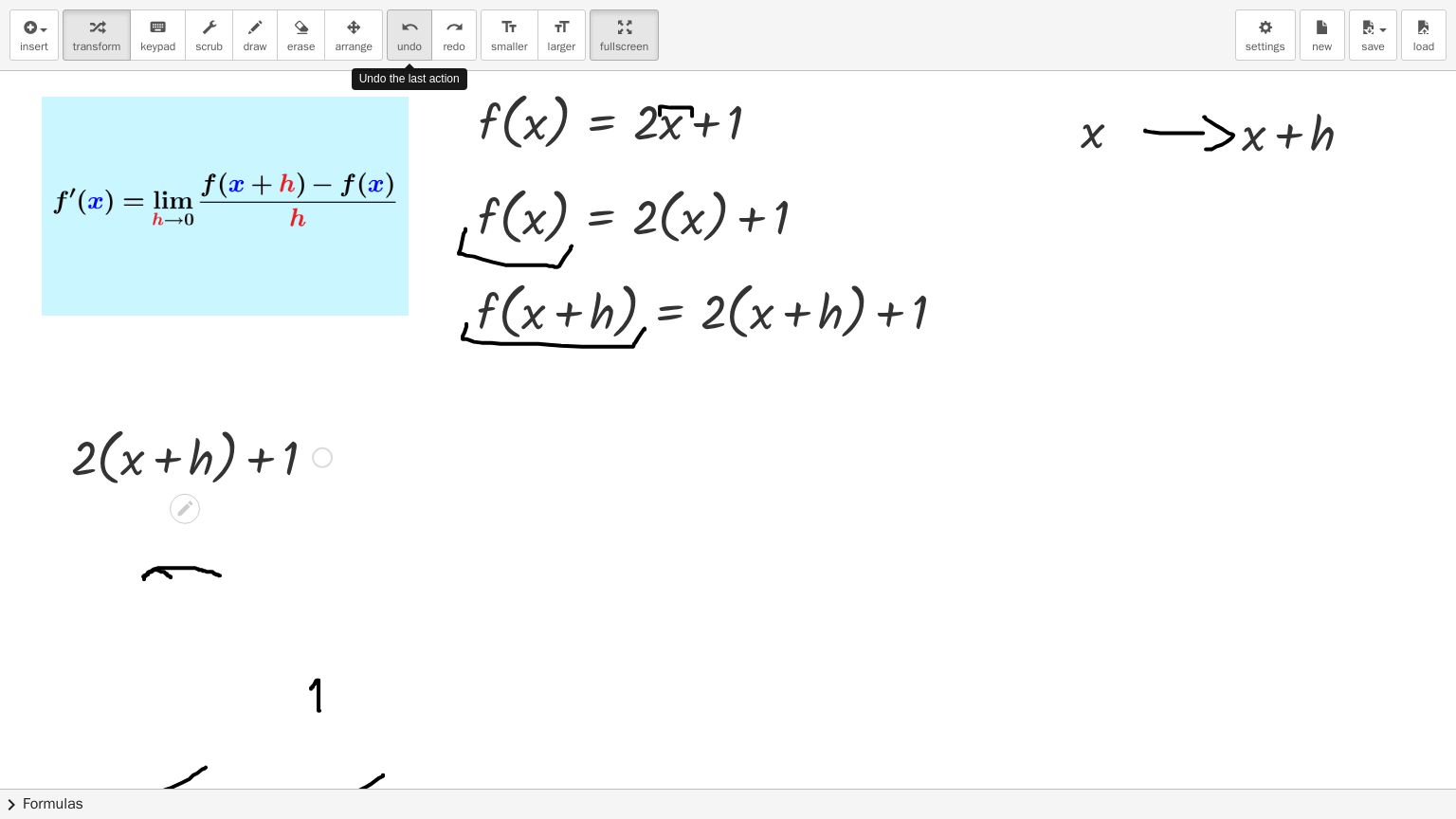 click on "undo undo" at bounding box center [410, 35] 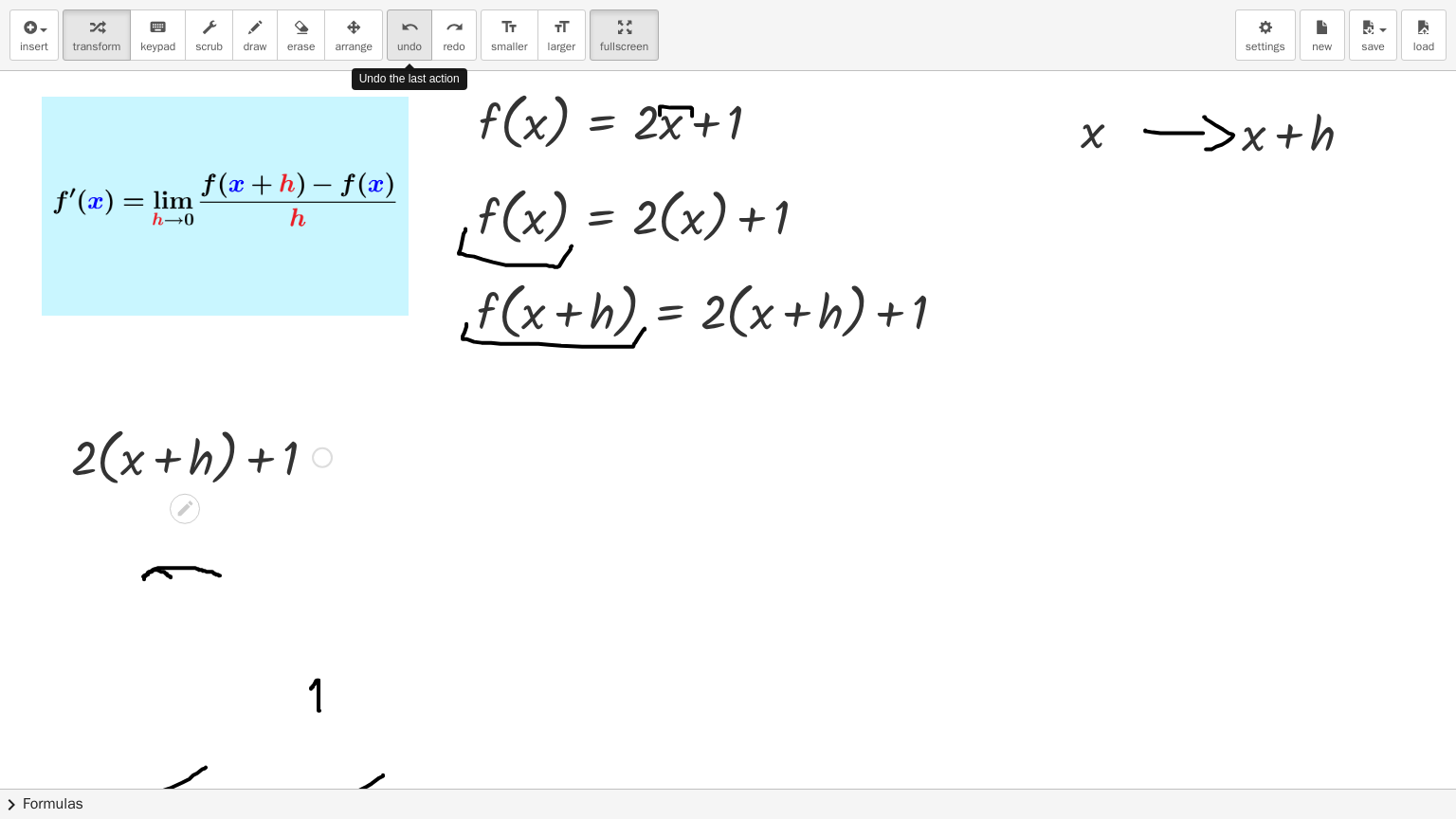 click on "undo undo" at bounding box center [410, 35] 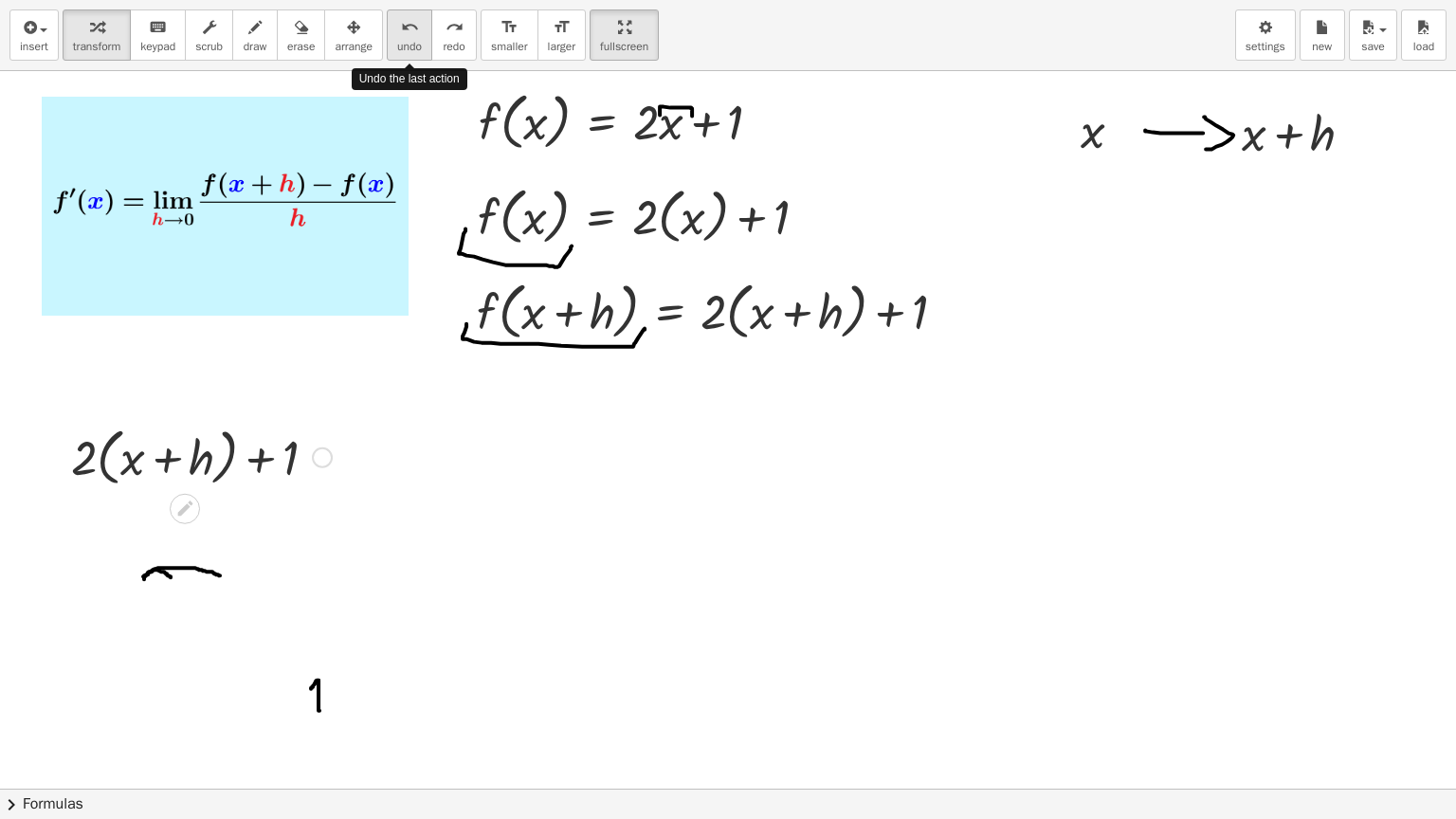 click on "undo undo" at bounding box center [410, 35] 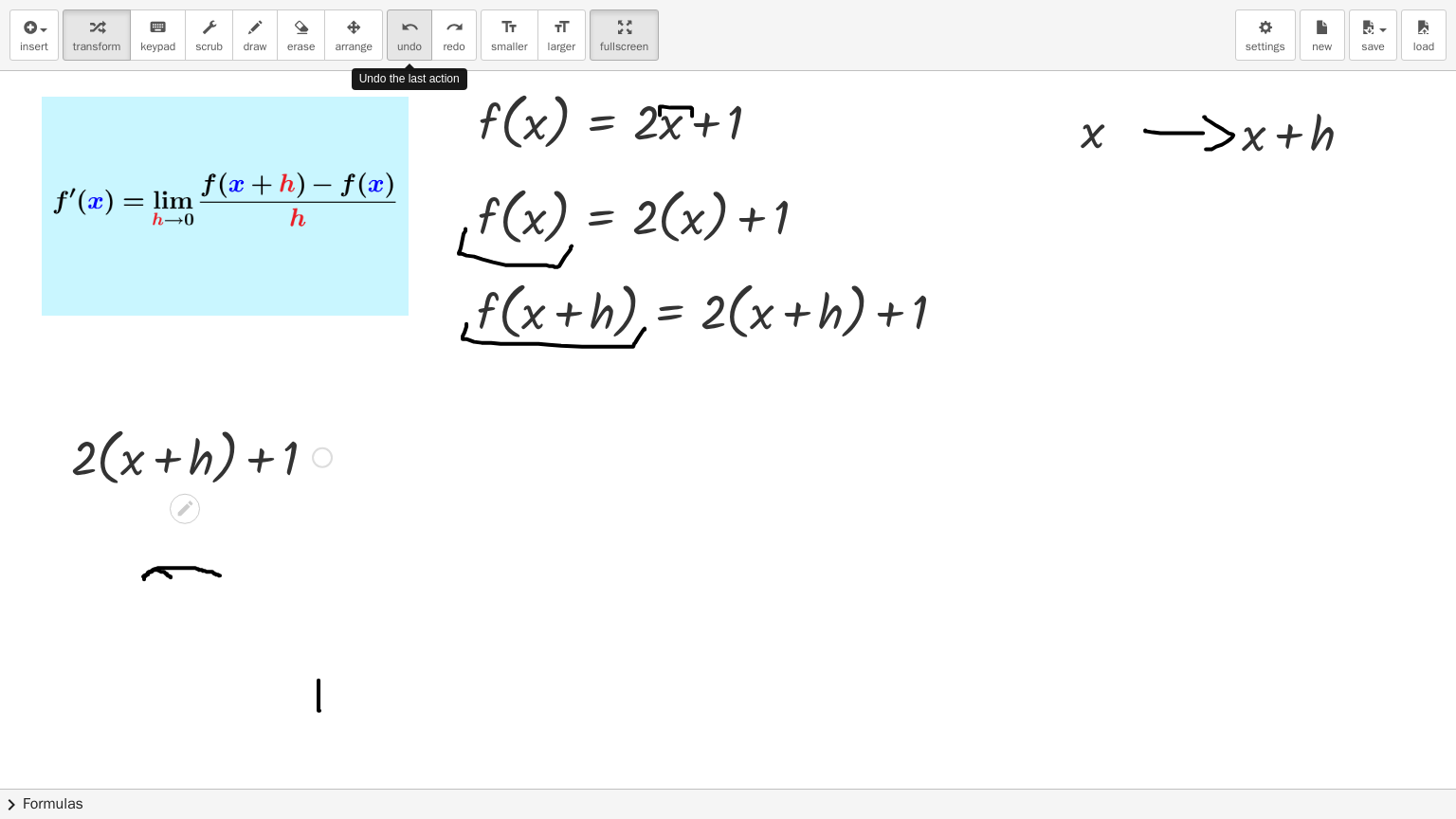 click on "undo undo" at bounding box center (410, 35) 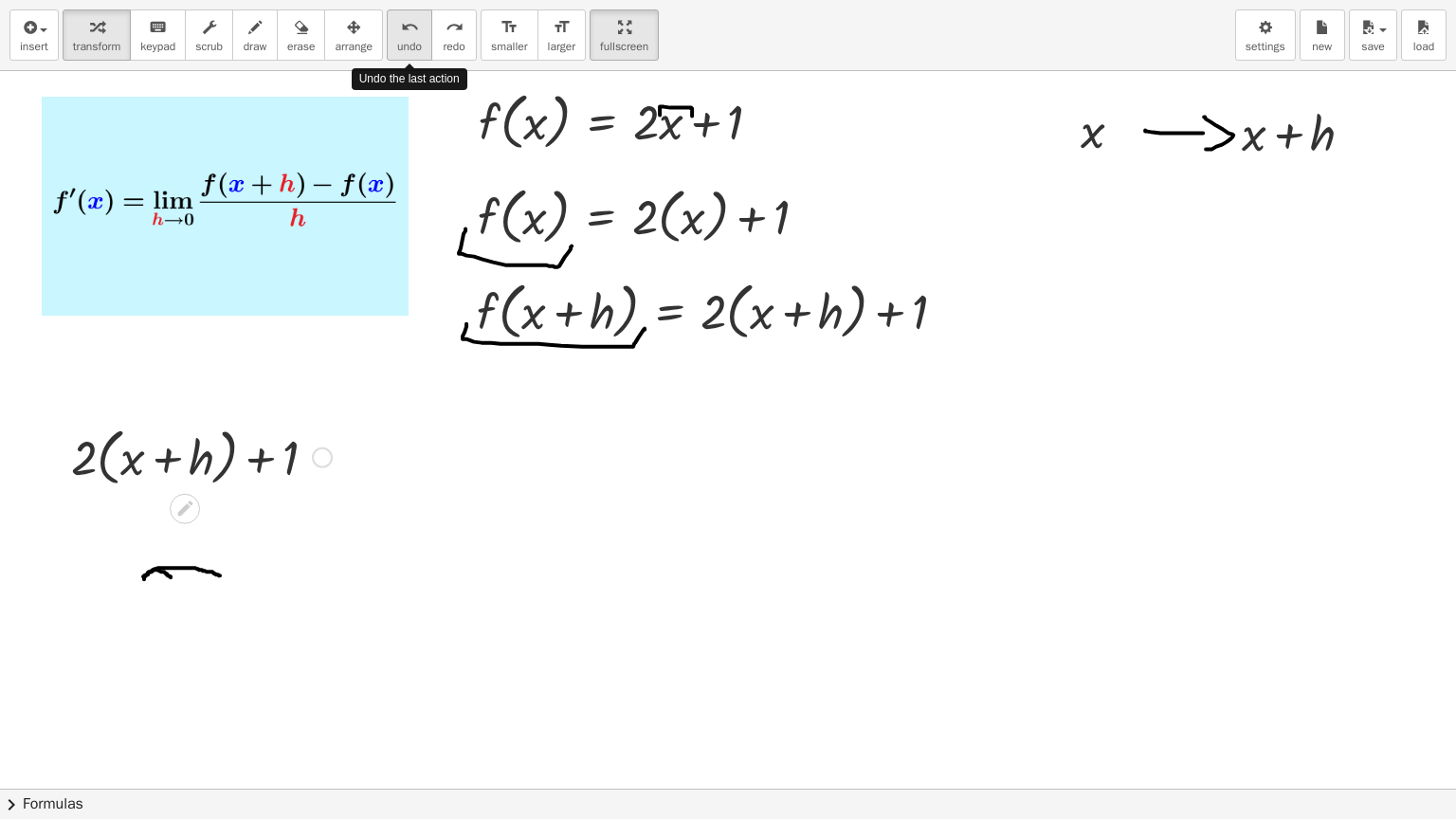 click on "undo undo" at bounding box center [410, 35] 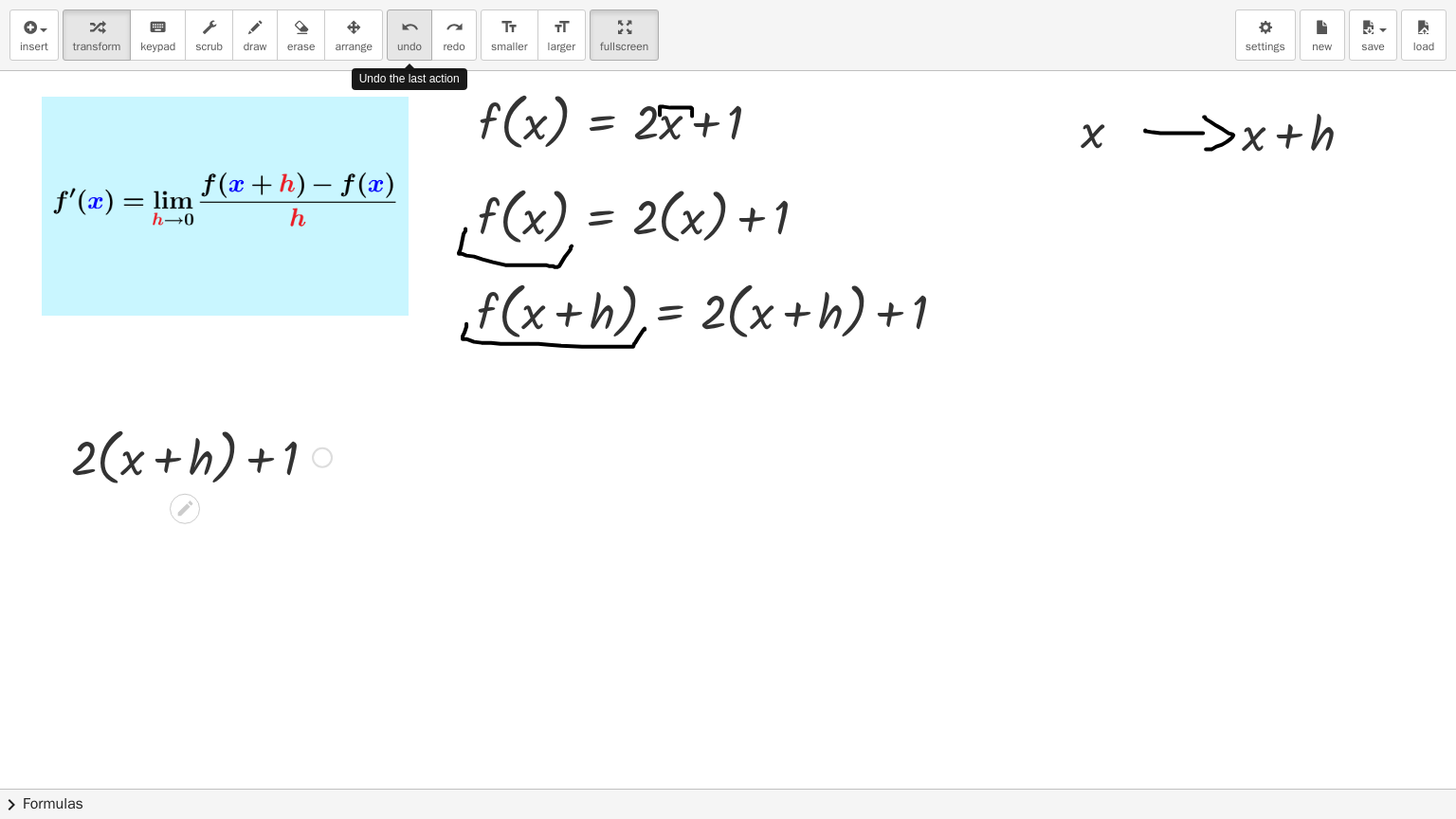 click on "undo undo" at bounding box center [410, 35] 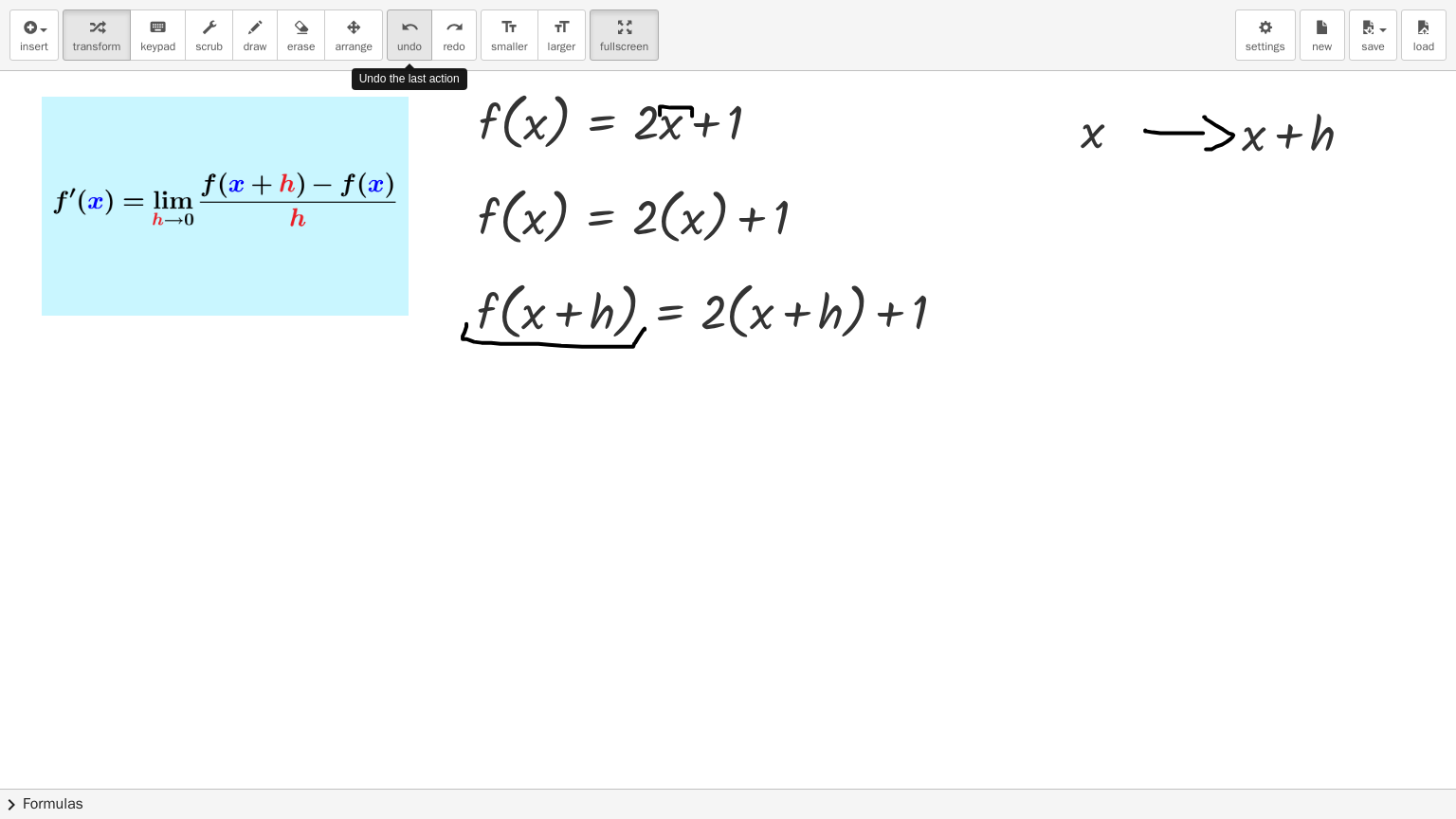 click on "undo undo" at bounding box center (410, 35) 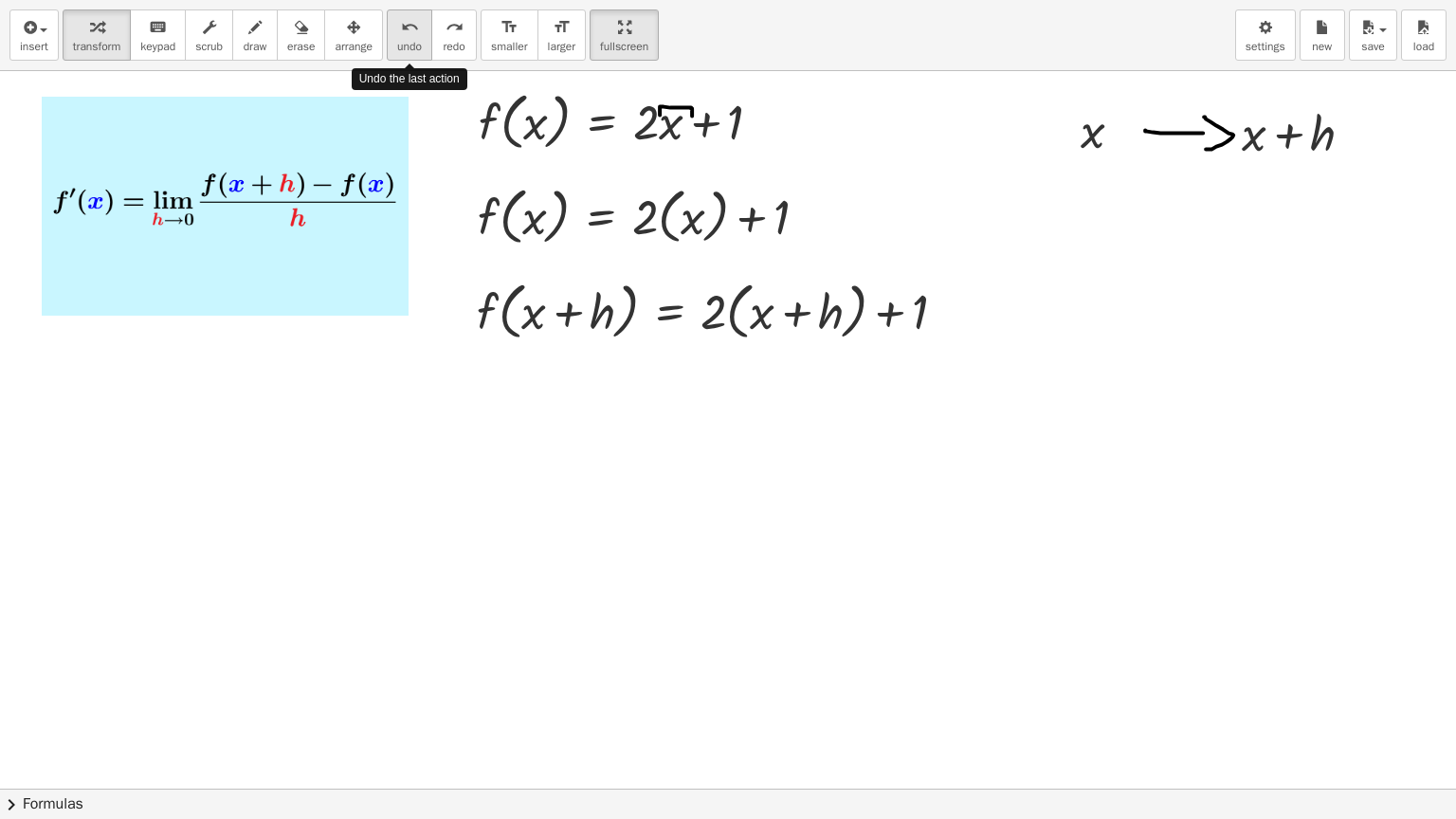 click on "undo undo" at bounding box center (410, 35) 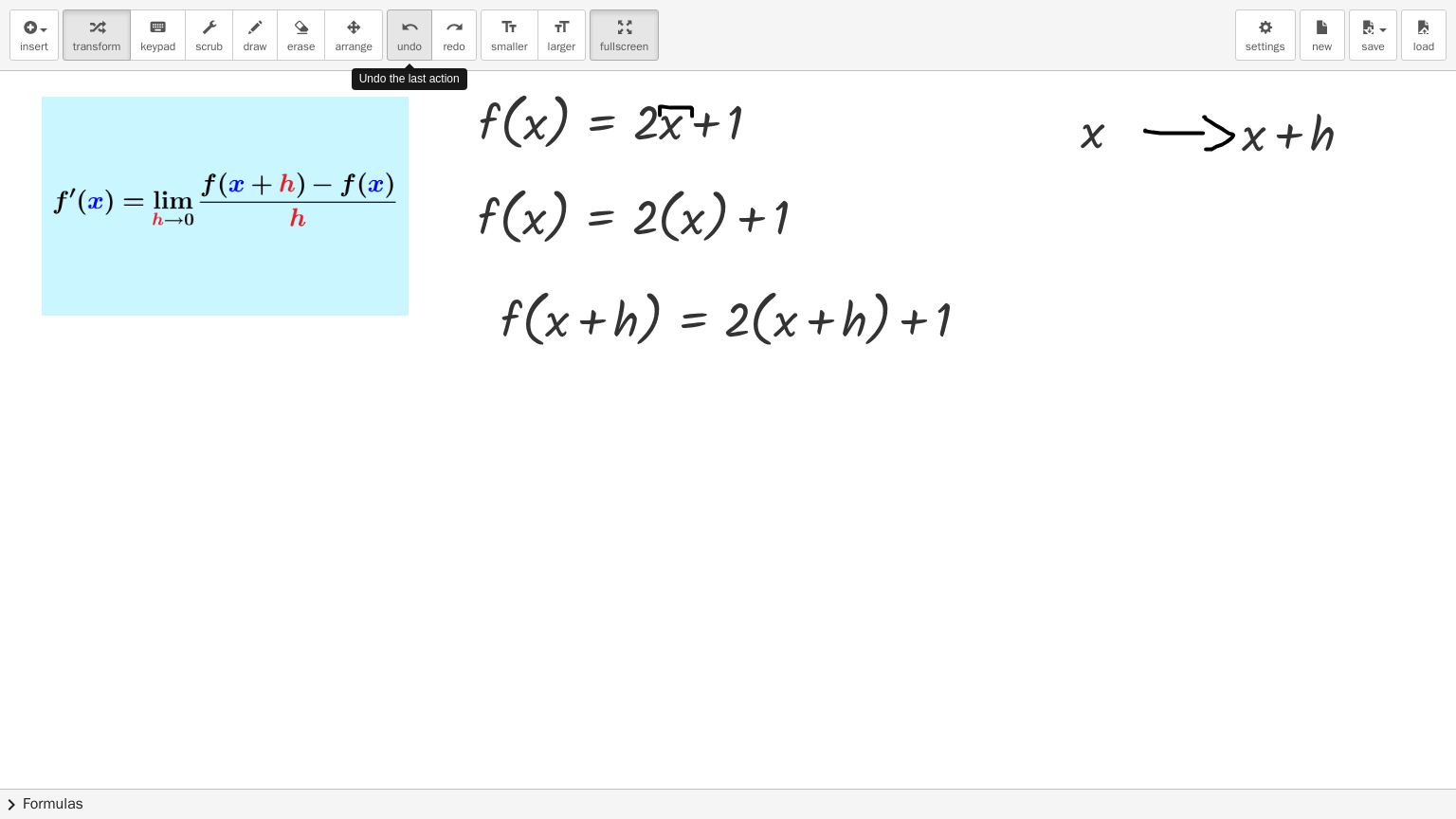 click on "undo undo" at bounding box center (410, 35) 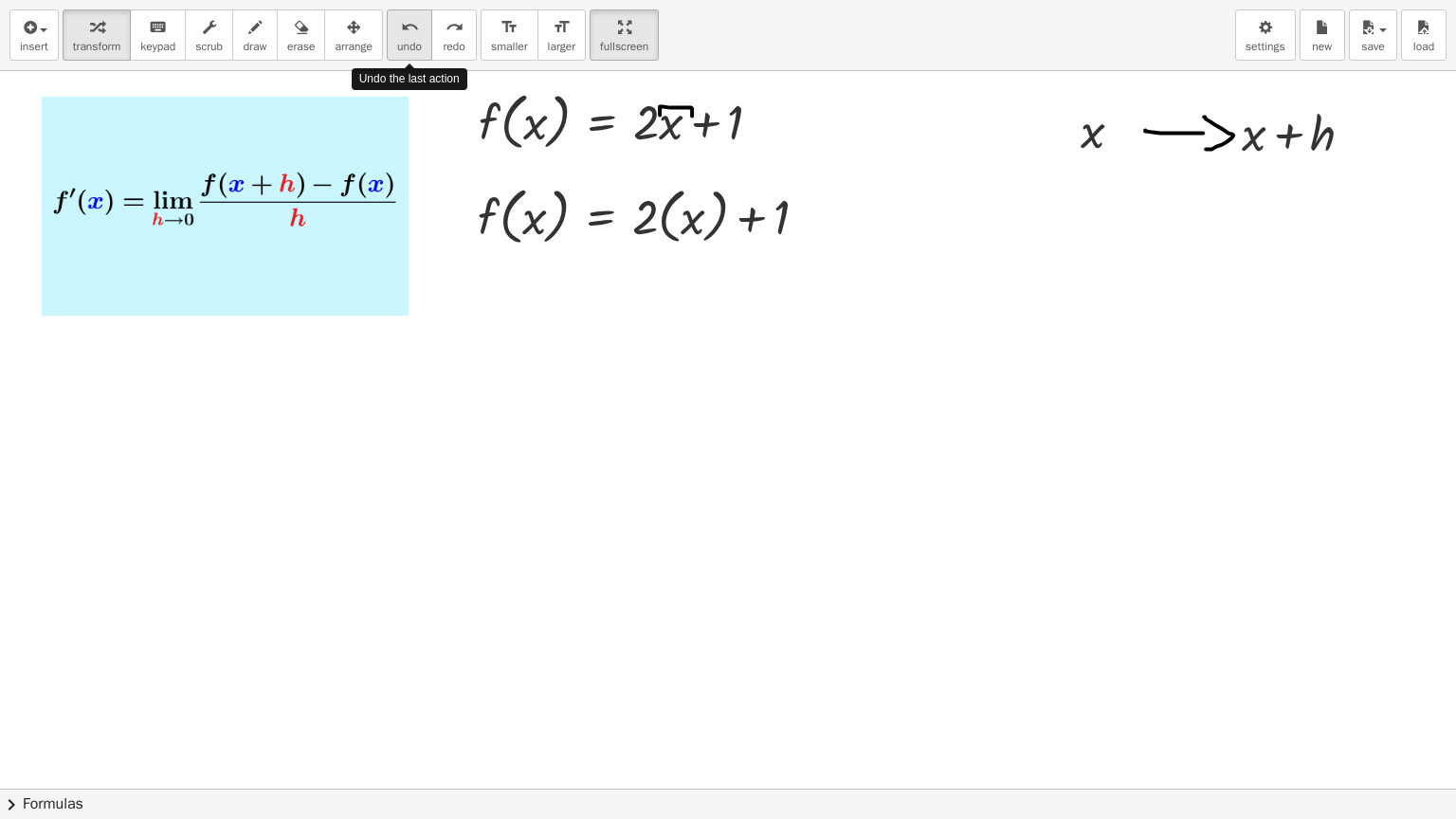 click on "undo undo" at bounding box center (410, 35) 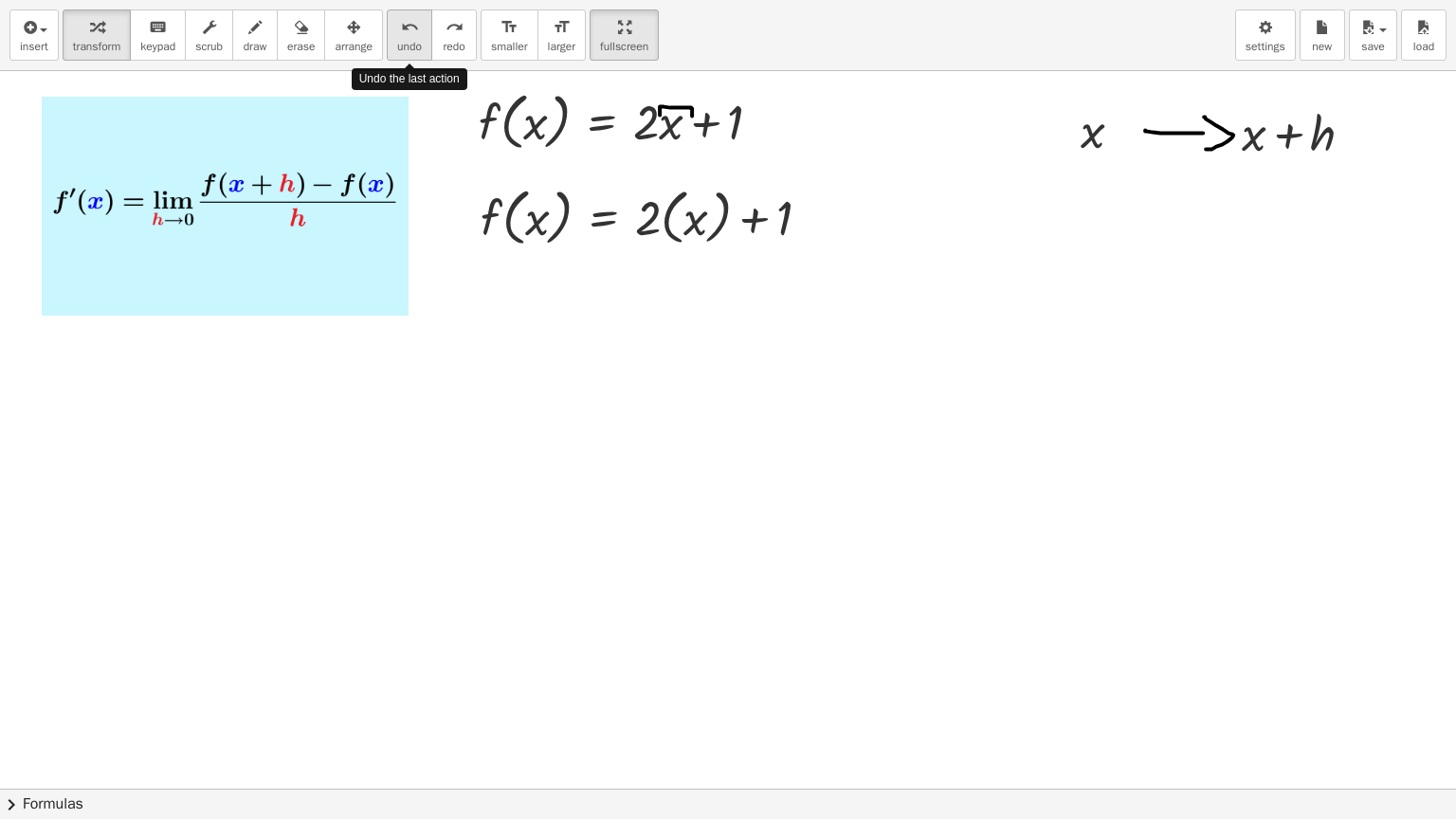 click on "undo undo" at bounding box center (410, 35) 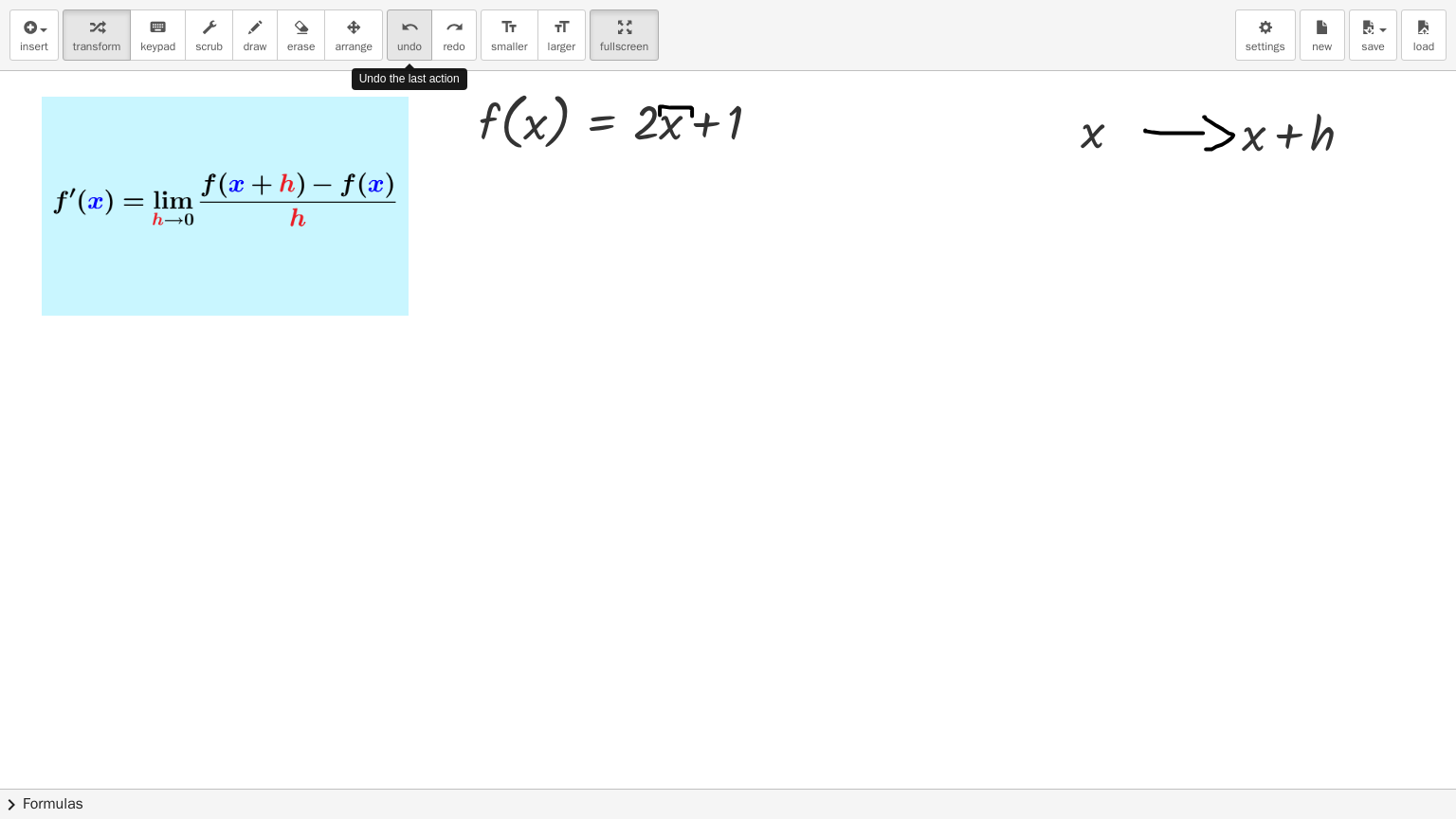 click on "undo undo" at bounding box center [410, 35] 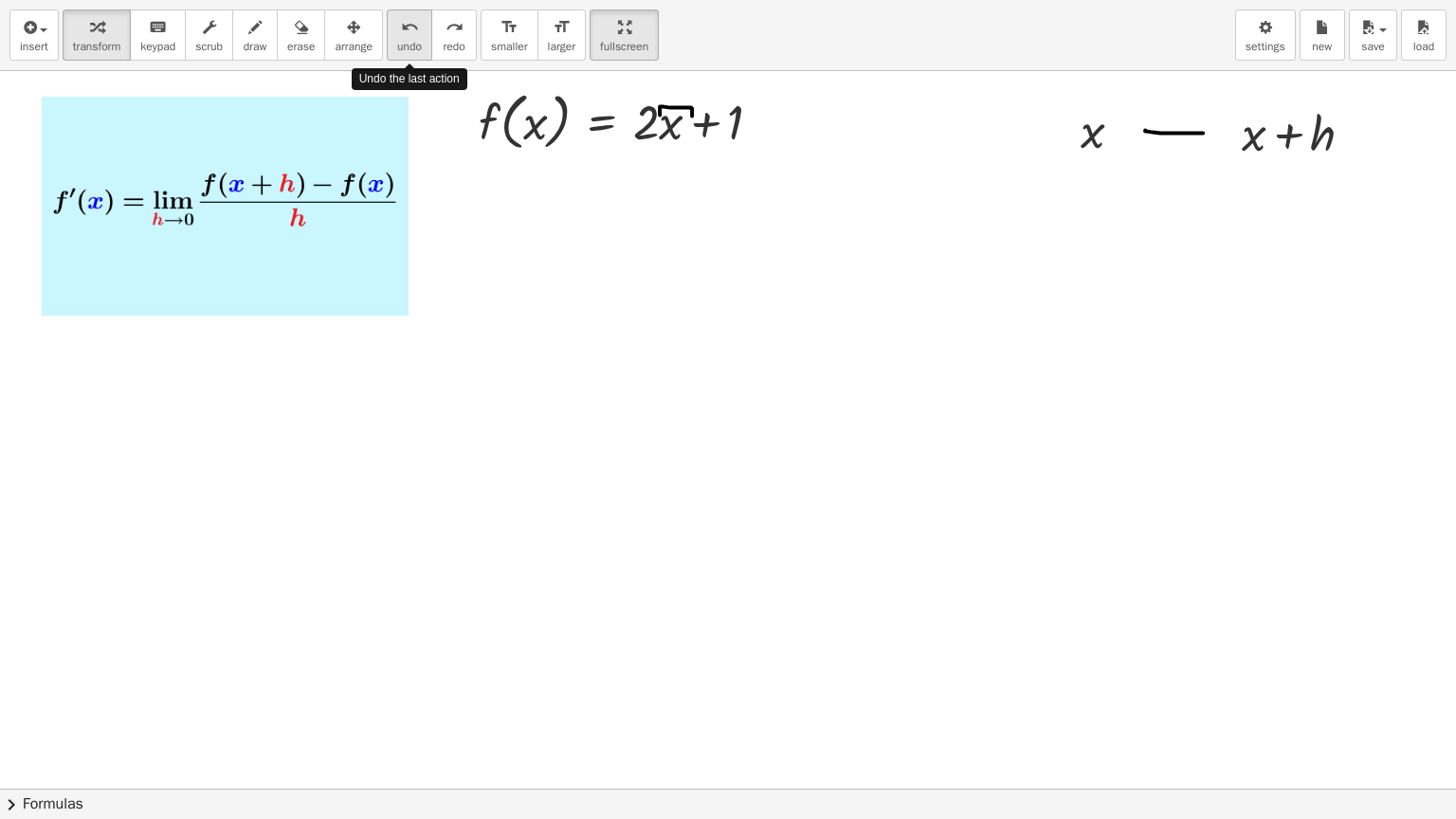 click on "undo undo" at bounding box center [410, 35] 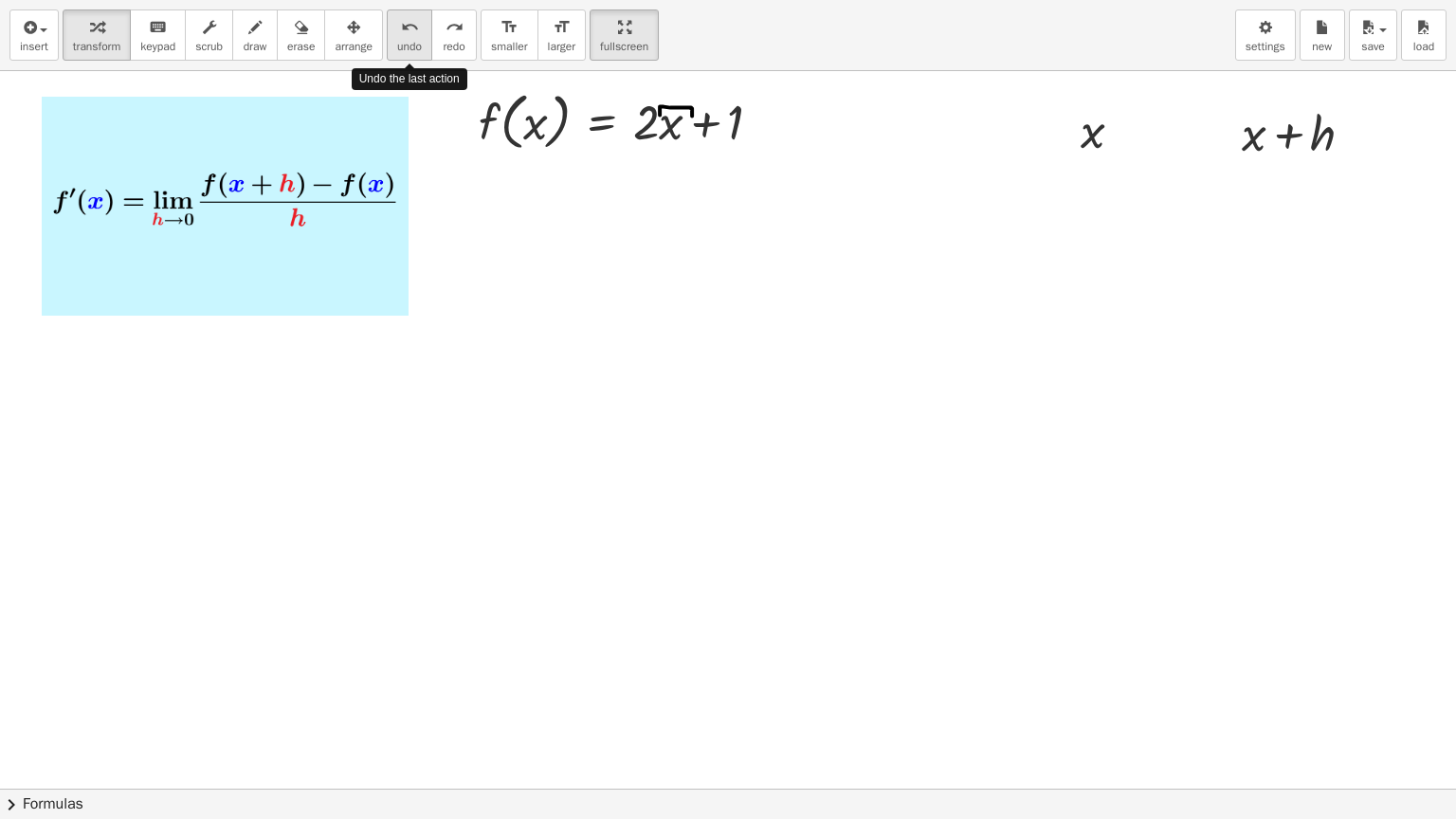 click on "undo undo" at bounding box center [410, 35] 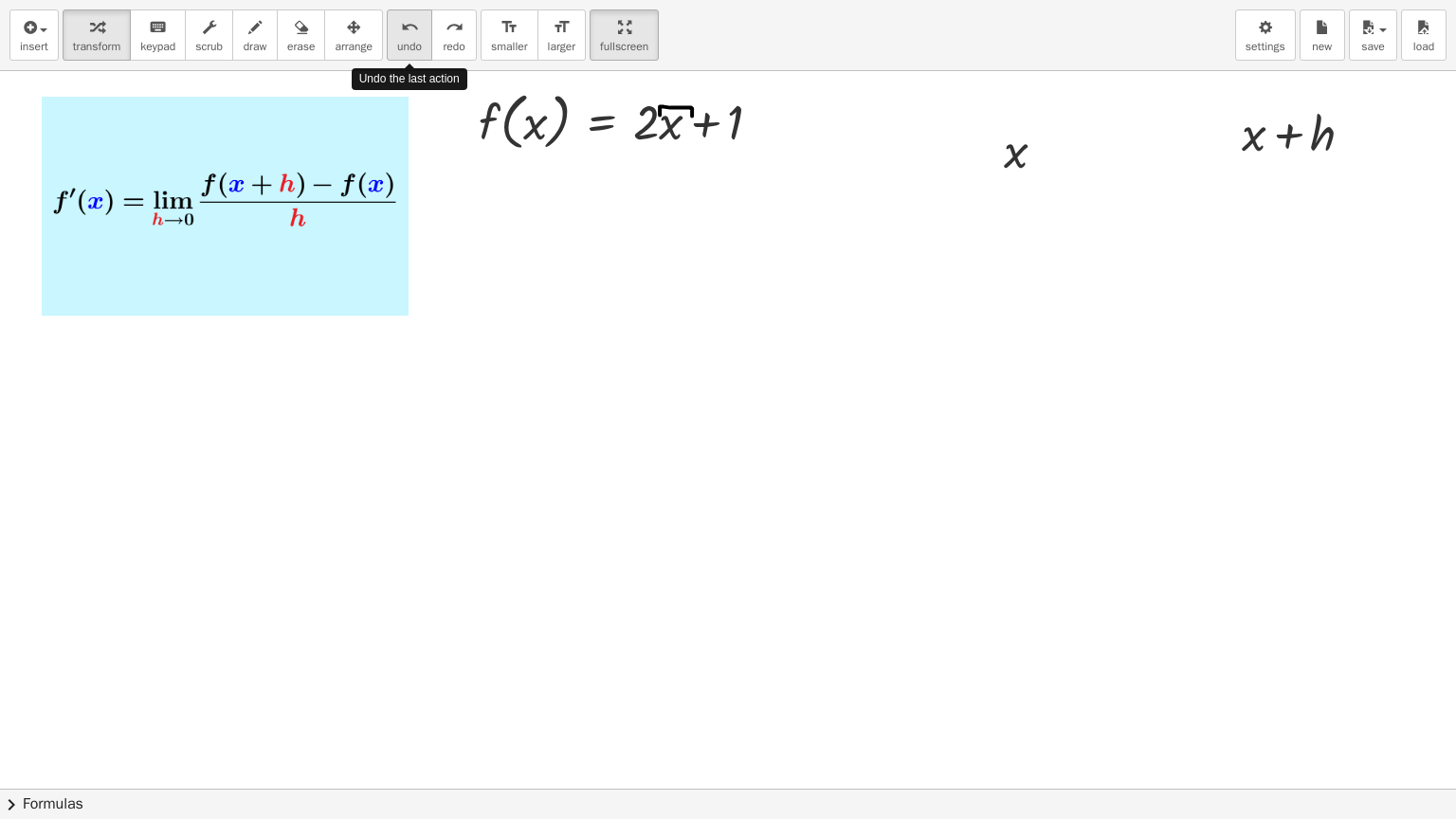 click on "undo undo" at bounding box center [410, 35] 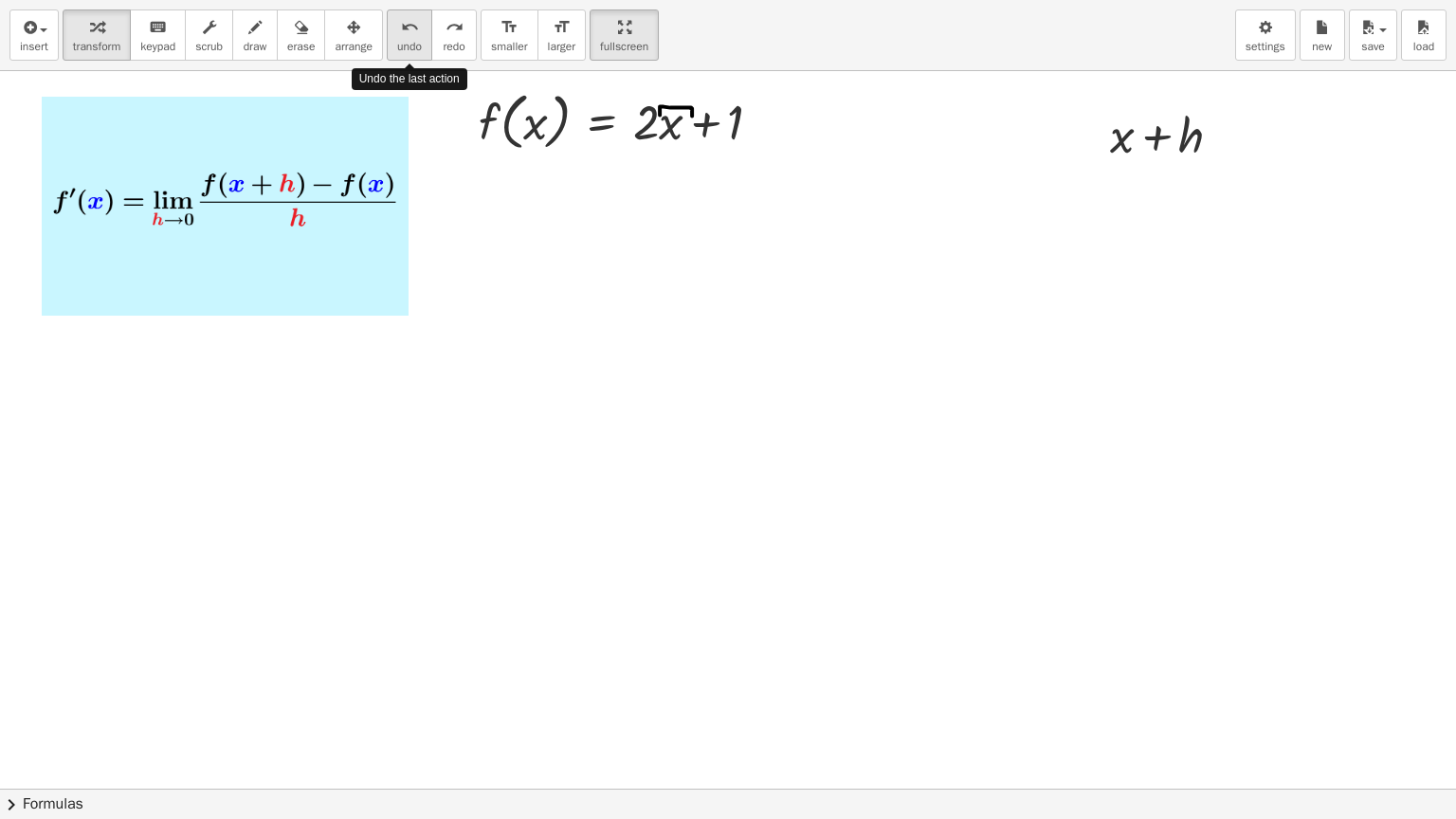 click on "undo undo" at bounding box center (410, 35) 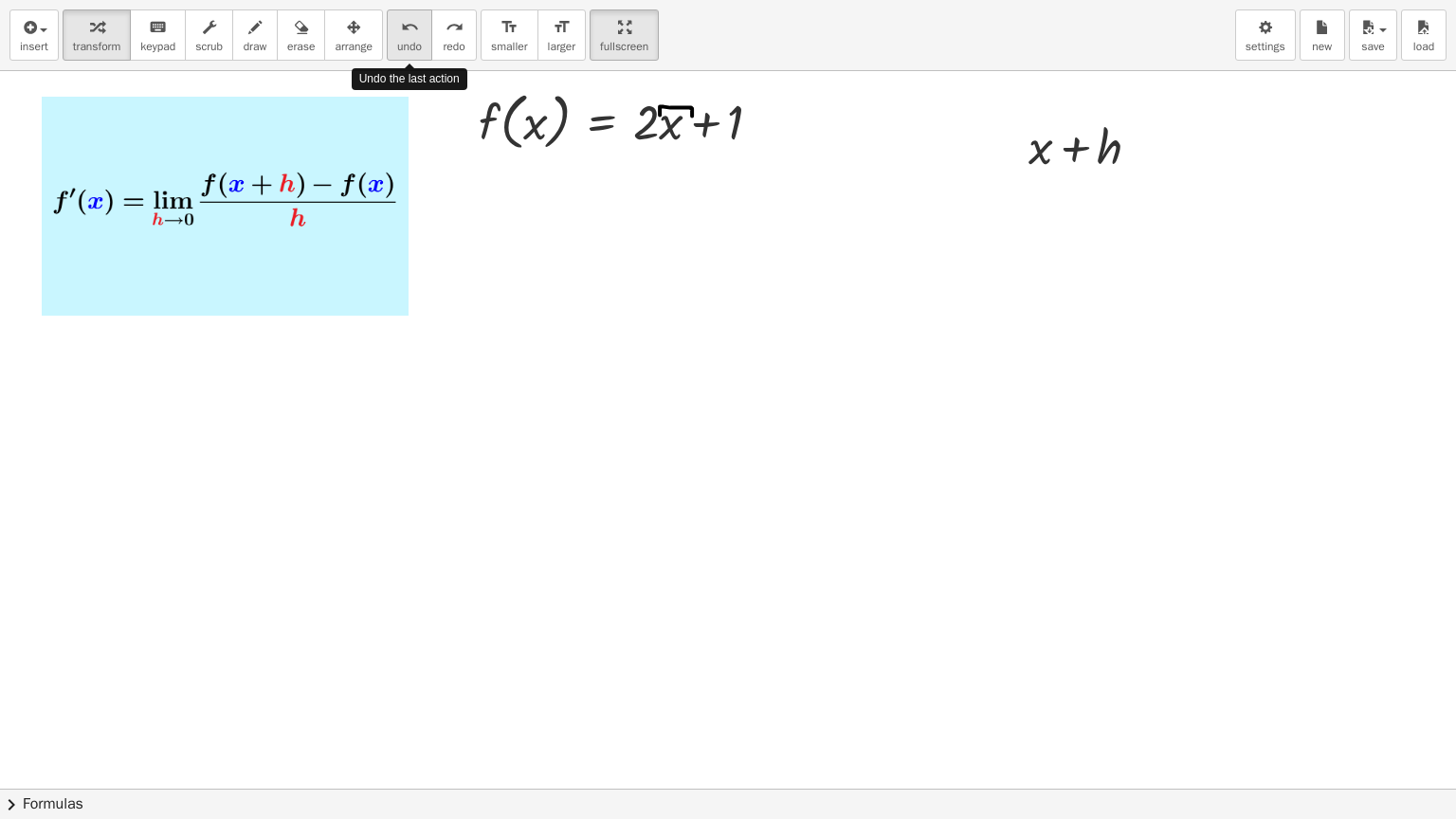 click on "undo undo" at bounding box center (410, 35) 